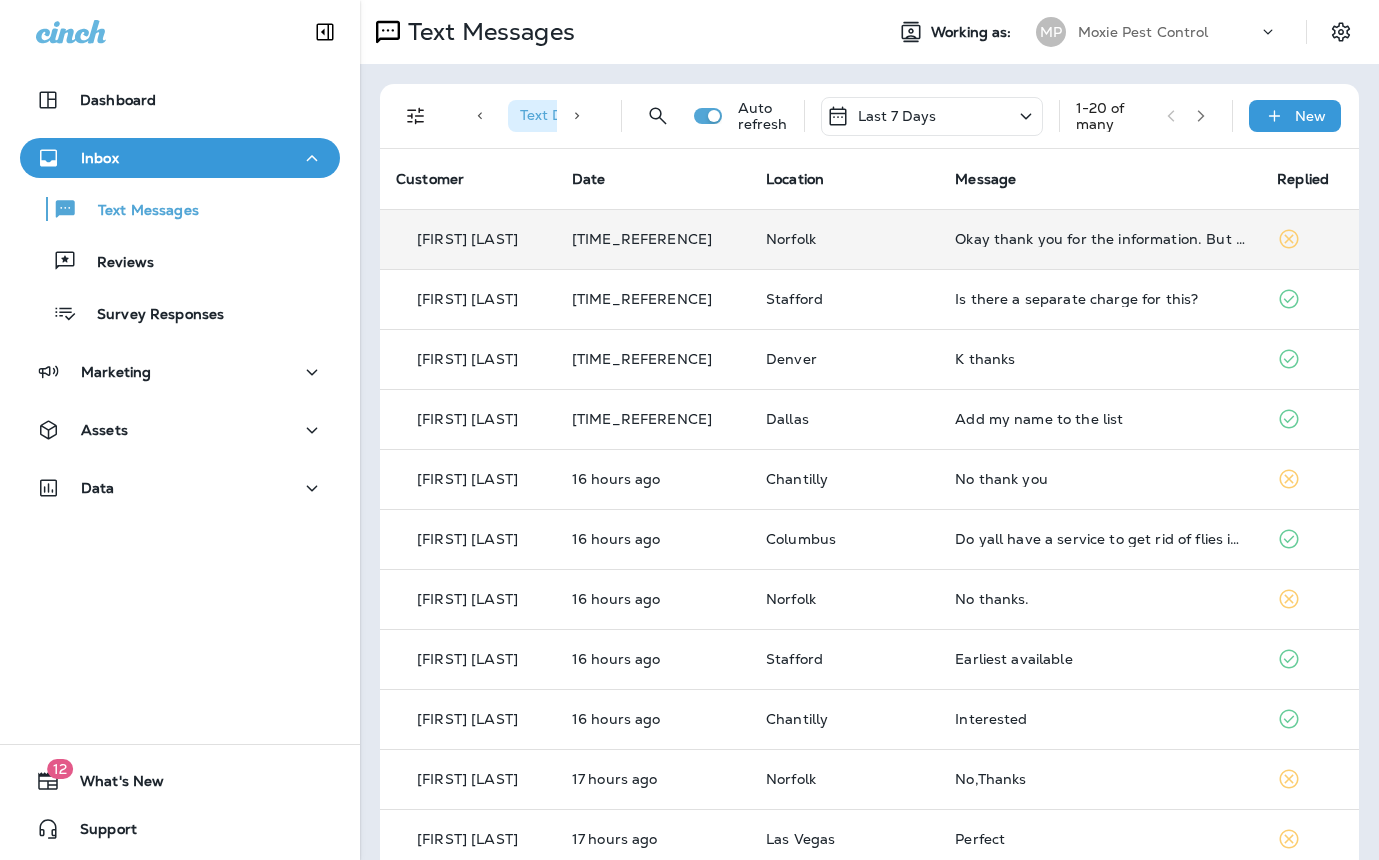 scroll, scrollTop: 0, scrollLeft: 0, axis: both 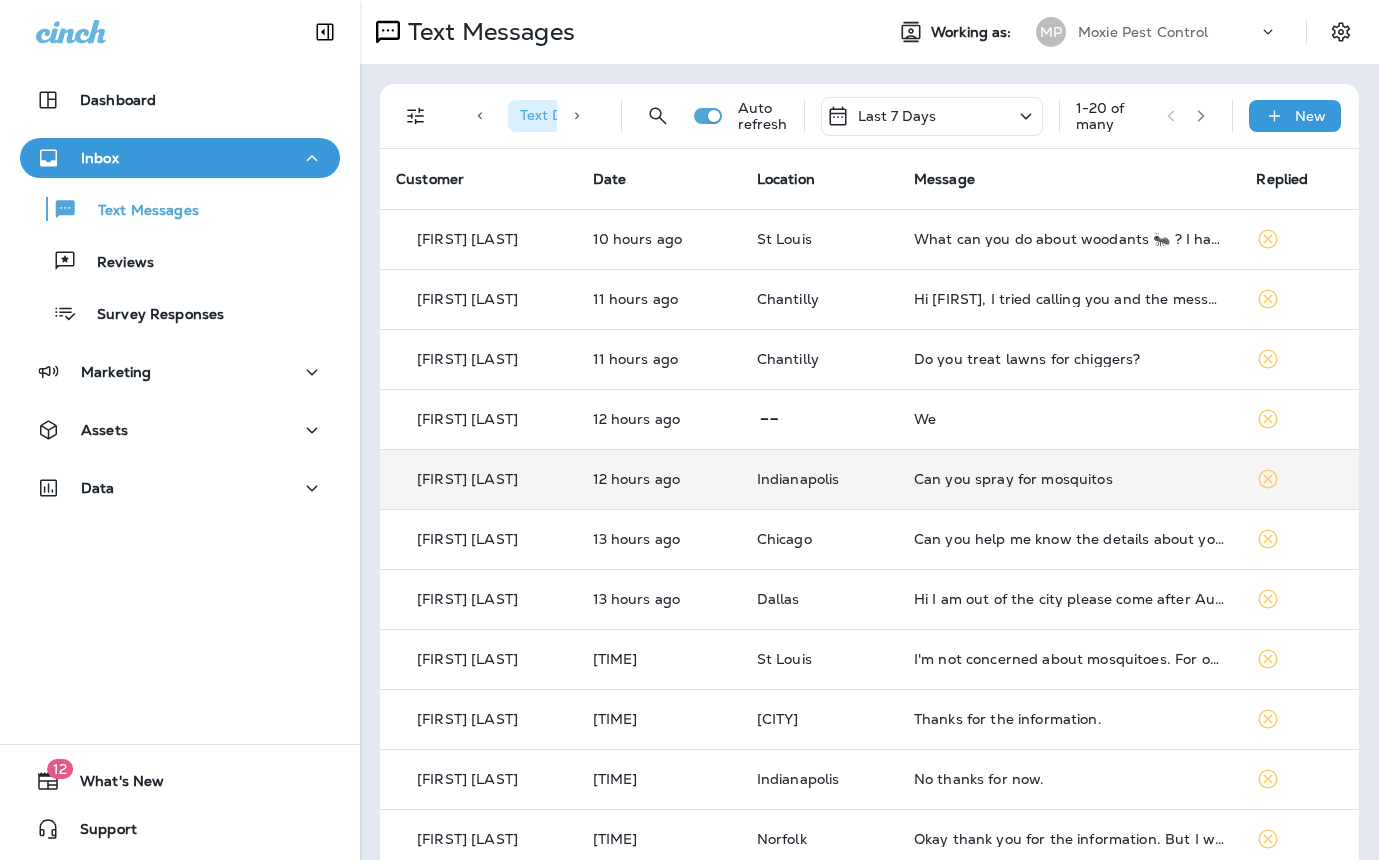 click on "Can you spray for mosquitos" at bounding box center (1069, 479) 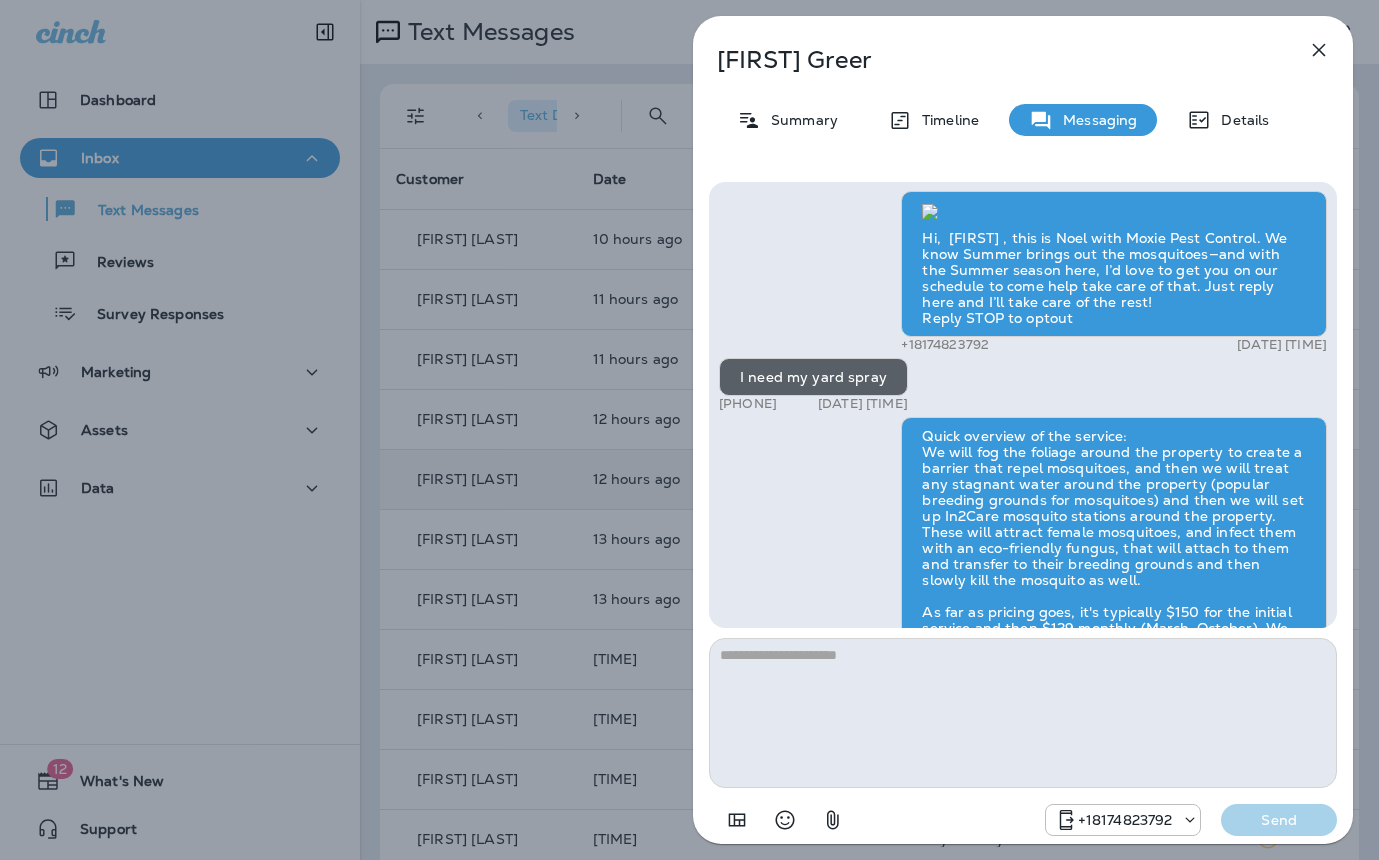 scroll, scrollTop: 1, scrollLeft: 0, axis: vertical 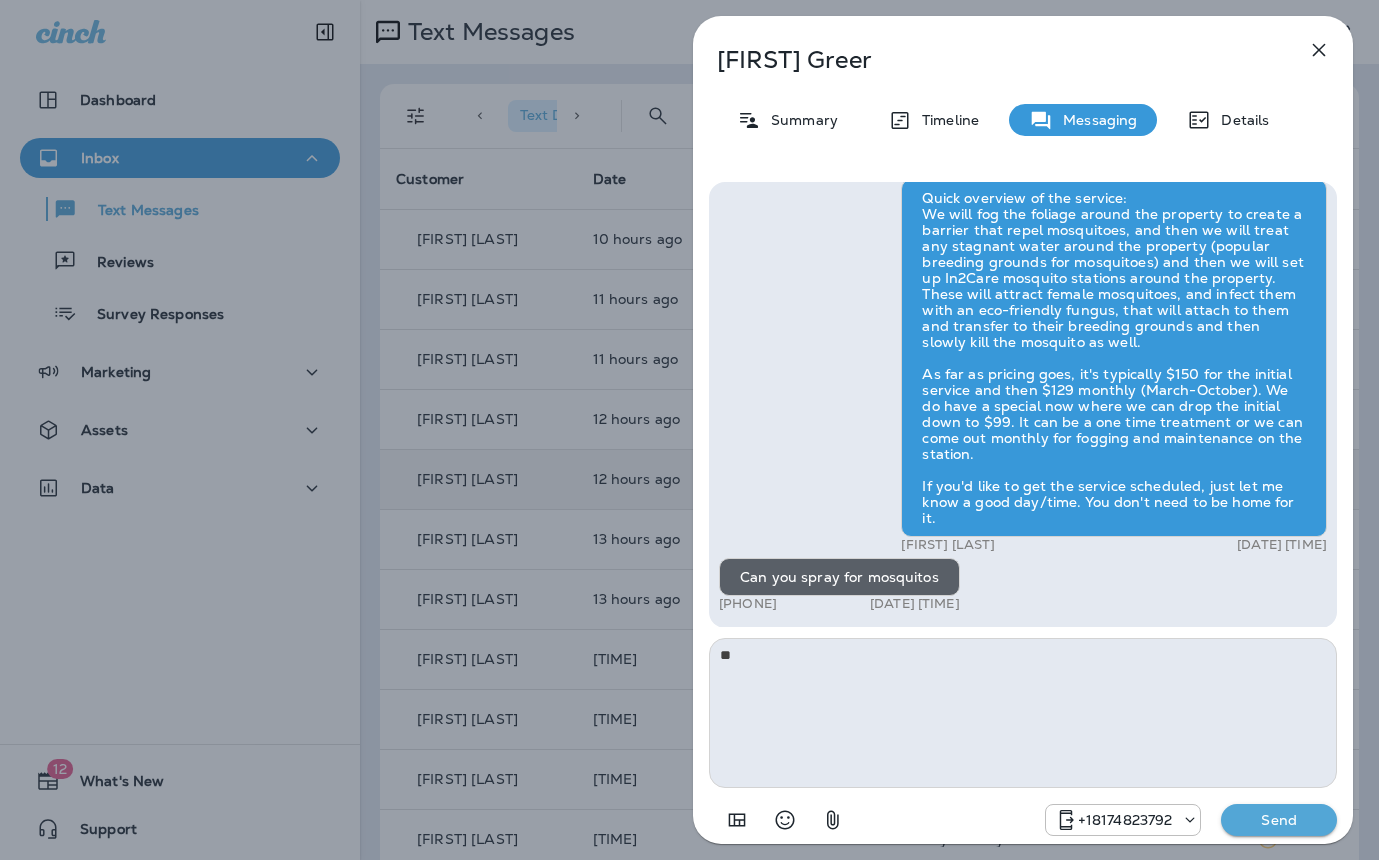 type on "*" 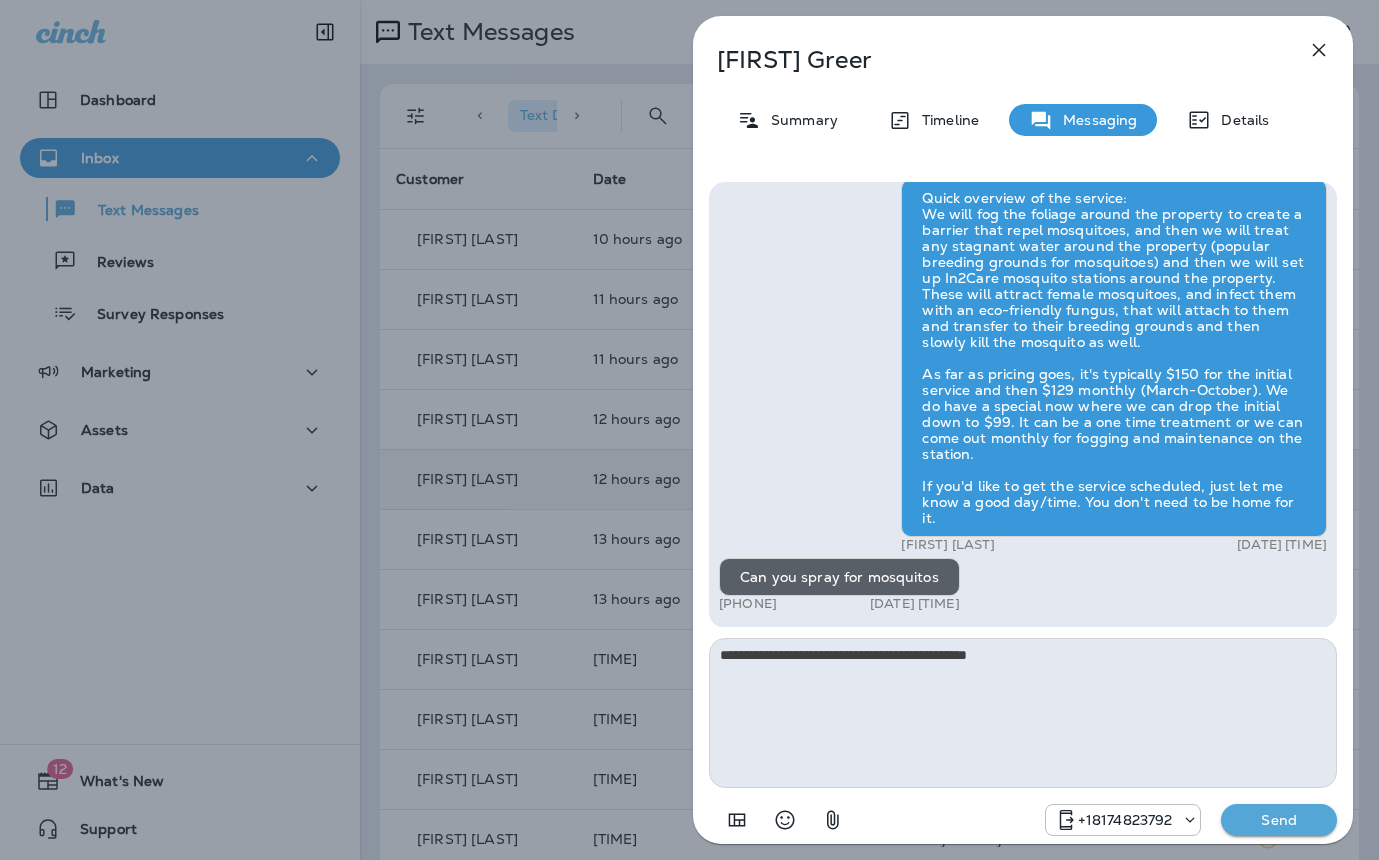 type on "**********" 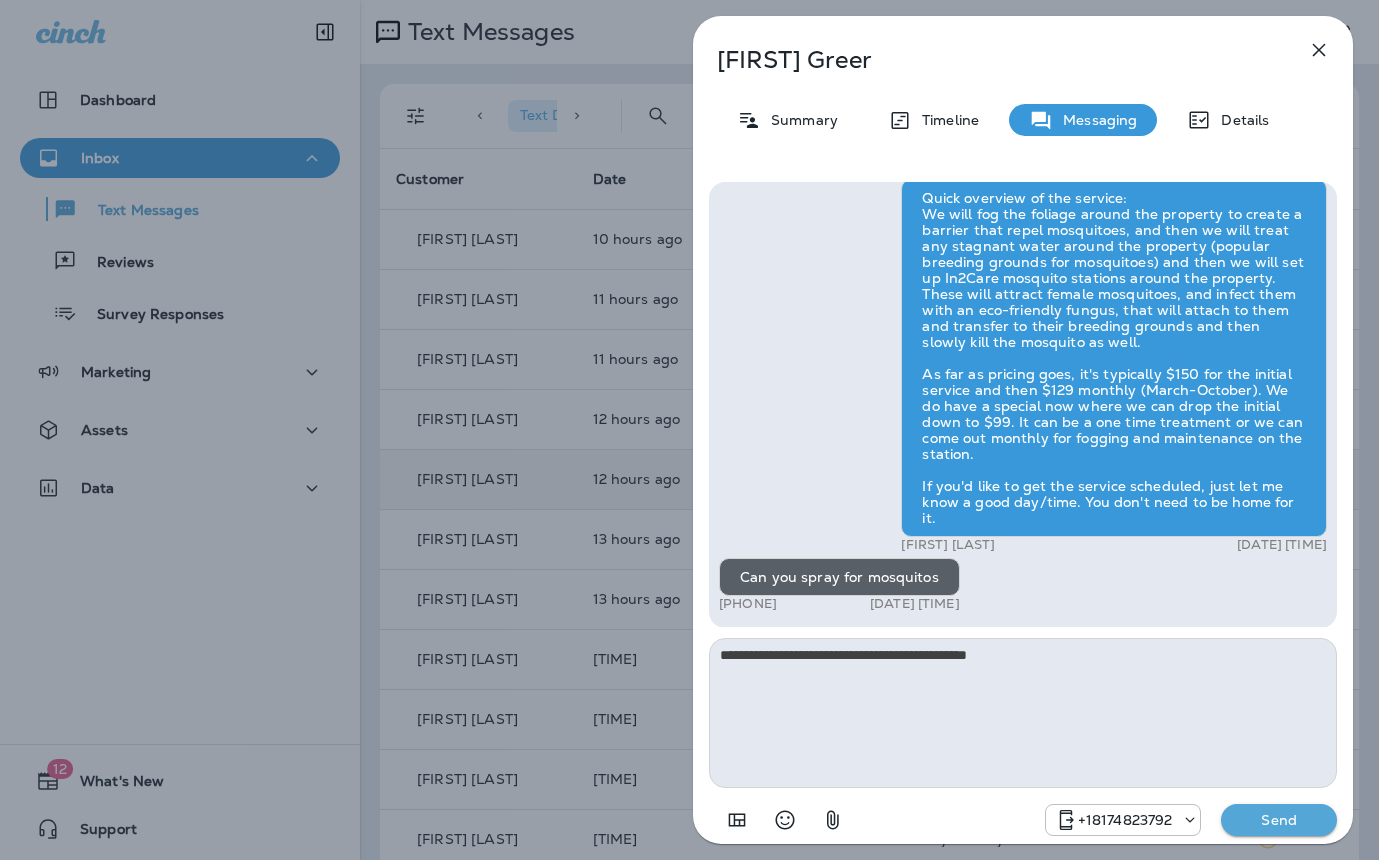 type 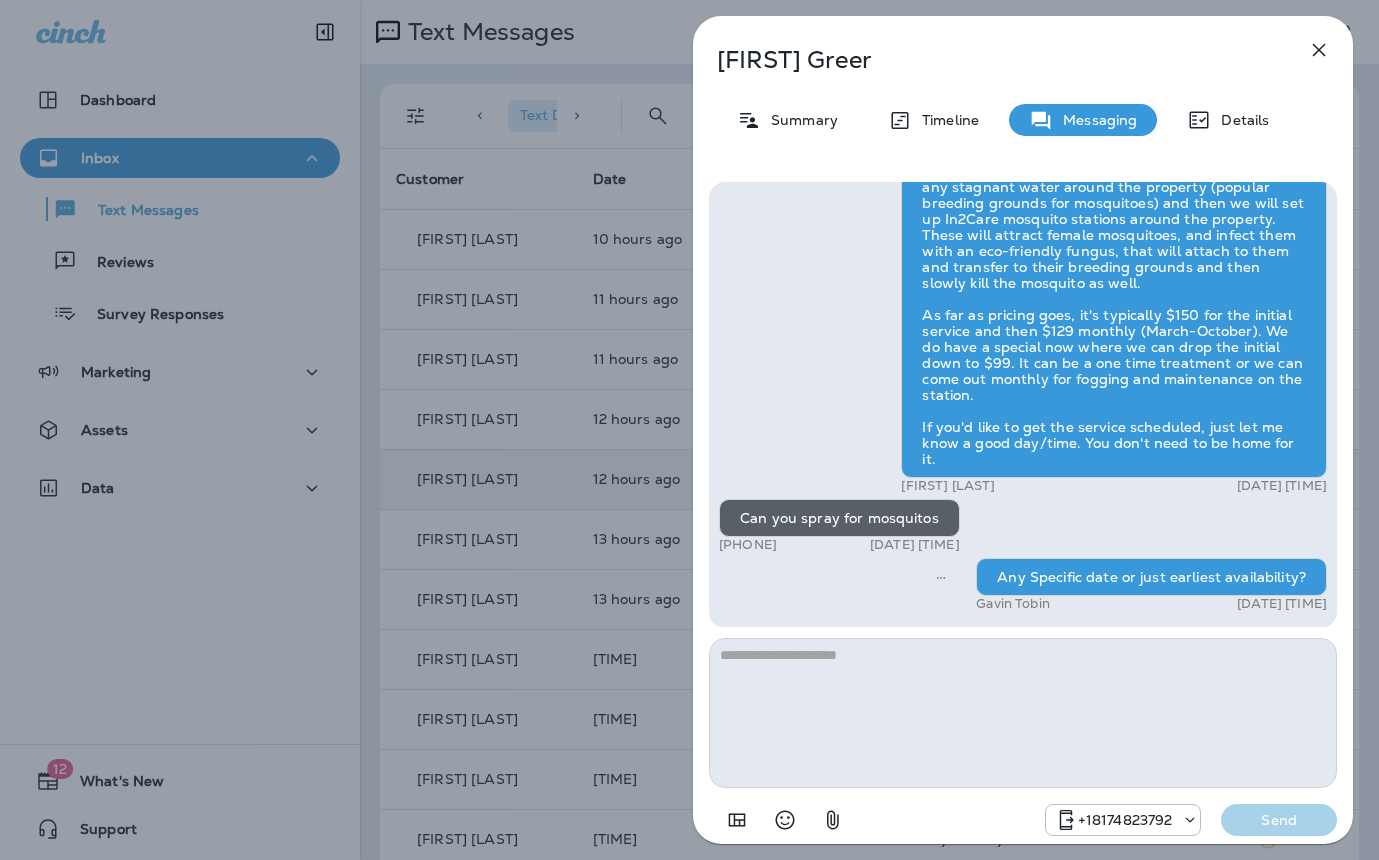 click on "Curtis   Greer Summary   Timeline   Messaging   Details   Hi,  Curtis , this is Noel with Moxie Pest Control. We know Summer brings out the mosquitoes—and with the Summer season here, I’d love to get you on our schedule to come help take care of that. Just reply here and I’ll take care of the rest!
Reply STOP to optout +18174823792 Jun 16, 2025 3:03 PM I need my yard spray +1 (317) 506-8057 Jun 19, 2025 6:01 PM Cameron Desmarais Jun 19, 2025 6:55 PM Can you spray for mosquitos  +1 (317) 506-8057 Aug 4, 2025 6:26 PM   Any Specific date or just earliest availability? Gavin Tobin Aug 5, 2025 7:16 AM +18174823792 Send" at bounding box center [689, 430] 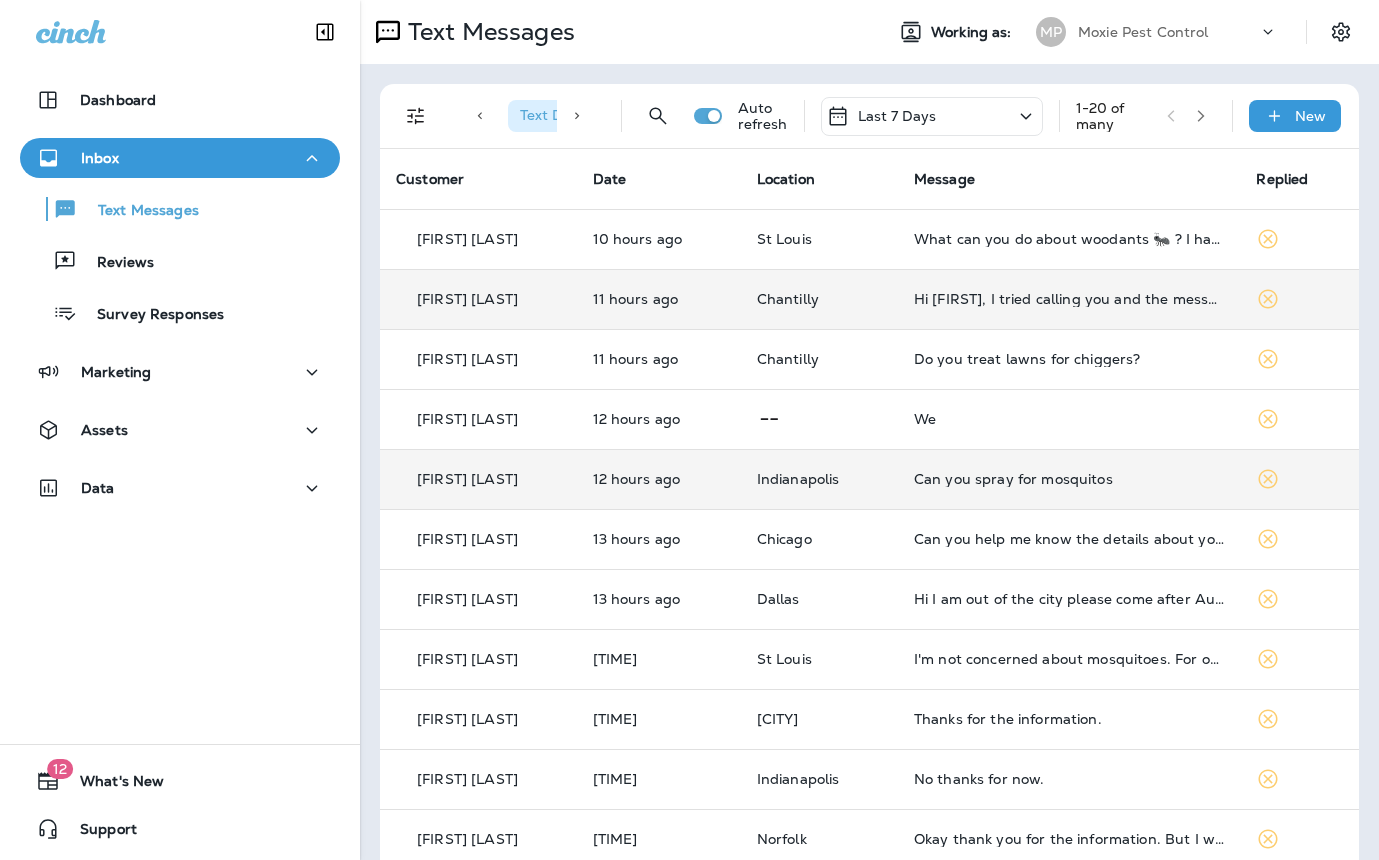 click on "Hi Steven, I tried calling you and the message I received was try again later." at bounding box center (1069, 299) 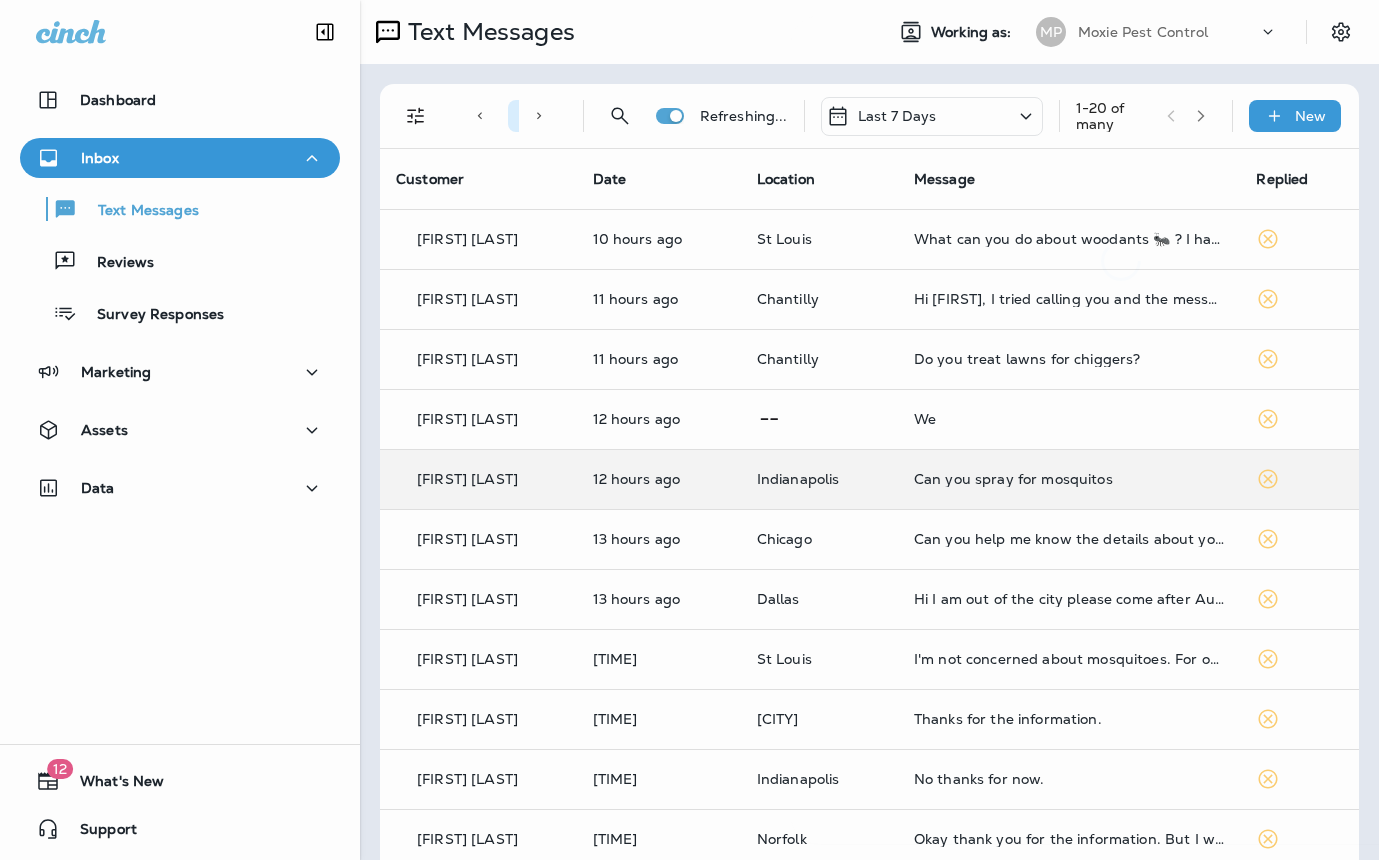 scroll, scrollTop: 1, scrollLeft: 0, axis: vertical 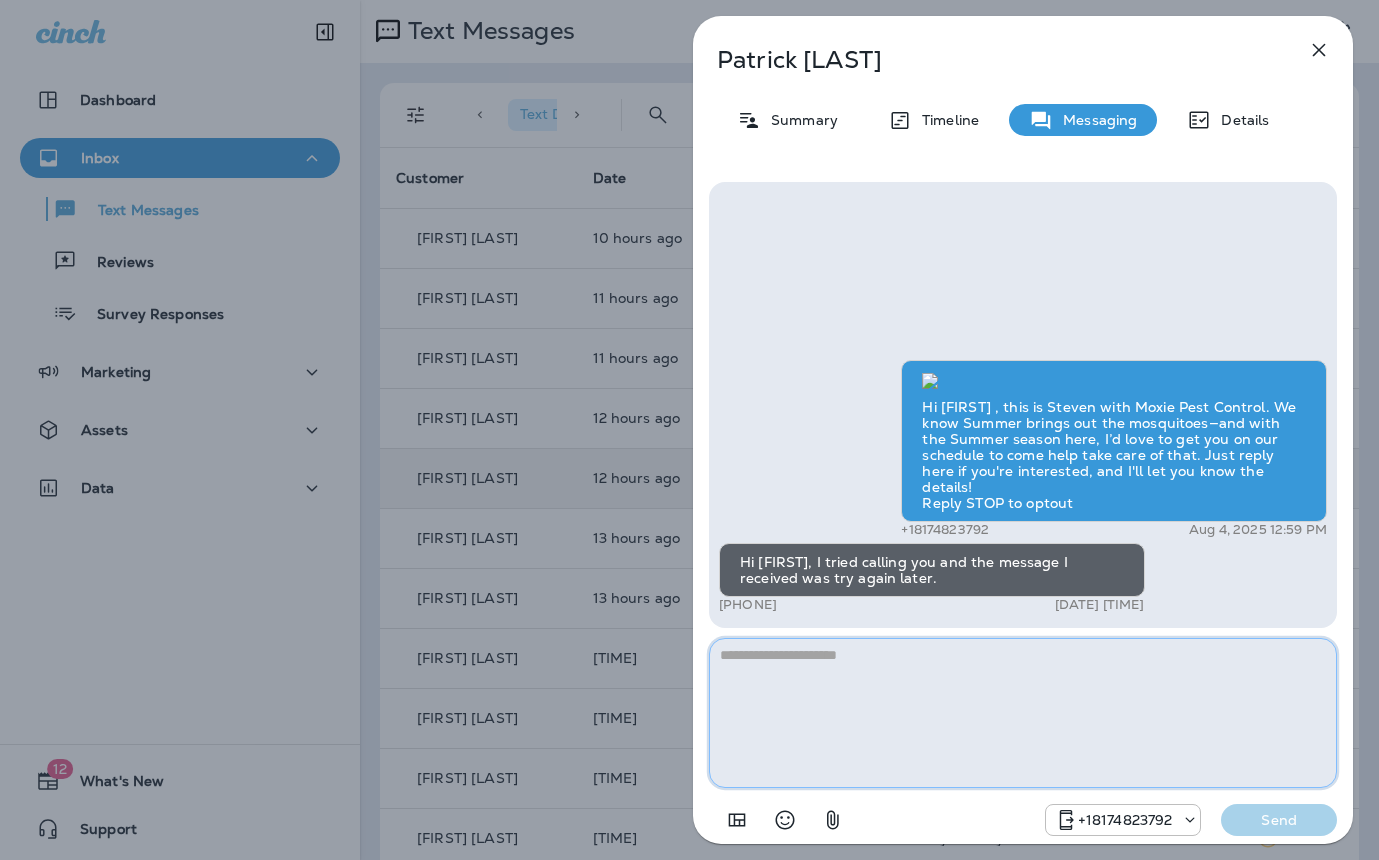 paste on "**********" 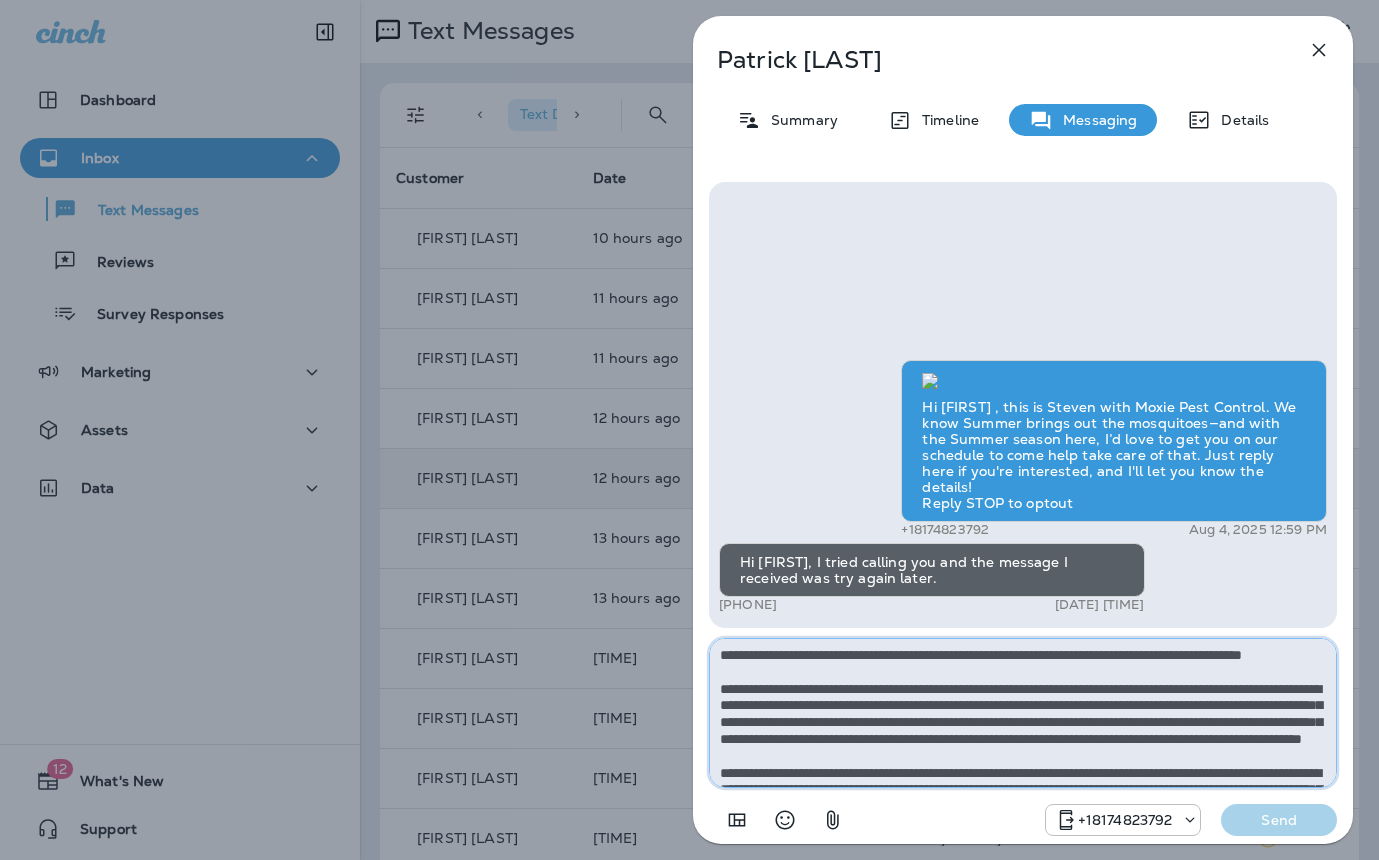 scroll, scrollTop: 112, scrollLeft: 0, axis: vertical 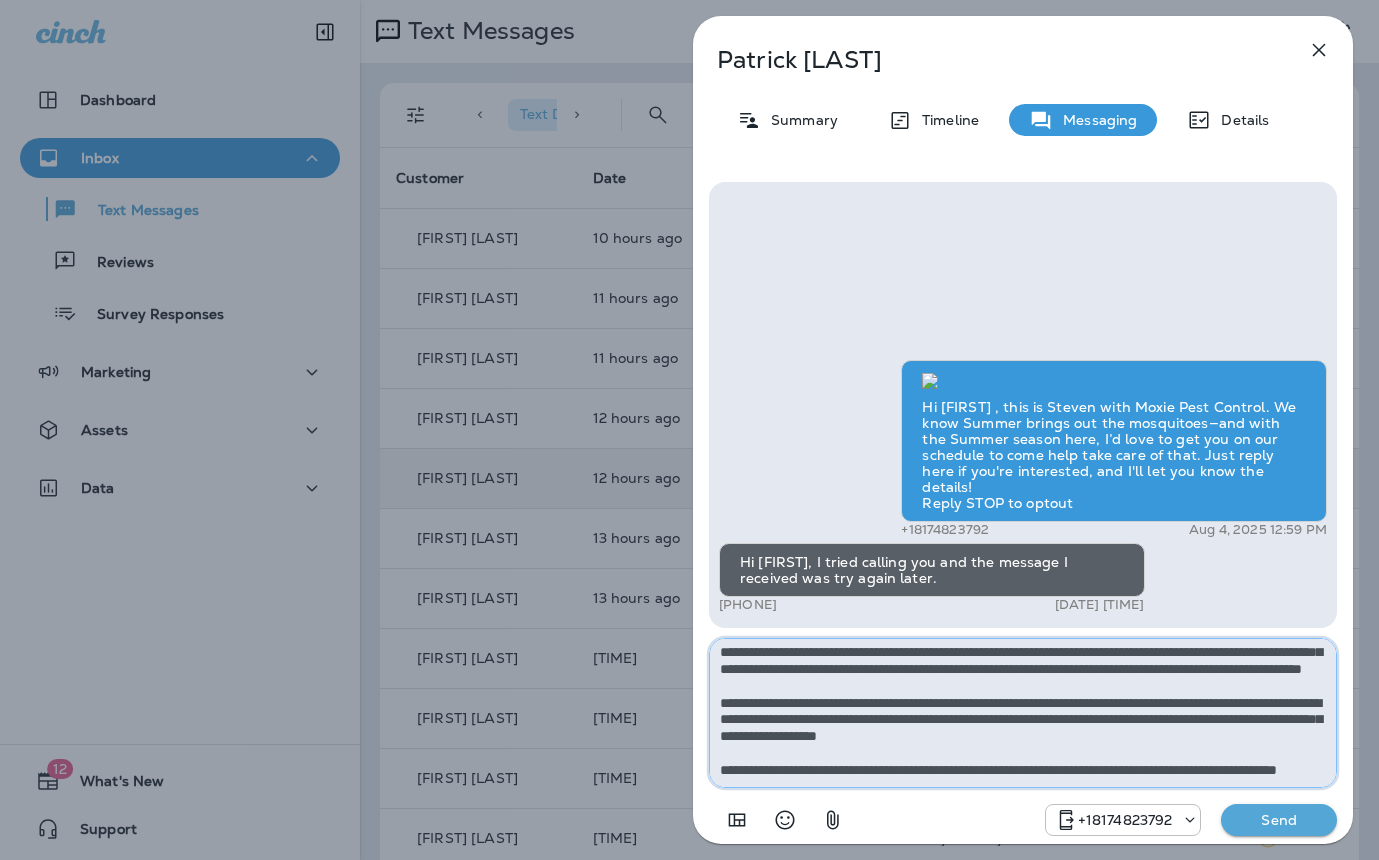 type on "**********" 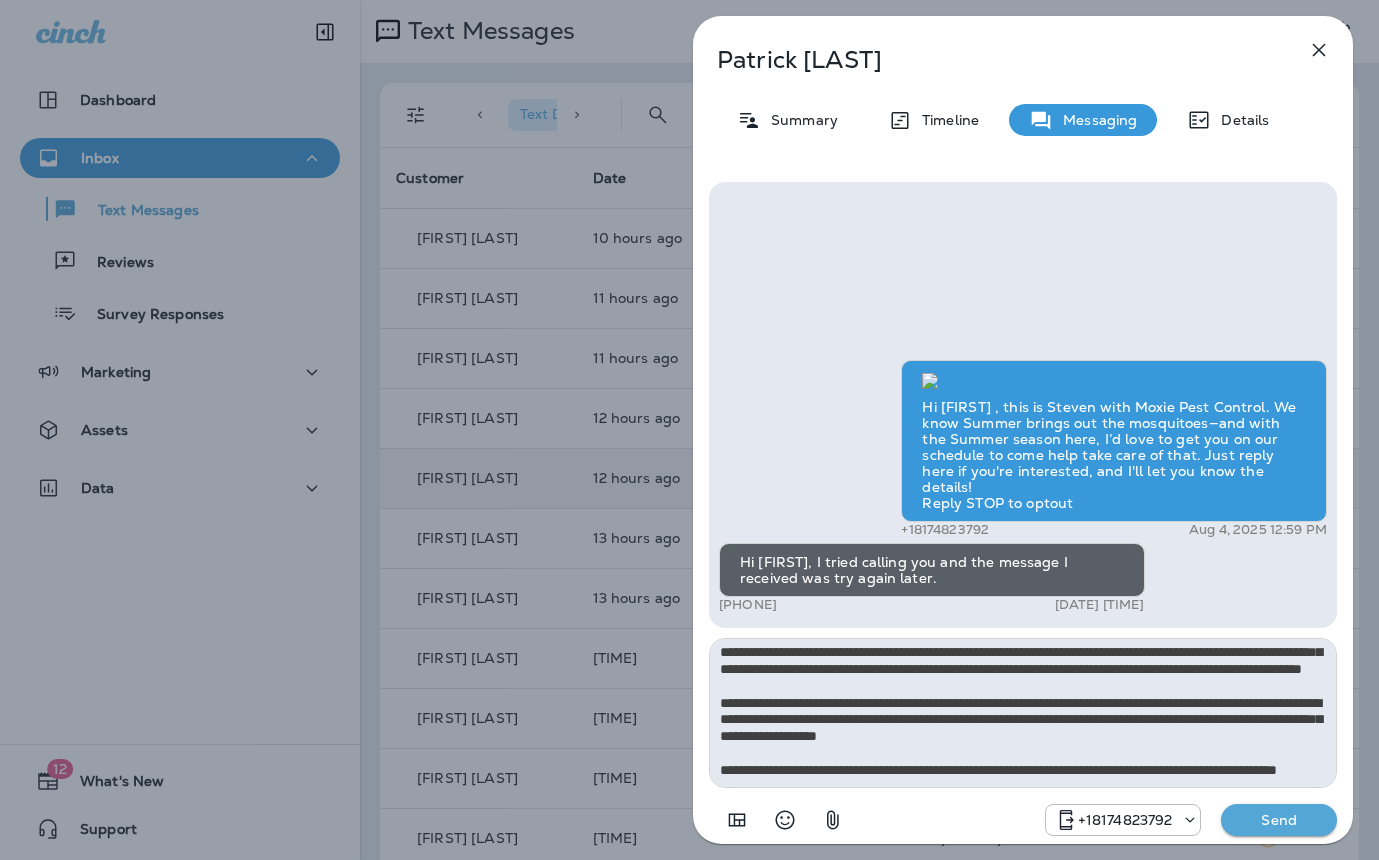 click on "Send" at bounding box center (1279, 820) 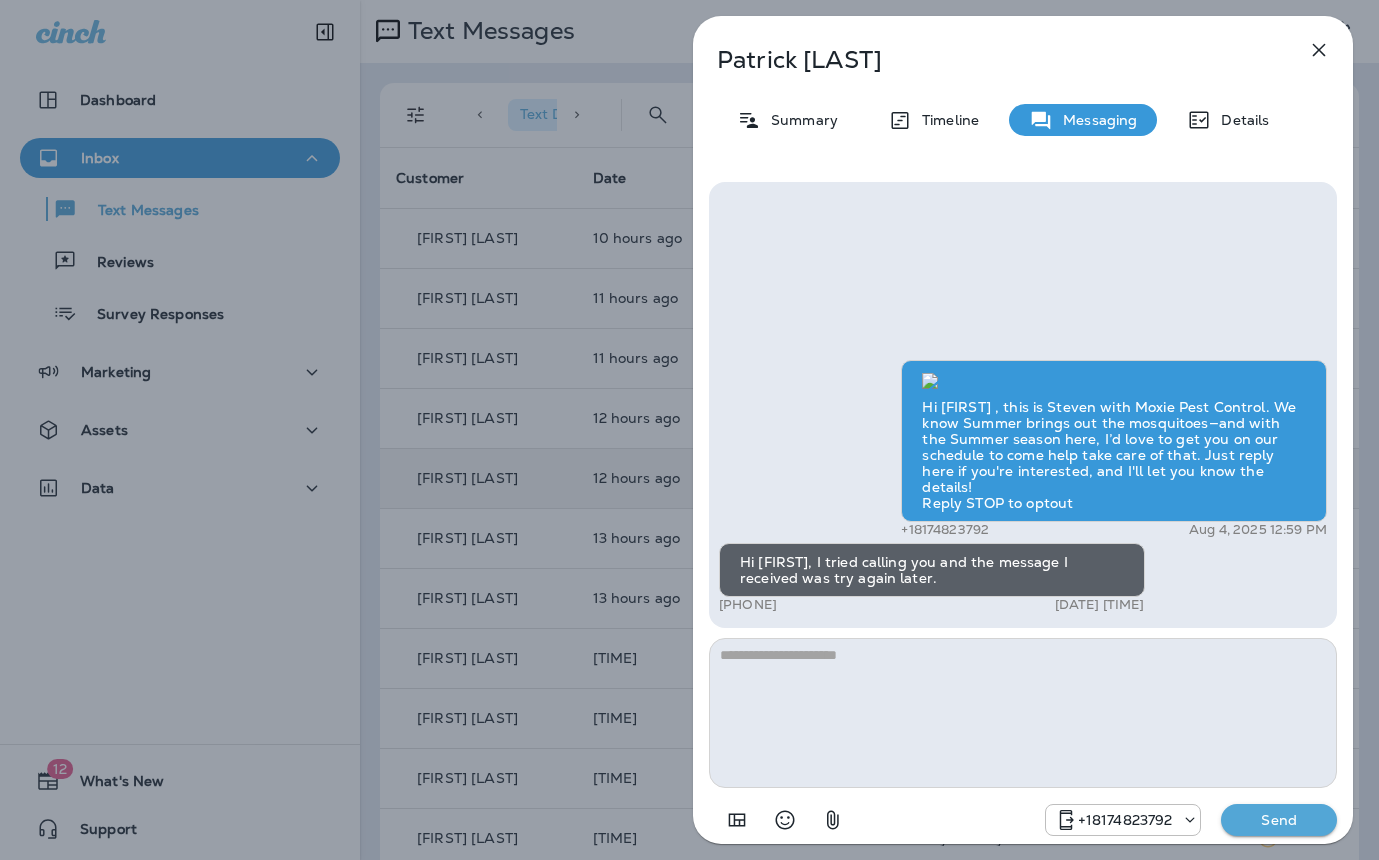 scroll, scrollTop: 0, scrollLeft: 0, axis: both 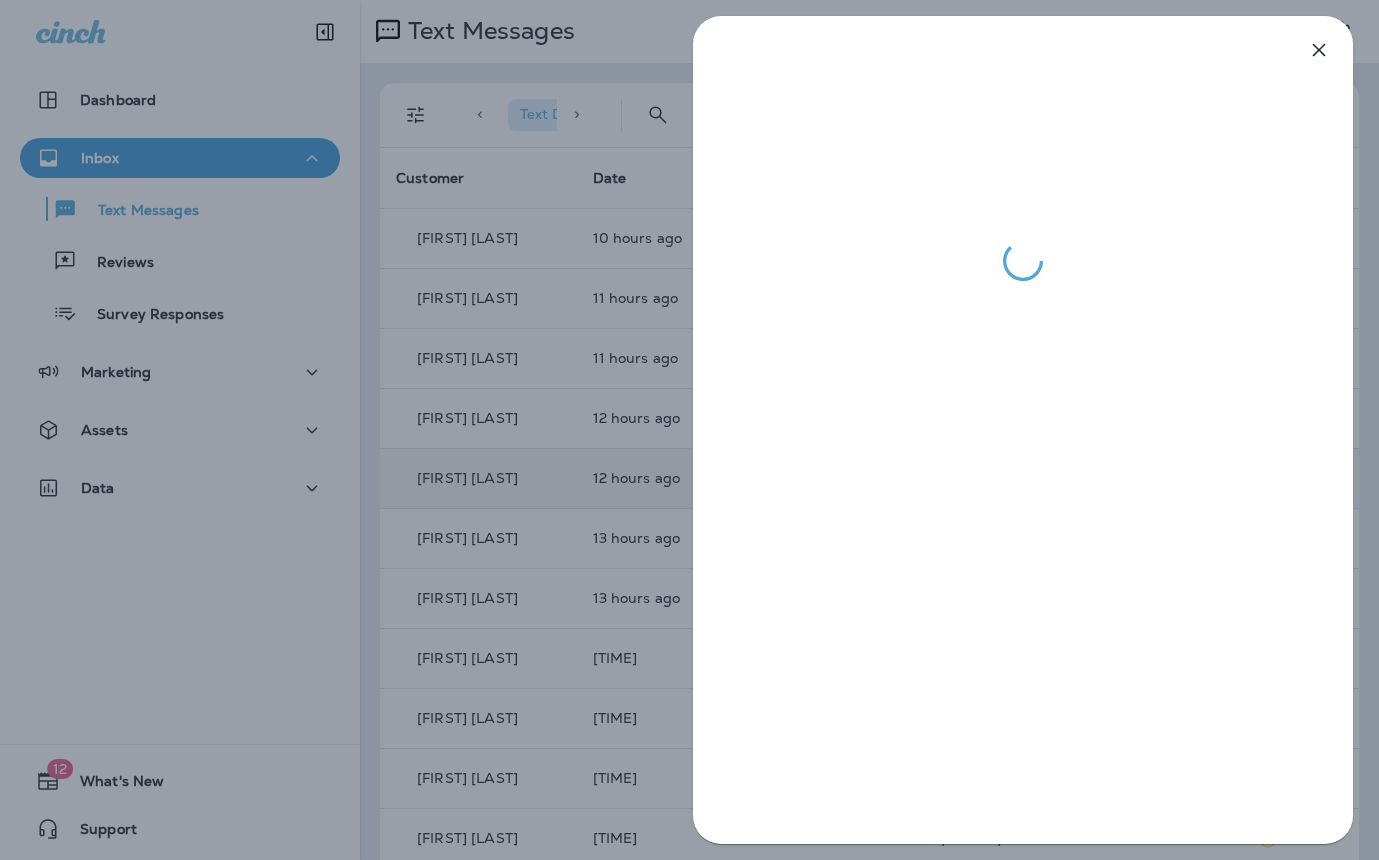 click at bounding box center [689, 430] 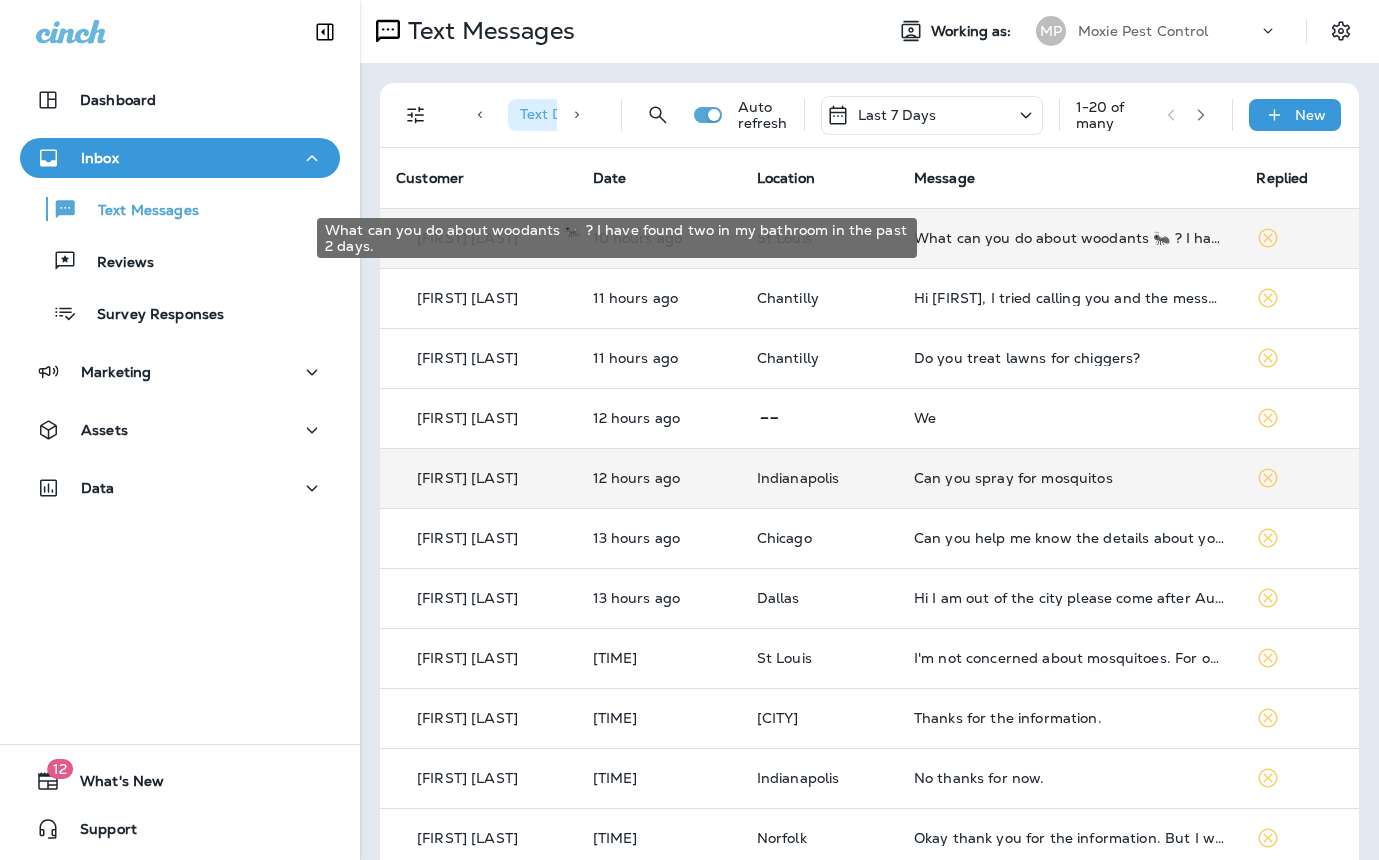 click on "What can you do about woodants 🐜 ? I have found two in my bathroom in the past 2 days." at bounding box center (1069, 238) 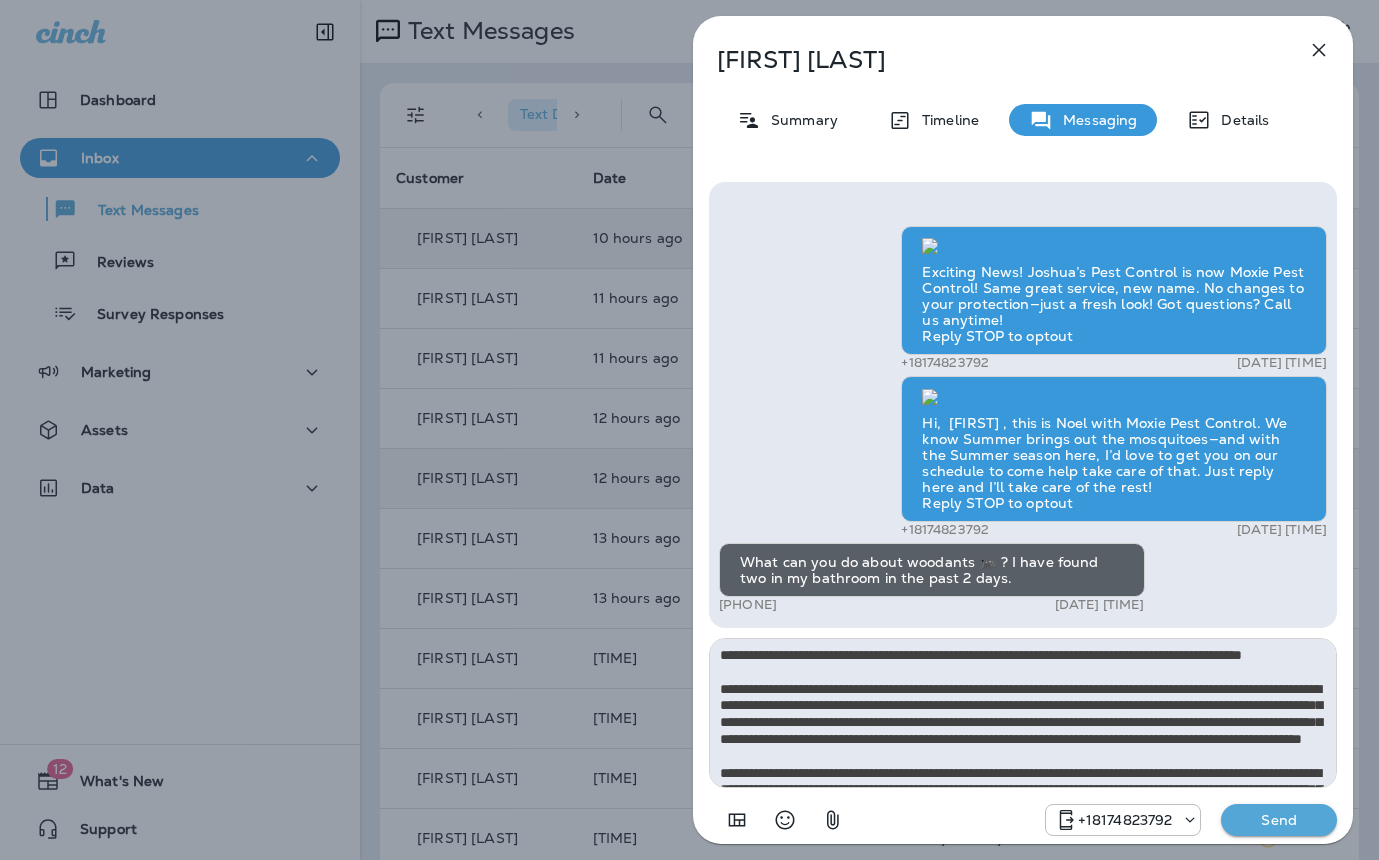scroll, scrollTop: 112, scrollLeft: 0, axis: vertical 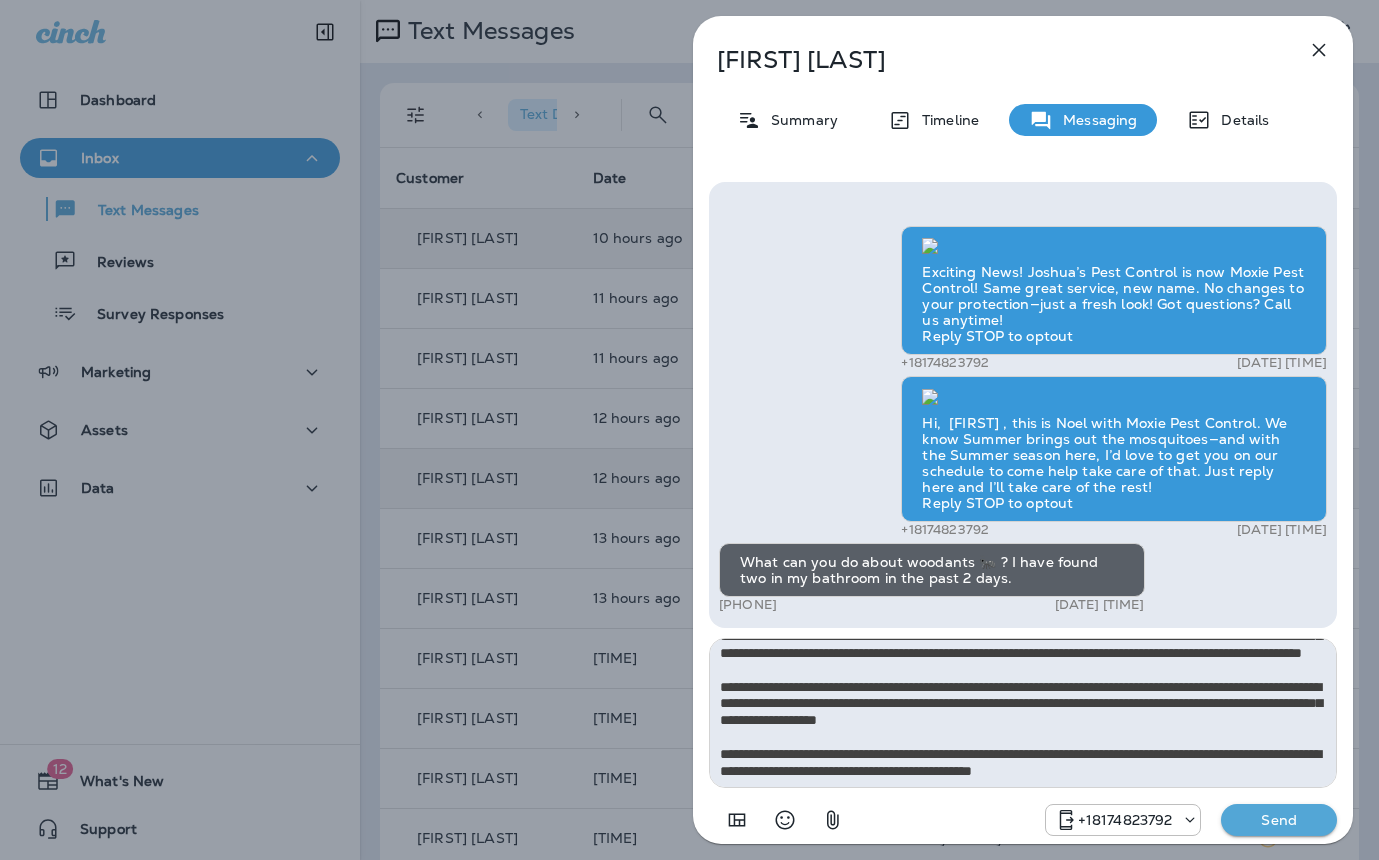type on "**********" 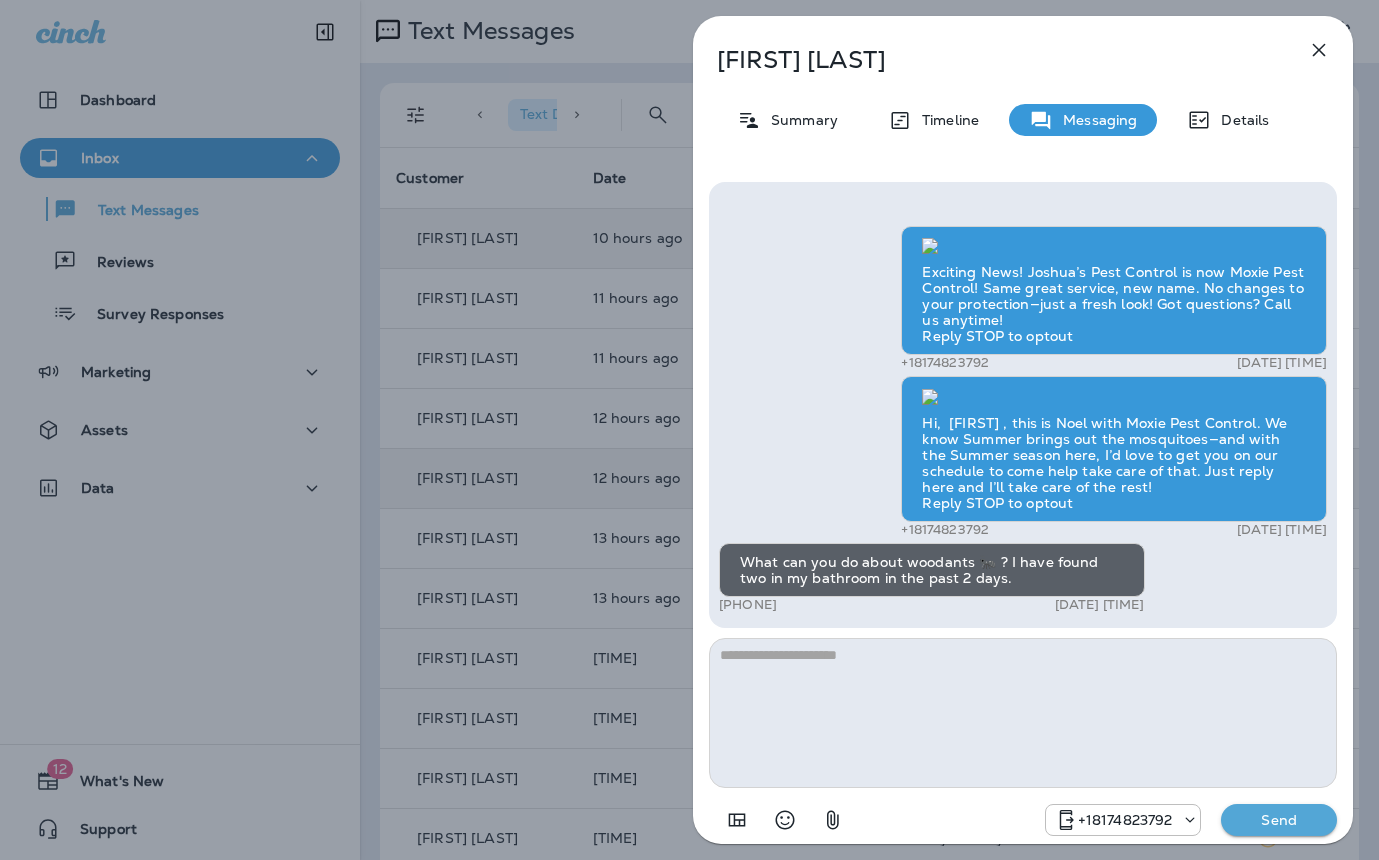 scroll, scrollTop: 0, scrollLeft: 0, axis: both 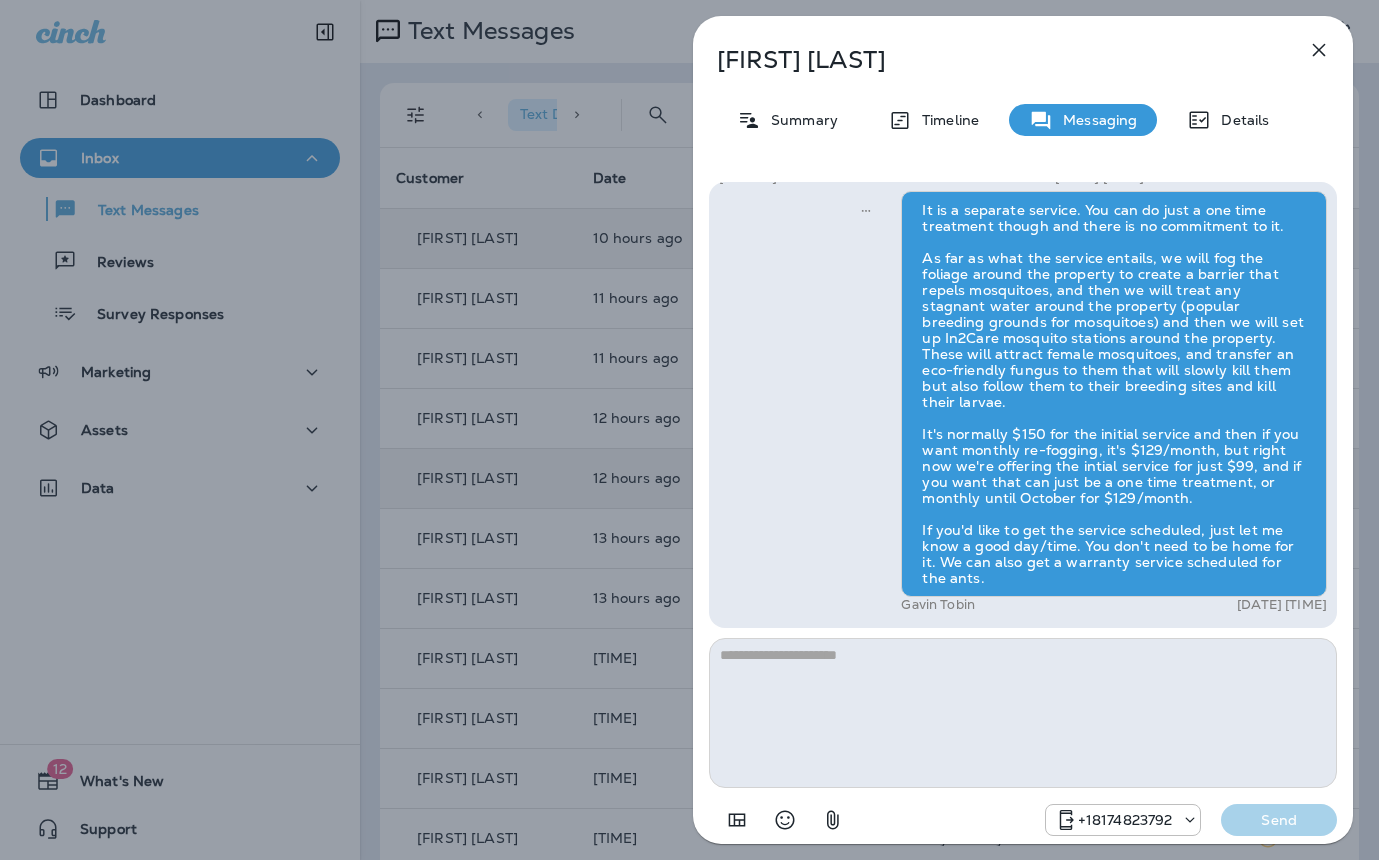 click on "Dana   Hartwell Summary   Timeline   Messaging   Details   Exciting News! Joshua’s Pest Control is now Moxie Pest Control! Same great service, new name. No changes to your protection—just a fresh look! Got questions? Call us anytime!
Reply STOP to optout +18174823792 Mar 7, 2025 11:26 PM Hi,  Dana , this is Noel with Moxie Pest Control. We know Summer brings out the mosquitoes—and with the Summer season here, I’d love to get you on our schedule to come help take care of that. Just reply here and I’ll take care of the rest!
Reply STOP to optout +18174823792 Jun 16, 2025 2:06 PM What can you do about woodants 🐜 ? I have found two in my bathroom in the past 2 days. +1 (618) 520-4054 Aug 4, 2025 9:09 PM   Gavin Tobin Aug 5, 2025 7:17 AM +18174823792 Send" at bounding box center (689, 430) 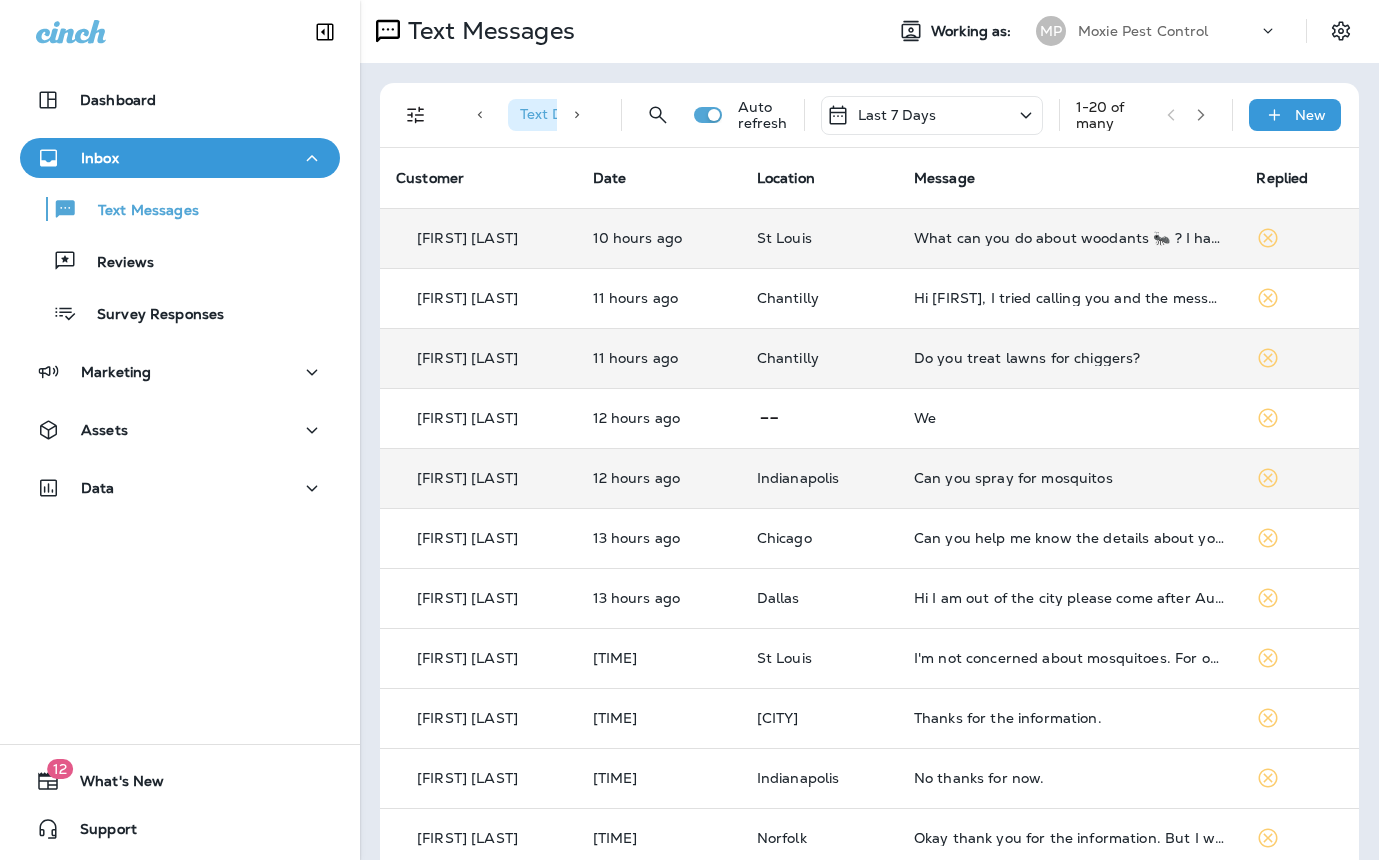 scroll, scrollTop: 0, scrollLeft: 0, axis: both 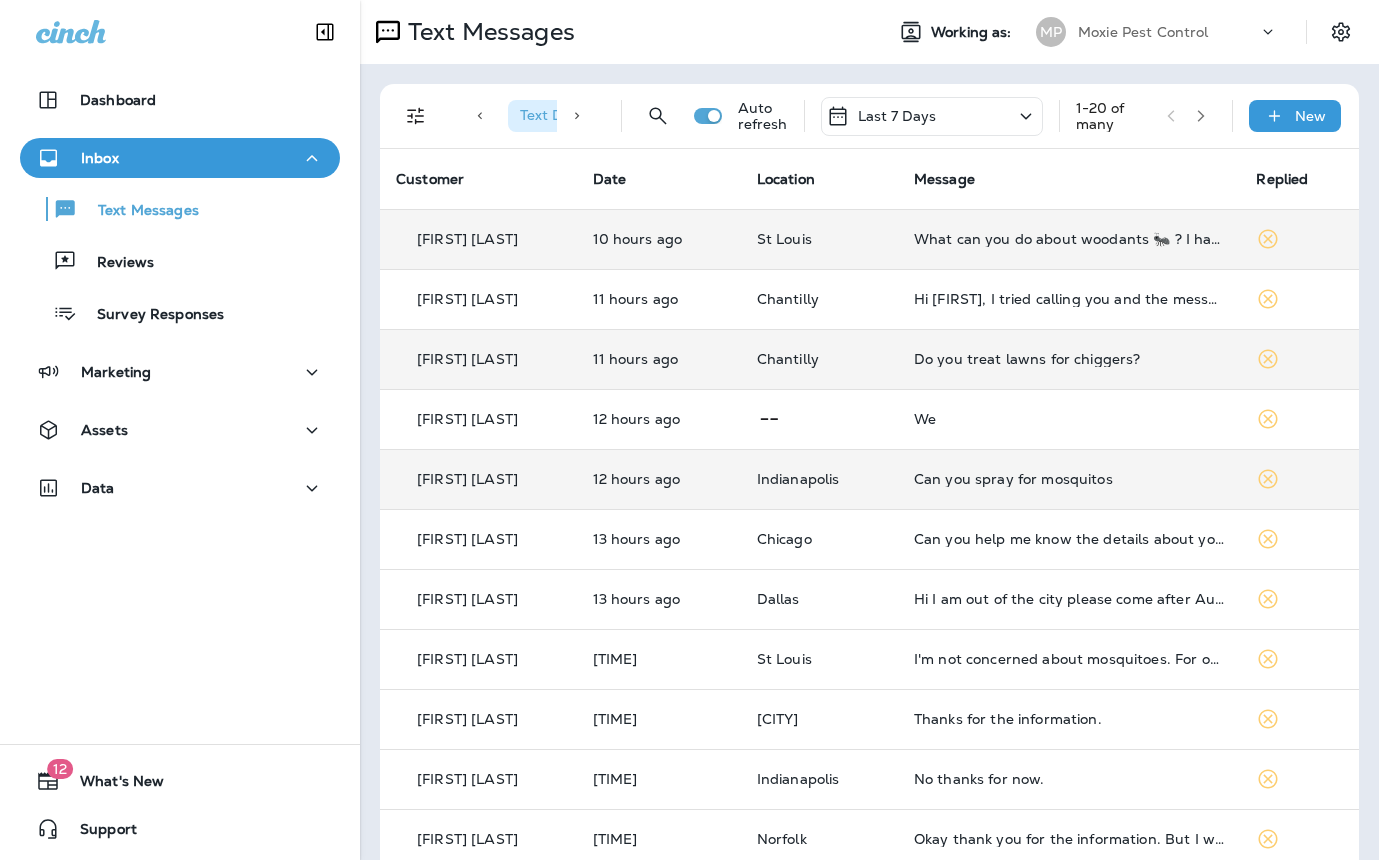 click on "Do you treat lawns for chiggers?" at bounding box center (1069, 359) 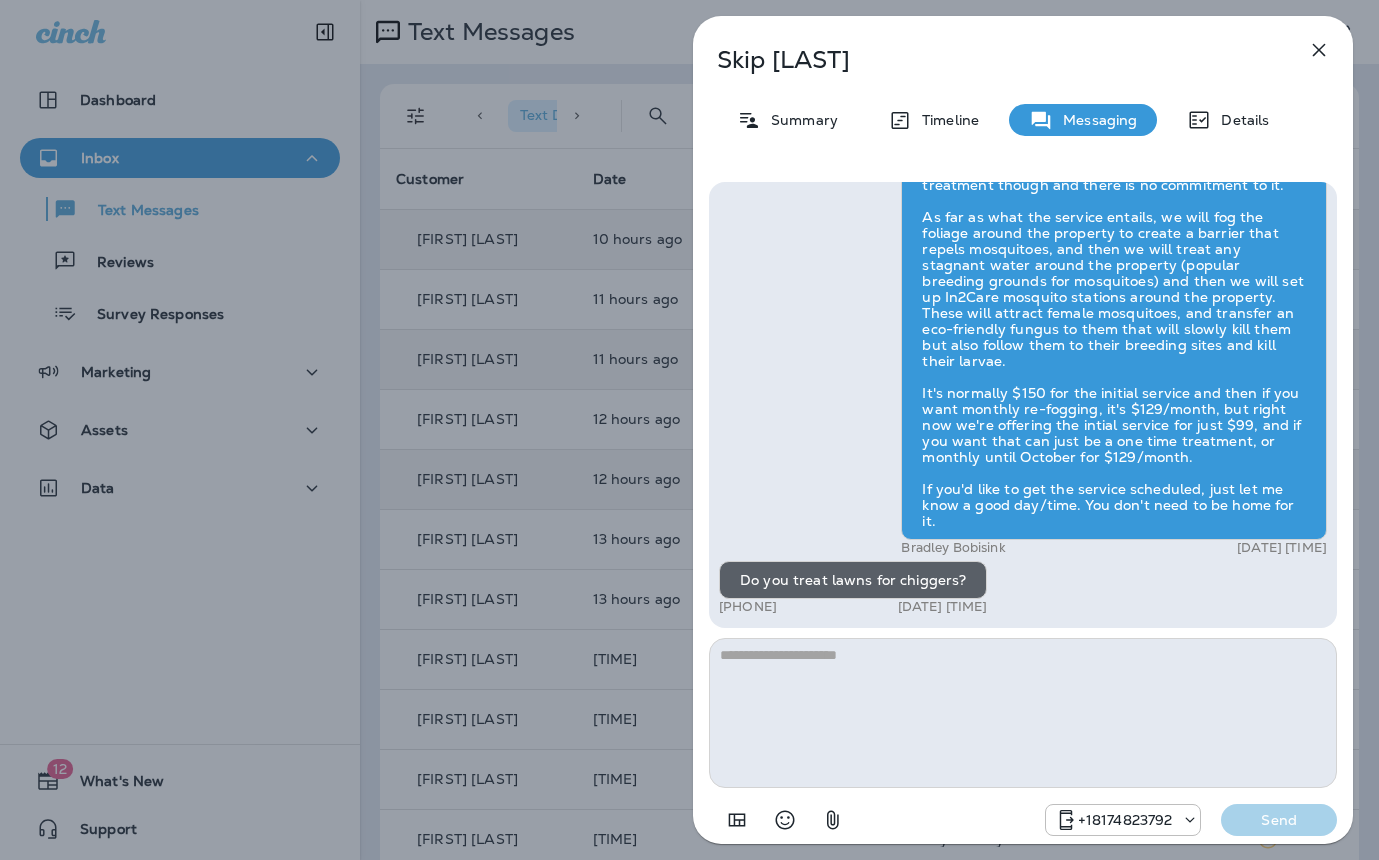 scroll, scrollTop: 0, scrollLeft: 0, axis: both 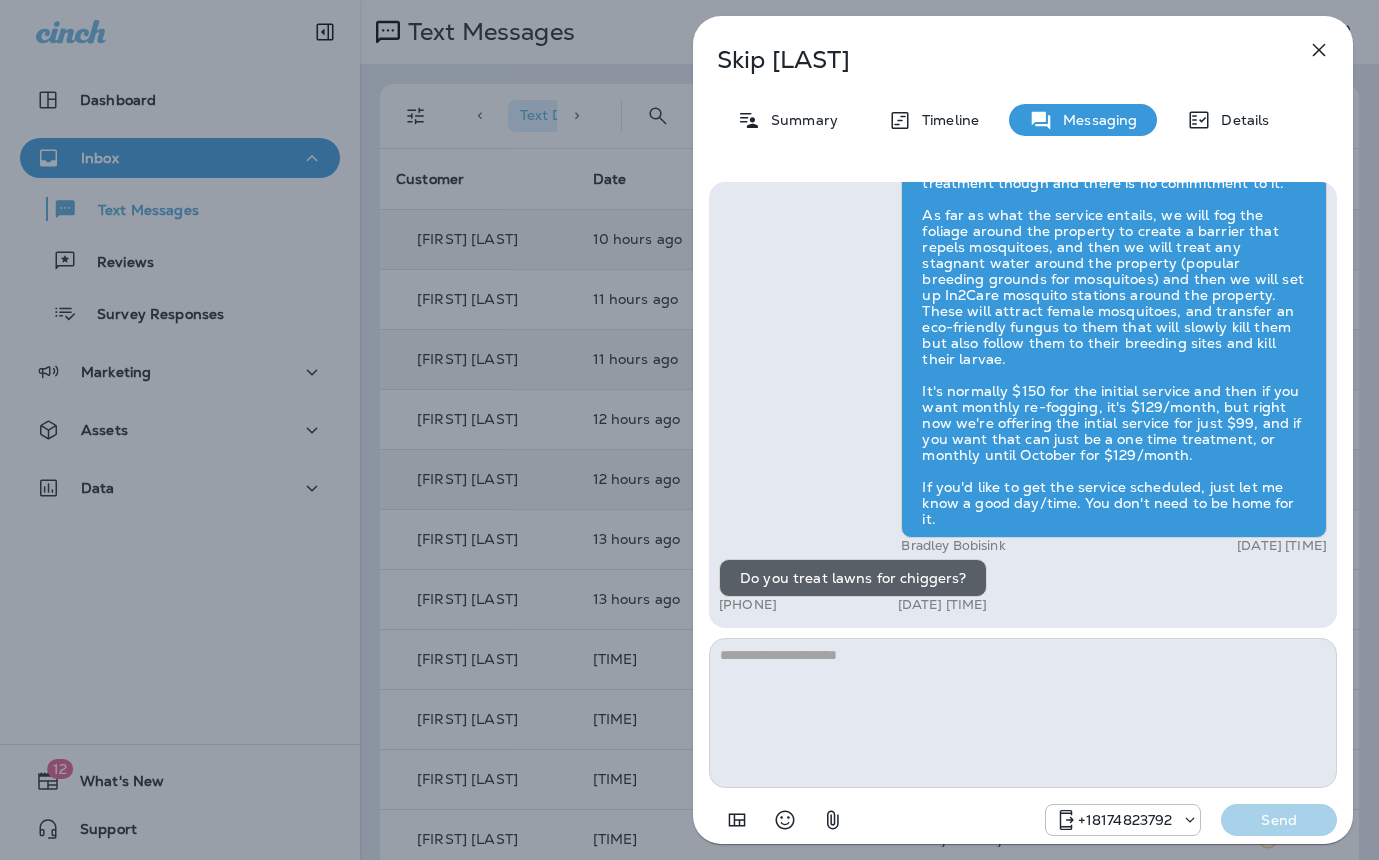 click on "Skip   Parker Summary   Timeline   Messaging   Details   Hi,  Skip , this is Cameron with Moxie Pest Control. We know Summer brings out the mosquitoes—and with the Summer season here, I’d love to get you on our schedule to come help take care of that. Just reply here if you're interested, and I'll let you know the details!
Reply STOP to optout +18174823792 Jul 23, 2025 11:38 AM Just checking in,  Skip . Our mosquito service is extremely effective, and it's totally pet and family friendly! We get awesome reviews on it.  Want me to send you more details?
Reply STOP to optout +18174823792 Jul 24, 2025 11:38 AM Does it take care of gnats too? +1 (703) 409-9150 Jul 25, 2025 2:21 PM Bradley Bobisink Jul 26, 2025 8:24 AM Do you treat lawns for chiggers? +1 (703) 409-9150 Aug 4, 2025 7:29 PM +18174823792 Send" at bounding box center [689, 430] 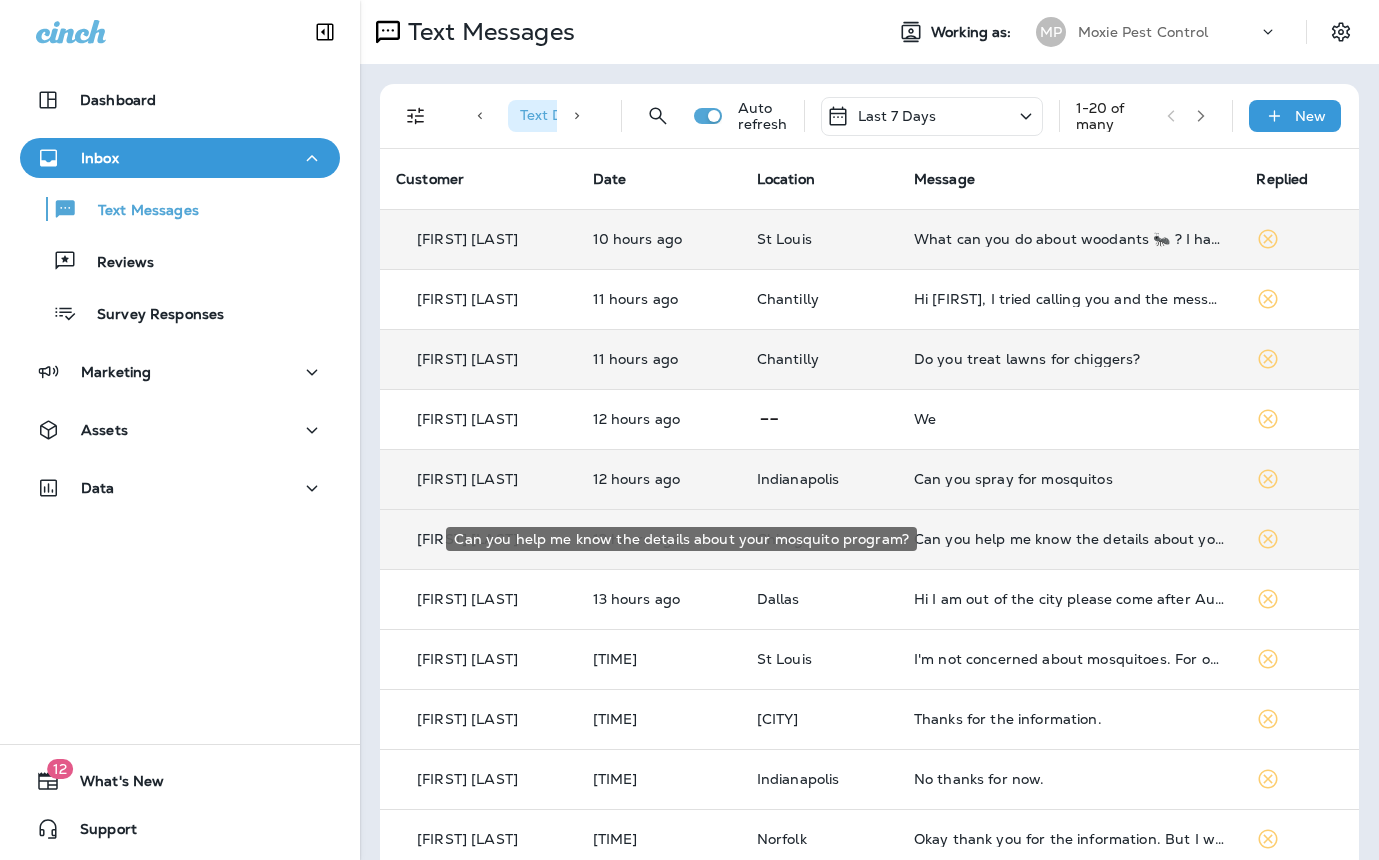 click on "Can you help me know the details about your mosquito program?" at bounding box center (1069, 539) 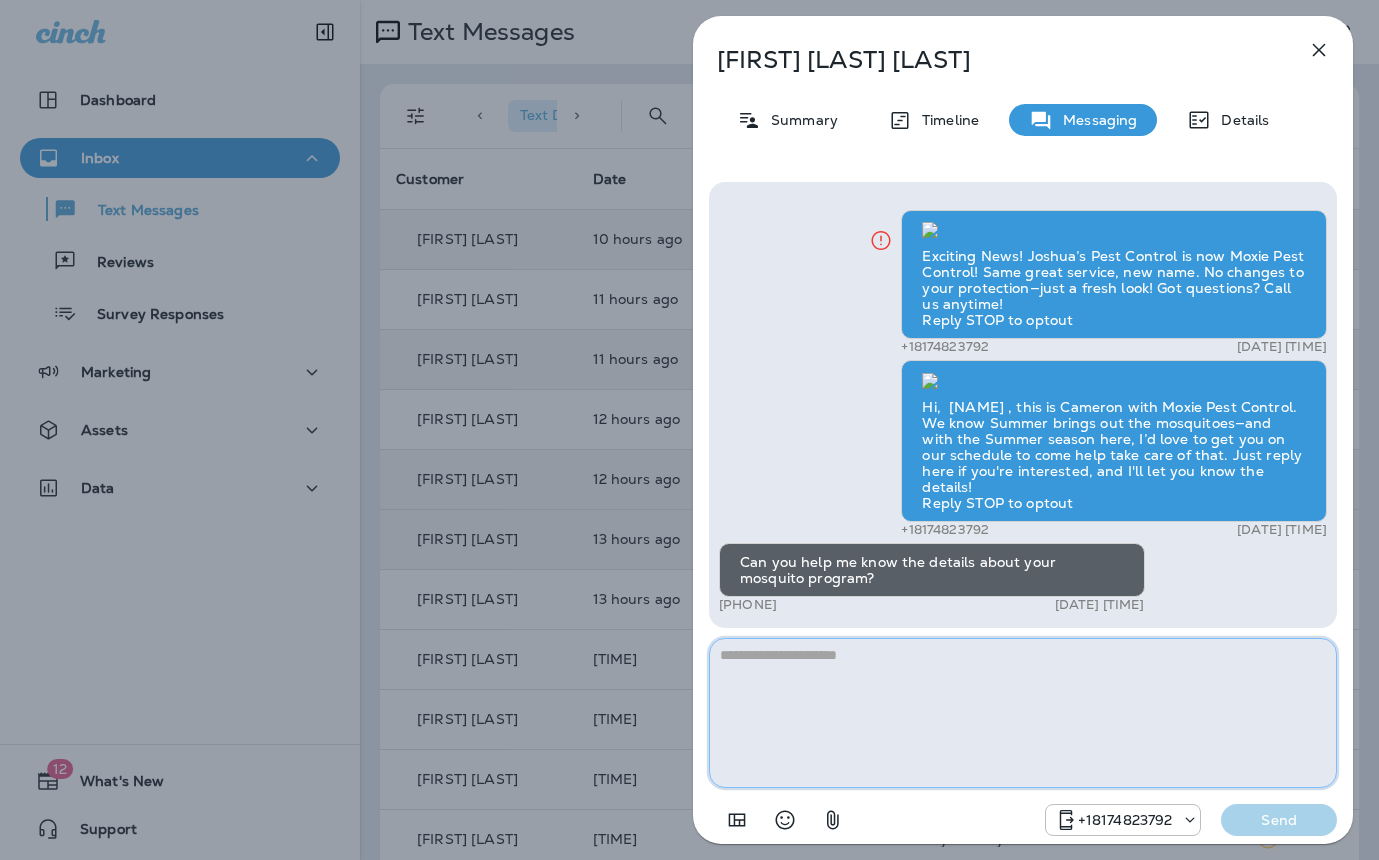 paste on "**********" 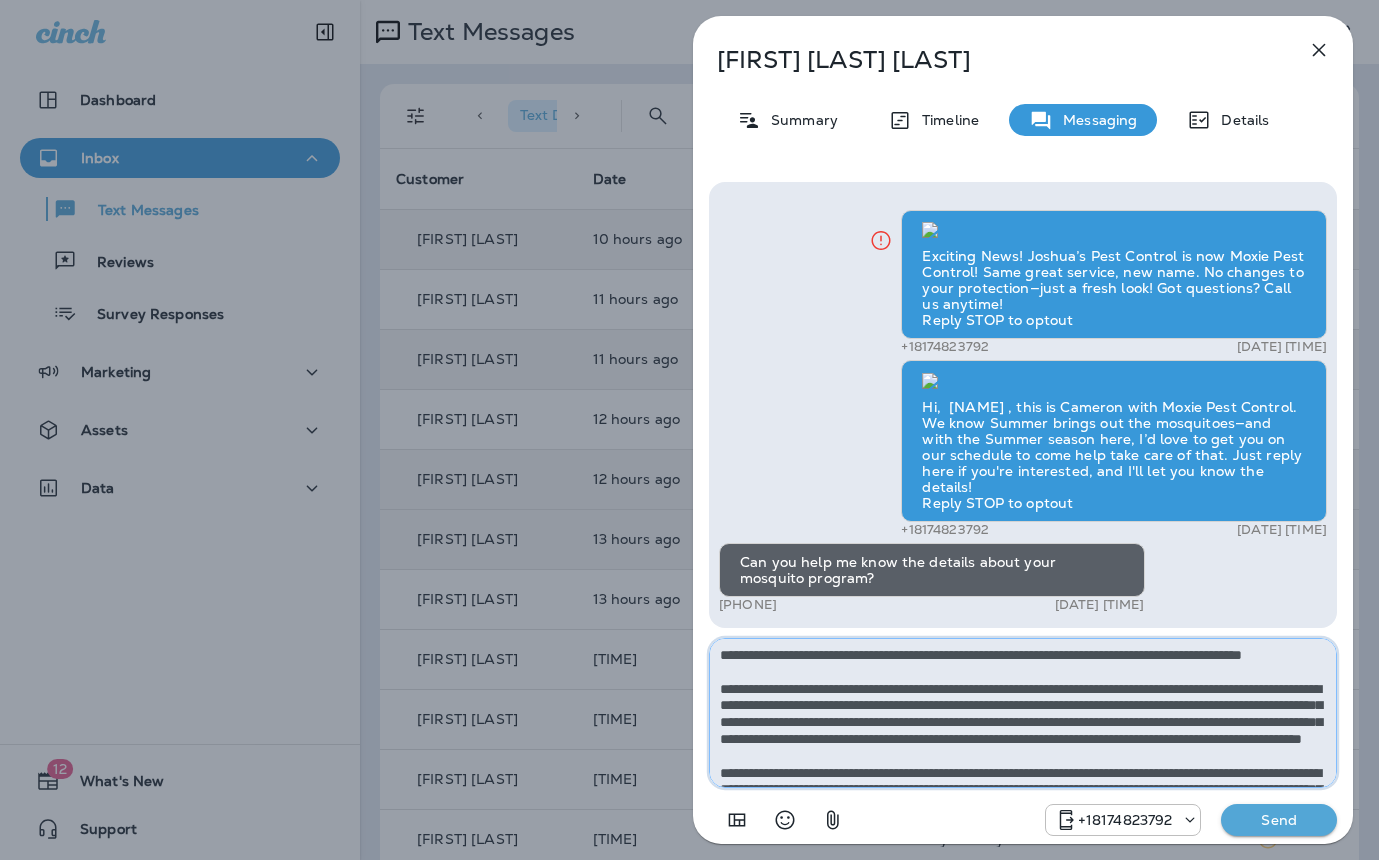 scroll, scrollTop: 112, scrollLeft: 0, axis: vertical 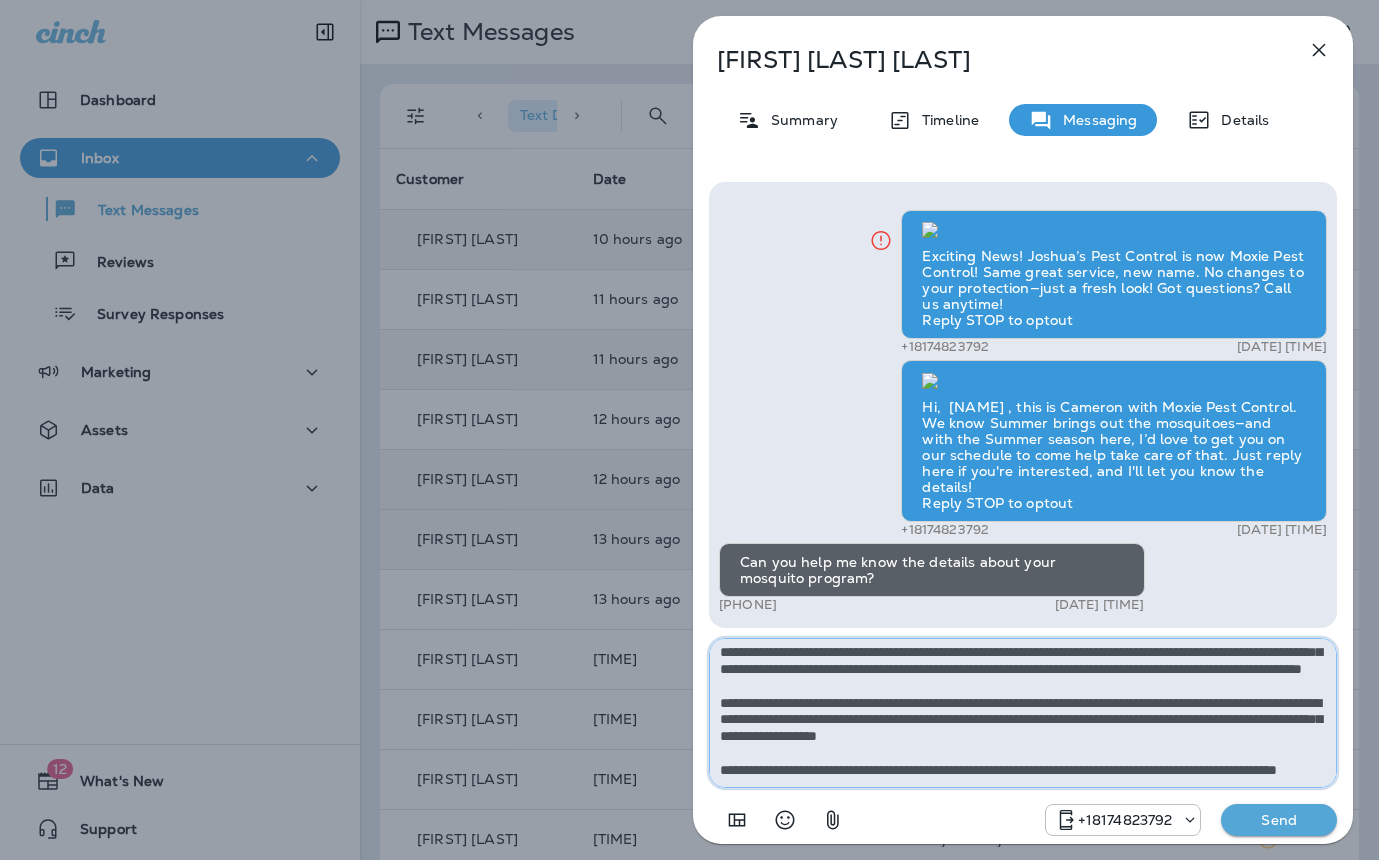 type on "**********" 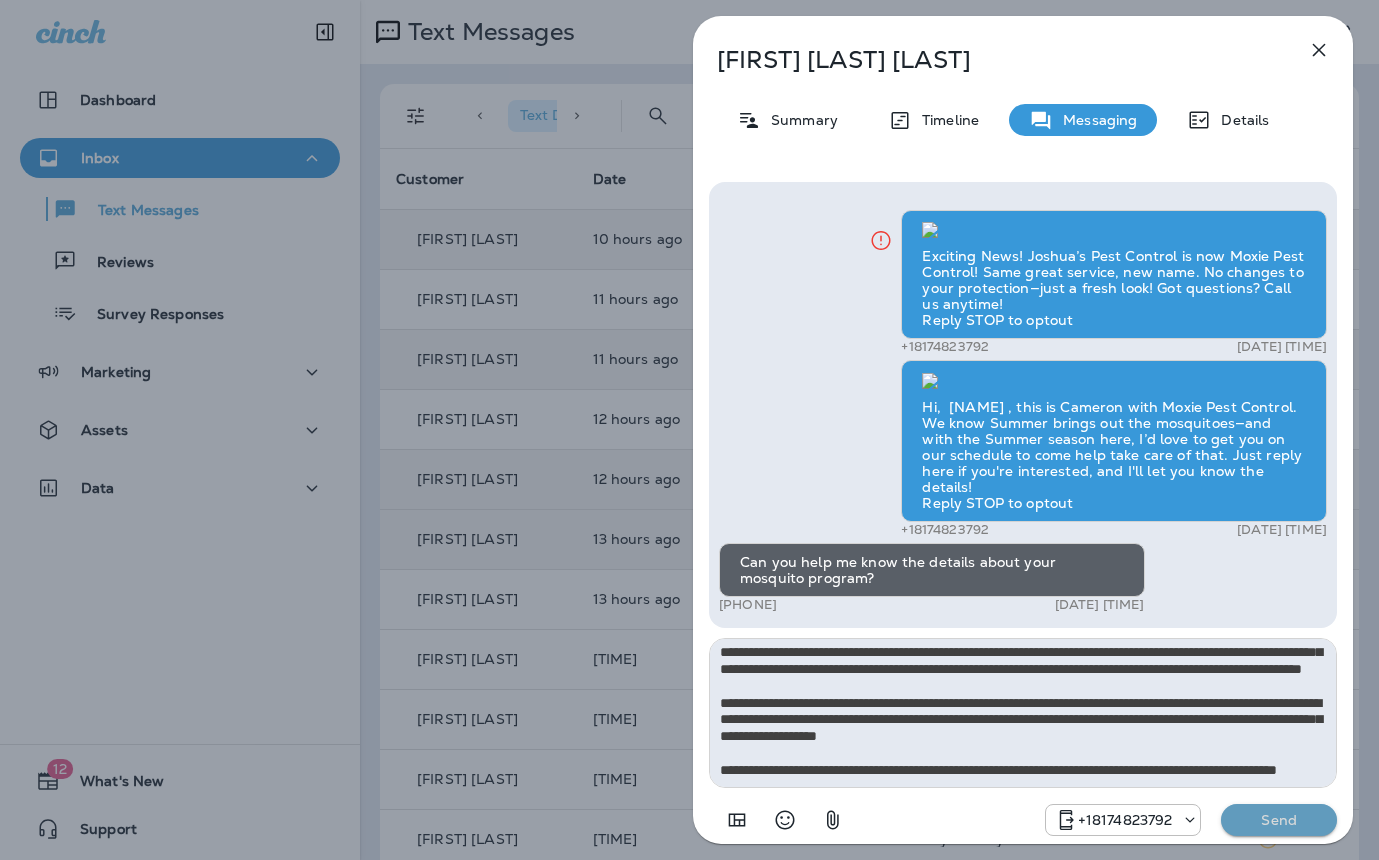 click on "Send" at bounding box center (1279, 820) 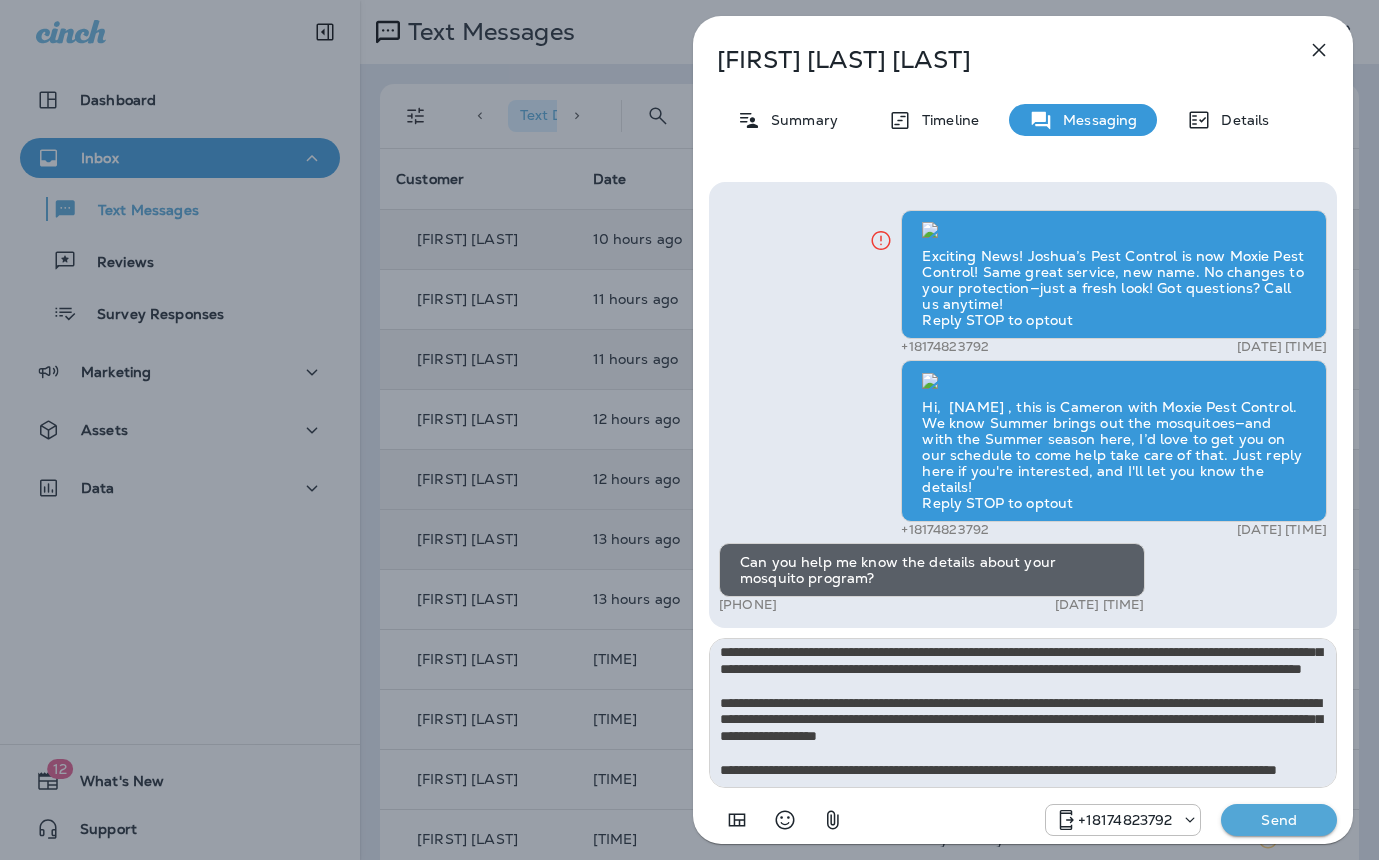 type 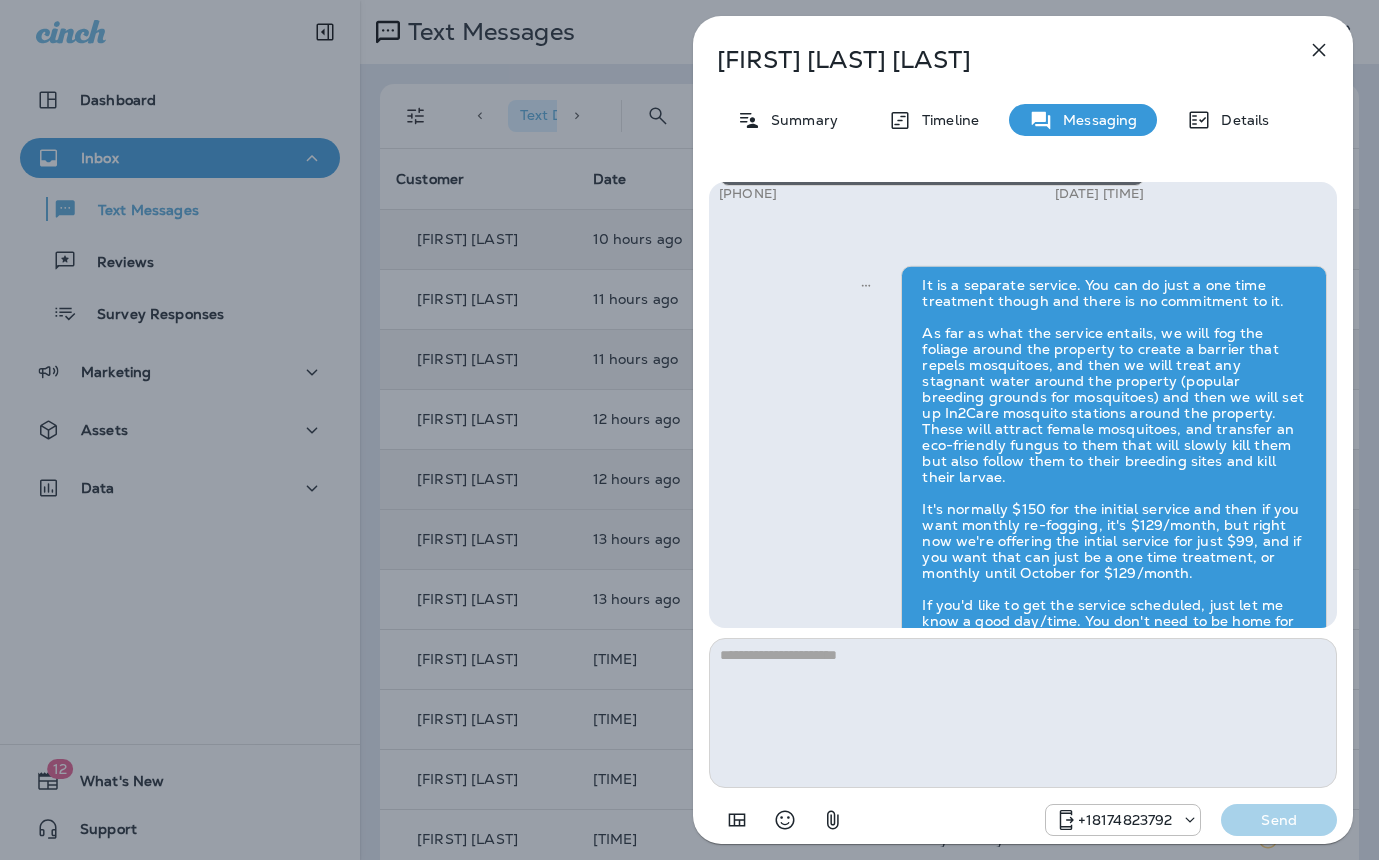 scroll, scrollTop: 0, scrollLeft: 0, axis: both 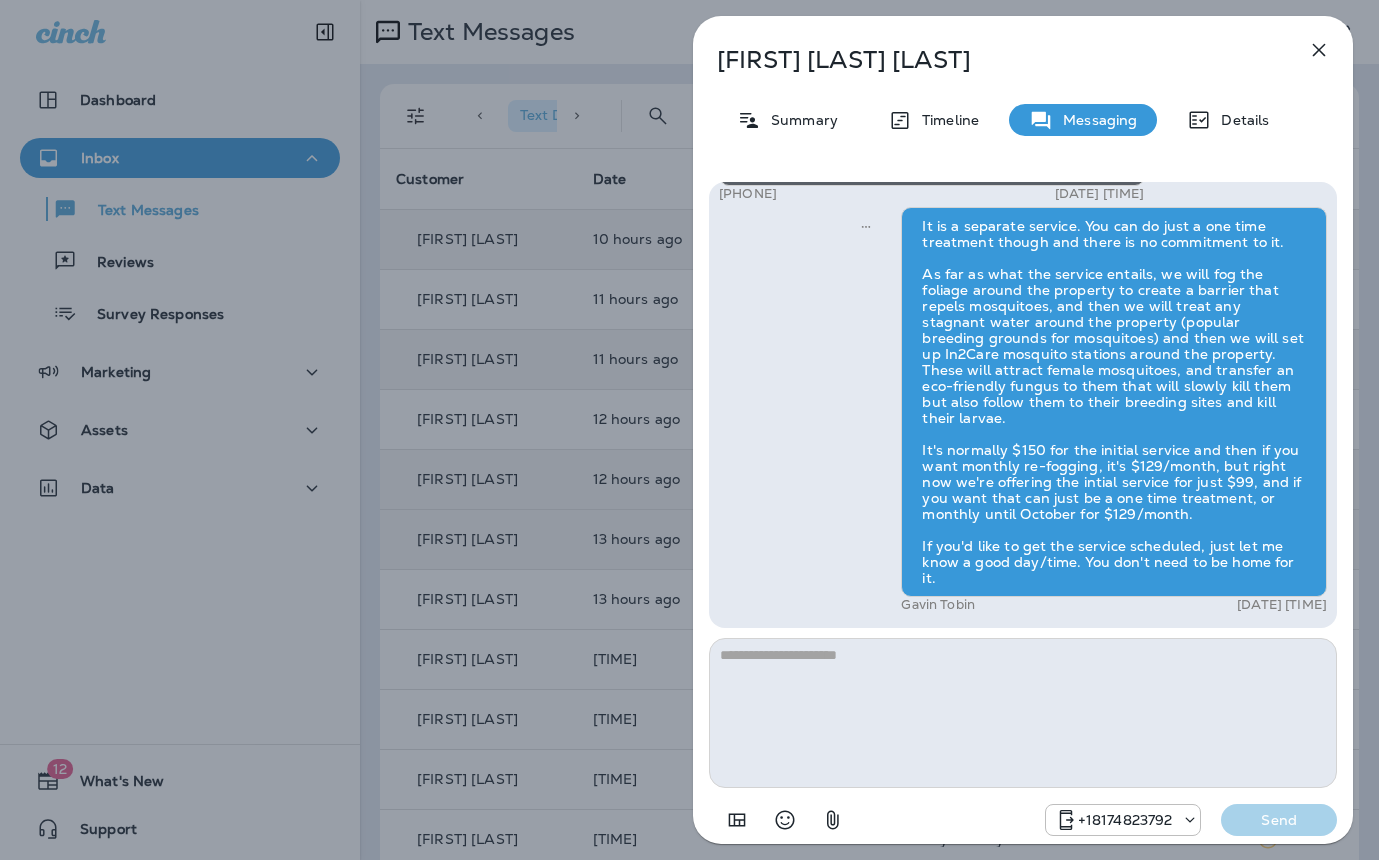 click on "Chong Wee   Liew Summary   Timeline   Messaging   Details   Exciting News! Joshua’s Pest Control is now Moxie Pest Control! Same great service, new name. No changes to your protection—just a fresh look! Got questions? Call us anytime!
Reply STOP to optout +18174823792 Mar 7, 2025 4:57 PM Hi,  Chong Wee , this is Cameron with Moxie Pest Control. We know Summer brings out the mosquitoes—and with the Summer season here, I’d love to get you on our schedule to come help take care of that. Just reply here if you're interested, and I'll let you know the details!
Reply STOP to optout +18174823792 Jun 23, 2025 12:10 PM Can you help me know the details about your mosquito program? +1 (617) 785-5697 Aug 4, 2025 6:08 PM   Gavin Tobin Aug 5, 2025 7:17 AM +18174823792 Send" at bounding box center (689, 430) 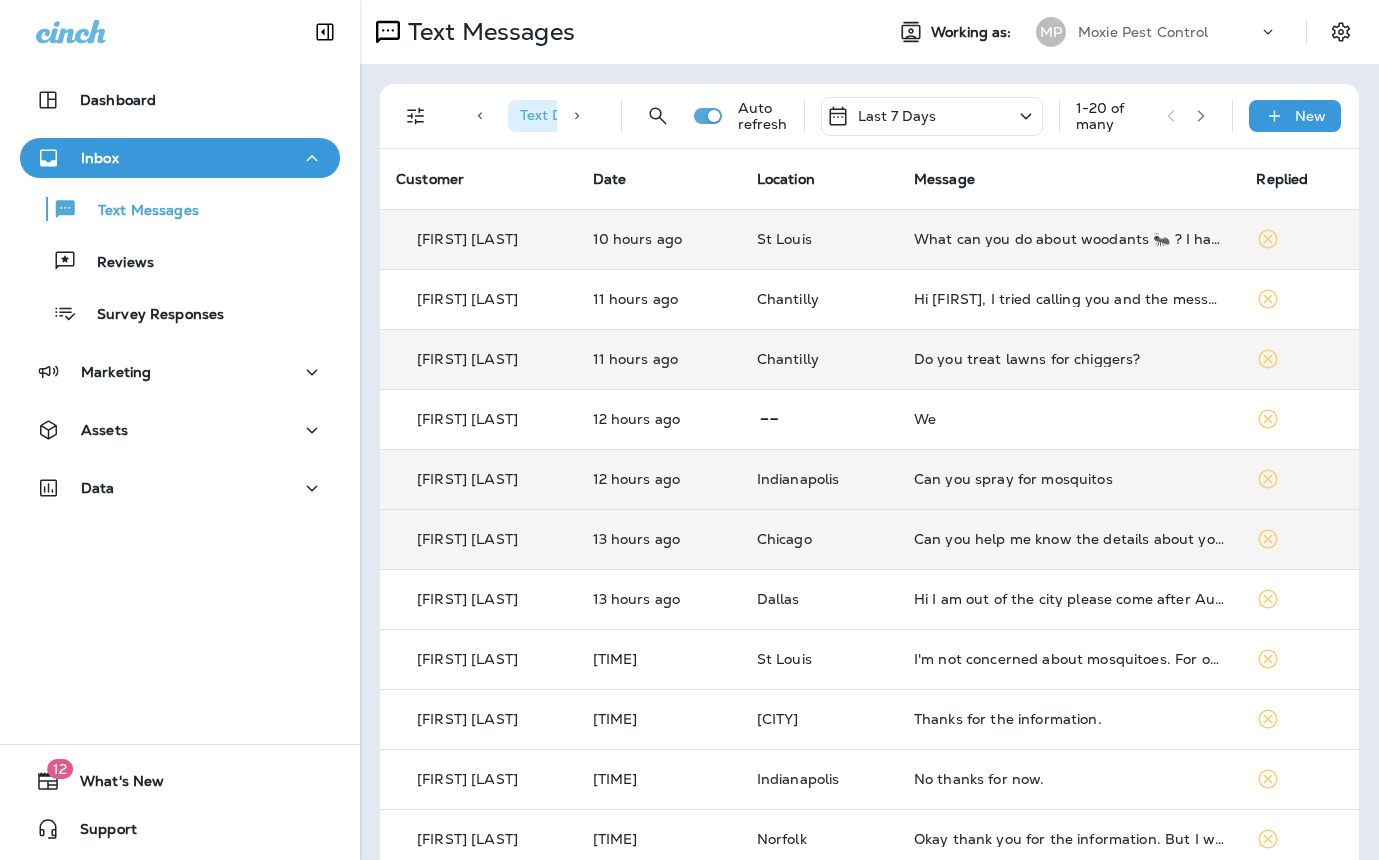 click on "Can you help me know the details about your mosquito program?" at bounding box center [1069, 539] 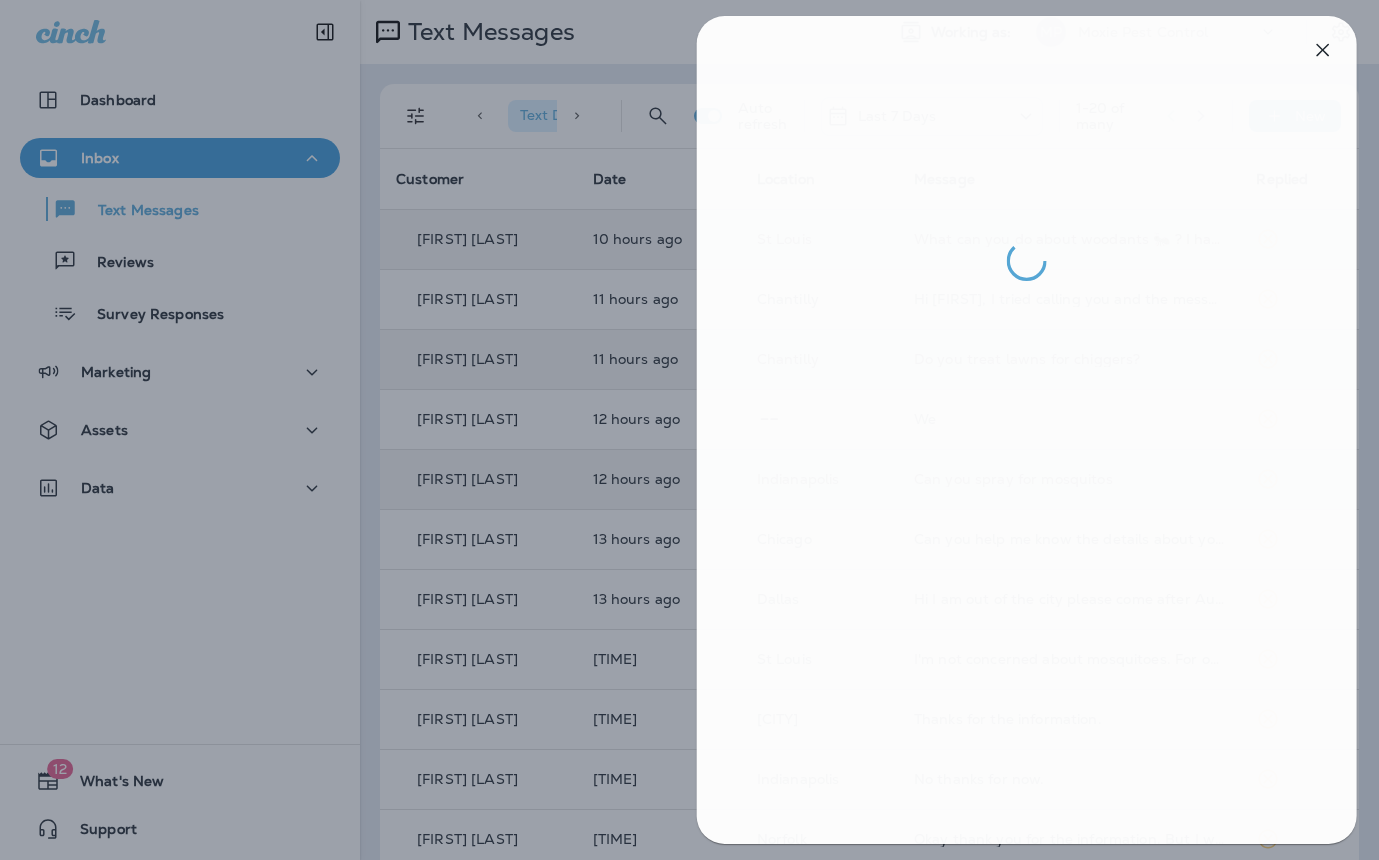 drag, startPoint x: 547, startPoint y: 527, endPoint x: 585, endPoint y: 539, distance: 39.849716 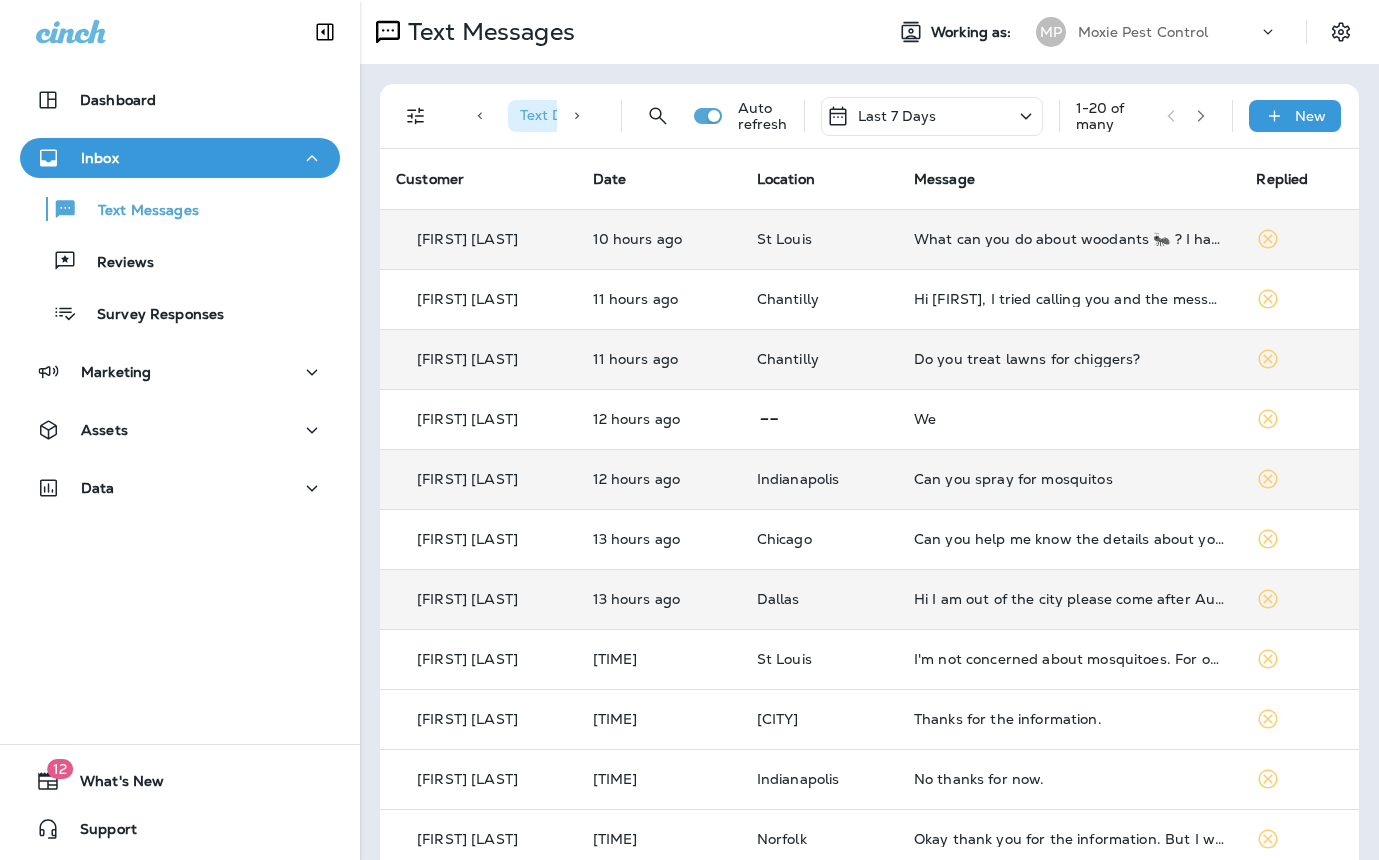 click on "Hi I am out of the city please come after August 16 Thanks" at bounding box center [1069, 599] 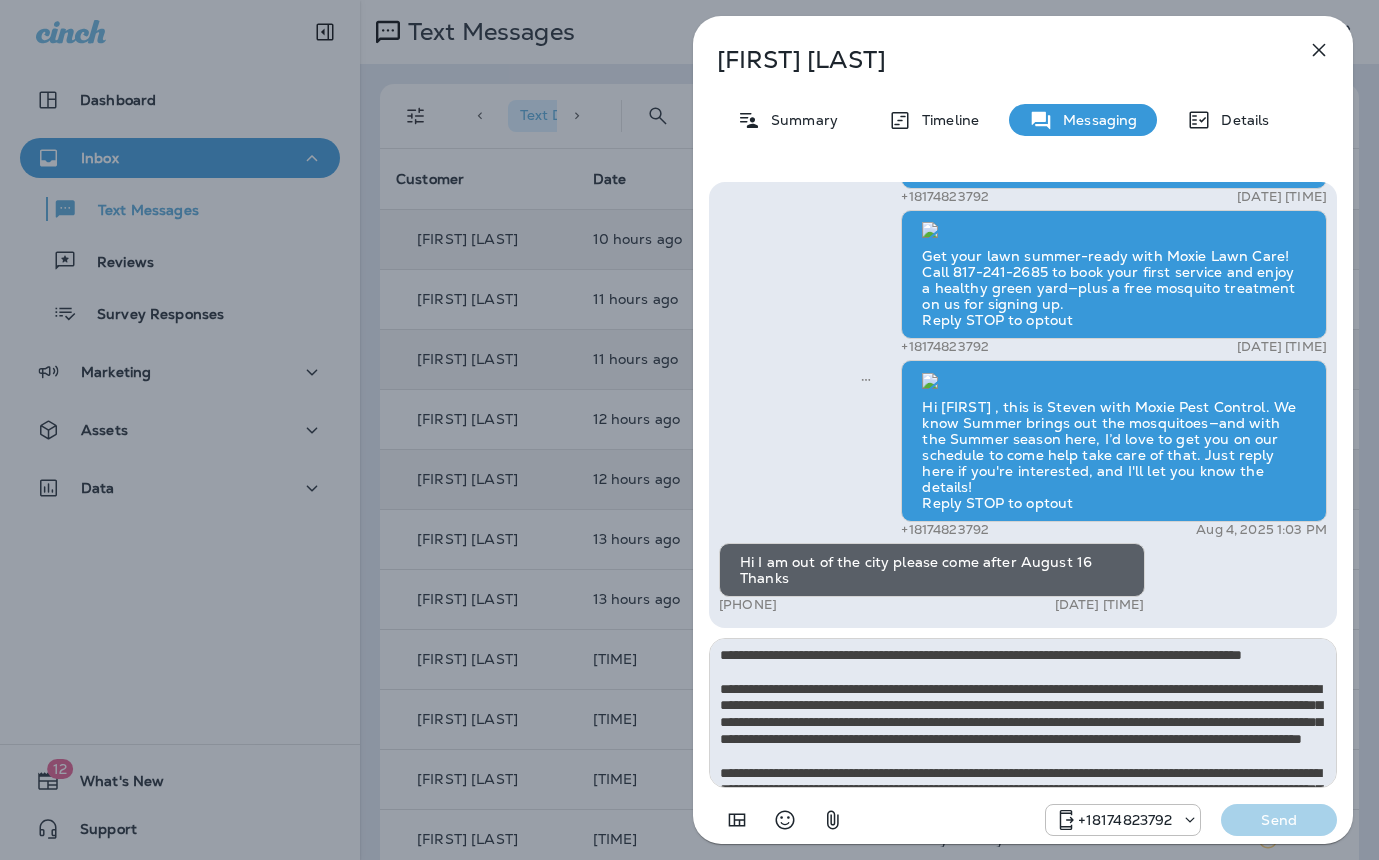 scroll, scrollTop: 112, scrollLeft: 0, axis: vertical 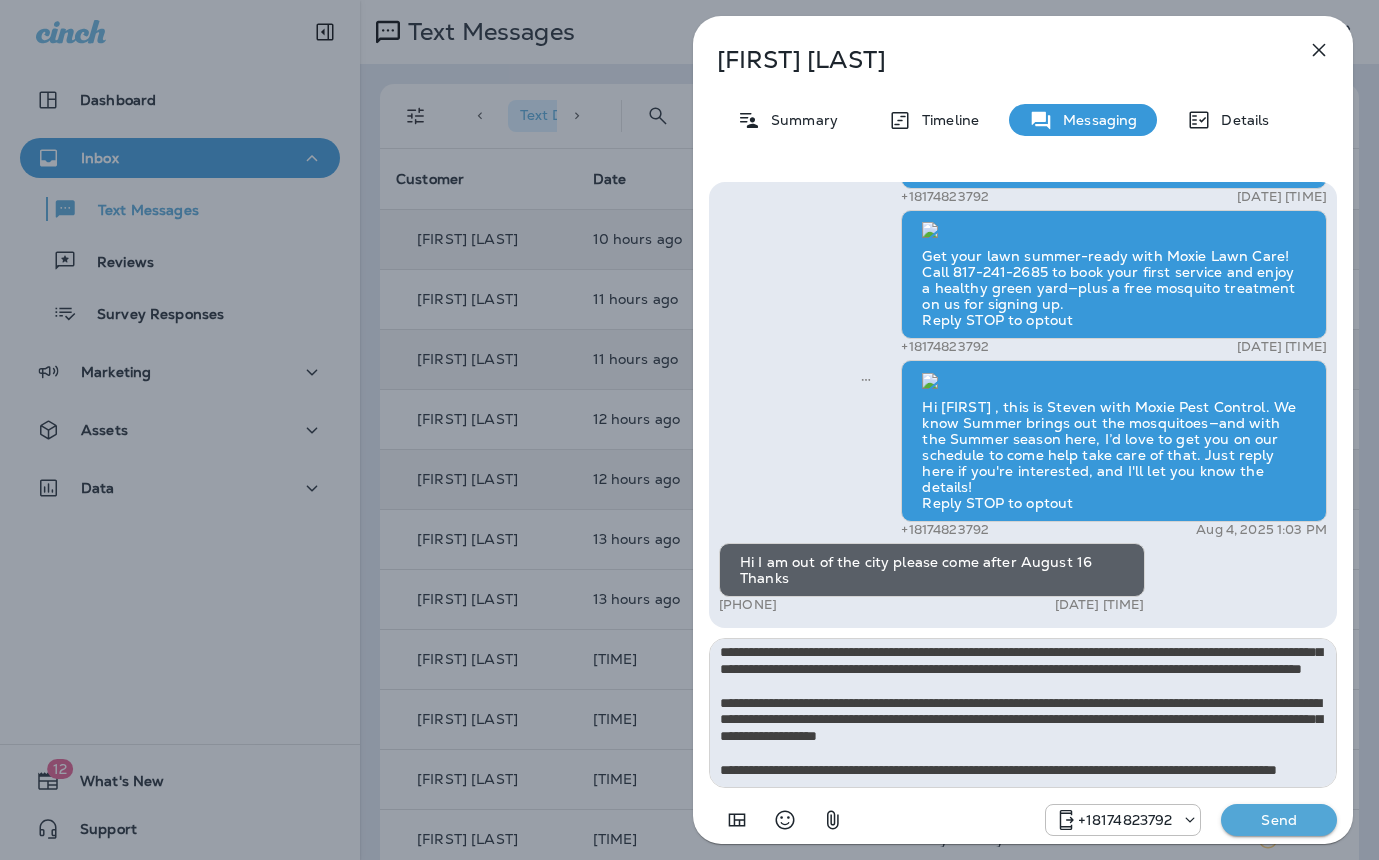type on "**********" 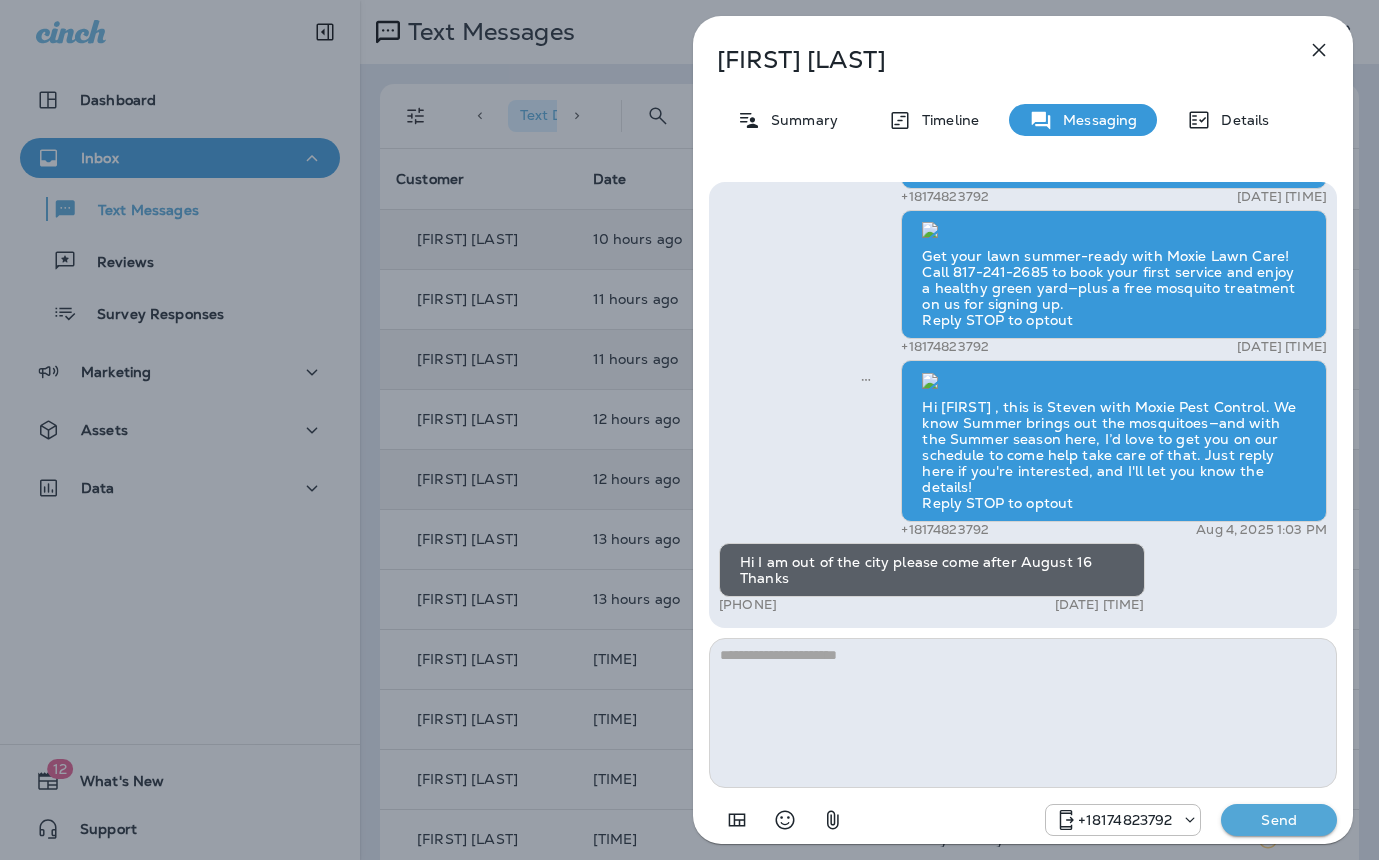 scroll, scrollTop: 0, scrollLeft: 0, axis: both 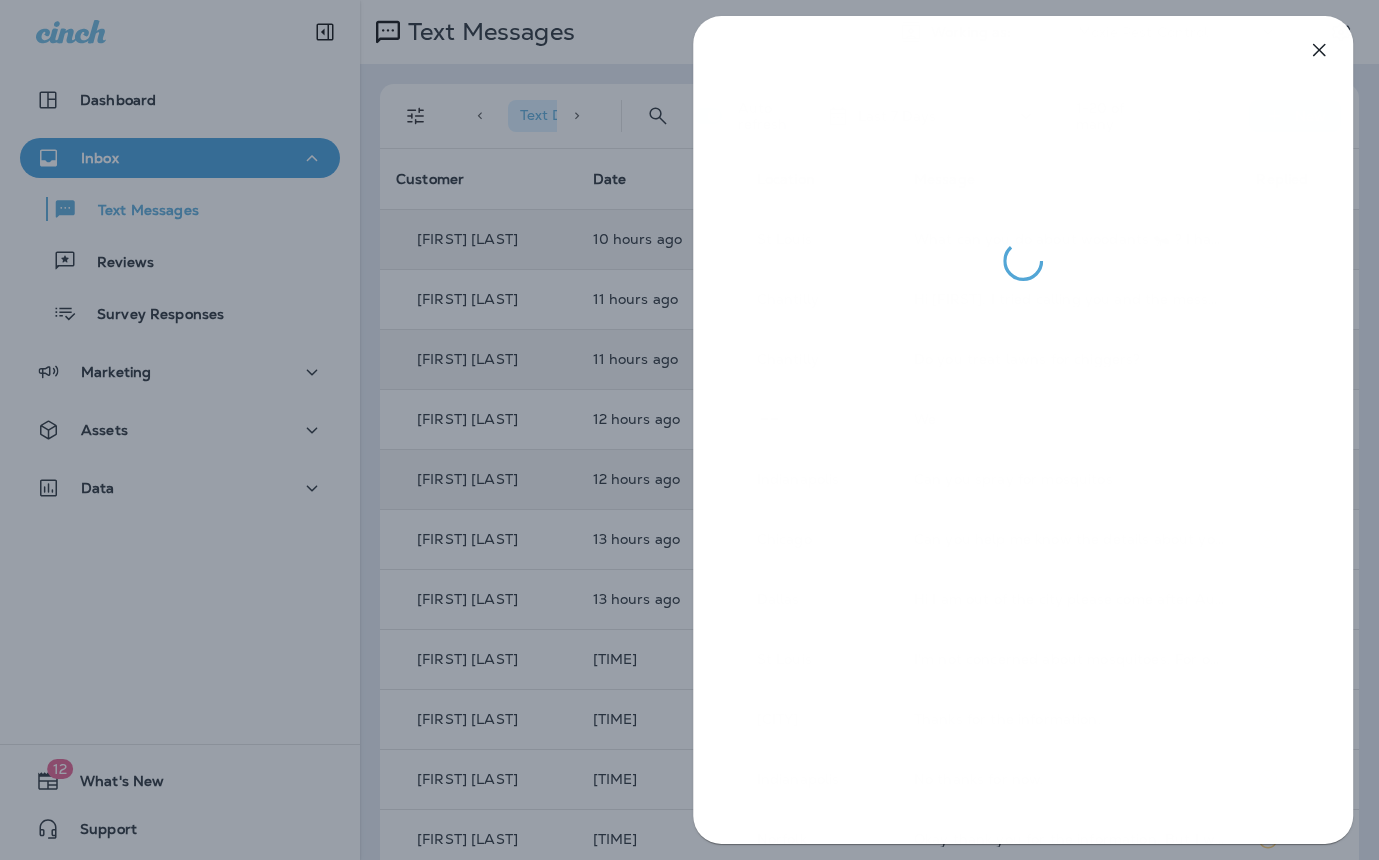 click at bounding box center [689, 430] 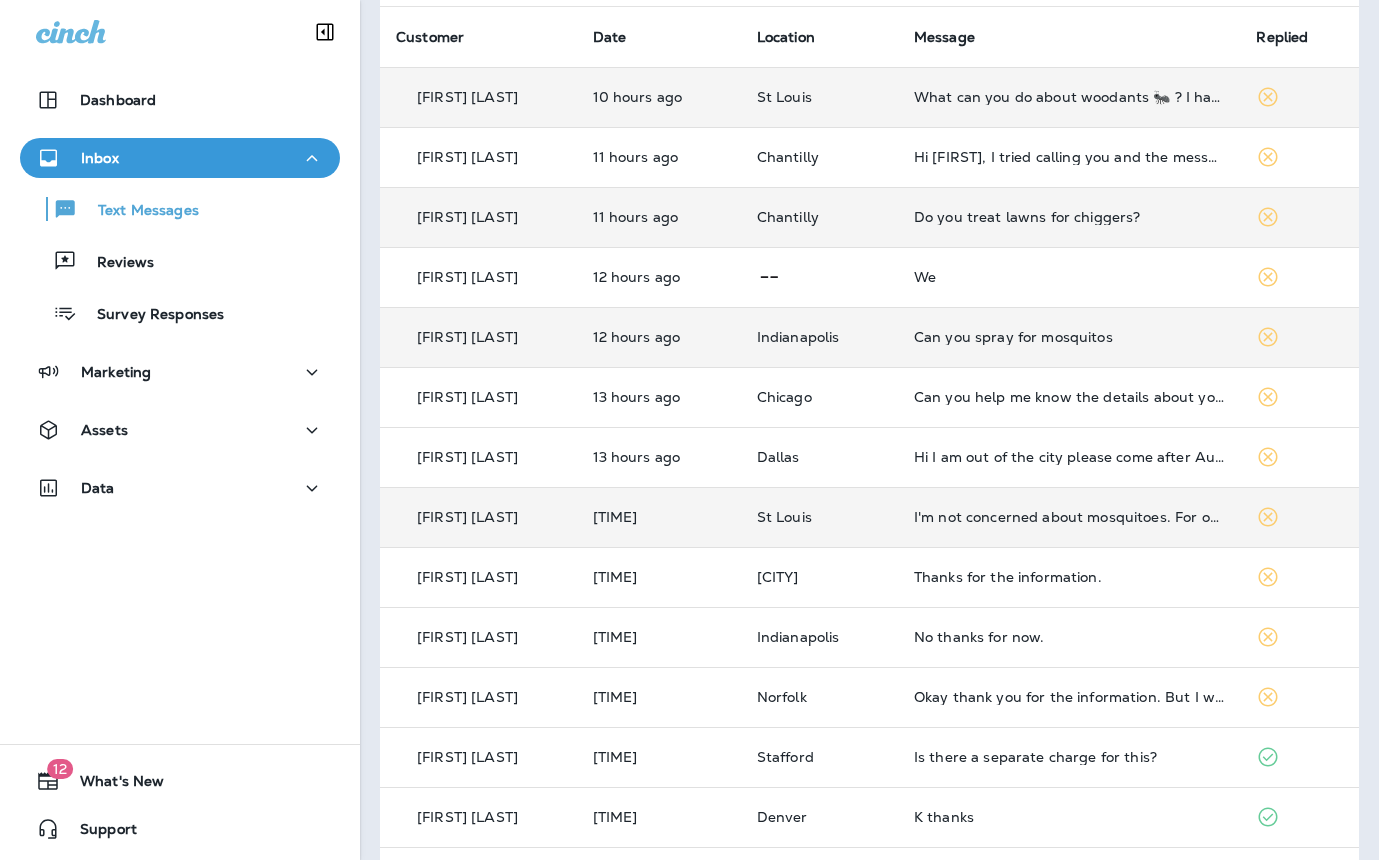 scroll, scrollTop: 147, scrollLeft: 0, axis: vertical 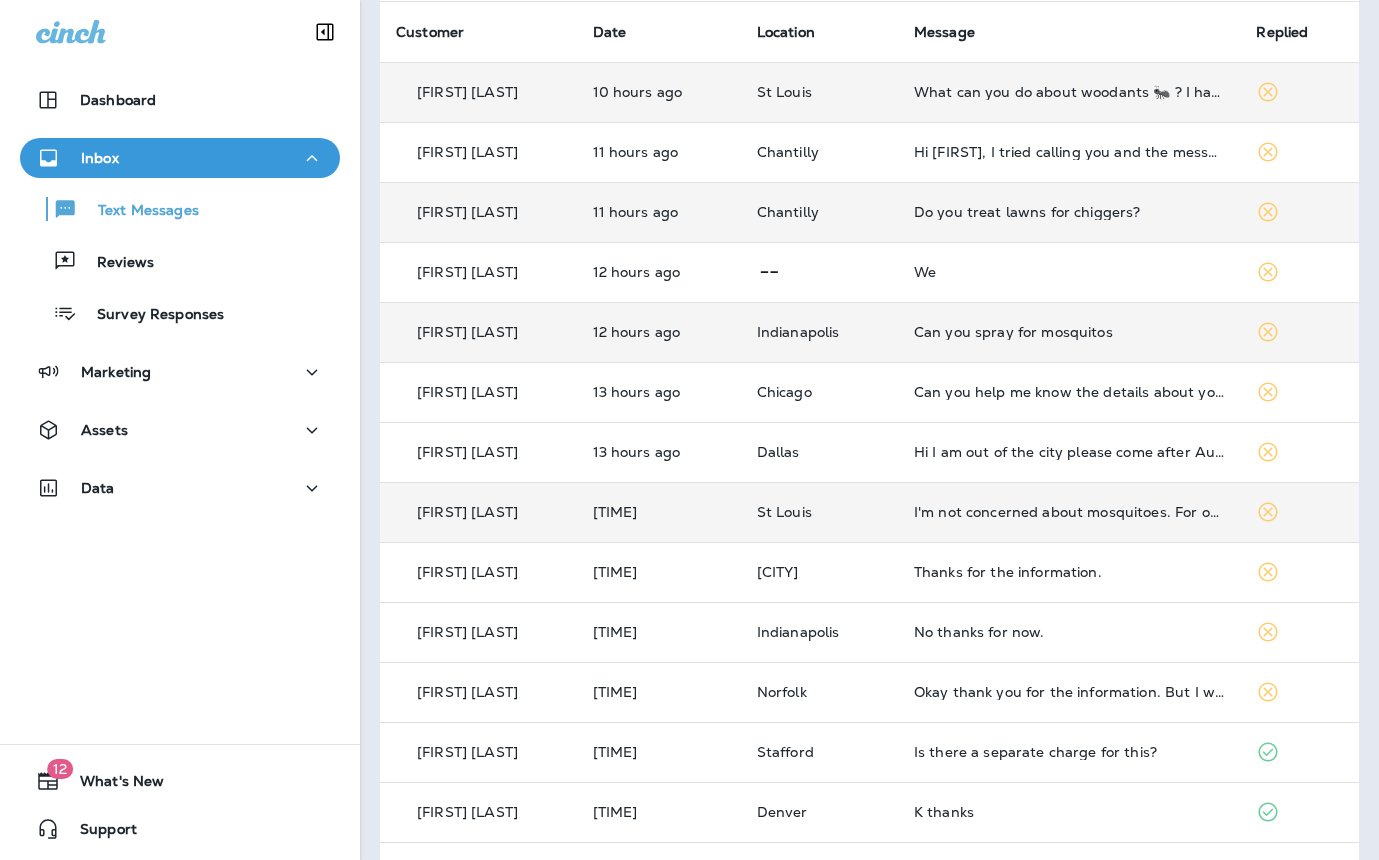 click on "I'm not concerned about mosquitoes. For one thing I take a B-complex vitamin every day. Years ago when I was going on a mission trip to a country where we would have been at risk someone had heard that a certain B vitamin repelled mosquitoes. He didn't know which one so recommended we take the B complex. Since then I've had mosquitoes land on my arm and then just fly away. Evidently my skin doesn't emit an odor that makes them bite me." at bounding box center (1069, 512) 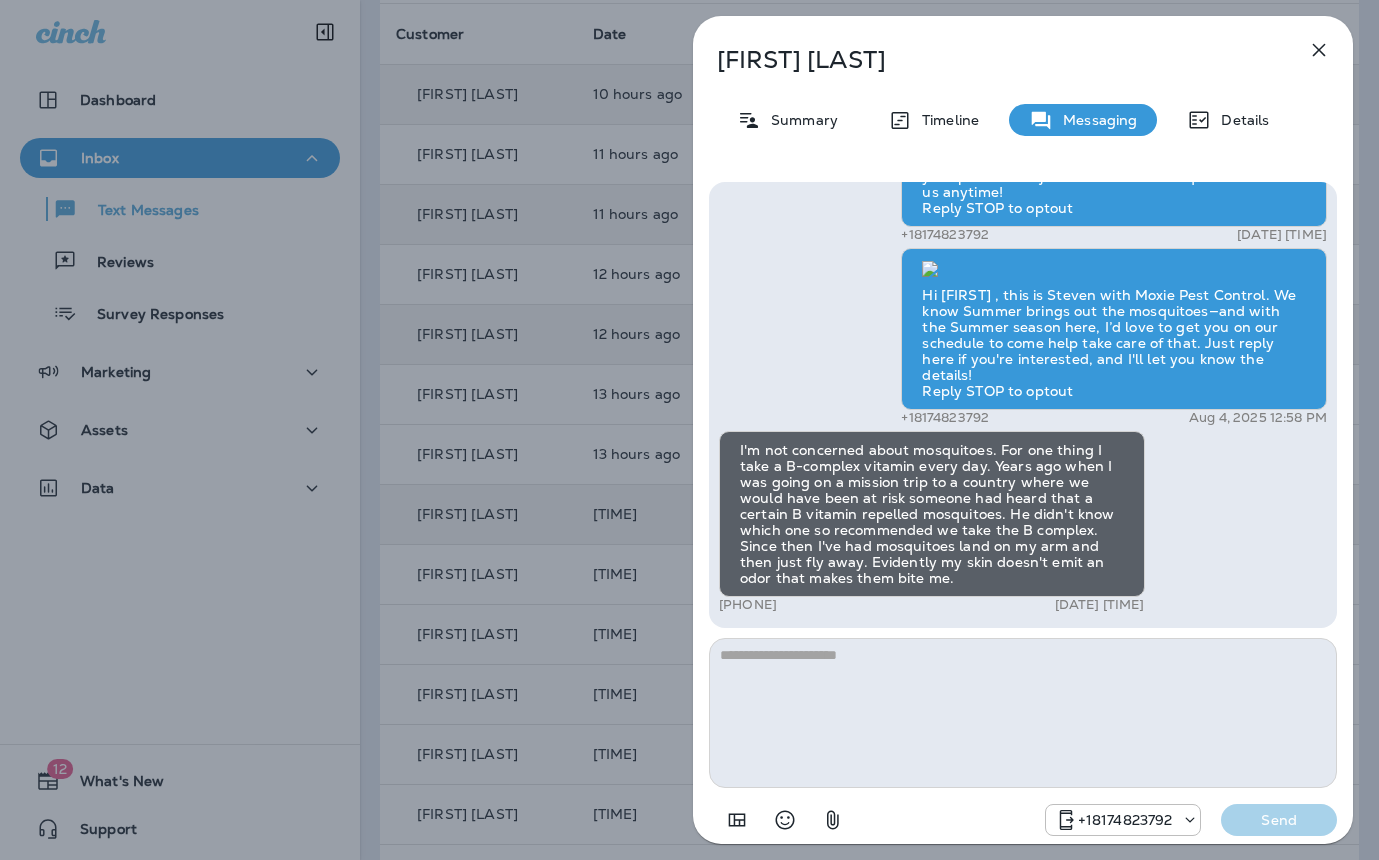 click on "Terry   Waggle Summary   Timeline   Messaging   Details   Exciting News! Joshua’s Pest Control is now Moxie Pest Control! Same great service, new name. No changes to your protection—just a fresh look! Got questions? Call us anytime!
Reply STOP to optout +18174823792 Mar 7, 2025 4:59 PM Hi Terry , this is Steven with Moxie Pest Control. We know Summer brings out the mosquitoes—and with the Summer season here, I’d love to get you on our schedule to come help take care of that. Just reply here if you're interested, and I'll let you know the details!
Reply STOP to optout +18174823792 Aug 4, 2025 12:58 PM +1 (314) 605-3842 Aug 4, 2025 5:14 PM +18174823792 Send" at bounding box center [689, 430] 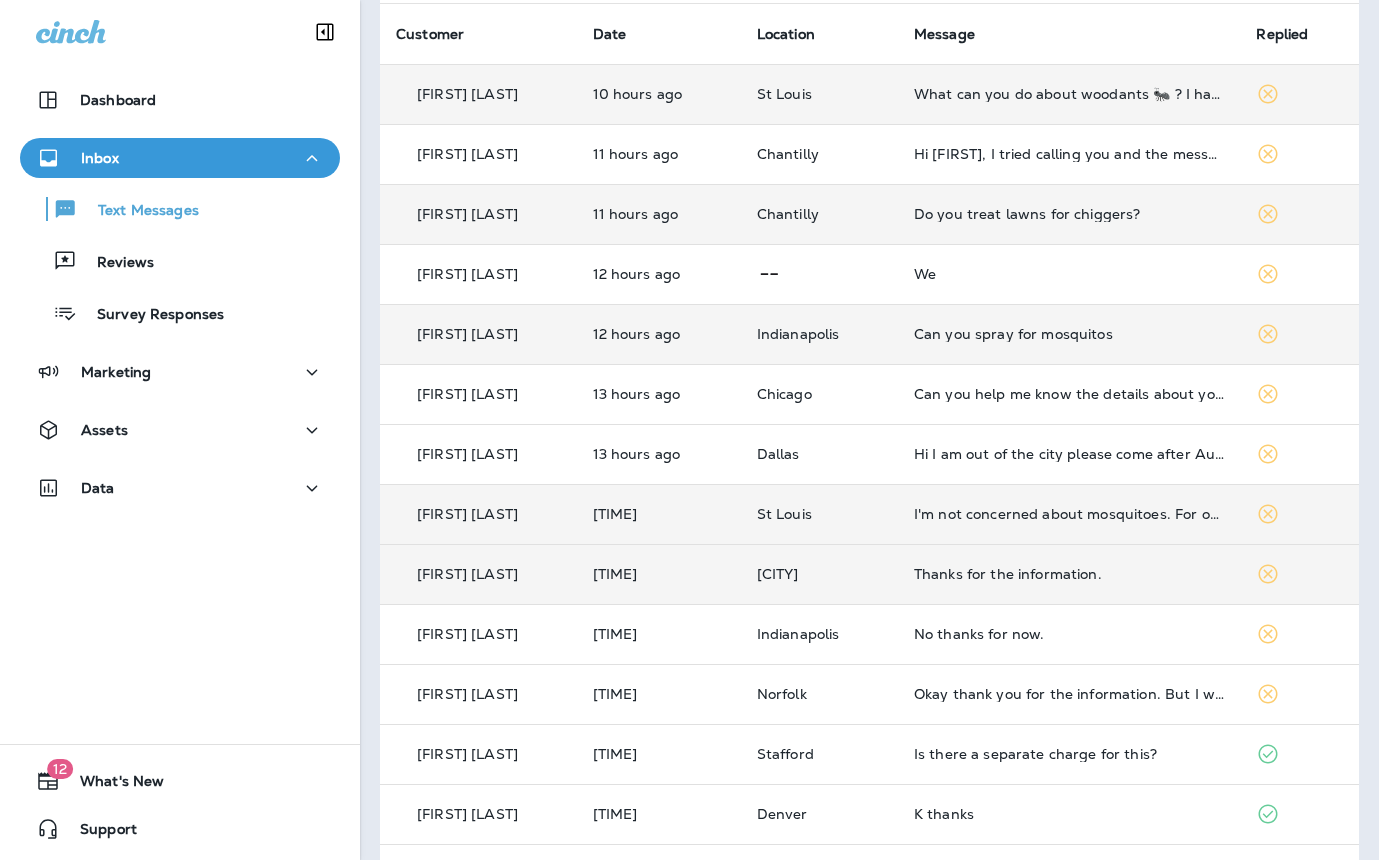 click on "Thanks for the information." at bounding box center [1069, 574] 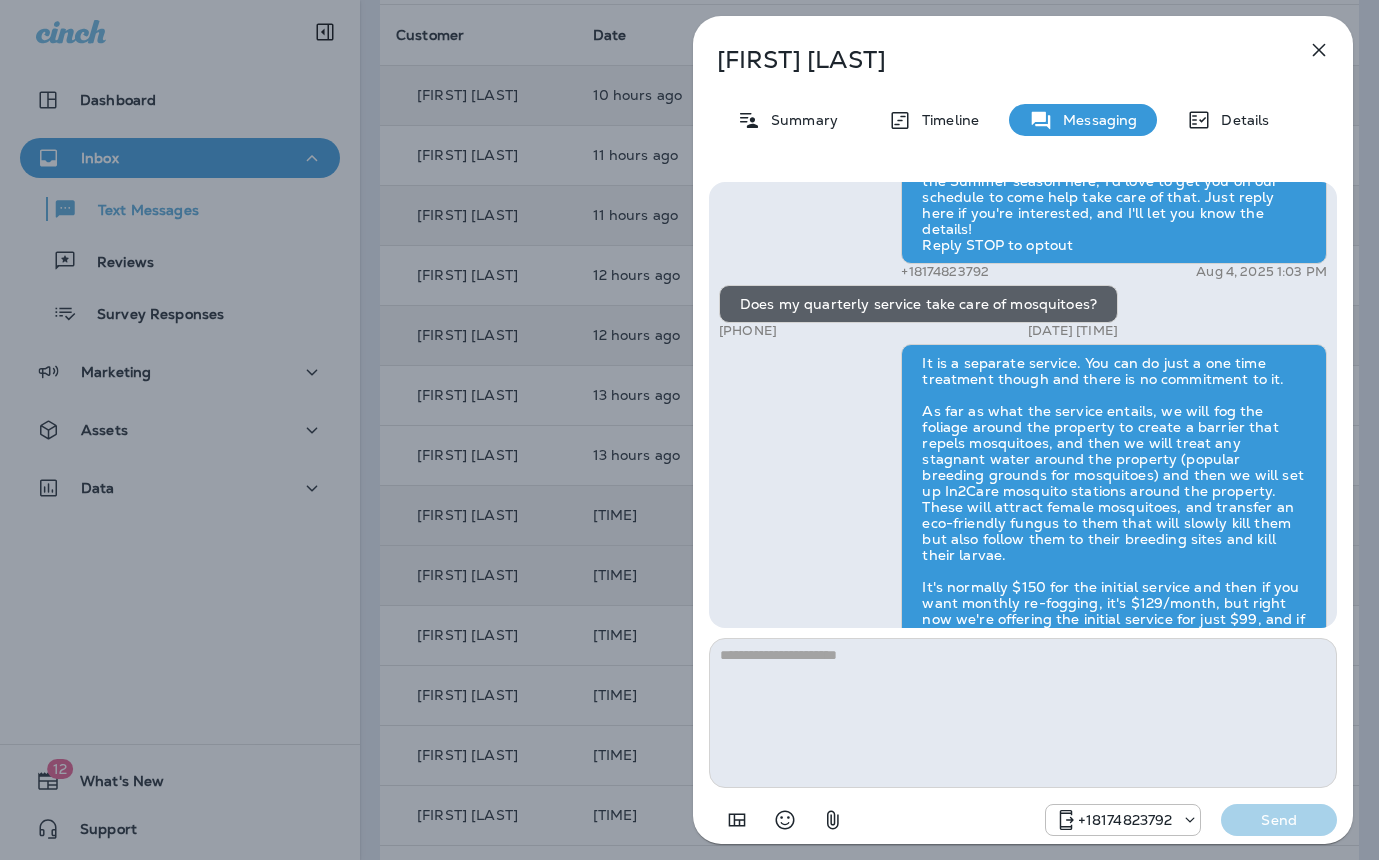 scroll, scrollTop: 1, scrollLeft: 0, axis: vertical 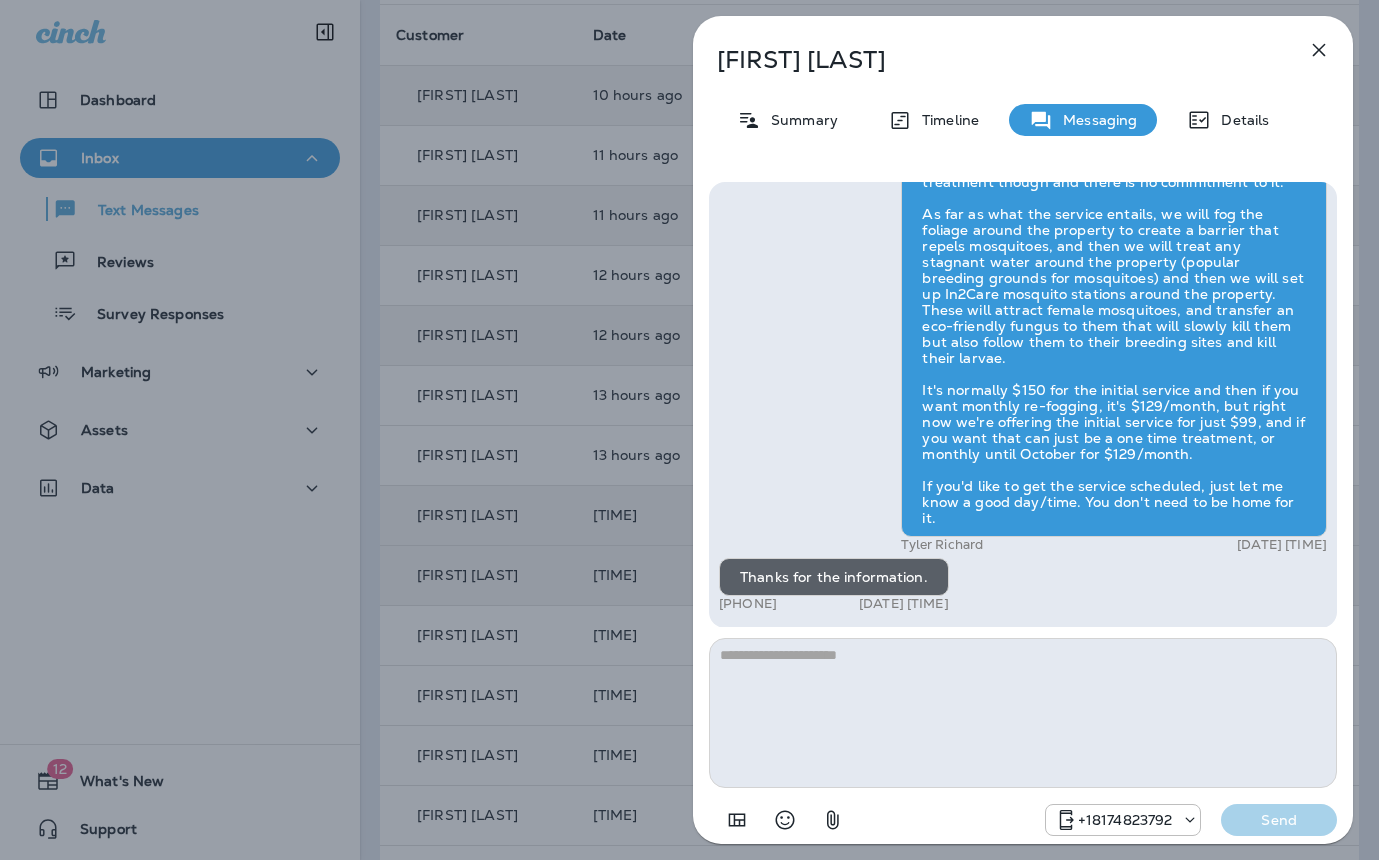 click on "John   Heitman Summary   Timeline   Messaging   Details   Hi John , this is Steven with Moxie Pest Control. We know Summer brings out the mosquitoes—and with the Summer season here, I’d love to get you on our schedule to come help take care of that. Just reply here if you're interested, and I'll let you know the details!
Reply STOP to optout +18174823792 Aug 4, 2025 1:03 PM Does my quarterly service take care of mosquitoes? +1 (908) 500-6627 Aug 4, 2025 4:13 PM Tyler Richard Aug 4, 2025 4:16 PM Thanks for the information. +1 (908) 500-6627 Aug 4, 2025 4:42 PM +18174823792 Send" at bounding box center [689, 430] 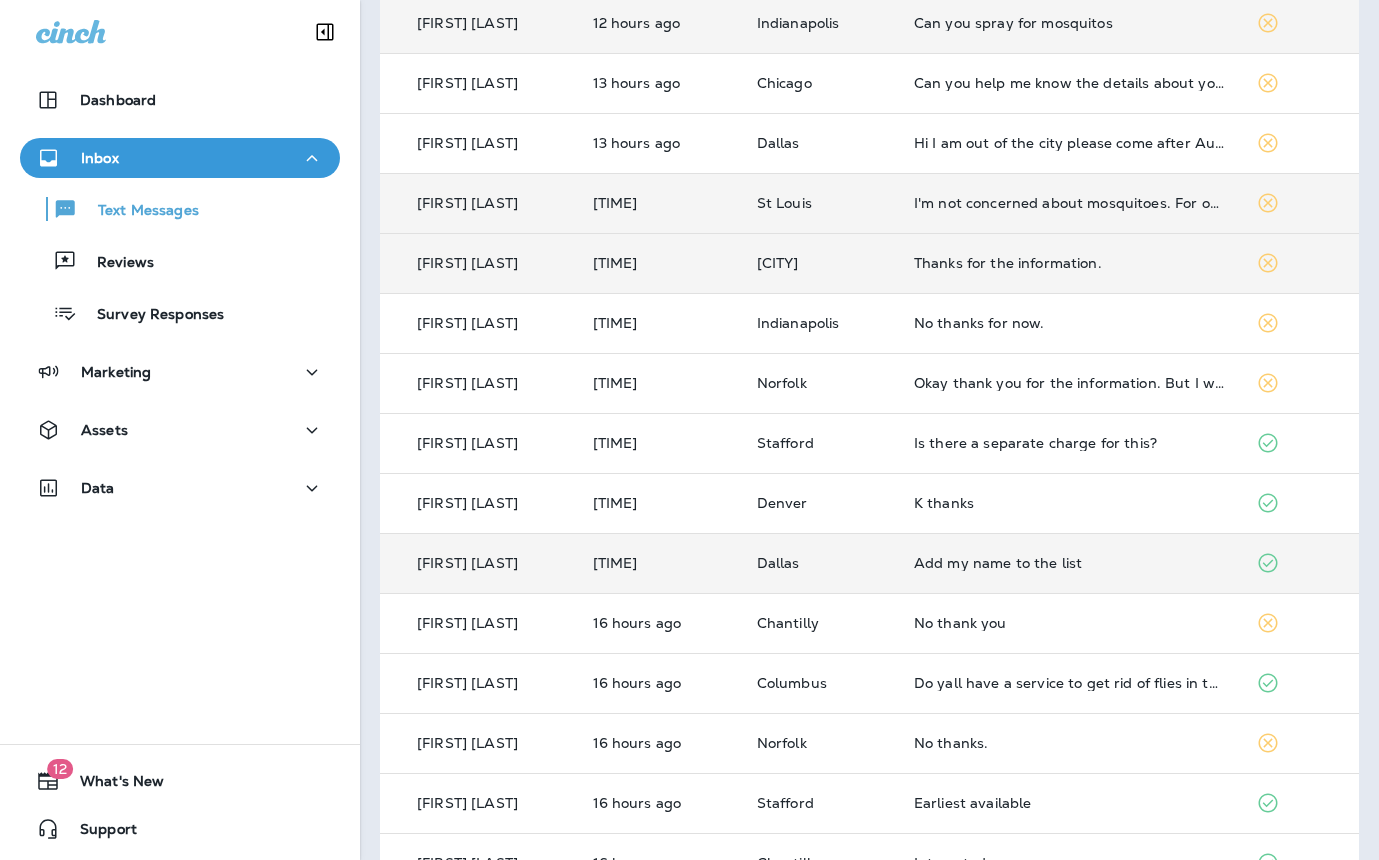 scroll, scrollTop: 451, scrollLeft: 0, axis: vertical 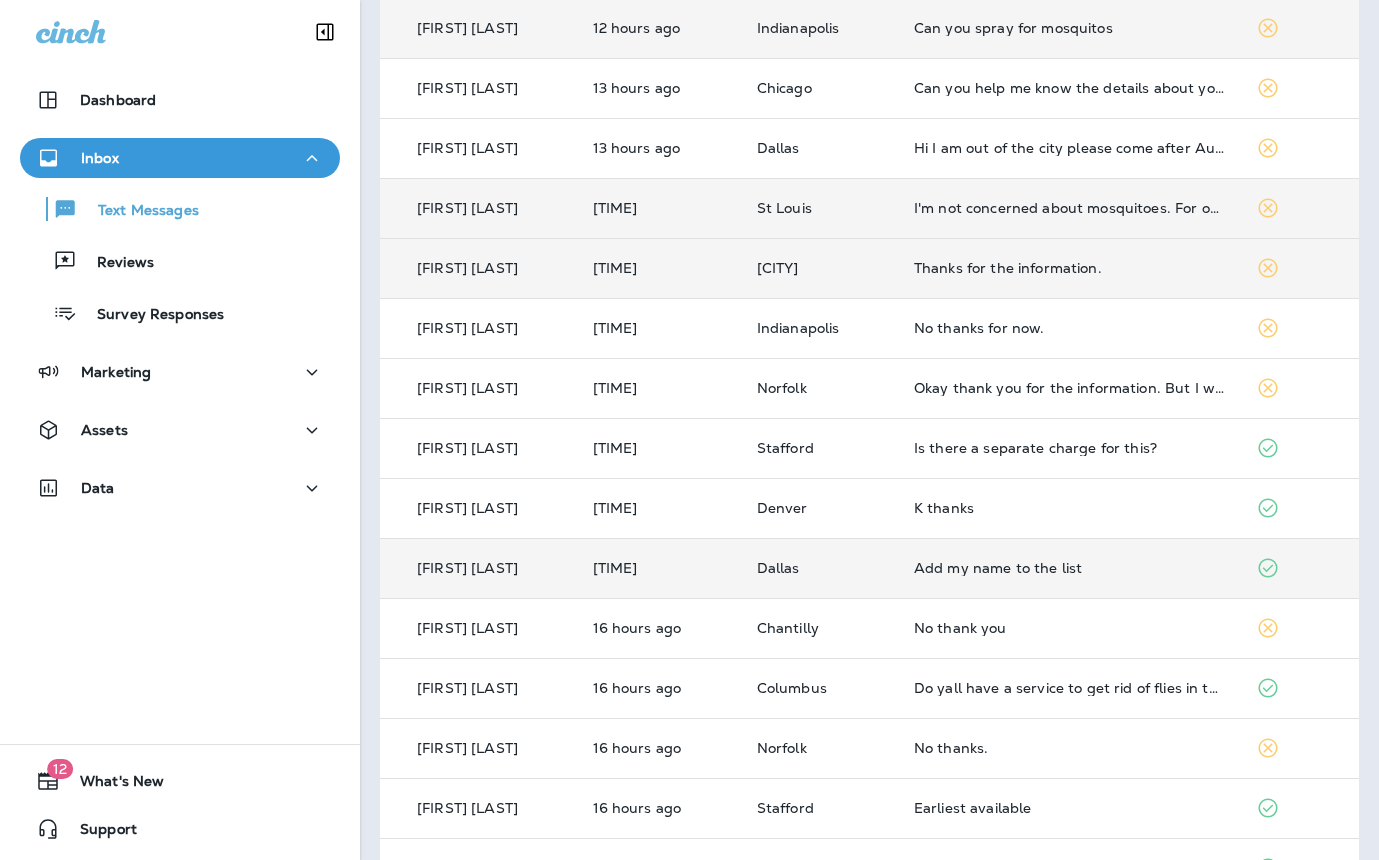 click on "Add my name to the list" at bounding box center (1069, 568) 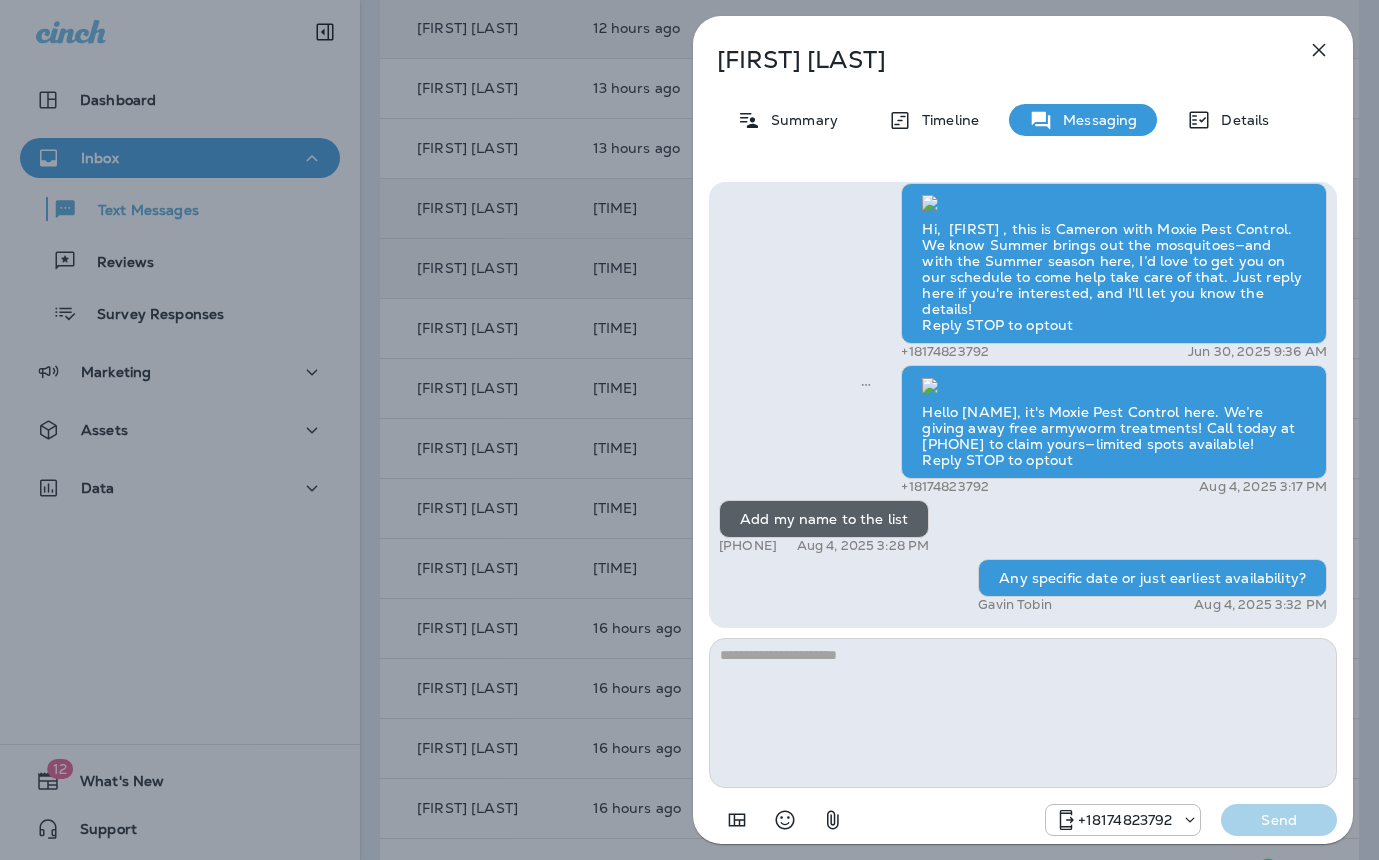 scroll, scrollTop: -1, scrollLeft: 0, axis: vertical 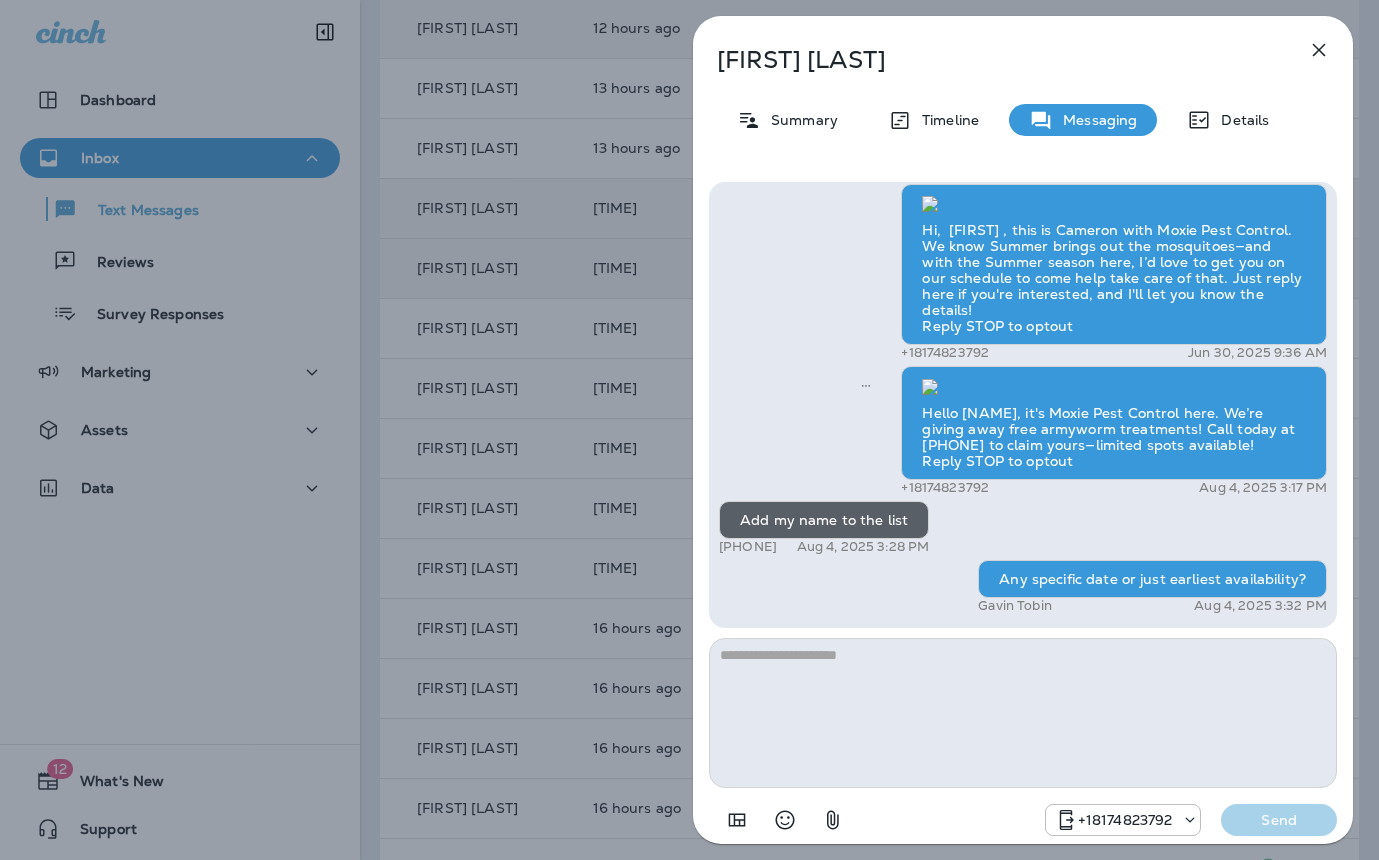 click on "Add my name to the list" at bounding box center [824, 520] 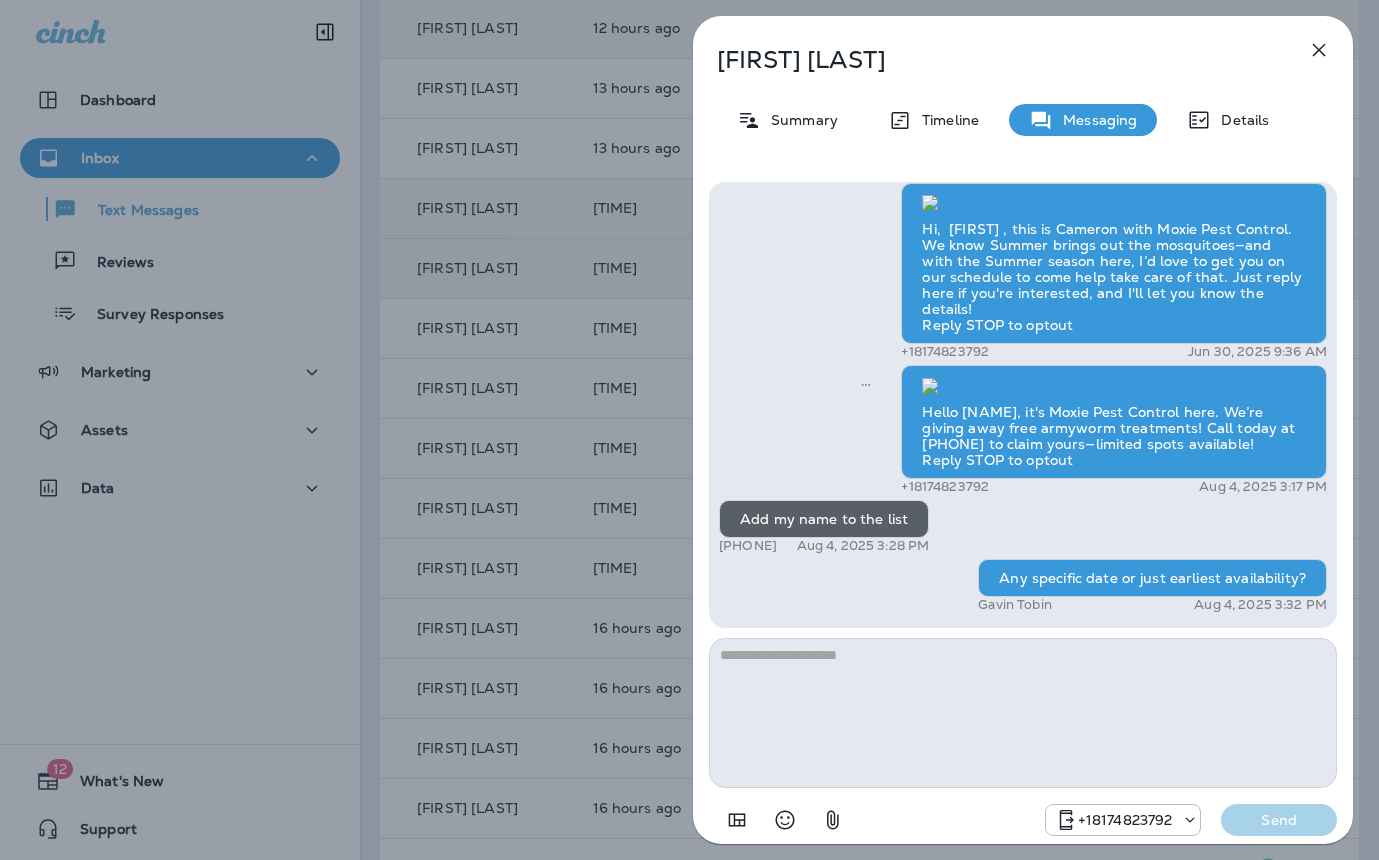 click on "Sandeep   Reddy Summary   Timeline   Messaging   Details   Hi,  Sandeep , this is Cameron with Moxie Pest Control. We know Summer brings out the mosquitoes—and with the Summer season here, I’d love to get you on our schedule to come help take care of that. Just reply here if you're interested, and I'll let you know the details!
Reply STOP to optout +18174823792 Jun 30, 2025 9:36 AM   Hello Sandeep, it's Moxie Pest Control here. We’re giving away free armyworm treatments! Call today at 817-438-3590 to claim yours—limited spots available!
Reply STOP to optout +18174823792 Aug 4, 2025 3:17 PM Add my name to the list  +1 (361) 453-8321 Aug 4, 2025 3:28 PM Any specific date or just earliest availability? Gavin Tobin Aug 4, 2025 3:32 PM +18174823792 Send" at bounding box center [689, 430] 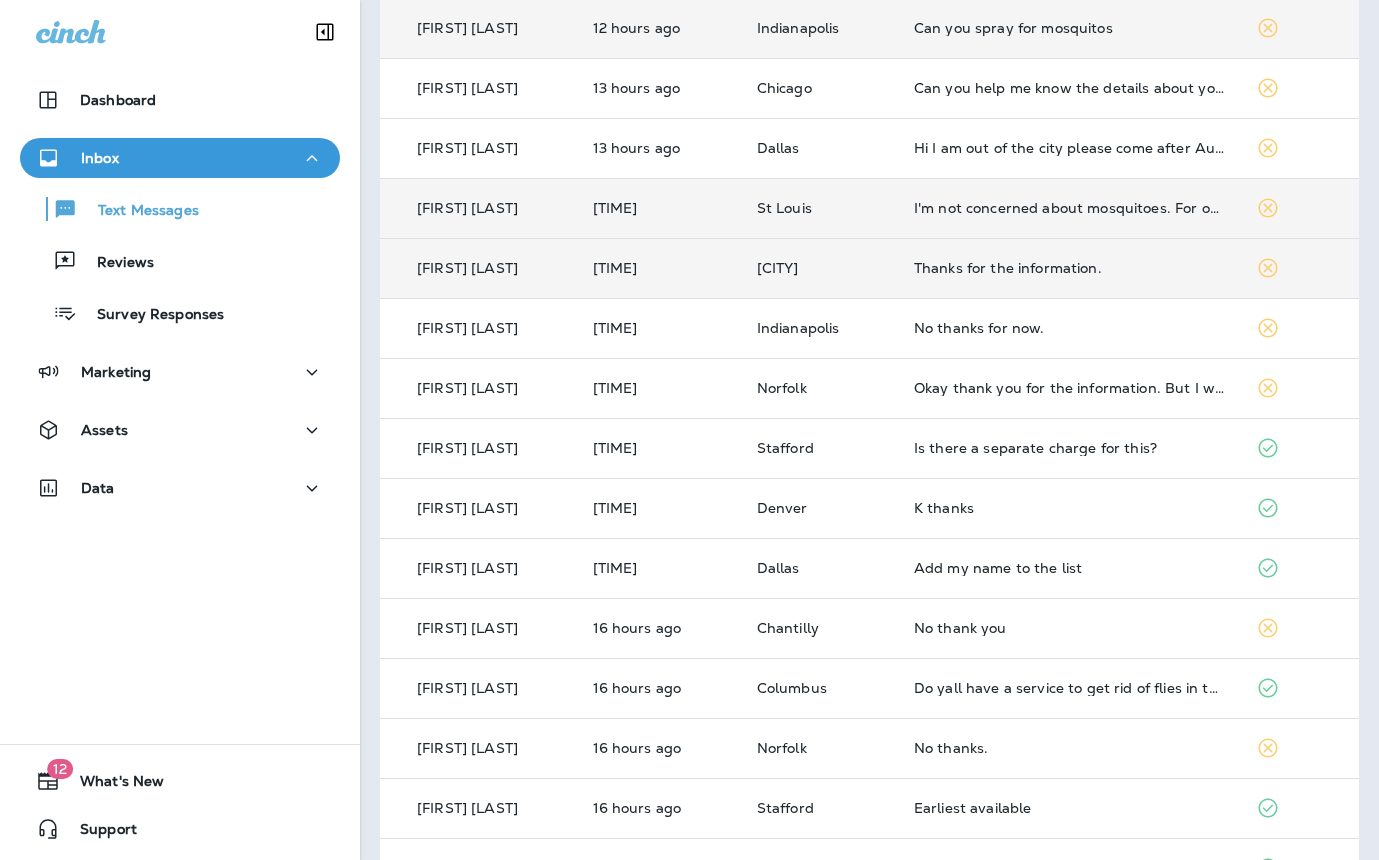 scroll, scrollTop: 0, scrollLeft: 0, axis: both 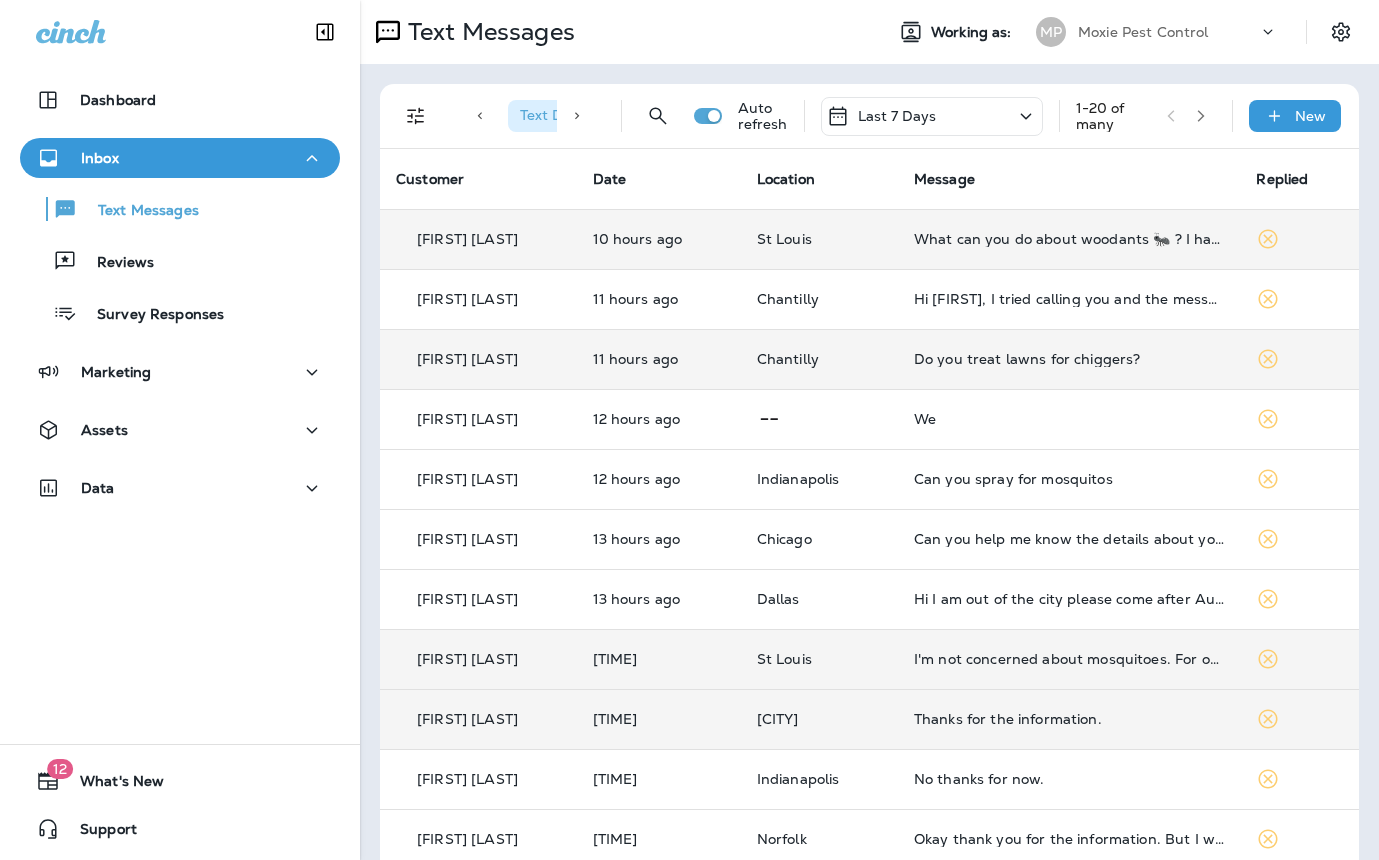 click on "St Louis" at bounding box center (819, 239) 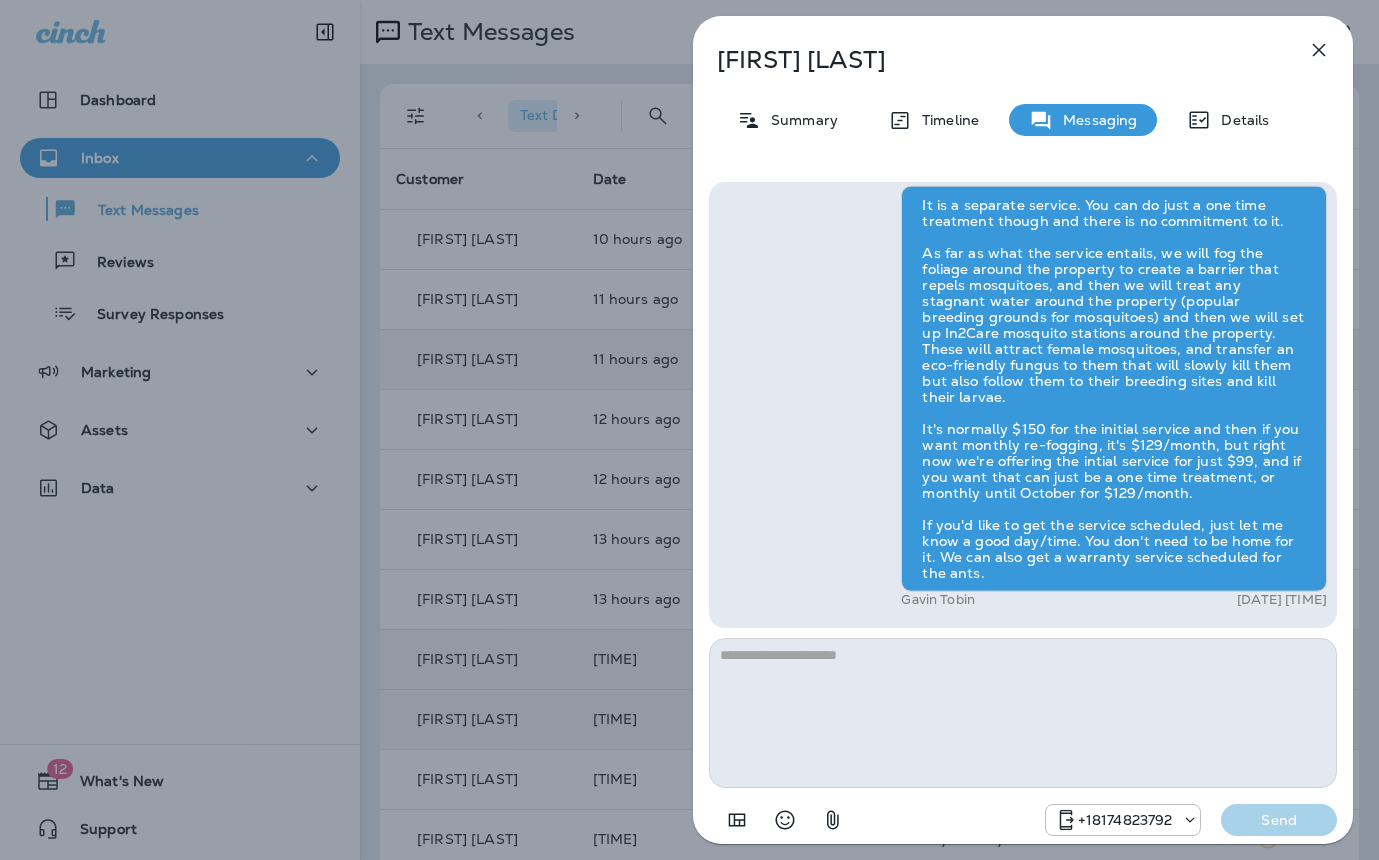 click on "Dana   Hartwell Summary   Timeline   Messaging   Details   Exciting News! Joshua’s Pest Control is now Moxie Pest Control! Same great service, new name. No changes to your protection—just a fresh look! Got questions? Call us anytime!
Reply STOP to optout +18174823792 Mar 7, 2025 11:26 PM Hi,  Dana , this is Noel with Moxie Pest Control. We know Summer brings out the mosquitoes—and with the Summer season here, I’d love to get you on our schedule to come help take care of that. Just reply here and I’ll take care of the rest!
Reply STOP to optout +18174823792 Jun 16, 2025 2:06 PM What can you do about woodants 🐜 ? I have found two in my bathroom in the past 2 days. +1 (618) 520-4054 Aug 4, 2025 9:09 PM Gavin Tobin Aug 5, 2025 7:17 AM +18174823792 Send" at bounding box center (689, 430) 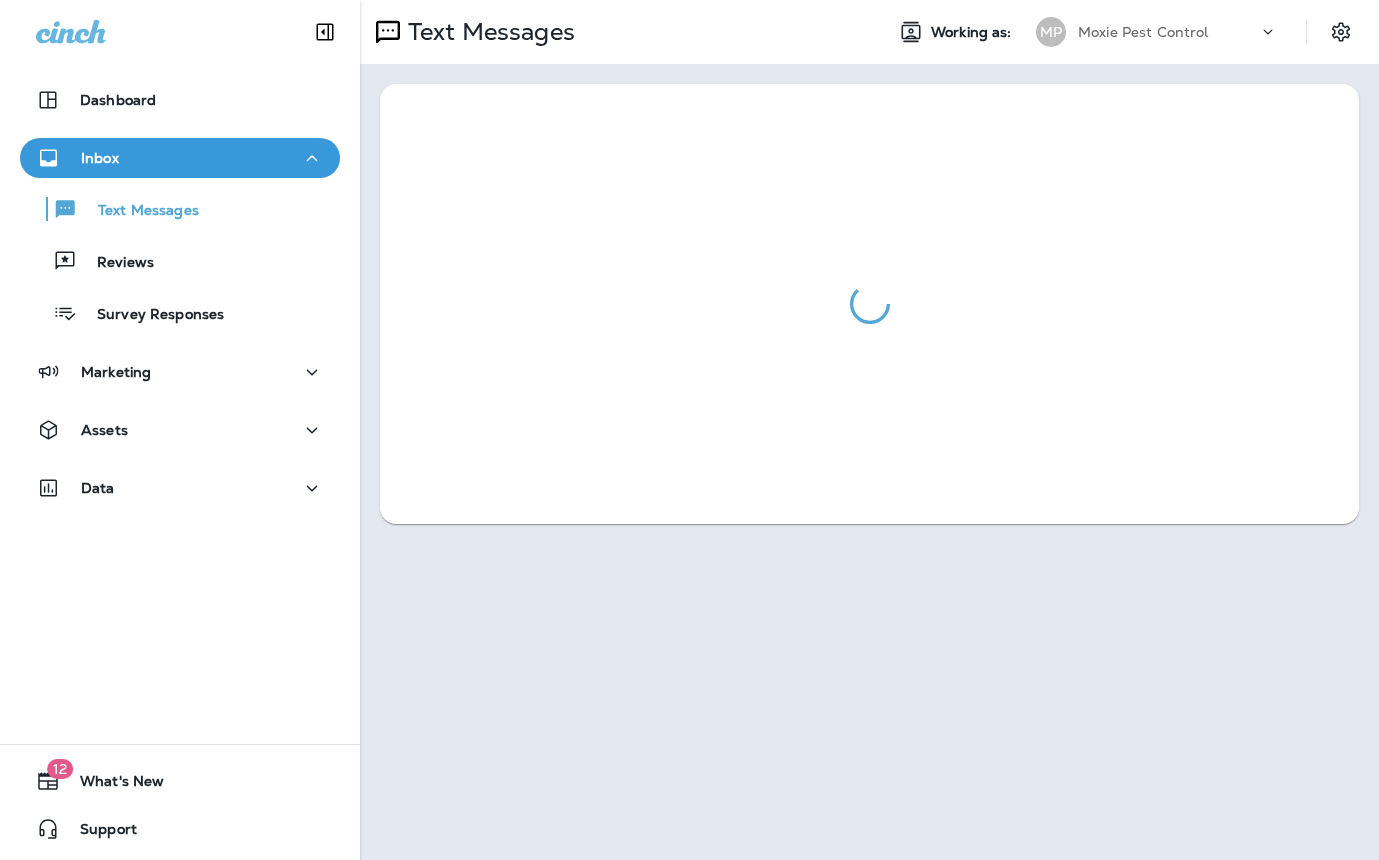 scroll, scrollTop: 0, scrollLeft: 0, axis: both 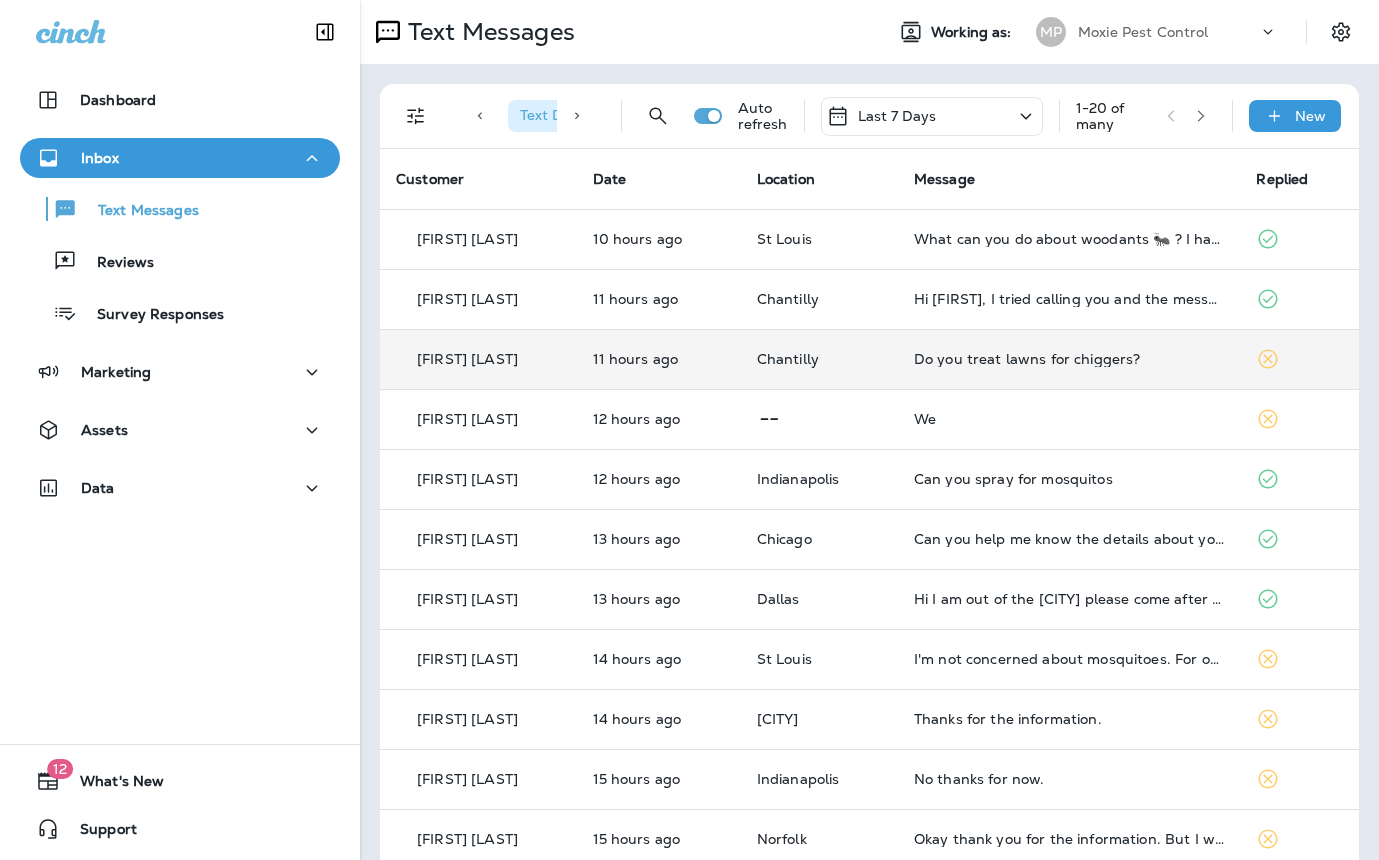 click on "Do you treat lawns for chiggers?" at bounding box center (1069, 359) 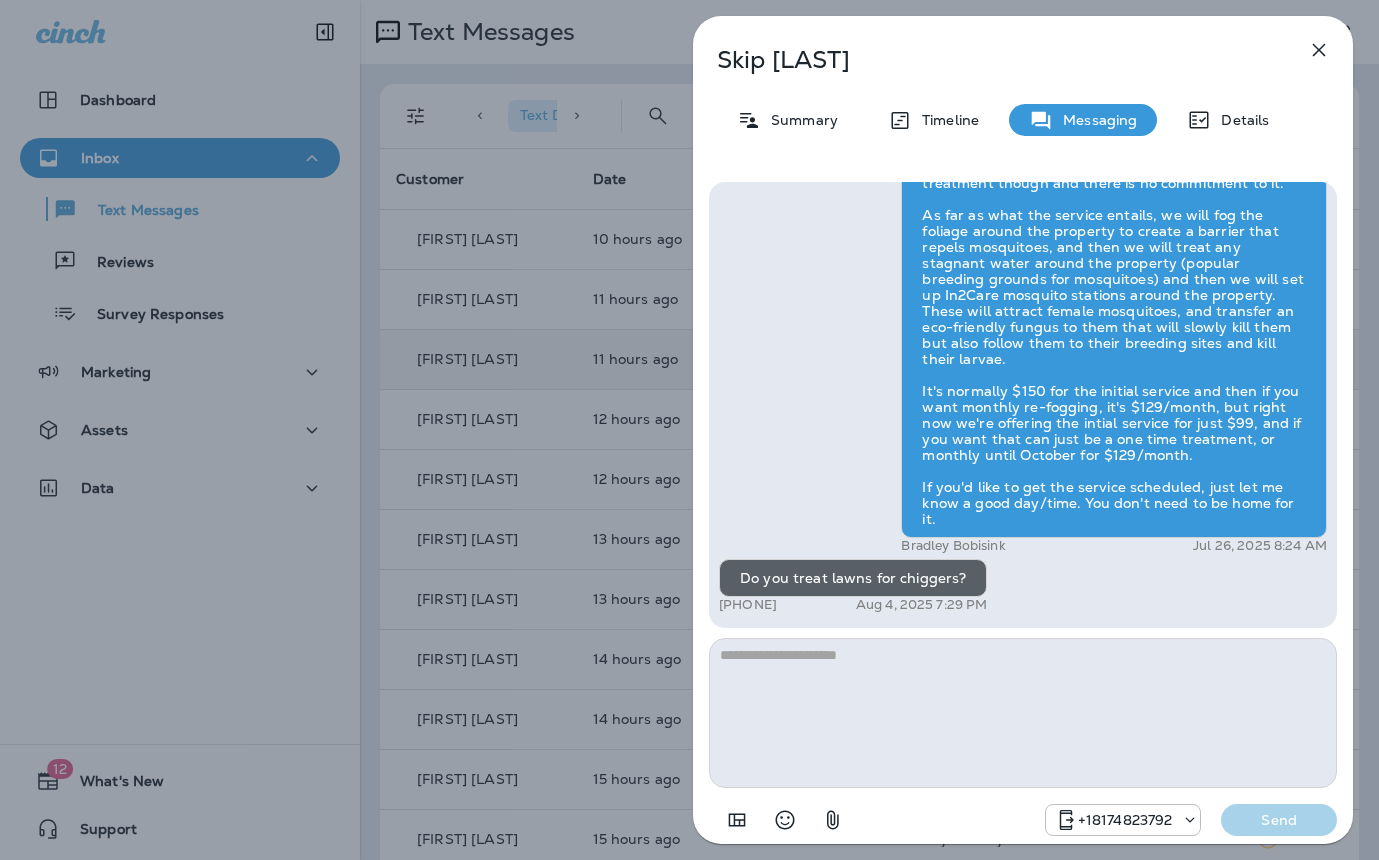 click at bounding box center [1023, 713] 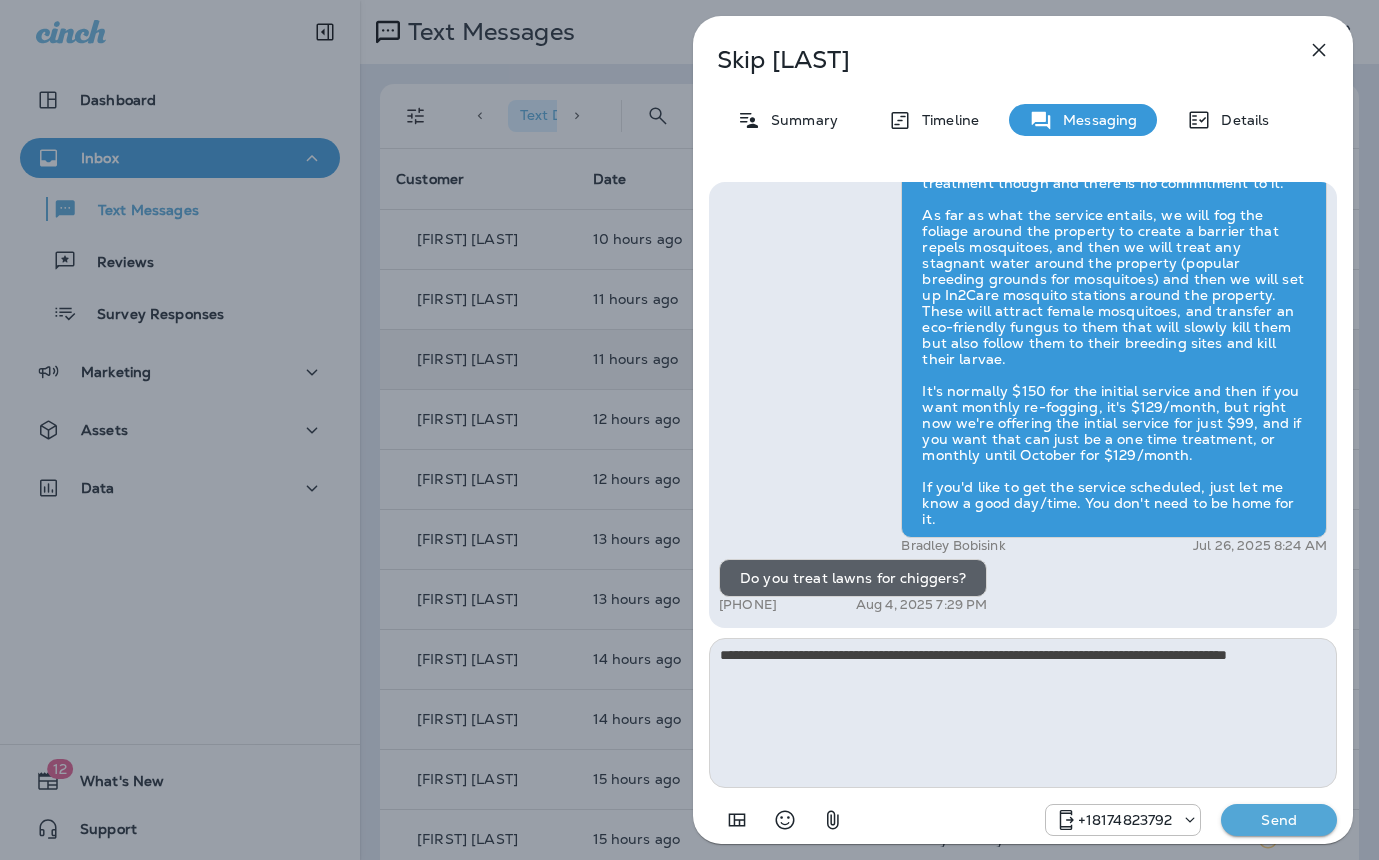 type on "**********" 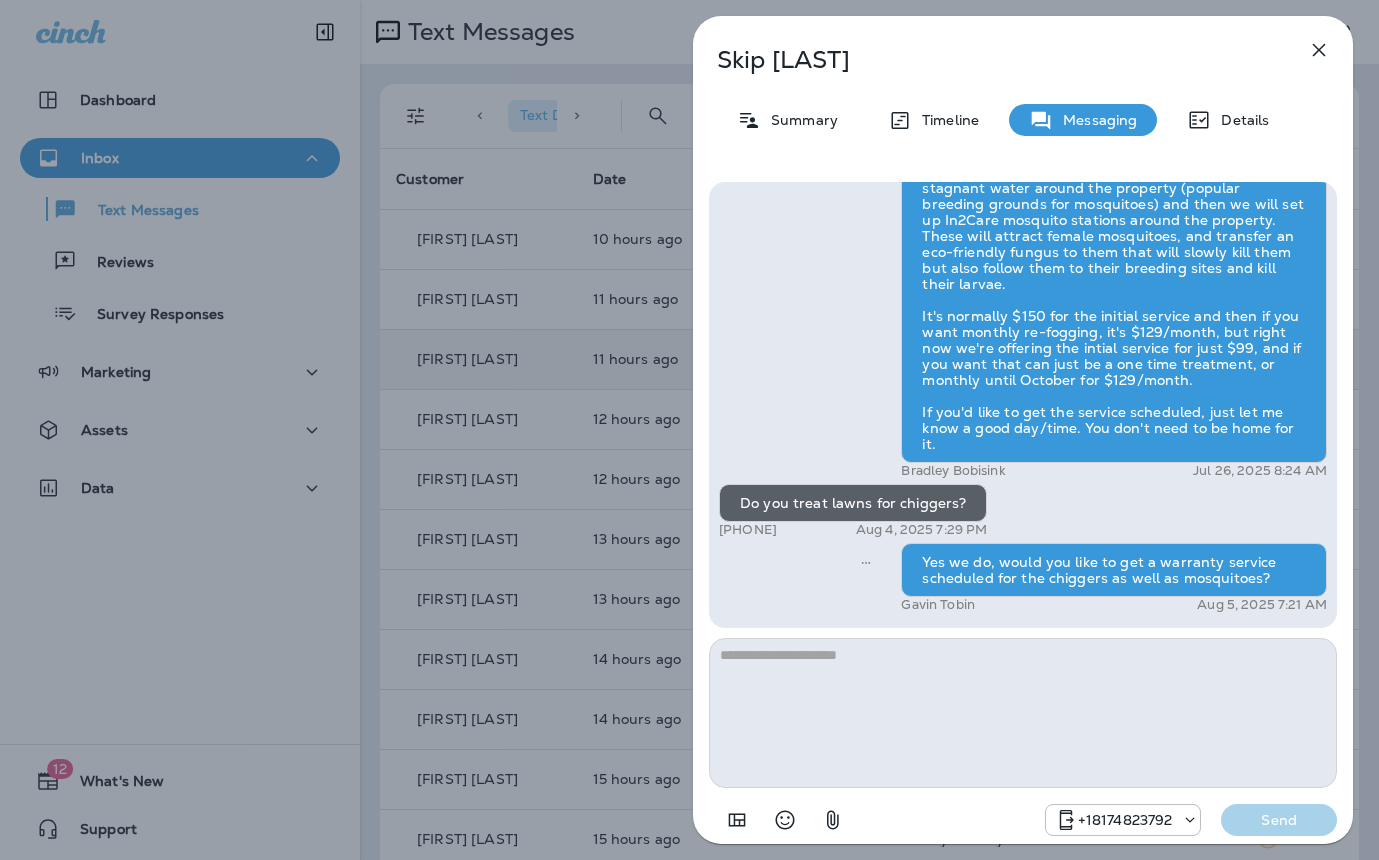 click on "Skip   Parker Summary   Timeline   Messaging   Details   Hi,  Skip , this is Cameron with Moxie Pest Control. We know Summer brings out the mosquitoes—and with the Summer season here, I’d love to get you on our schedule to come help take care of that. Just reply here if you're interested, and I'll let you know the details!
Reply STOP to optout +18174823792 Jul 23, 2025 11:38 AM Just checking in,  Skip . Our mosquito service is extremely effective, and it's totally pet and family friendly! We get awesome reviews on it.  Want me to send you more details?
Reply STOP to optout +18174823792 Jul 24, 2025 11:38 AM Does it take care of gnats too? +1 (703) 409-9150 Jul 25, 2025 2:21 PM Bradley Bobisink Jul 26, 2025 8:24 AM Do you treat lawns for chiggers? +1 (703) 409-9150 Aug 4, 2025 7:29 PM   Yes we do, would you like to get a warranty service scheduled for the chiggers as well as mosquitoes? Gavin Tobin Aug 5, 2025 7:21 AM +18174823792 Send" at bounding box center [689, 430] 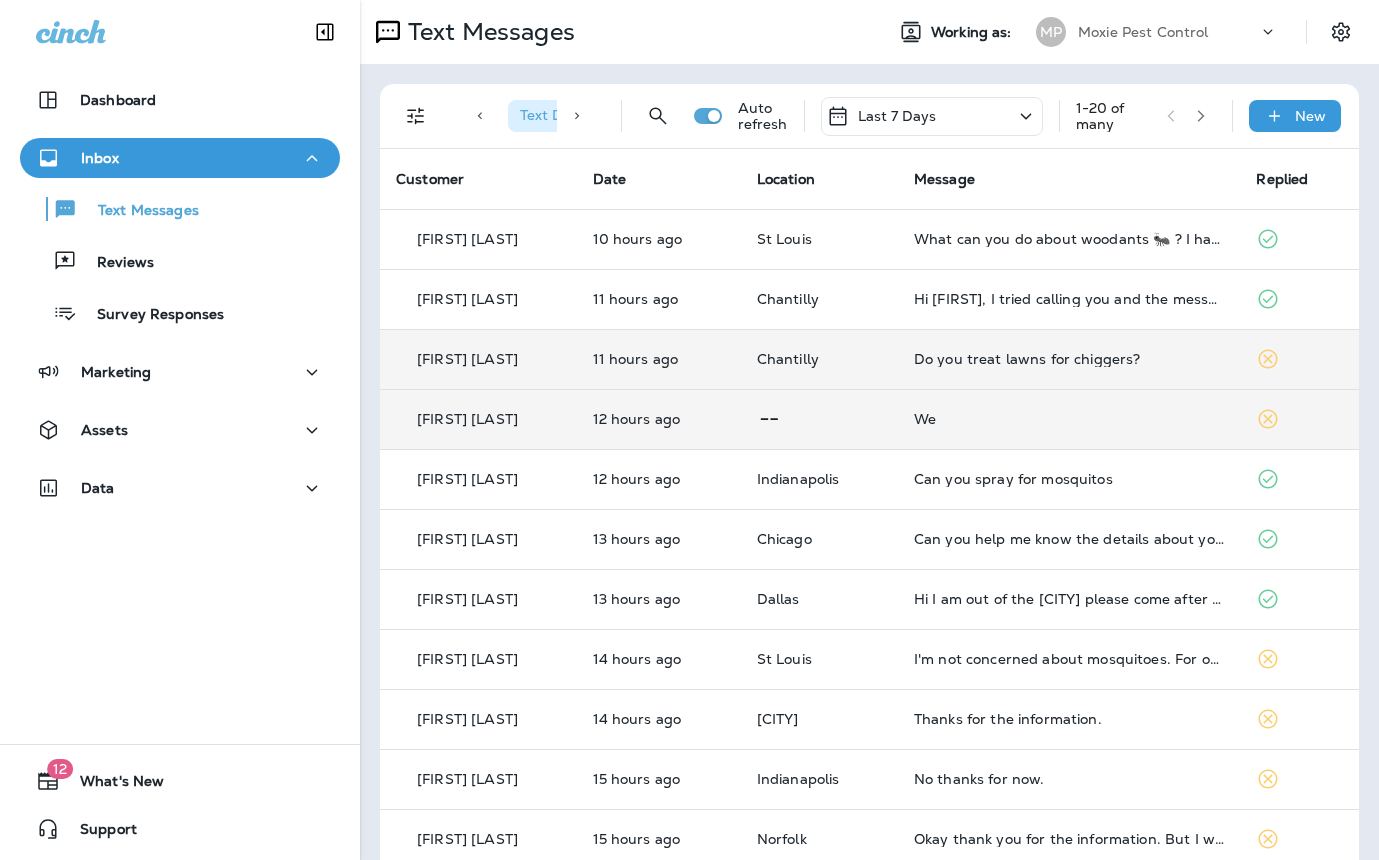click on "We" at bounding box center [1069, 419] 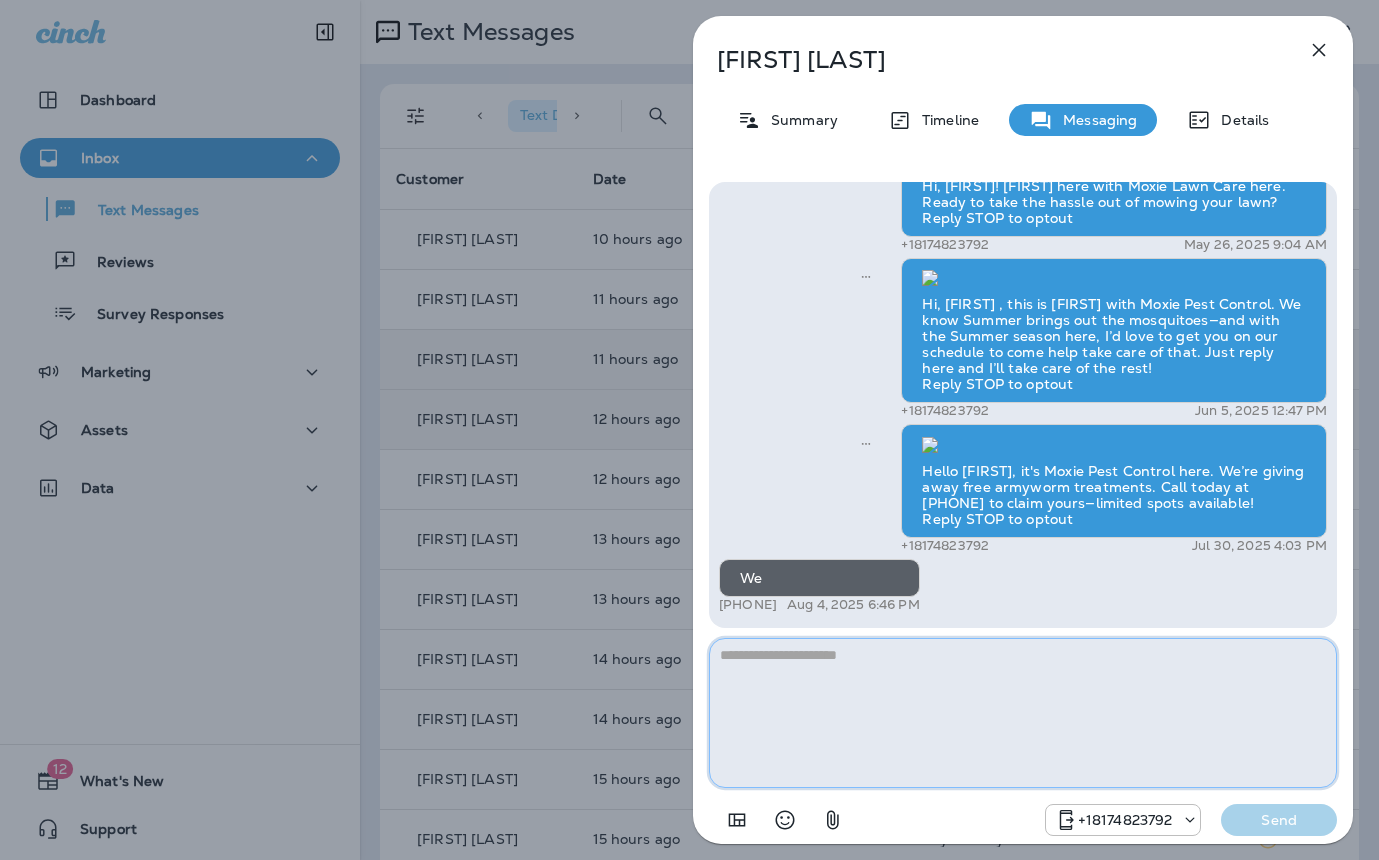 click at bounding box center [1023, 713] 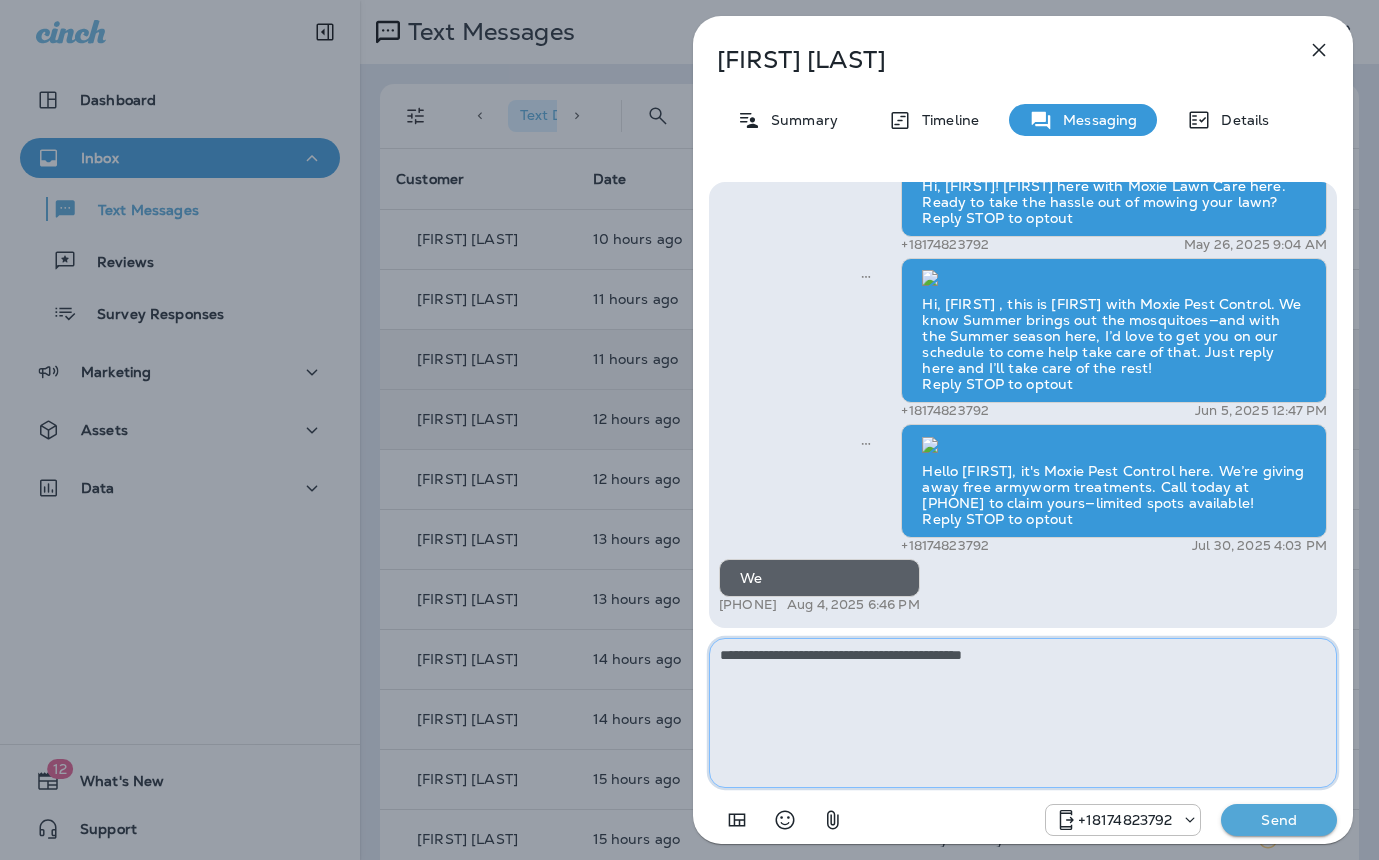 type on "**********" 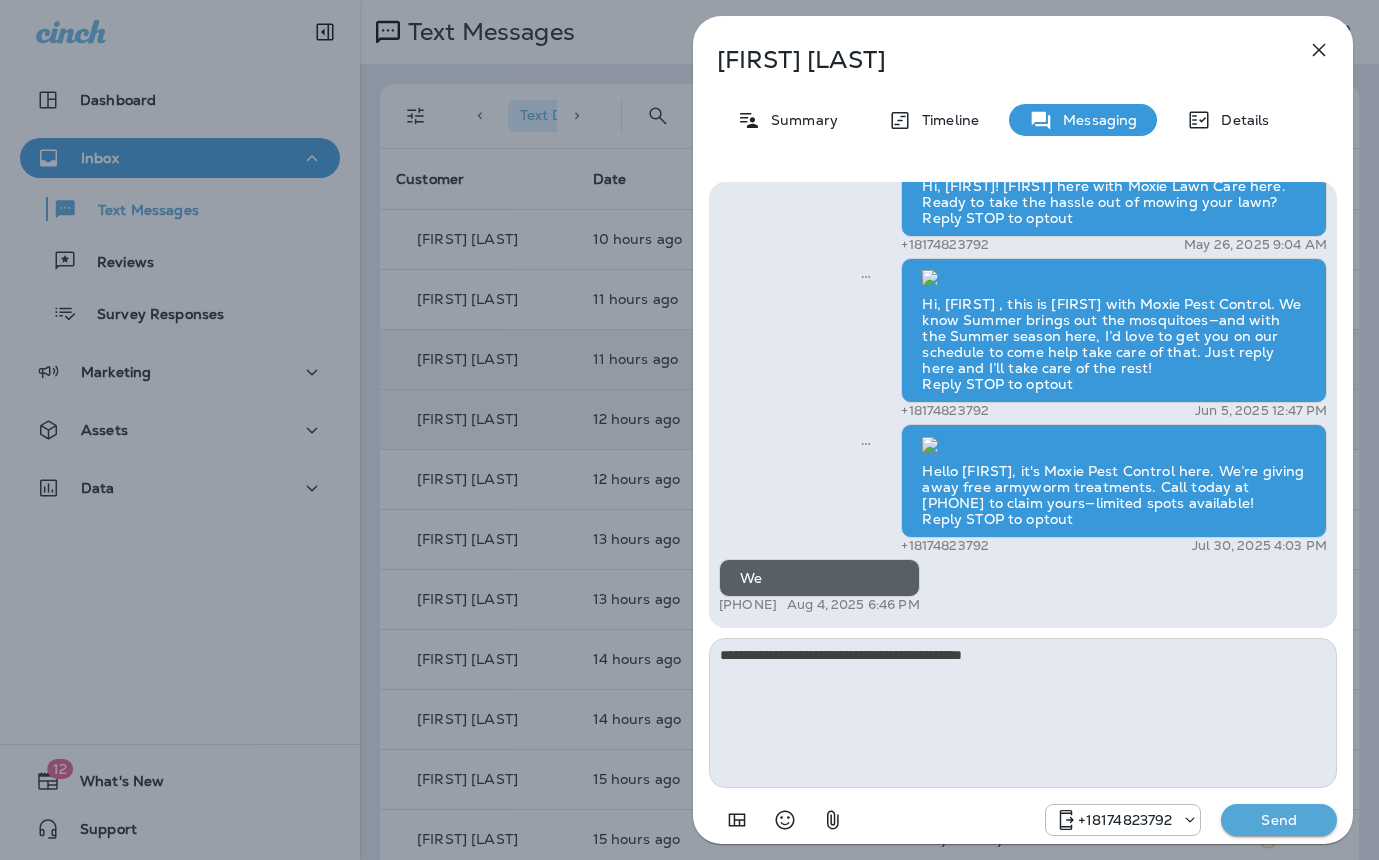 click on "Send" at bounding box center (1279, 820) 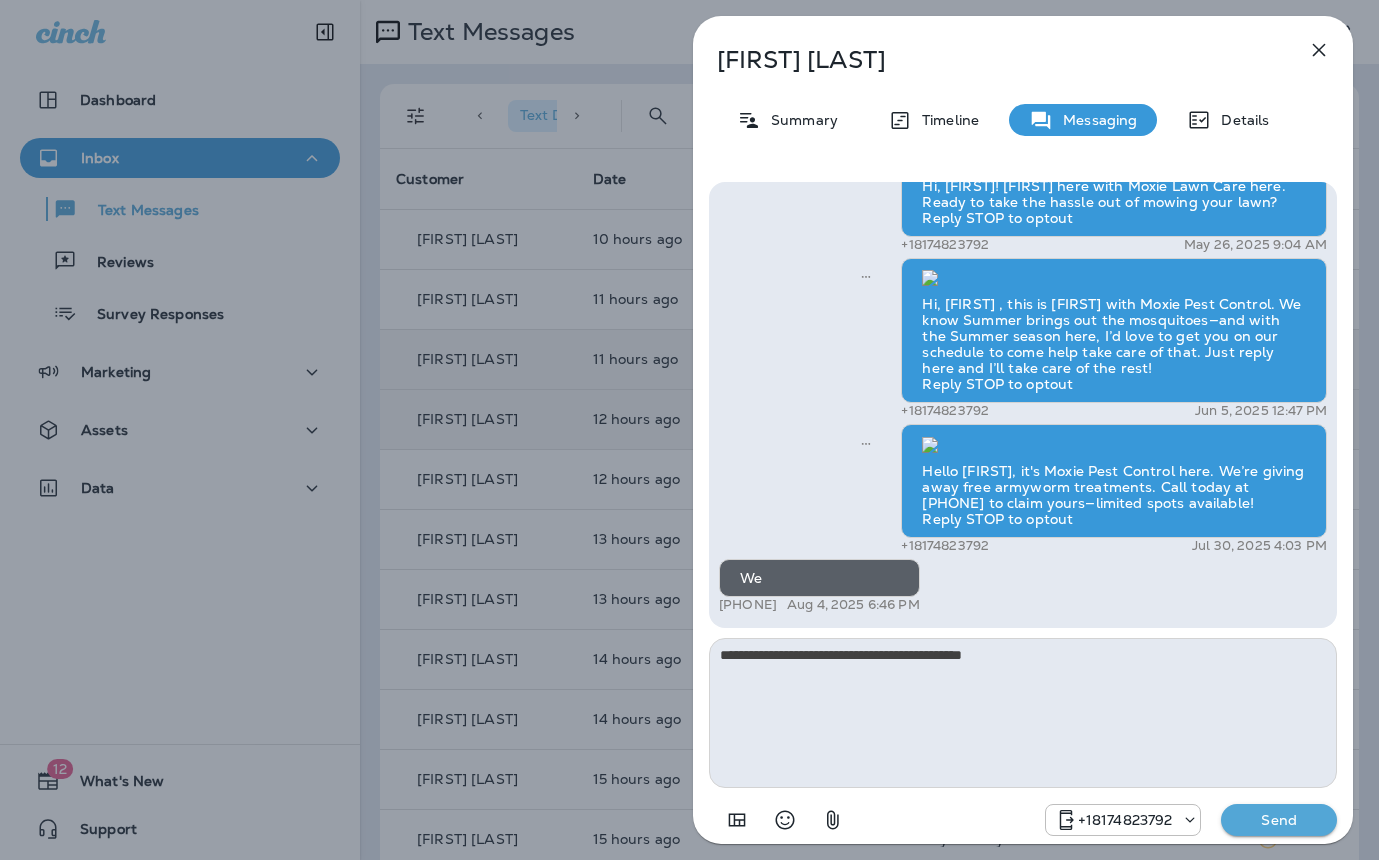 type 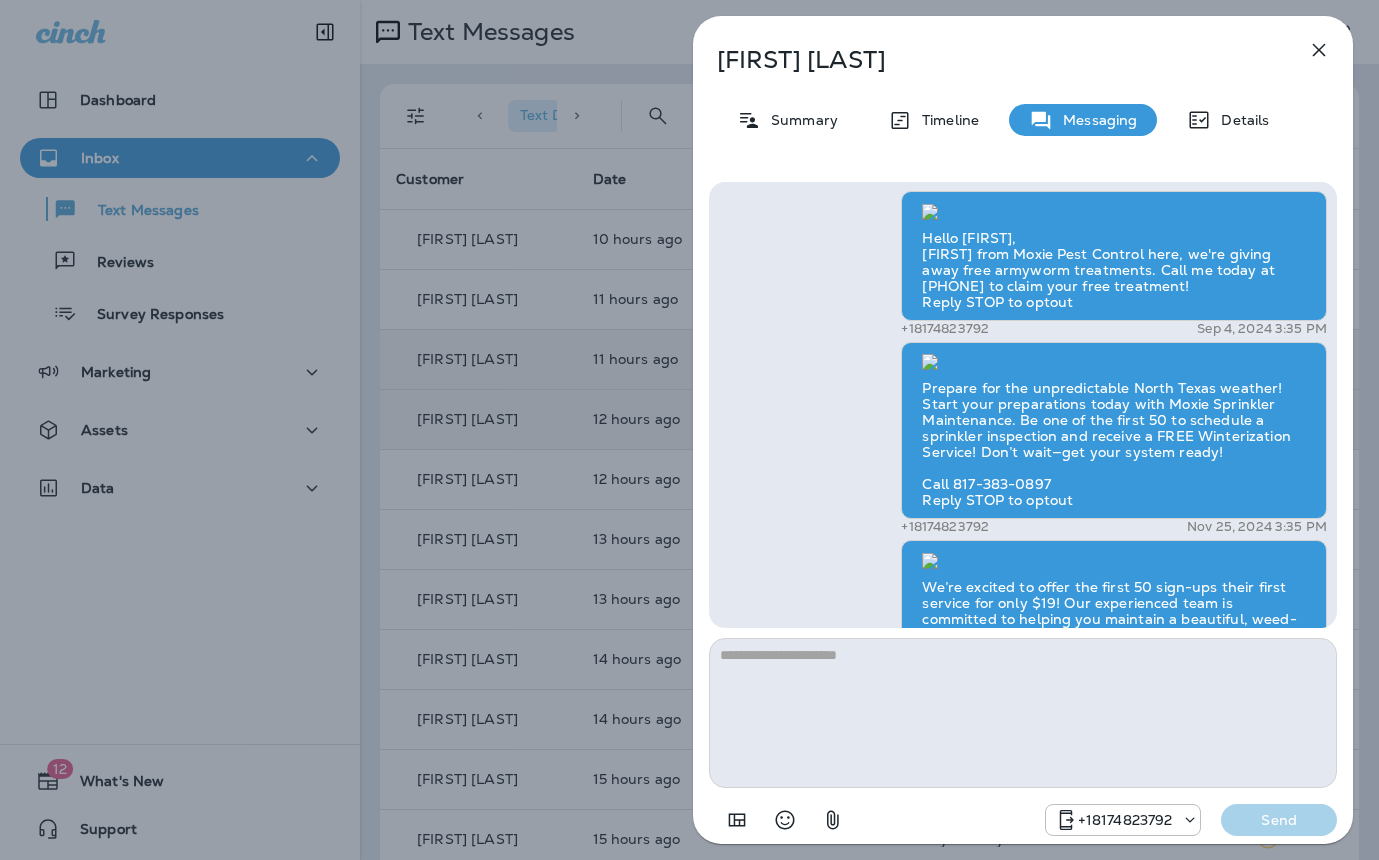 scroll, scrollTop: -939, scrollLeft: 0, axis: vertical 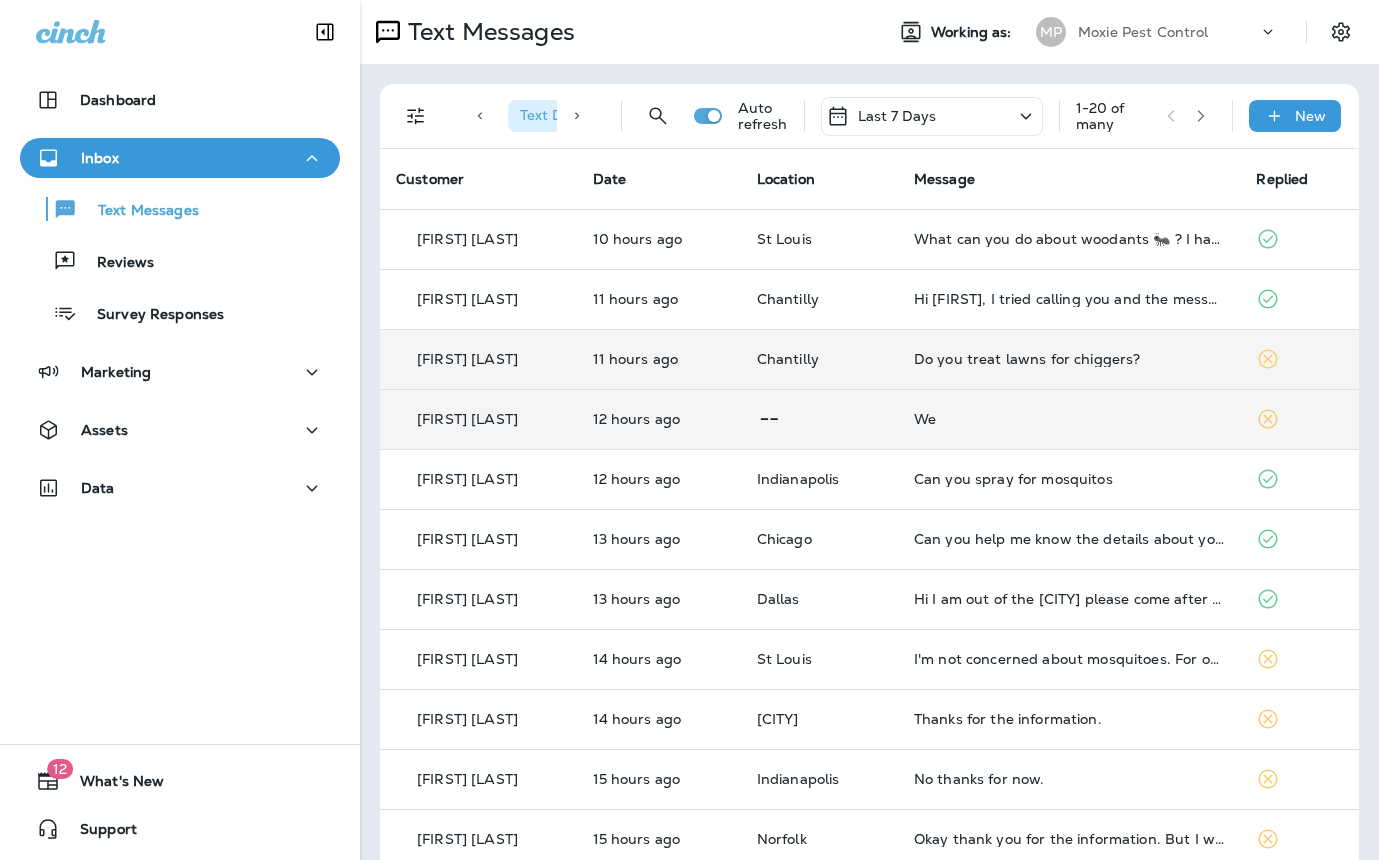 click on "Do you treat lawns for chiggers?" at bounding box center [1069, 359] 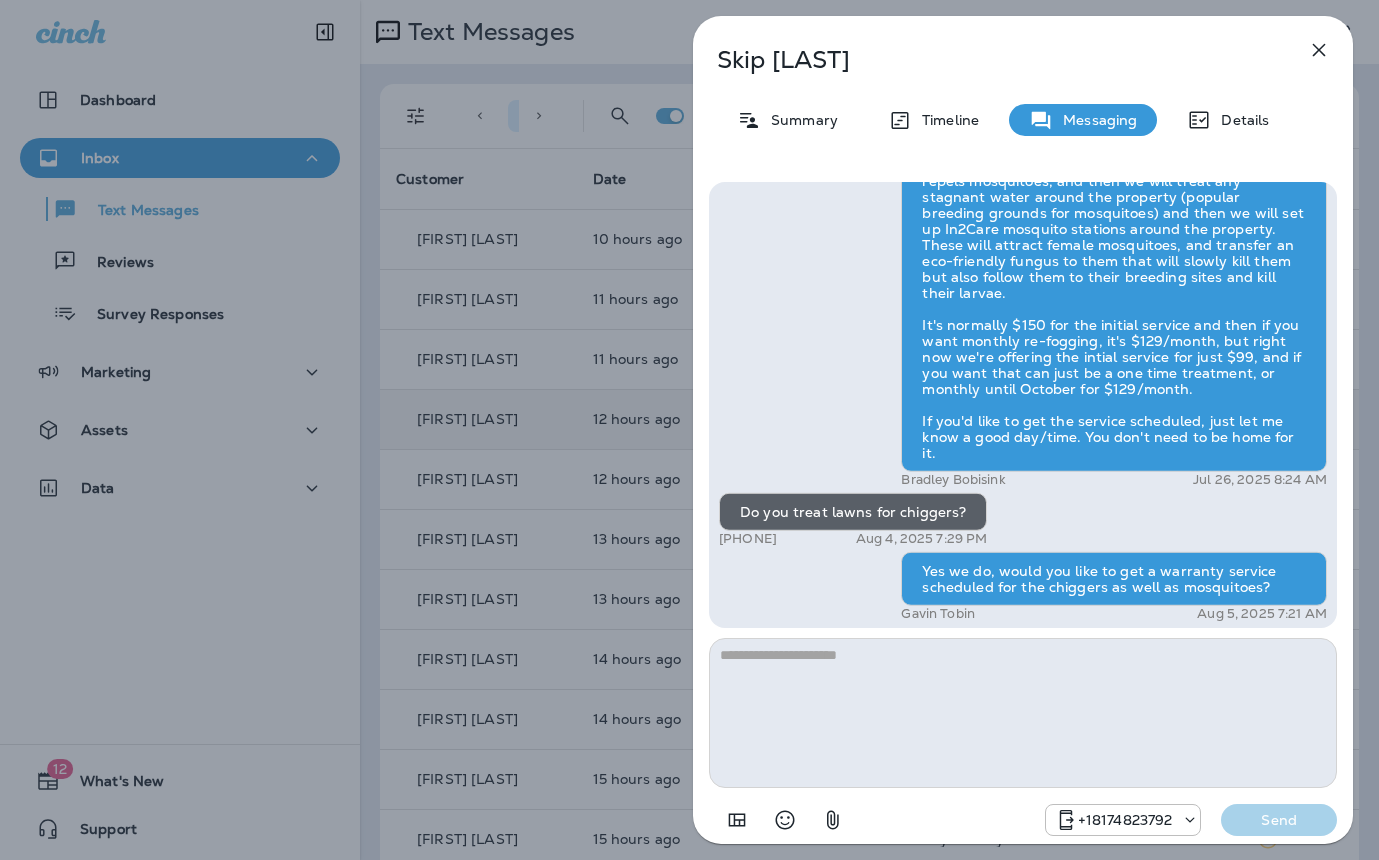 click on "Skip   Parker Summary   Timeline   Messaging   Details   Hi,  Skip , this is Cameron with Moxie Pest Control. We know Summer brings out the mosquitoes—and with the Summer season here, I’d love to get you on our schedule to come help take care of that. Just reply here if you're interested, and I'll let you know the details!
Reply STOP to optout +18174823792 Jul 23, 2025 11:38 AM Just checking in,  Skip . Our mosquito service is extremely effective, and it's totally pet and family friendly! We get awesome reviews on it.  Want me to send you more details?
Reply STOP to optout +18174823792 Jul 24, 2025 11:38 AM Does it take care of gnats too? +1 (703) 409-9150 Jul 25, 2025 2:21 PM Bradley Bobisink Jul 26, 2025 8:24 AM Do you treat lawns for chiggers? +1 (703) 409-9150 Aug 4, 2025 7:29 PM Yes we do, would you like to get a warranty service scheduled for the chiggers as well as mosquitoes? Gavin Tobin Aug 5, 2025 7:21 AM +18174823792 Send" at bounding box center (689, 430) 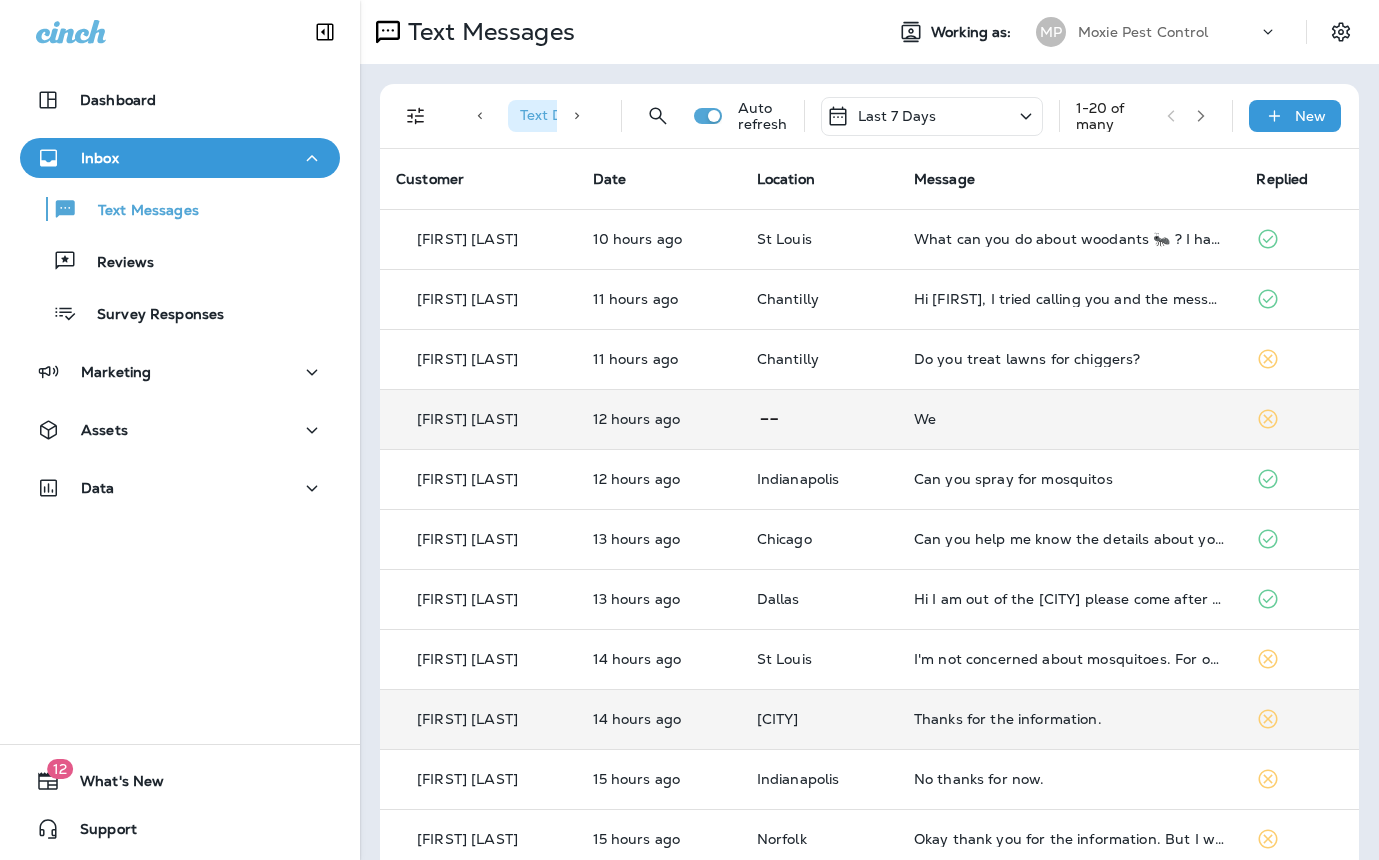click on "Thanks for the information." at bounding box center (1069, 719) 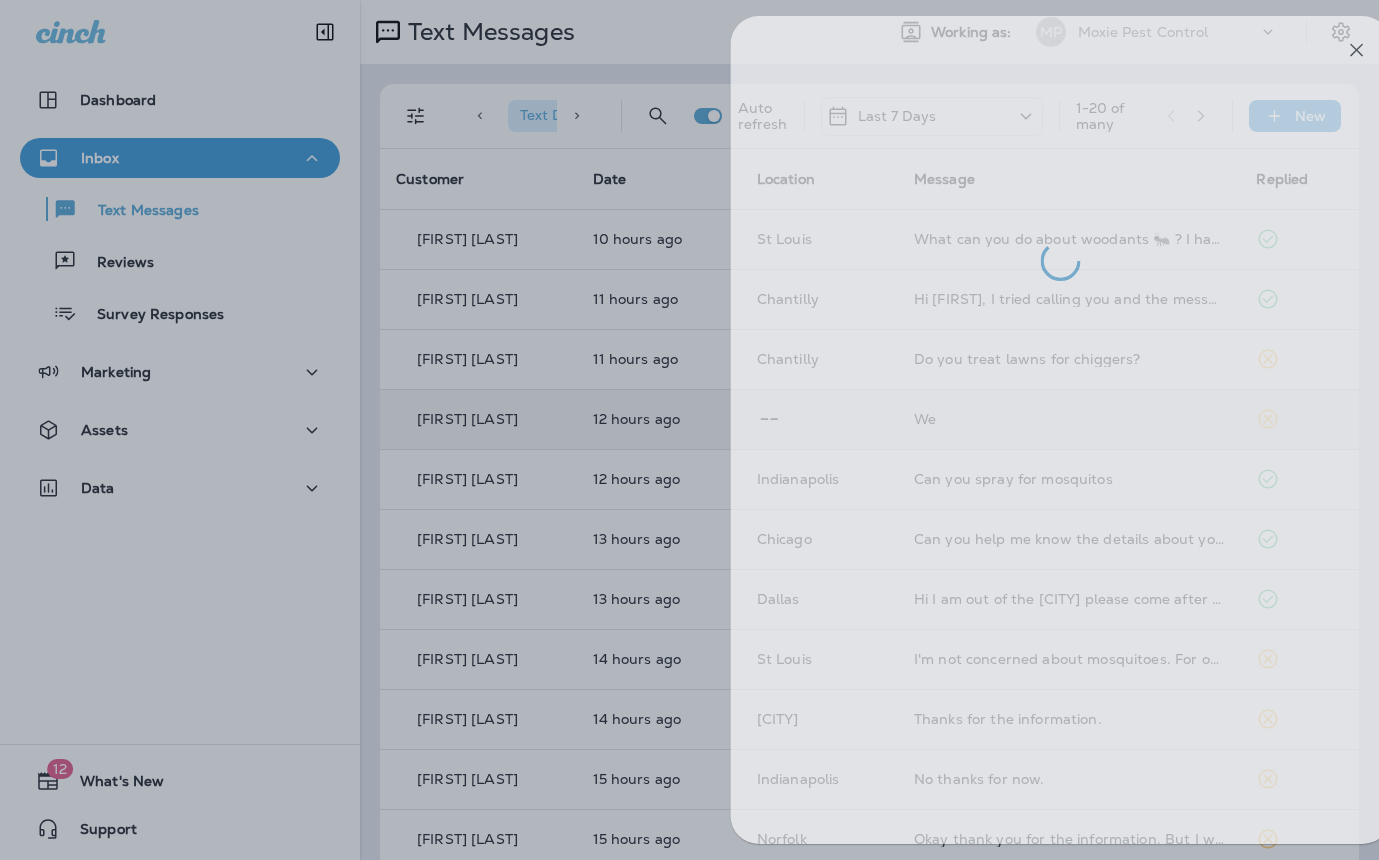 click at bounding box center (727, 430) 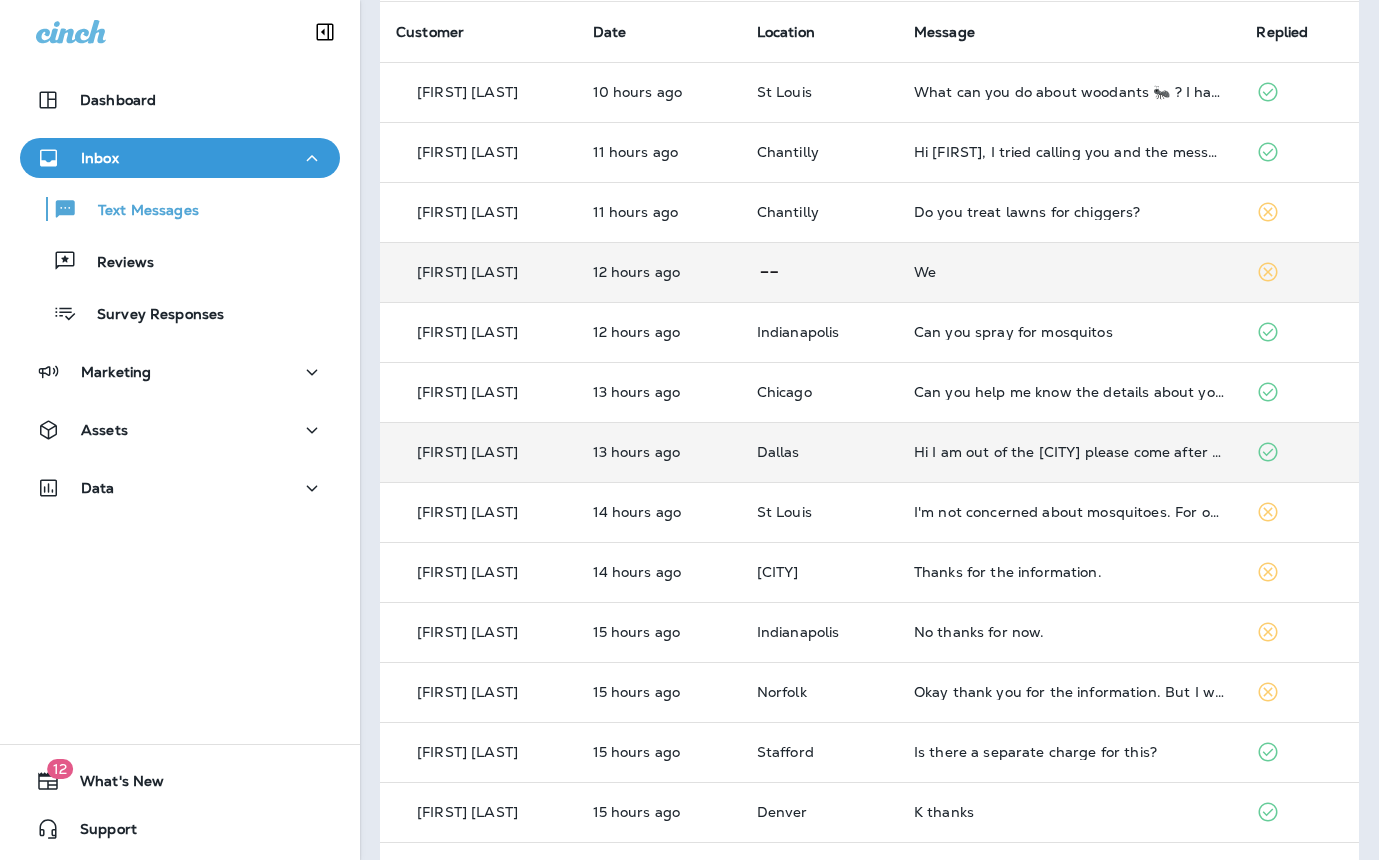 scroll, scrollTop: 151, scrollLeft: 0, axis: vertical 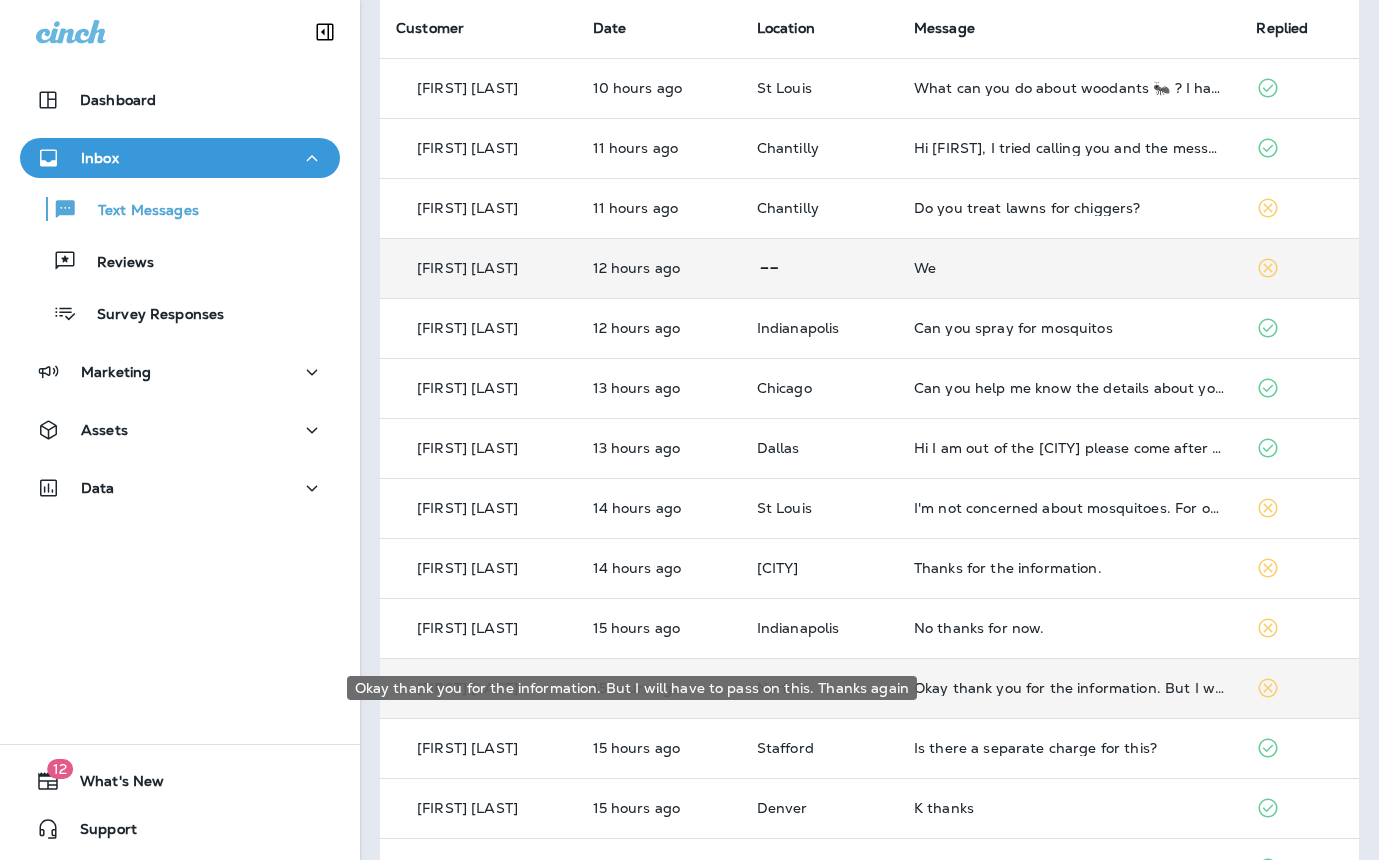 click on "Okay thank you for the information. But I will have to pass on this. Thanks again" at bounding box center (1069, 688) 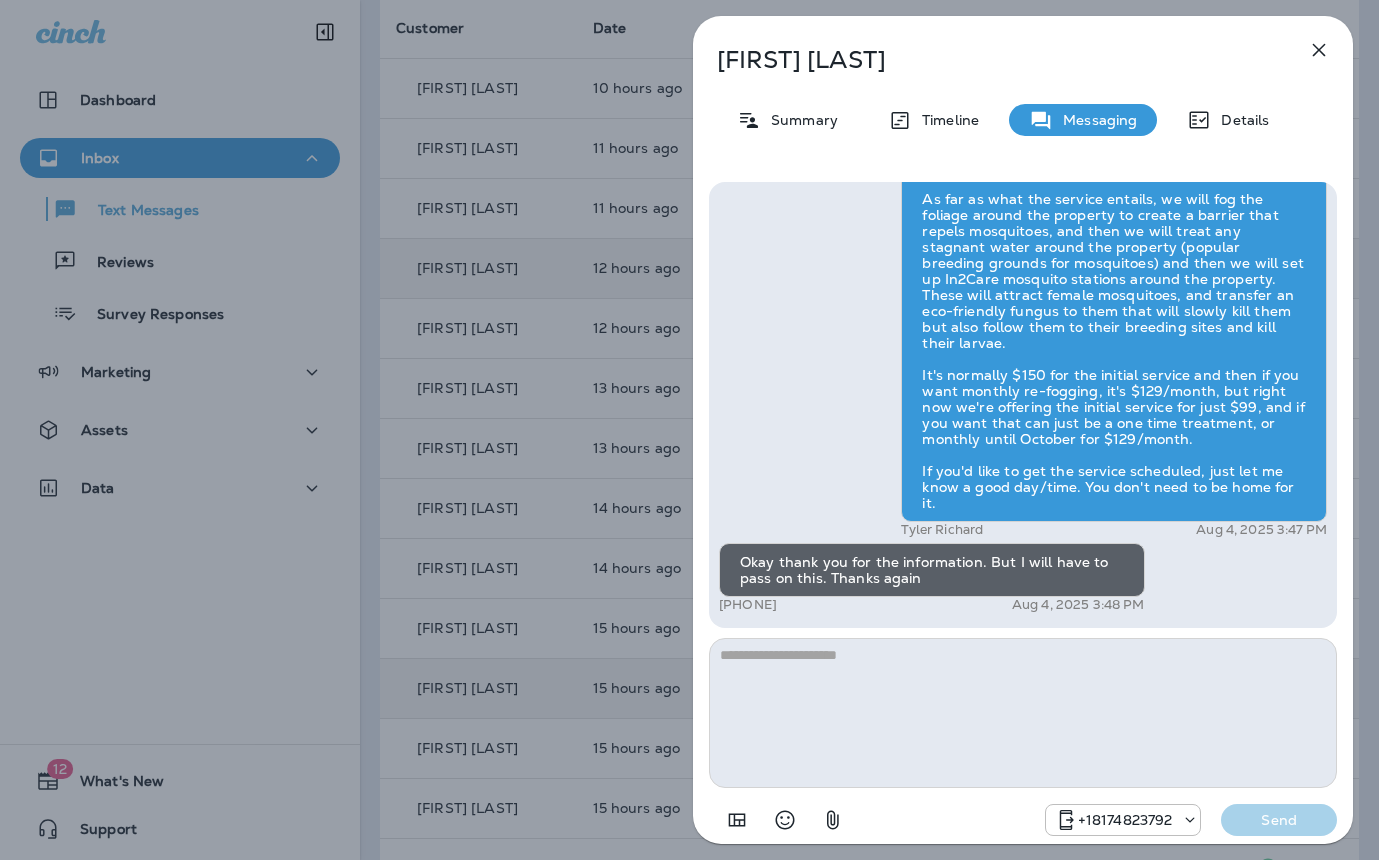 click on "Jared   Gibson Summary   Timeline   Messaging   Details   Hi Jared , this is Steven with Moxie Pest Control. We know Summer brings out the mosquitoes—and with the Summer season here, I’d love to get you on our schedule to come help take care of that. Just reply here if you're interested, and I'll let you know the details!
Reply STOP to optout +18174823792 Aug 4, 2025 1:00 PM I'm interested. Is this included in my plan? Or is it an extra charge. +1 (765) 462-8740 Aug 4, 2025 3:46 PM I can get details! Tyler Richard Aug 4, 2025 3:47 PM Okay perfect! Thank you  +1 (765) 462-8740 Aug 4, 2025 3:47 PM Tyler Richard Aug 4, 2025 3:47 PM Okay thank you for the information. But I will have to pass on this. Thanks again +1 (765) 462-8740 Aug 4, 2025 3:48 PM +18174823792 Send" at bounding box center (689, 430) 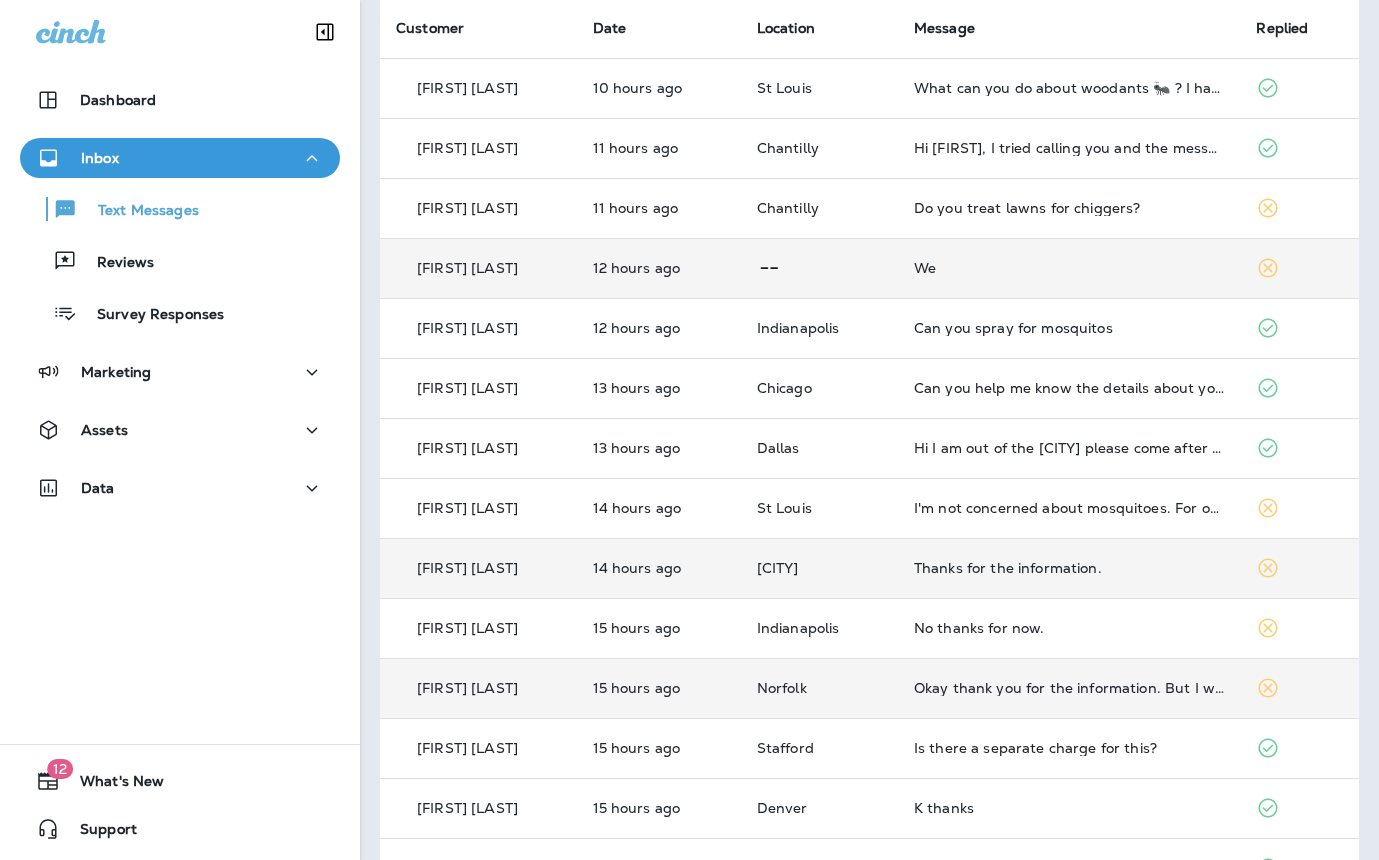 scroll, scrollTop: 206, scrollLeft: 0, axis: vertical 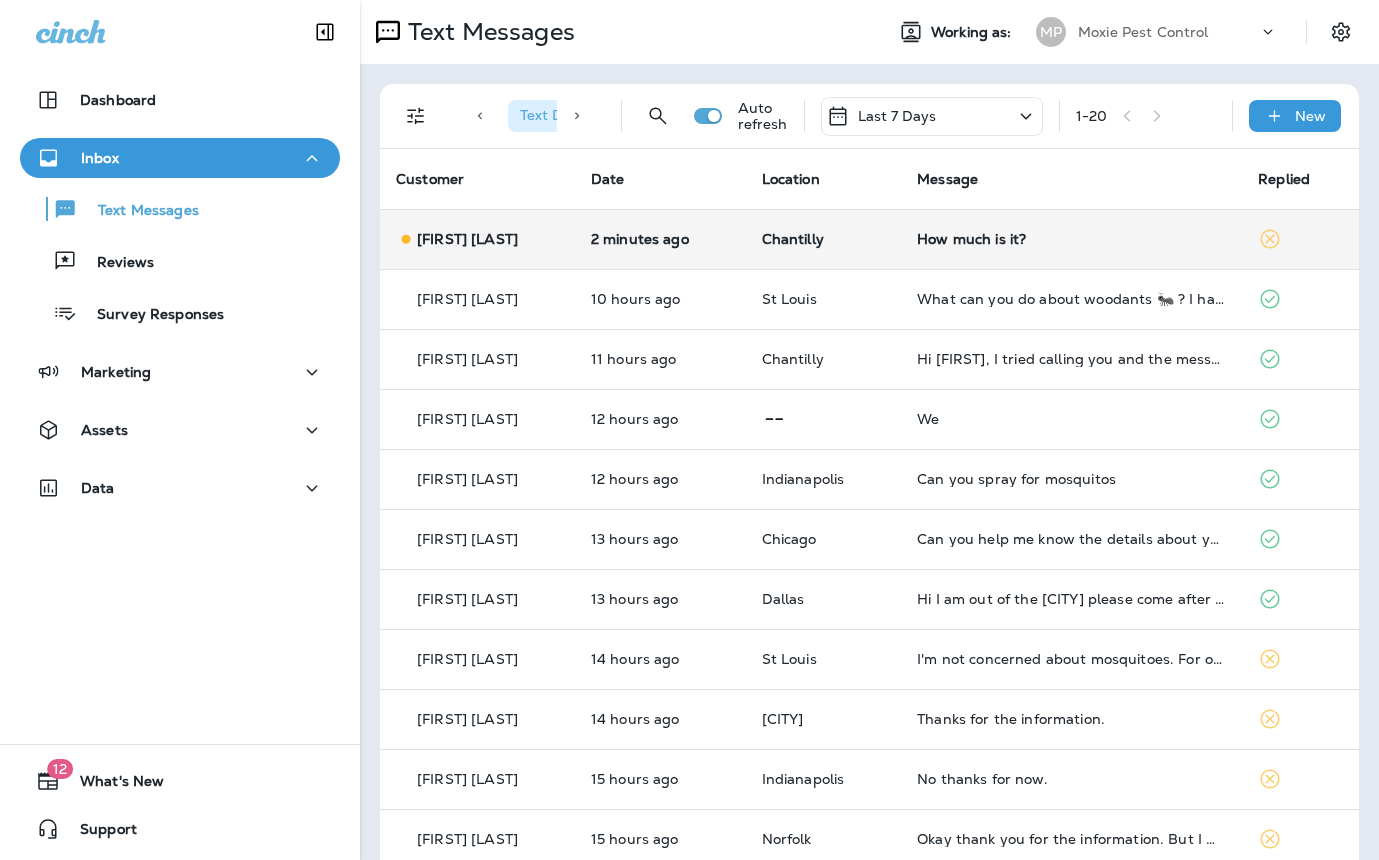 click on "How much is it?" at bounding box center (1071, 239) 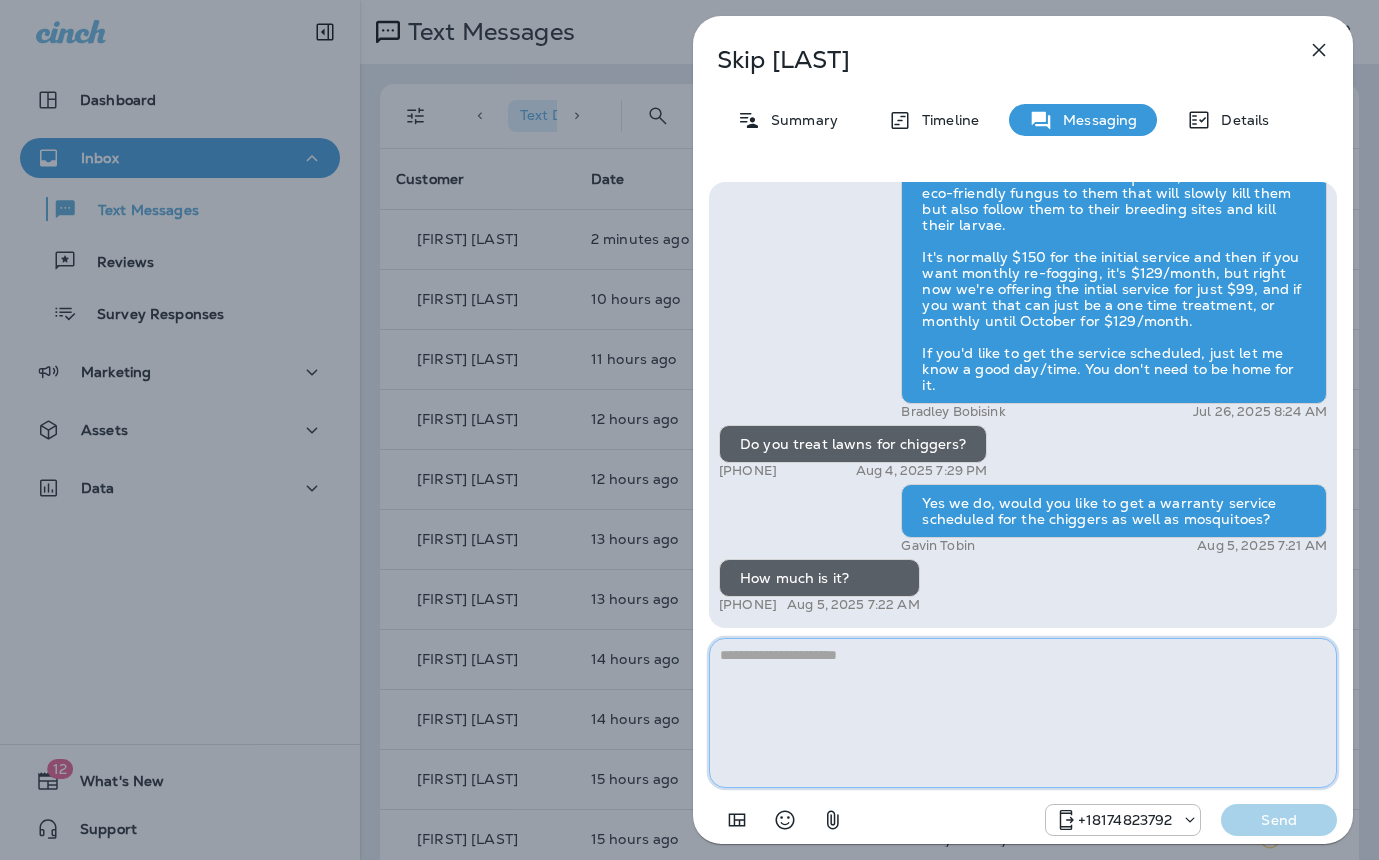 paste on "**********" 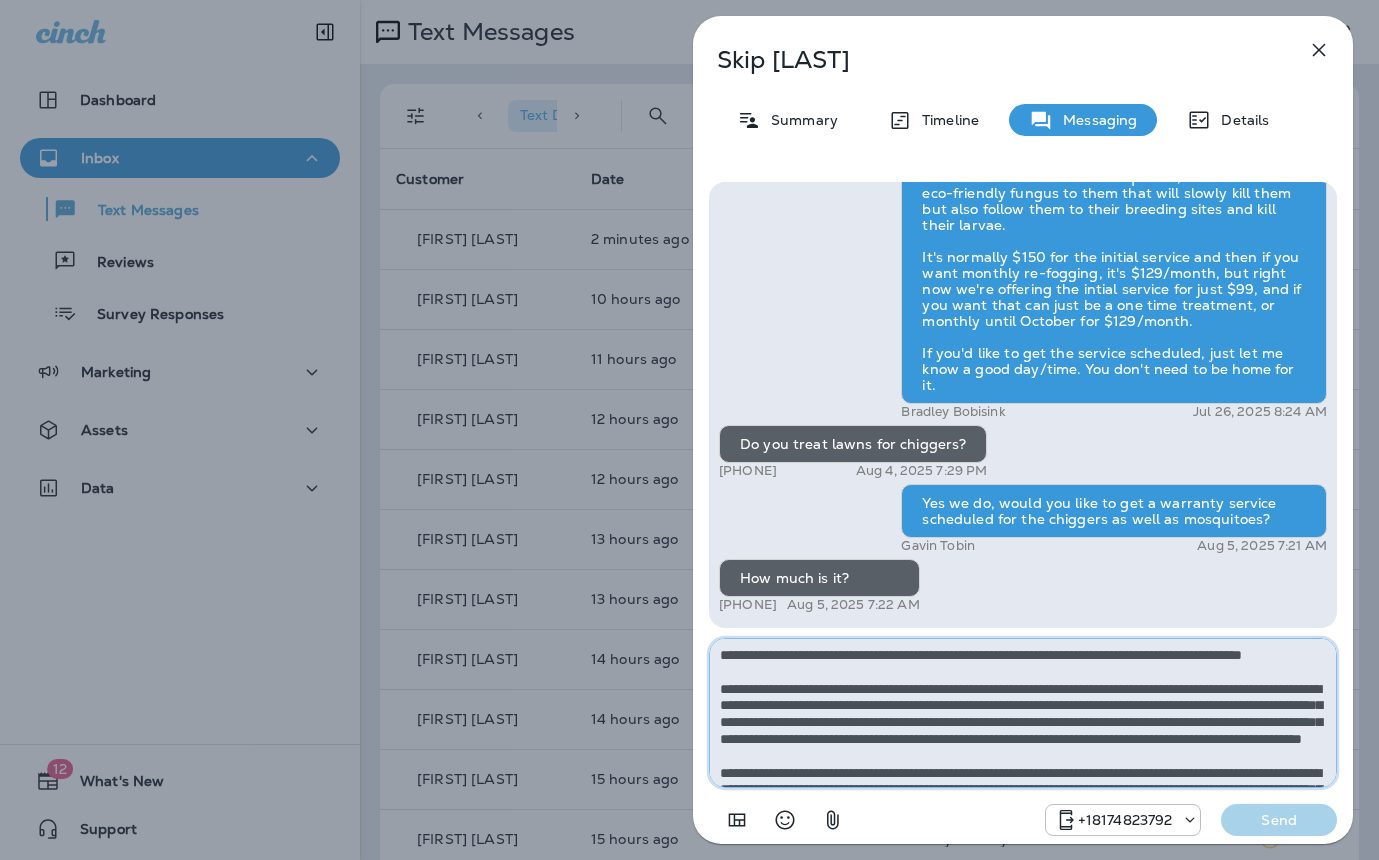 scroll, scrollTop: 112, scrollLeft: 0, axis: vertical 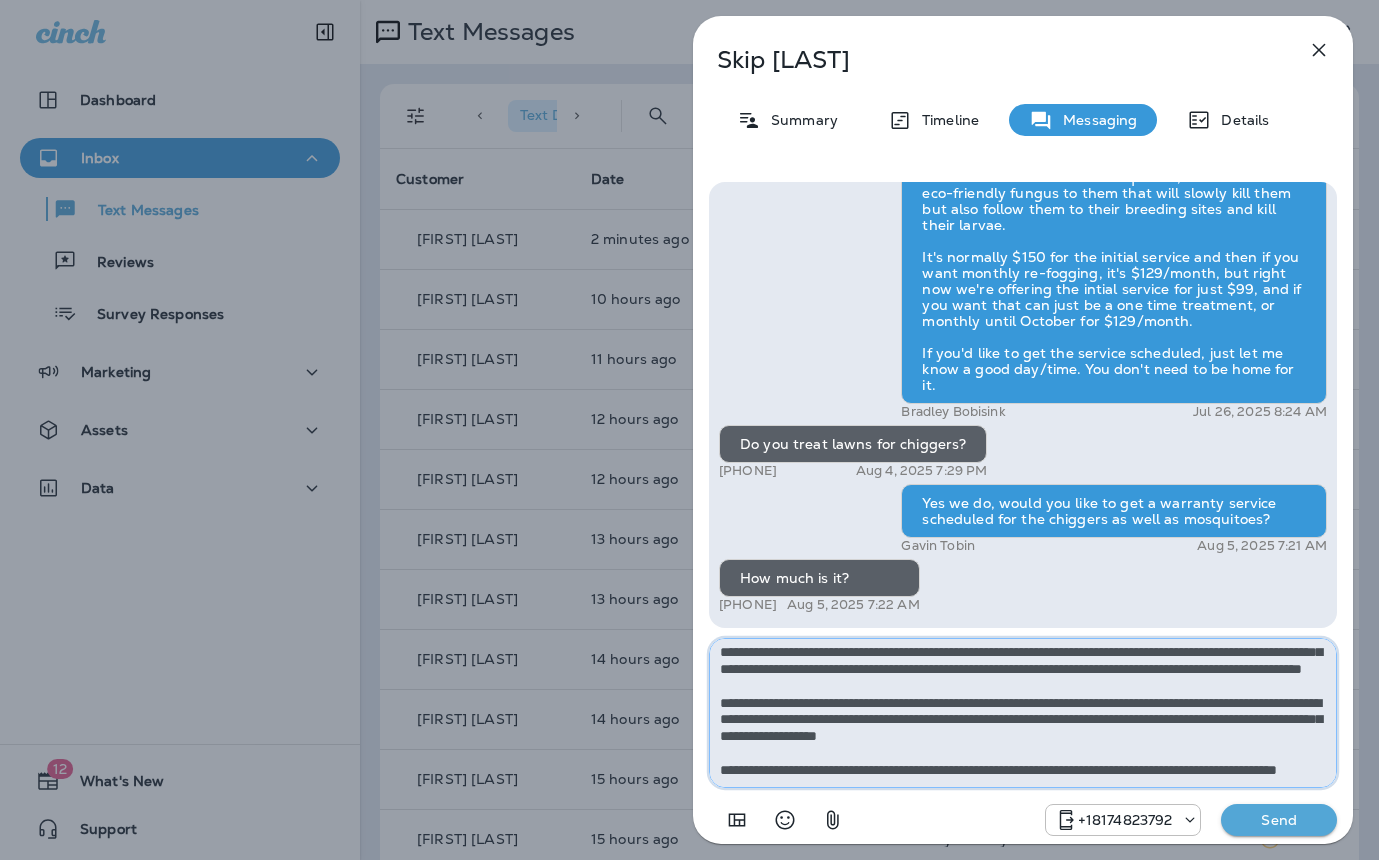 type on "**********" 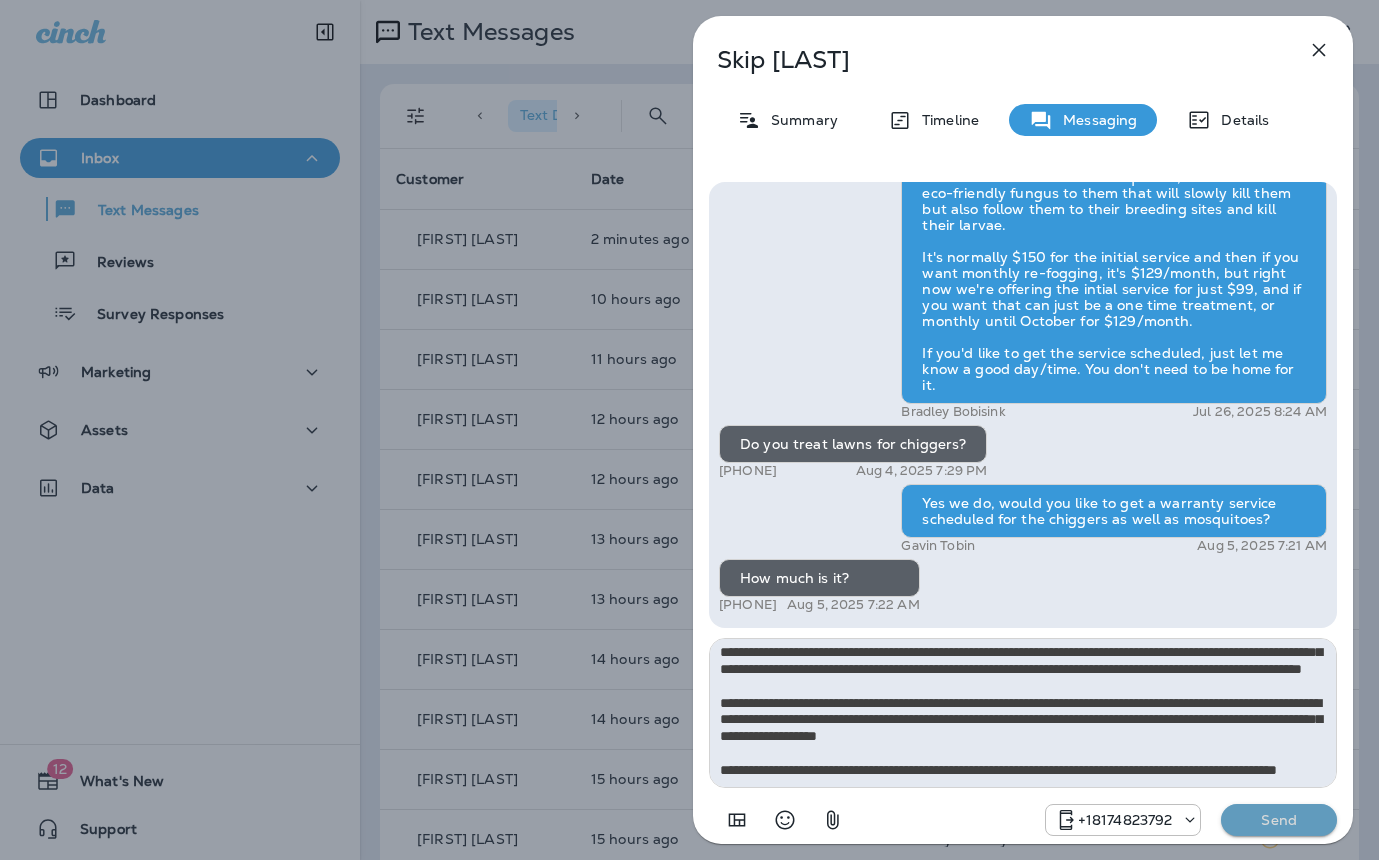 click on "Send" at bounding box center (1279, 820) 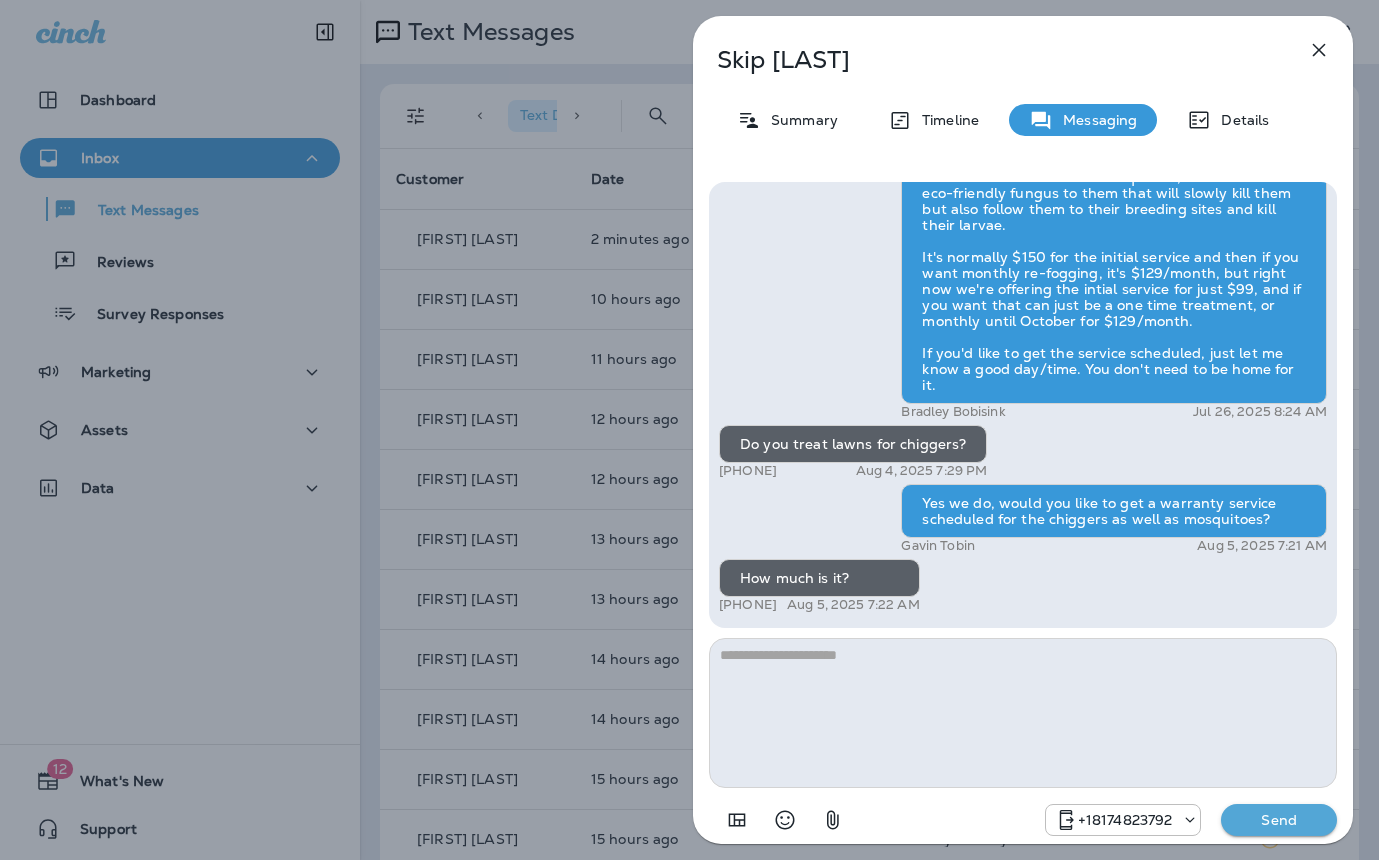scroll, scrollTop: 0, scrollLeft: 0, axis: both 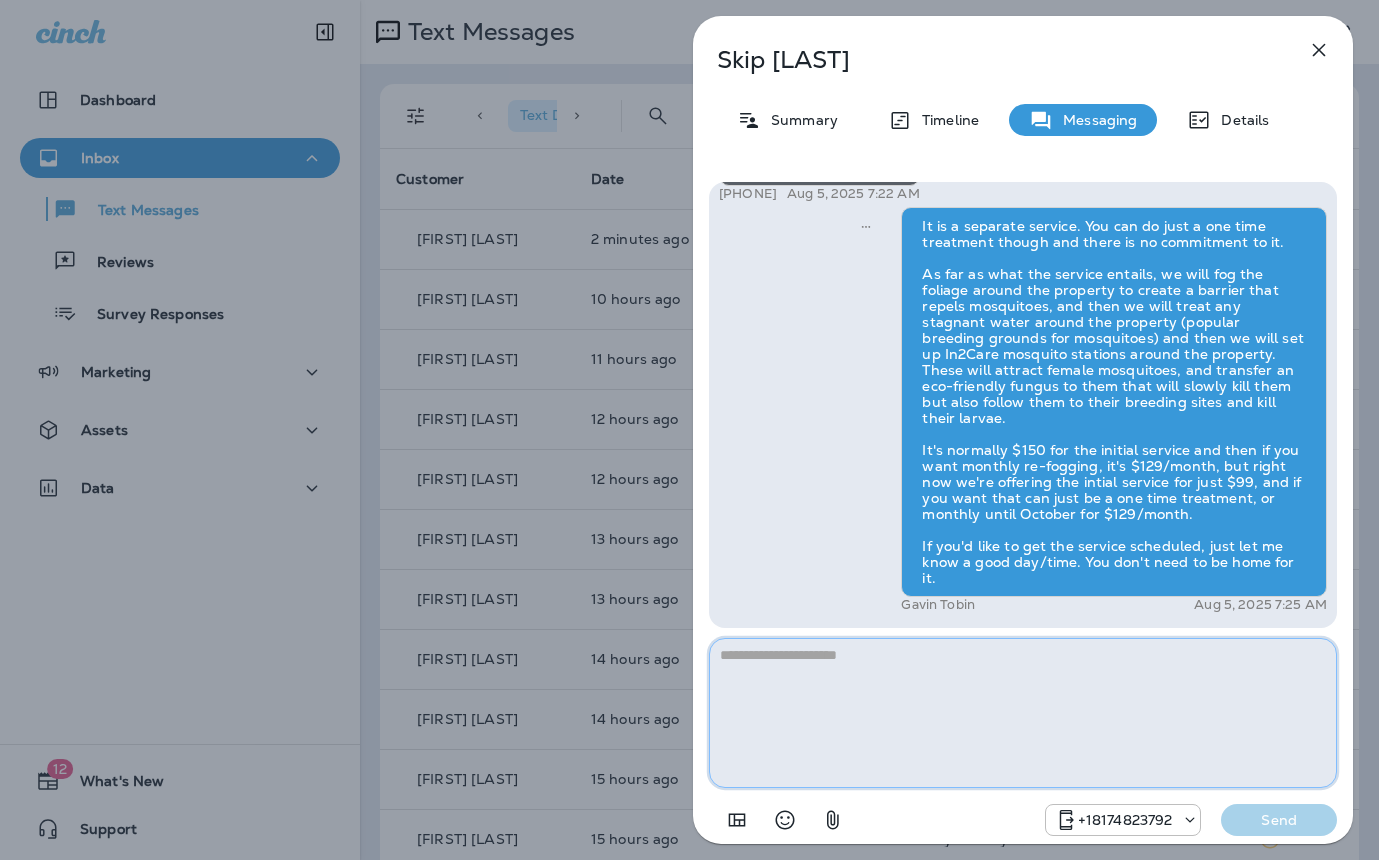 click at bounding box center [1023, 713] 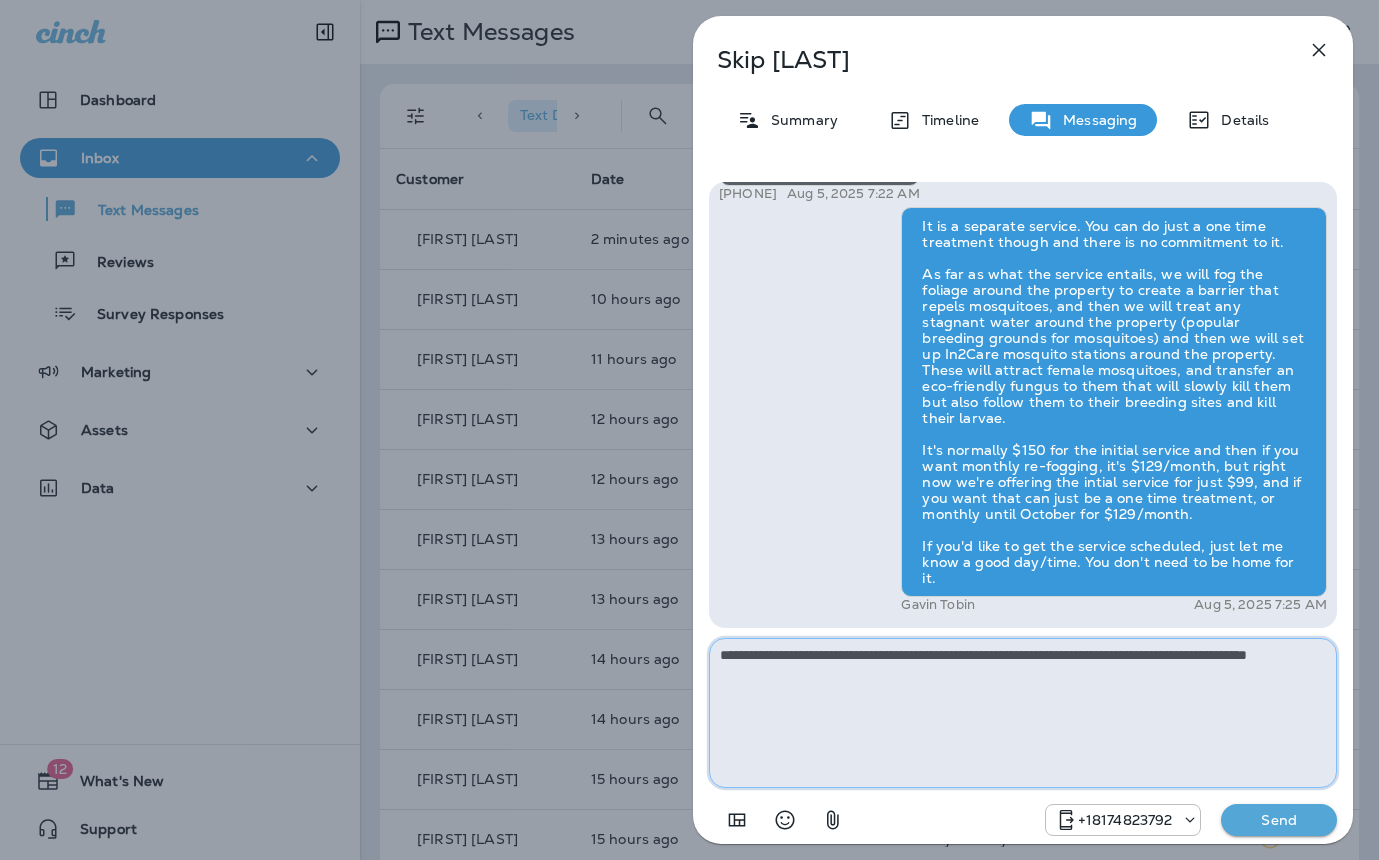 type on "**********" 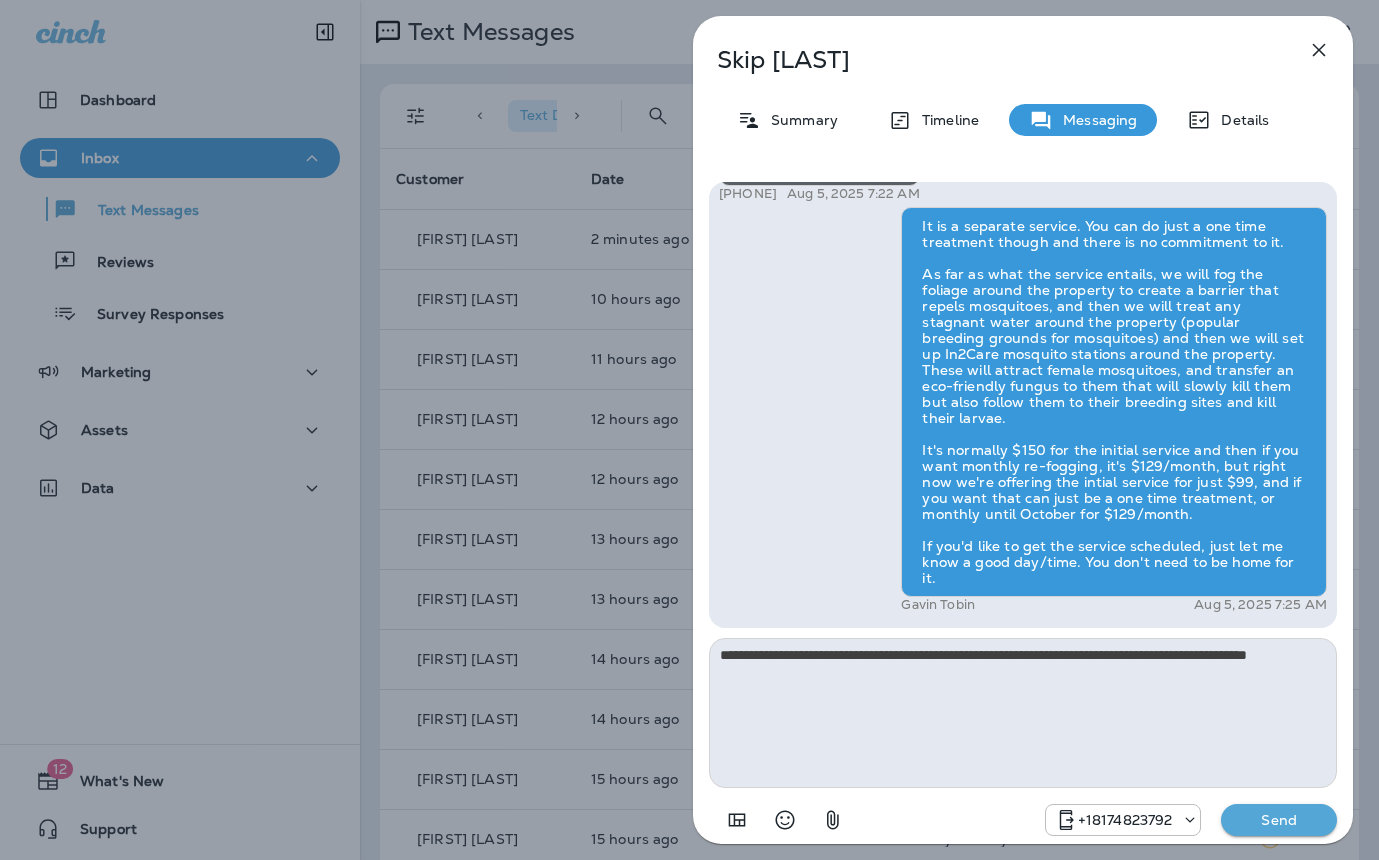 click on "Send" at bounding box center (1279, 820) 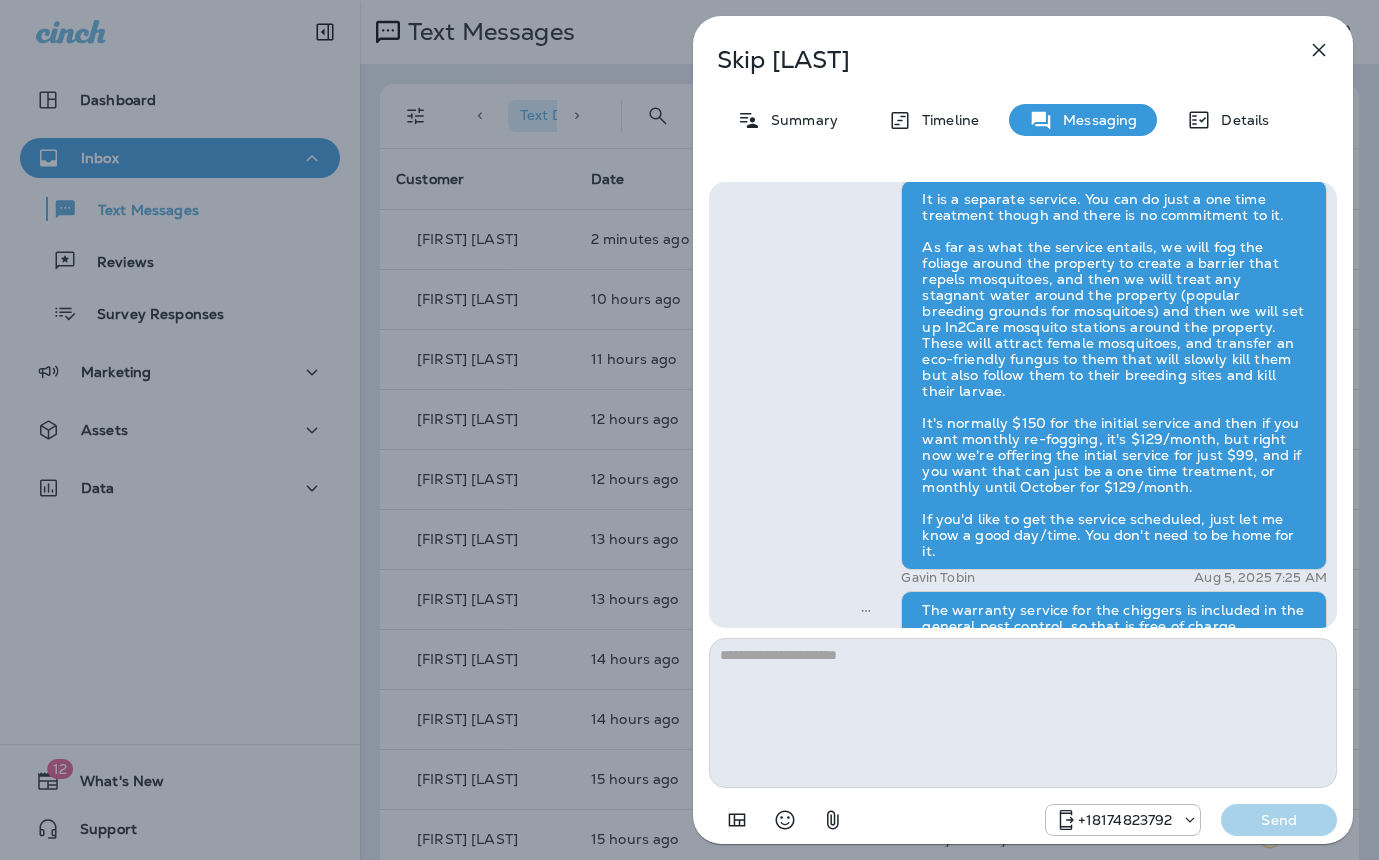 scroll, scrollTop: 0, scrollLeft: 0, axis: both 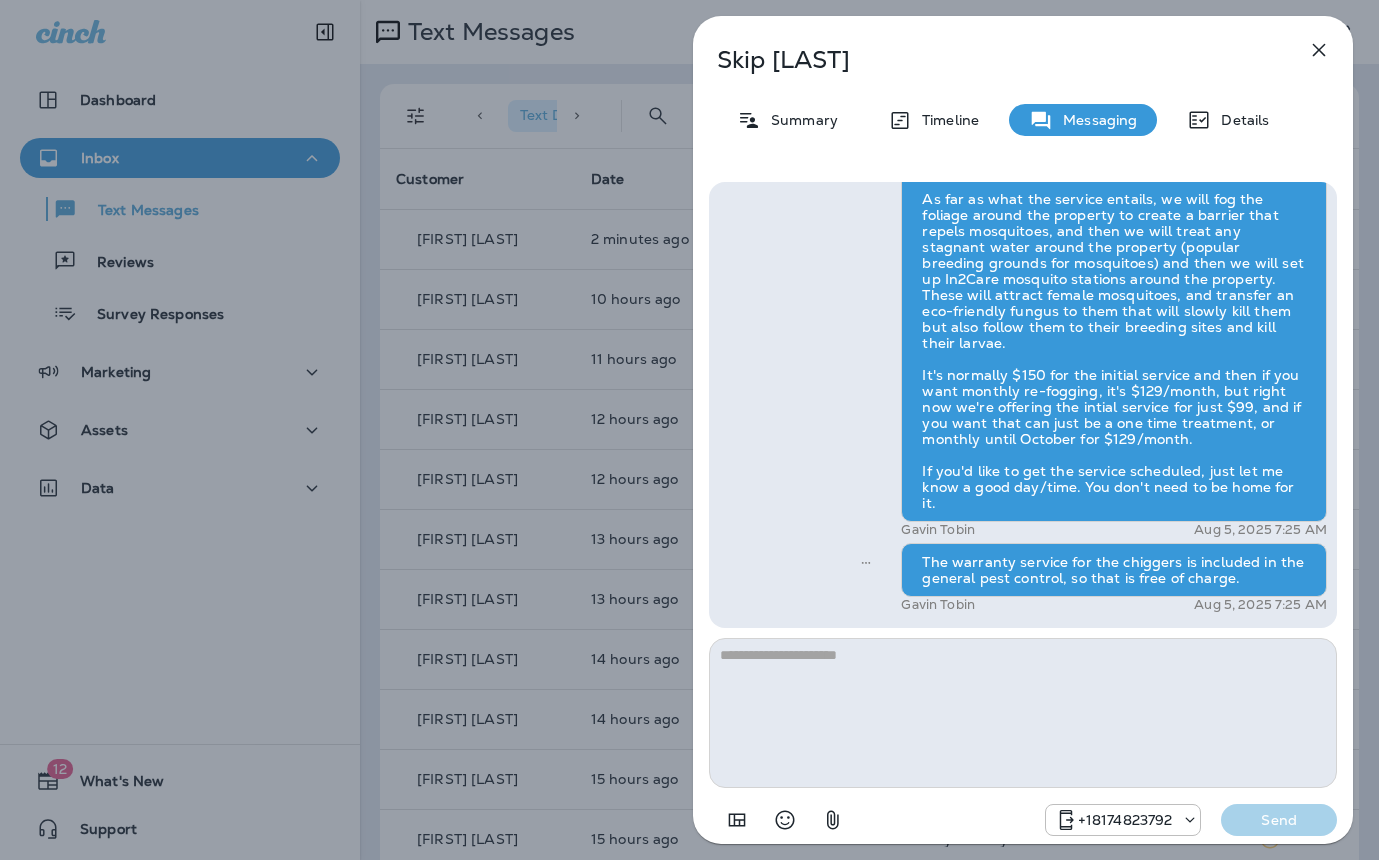 click on "Skip   Parker Summary   Timeline   Messaging   Details   Hi,  Skip , this is Cameron with Moxie Pest Control. We know Summer brings out the mosquitoes—and with the Summer season here, I’d love to get you on our schedule to come help take care of that. Just reply here if you're interested, and I'll let you know the details!
Reply STOP to optout +18174823792 Jul 23, 2025 11:38 AM Just checking in,  Skip . Our mosquito service is extremely effective, and it's totally pet and family friendly! We get awesome reviews on it.  Want me to send you more details?
Reply STOP to optout +18174823792 Jul 24, 2025 11:38 AM Does it take care of gnats too? +1 (703) 409-9150 Jul 25, 2025 2:21 PM Bradley Bobisink Jul 26, 2025 8:24 AM Do you treat lawns for chiggers? +1 (703) 409-9150 Aug 4, 2025 7:29 PM Yes we do, would you like to get a warranty service scheduled for the chiggers as well as mosquitoes? Gavin Tobin Aug 5, 2025 7:21 AM How much is it? +1 (703) 409-9150 Aug 5, 2025 7:22 AM Gavin Tobin Aug 5, 2025 7:25 AM" at bounding box center [689, 430] 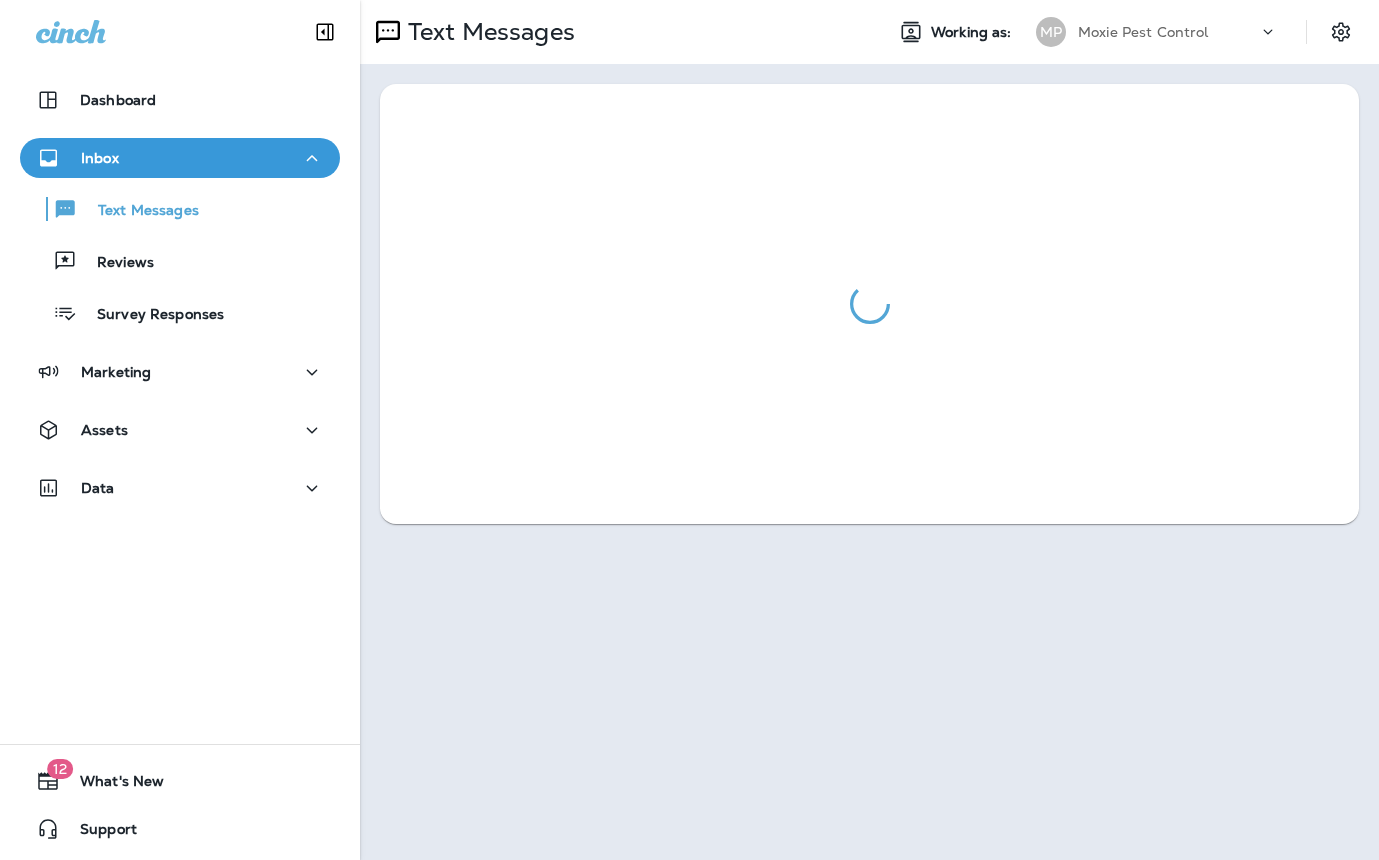 scroll, scrollTop: 0, scrollLeft: 0, axis: both 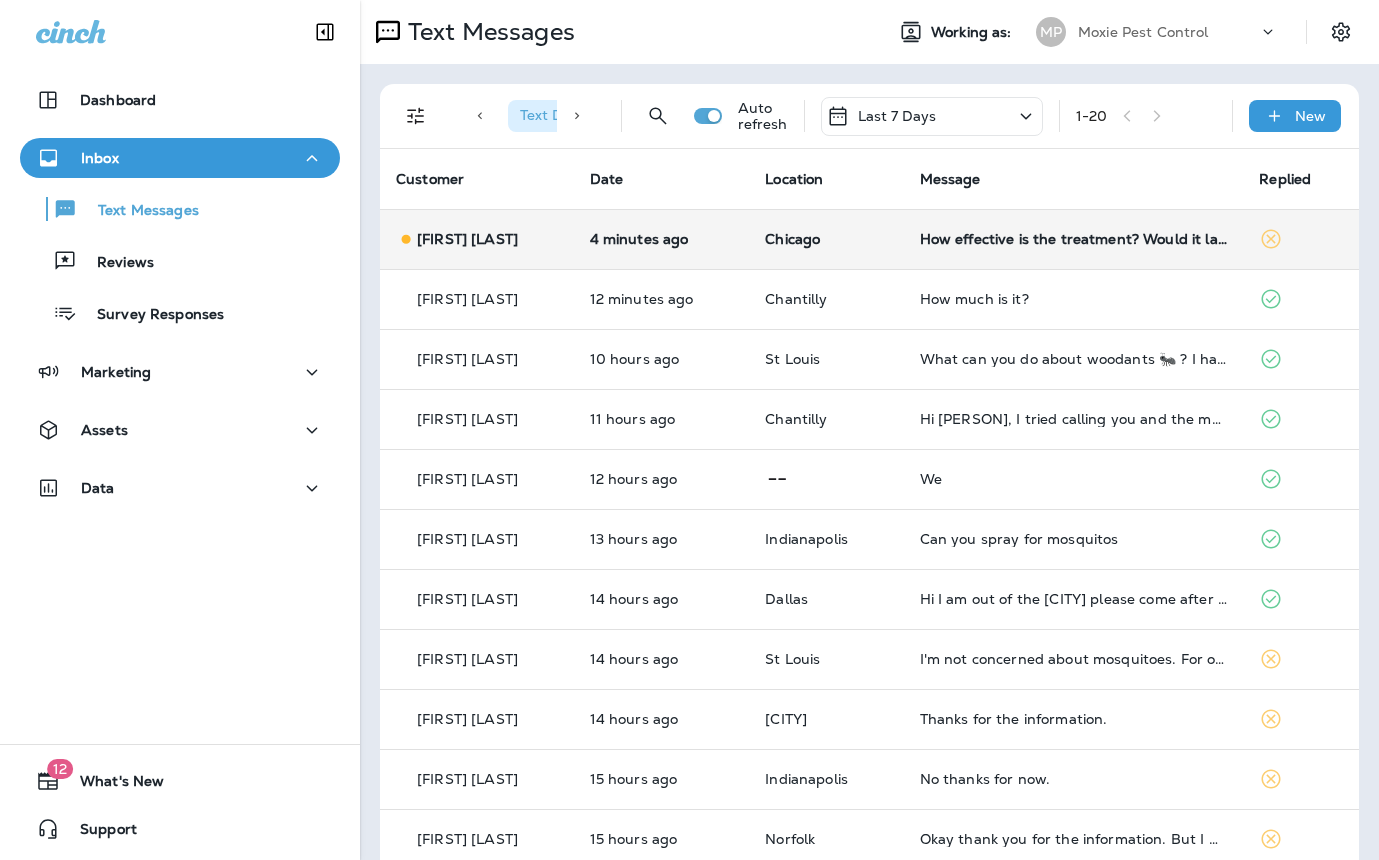 click on "Chicago" at bounding box center (826, 239) 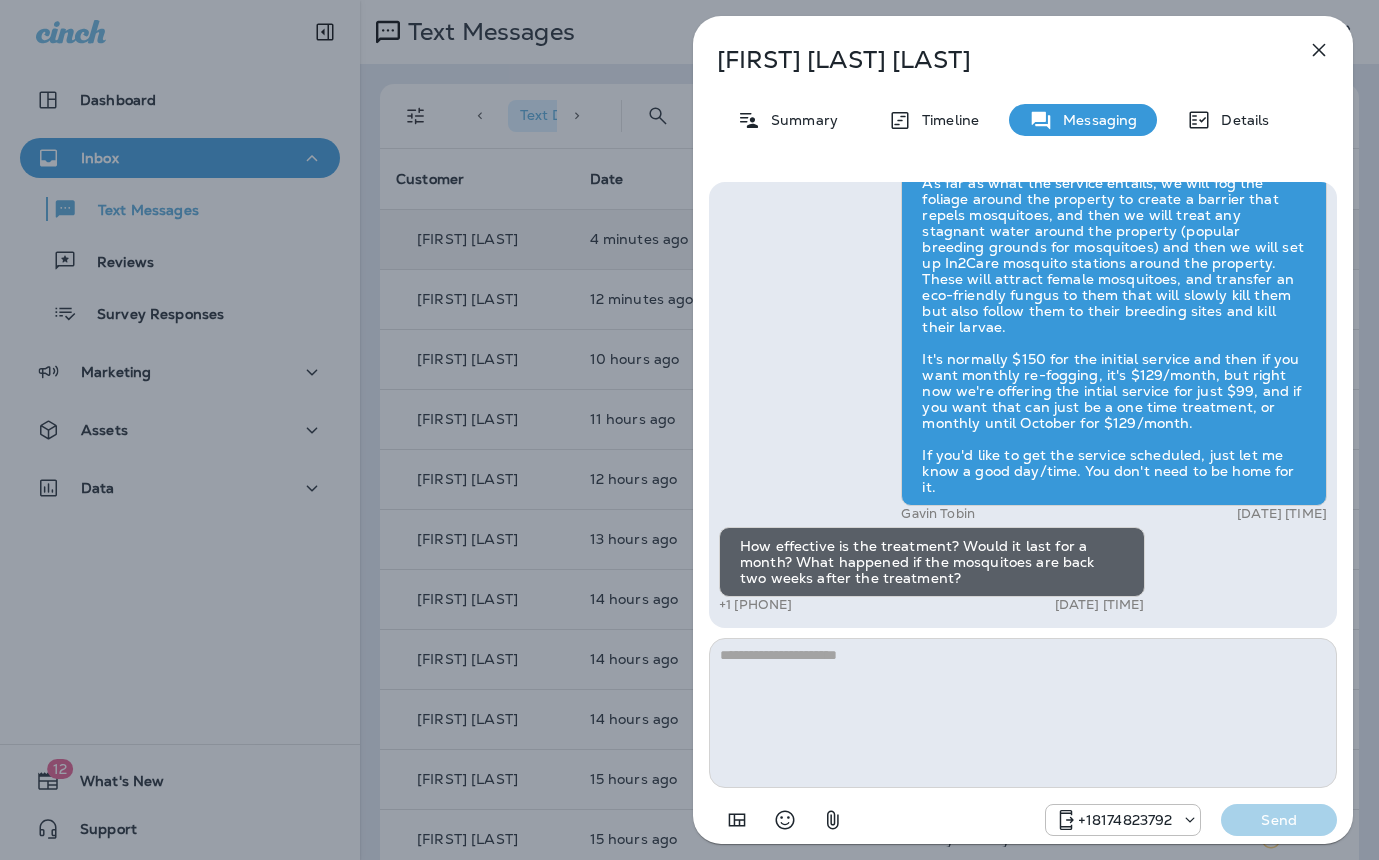 click on "Chong Wee   Liew Summary   Timeline   Messaging   Details   Exciting News! Joshua’s Pest Control is now Moxie Pest Control! Same great service, new name. No changes to your protection—just a fresh look! Got questions? Call us anytime!
Reply STOP to optout +18174823792 Mar 7, 2025 4:57 PM Hi,  Chong Wee , this is Cameron with Moxie Pest Control. We know Summer brings out the mosquitoes—and with the Summer season here, I’d love to get you on our schedule to come help take care of that. Just reply here if you're interested, and I'll let you know the details!
Reply STOP to optout +18174823792 Jun 23, 2025 12:10 PM Can you help me know the details about your mosquito program? +1 (617) 785-5697 Aug 4, 2025 6:08 PM Gavin Tobin Aug 5, 2025 7:17 AM How effective is the treatment? Would it last for a month? What happened if the mosquitoes are back two weeks after the treatment? +1 (617) 785-5697 Aug 5, 2025 7:30 AM +18174823792 Send" at bounding box center [689, 430] 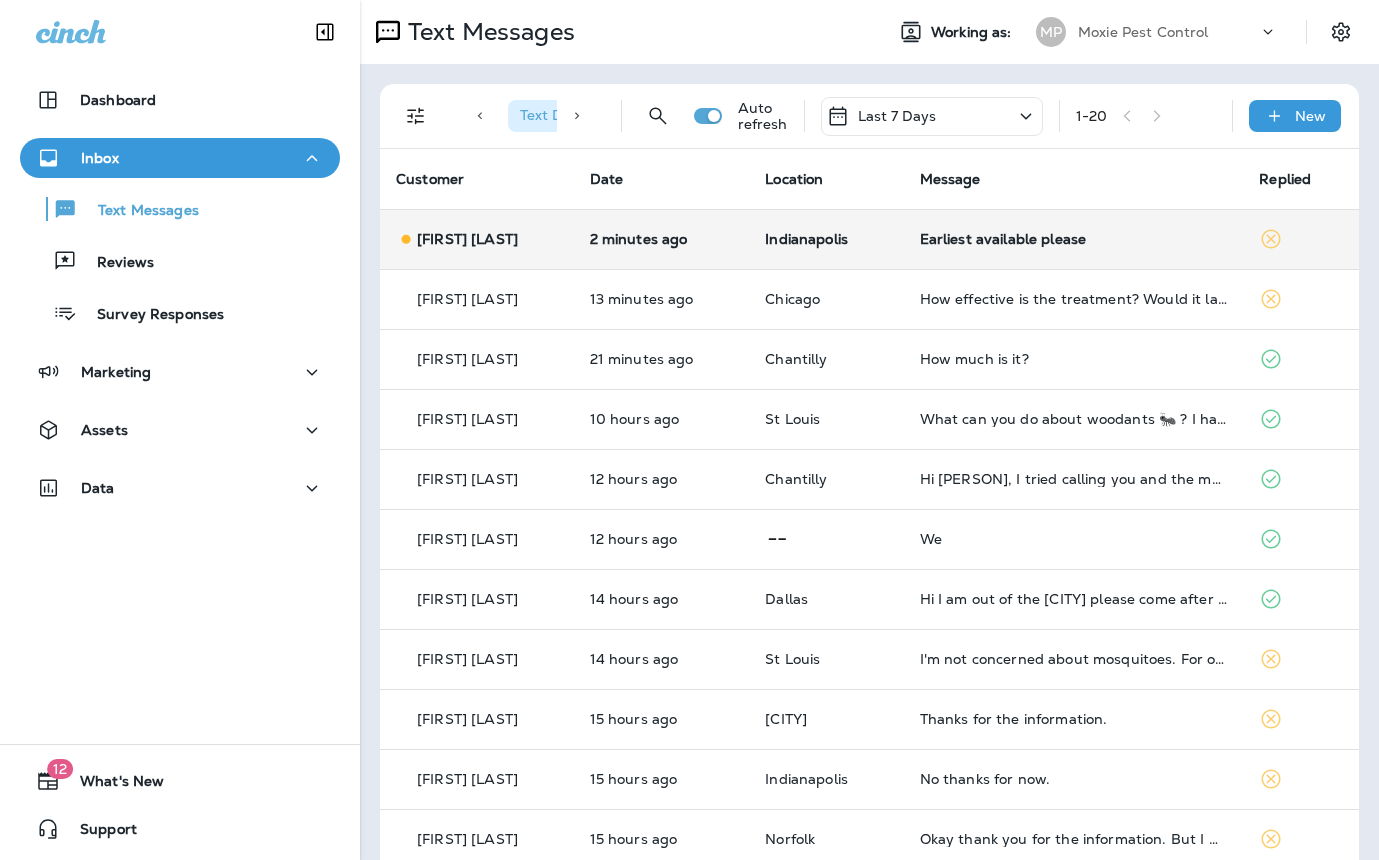 click on "Earliest available please" at bounding box center [1074, 239] 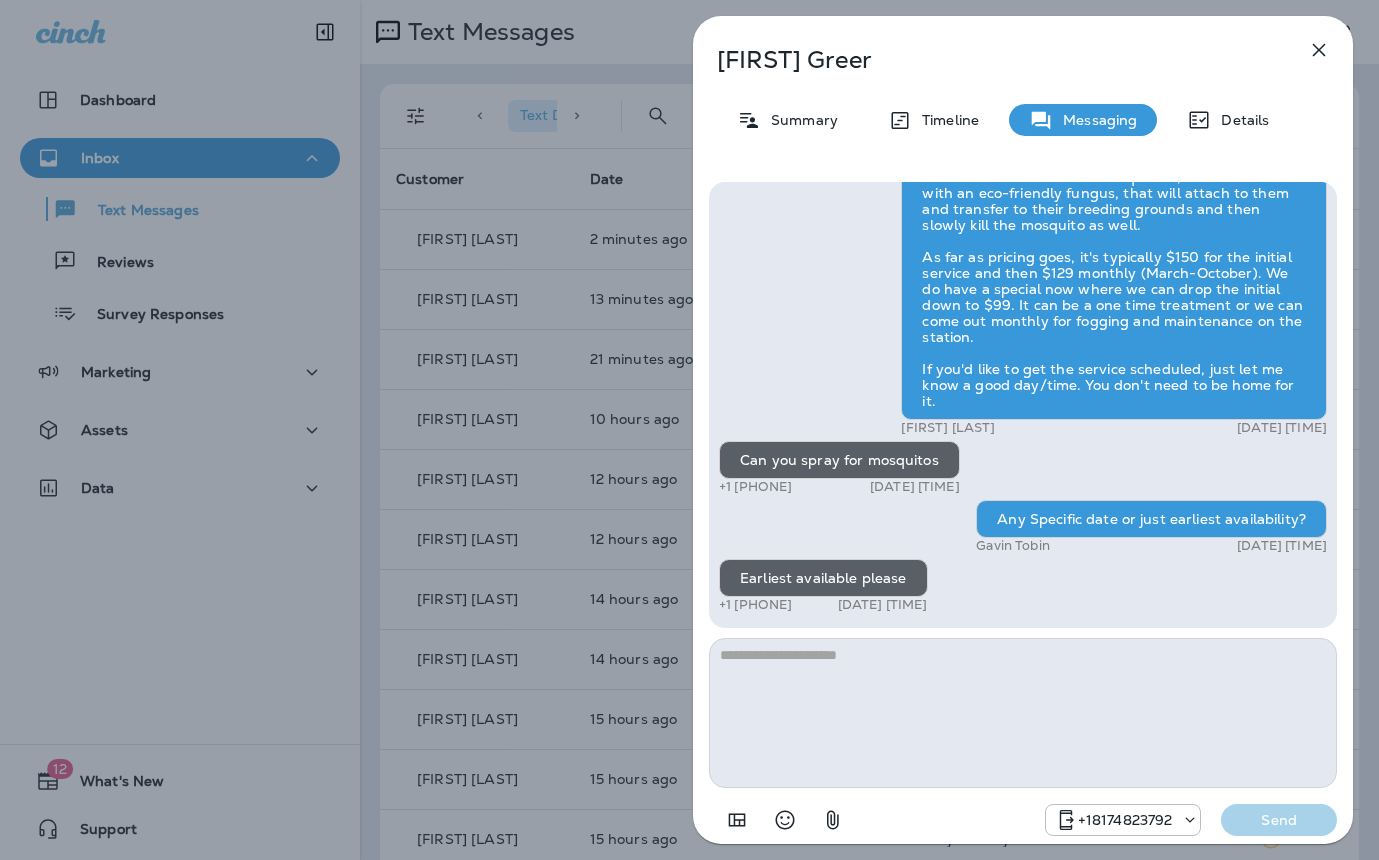 click at bounding box center [1023, 713] 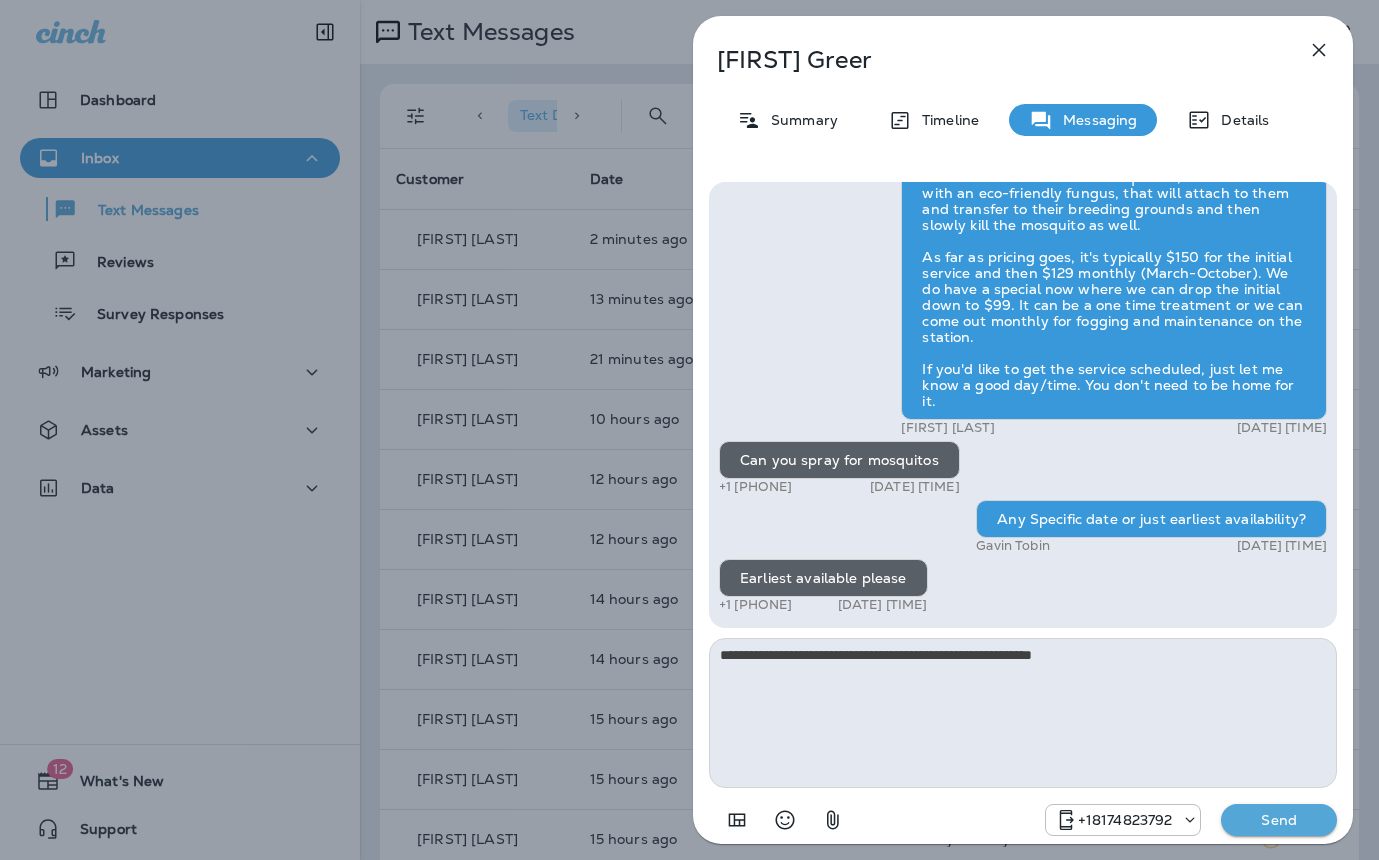 type on "**********" 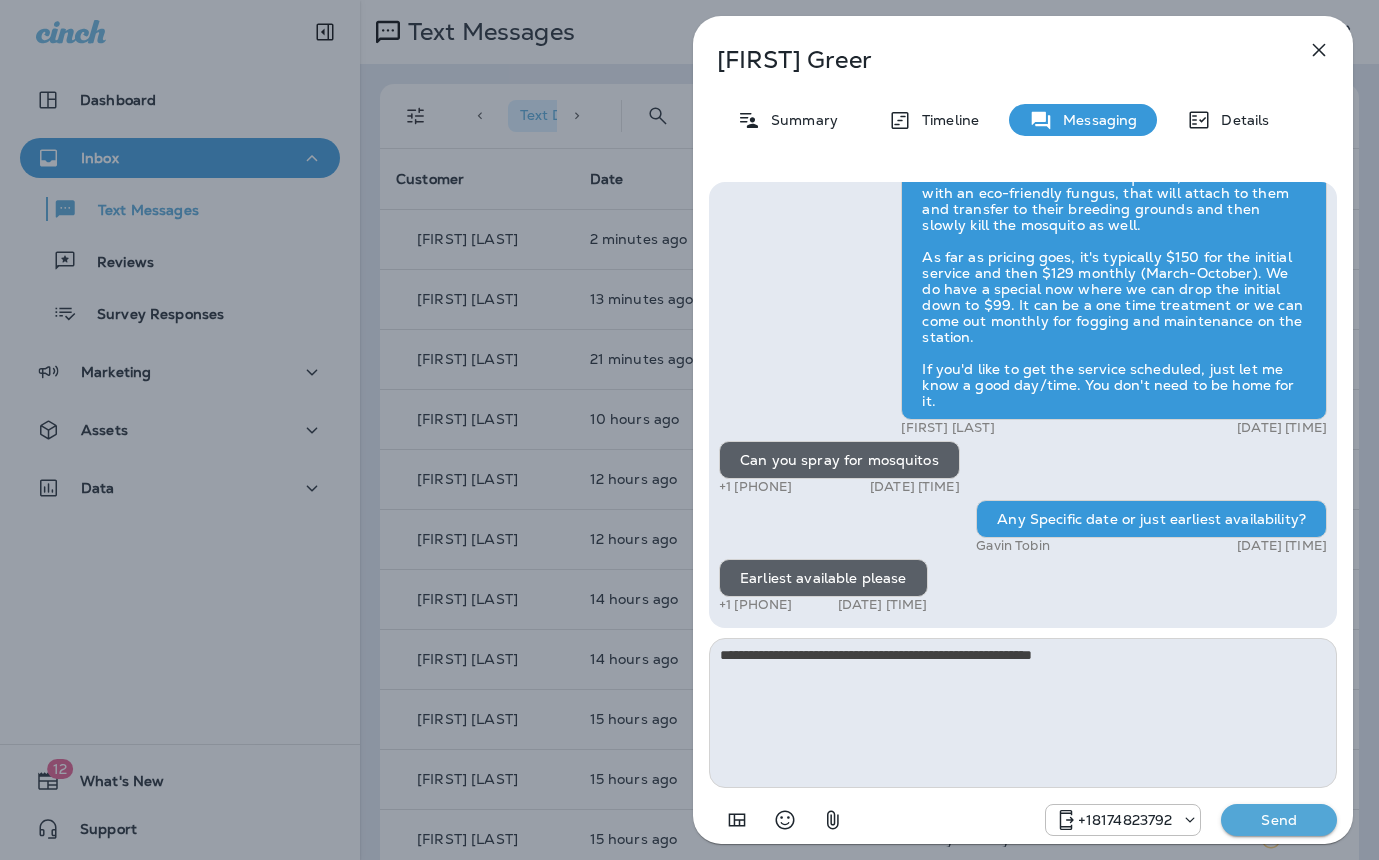 click on "**********" at bounding box center [689, 430] 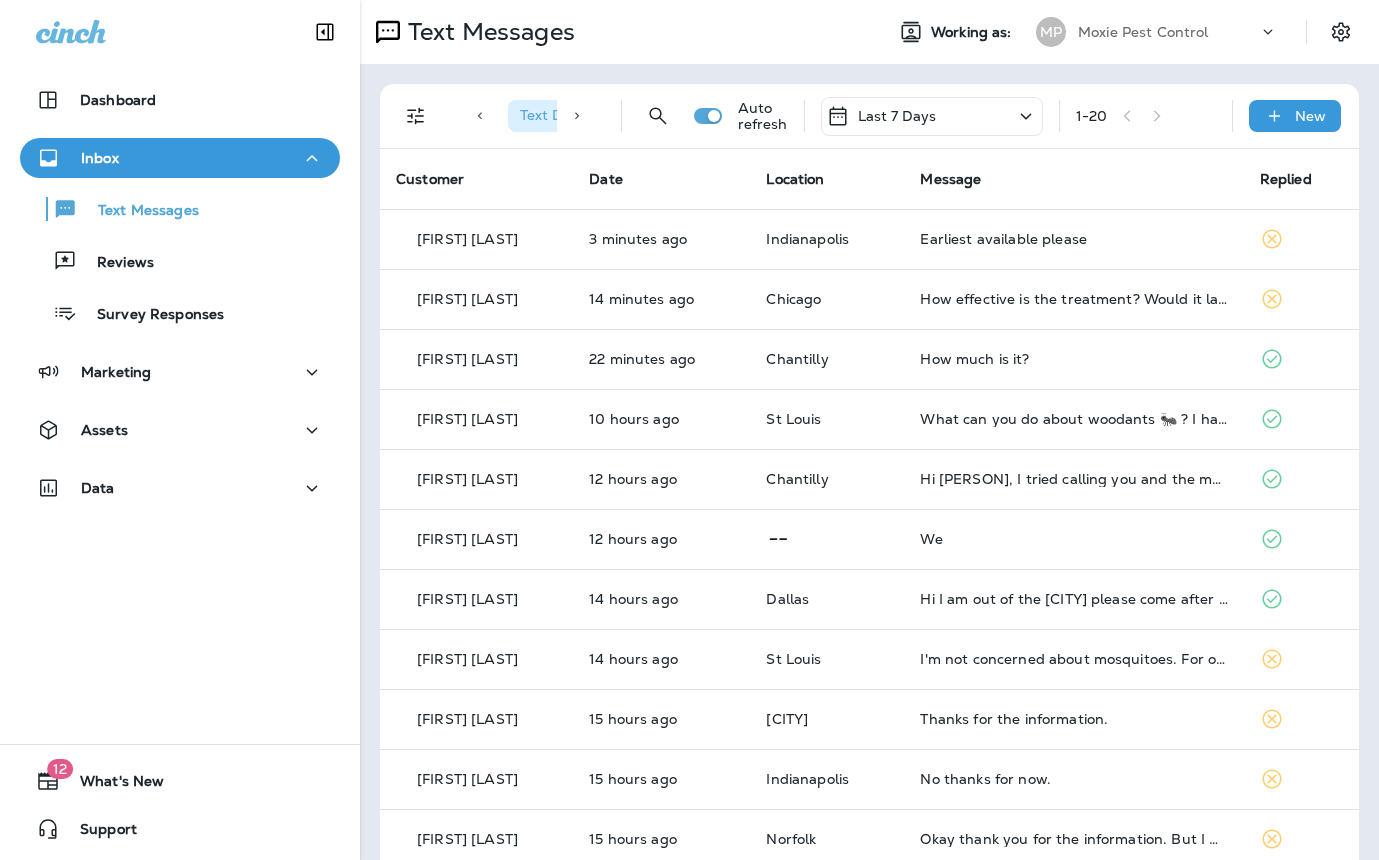 click on "Indianapolis" at bounding box center (827, 239) 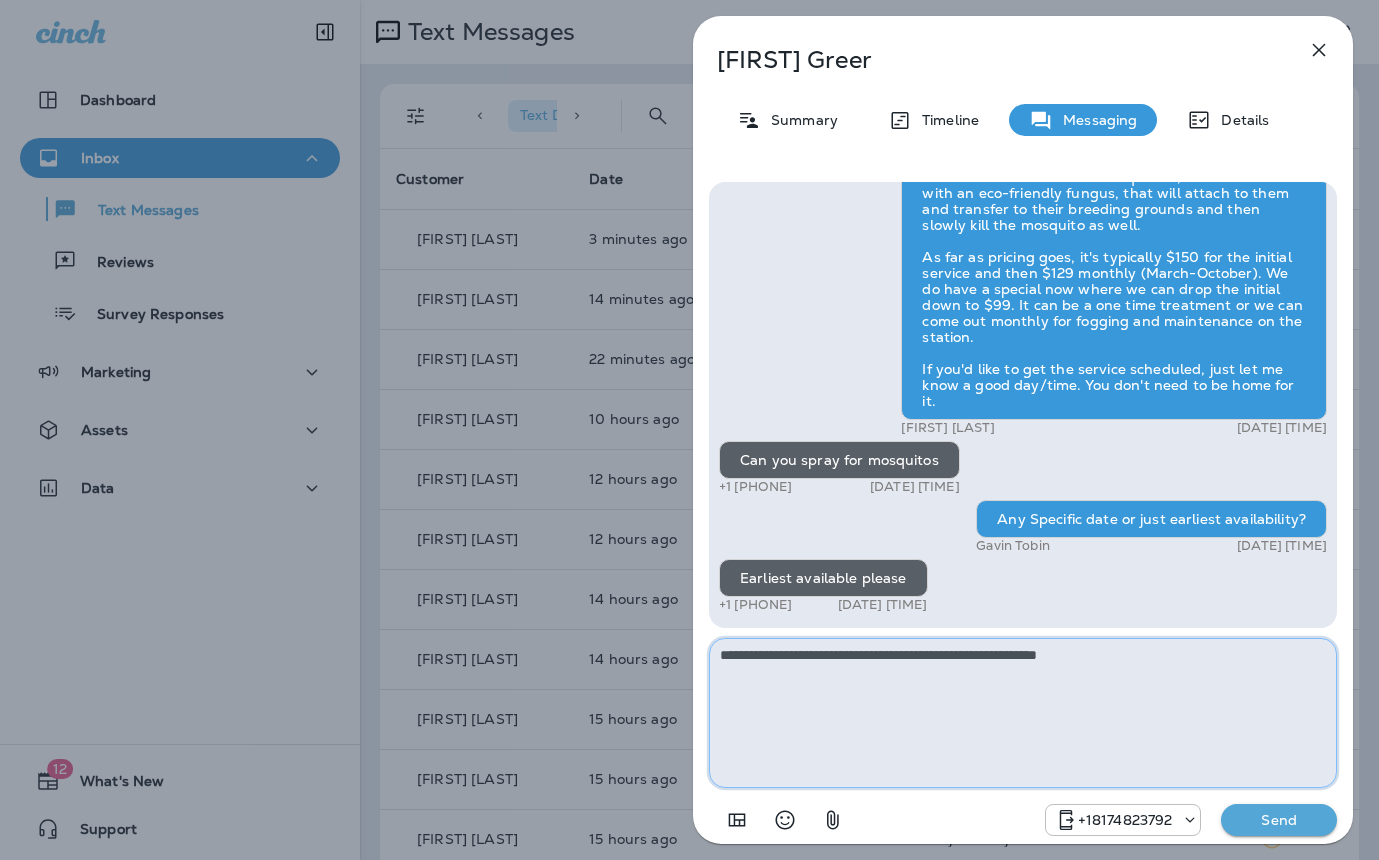 type on "**********" 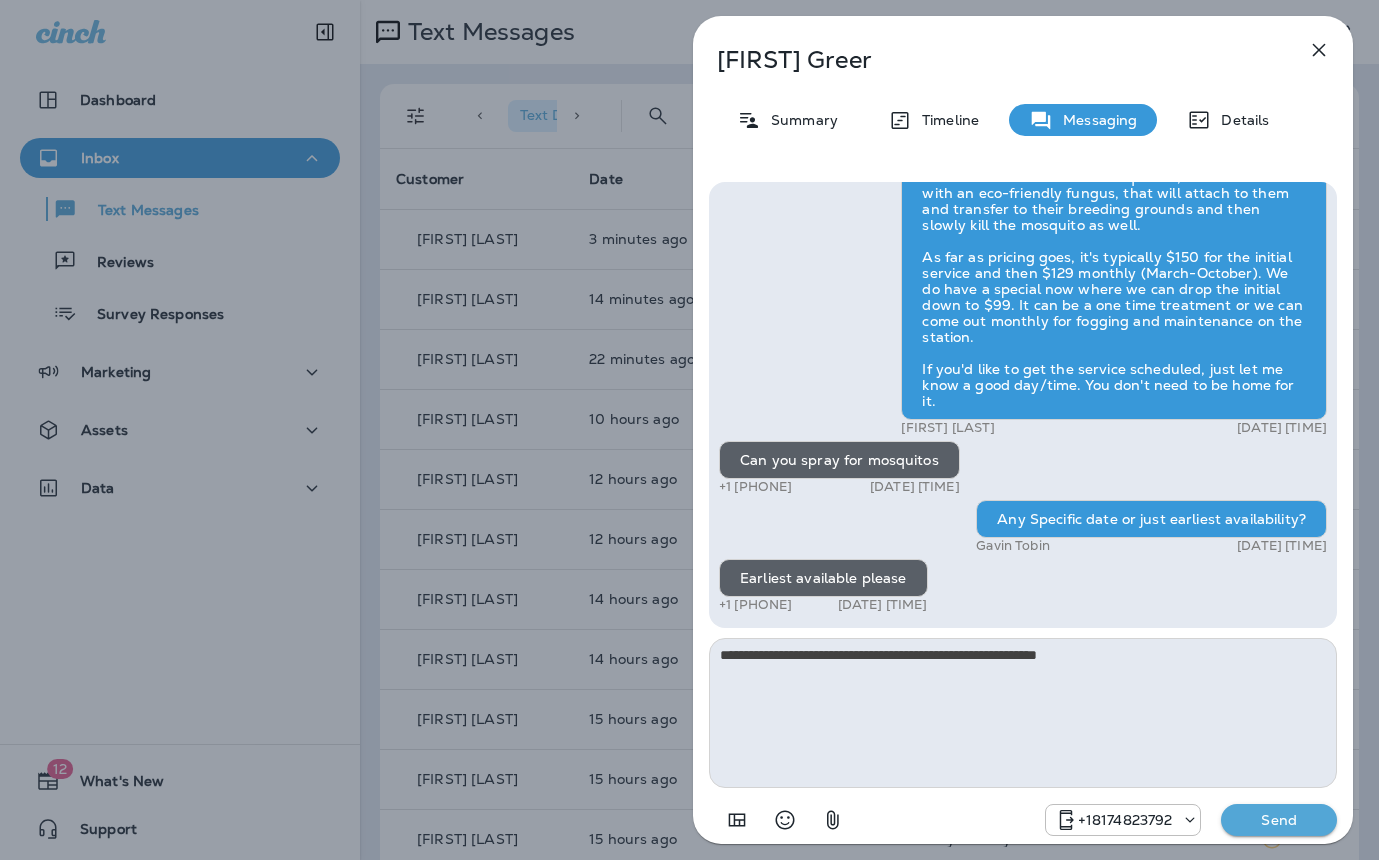 click on "Send" at bounding box center (1279, 820) 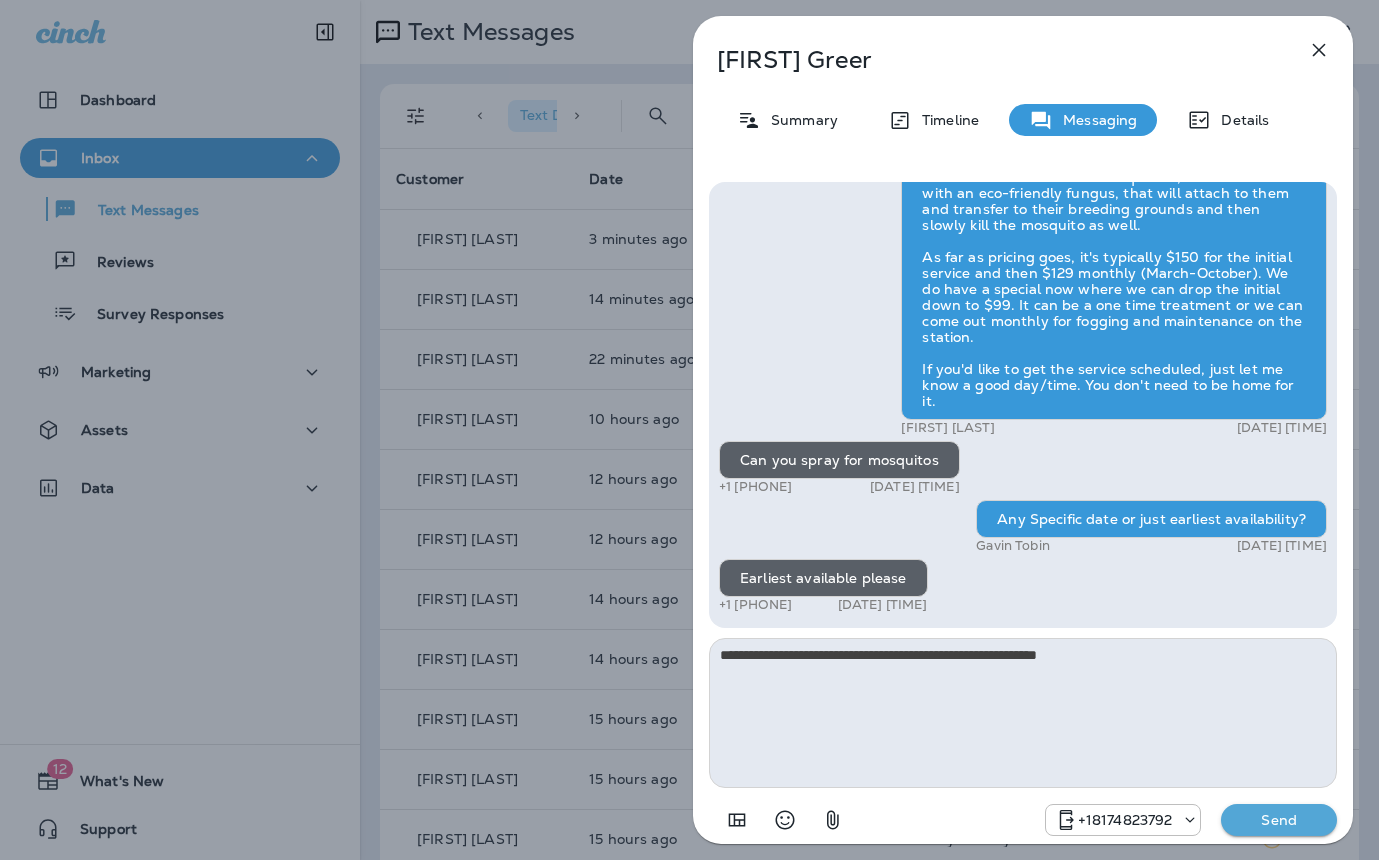type 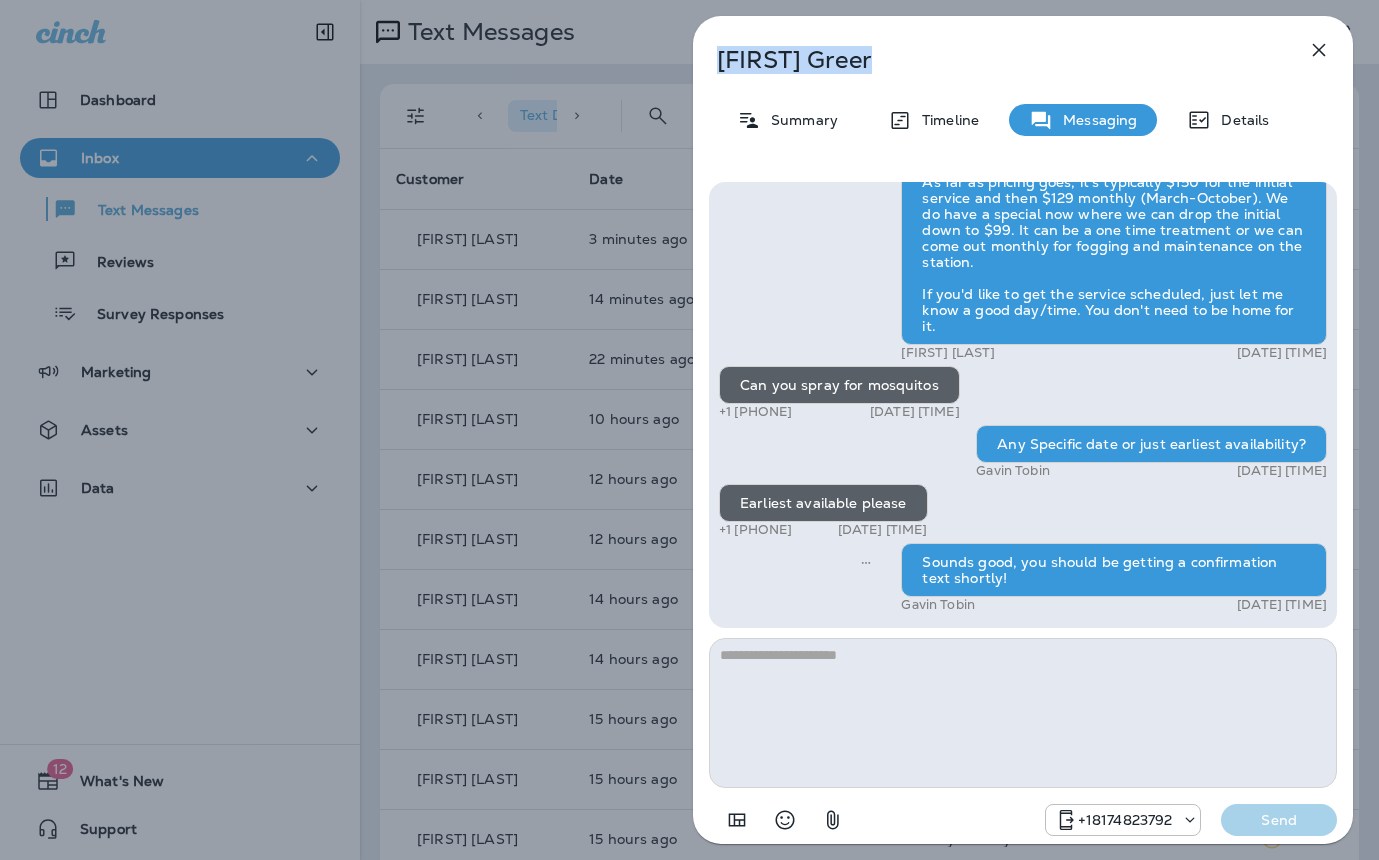 drag, startPoint x: 842, startPoint y: 63, endPoint x: 723, endPoint y: 63, distance: 119 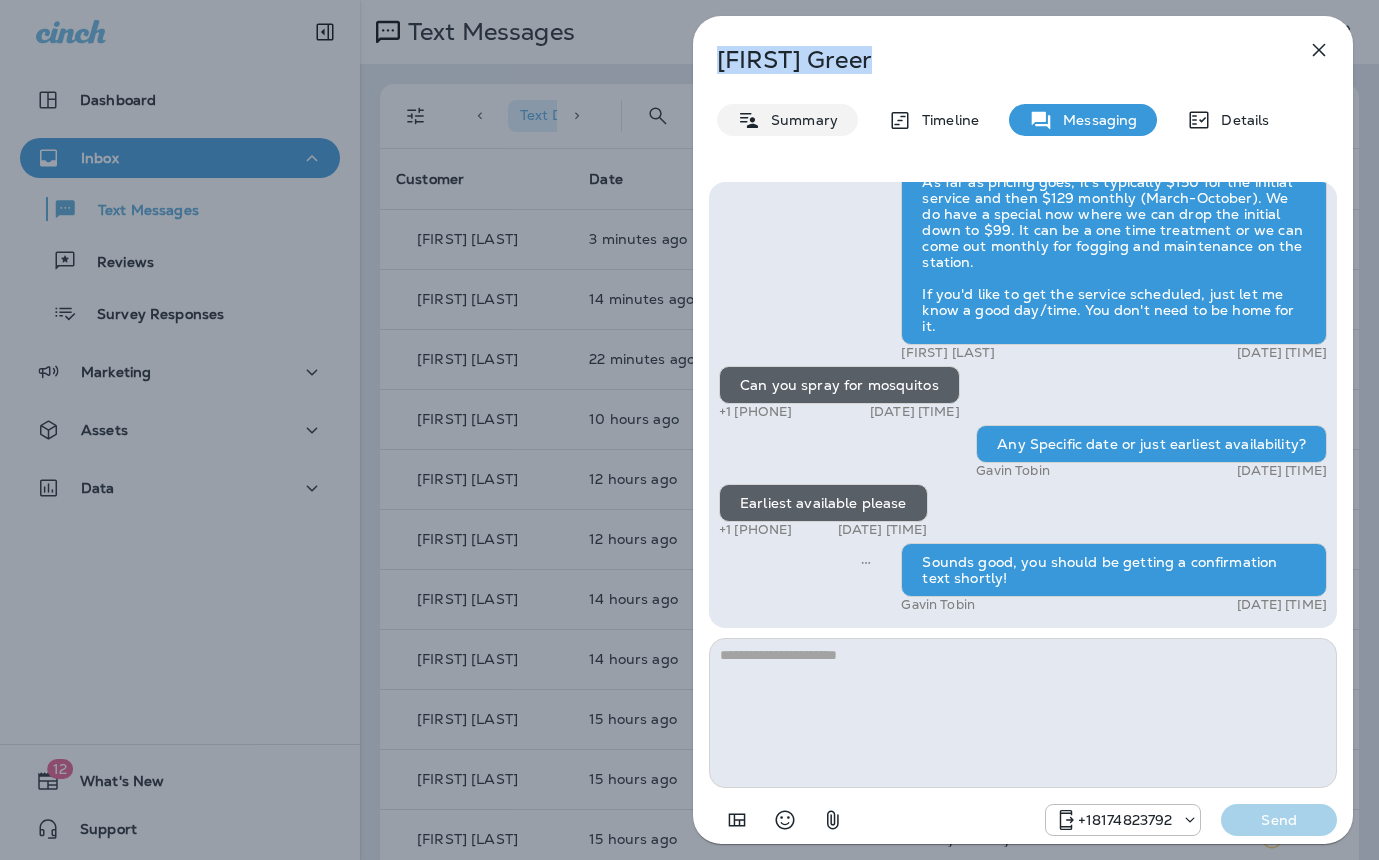 copy on "Curtis   Greer" 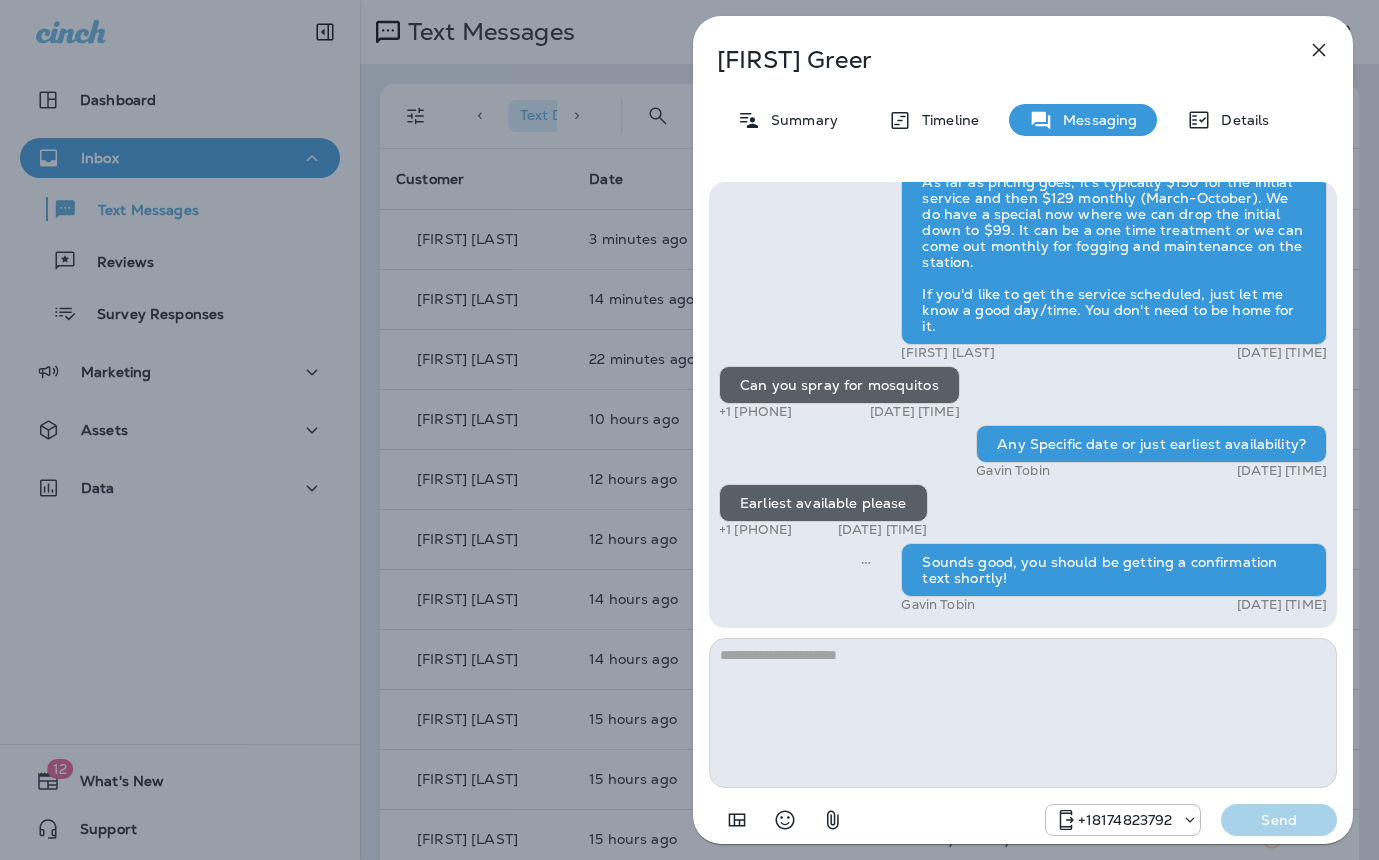 click on "Hi,  Curtis , this is Noel with Moxie Pest Control. We know Summer brings out the mosquitoes—and with the Summer season here, I’d love to get you on our schedule to come help take care of that. Just reply here and I’ll take care of the rest!
Reply STOP to optout +18174823792 Jun 16, 2025 3:03 PM I need my yard spray +1 (317) 506-8057 Jun 19, 2025 6:01 PM Cameron Desmarais Jun 19, 2025 6:55 PM Can you spray for mosquitos  +1 (317) 506-8057 Aug 4, 2025 6:26 PM Any Specific date or just earliest availability? Gavin Tobin Aug 5, 2025 7:16 AM Earliest available please +1 (317) 506-8057 Aug 5, 2025 7:41 AM   Sounds good, you should be getting a confirmation text shortly! Gavin Tobin Aug 5, 2025 7:45 AM" at bounding box center (1023, 189) 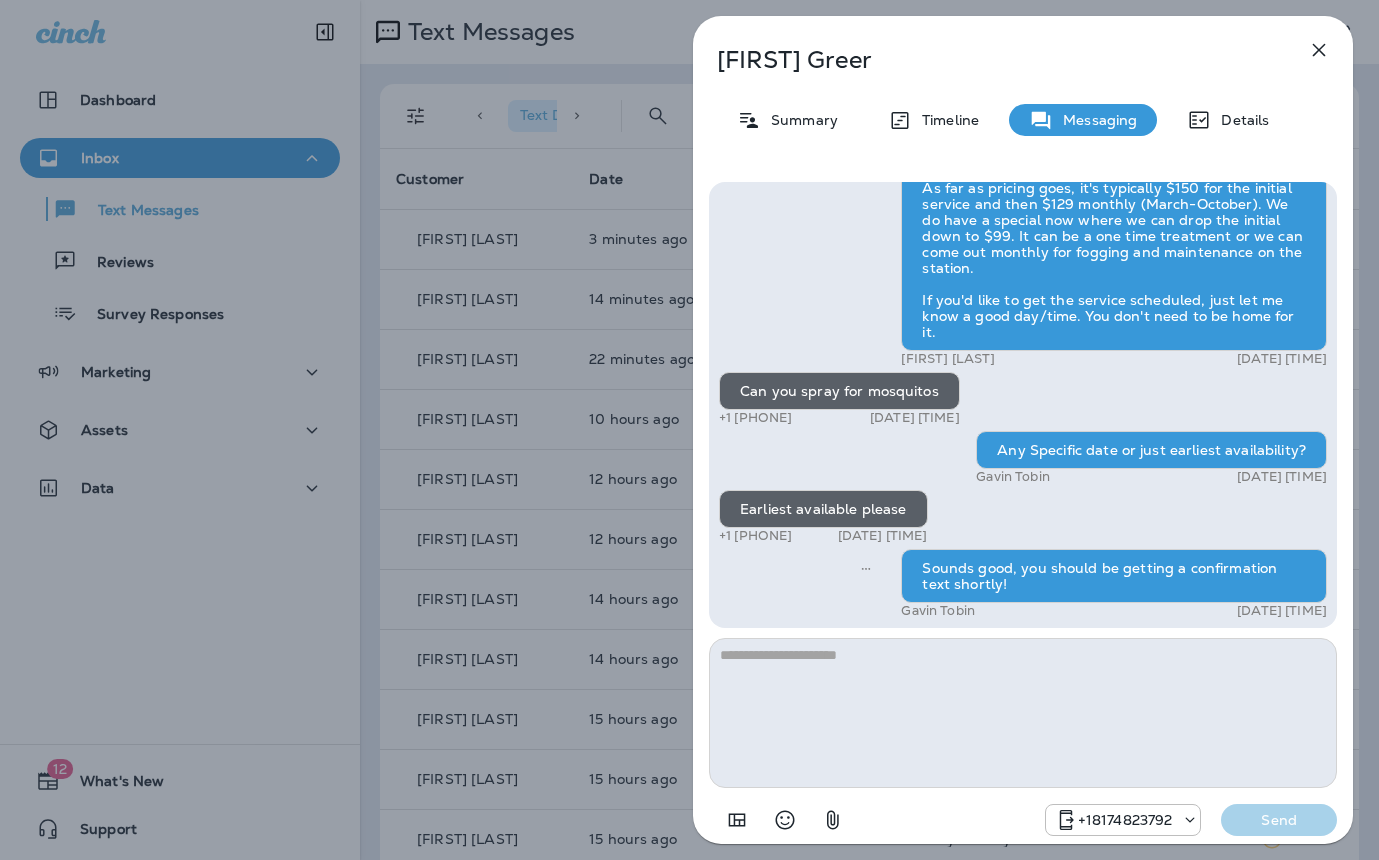 scroll, scrollTop: -7, scrollLeft: 0, axis: vertical 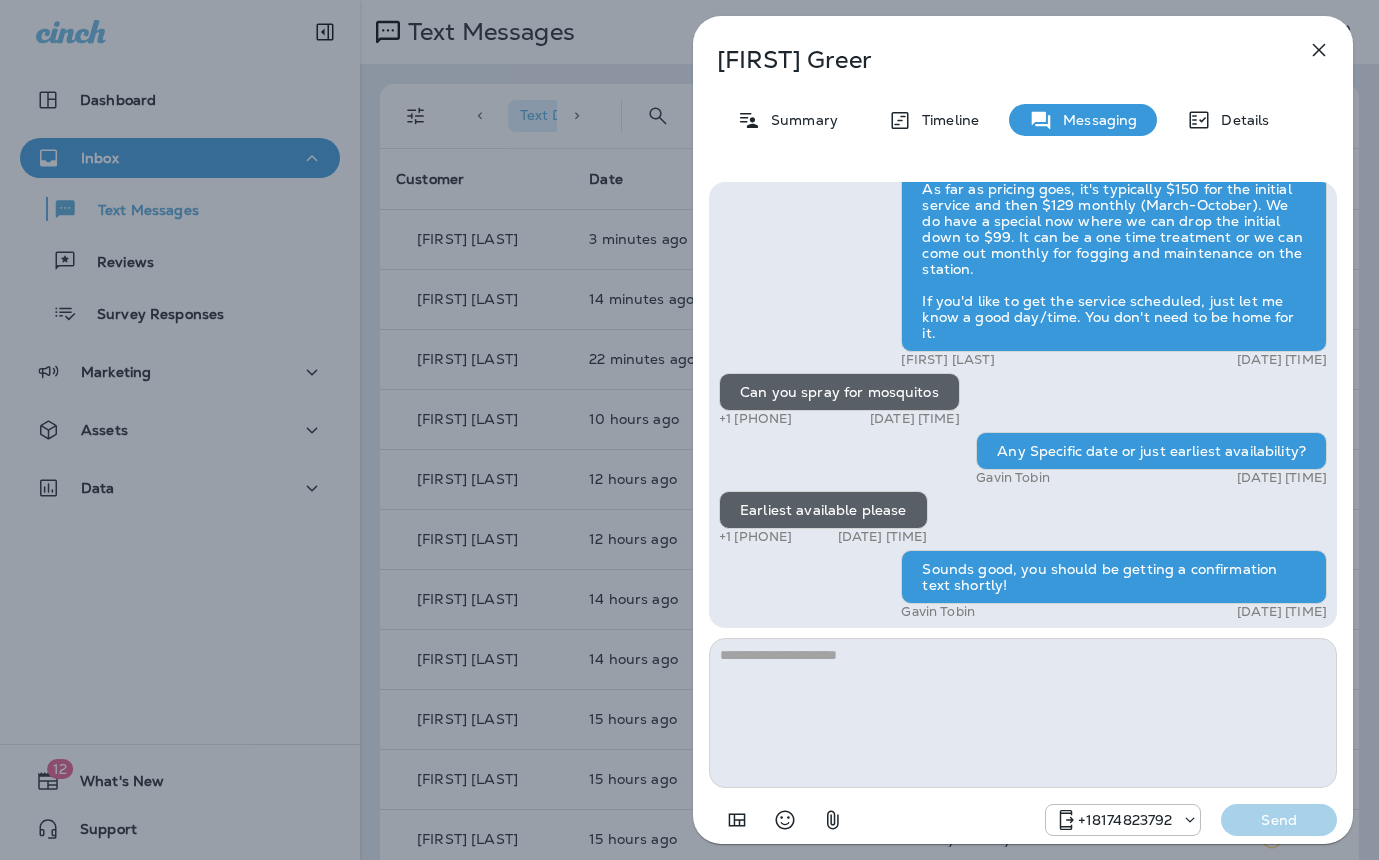 click on "Curtis   Greer Summary   Timeline   Messaging   Details   Hi,  Curtis , this is Noel with Moxie Pest Control. We know Summer brings out the mosquitoes—and with the Summer season here, I’d love to get you on our schedule to come help take care of that. Just reply here and I’ll take care of the rest!
Reply STOP to optout +18174823792 Jun 16, 2025 3:03 PM I need my yard spray +1 (317) 506-8057 Jun 19, 2025 6:01 PM Cameron Desmarais Jun 19, 2025 6:55 PM Can you spray for mosquitos  +1 (317) 506-8057 Aug 4, 2025 6:26 PM Any Specific date or just earliest availability? Gavin Tobin Aug 5, 2025 7:16 AM Earliest available please +1 (317) 506-8057 Aug 5, 2025 7:41 AM Sounds good, you should be getting a confirmation text shortly! Gavin Tobin Aug 5, 2025 7:45 AM +18174823792 Send" at bounding box center (689, 430) 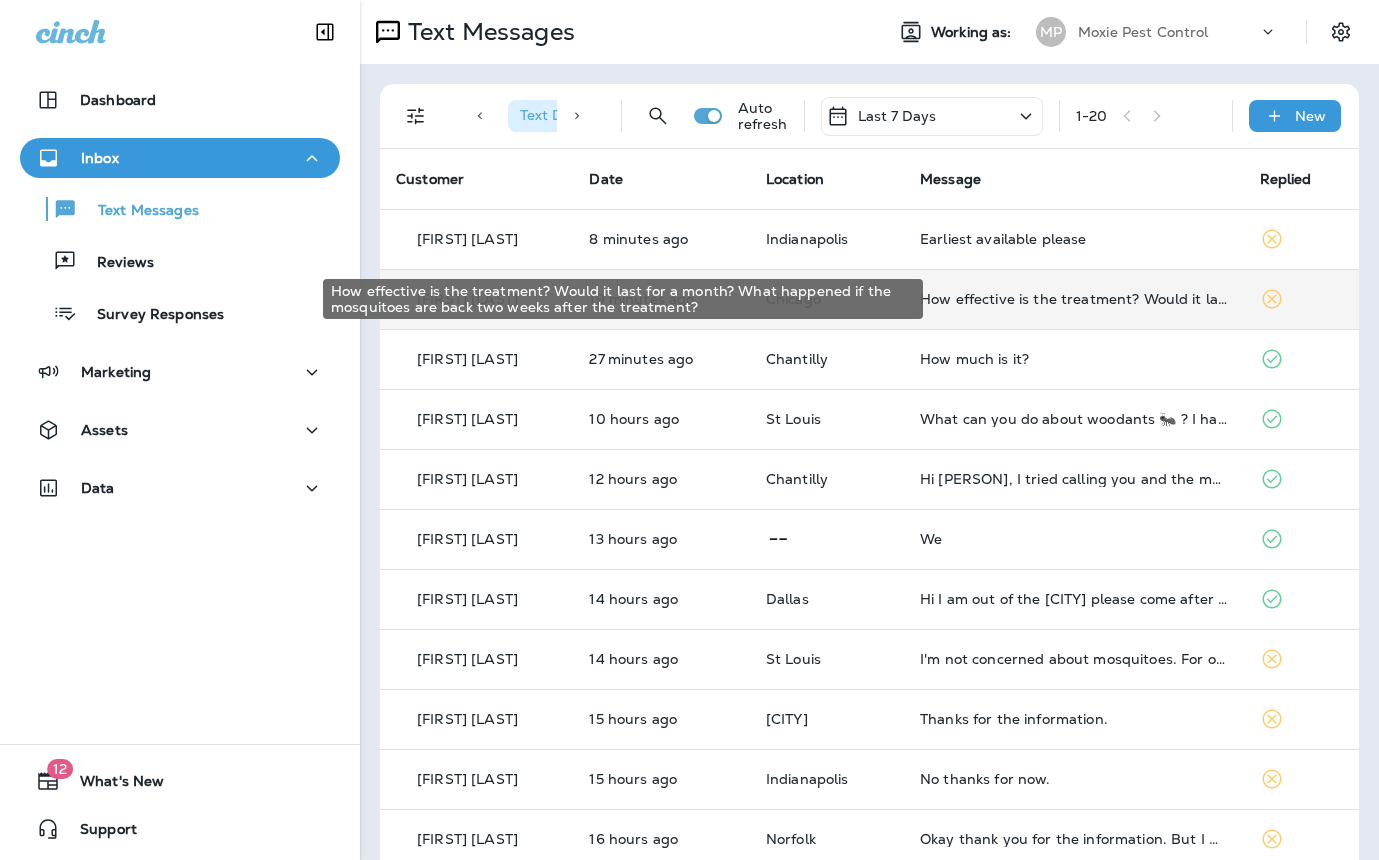 click on "How effective is the treatment? Would it last for a month? What happened if the mosquitoes are back two weeks after the treatment?" at bounding box center (1073, 299) 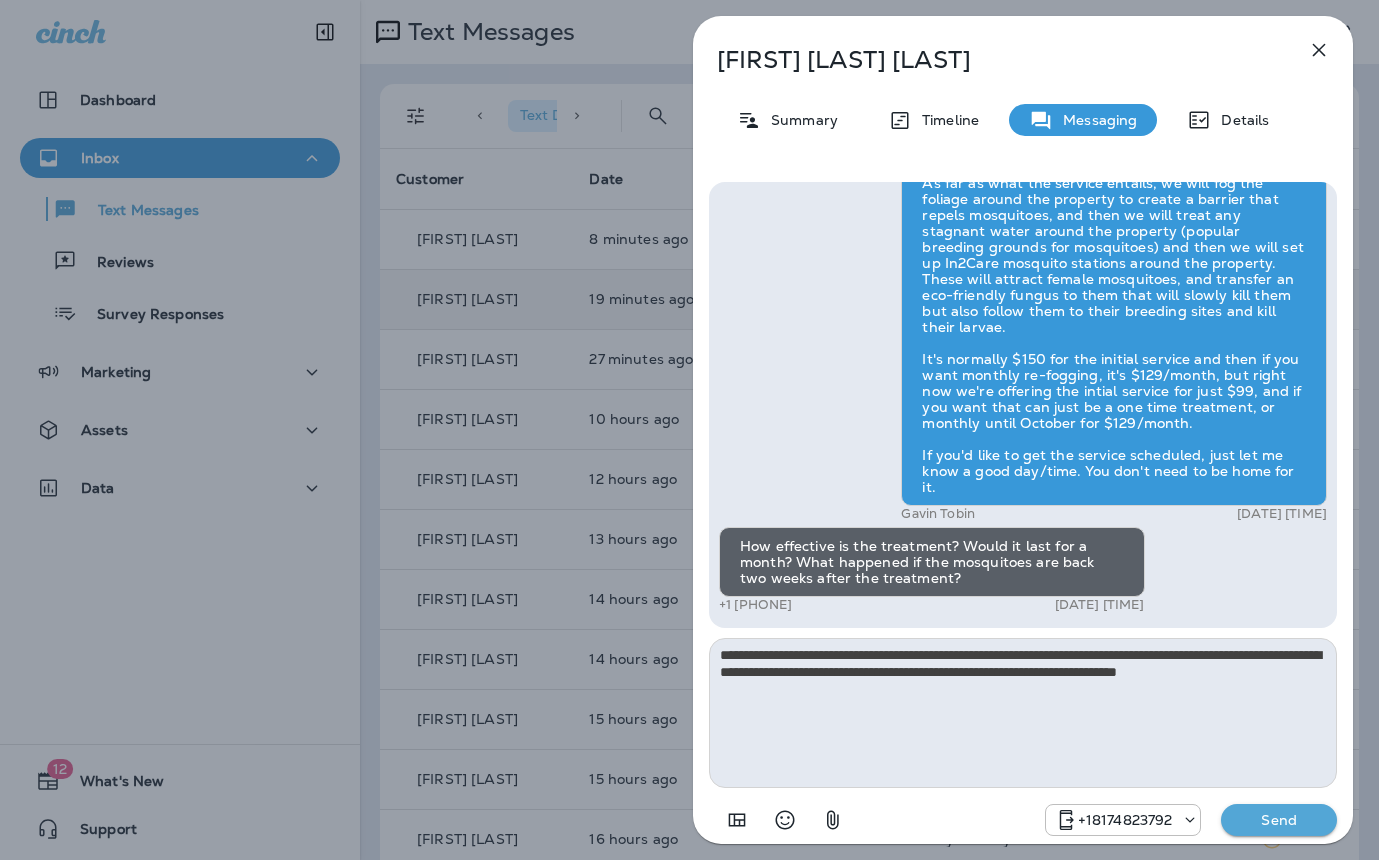 type on "**********" 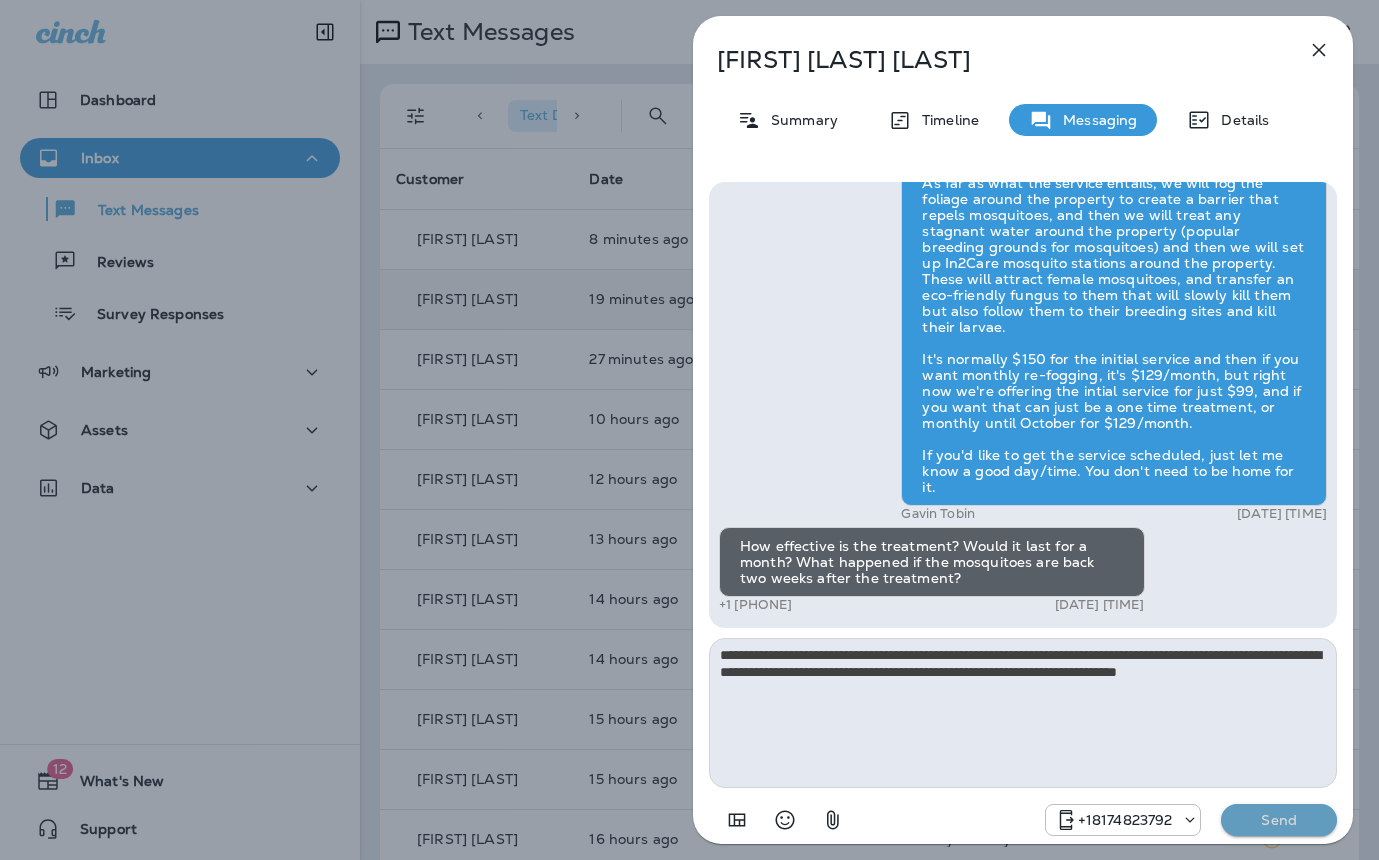 click on "Send" at bounding box center (1279, 820) 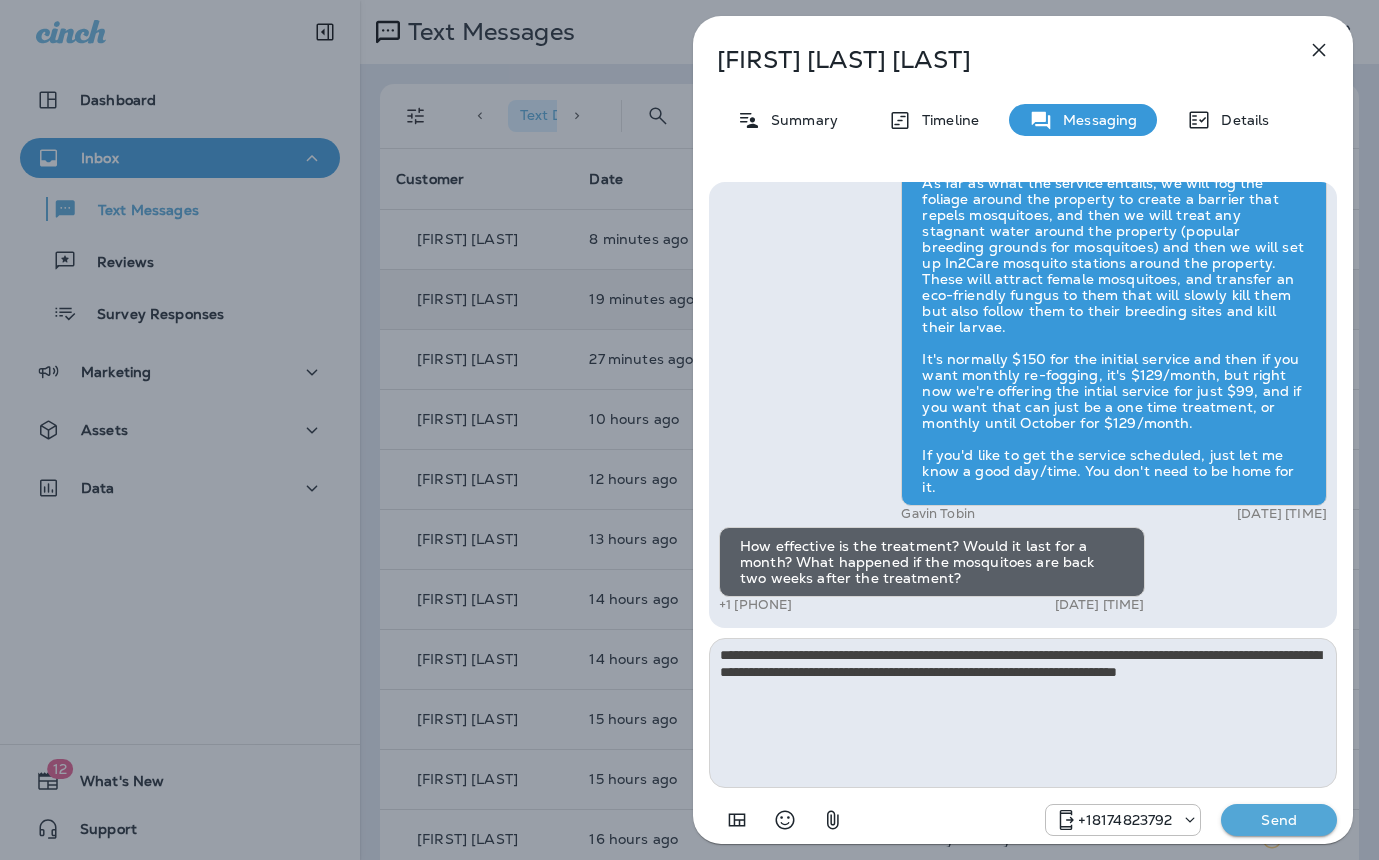 type 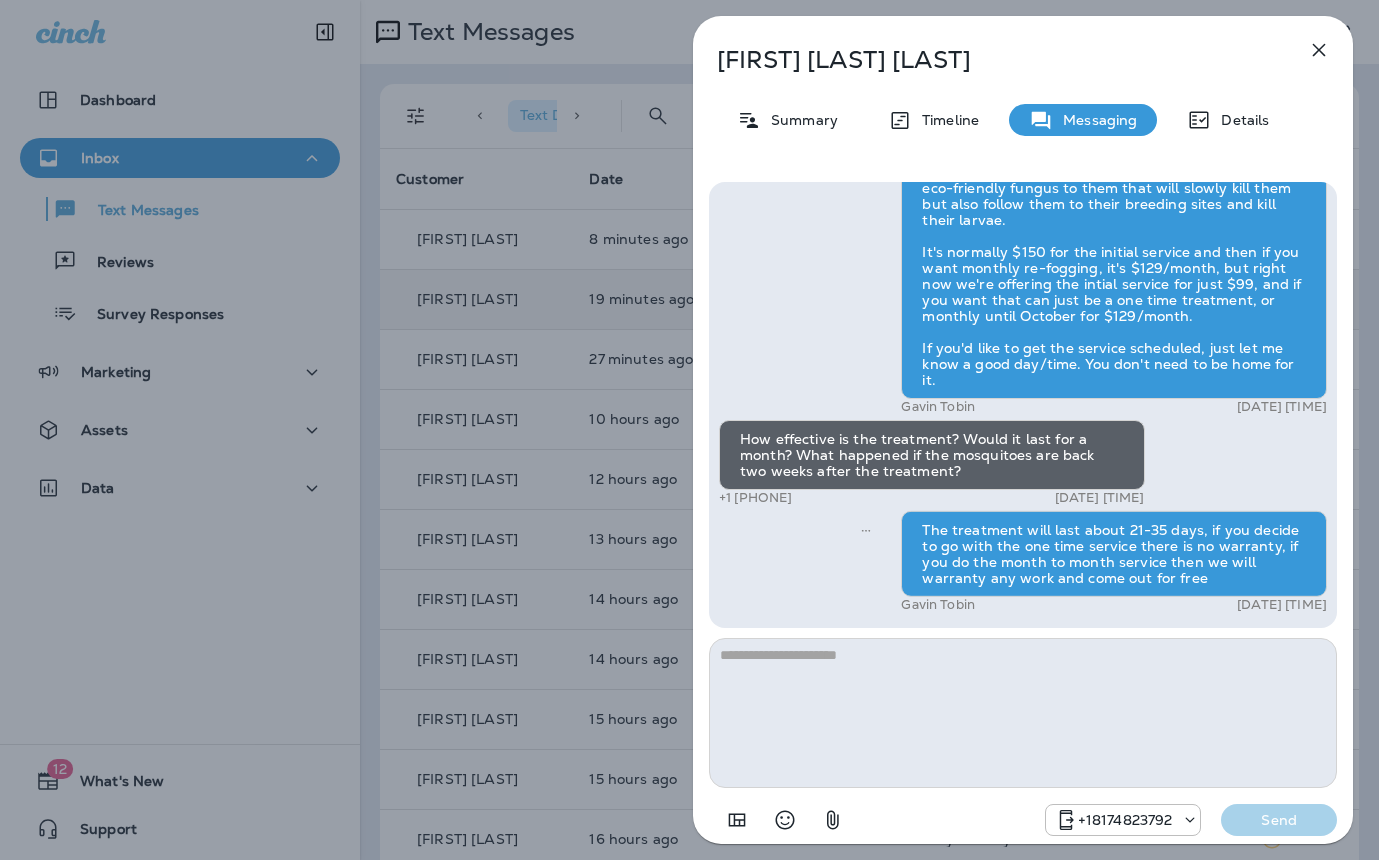 click on "Chong Wee   Liew Summary   Timeline   Messaging   Details   Exciting News! Joshua’s Pest Control is now Moxie Pest Control! Same great service, new name. No changes to your protection—just a fresh look! Got questions? Call us anytime!
Reply STOP to optout +18174823792 Mar 7, 2025 4:57 PM Hi,  Chong Wee , this is Cameron with Moxie Pest Control. We know Summer brings out the mosquitoes—and with the Summer season here, I’d love to get you on our schedule to come help take care of that. Just reply here if you're interested, and I'll let you know the details!
Reply STOP to optout +18174823792 Jun 23, 2025 12:10 PM Can you help me know the details about your mosquito program? +1 (617) 785-5697 Aug 4, 2025 6:08 PM Gavin Tobin Aug 5, 2025 7:17 AM How effective is the treatment? Would it last for a month? What happened if the mosquitoes are back two weeks after the treatment? +1 (617) 785-5697 Aug 5, 2025 7:30 AM   Gavin Tobin Aug 5, 2025 7:53 AM +18174823792 Send" at bounding box center [689, 430] 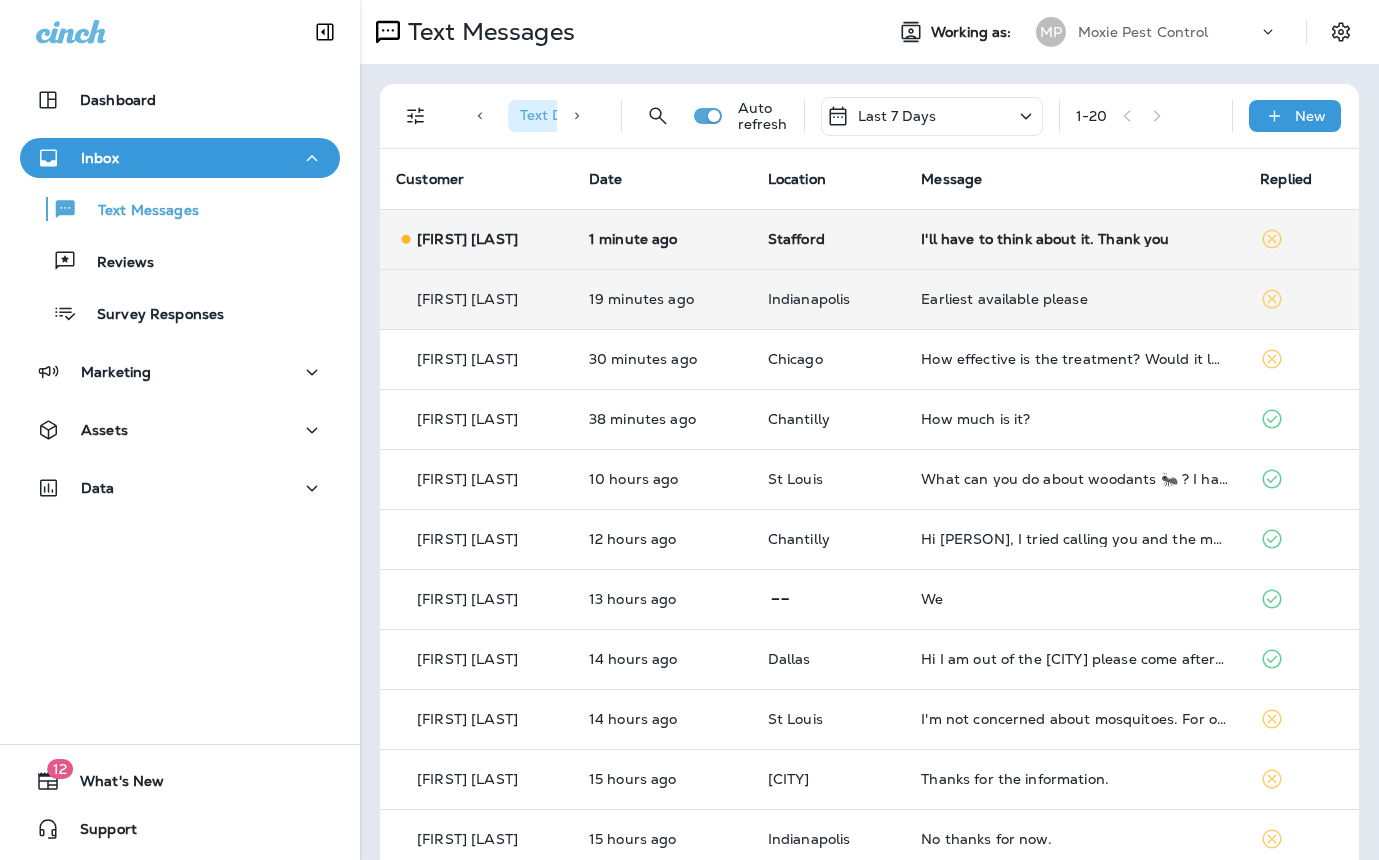 click on "I'll have to think about it.  Thank you" at bounding box center (1074, 239) 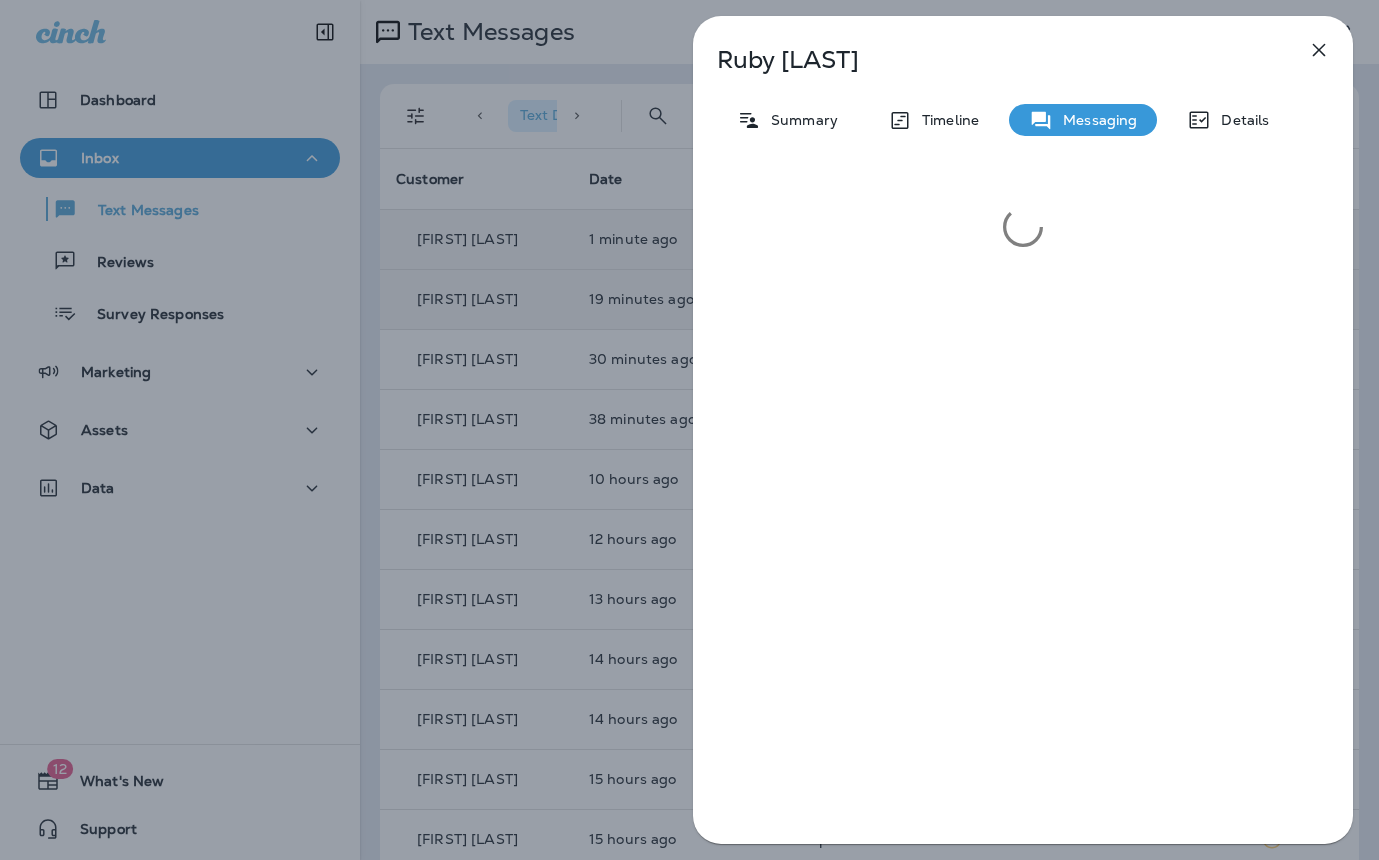 click on "Ruby   Edmondson Summary   Timeline   Messaging   Details" at bounding box center (689, 430) 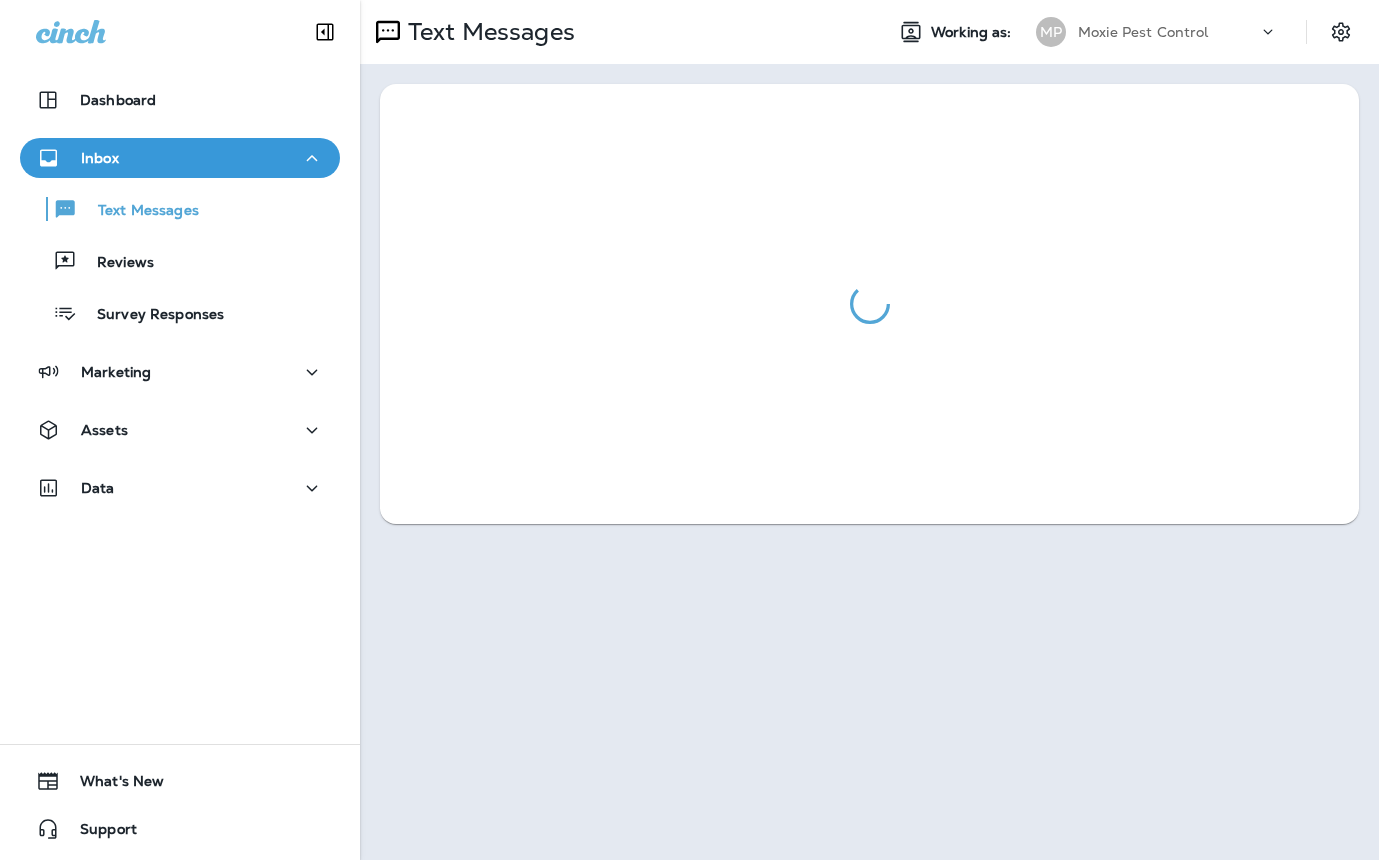 scroll, scrollTop: 0, scrollLeft: 0, axis: both 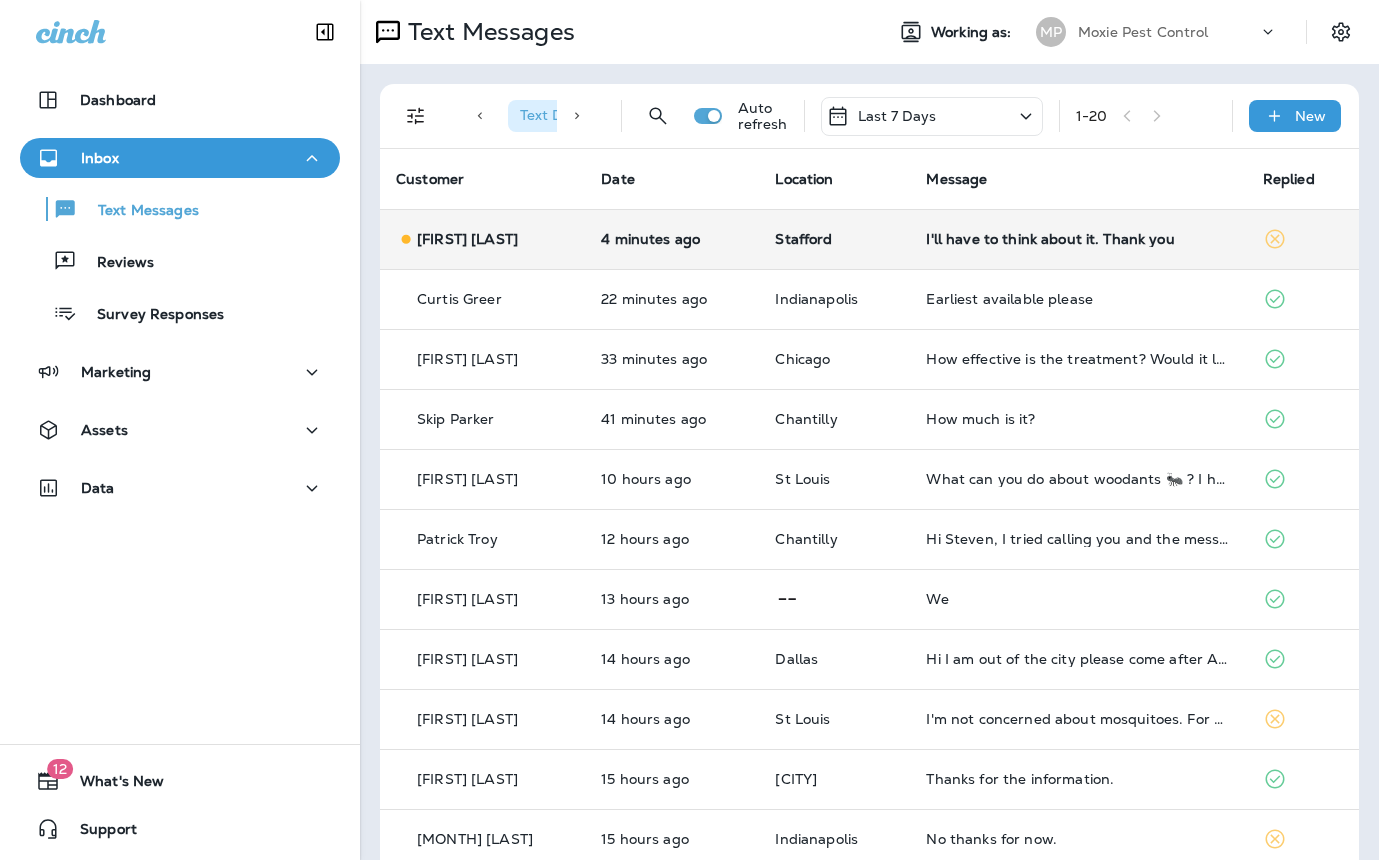 click on "I'll have to think about it.  Thank you" at bounding box center (1078, 239) 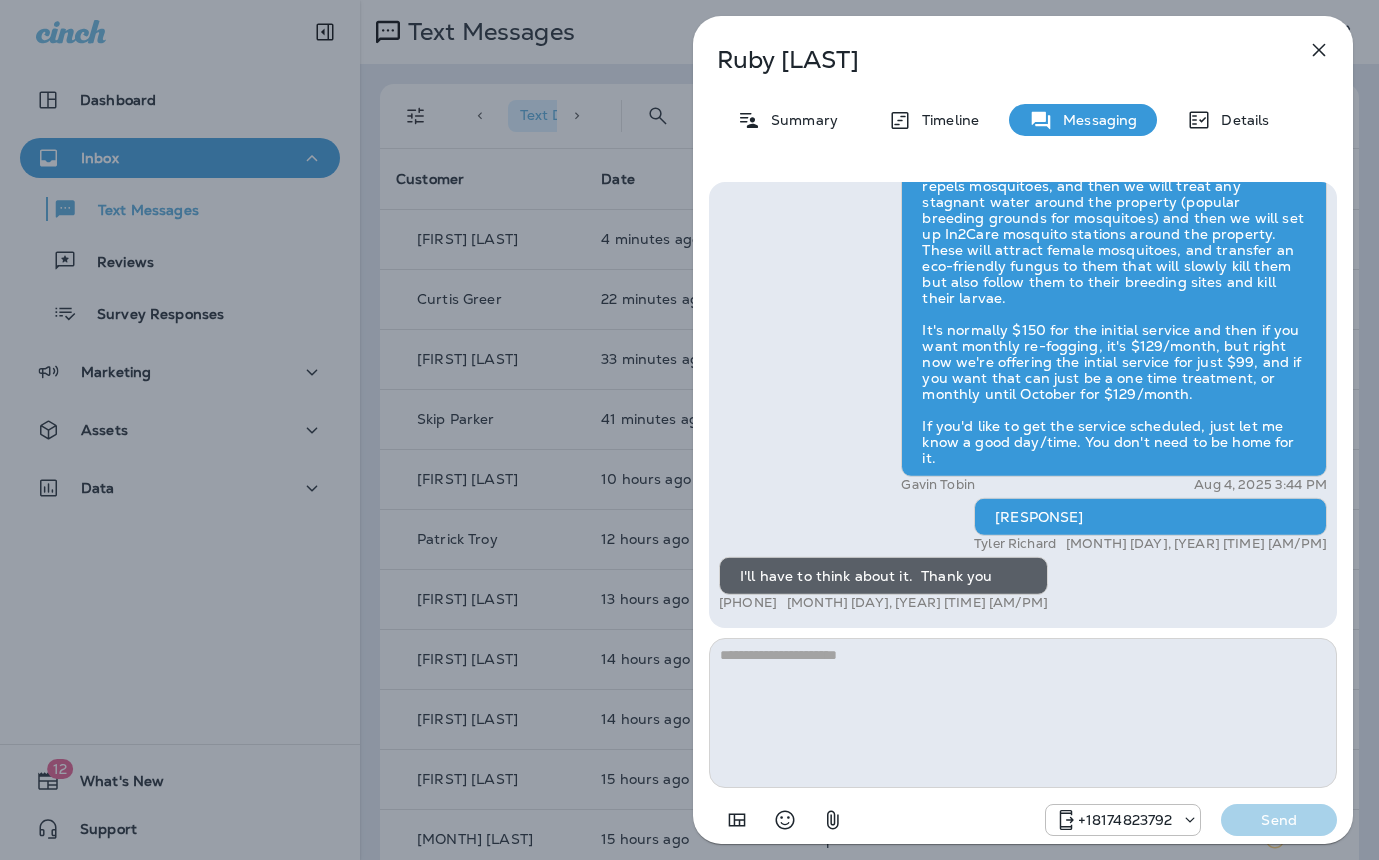 click on "[FIRST] [LAST] [TIME] [CITY] [RESPONSE] [PHONE] [MONTH] [DAY], [YEAR] [TIME] [AM/PM] [RESPONSE] [PHONE] [MONTH] [DAY], [YEAR] [TIME] [AM/PM] [FIRST] [LAST] [MONTH] [DAY], [YEAR] [TIME] [AM/PM] [PHONE] [PHONE]" at bounding box center [689, 430] 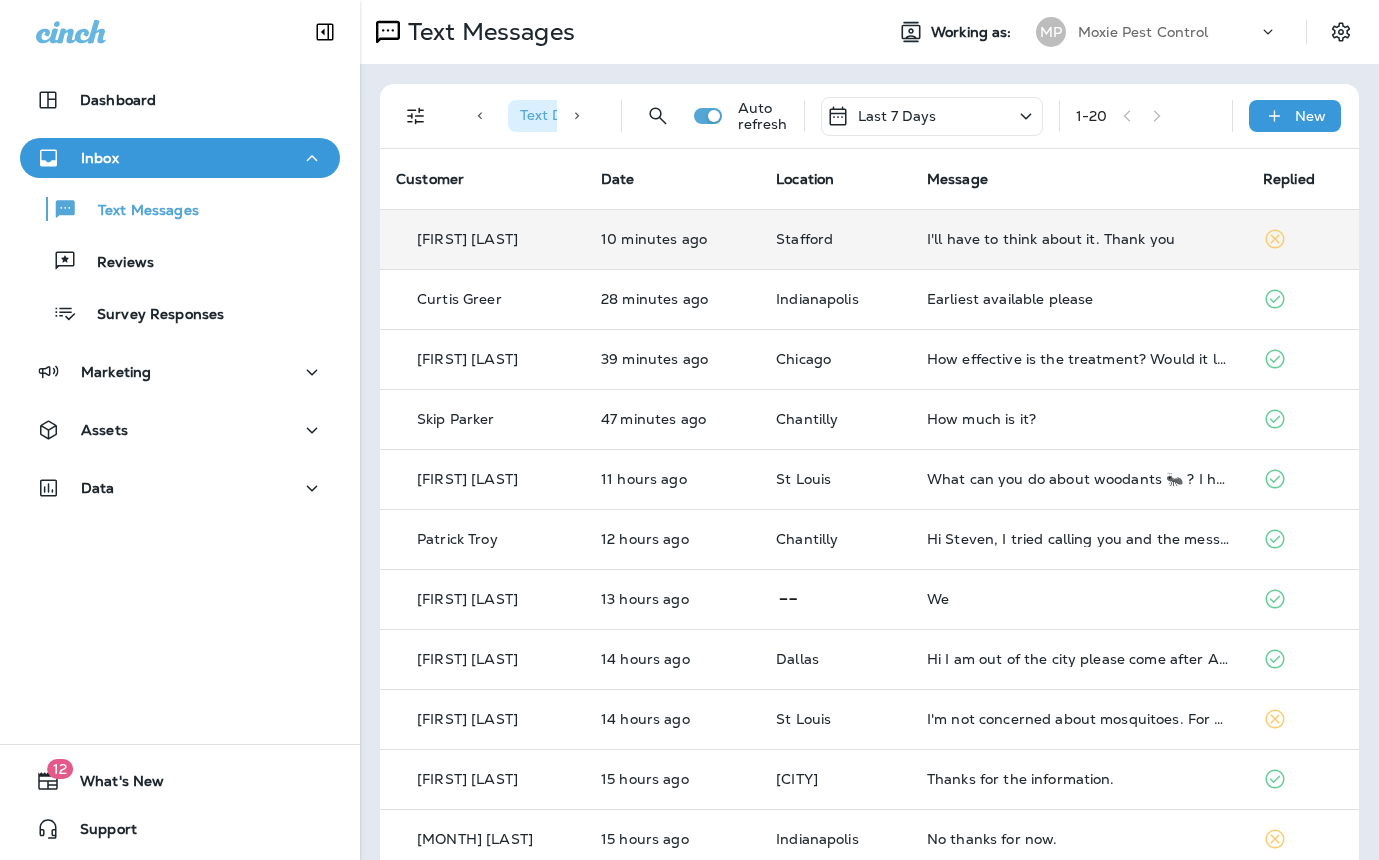 click on "I'll have to think about it.  Thank you" at bounding box center [1079, 239] 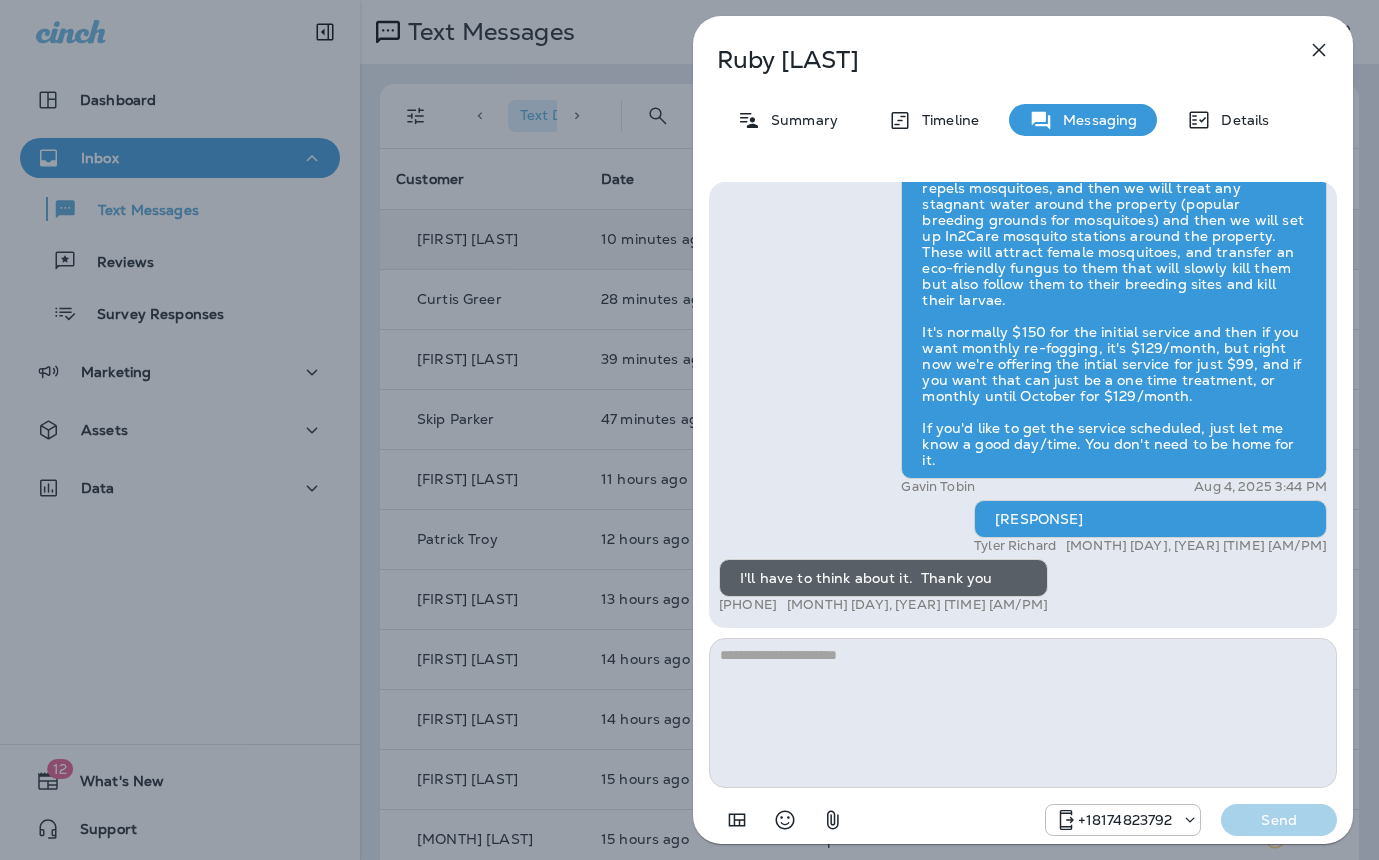drag, startPoint x: 582, startPoint y: 351, endPoint x: 594, endPoint y: 352, distance: 12.0415945 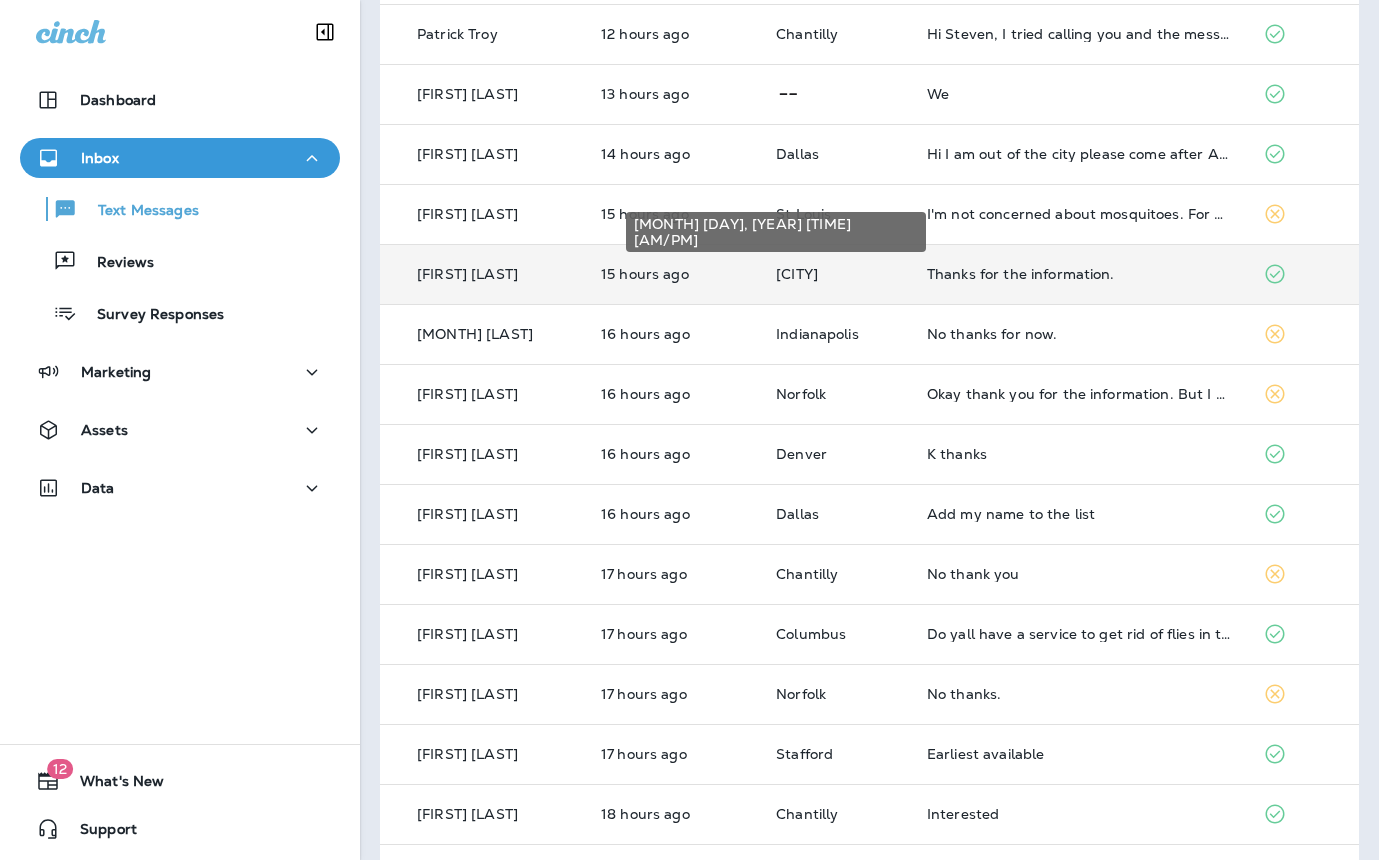 scroll, scrollTop: 0, scrollLeft: 0, axis: both 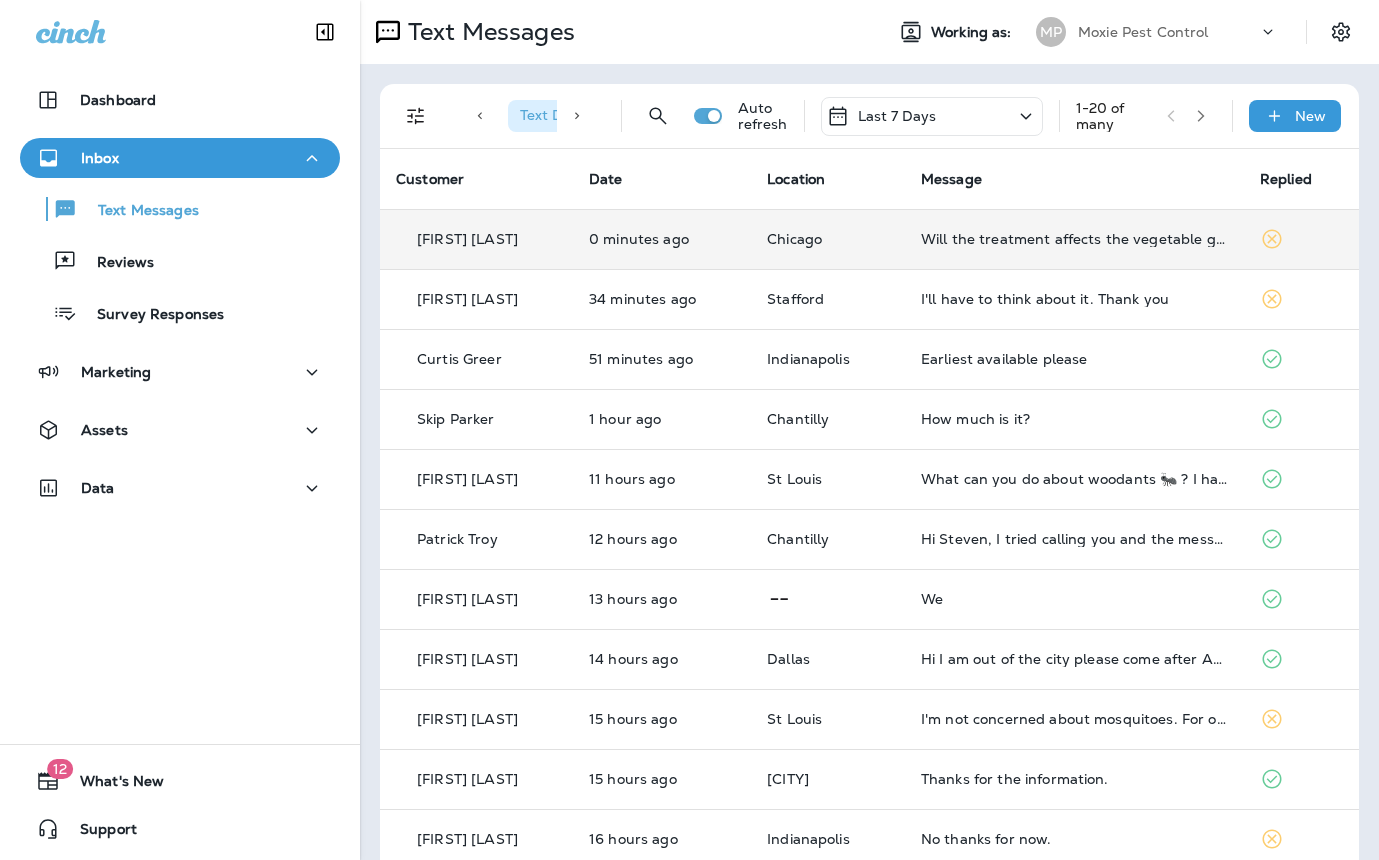click on "Will the treatment affects the vegetable garden?" at bounding box center (1074, 239) 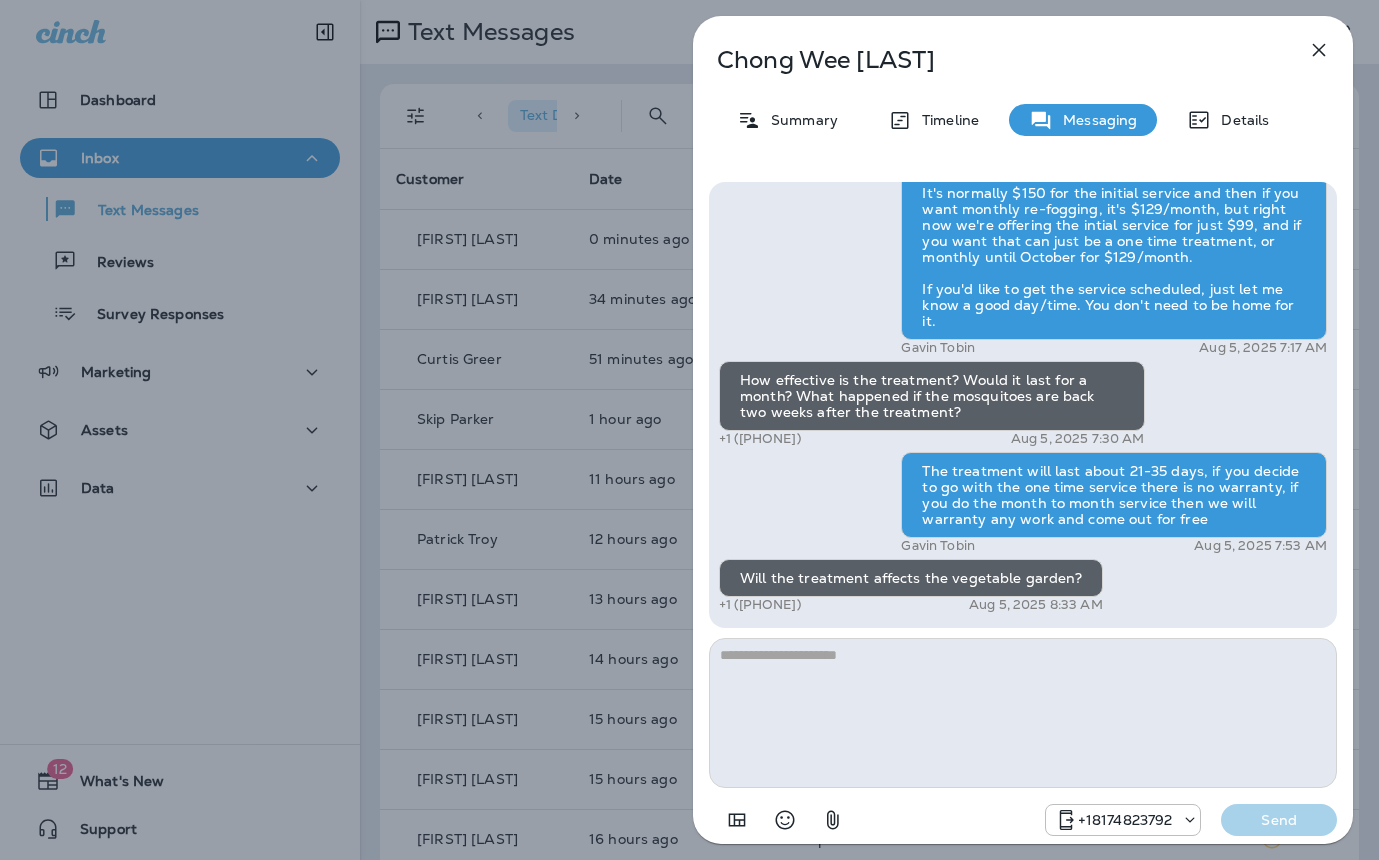 click at bounding box center (1023, 713) 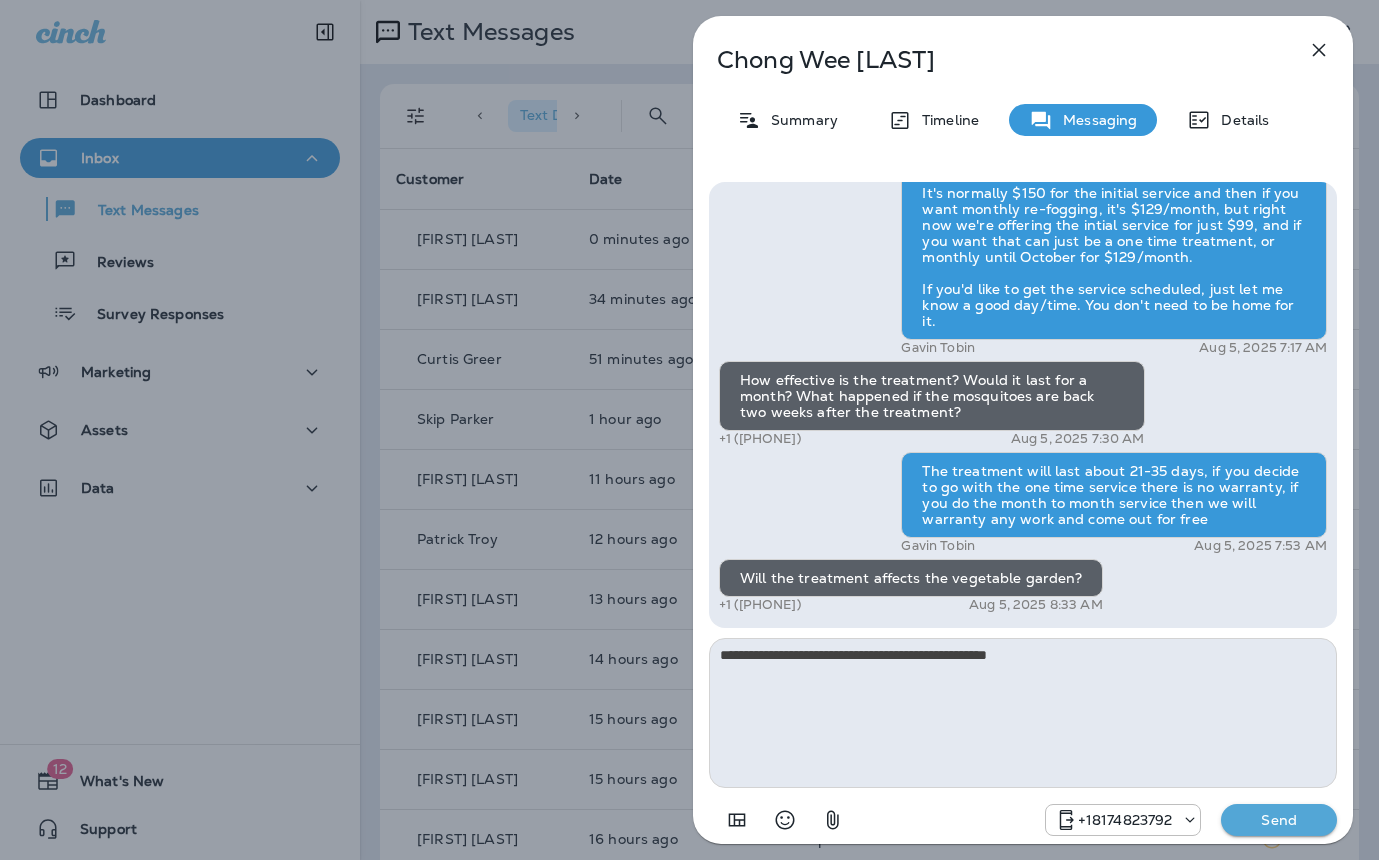 type on "**********" 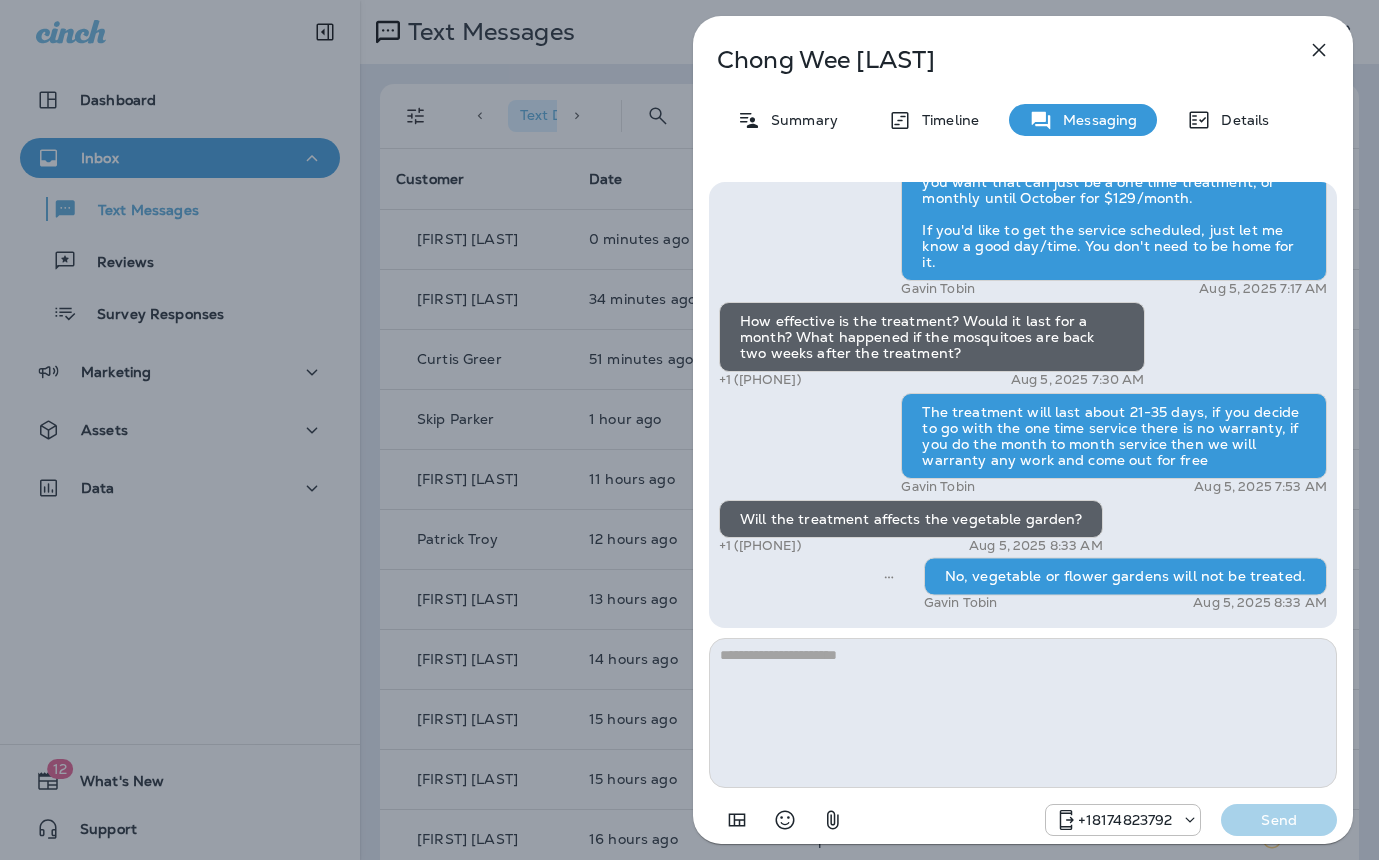 click on "Chong Wee   Liew Summary   Timeline   Messaging   Details   Exciting News! Joshua’s Pest Control is now Moxie Pest Control! Same great service, new name. No changes to your protection—just a fresh look! Got questions? Call us anytime!
Reply STOP to optout +18174823792 Mar 7, 2025 4:57 PM Hi,  Chong Wee , this is Cameron with Moxie Pest Control. We know Summer brings out the mosquitoes—and with the Summer season here, I’d love to get you on our schedule to come help take care of that. Just reply here if you're interested, and I'll let you know the details!
Reply STOP to optout +18174823792 Jun 23, 2025 12:10 PM Can you help me know the details about your mosquito program? +1 (617) 785-5697 Aug 4, 2025 6:08 PM Gavin Tobin Aug 5, 2025 7:17 AM How effective is the treatment? Would it last for a month? What happened if the mosquitoes are back two weeks after the treatment? +1 (617) 785-5697 Aug 5, 2025 7:30 AM Gavin Tobin Aug 5, 2025 7:53 AM Will the treatment affects the vegetable garden?   Gavin Tobin" at bounding box center [689, 430] 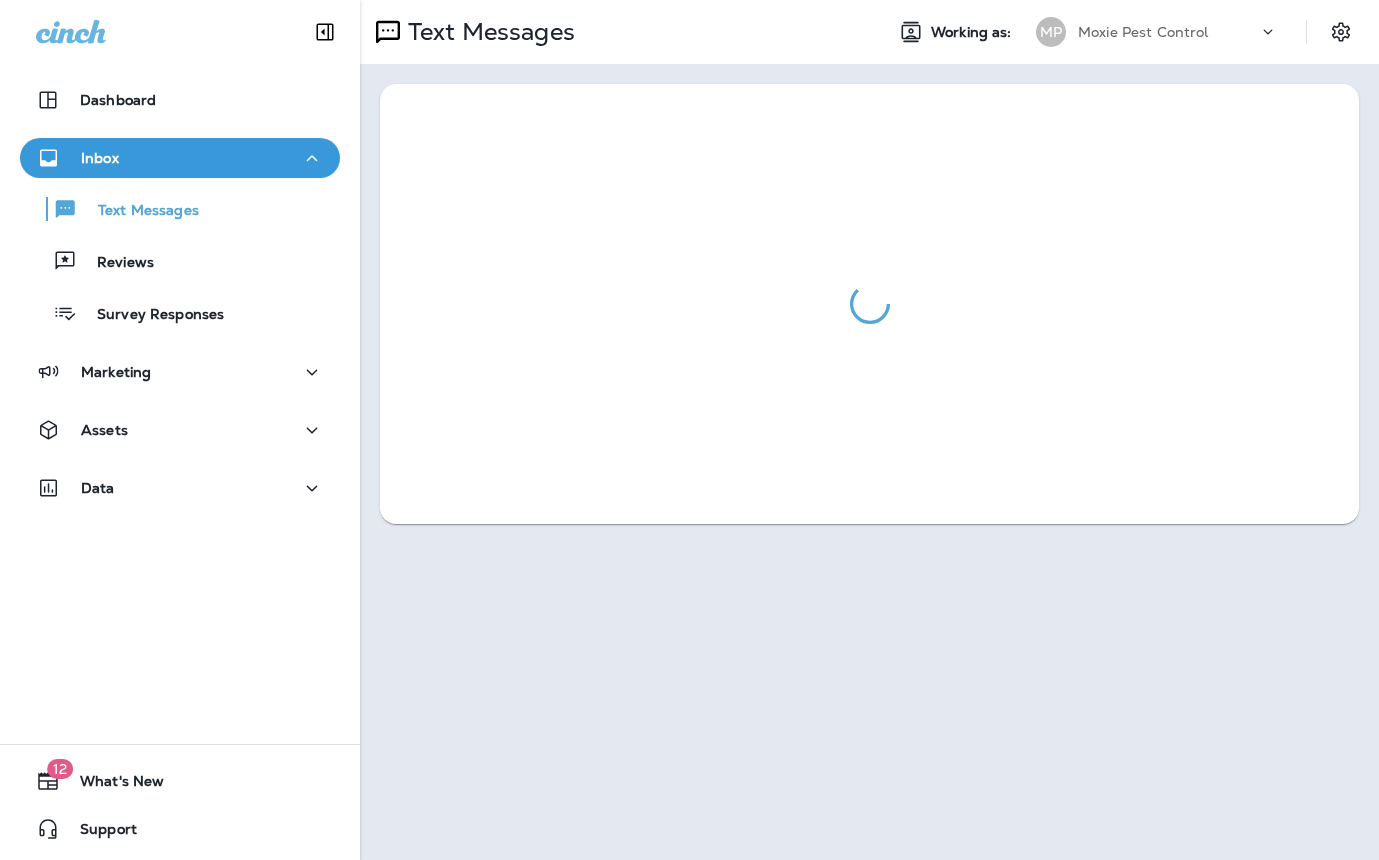 scroll, scrollTop: 0, scrollLeft: 0, axis: both 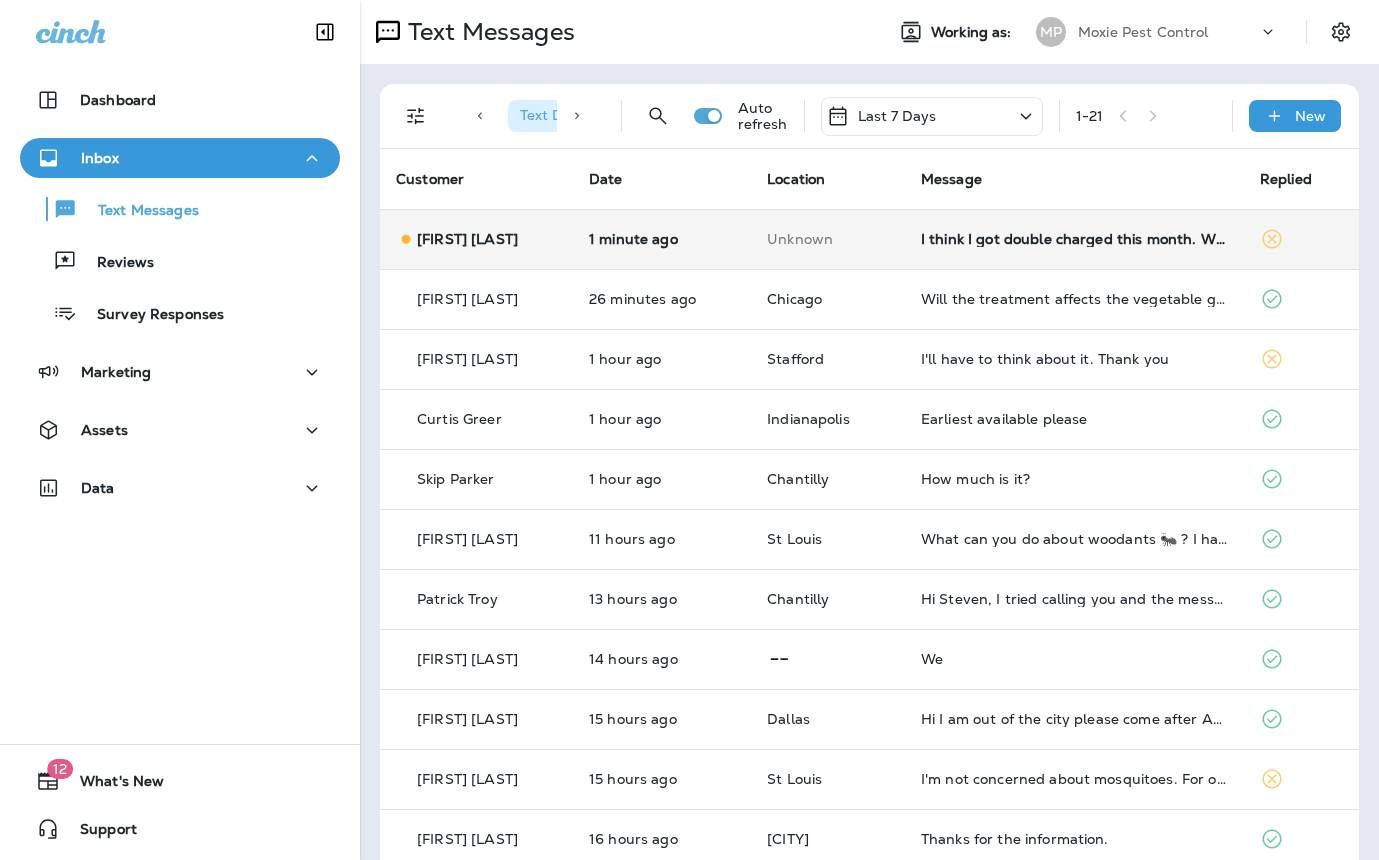 click on "I think I got double charged this month. Who do I contact?" at bounding box center [1074, 239] 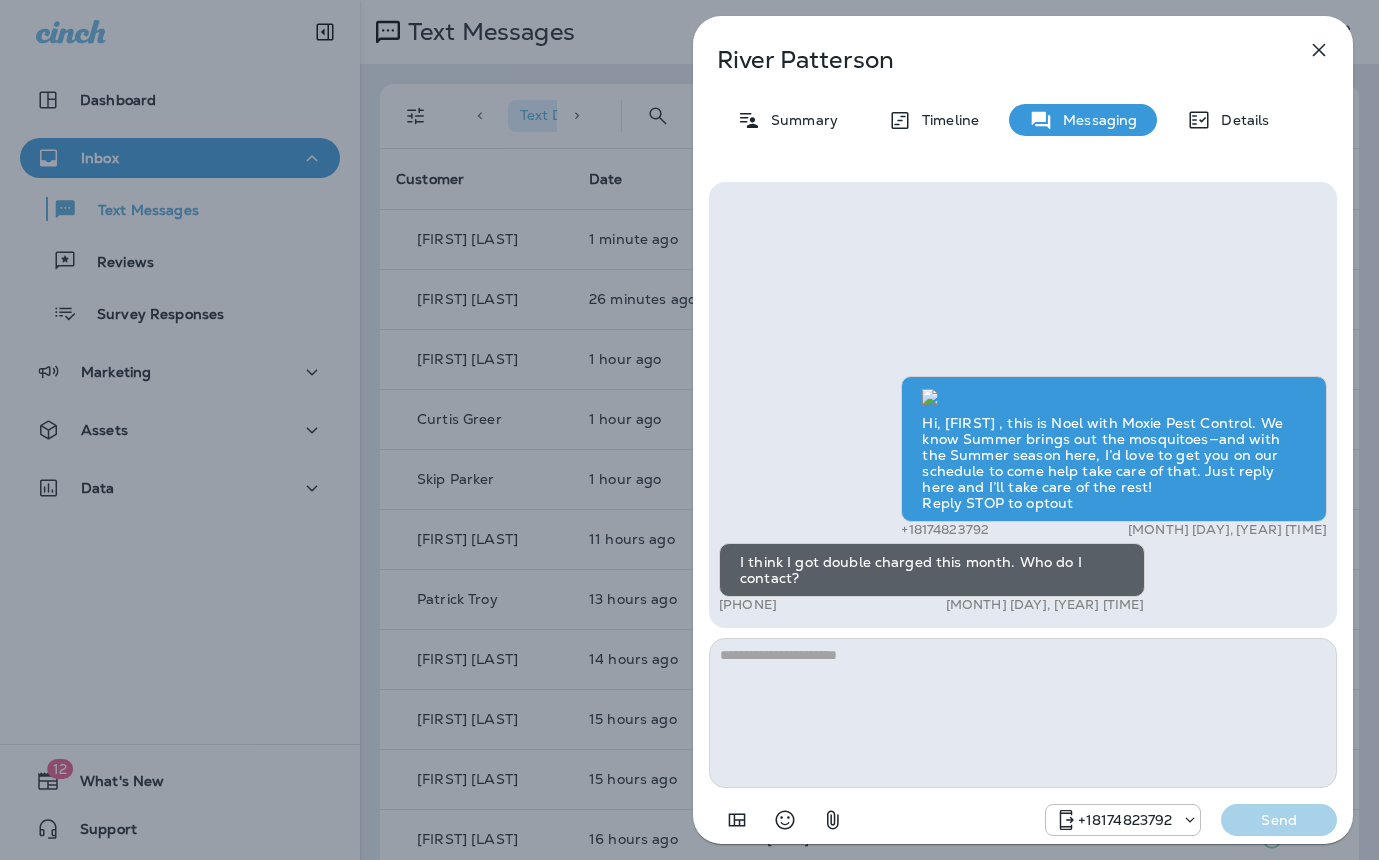 click on "River   Patterson Summary   Timeline   Messaging   Details   Hi,  River , this is Noel with Moxie Pest Control. We know Summer brings out the mosquitoes—and with the Summer season here, I’d love to get you on our schedule to come help take care of that. Just reply here and I’ll take care of the rest!
Reply STOP to optout +18174823792 May 29, 2025 1:11 PM I think I got double charged this month. Who do I contact? +1 (781) 299-0703 Aug 5, 2025 8:57 AM +18174823792 Send" at bounding box center (689, 430) 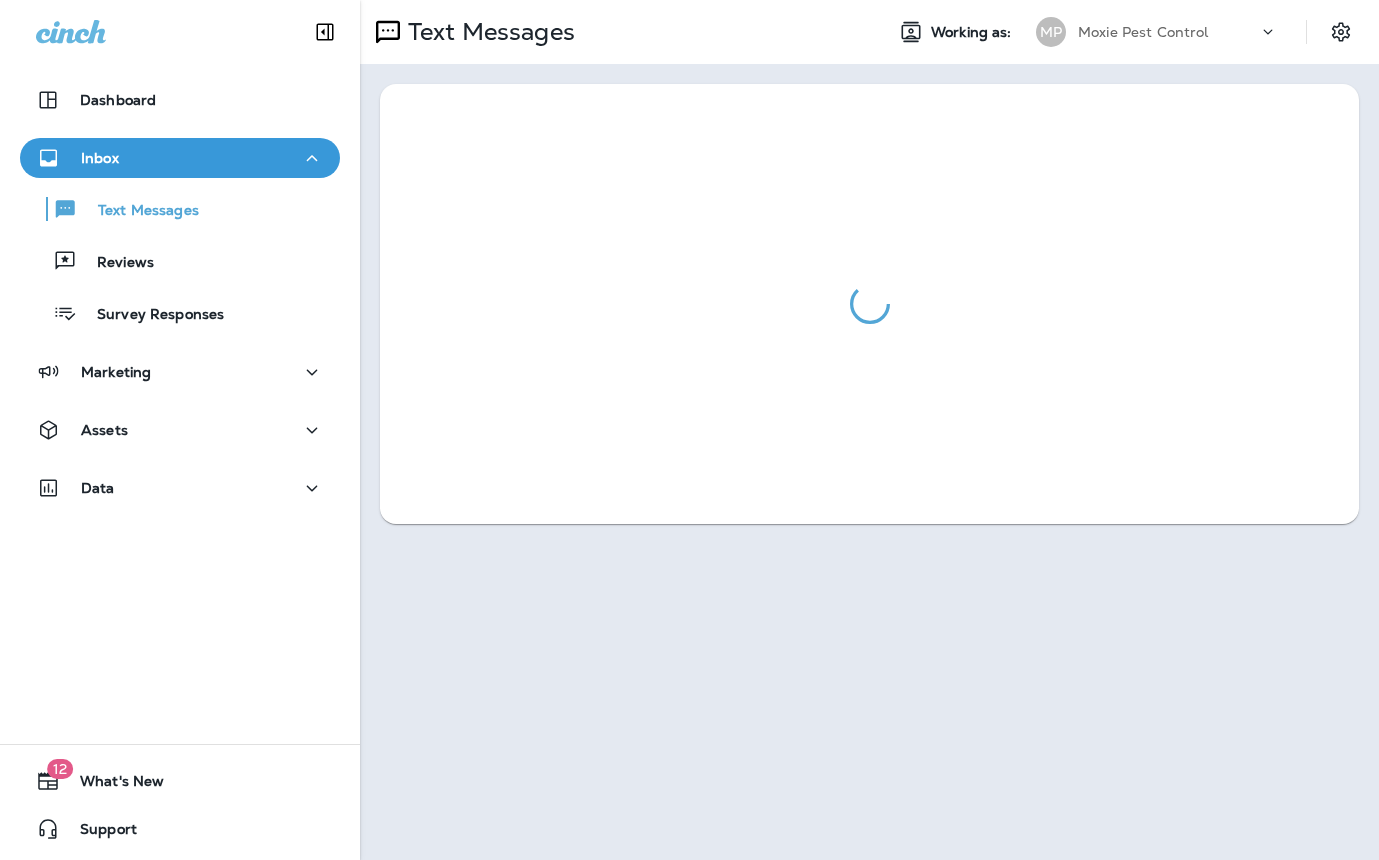scroll, scrollTop: 0, scrollLeft: 0, axis: both 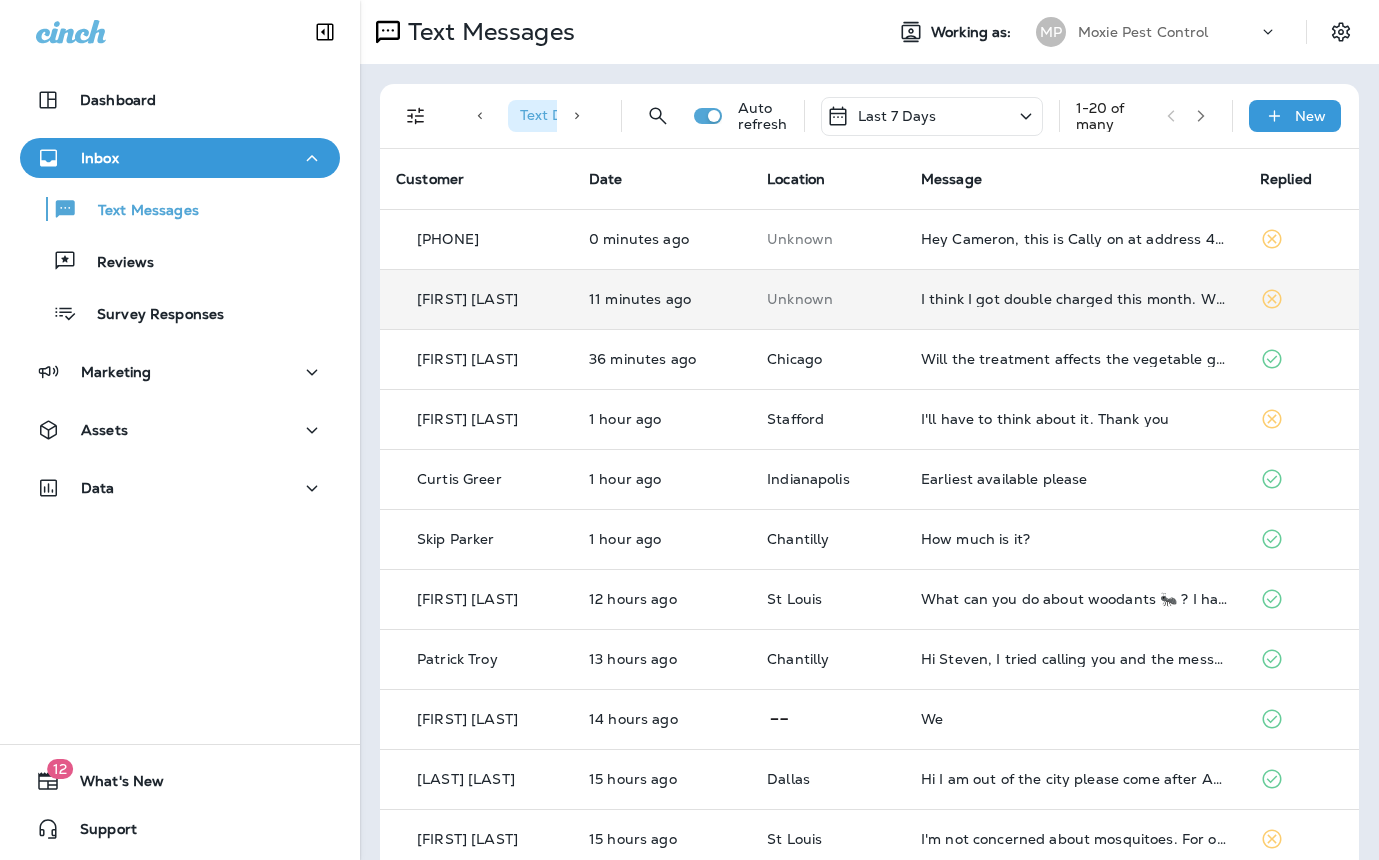 click on "Unknown" at bounding box center [828, 299] 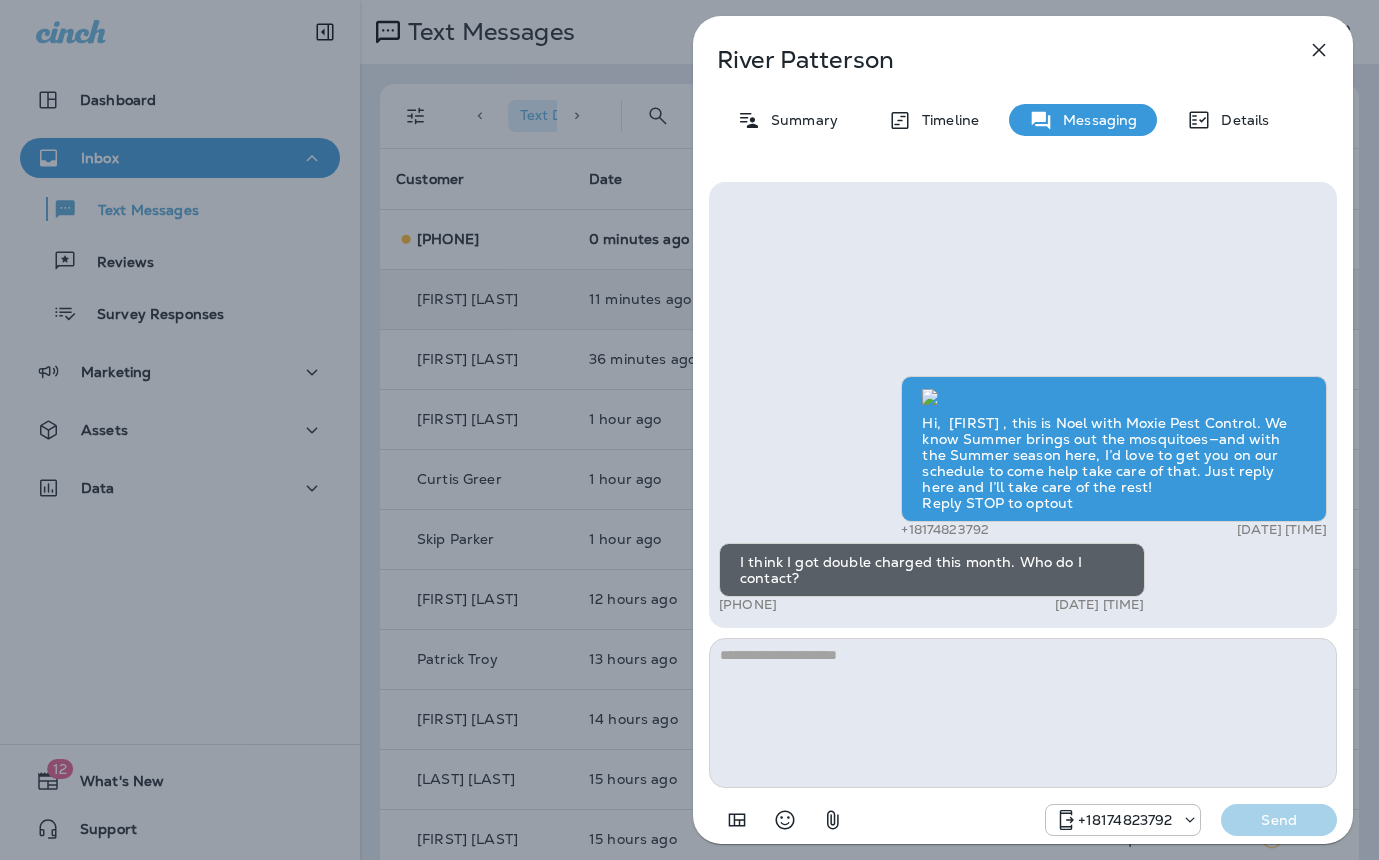 click on "River Patterson Summary Timeline Messaging Details Hi, [FIRST] , this is Noel with Moxie Pest Control. We know Summer brings out the mosquitoes—and with the Summer season here, I’d love to get you on our schedule to come help take care of that. Just reply here and I’ll take care of the rest!
Reply STOP to optout [PHONE] [MONTH] [DAY], [YEAR] [TIME] I think I got double charged this month. Who do I contact? [PHONE] [MONTH] [DAY], [YEAR] [TIME] Send" at bounding box center (689, 430) 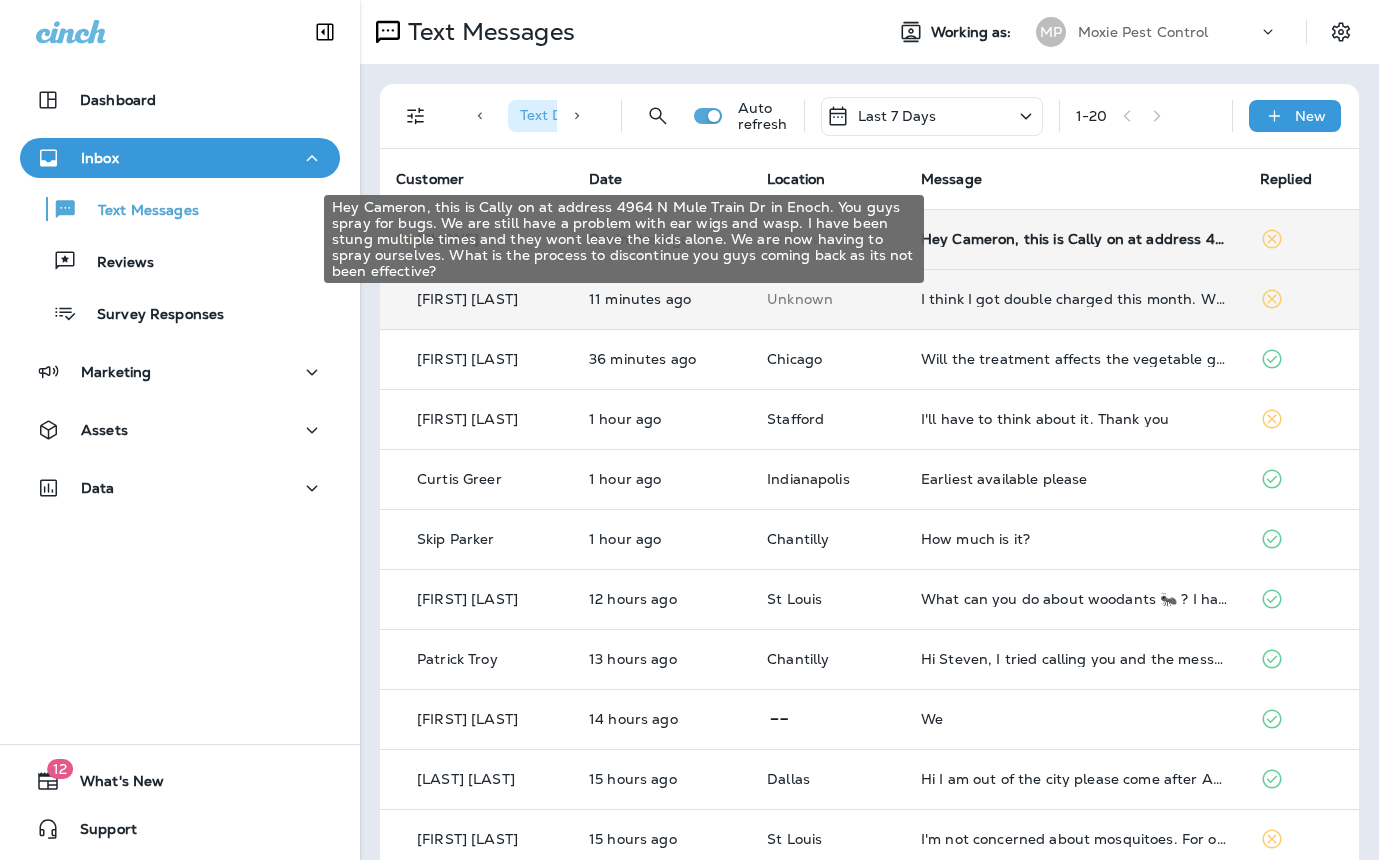 click on "Hey Cameron, this is Cally on at address 4964 N Mule Train Dr in Enoch. You guys spray for bugs. We are still have a problem with ear wigs and wasp. I have been stung multiple times and they wont leave the kids alone. We are now having to spray ourselves. What is the process to discontinue you guys coming back as its not been effective?" at bounding box center [1074, 239] 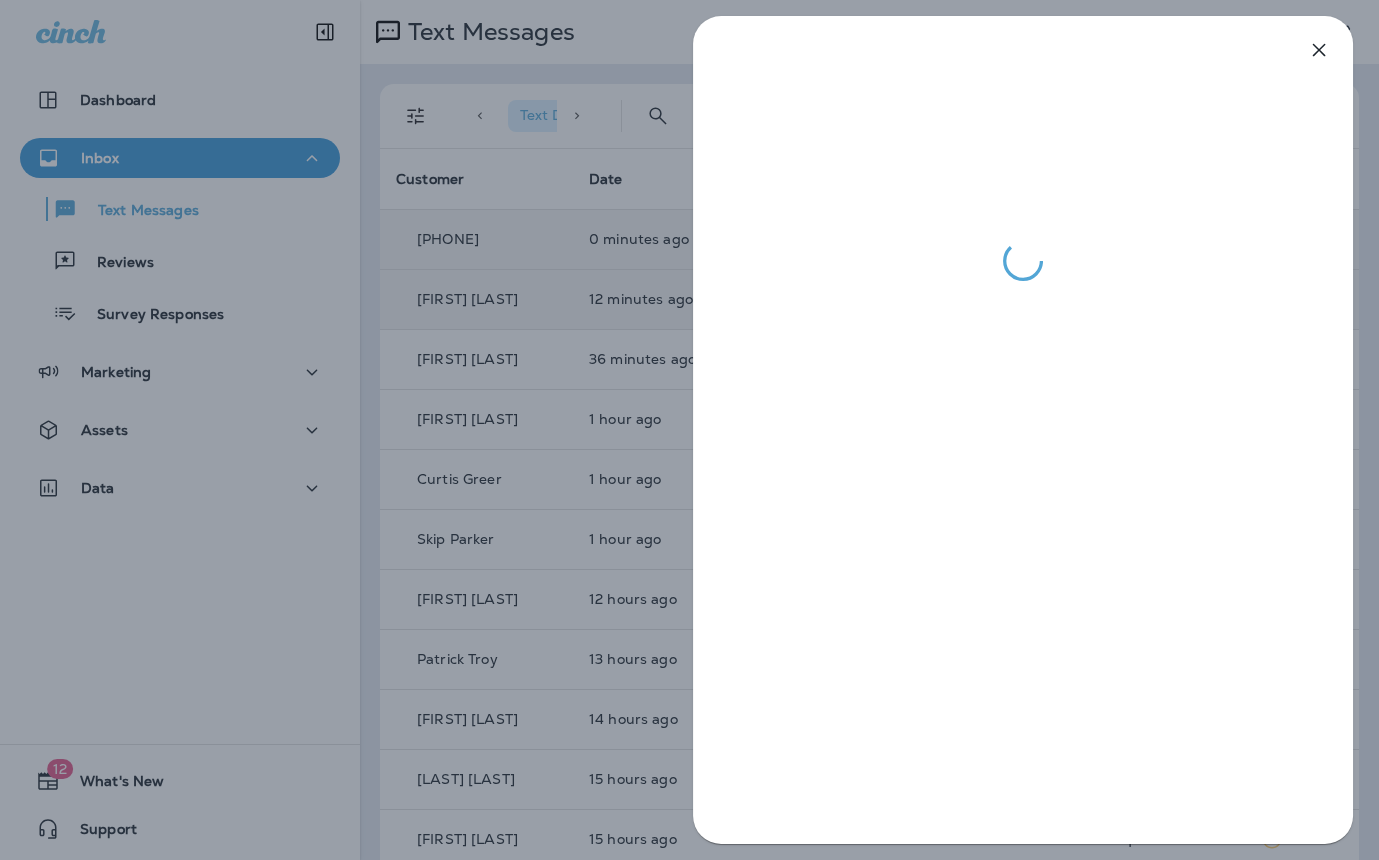 click at bounding box center [689, 430] 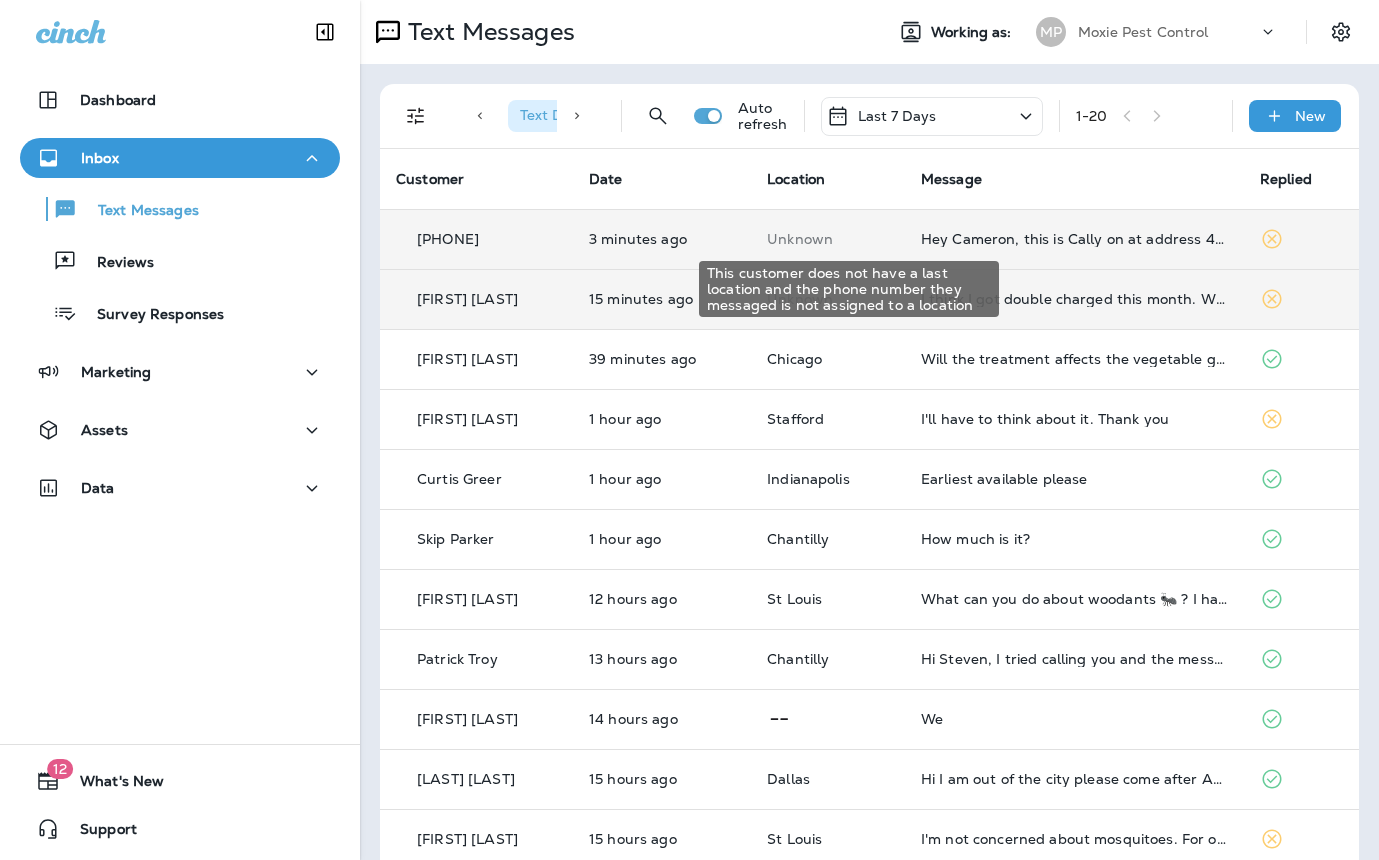 click on "Unknown" at bounding box center [828, 239] 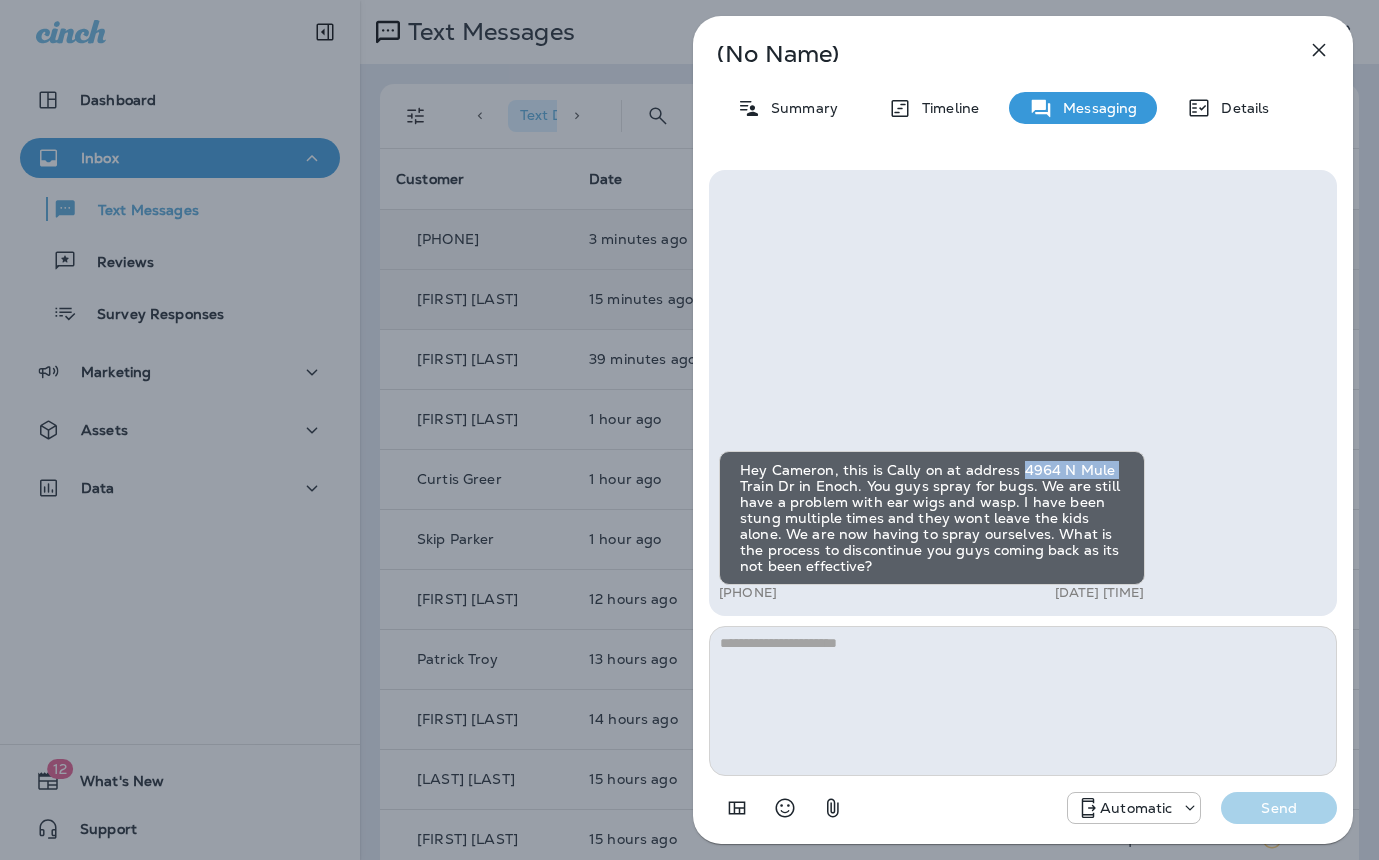 drag, startPoint x: 1018, startPoint y: 471, endPoint x: 1107, endPoint y: 474, distance: 89.050545 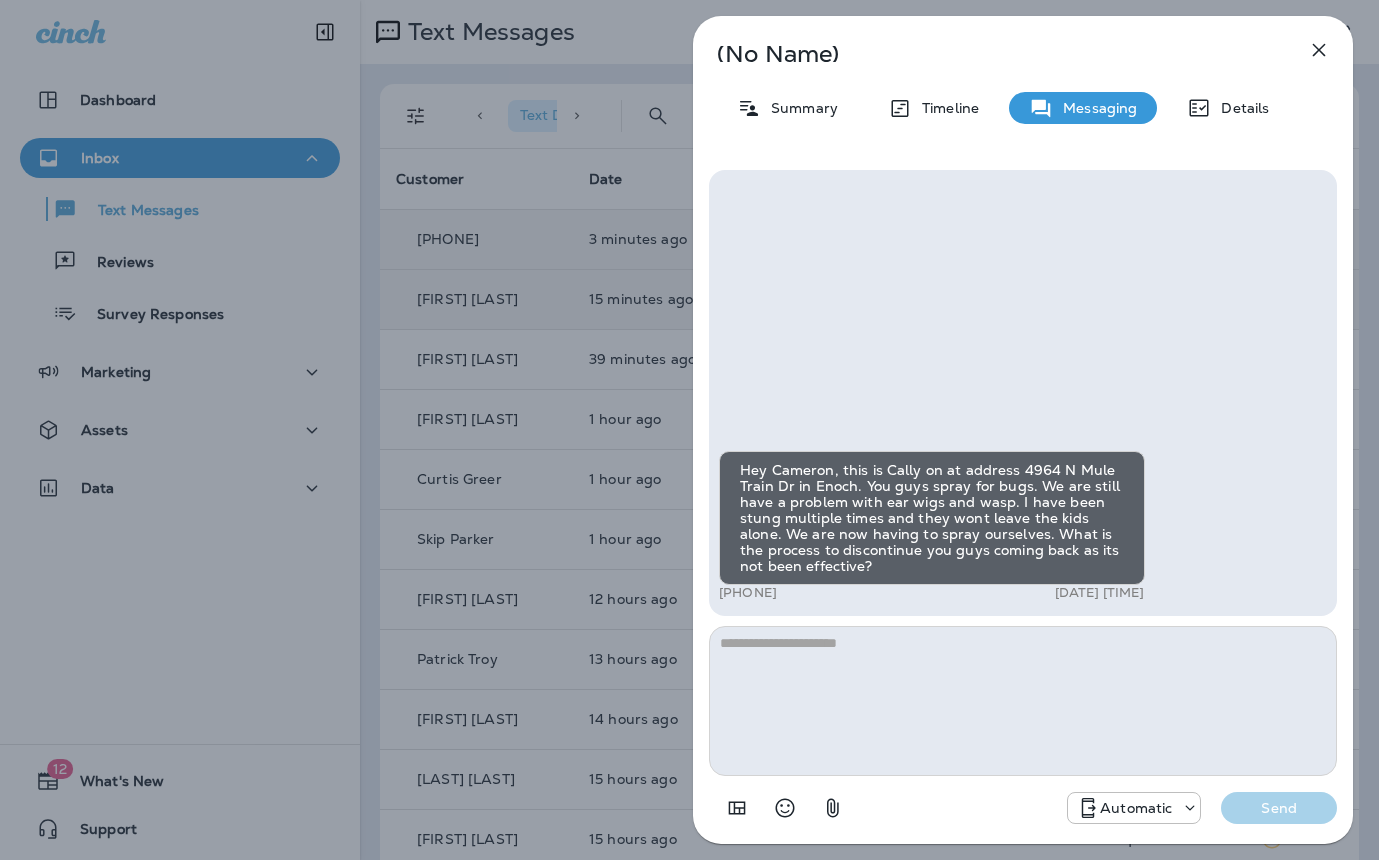 click on "(No Name) Summary   Timeline   Messaging   Details   Hey Cameron, this is Cally on at address 4964 N Mule Train Dr in Enoch. You guys spray for bugs. We are still have a problem with ear wigs and wasp. I have been stung multiple times and they wont leave the kids alone. We are now having to spray ourselves. What is the process to discontinue you guys coming back as its not been effective?  +1 (435) 233-8589 Aug 5, 2025 9:08 AM Automatic Send" at bounding box center (689, 430) 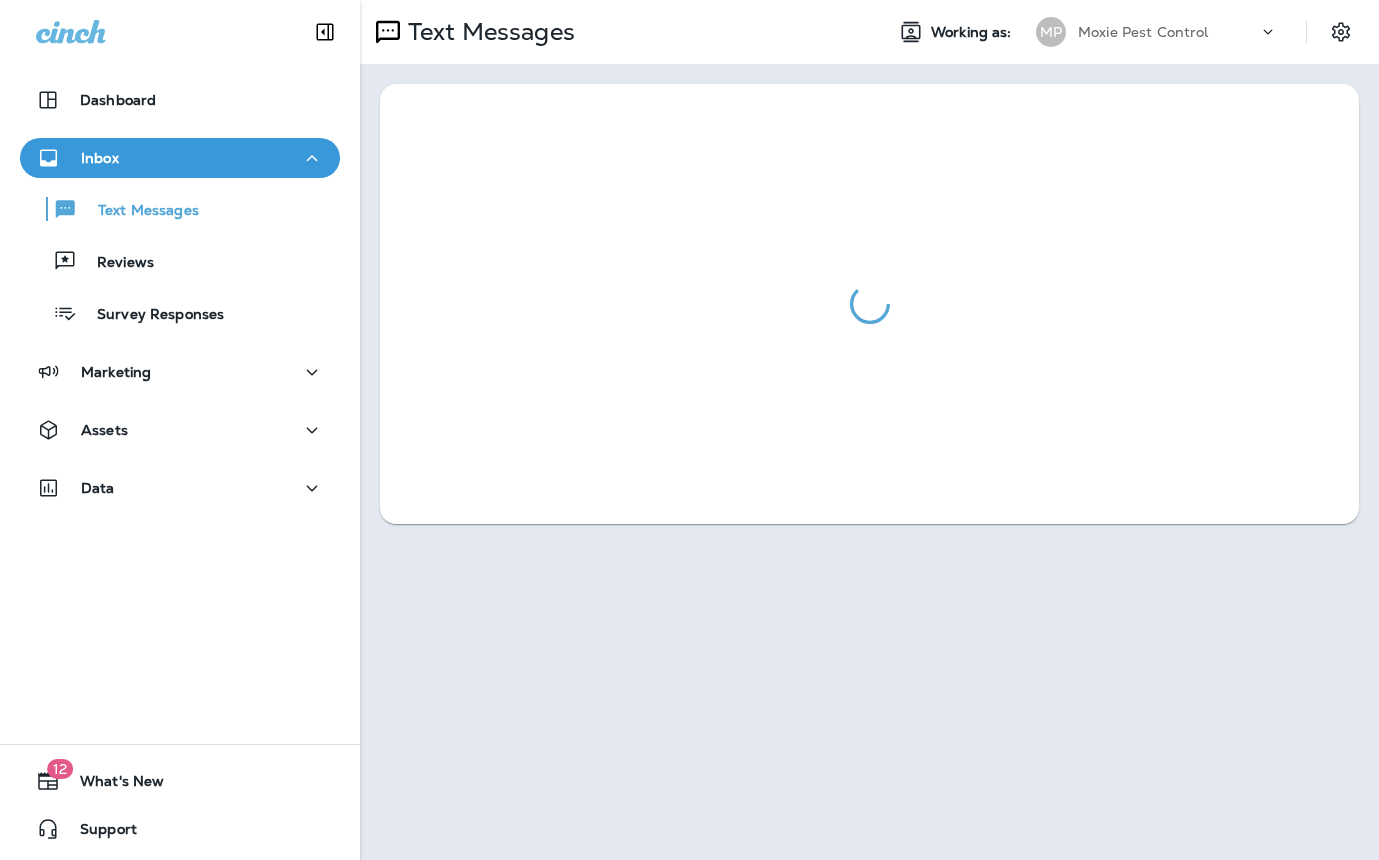 scroll, scrollTop: 0, scrollLeft: 0, axis: both 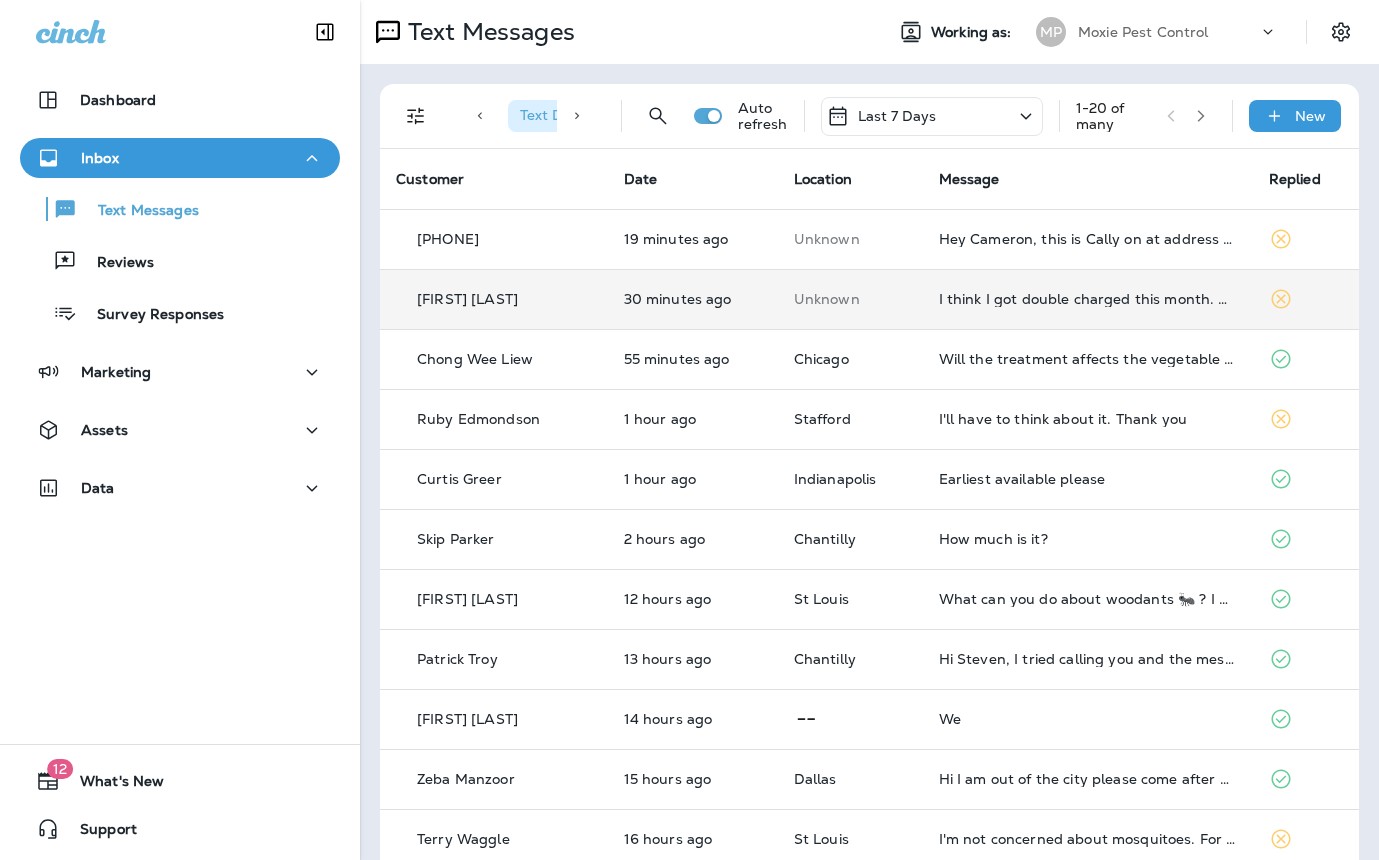 click on "[FIRST] [LAST]" at bounding box center [494, 299] 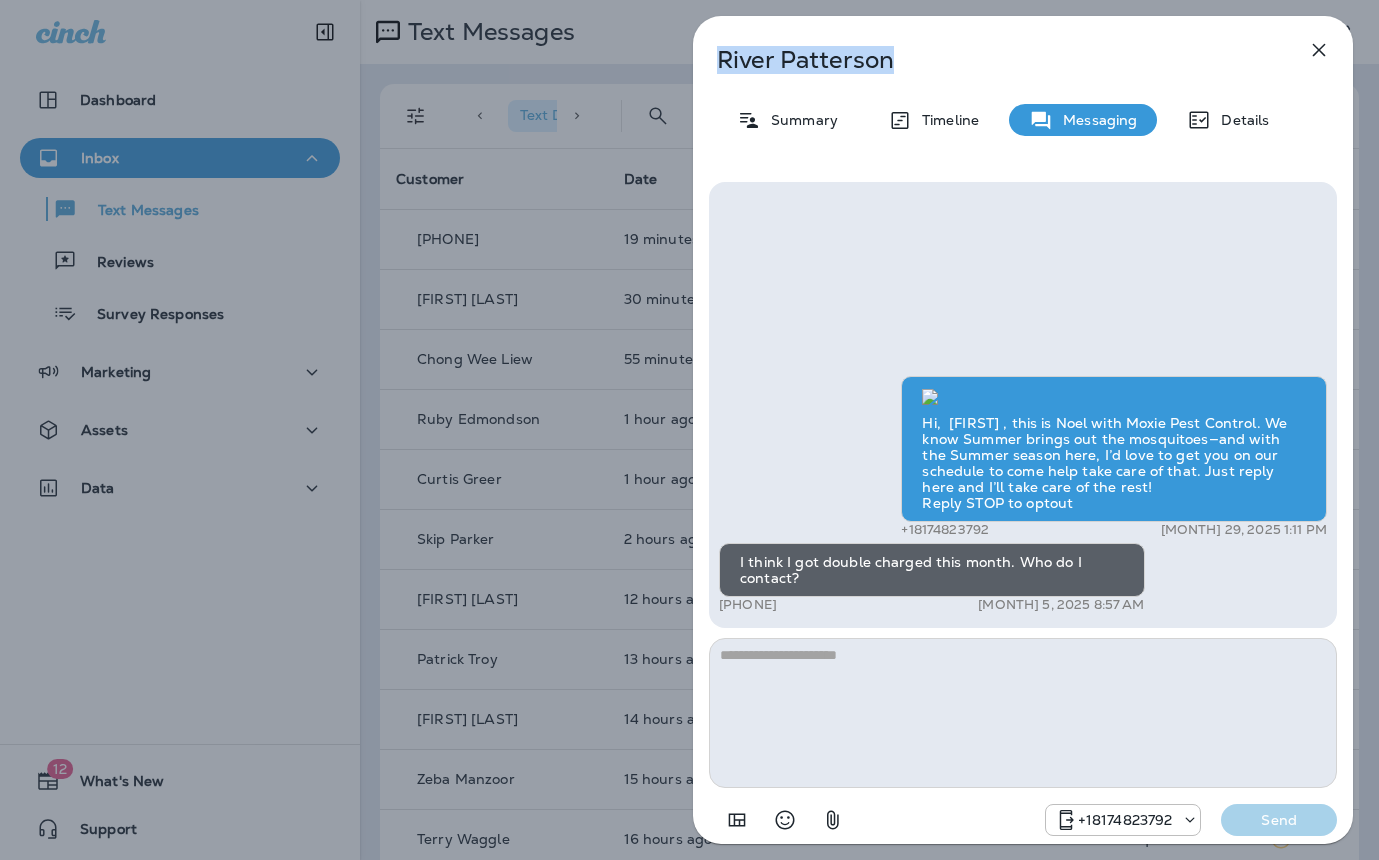 drag, startPoint x: 911, startPoint y: 66, endPoint x: 706, endPoint y: 70, distance: 205.03902 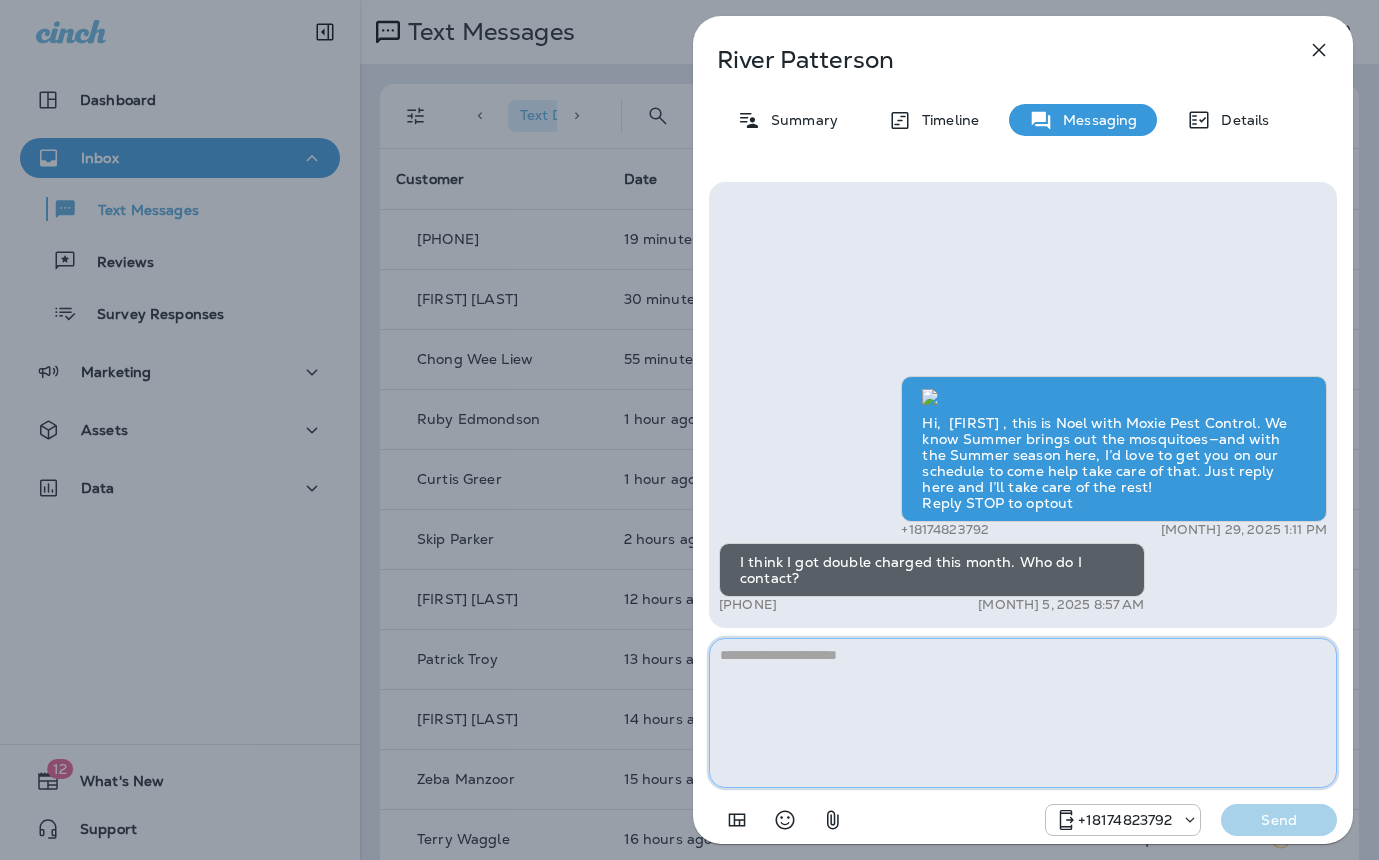 paste on "**********" 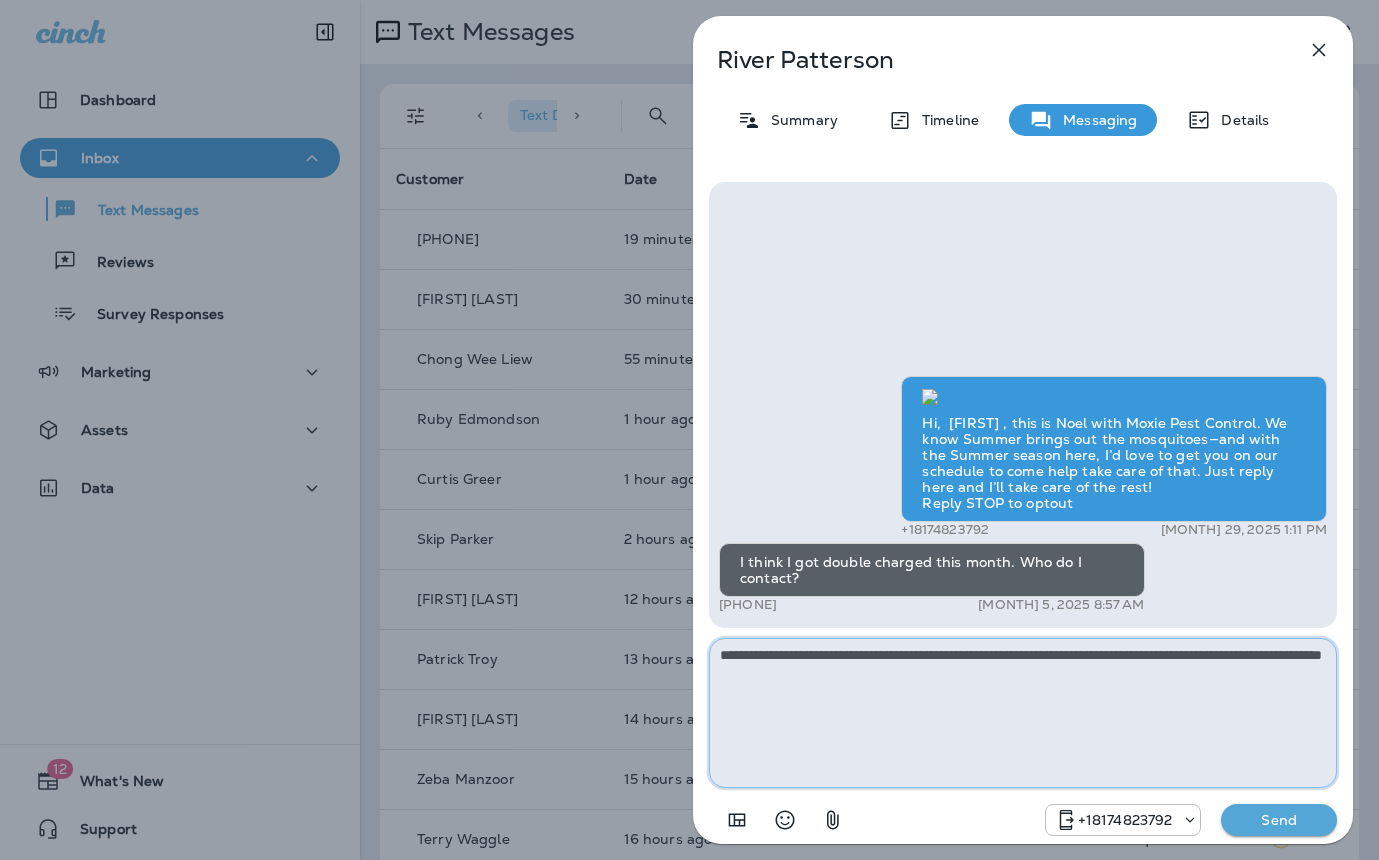 type on "**********" 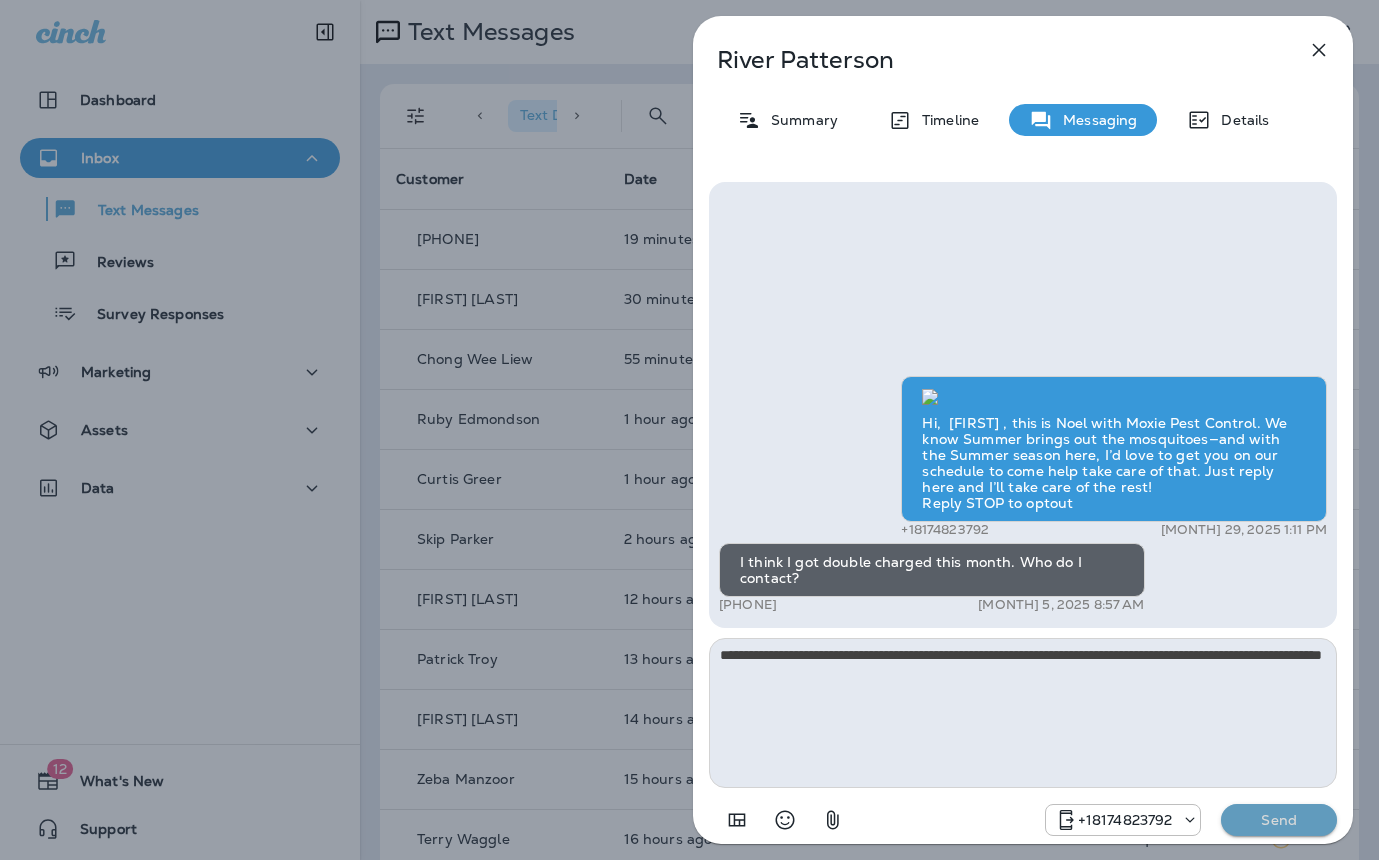 click on "Send" at bounding box center [1279, 820] 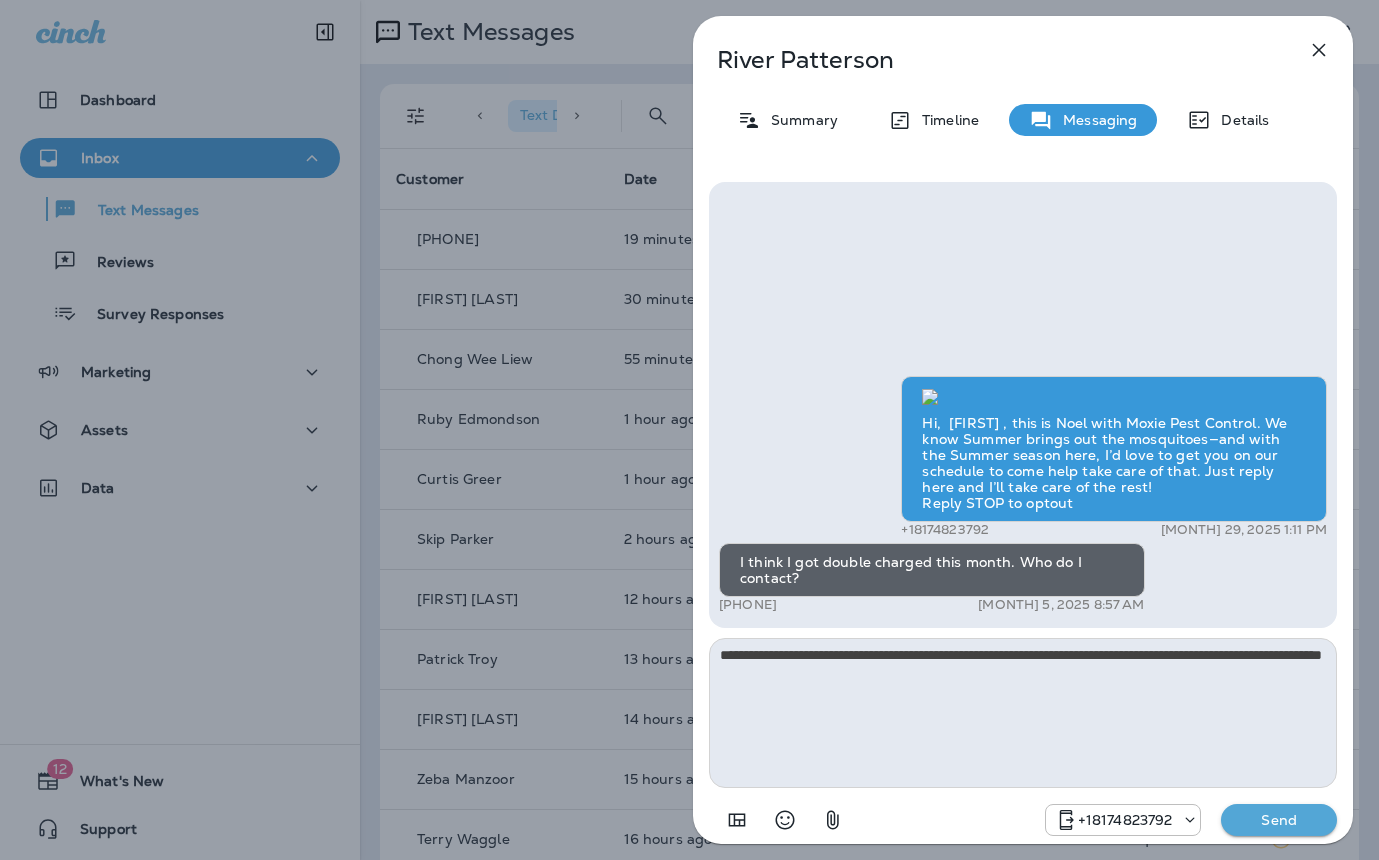 type 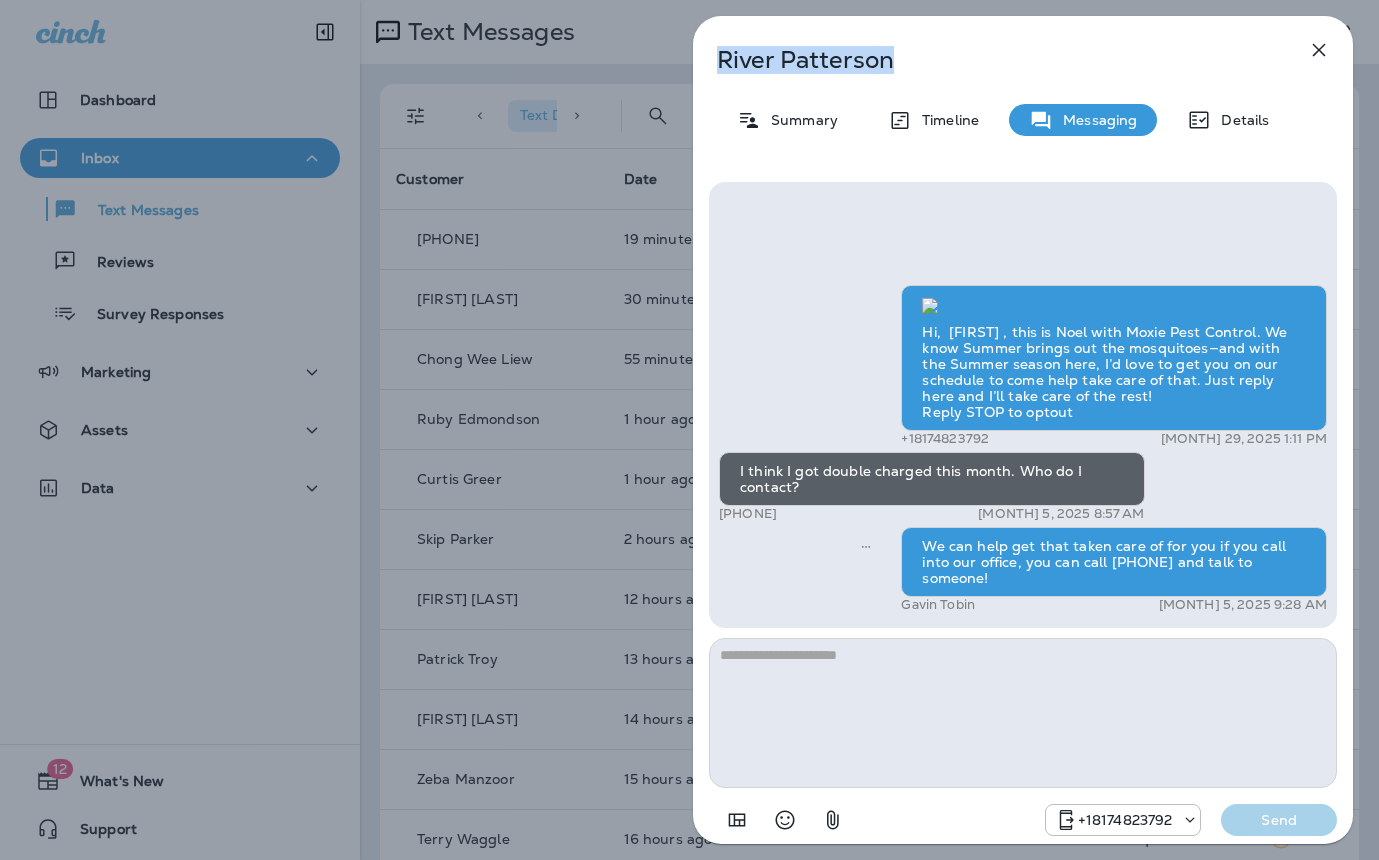 drag, startPoint x: 900, startPoint y: 63, endPoint x: 711, endPoint y: 59, distance: 189.04233 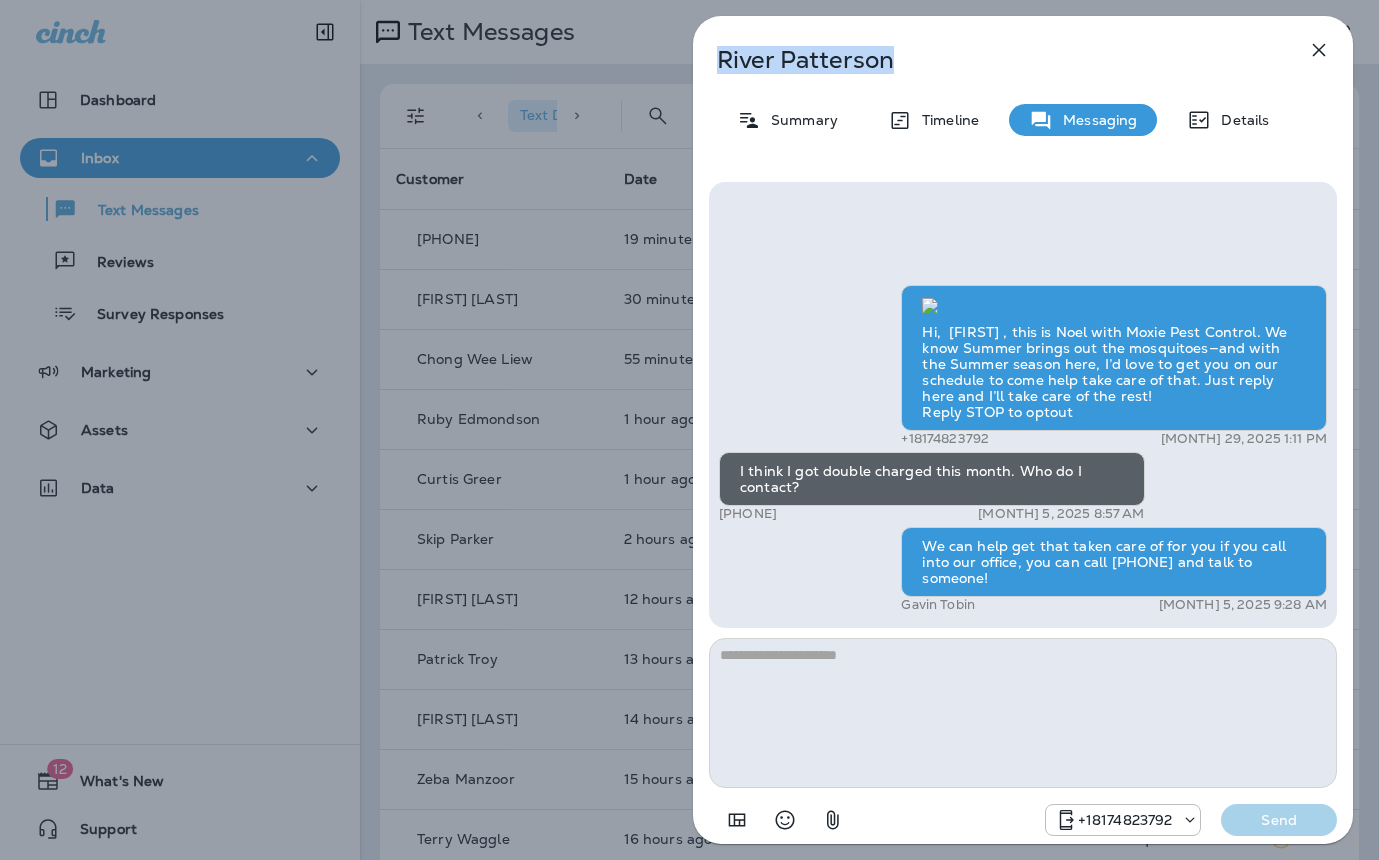 click on "River   Patterson Summary   Timeline   Messaging   Details   Hi,  River , this is Noel with Moxie Pest Control. We know Summer brings out the mosquitoes—and with the Summer season here, I’d love to get you on our schedule to come help take care of that. Just reply here and I’ll take care of the rest!
Reply STOP to optout +18174823792 May 29, 2025 1:11 PM I think I got double charged this month. Who do I contact? +1 (781) 299-0703 Aug 5, 2025 8:57 AM We can help get that taken care of for you if you call into our office, you can call (817) 659-2888 and talk to someone! Gavin Tobin Aug 5, 2025 9:28 AM +18174823792 Send" at bounding box center [689, 430] 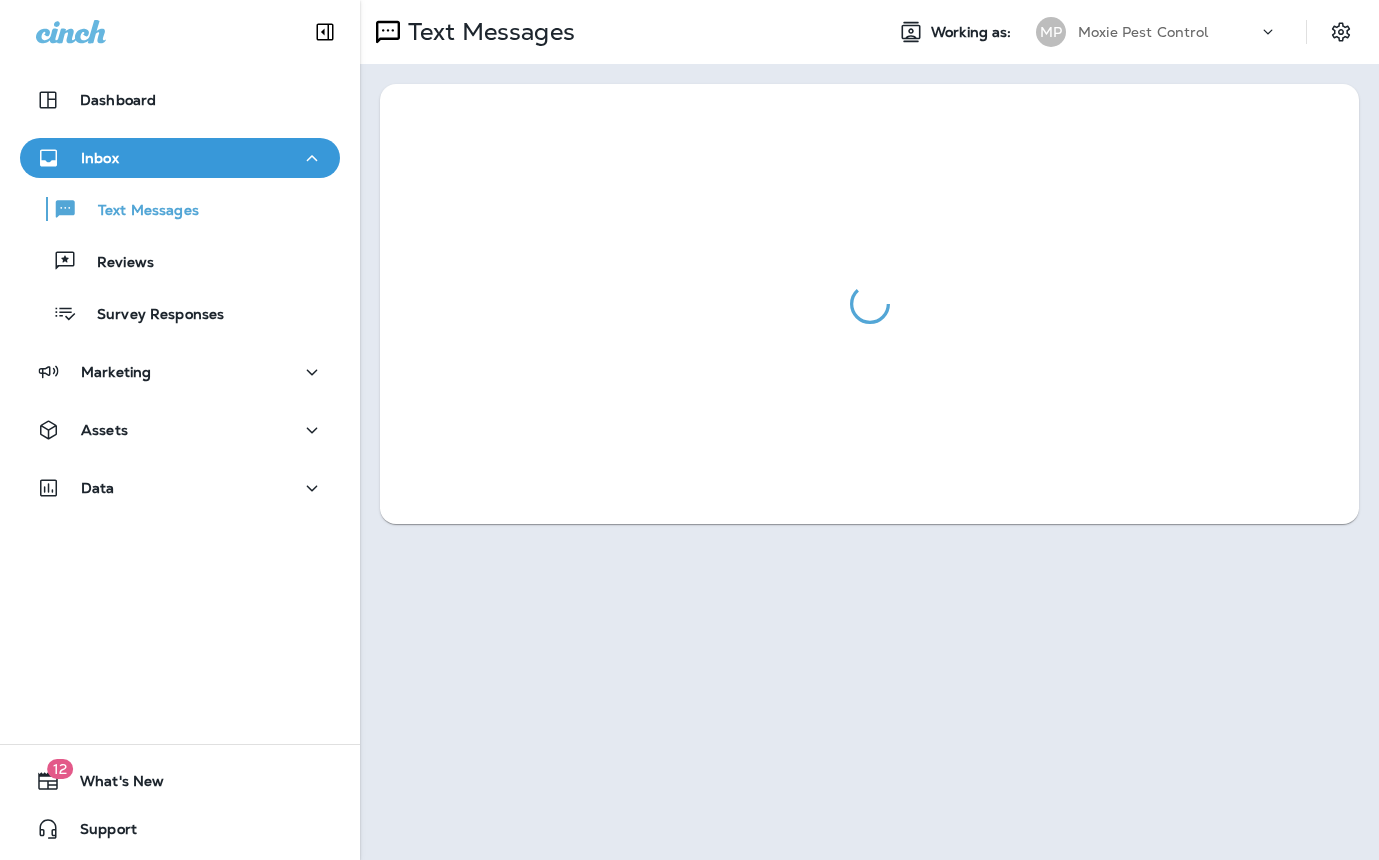 scroll, scrollTop: 0, scrollLeft: 0, axis: both 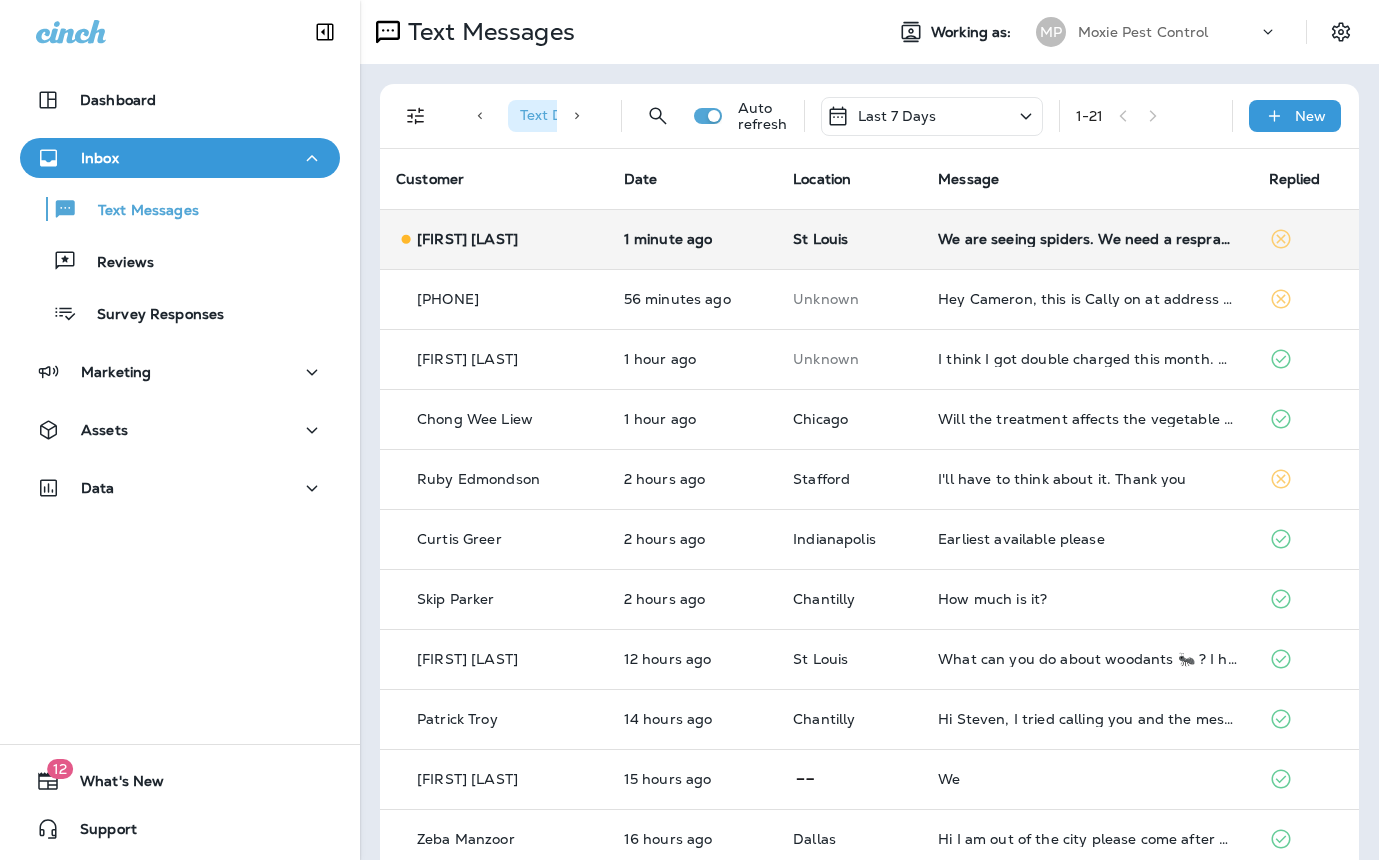 click on "We are seeing  spiders. We need a respray please." at bounding box center [1087, 239] 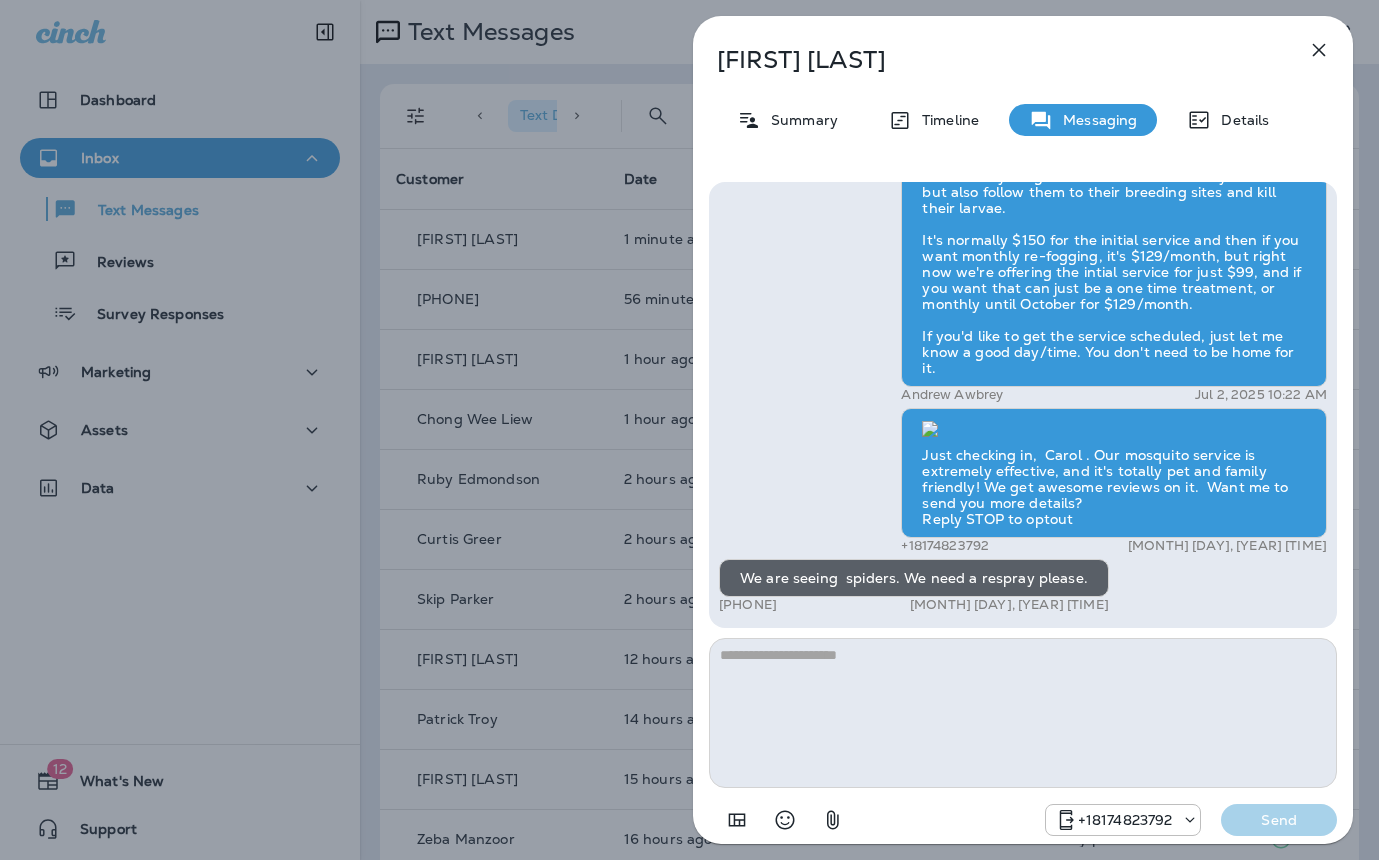 scroll, scrollTop: -5, scrollLeft: 0, axis: vertical 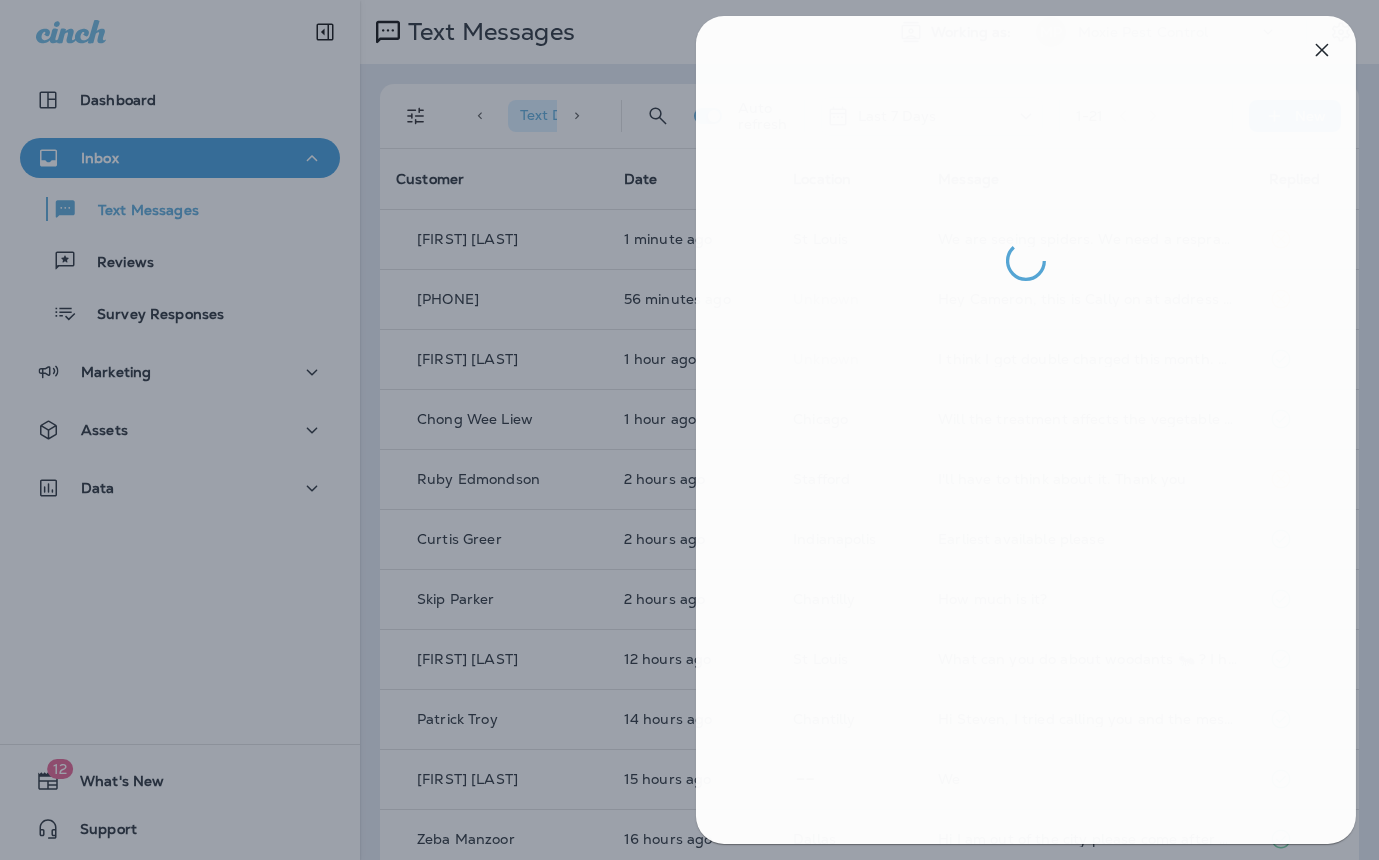 click at bounding box center (692, 430) 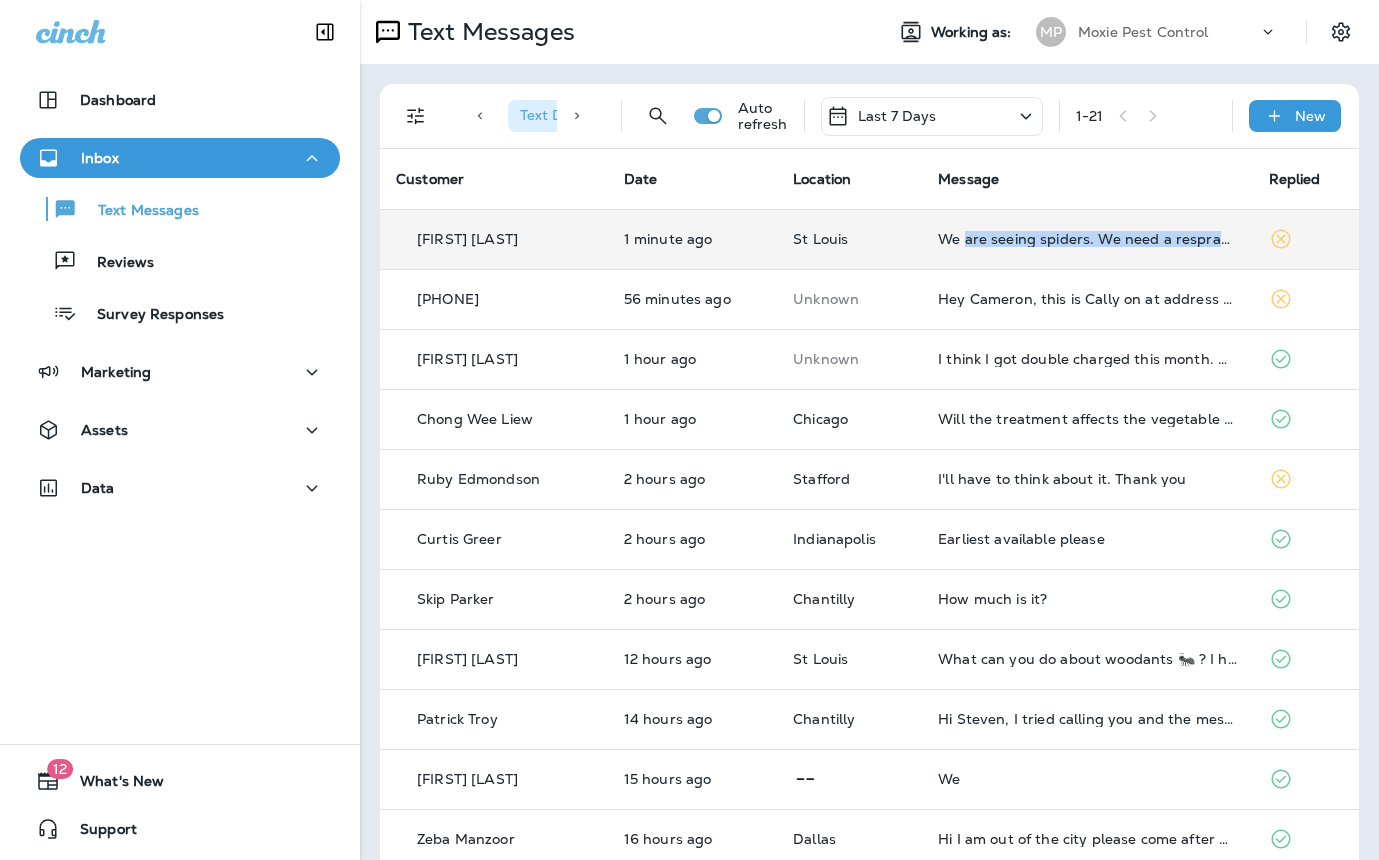 click on "We are seeing  spiders. We need a respray please." at bounding box center (1087, 239) 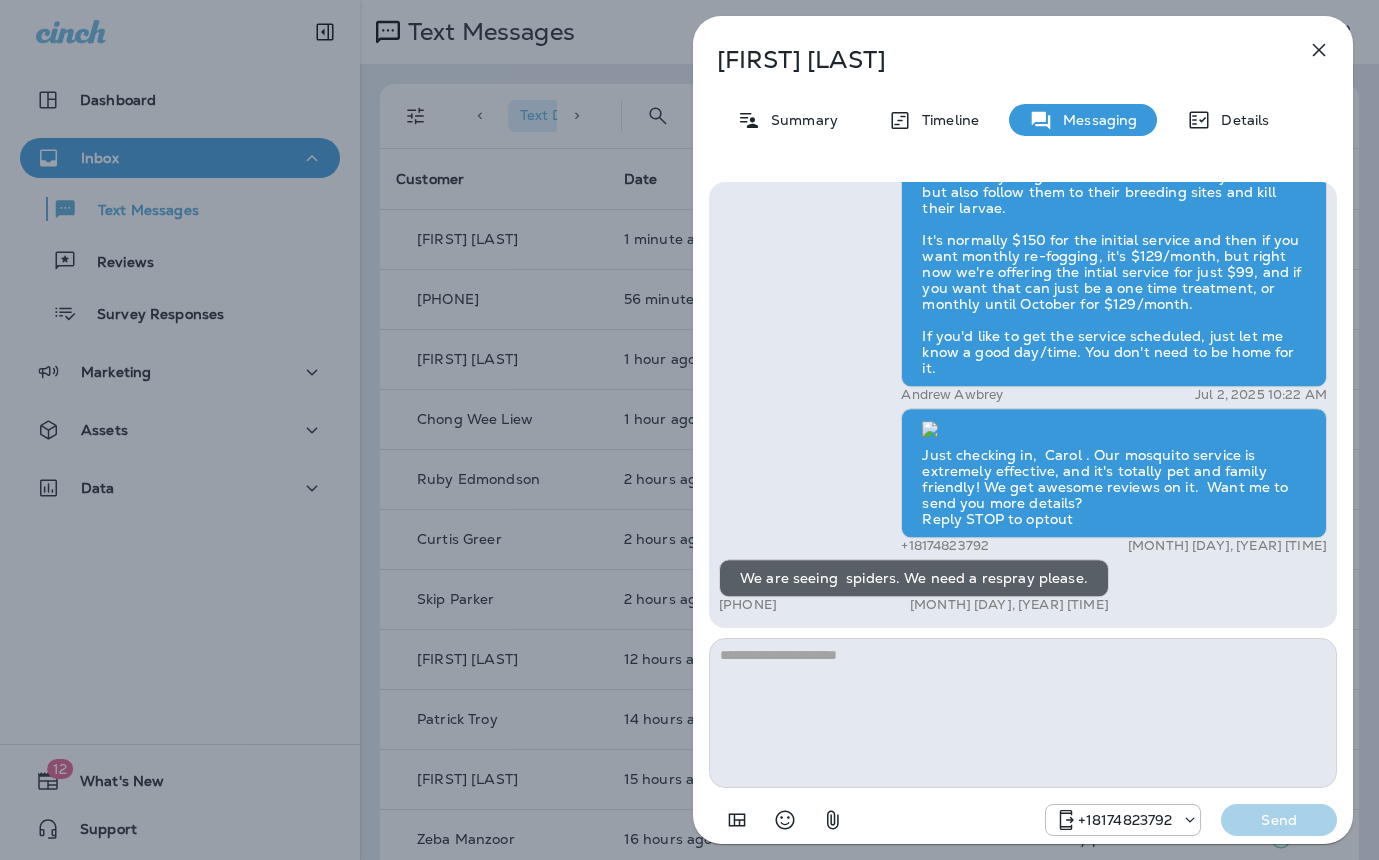 click on "Carol   Niemuth Summary   Timeline   Messaging   Details   Exciting News! Joshua’s Pest Control is now Moxie Pest Control! Same great service, new name. No changes to your protection—just a fresh look! Got questions? Call us anytime!
Reply STOP to optout +18174823792 Mar 7, 2025 6:02 PM Hi,  Carol , this is Cameron with Moxie Pest Control. We know Summer brings out the mosquitoes—and with the Summer season here, I’d love to get you on our schedule to come help take care of that. Just reply here if you're interested, and I'll let you know the details!
Reply STOP to optout +18174823792 Jul 2, 2025 10:06 AM Please send info and price +1 (314) 324-8389 Jul 2, 2025 10:19 AM Andrew Awbrey Jul 2, 2025 10:22 AM Just checking in,  Carol . Our mosquito service is extremely effective, and it's totally pet and family friendly! We get awesome reviews on it.  Want me to send you more details?
Reply STOP to optout +18174823792 Jul 3, 2025 10:28 AM We are seeing  spiders. We need a respray please.  +1 (314) 324-8389" at bounding box center [689, 430] 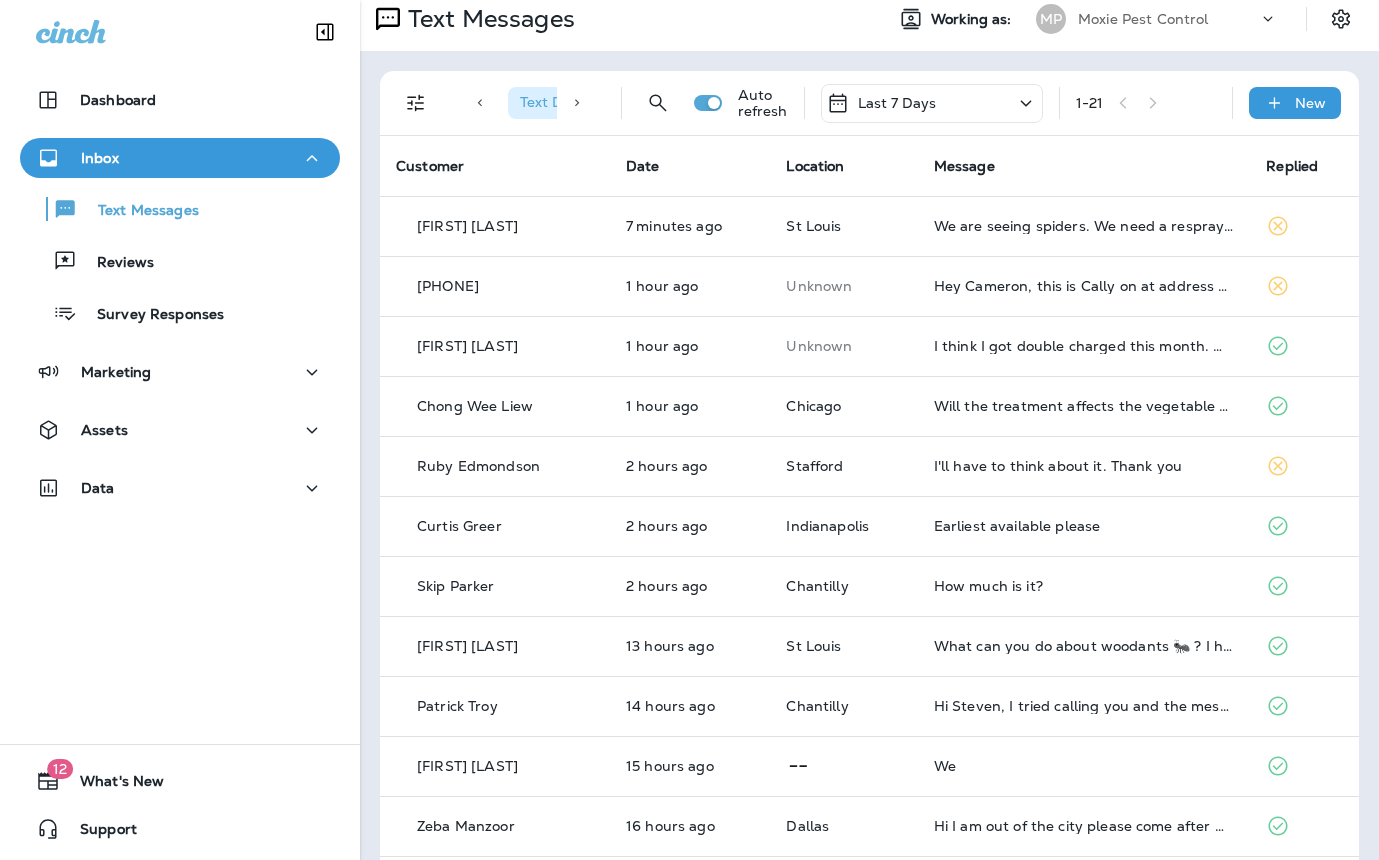 scroll, scrollTop: 17, scrollLeft: 0, axis: vertical 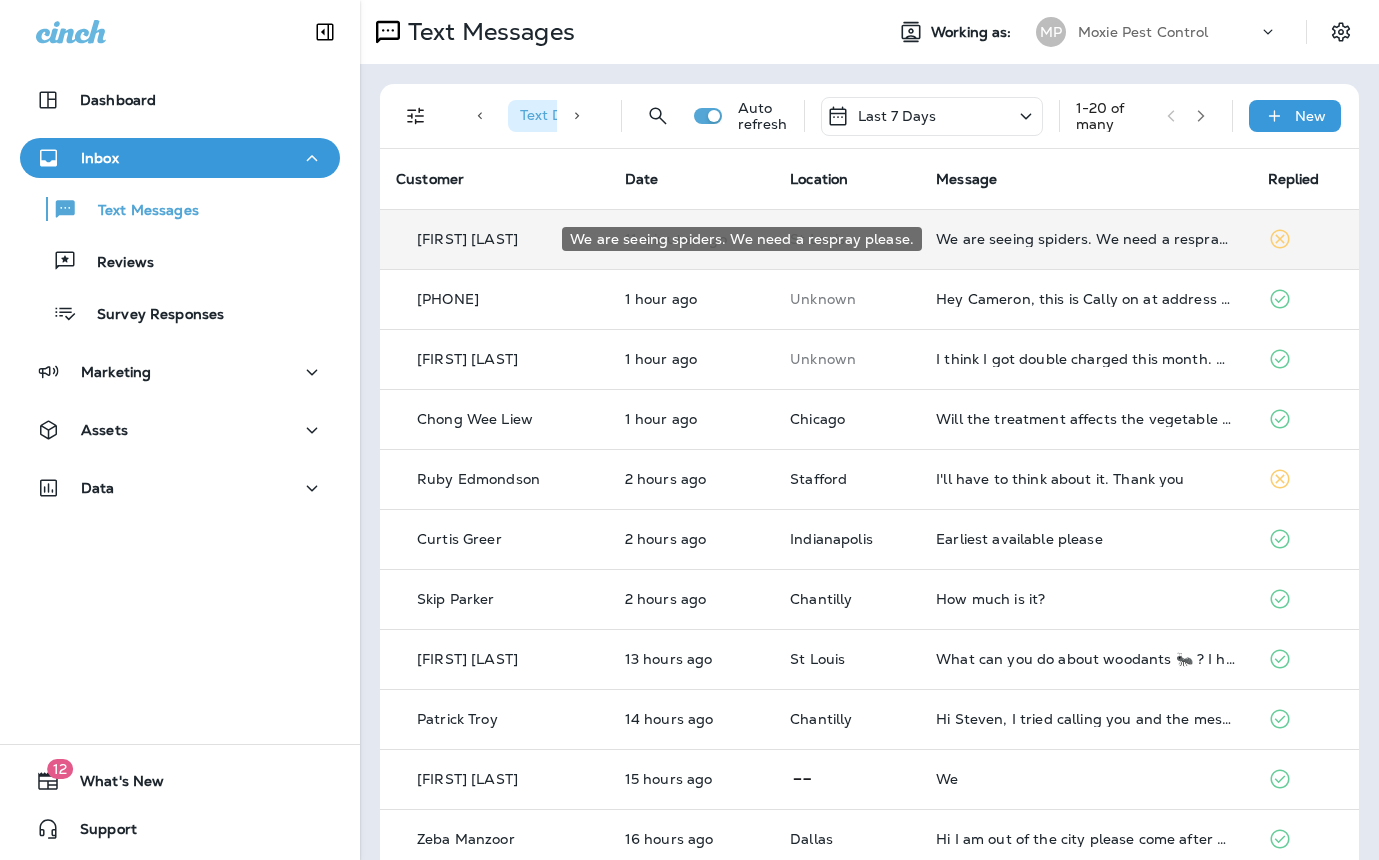 click on "We are seeing  spiders. We need a respray please." at bounding box center [1085, 239] 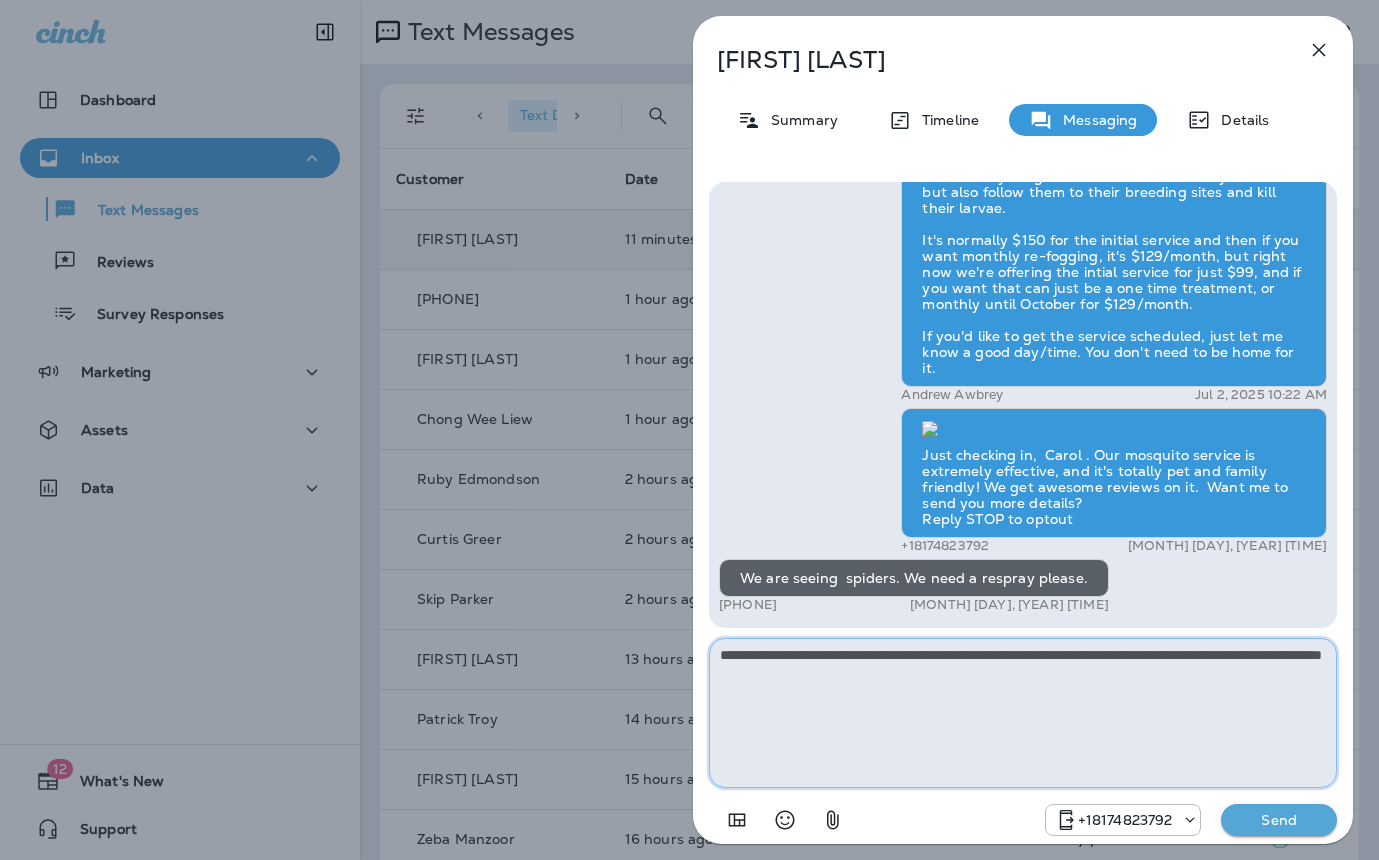 type on "**********" 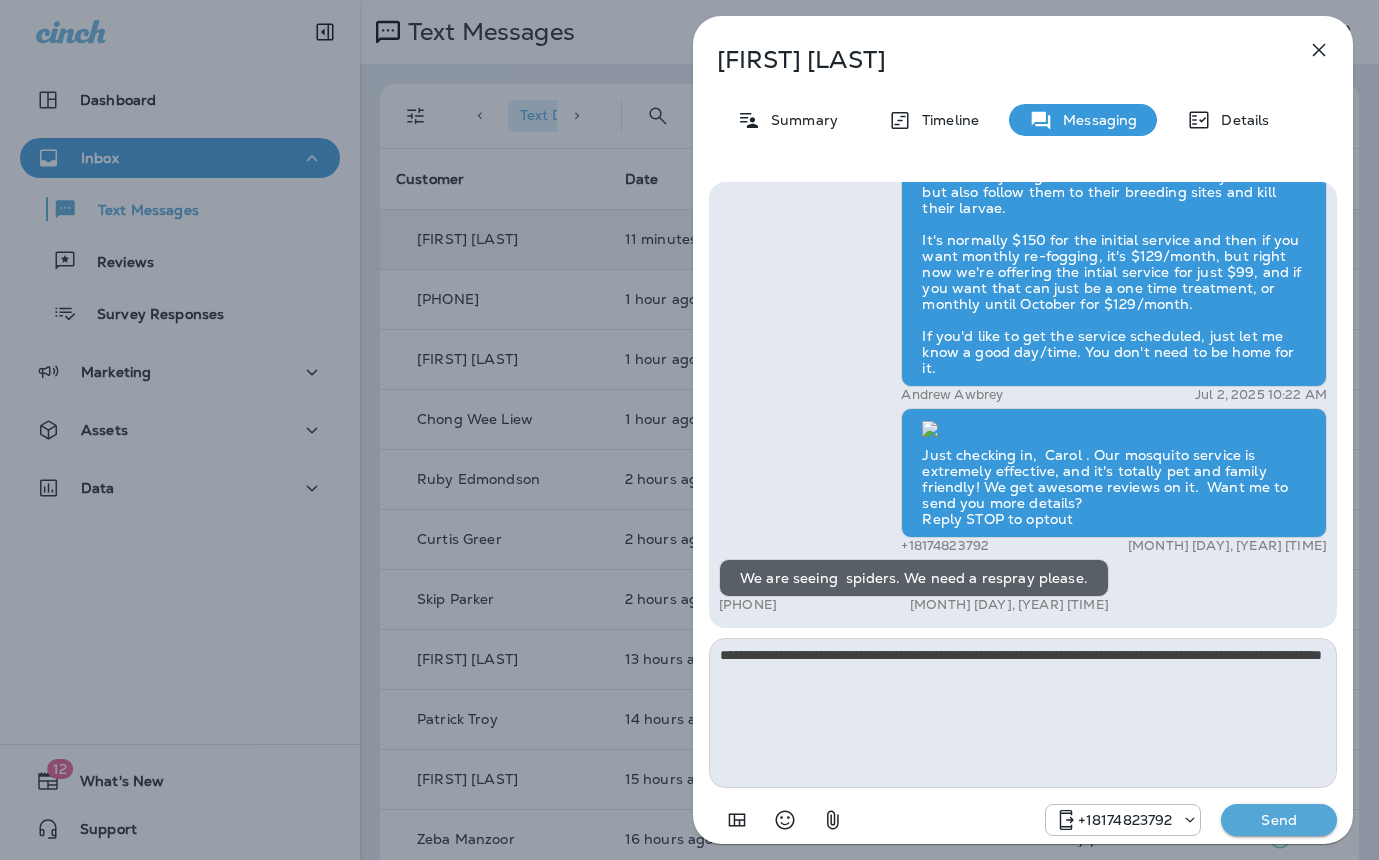 click on "Send" at bounding box center [1279, 820] 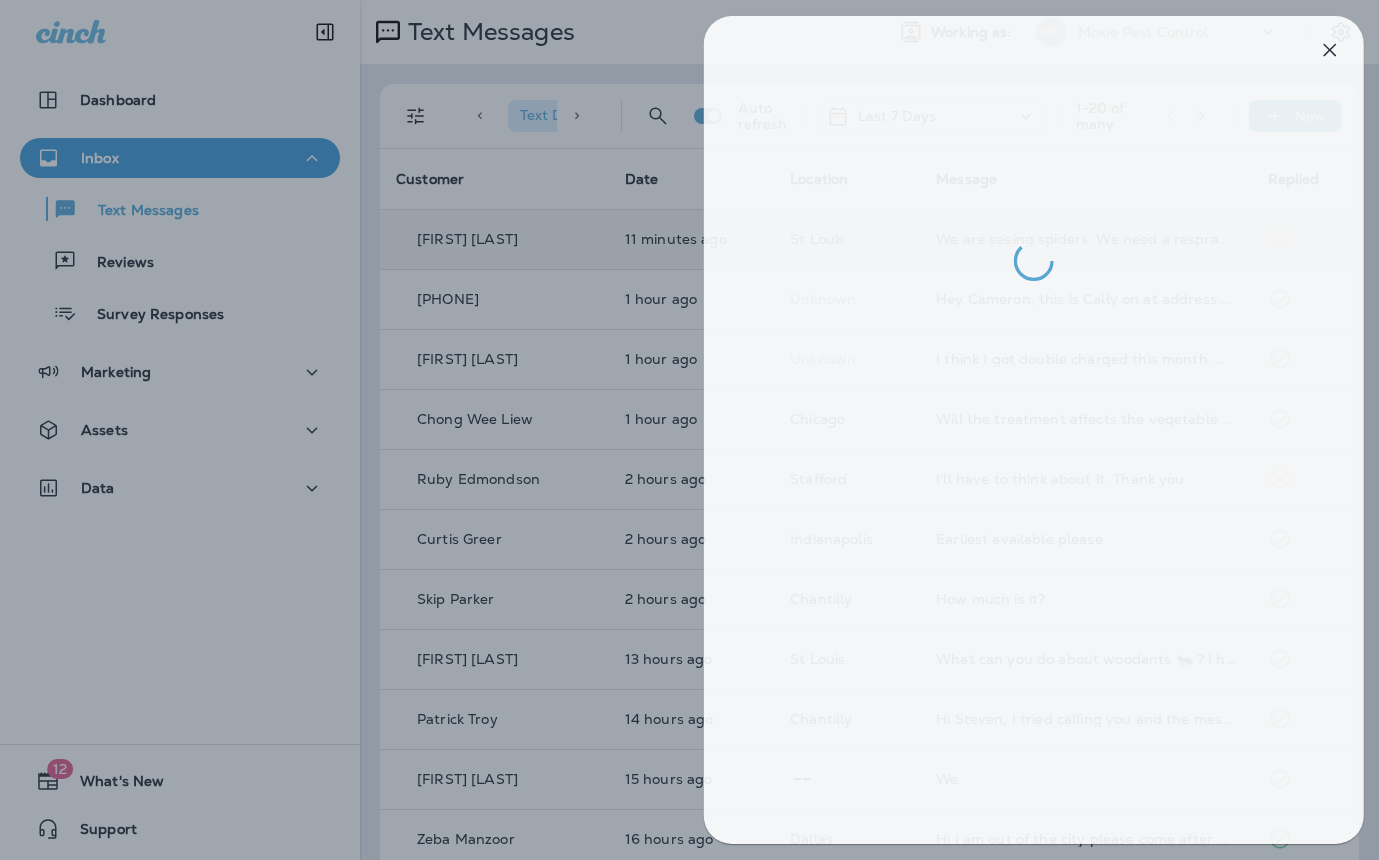 click at bounding box center (700, 430) 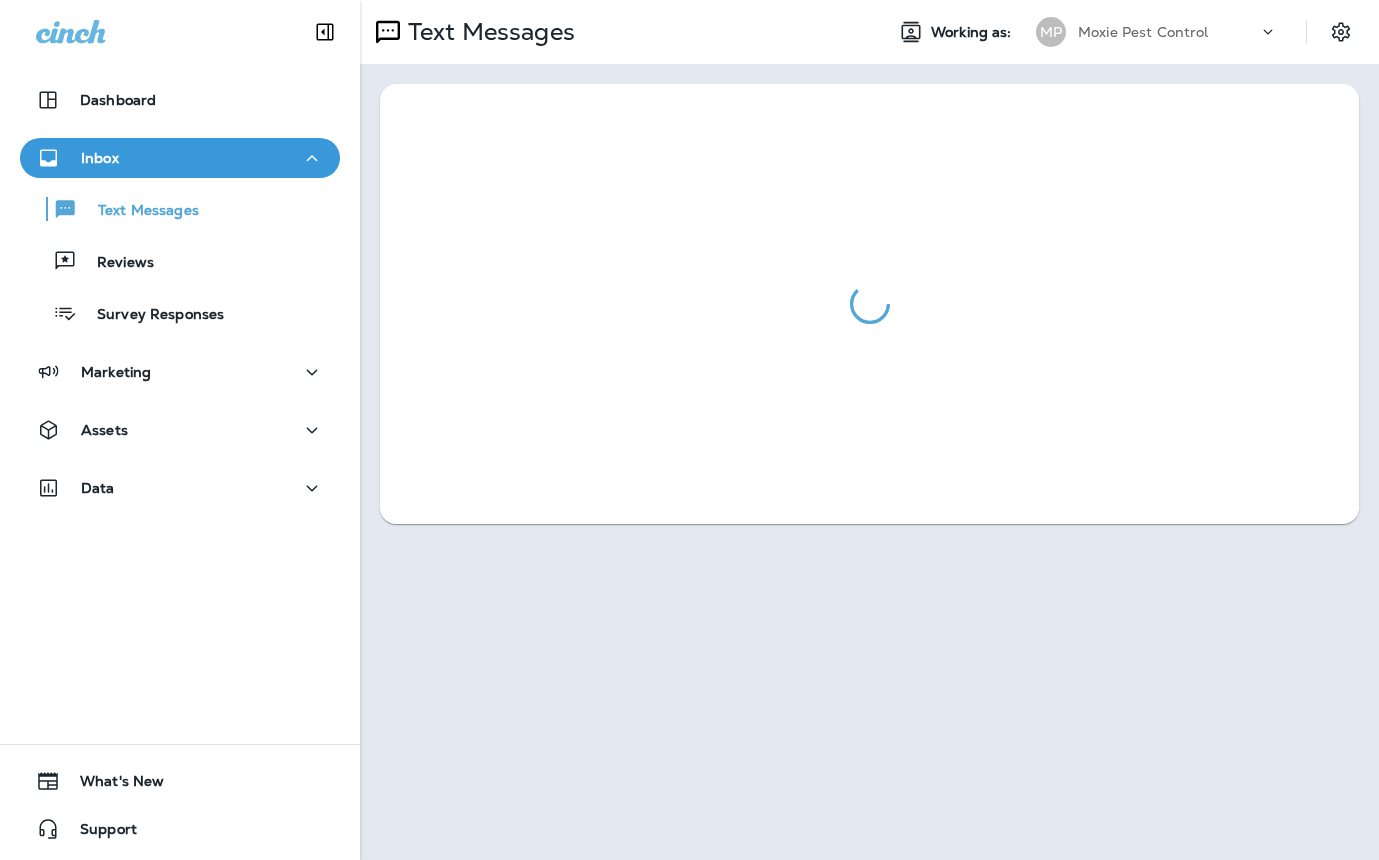 scroll, scrollTop: 0, scrollLeft: 0, axis: both 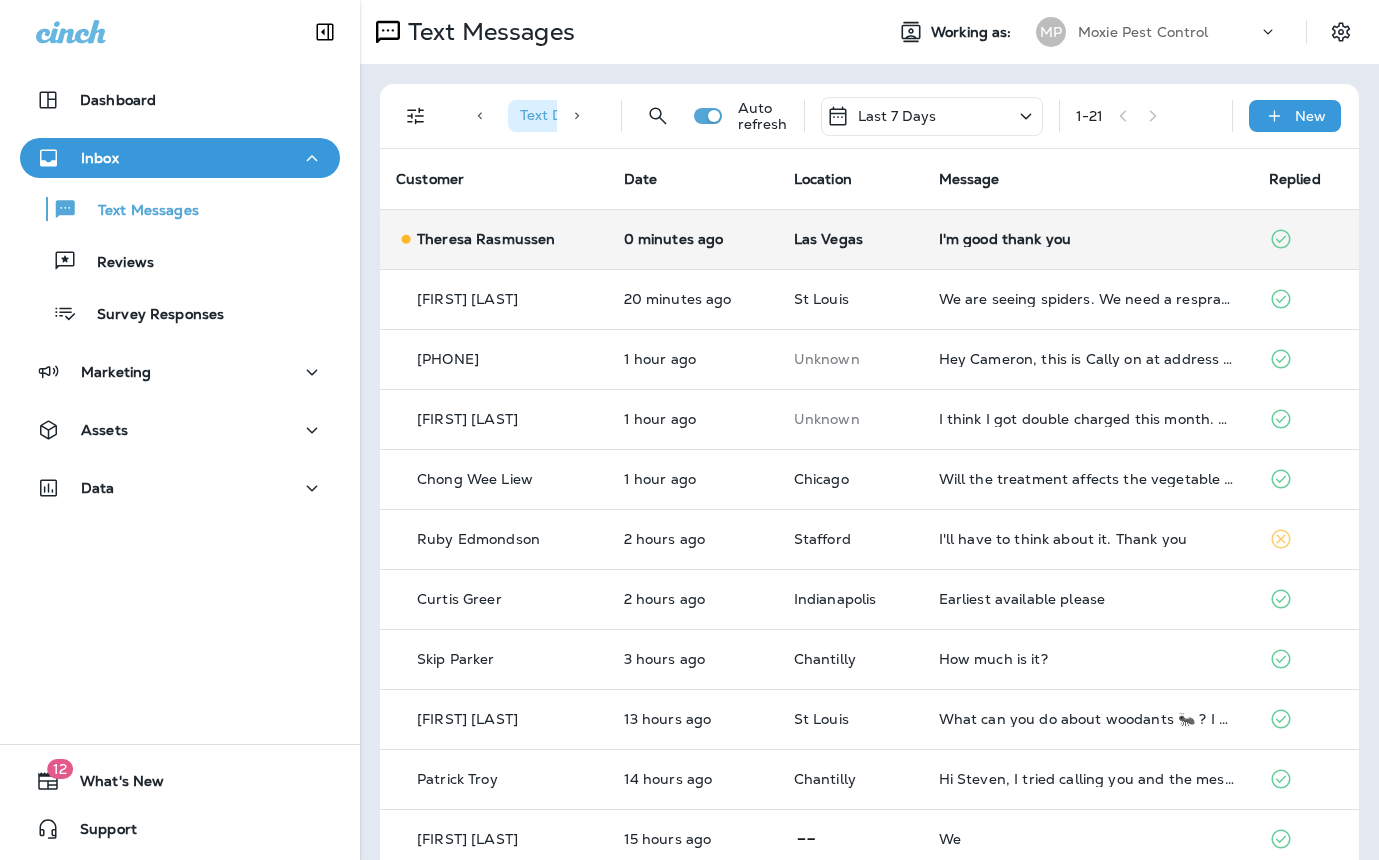 click on "I'm good thank you" at bounding box center [1088, 239] 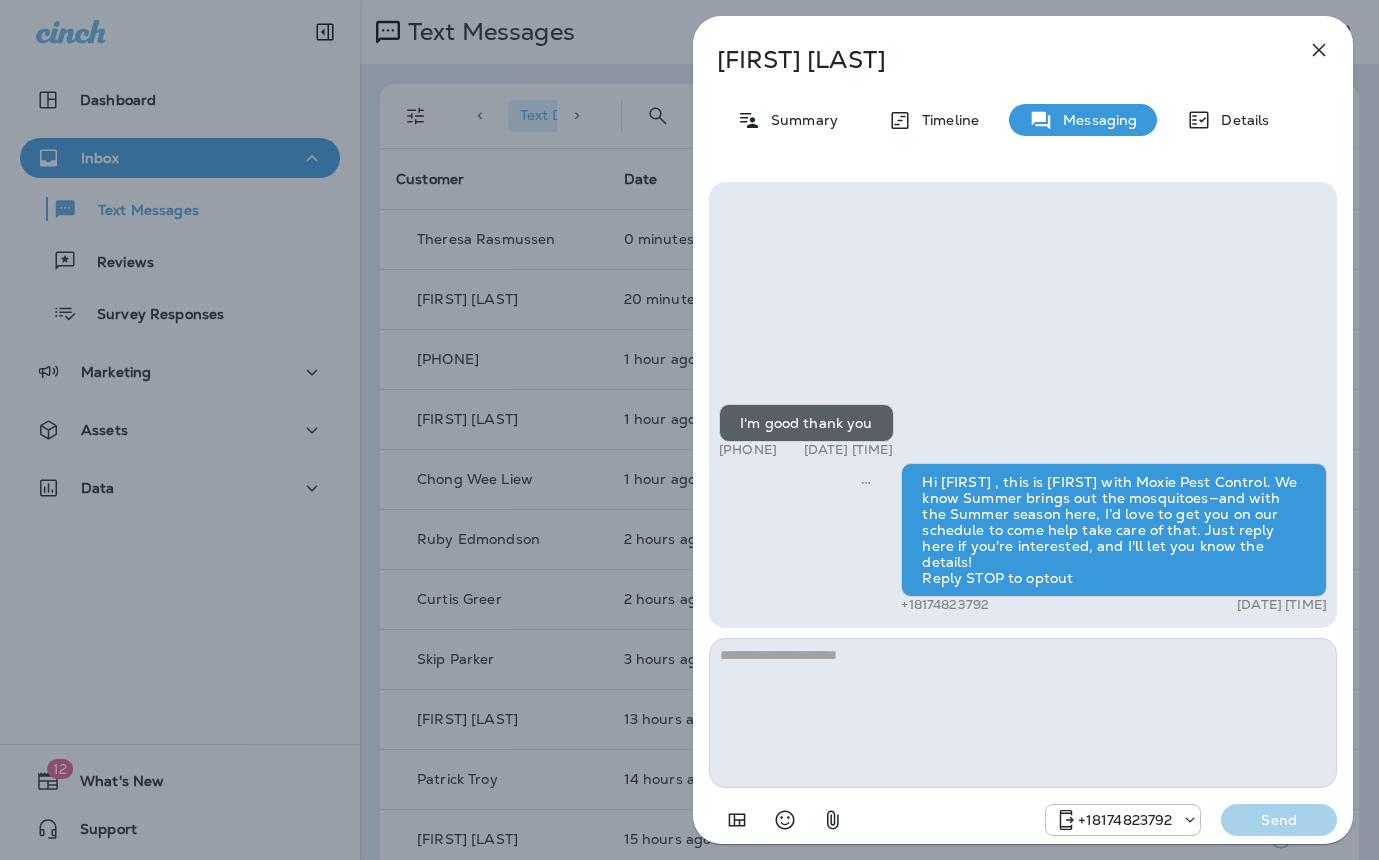 drag, startPoint x: 556, startPoint y: 405, endPoint x: 568, endPoint y: 404, distance: 12.0415945 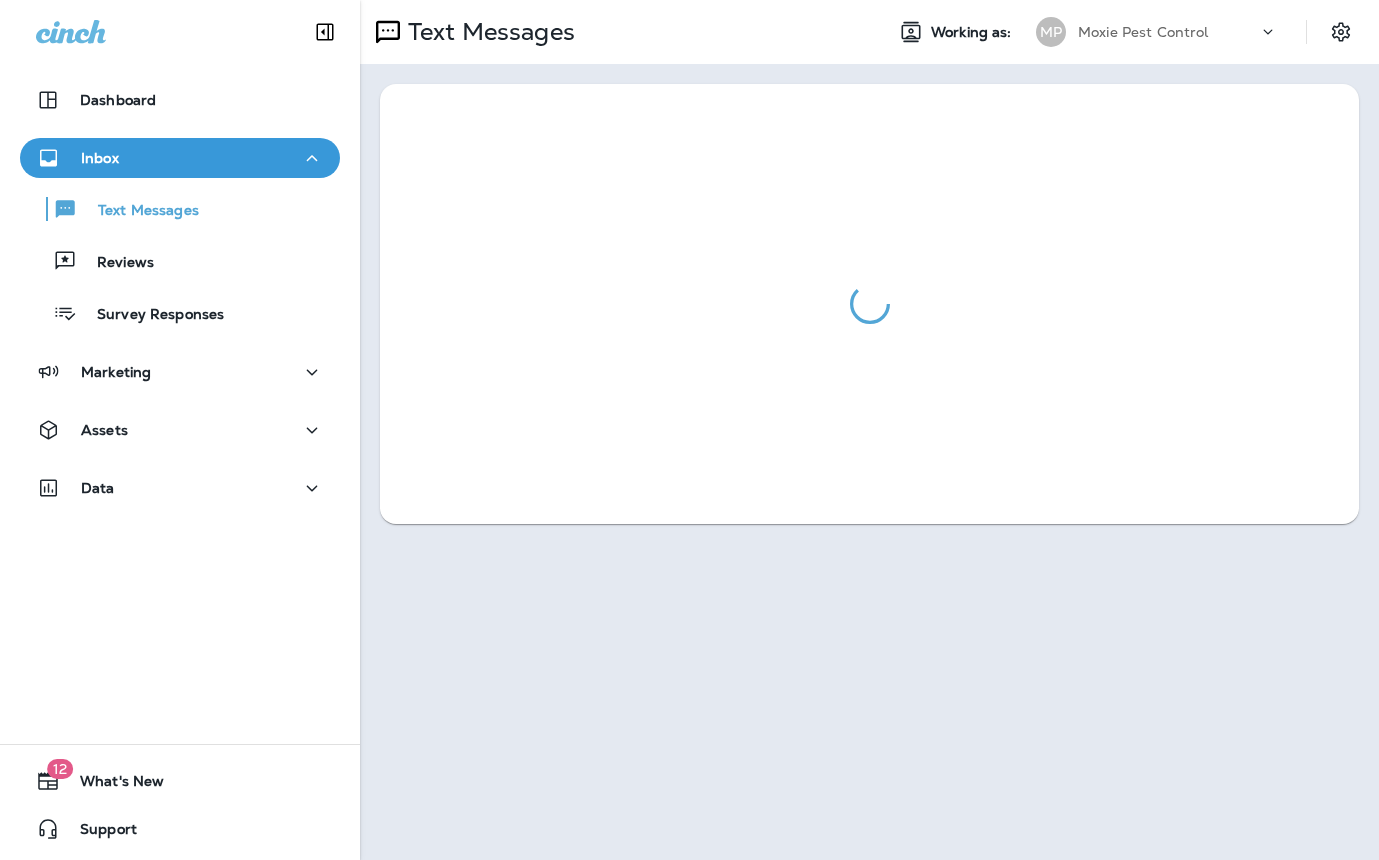 scroll, scrollTop: 0, scrollLeft: 0, axis: both 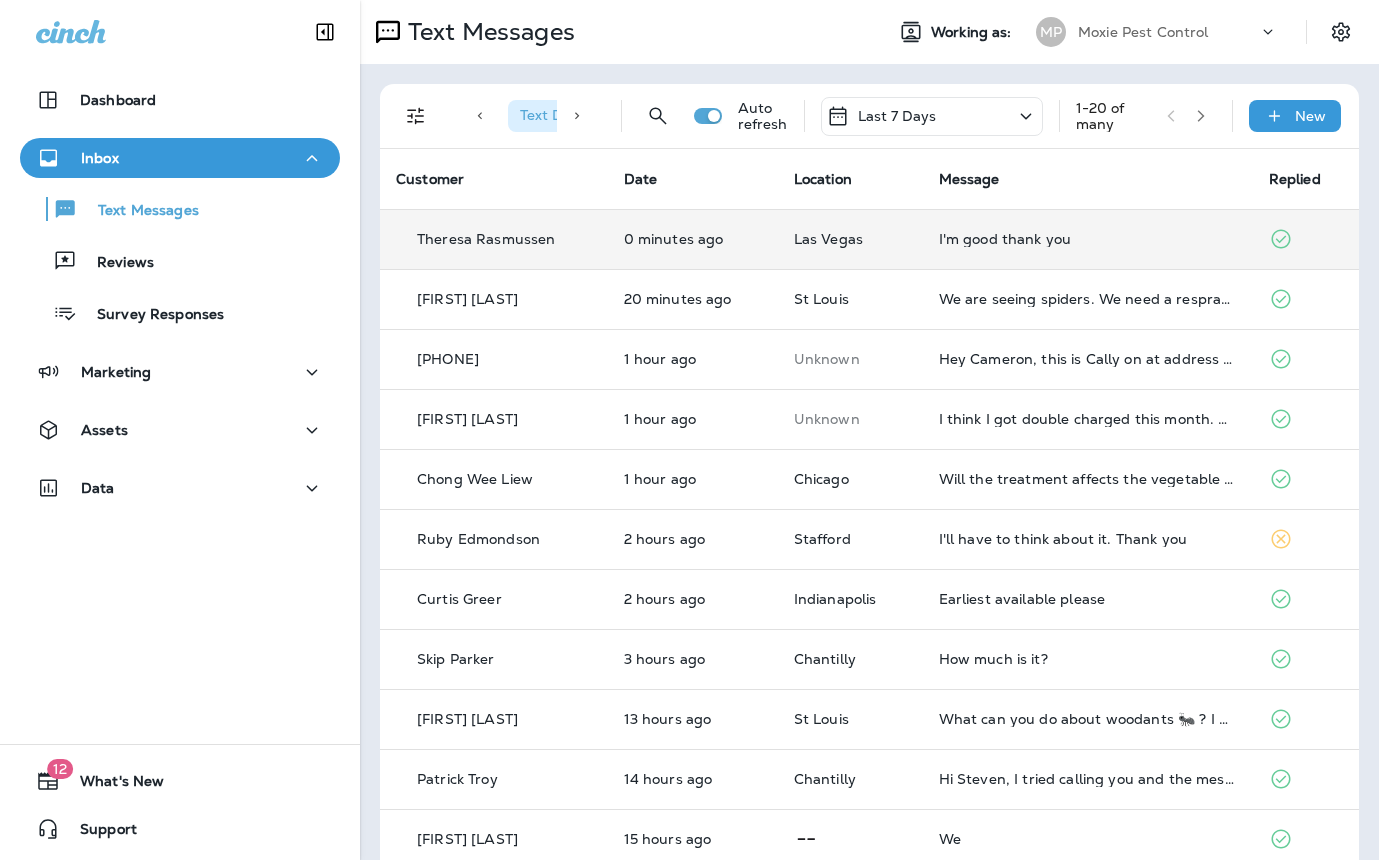 click on "I'm good thank you" at bounding box center (1088, 239) 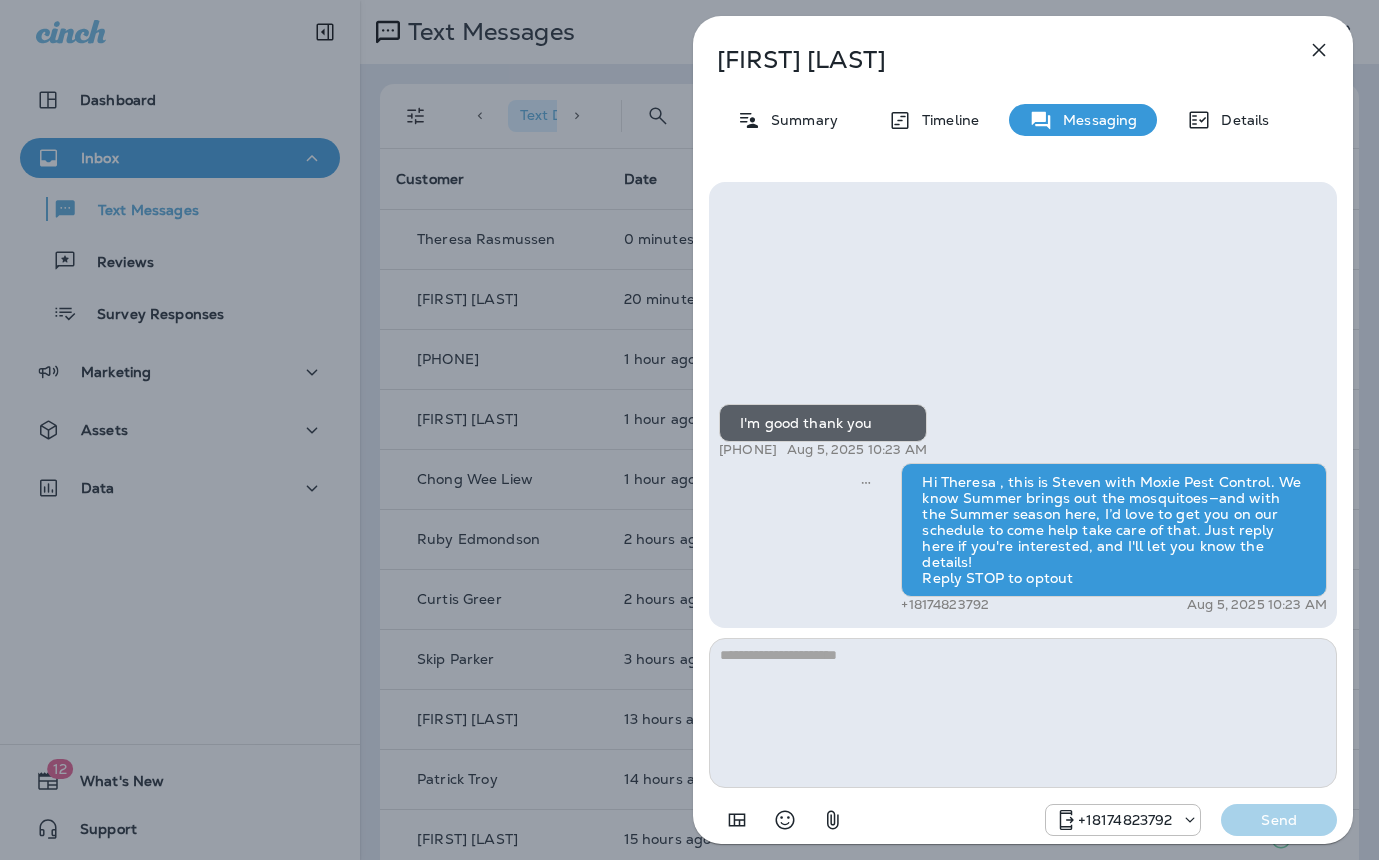 click on "I'm good thank you" at bounding box center [823, 423] 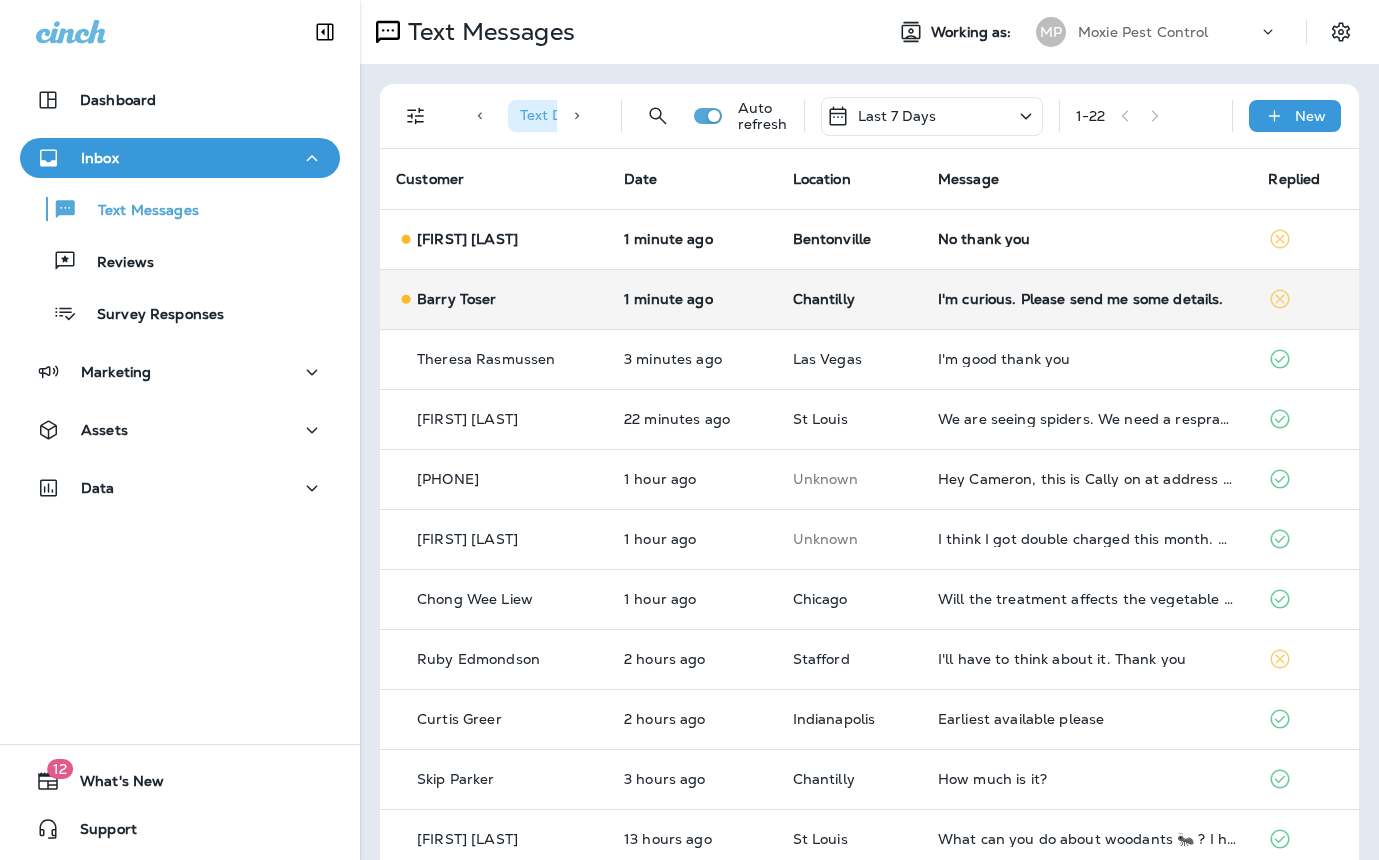 click on "I'm curious. Please send me some details." at bounding box center (1087, 299) 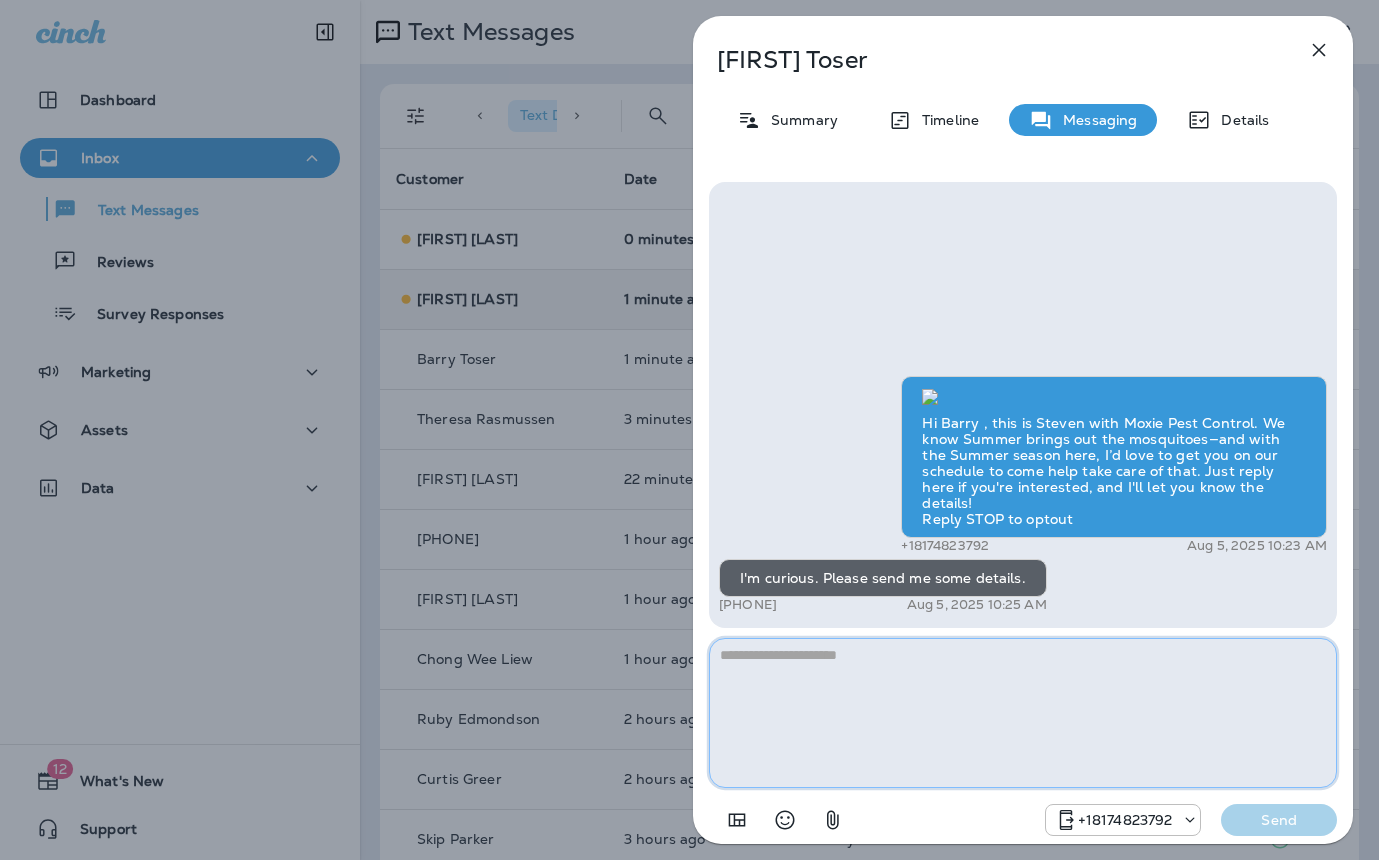 paste on "**********" 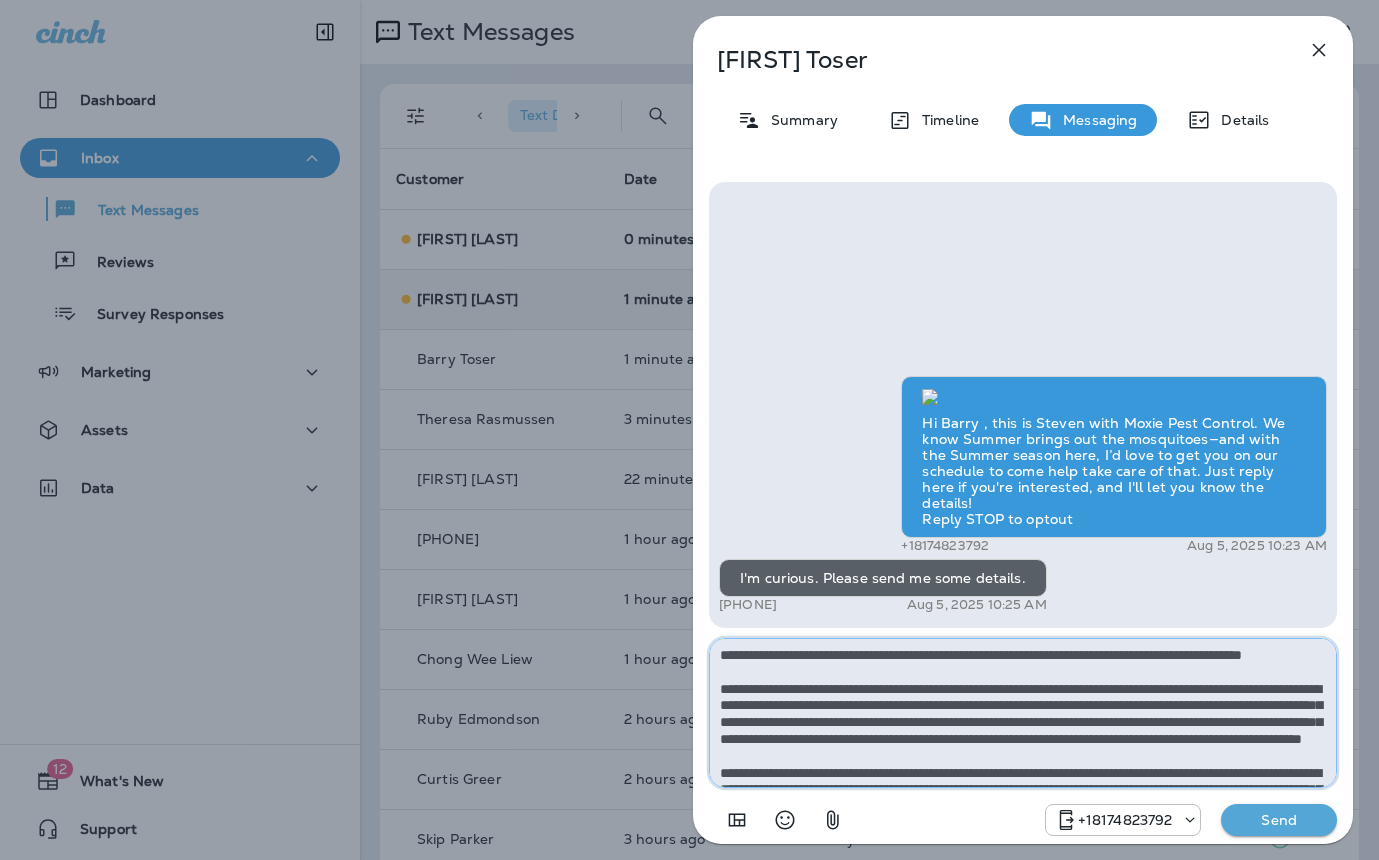 scroll, scrollTop: 128, scrollLeft: 0, axis: vertical 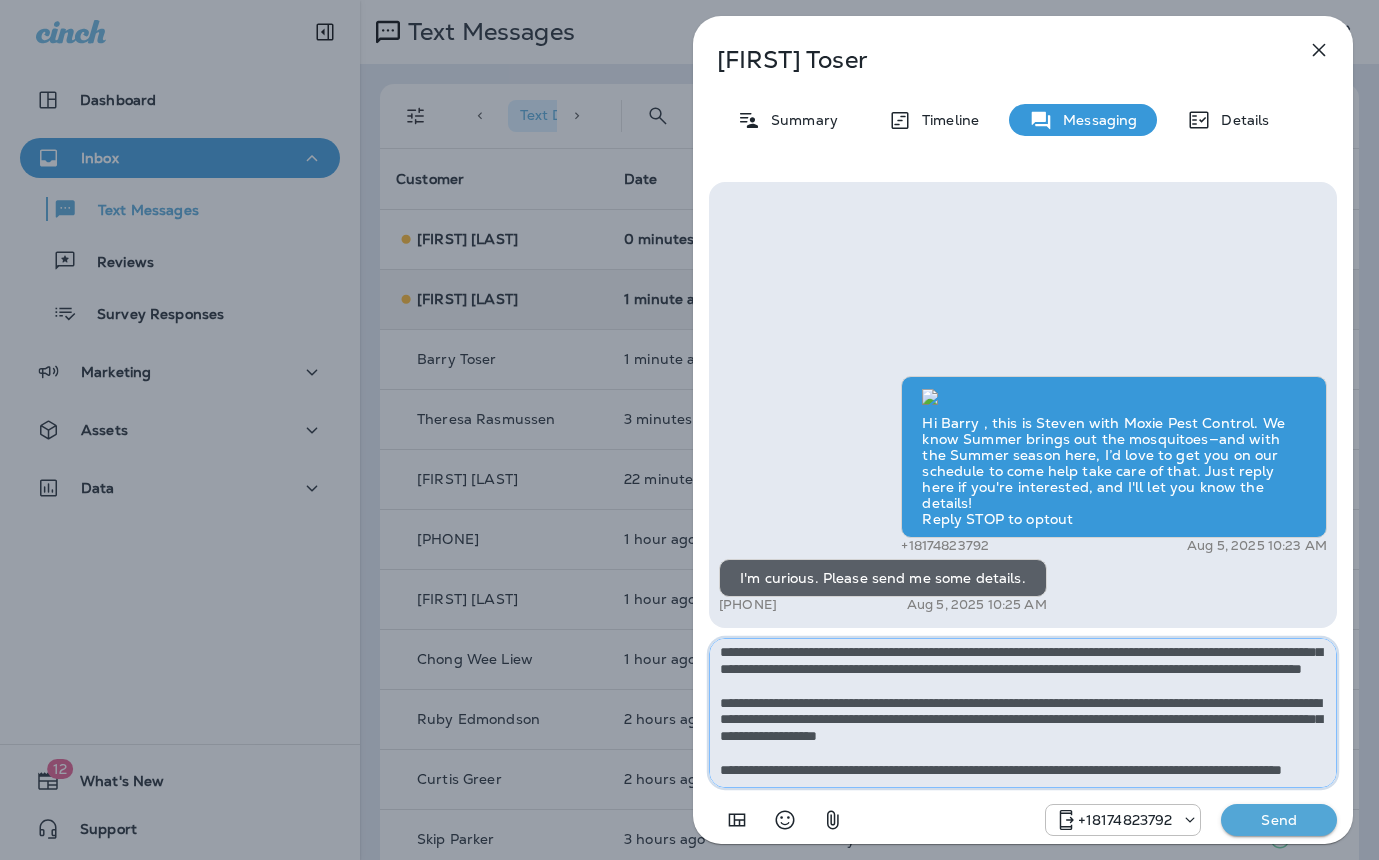 type on "**********" 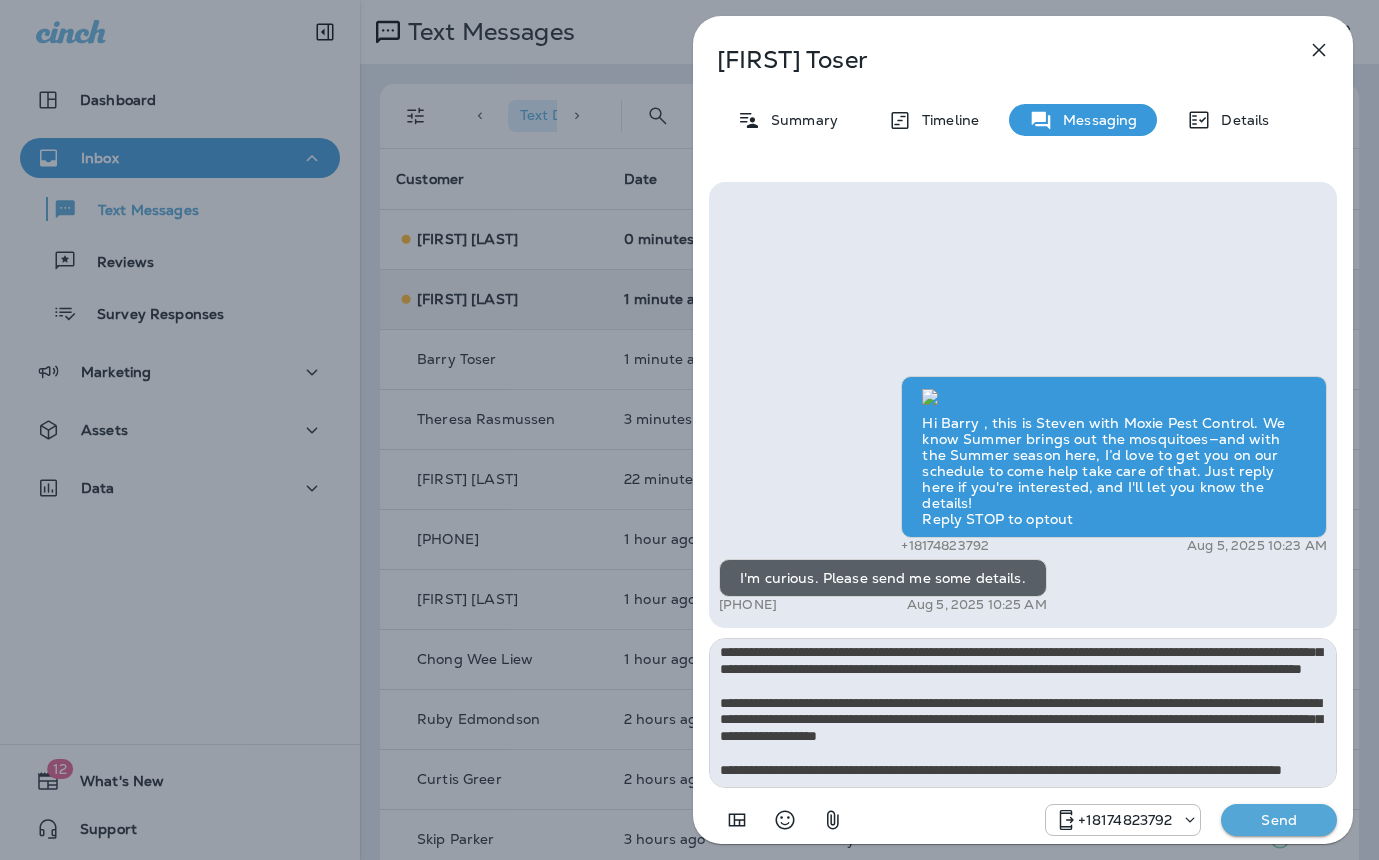 click on "Send" at bounding box center (1279, 820) 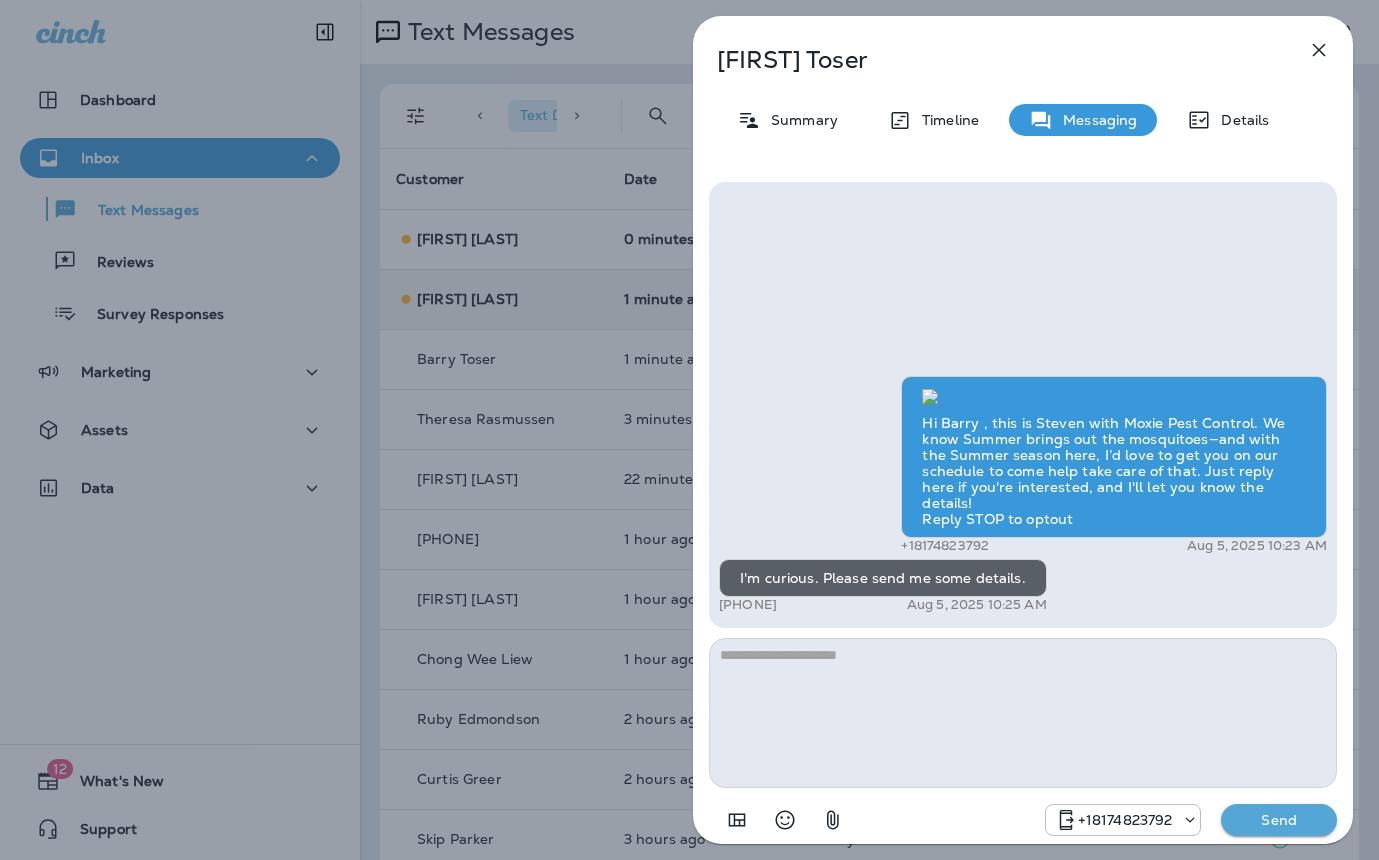 scroll, scrollTop: 0, scrollLeft: 0, axis: both 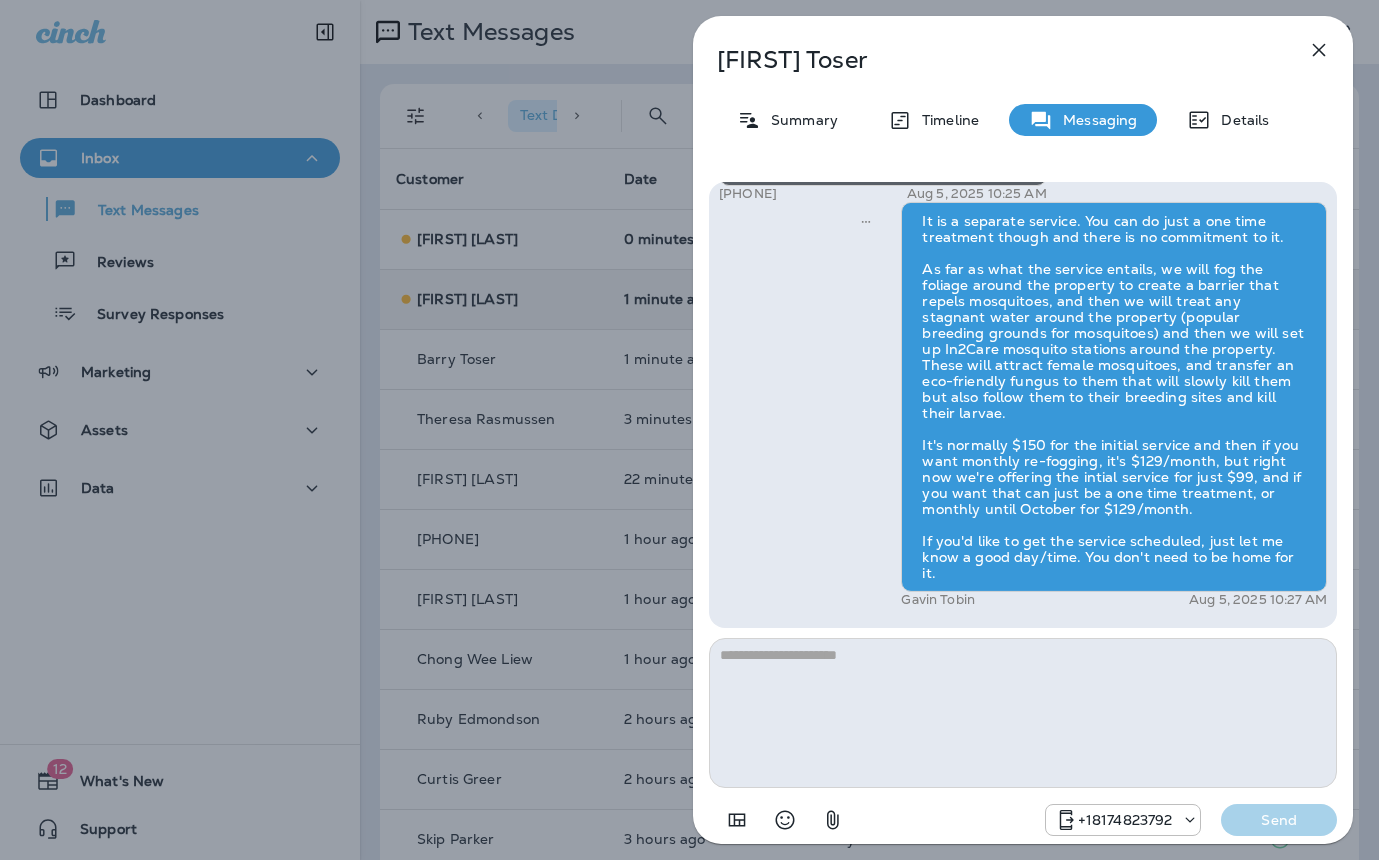 click on "Barry   Toser Summary   Timeline   Messaging   Details   Hi Barry , this is Steven with Moxie Pest Control. We know Summer brings out the mosquitoes—and with the Summer season here, I’d love to get you on our schedule to come help take care of that. Just reply here if you're interested, and I'll let you know the details!
Reply STOP to optout +18174823792 Aug 5, 2025 10:23 AM I'm curious. Please send me some details.  +1 (703) 850-7172 Aug 5, 2025 10:25 AM   Gavin Tobin Aug 5, 2025 10:27 AM +18174823792 Send" at bounding box center [689, 430] 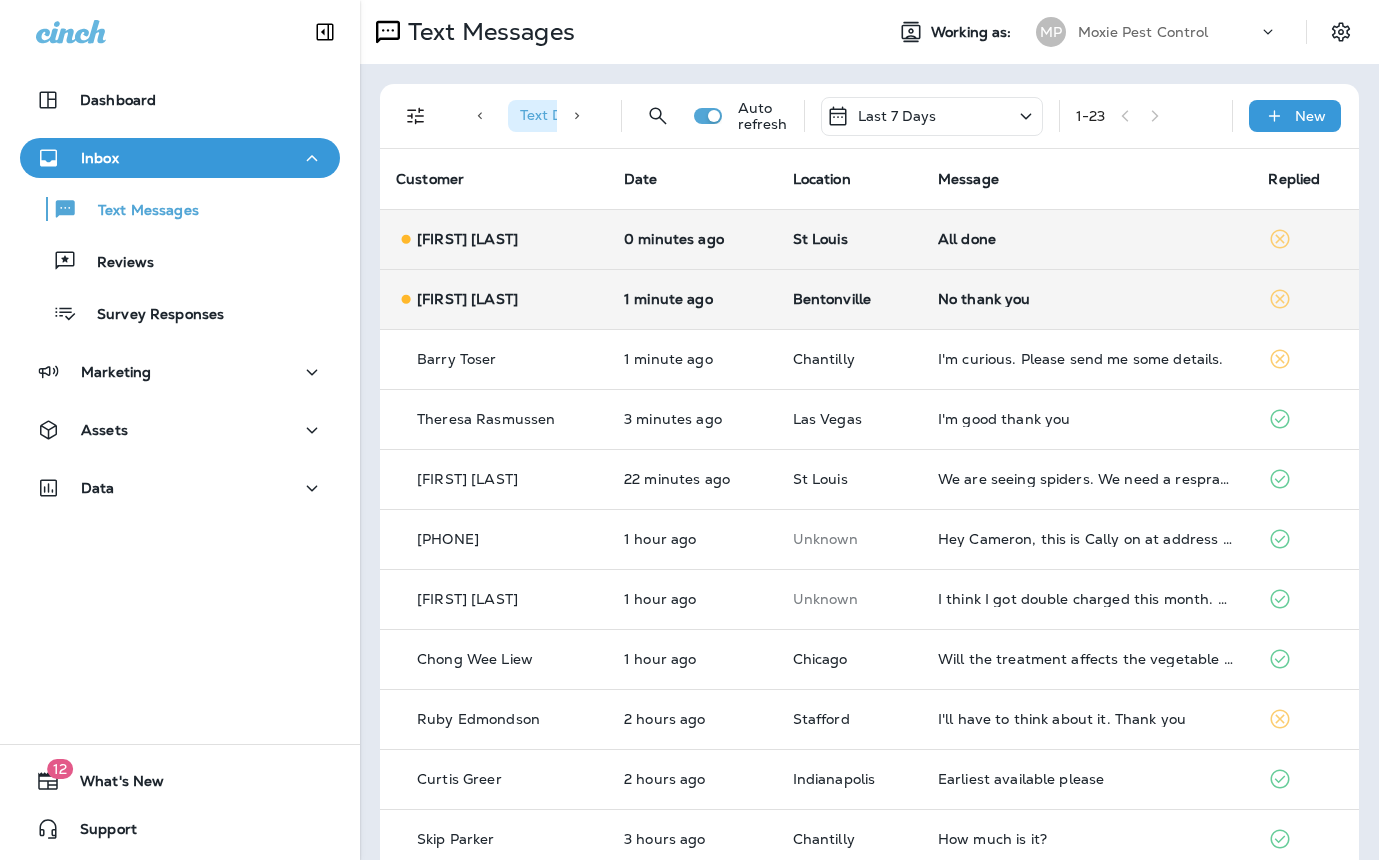 click on "All done" at bounding box center (1087, 239) 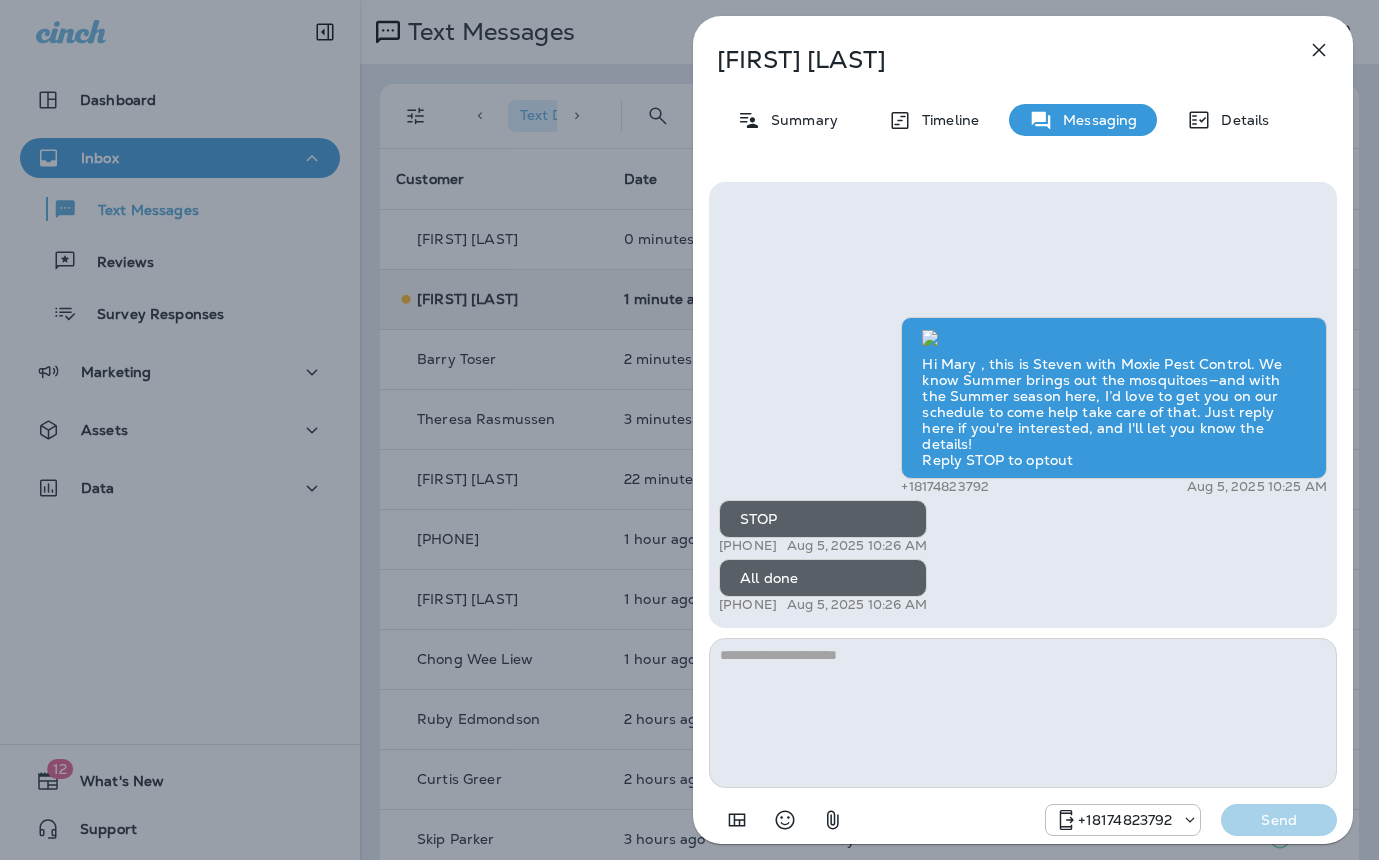 drag, startPoint x: 556, startPoint y: 395, endPoint x: 617, endPoint y: 359, distance: 70.83079 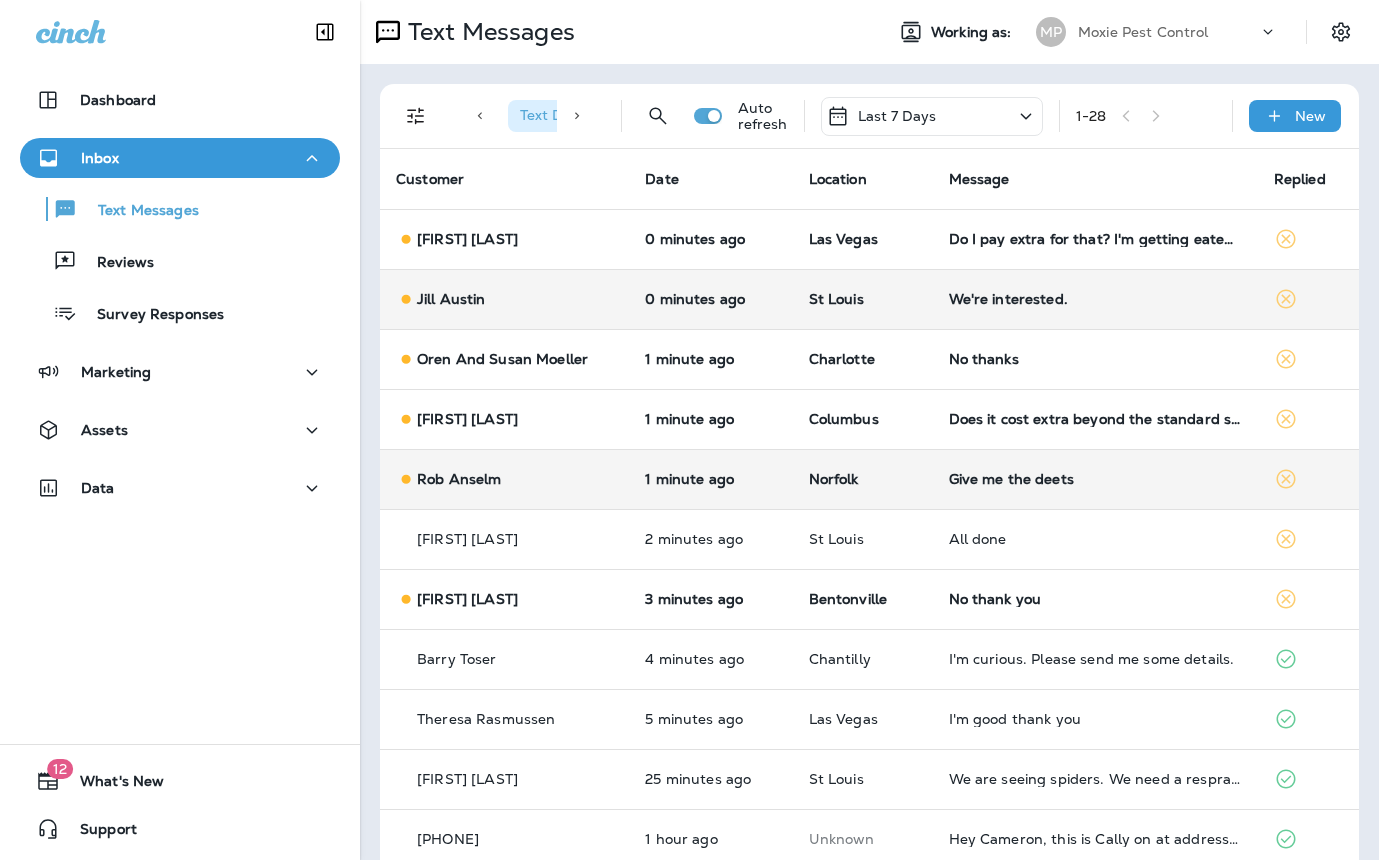 click on "Give me the deets" at bounding box center (1095, 479) 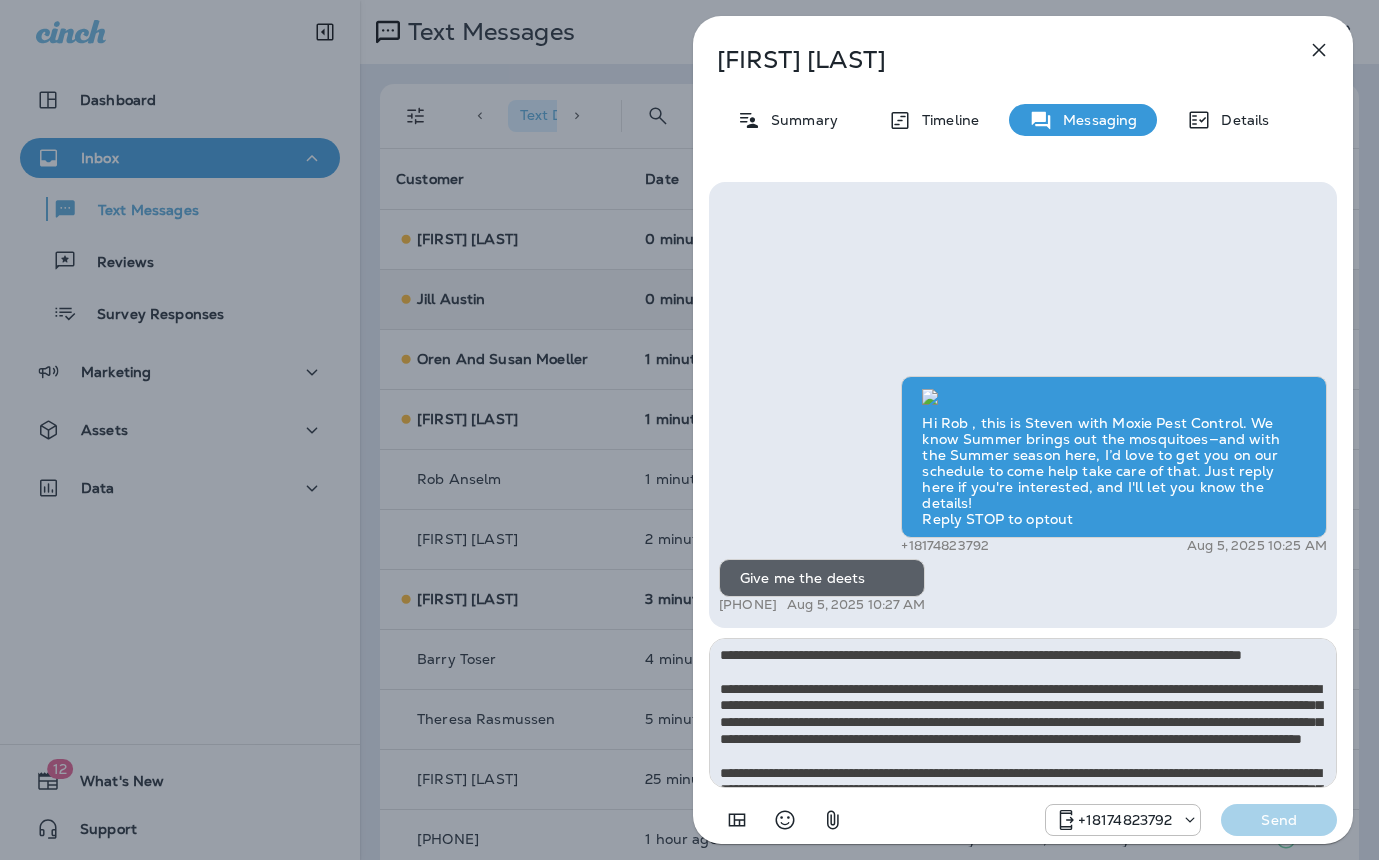scroll, scrollTop: 128, scrollLeft: 0, axis: vertical 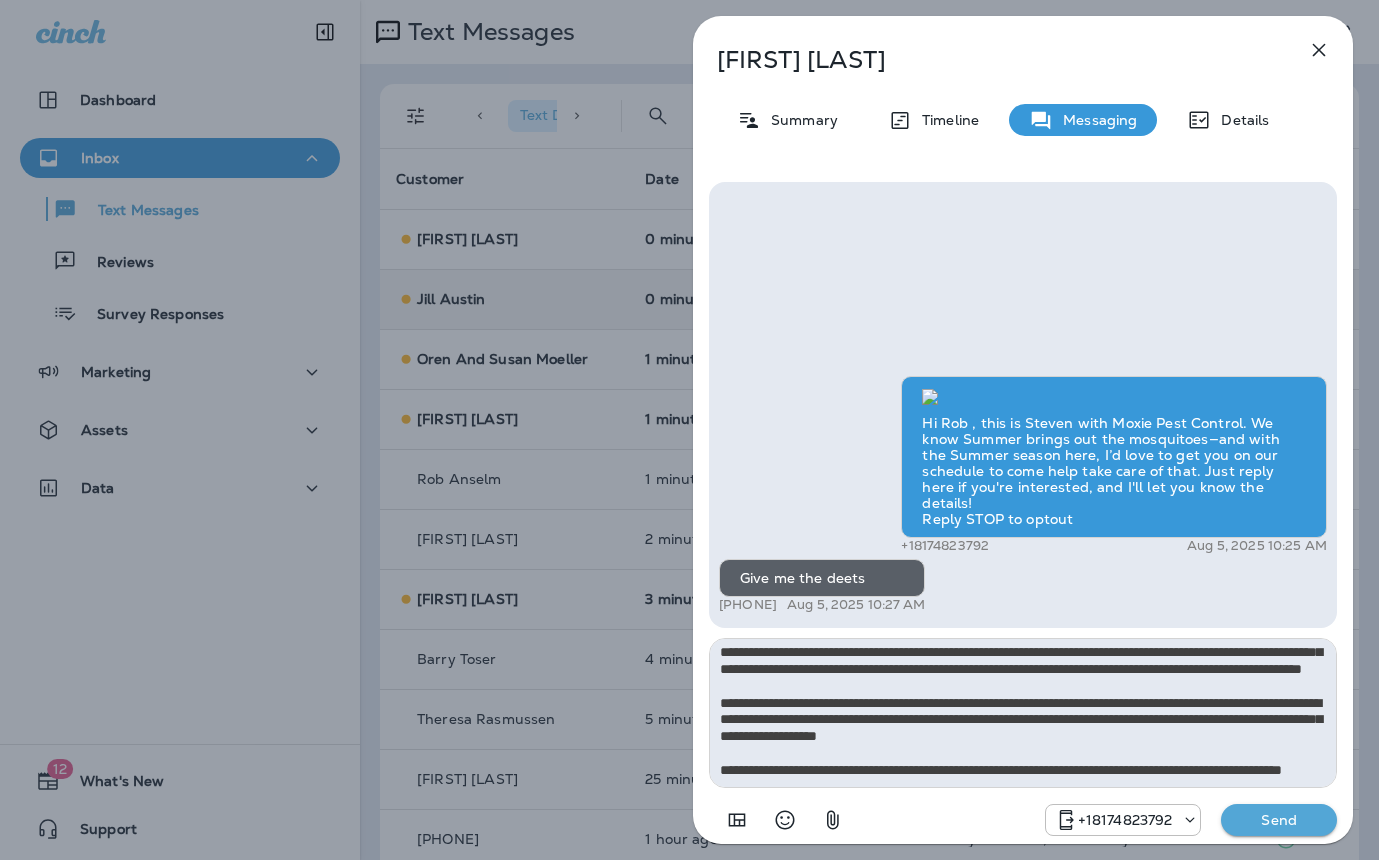 type on "**********" 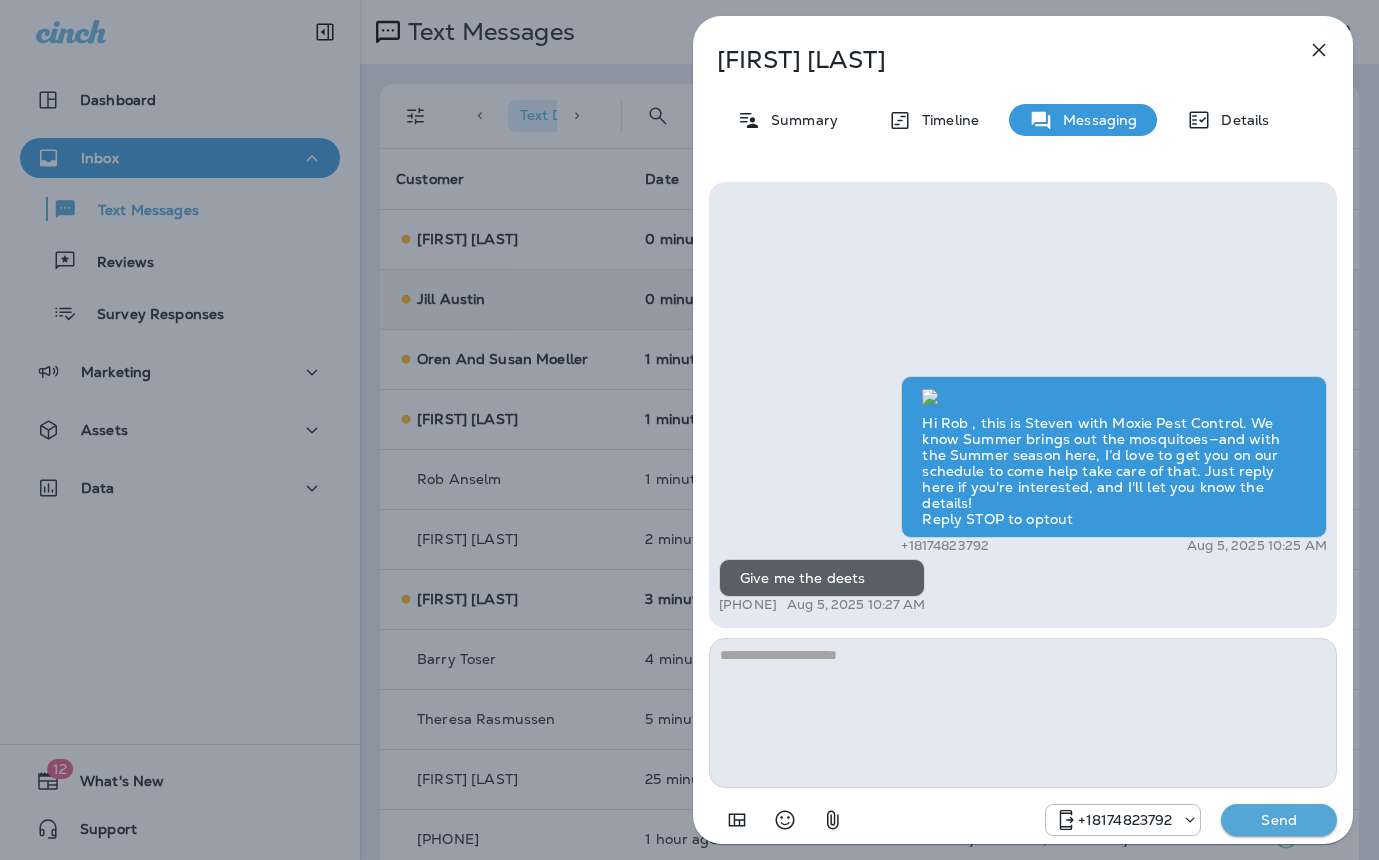 click on "Rob   Anselm Summary   Timeline   Messaging   Details   Hi Rob , this is Steven with Moxie Pest Control. We know Summer brings out the mosquitoes—and with the Summer season here, I’d love to get you on our schedule to come help take care of that. Just reply here if you're interested, and I'll let you know the details!
Reply STOP to optout +18174823792 Aug 5, 2025 10:25 AM Give me the deets +1 (757) 395-0130 Aug 5, 2025 10:27 AM +18174823792 Send" at bounding box center (689, 430) 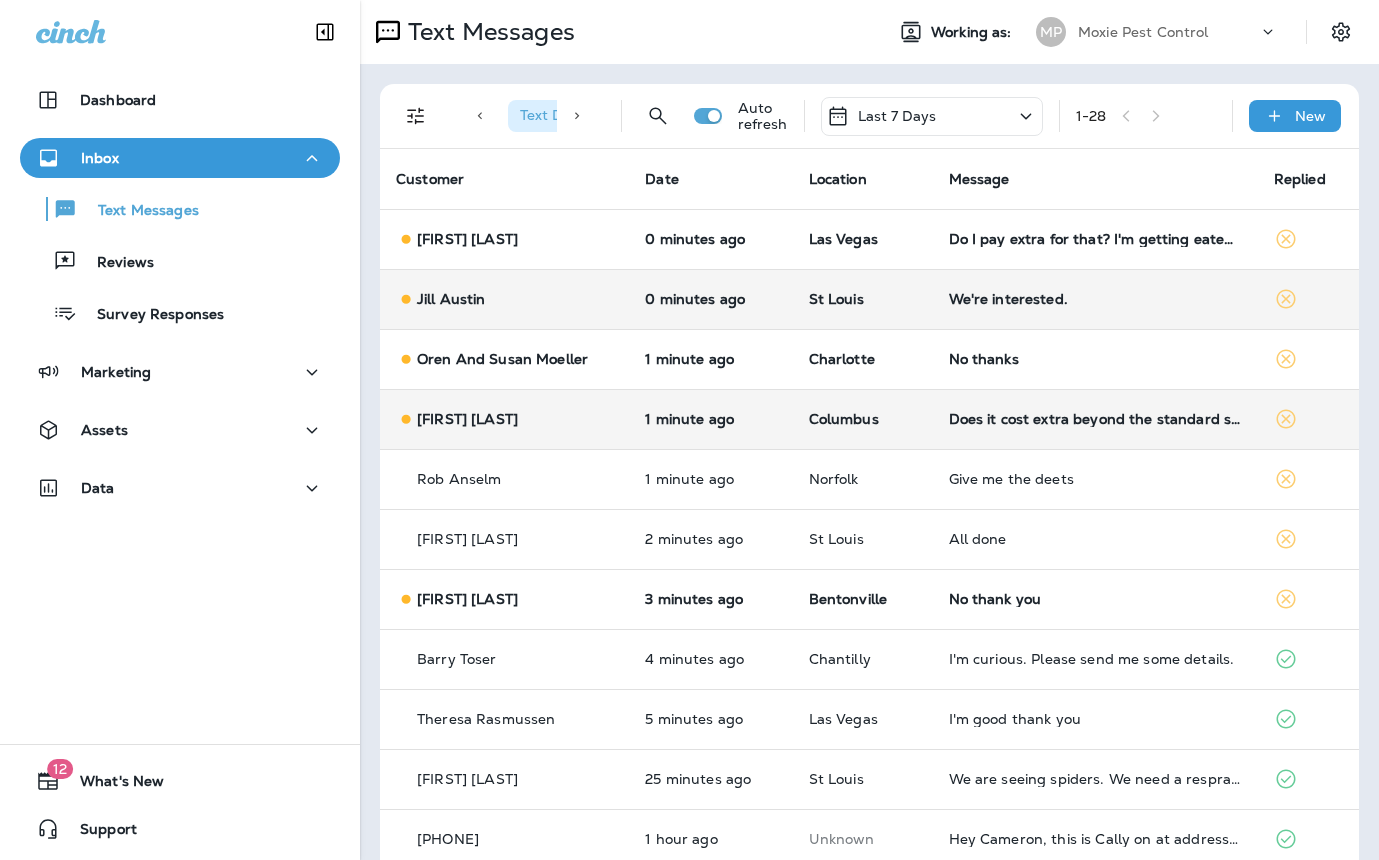 click on "Does it cost extra beyond the standard service?" at bounding box center [1095, 419] 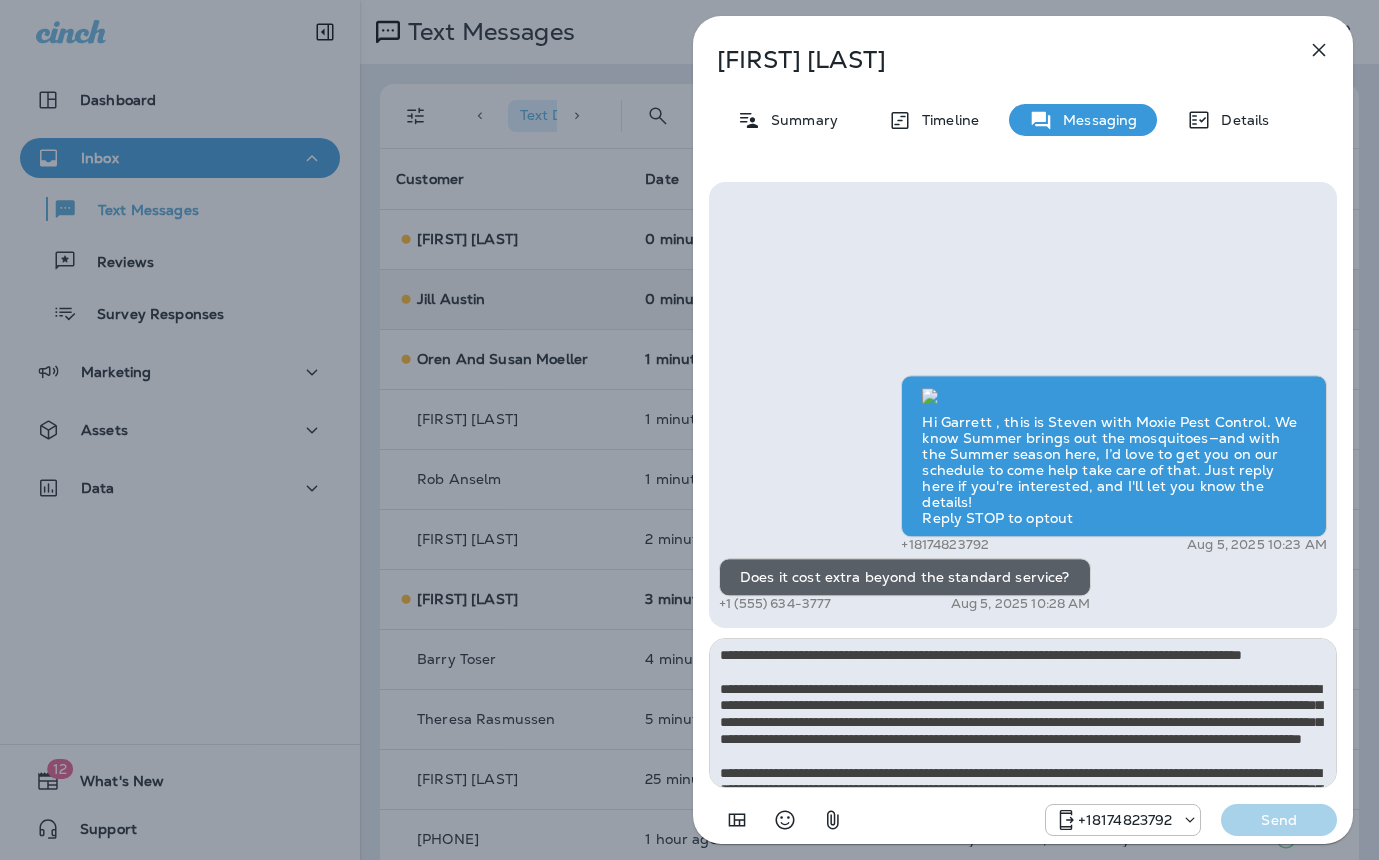 scroll, scrollTop: 128, scrollLeft: 0, axis: vertical 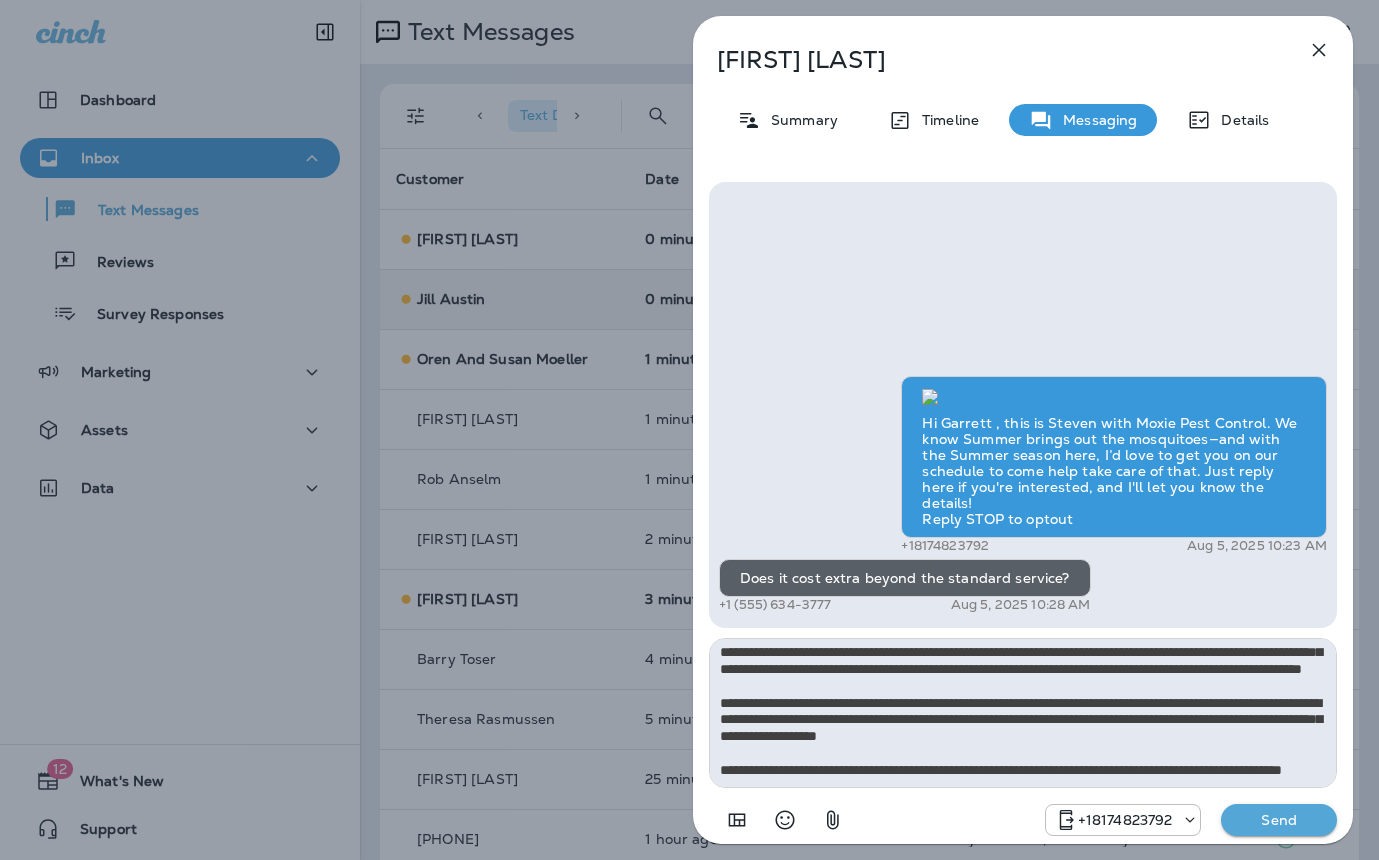 type on "**********" 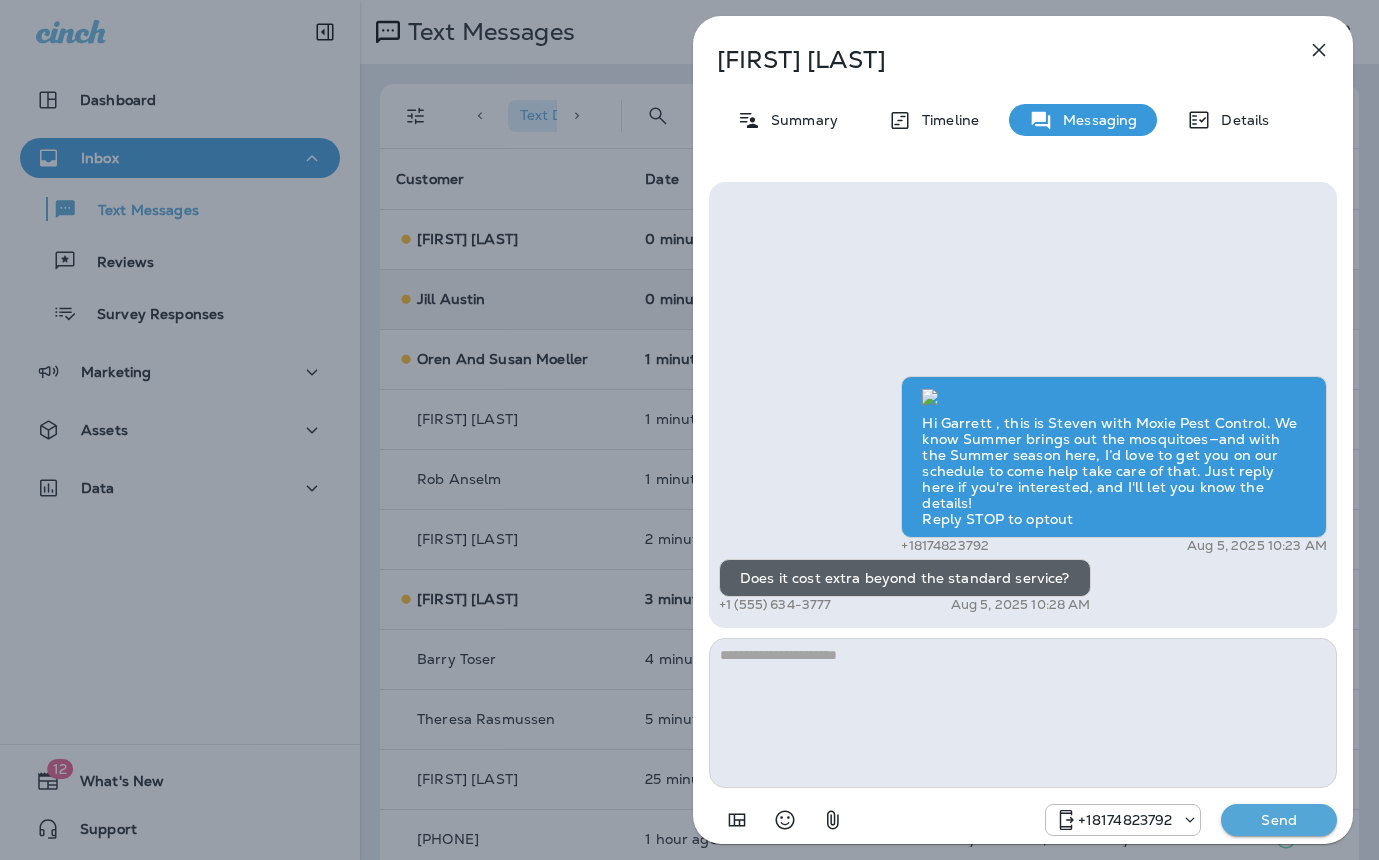 scroll, scrollTop: 0, scrollLeft: 0, axis: both 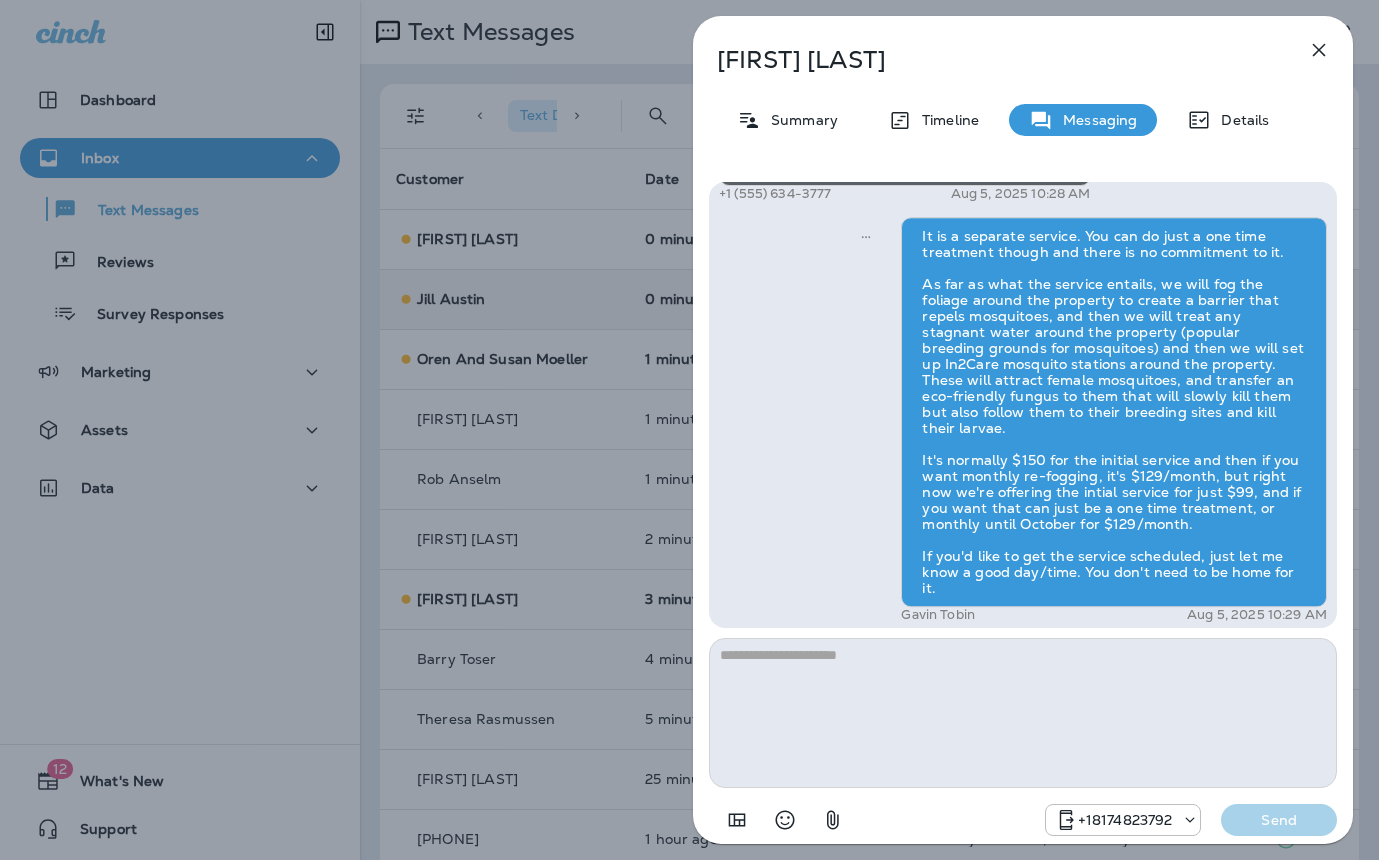 click on "Garrett   Nelson Summary   Timeline   Messaging   Details   Hi Garrett , this is Steven with Moxie Pest Control. We know Summer brings out the mosquitoes—and with the Summer season here, I’d love to get you on our schedule to come help take care of that. Just reply here if you're interested, and I'll let you know the details!
Reply STOP to optout +18174823792 Aug 5, 2025 10:23 AM Does it cost extra beyond the standard service? +1 (614) 634-3777 Aug 5, 2025 10:28 AM   Gavin Tobin Aug 5, 2025 10:29 AM +18174823792 Send" at bounding box center (689, 430) 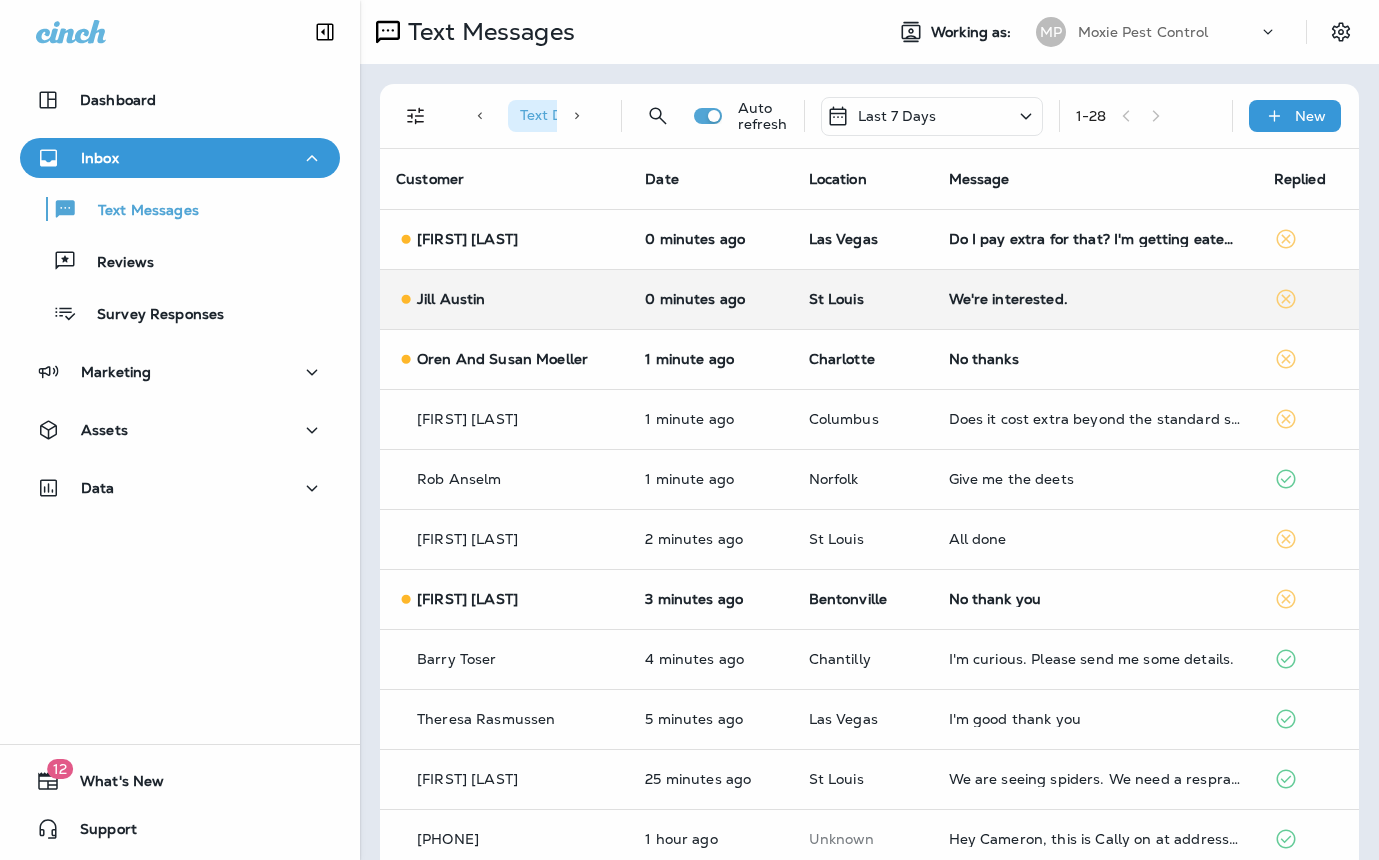 click at bounding box center (689, 430) 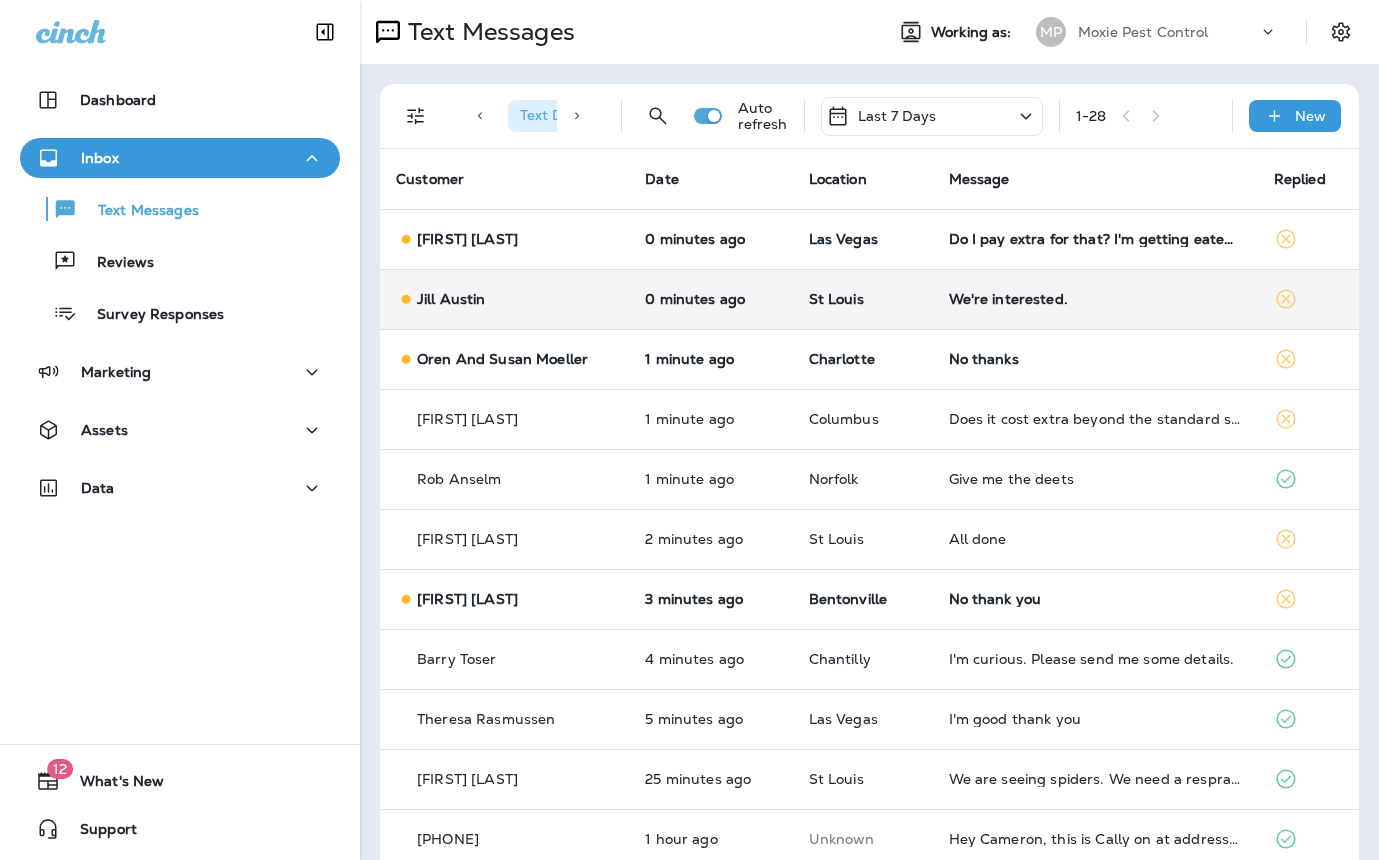 click on "We're interested." at bounding box center (1095, 299) 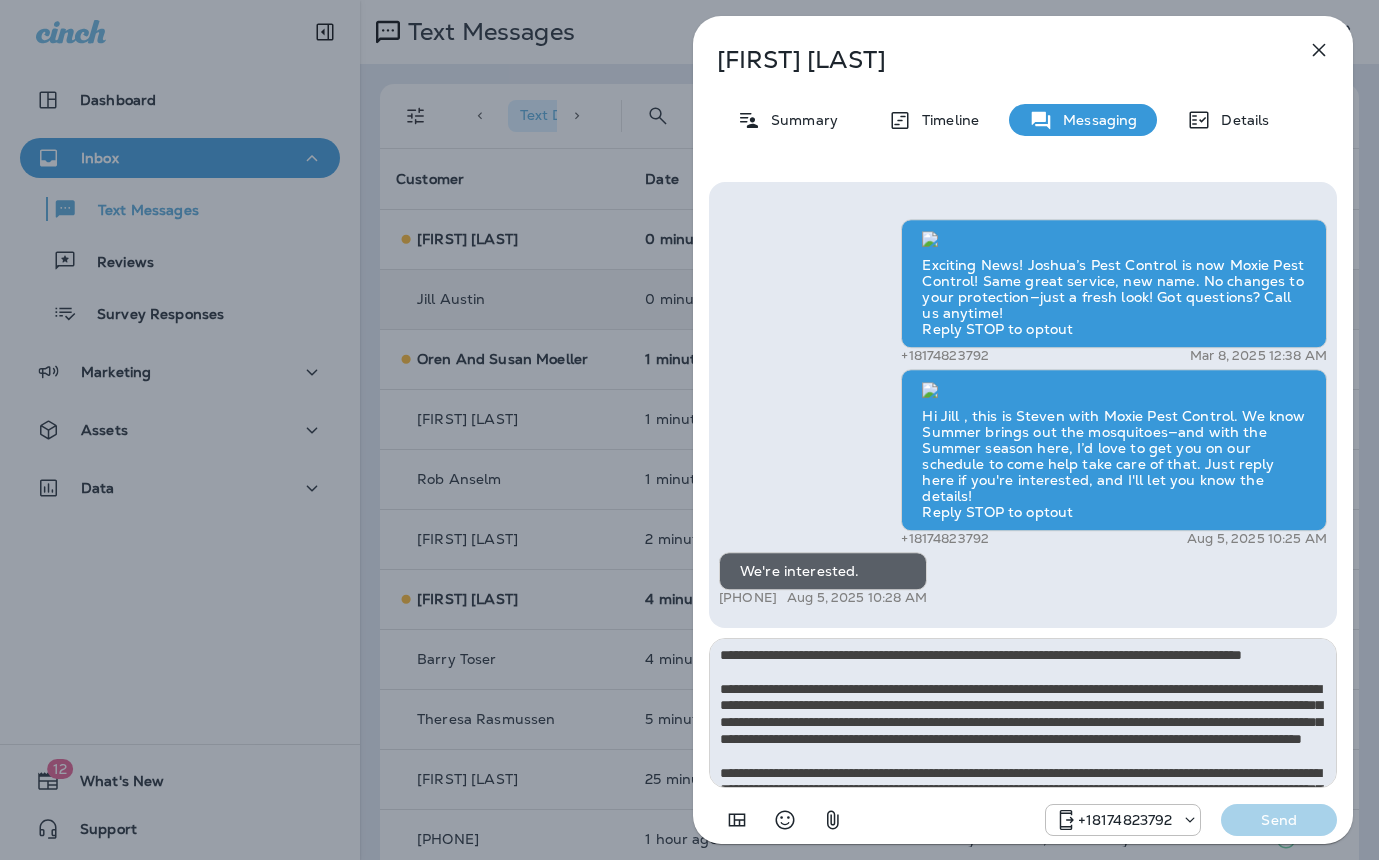 scroll, scrollTop: 128, scrollLeft: 0, axis: vertical 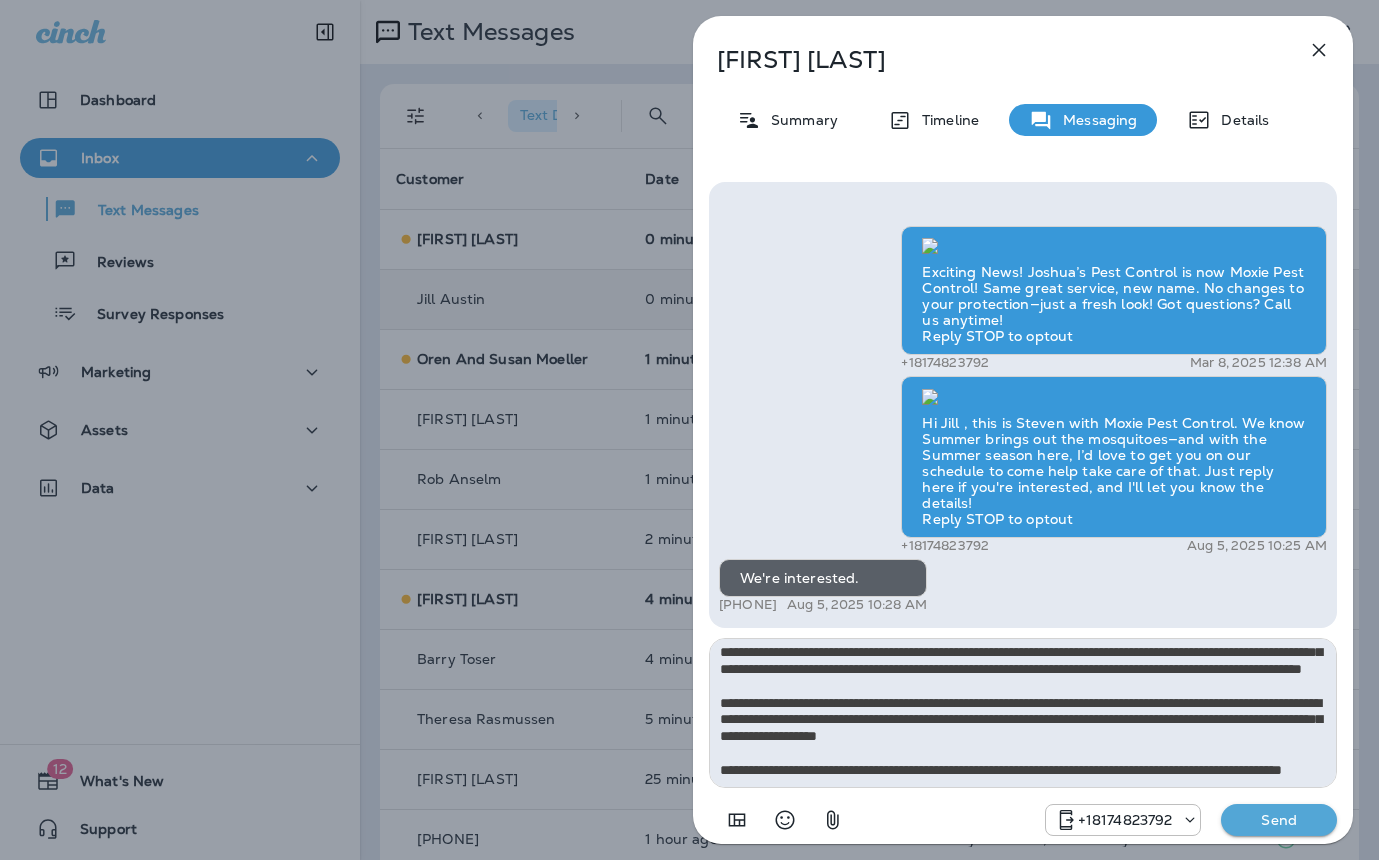 type on "**********" 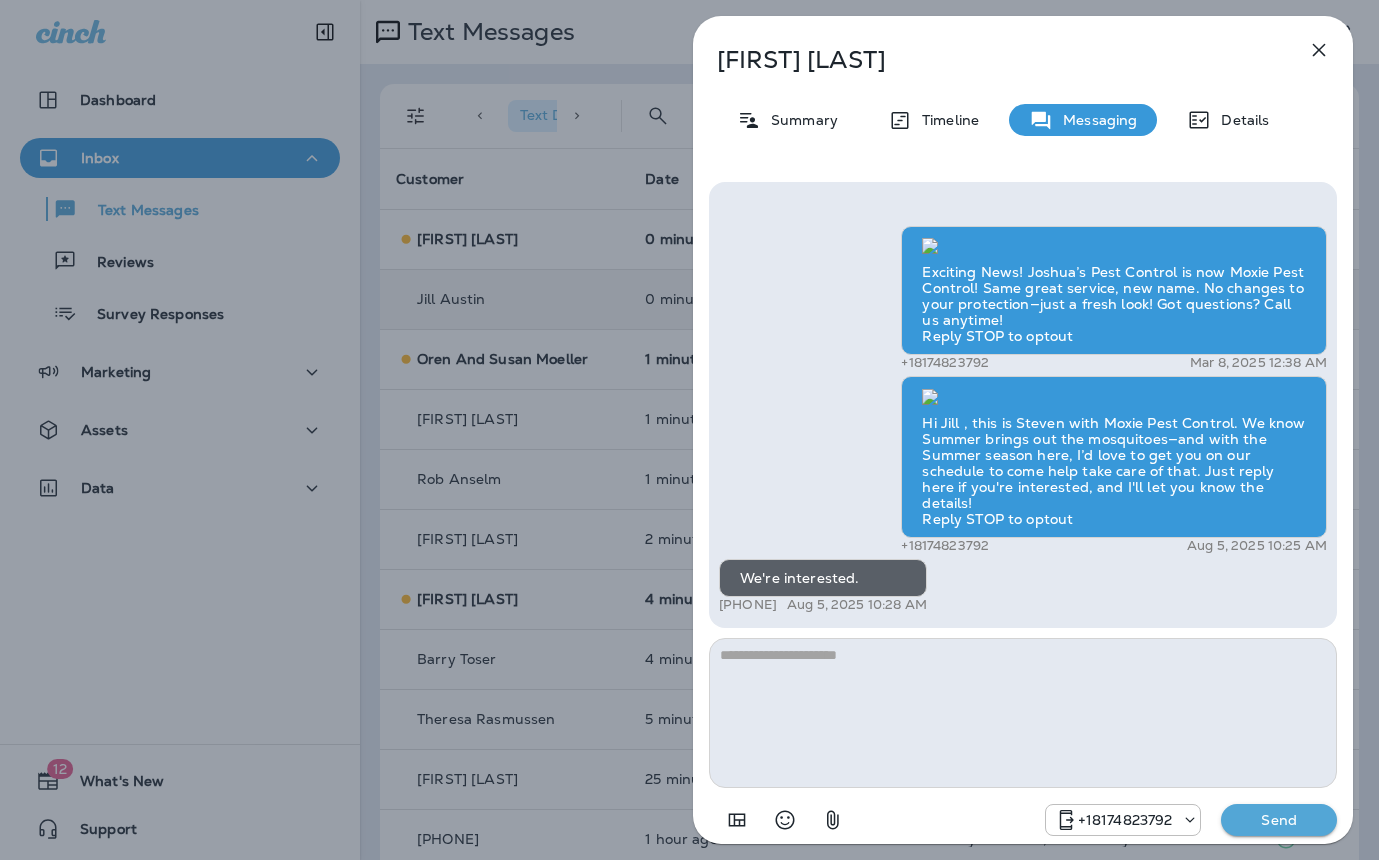 scroll, scrollTop: 0, scrollLeft: 0, axis: both 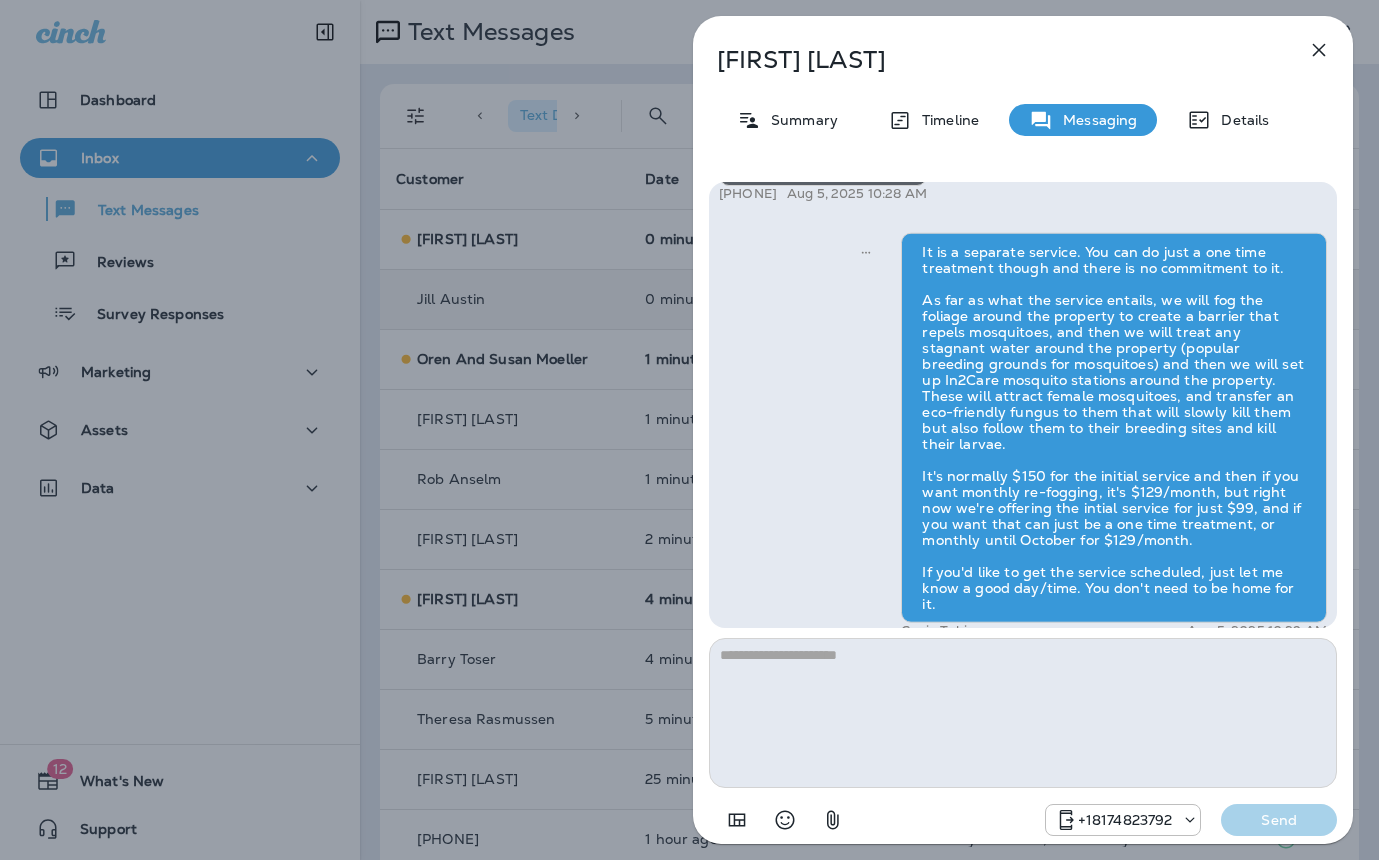 click on "Jill   Austin Summary   Timeline   Messaging   Details   Exciting News! Joshua’s Pest Control is now Moxie Pest Control! Same great service, new name. No changes to your protection—just a fresh look! Got questions? Call us anytime!
Reply STOP to optout +18174823792 Mar 8, 2025 12:38 AM Hi Jill , this is Steven with Moxie Pest Control. We know Summer brings out the mosquitoes—and with the Summer season here, I’d love to get you on our schedule to come help take care of that. Just reply here if you're interested, and I'll let you know the details!
Reply STOP to optout +18174823792 Aug 5, 2025 10:25 AM We're interested. +1 (702) 250-3448 Aug 5, 2025 10:28 AM   Gavin Tobin Aug 5, 2025 10:29 AM +18174823792 Send" at bounding box center (689, 430) 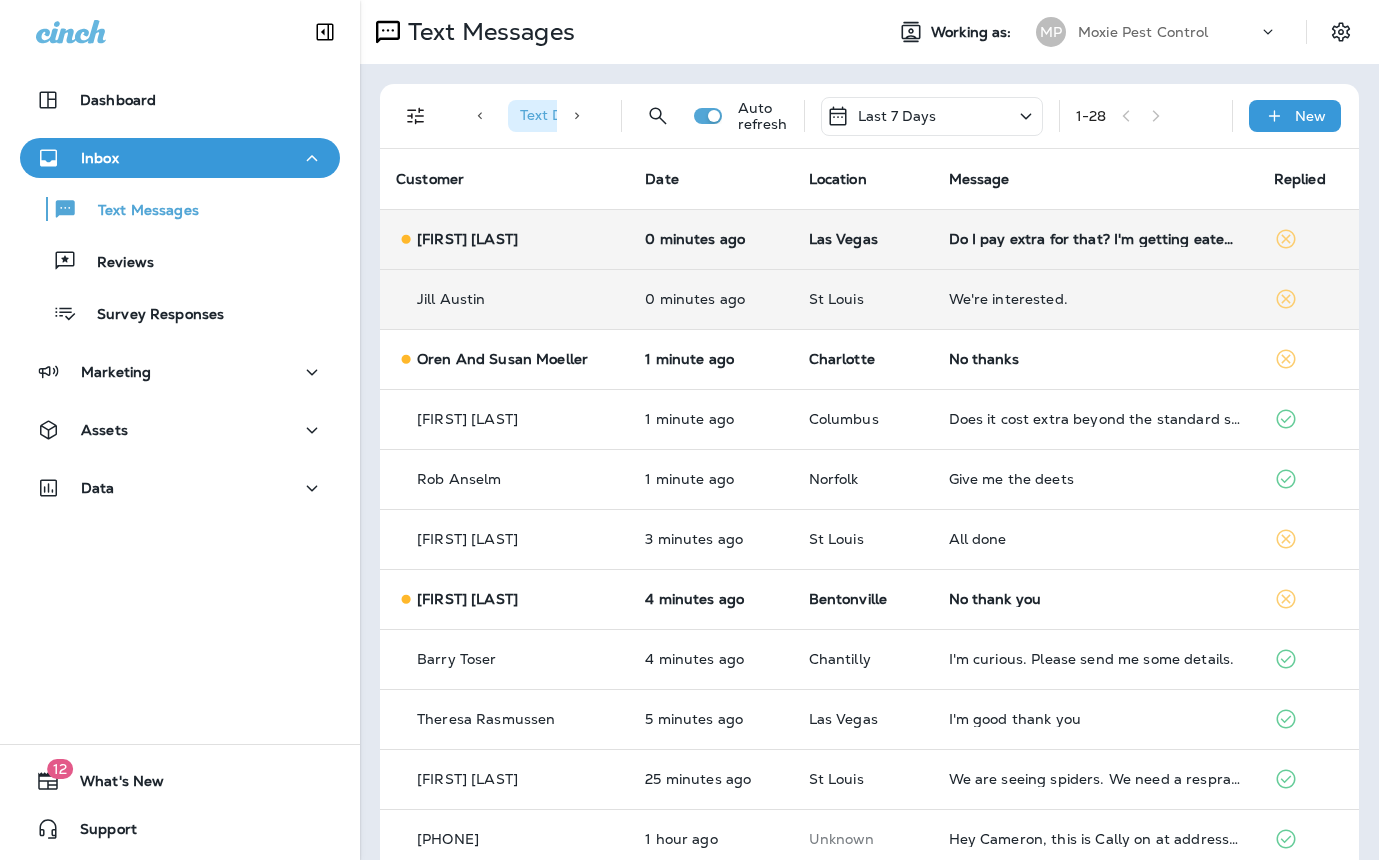 click on "Do I pay extra for that? I'm getting eaten alive by mosquitos in my garage" at bounding box center (1095, 239) 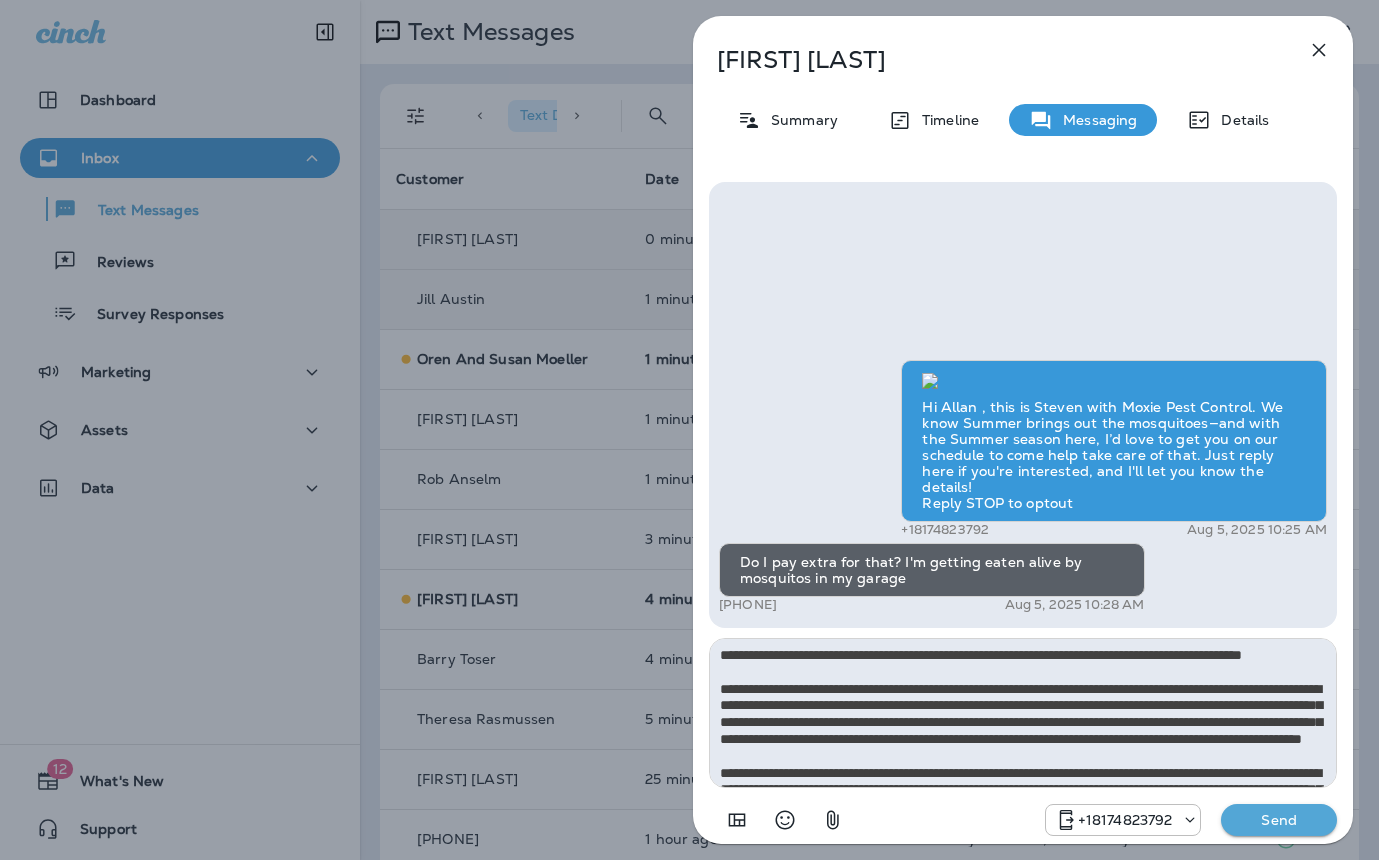 scroll, scrollTop: 128, scrollLeft: 0, axis: vertical 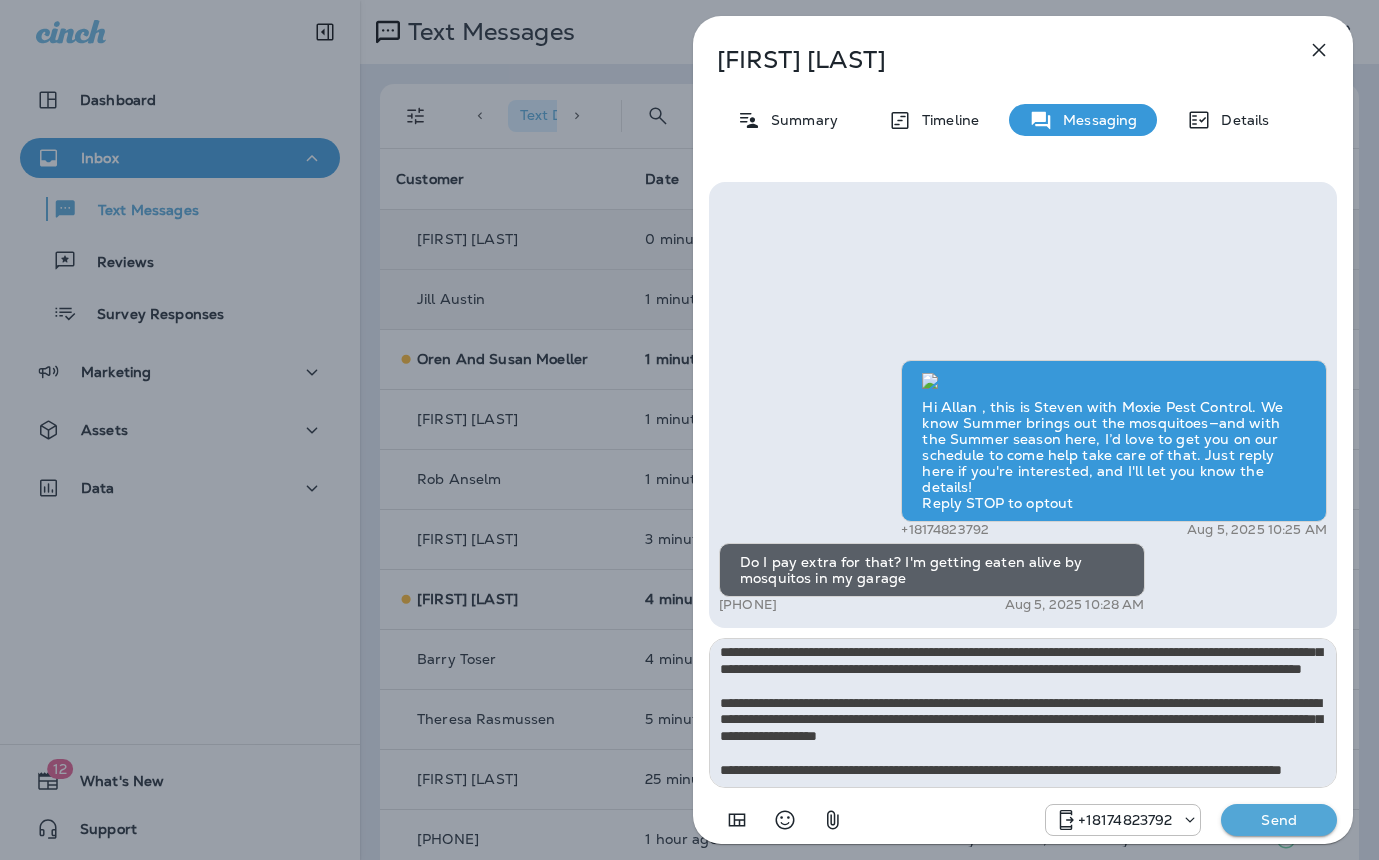 type on "**********" 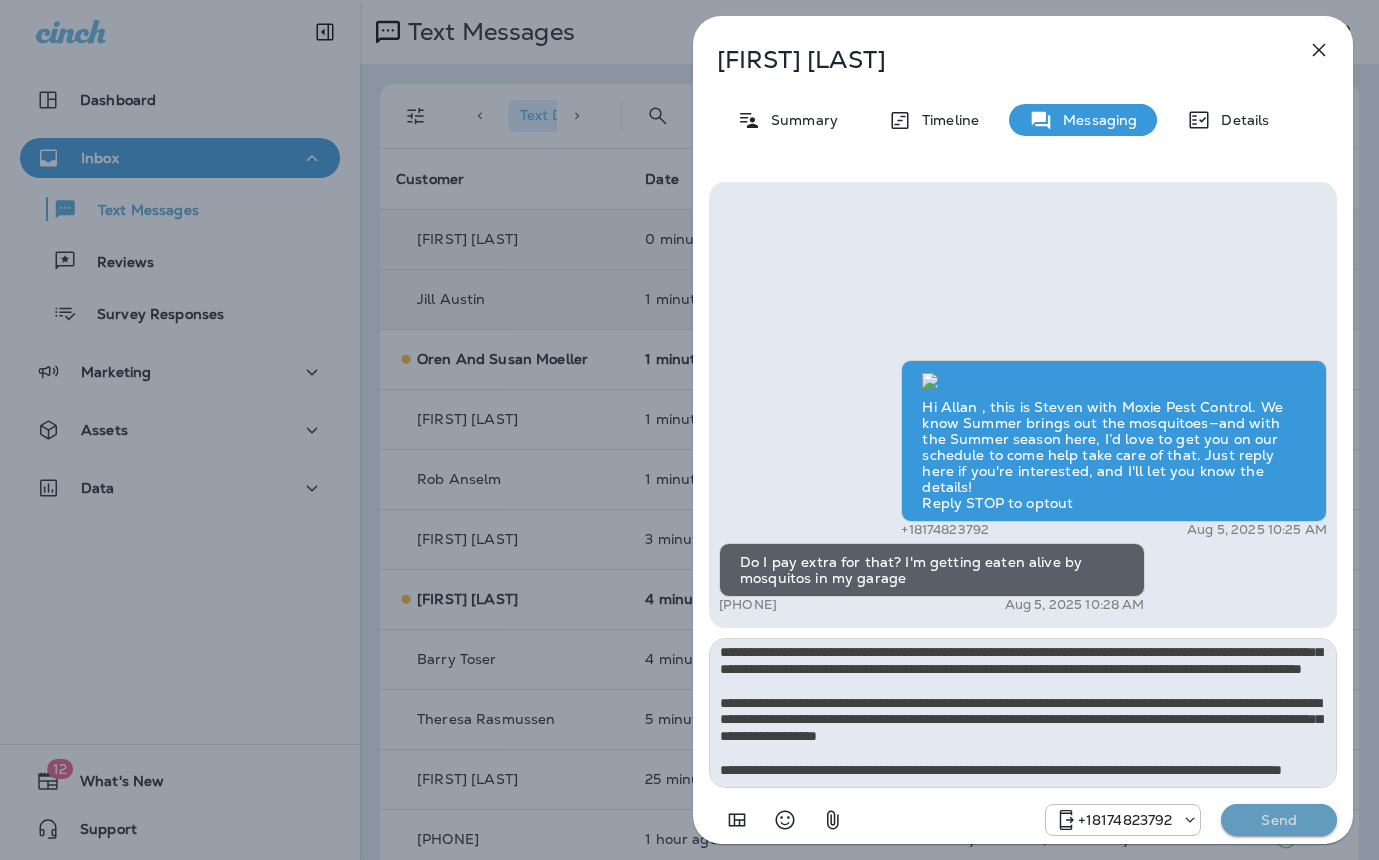 click on "Send" at bounding box center [1279, 820] 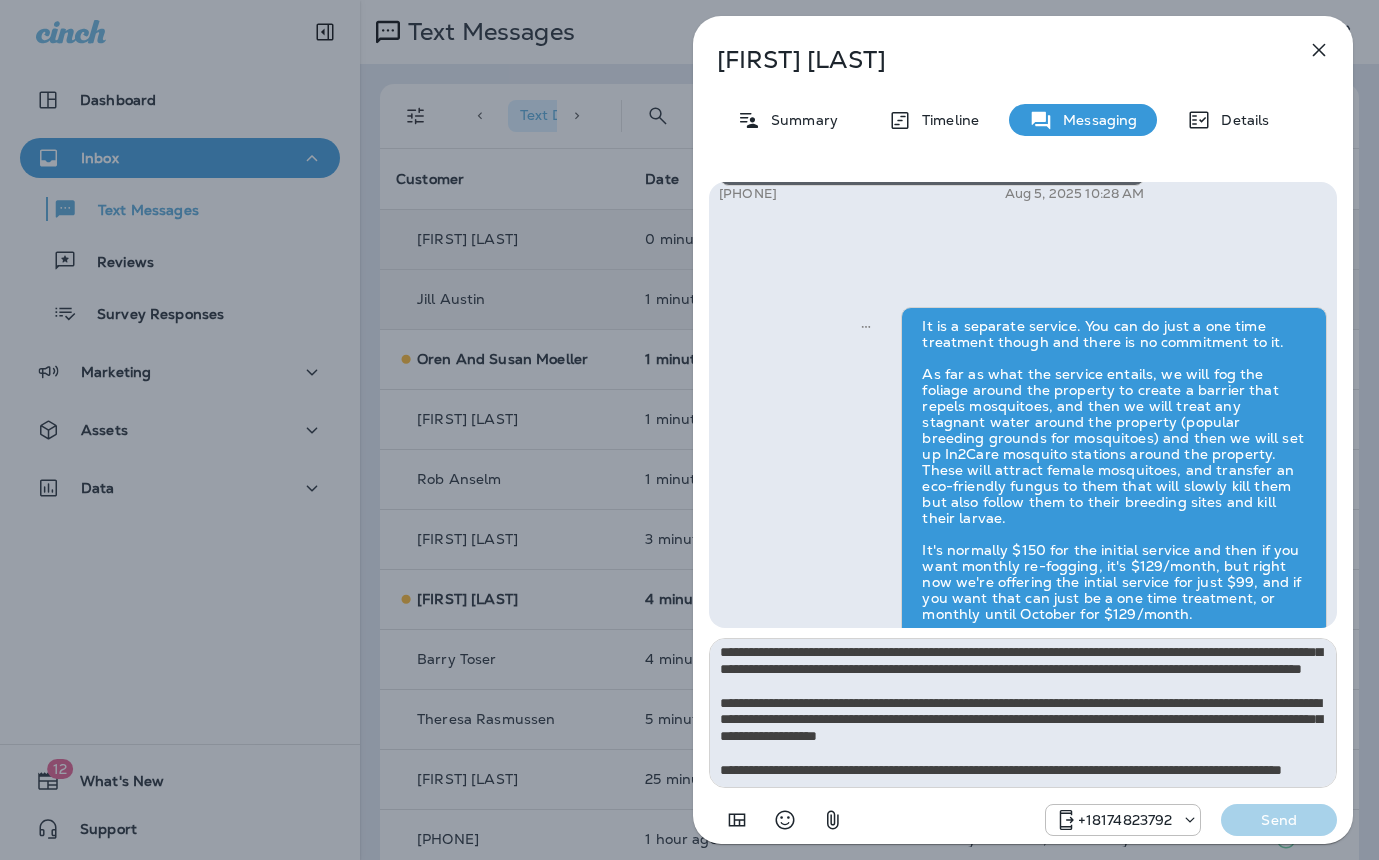 type 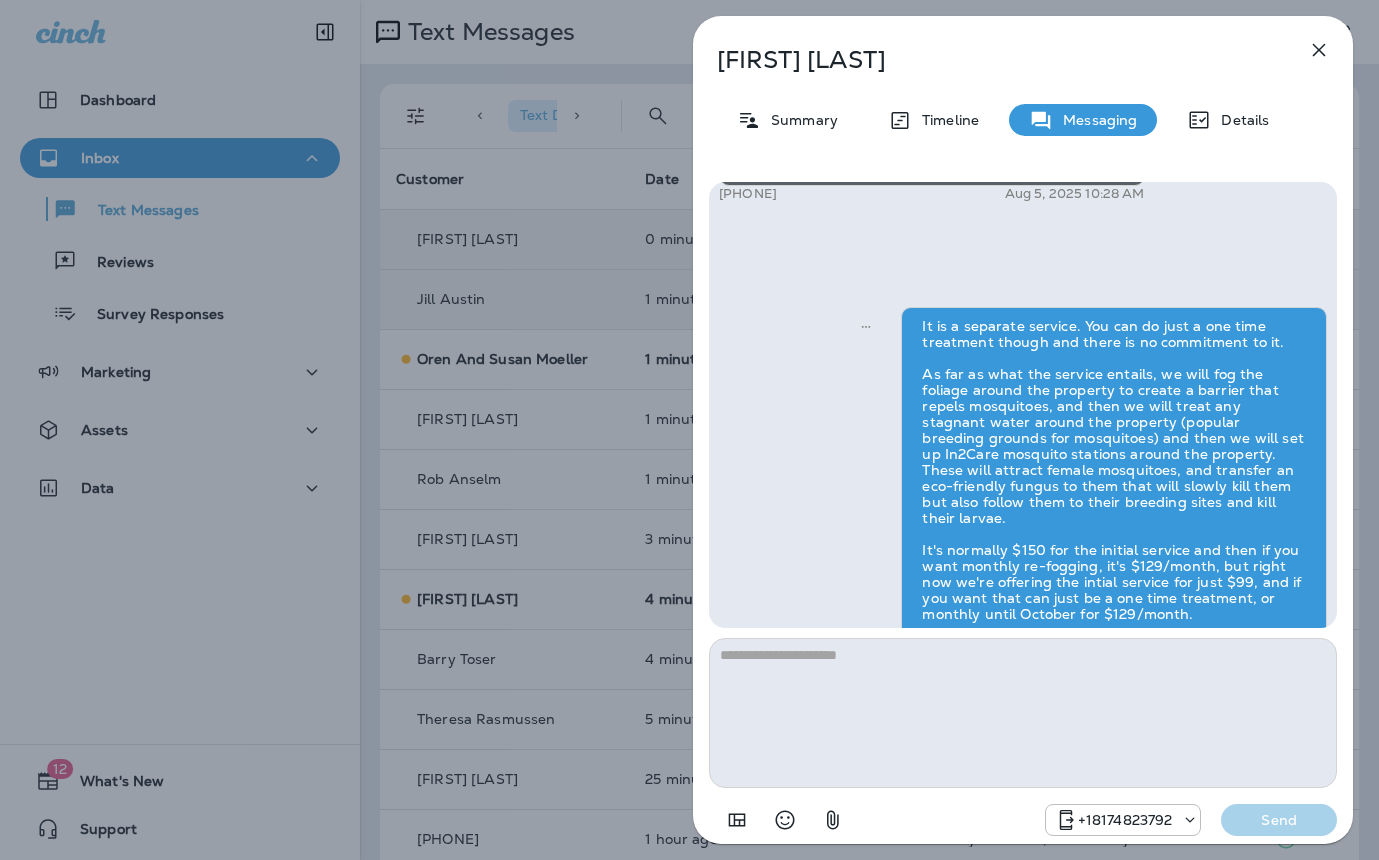 scroll, scrollTop: 0, scrollLeft: 0, axis: both 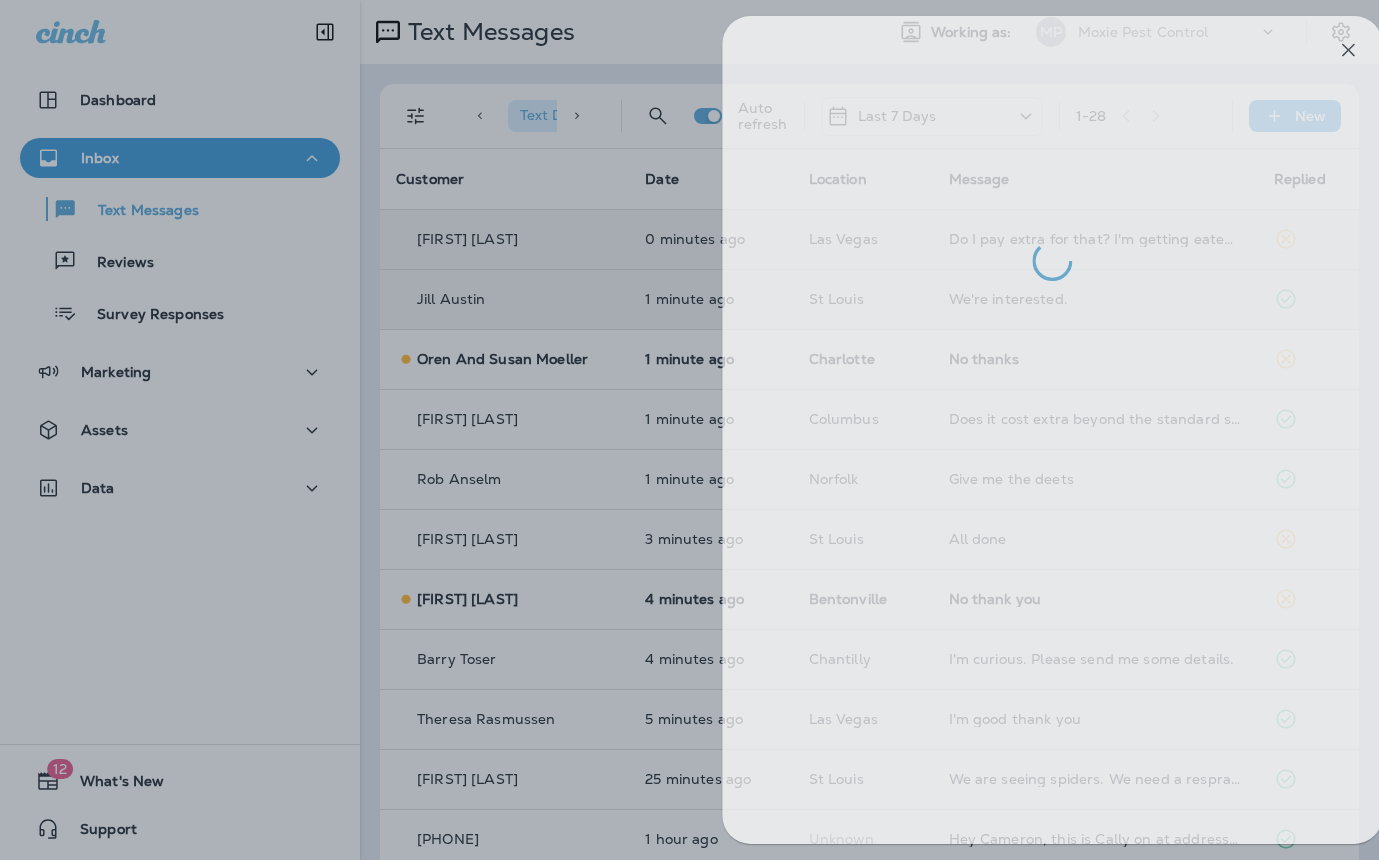click at bounding box center [718, 430] 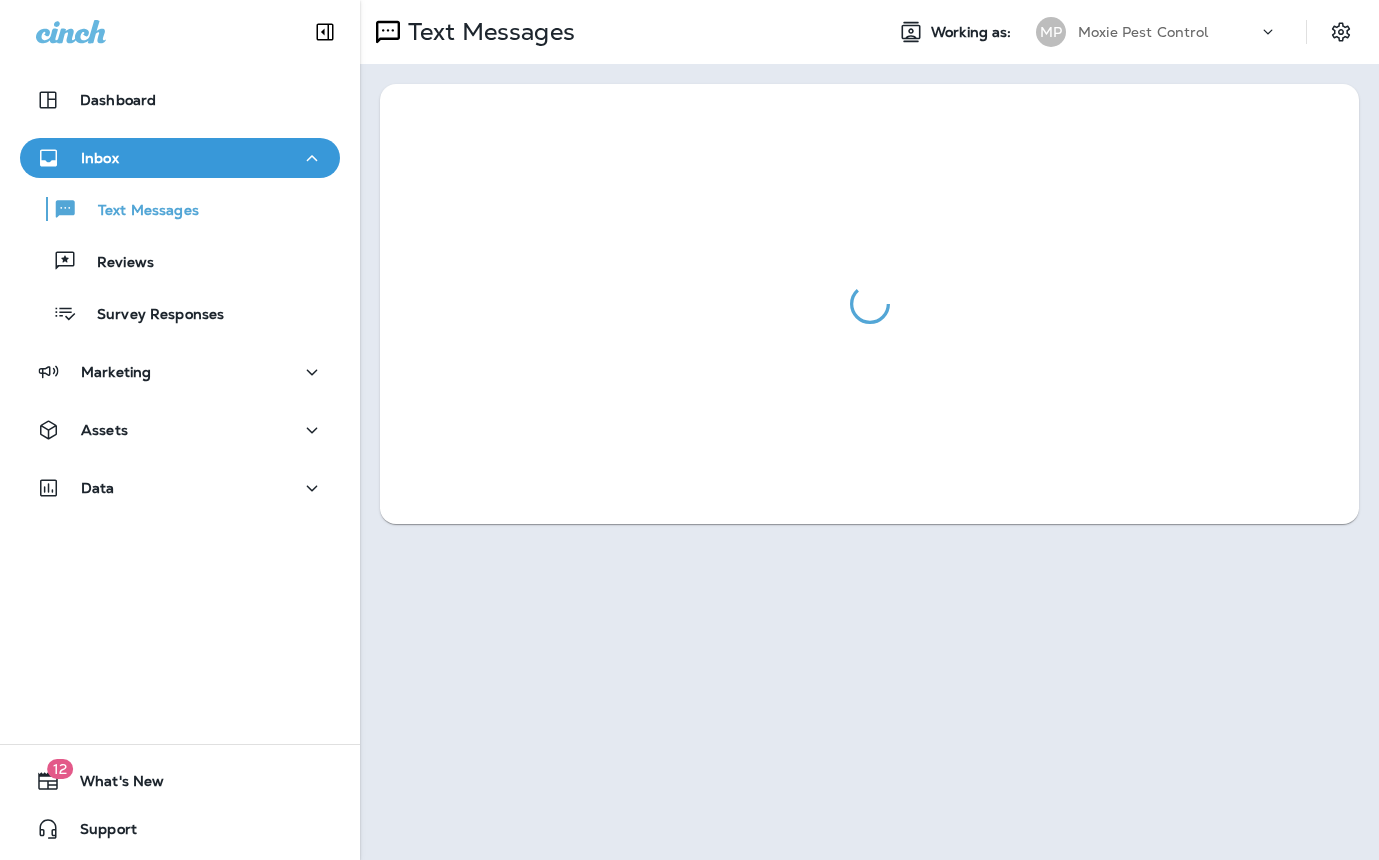 scroll, scrollTop: 0, scrollLeft: 0, axis: both 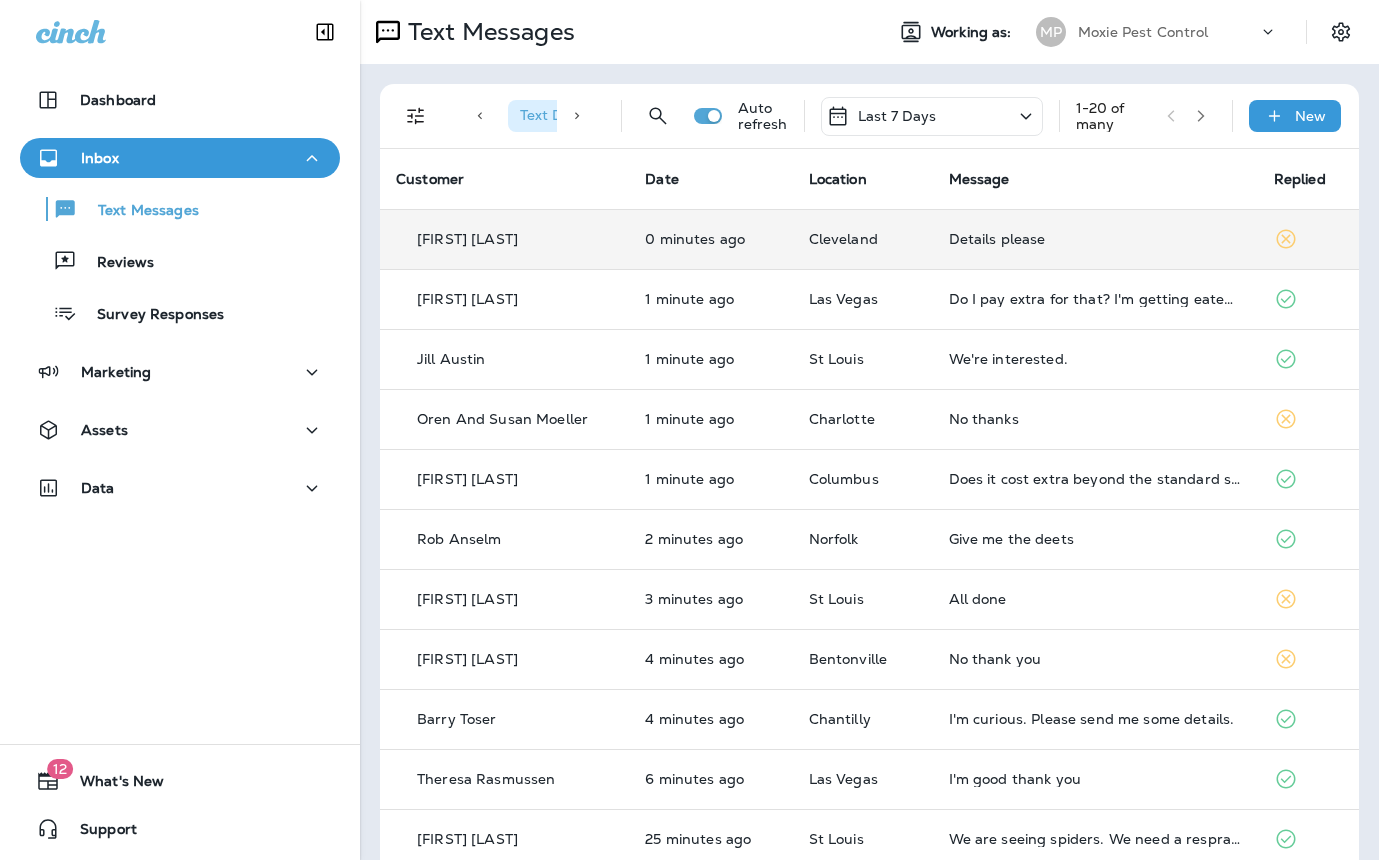 click on "Details please" at bounding box center (1095, 239) 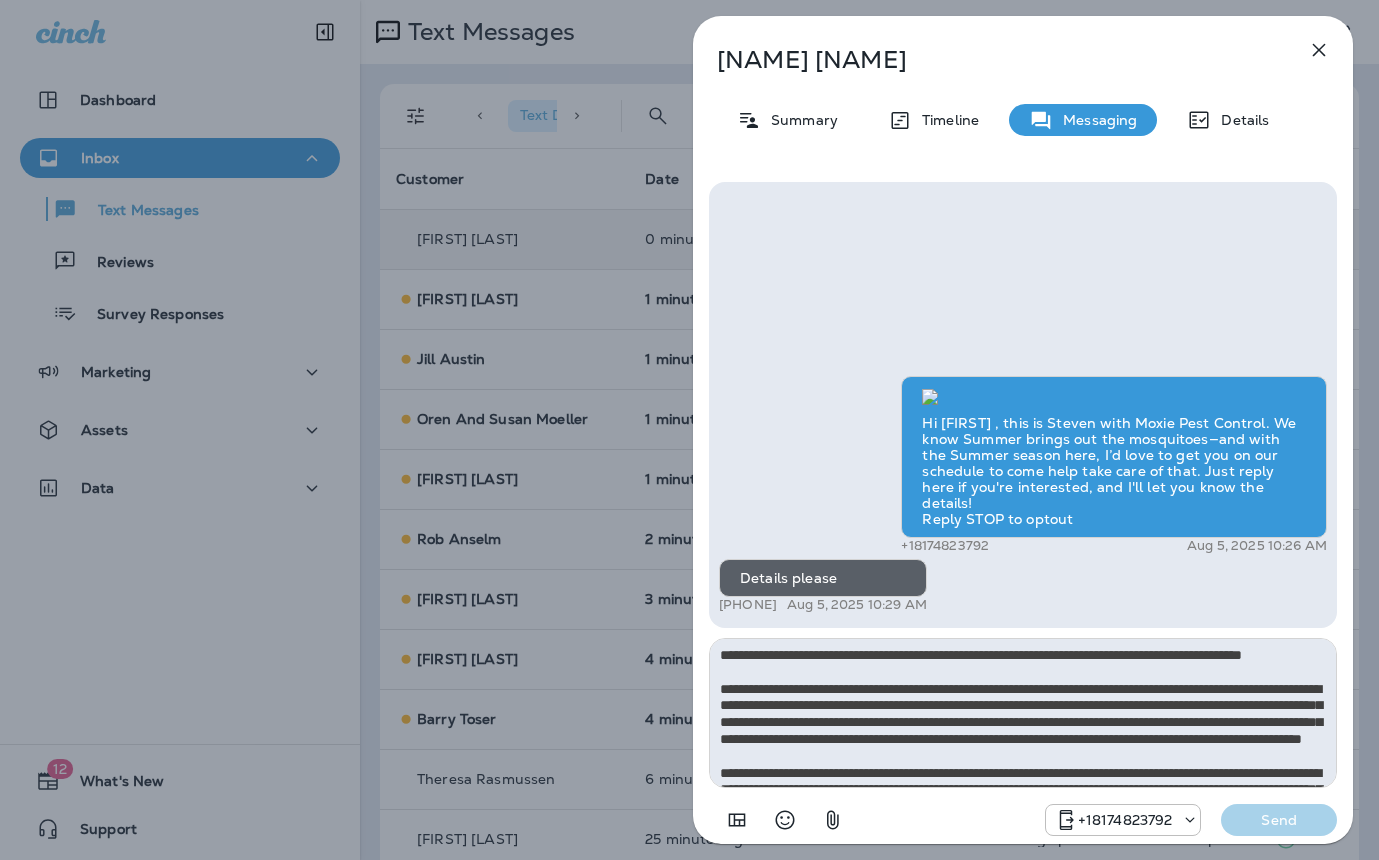 scroll, scrollTop: 128, scrollLeft: 0, axis: vertical 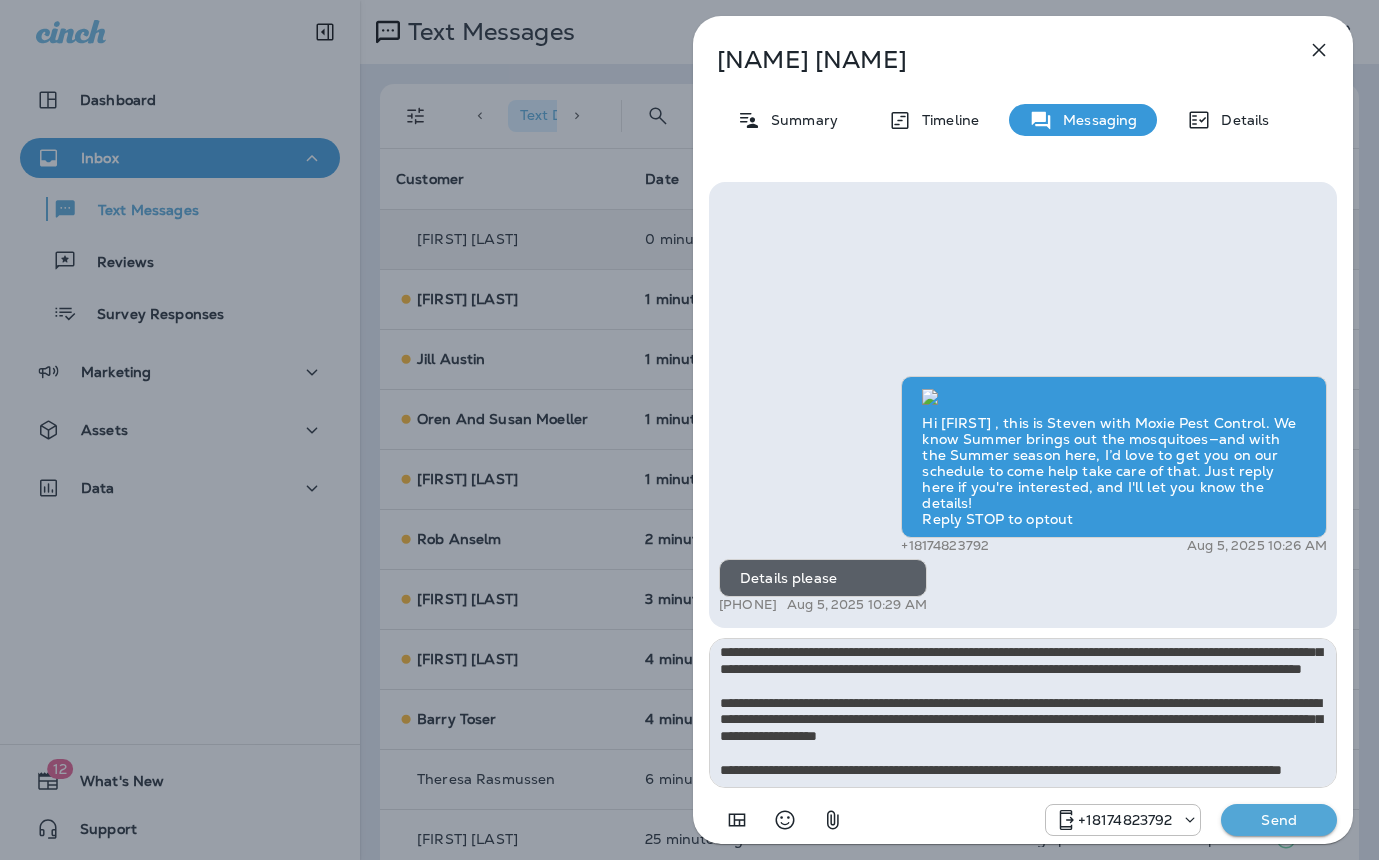 type on "**********" 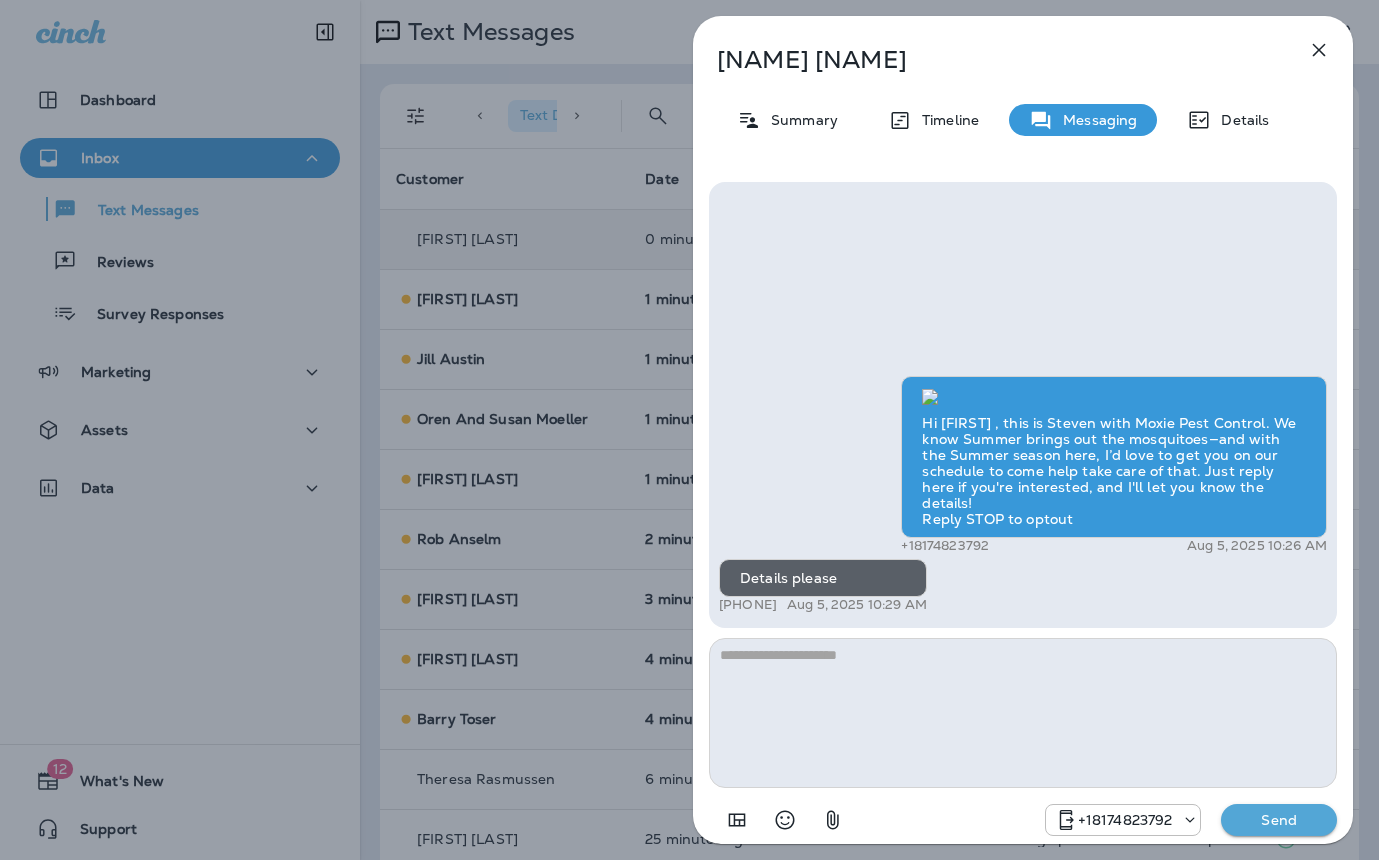 scroll, scrollTop: 0, scrollLeft: 0, axis: both 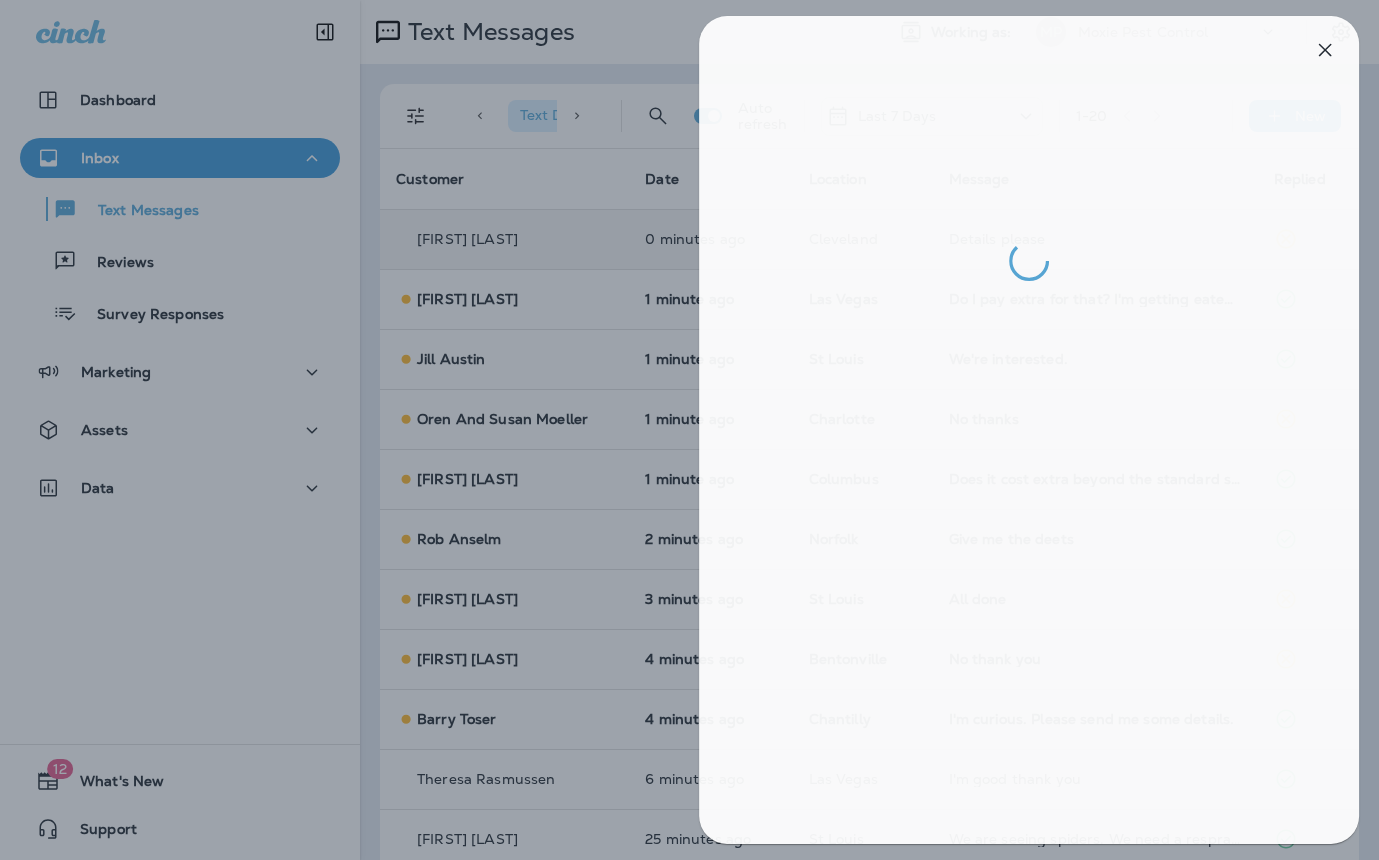click at bounding box center [695, 430] 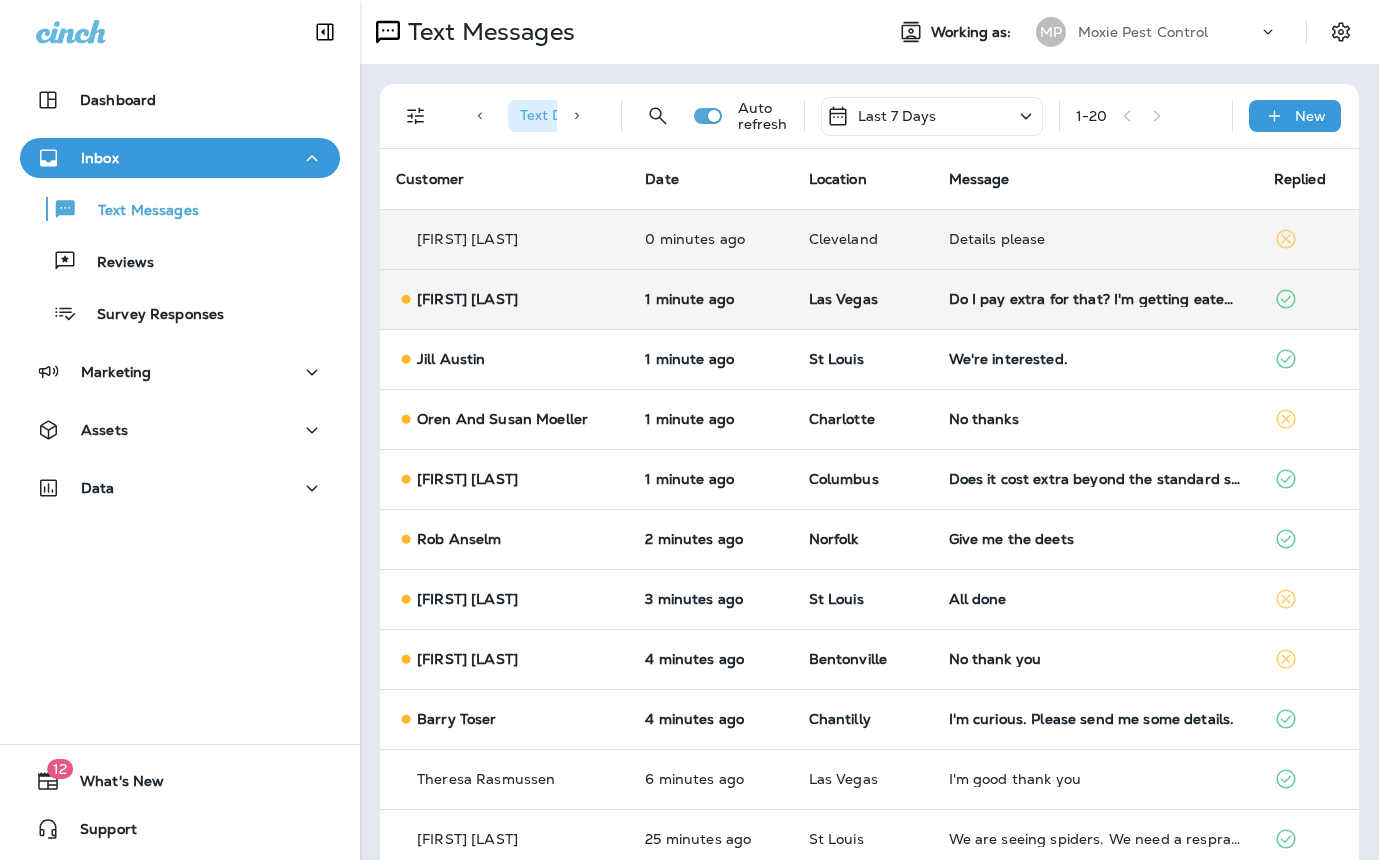 click on "Do I pay extra for that? I'm getting eaten alive by mosquitos in my garage" at bounding box center (1095, 299) 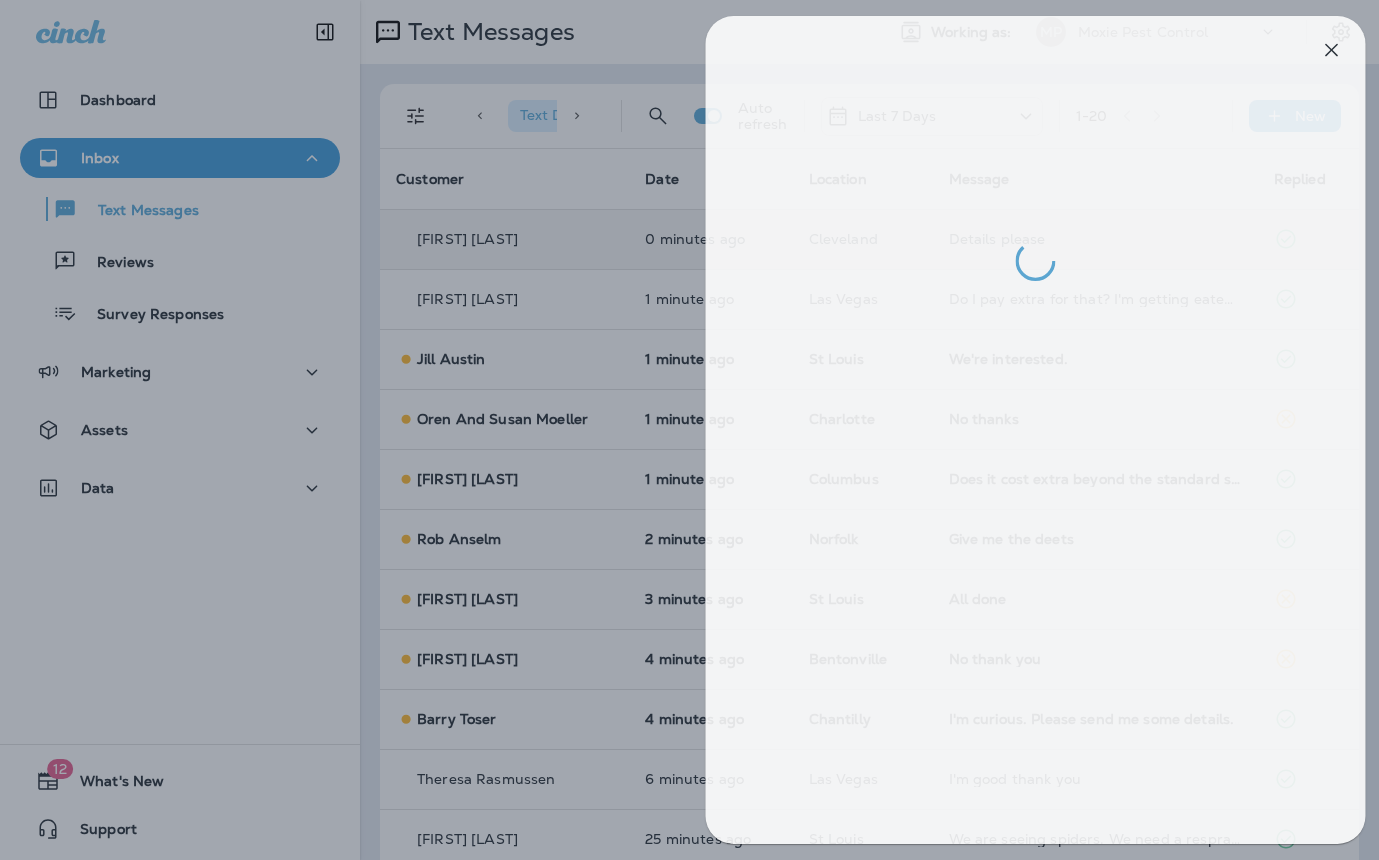 click at bounding box center (701, 430) 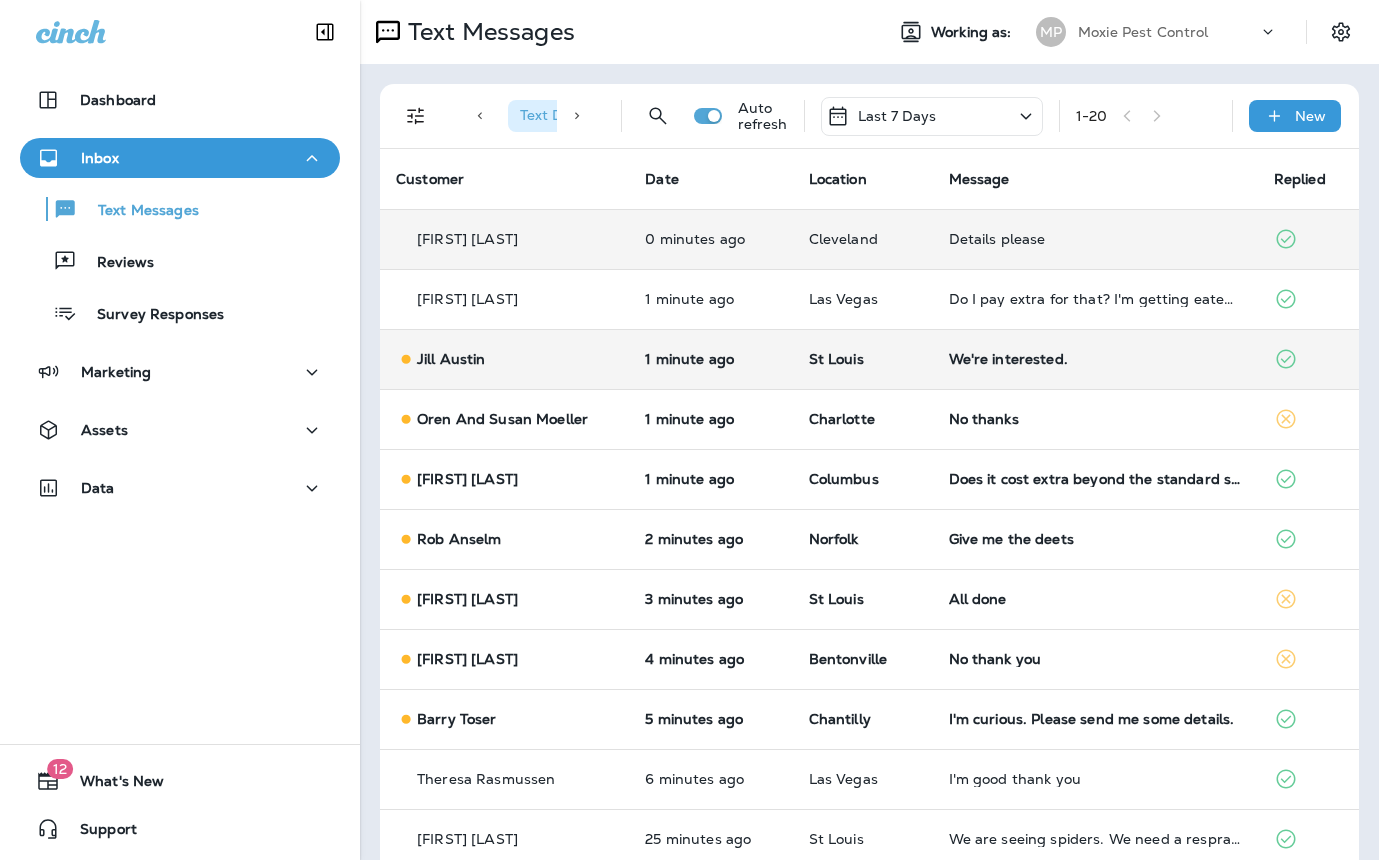 click on "We're interested." at bounding box center (1095, 359) 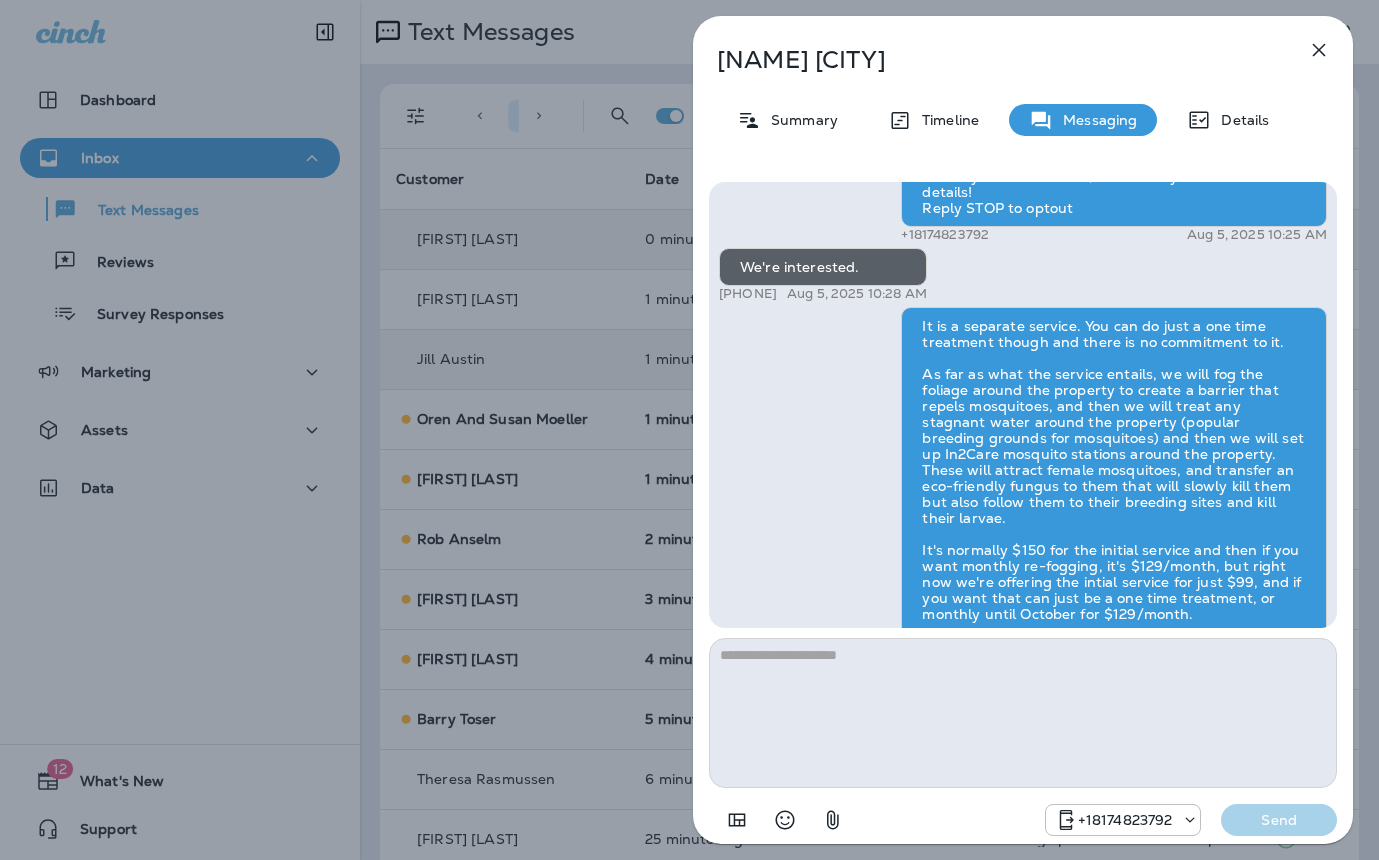 click on "Jill   Austin Summary   Timeline   Messaging   Details   Exciting News! Joshua’s Pest Control is now Moxie Pest Control! Same great service, new name. No changes to your protection—just a fresh look! Got questions? Call us anytime!
Reply STOP to optout +18174823792 Mar 8, 2025 12:38 AM Hi Jill , this is Steven with Moxie Pest Control. We know Summer brings out the mosquitoes—and with the Summer season here, I’d love to get you on our schedule to come help take care of that. Just reply here if you're interested, and I'll let you know the details!
Reply STOP to optout +18174823792 Aug 5, 2025 10:25 AM We're interested. +1 (702) 250-3448 Aug 5, 2025 10:28 AM Gavin Tobin Aug 5, 2025 10:29 AM +18174823792 Send" at bounding box center (689, 430) 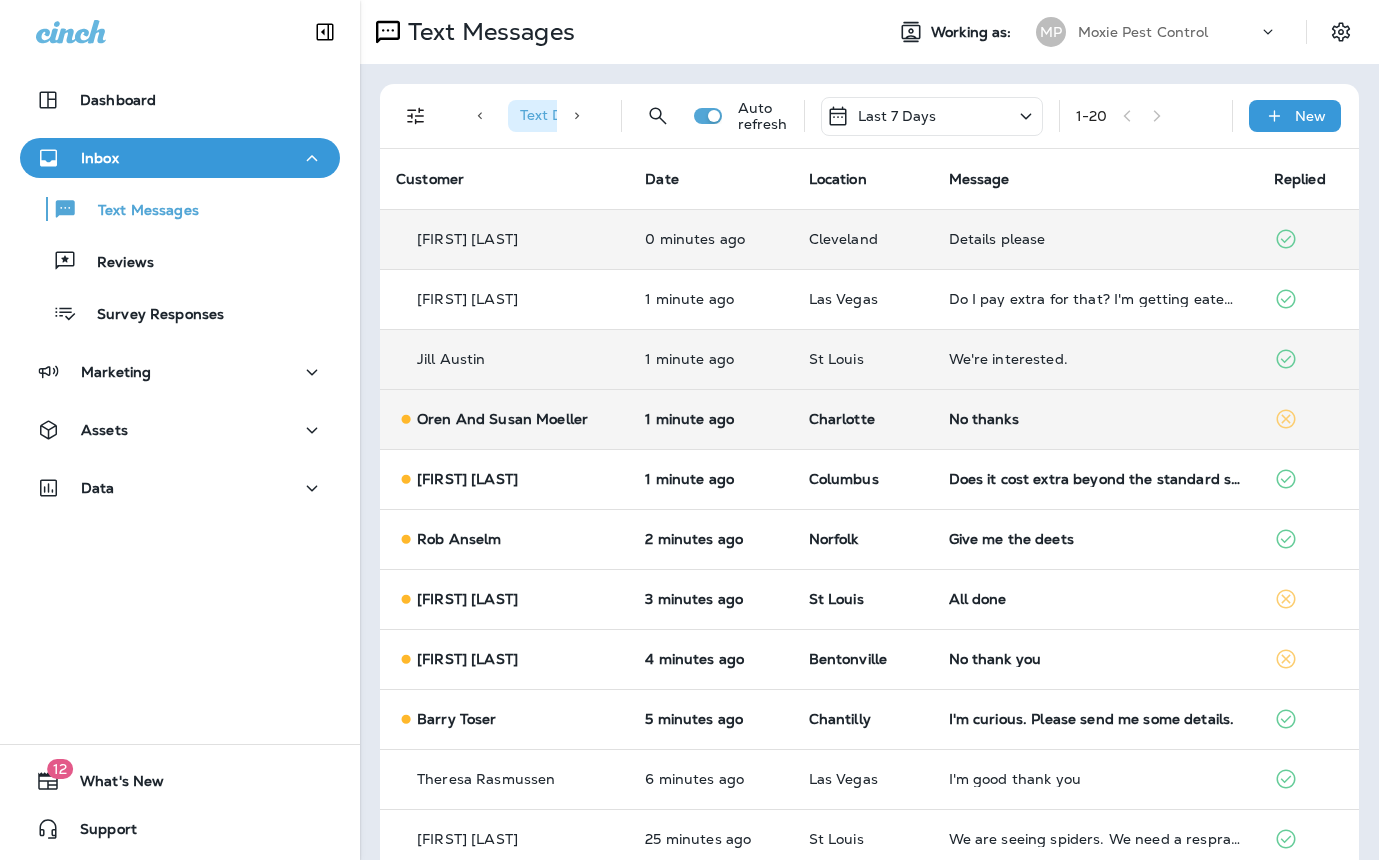 click on "No thanks" at bounding box center [1095, 419] 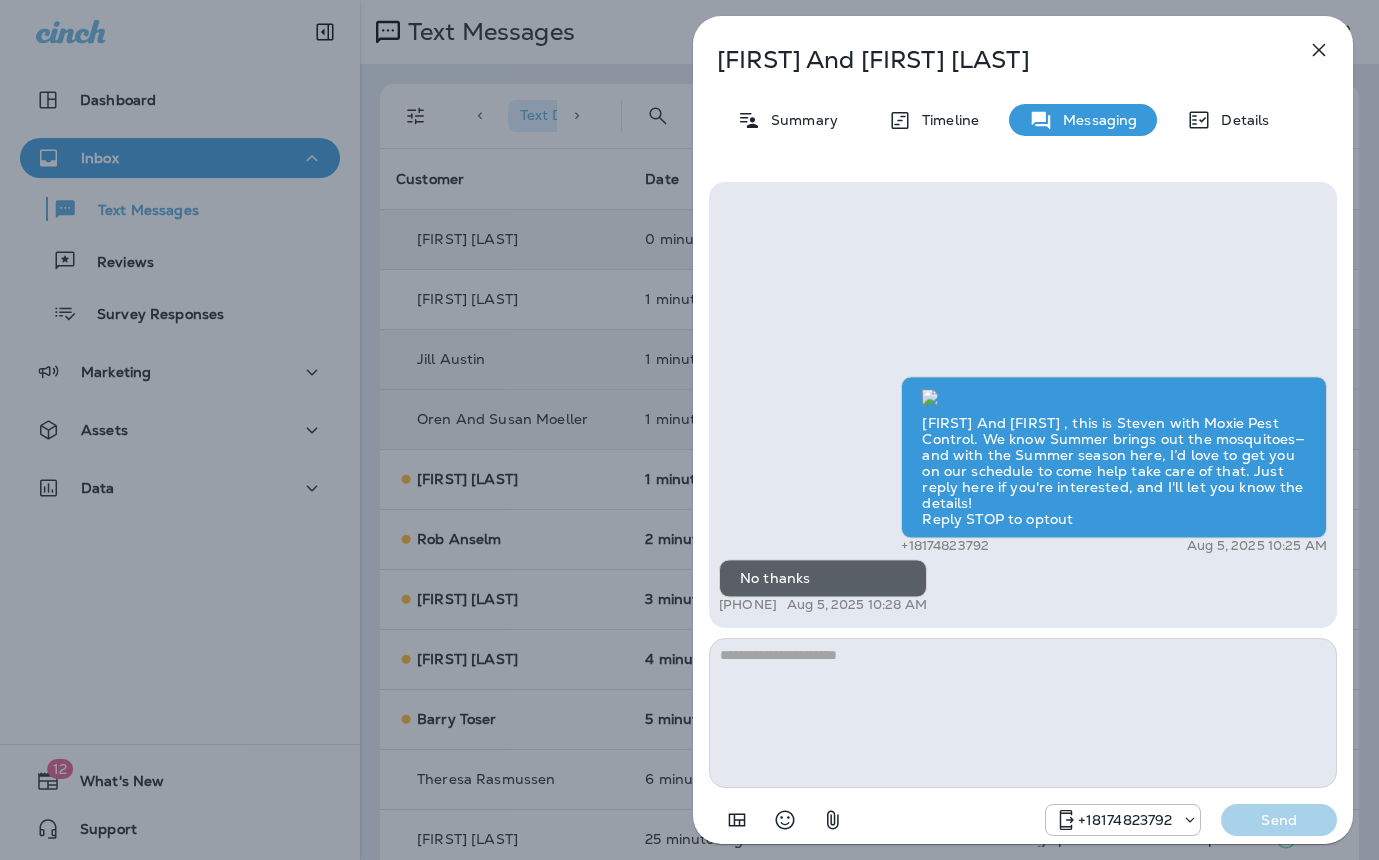 click on "Oren And Susan   Moeller Summary   Timeline   Messaging   Details   Hi Oren And Susan , this is Steven with Moxie Pest Control. We know Summer brings out the mosquitoes—and with the Summer season here, I’d love to get you on our schedule to come help take care of that. Just reply here if you're interested, and I'll let you know the details!
Reply STOP to optout +18174823792 Aug 5, 2025 10:25 AM No thanks +1 (704) 677-5698 Aug 5, 2025 10:28 AM +18174823792 Send" at bounding box center (689, 430) 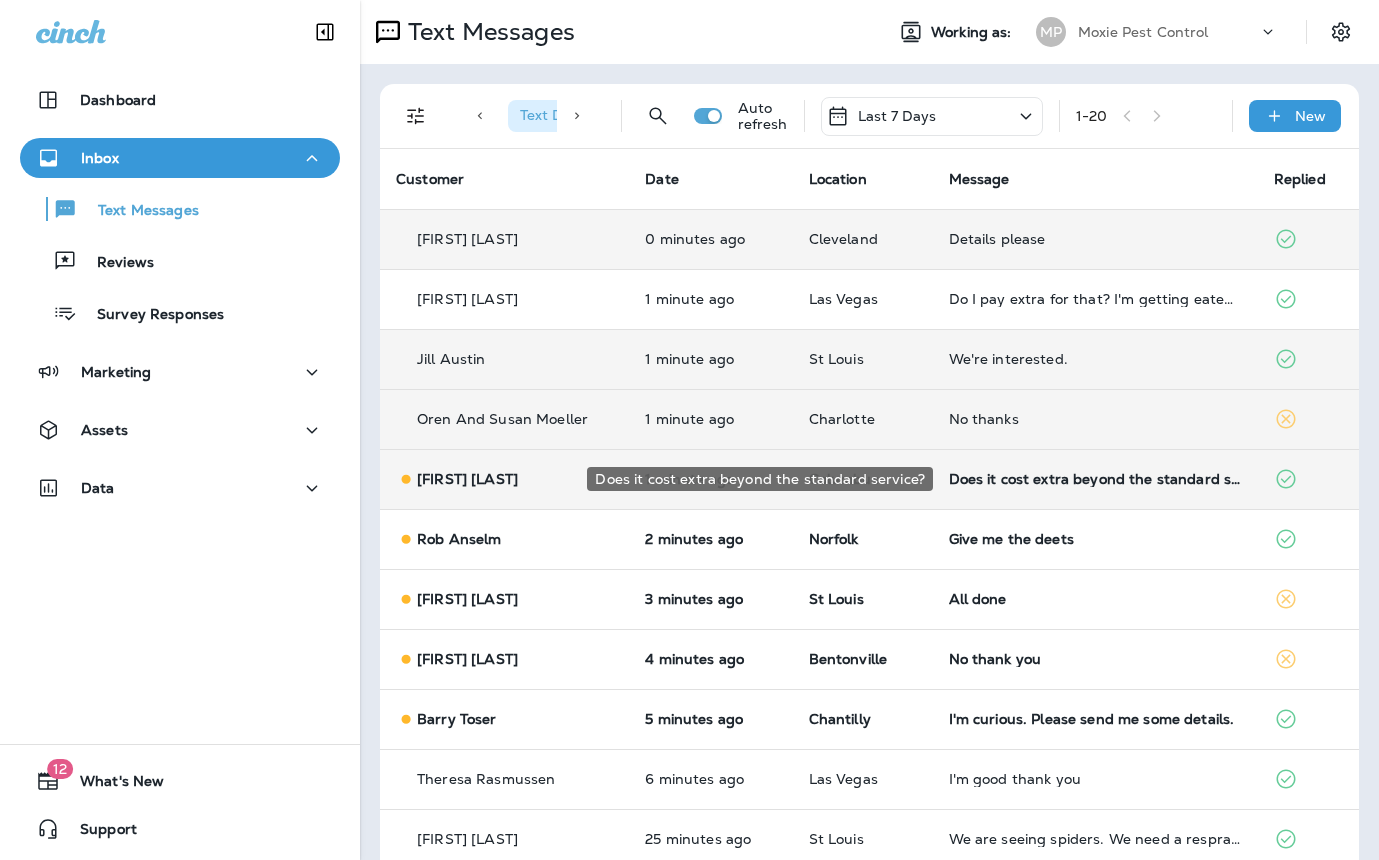 click on "Does it cost extra beyond the standard service?" at bounding box center (1095, 479) 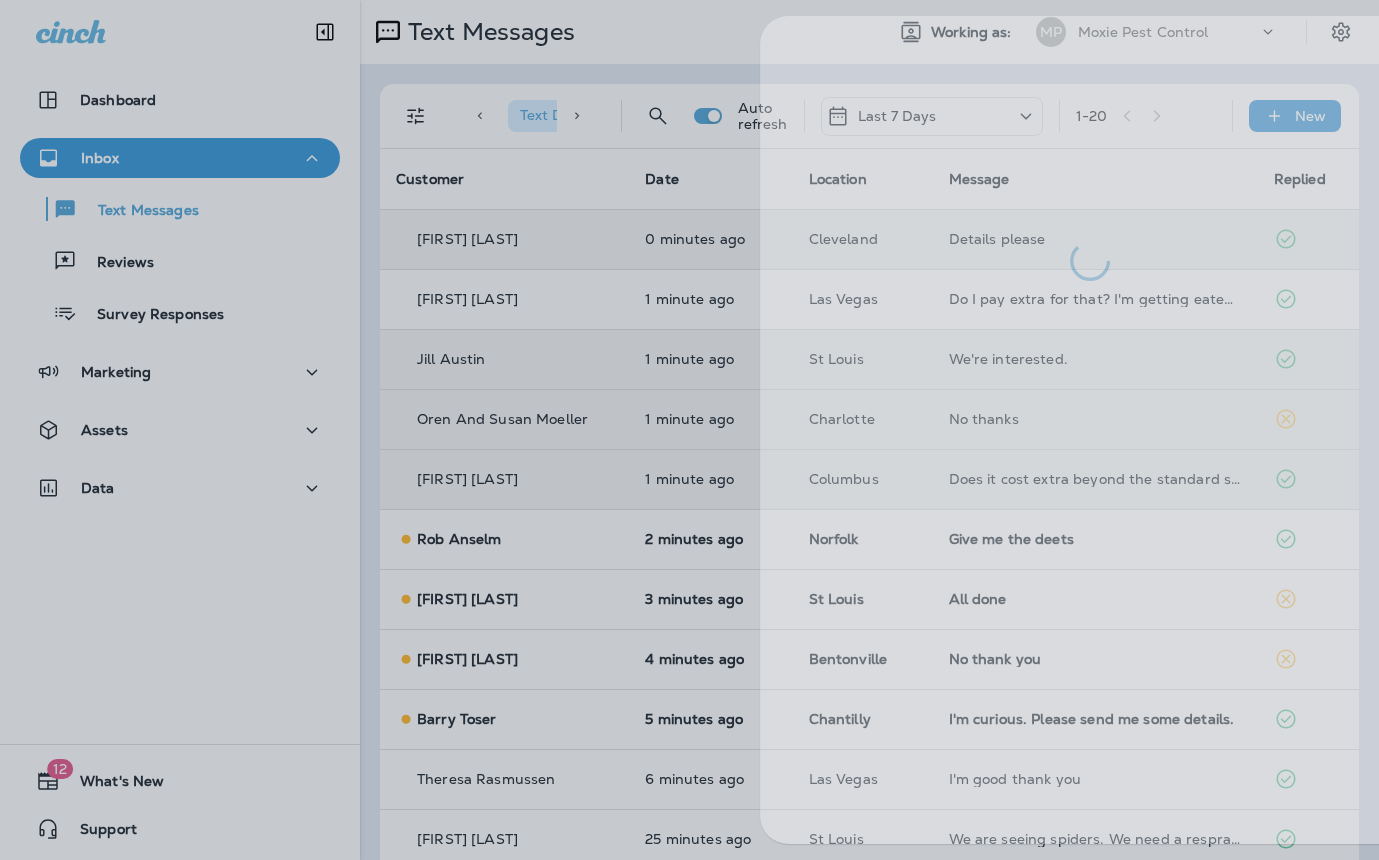 click at bounding box center [756, 430] 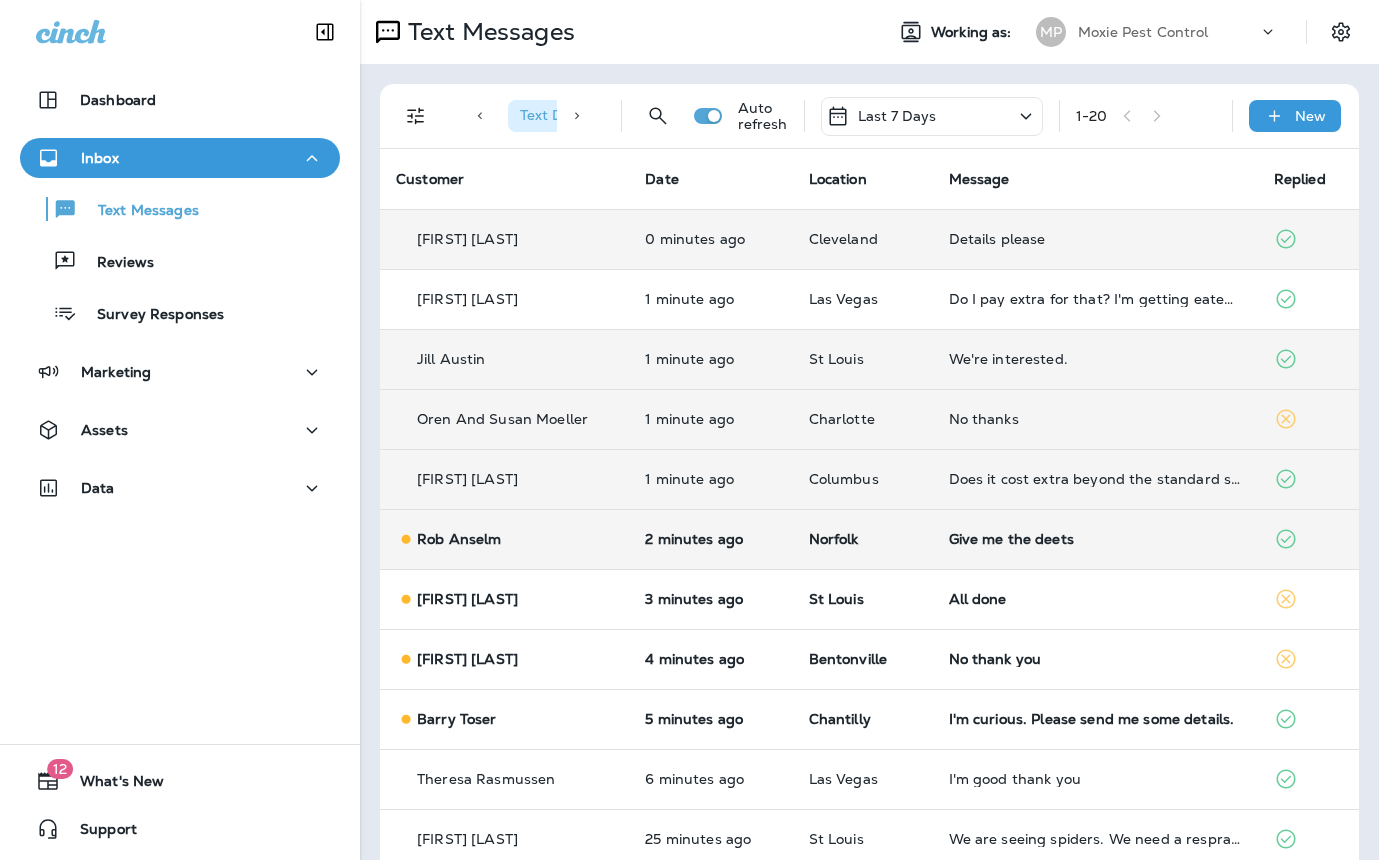 click on "Give me the deets" at bounding box center (1095, 539) 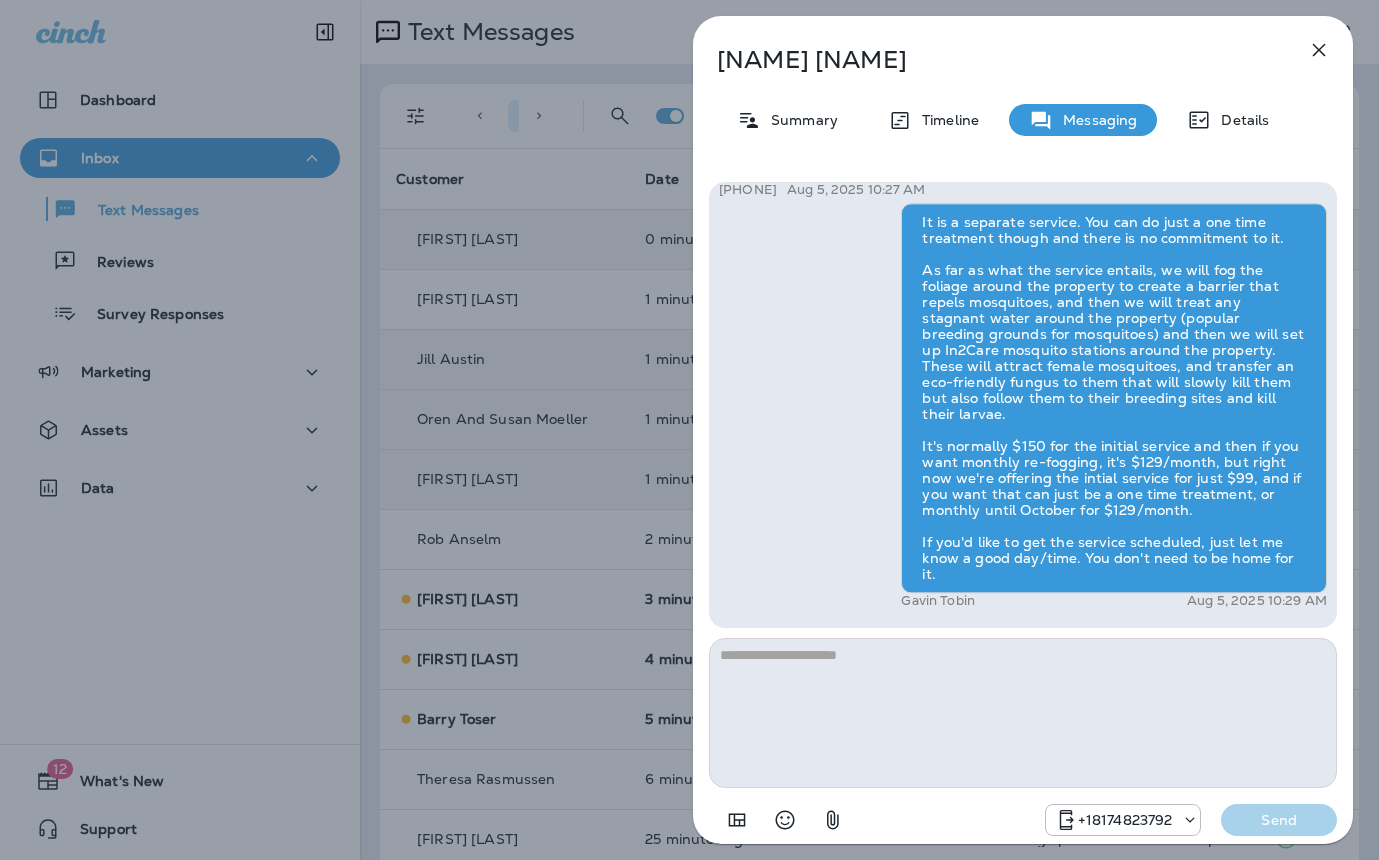 click on "Rob   Anselm Summary   Timeline   Messaging   Details   Hi Rob , this is Steven with Moxie Pest Control. We know Summer brings out the mosquitoes—and with the Summer season here, I’d love to get you on our schedule to come help take care of that. Just reply here if you're interested, and I'll let you know the details!
Reply STOP to optout +18174823792 Aug 5, 2025 10:25 AM Give me the deets +1 (757) 395-0130 Aug 5, 2025 10:27 AM Gavin Tobin Aug 5, 2025 10:29 AM +18174823792 Send" at bounding box center [689, 430] 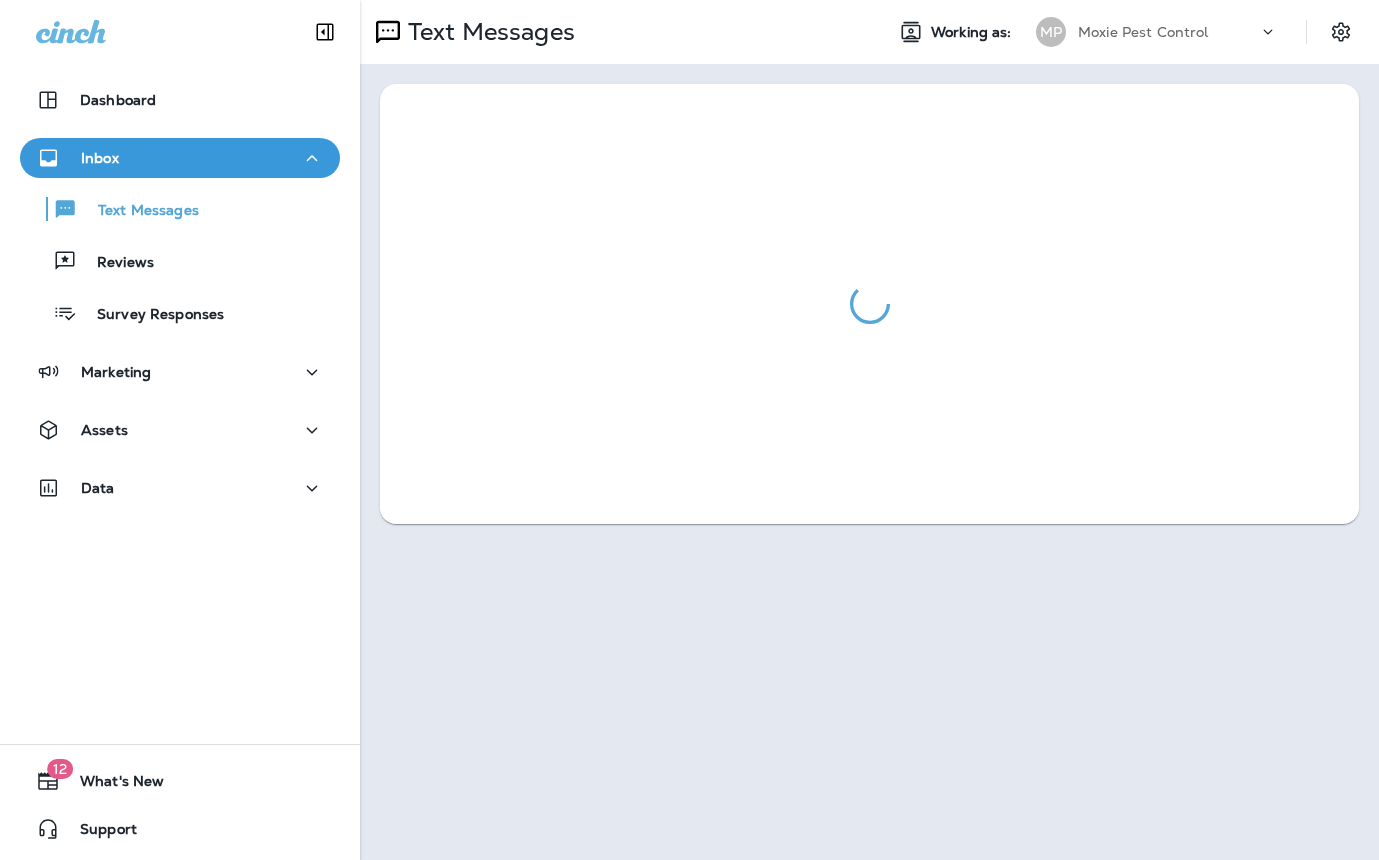 scroll, scrollTop: 0, scrollLeft: 0, axis: both 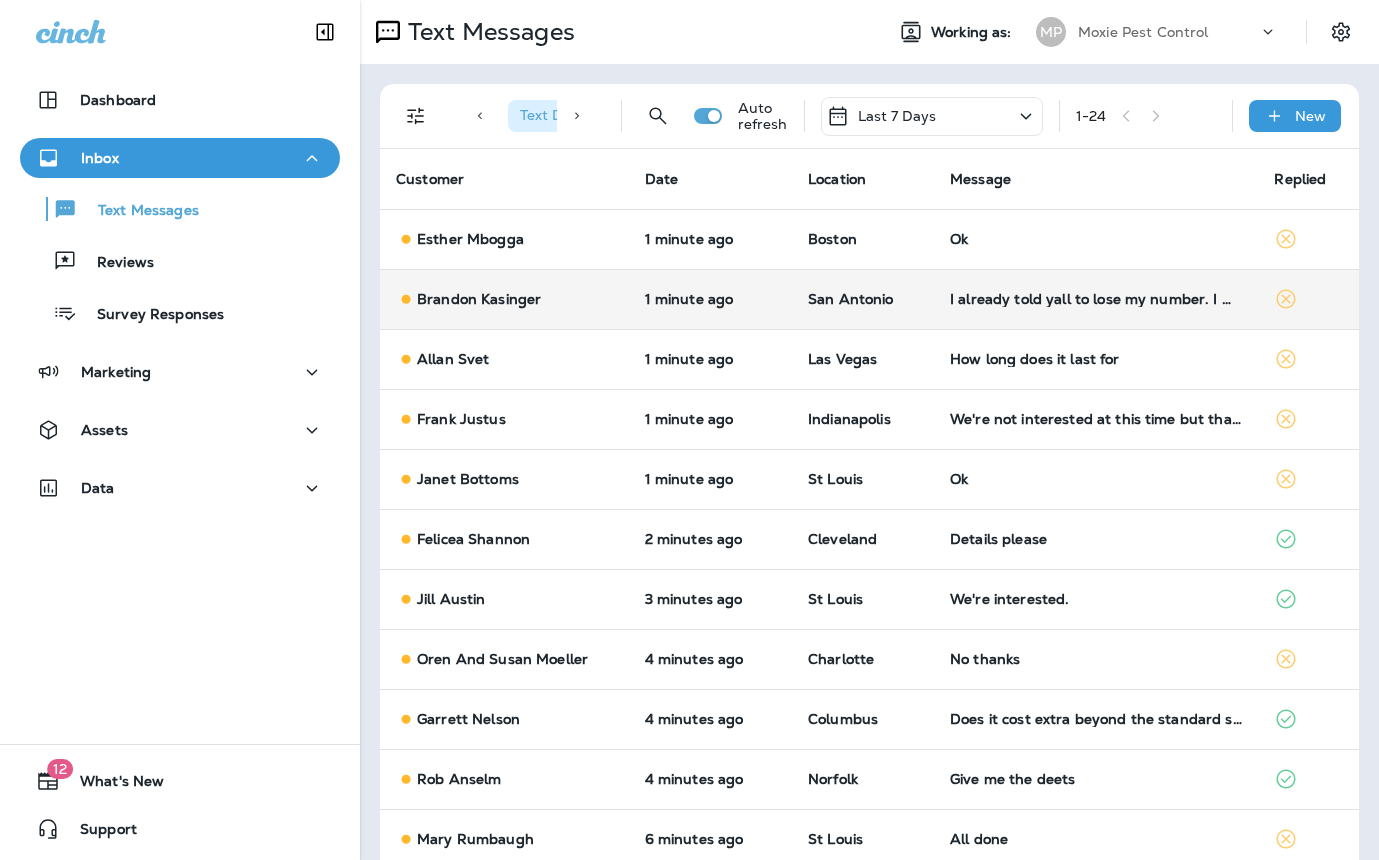 click on "I already told yall to lose my number. I will be calling the authorities" at bounding box center (1096, 299) 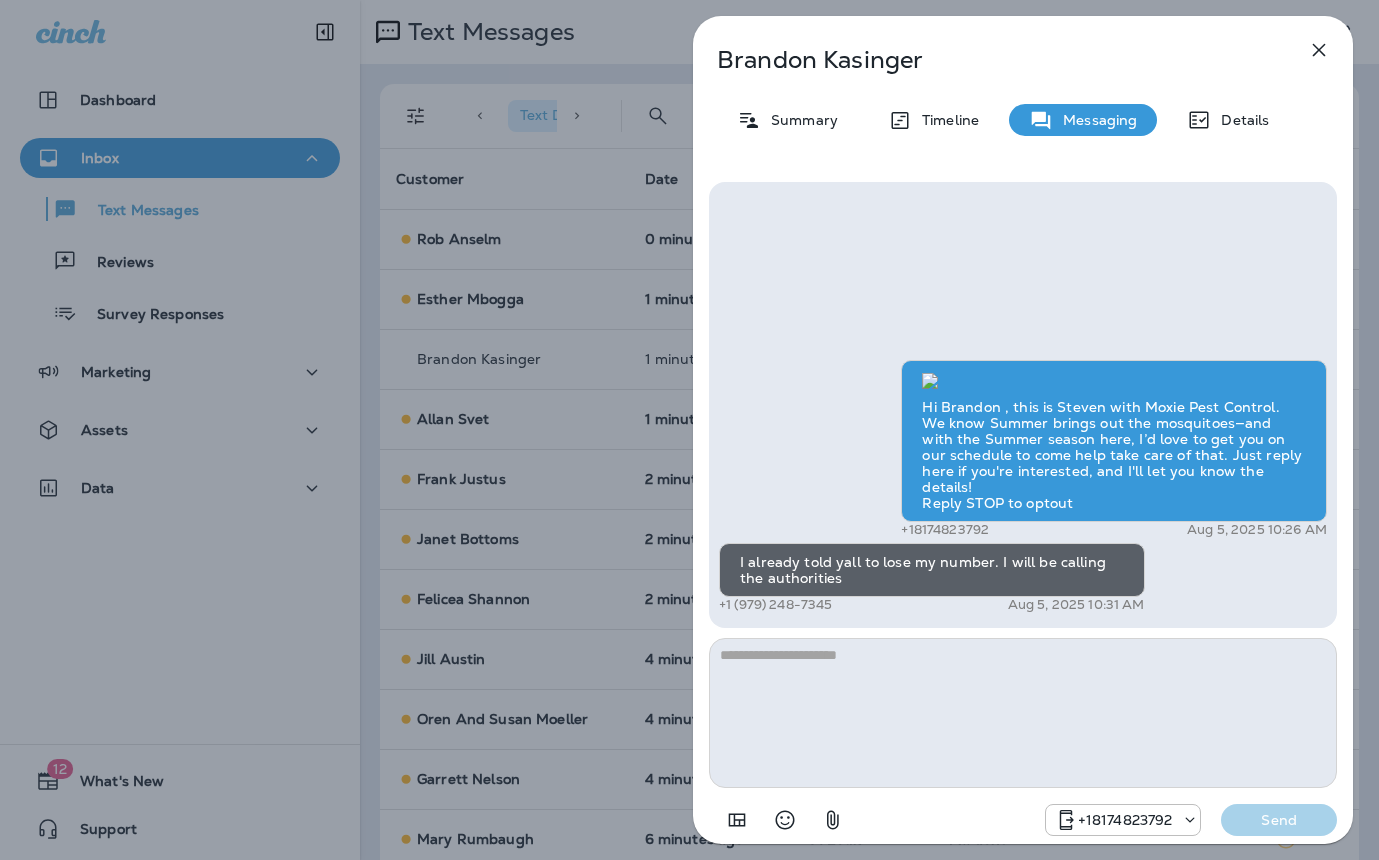 drag, startPoint x: 612, startPoint y: 387, endPoint x: 633, endPoint y: 392, distance: 21.587032 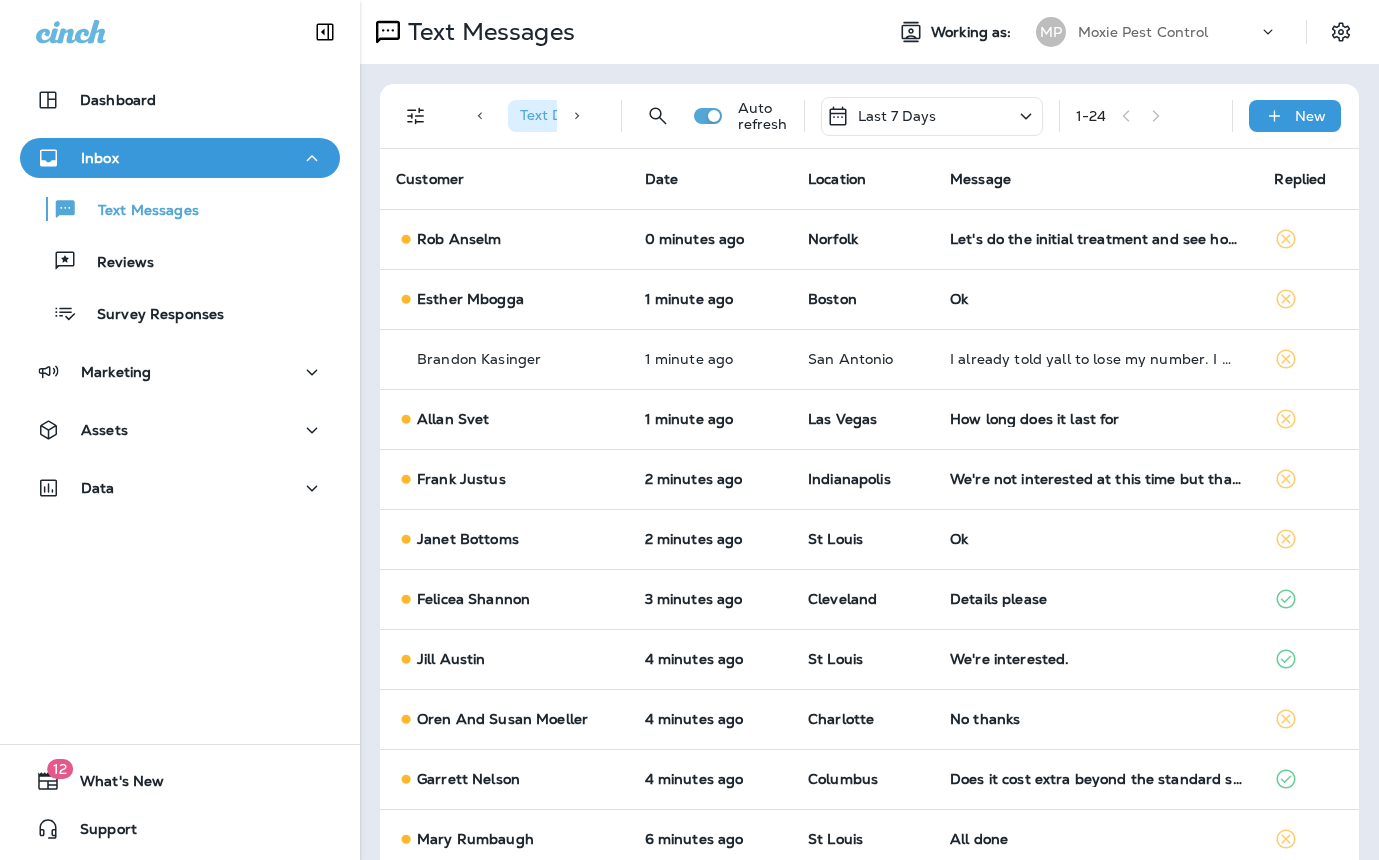 click at bounding box center (689, 430) 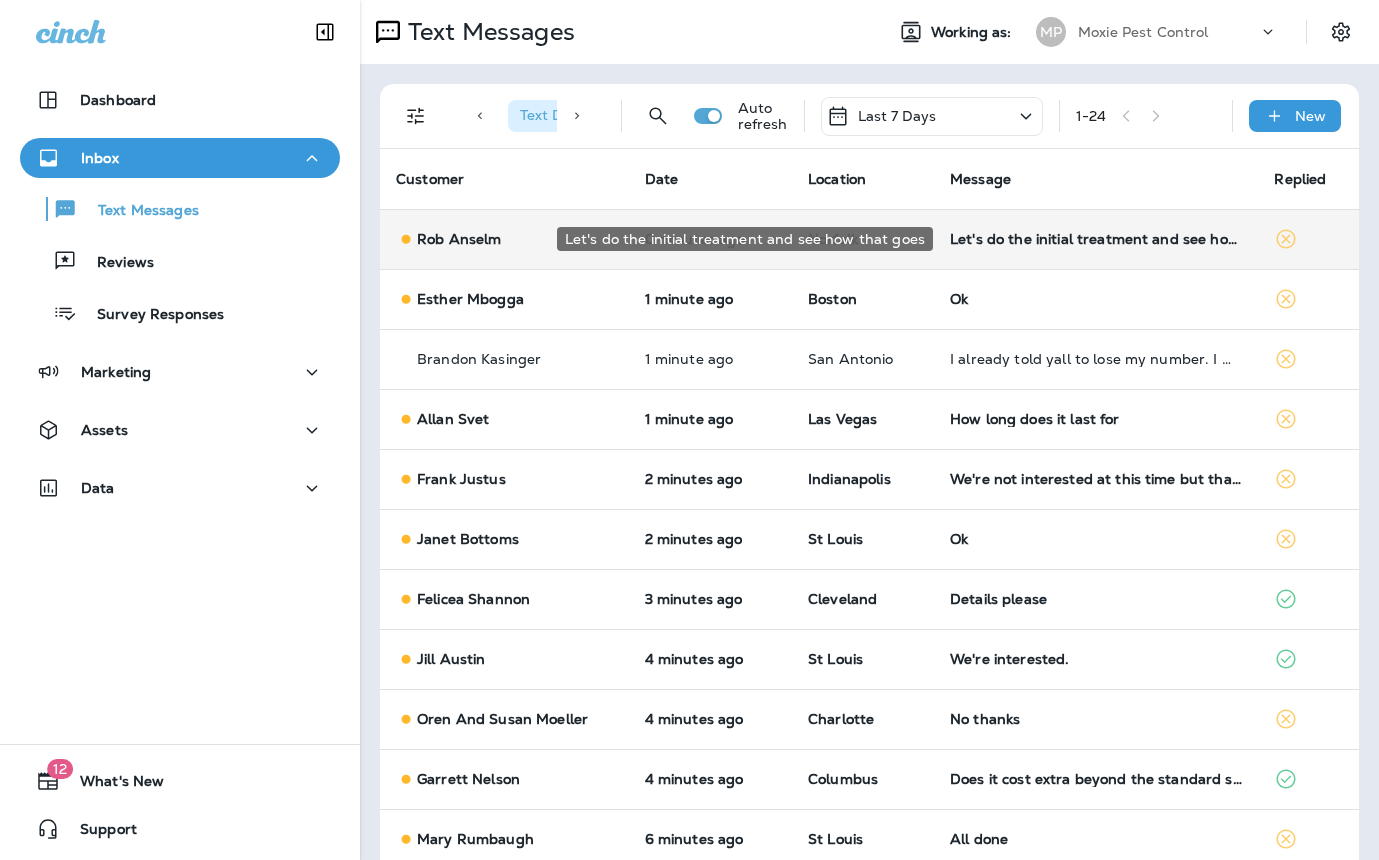 click on "Let's do the initial treatment and see how that goes" at bounding box center [1096, 239] 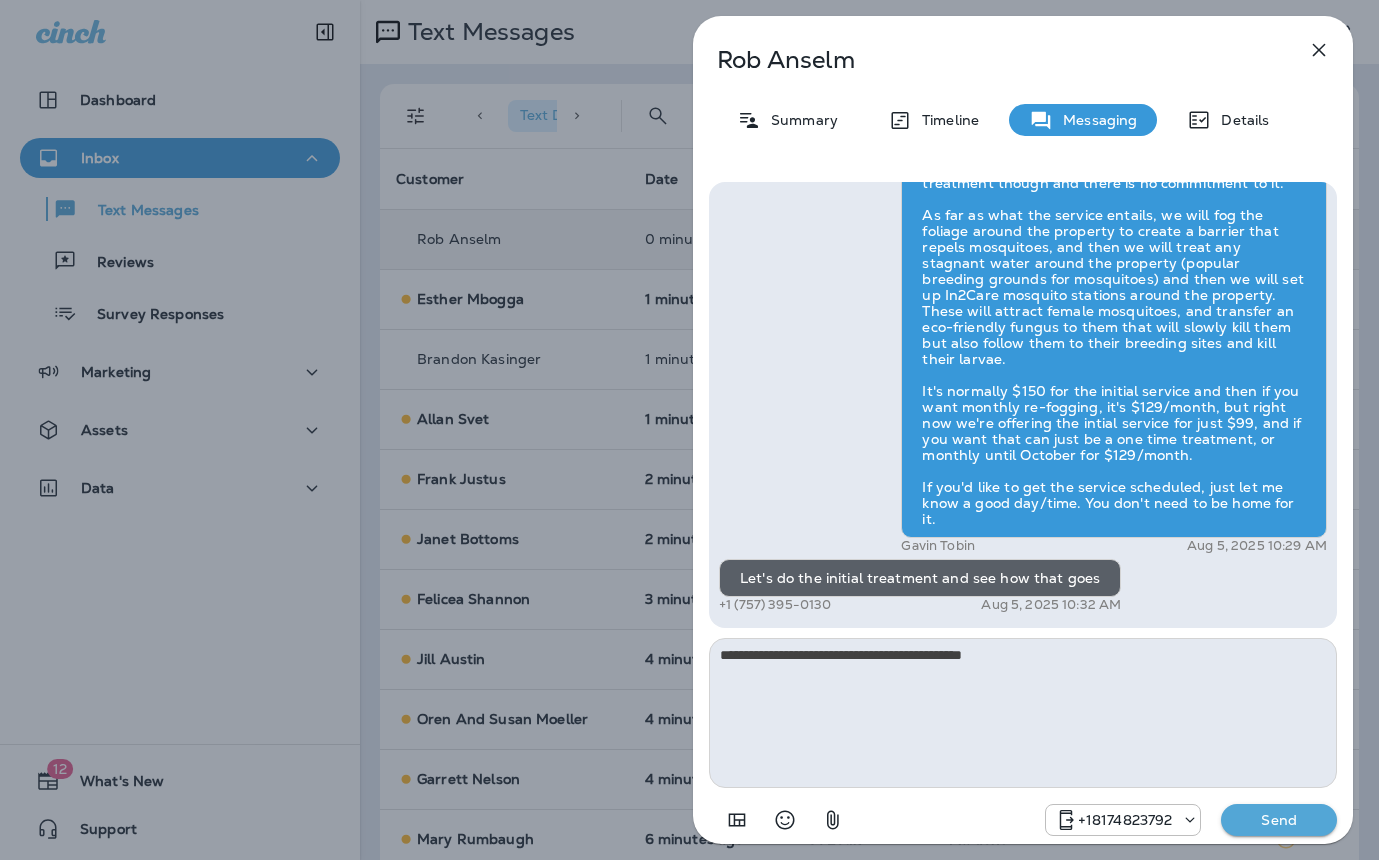 type on "**********" 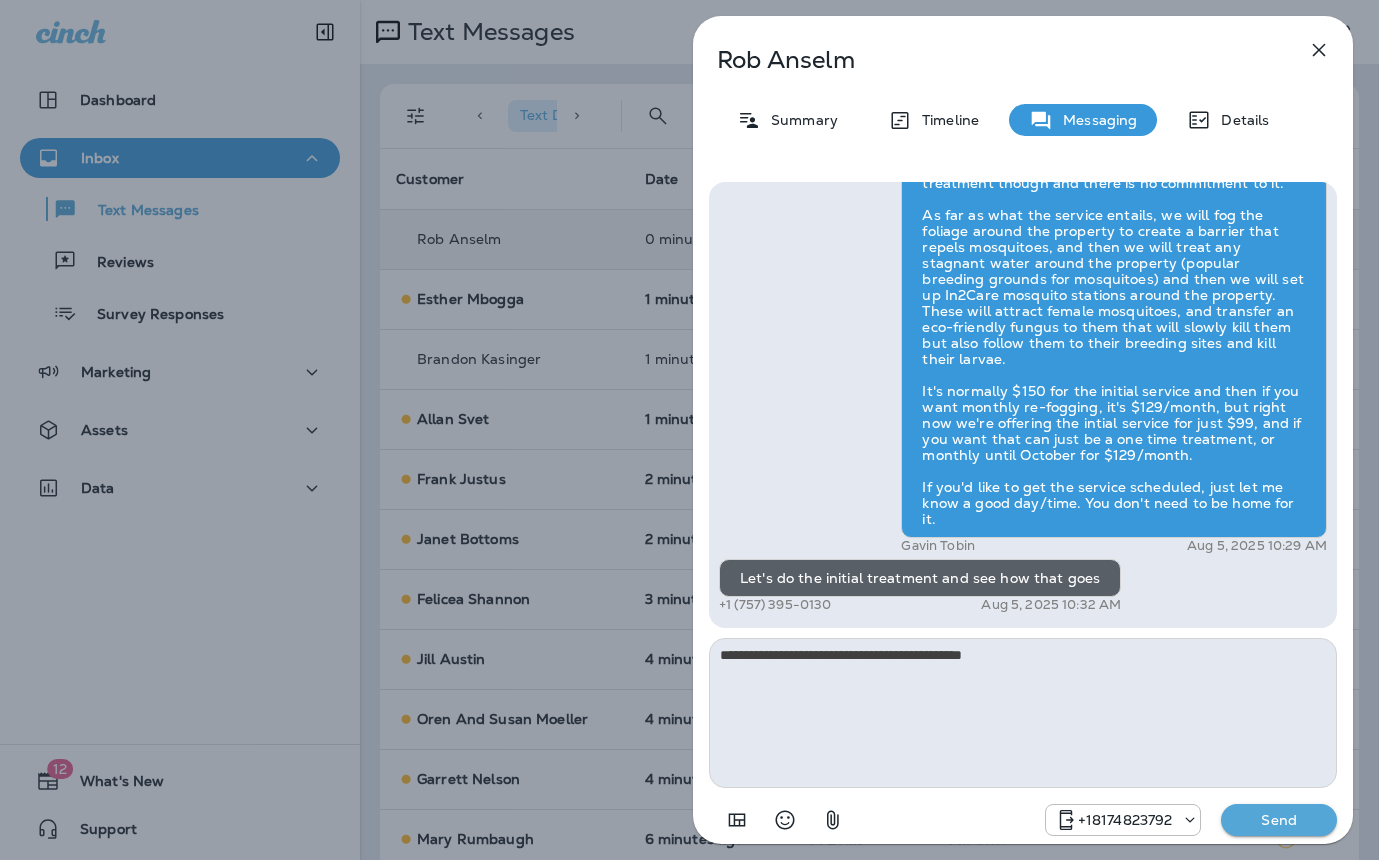 type 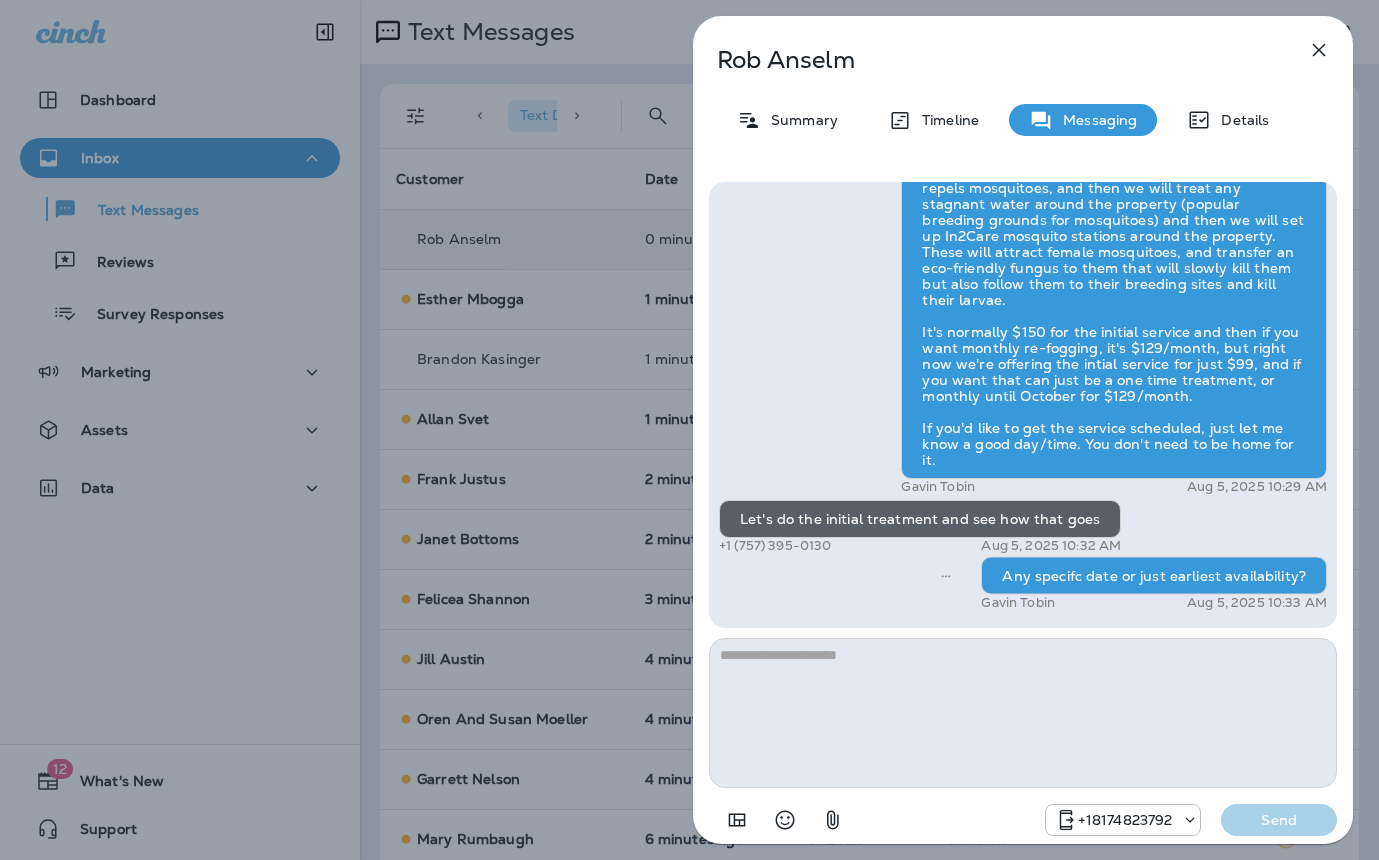 click on "Rob [NAME] Summary   Timeline   Messaging   Details   Hi Rob , this is Steven with Moxie Pest Control. We know Summer brings out the mosquitoes—and with the Summer season here, I’d love to get you on our schedule to come help take care of that. Just reply here if you're interested, and I'll let you know the details!
Reply STOP to optout +18174823792 Aug 5, 2025 10:25 AM Give me the deets +1 (757) 395-0130 Aug 5, 2025 10:27 AM Gavin Tobin Aug 5, 2025 10:29 AM Let's do the initial treatment and see how that goes +1 (757) 395-0130 Aug 5, 2025 10:32 AM   Any specifc date or just earliest availability? Gavin Tobin Aug 5, 2025 10:33 AM +18174823792 Send" at bounding box center (689, 430) 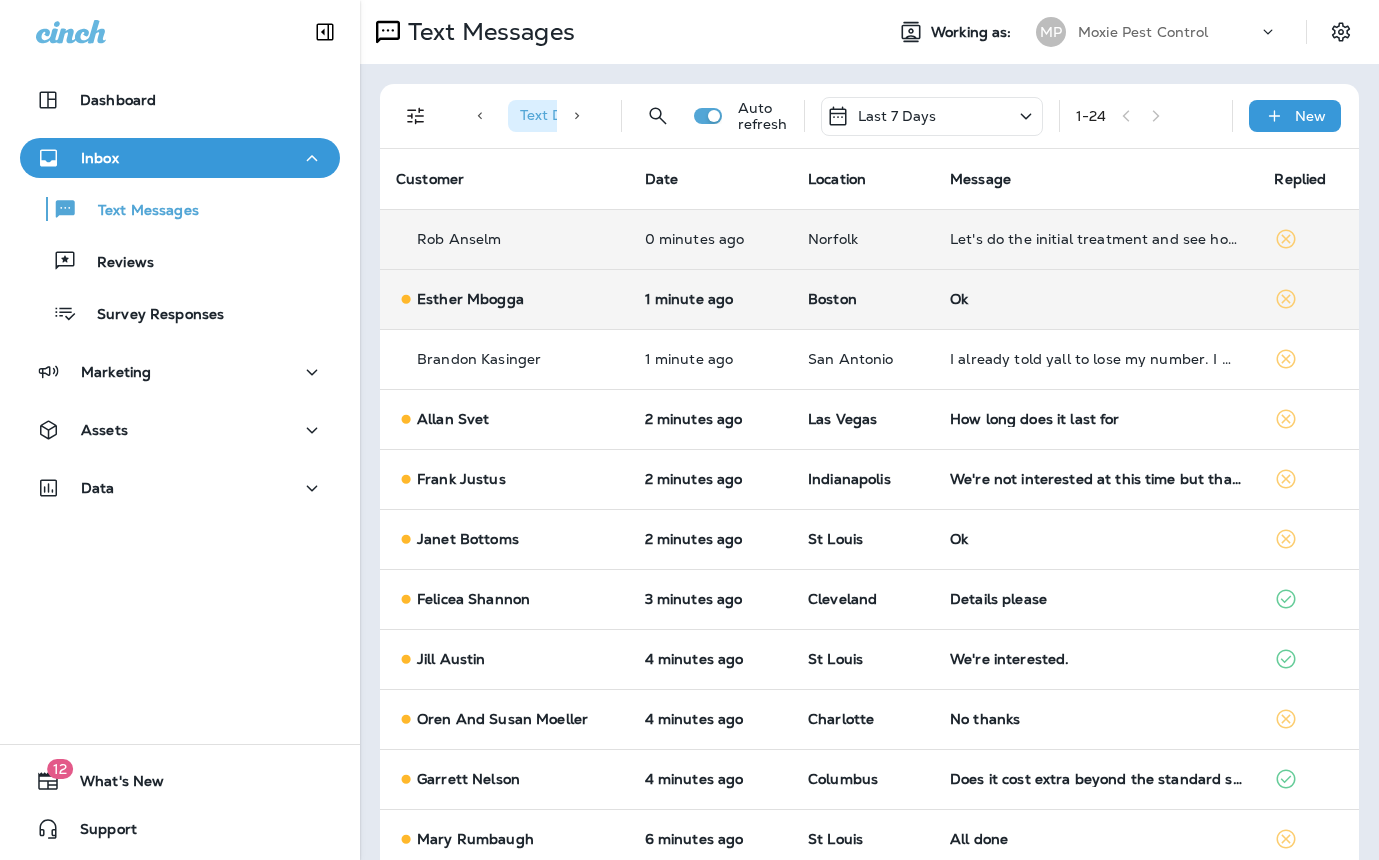 click on "Ok" at bounding box center [1096, 299] 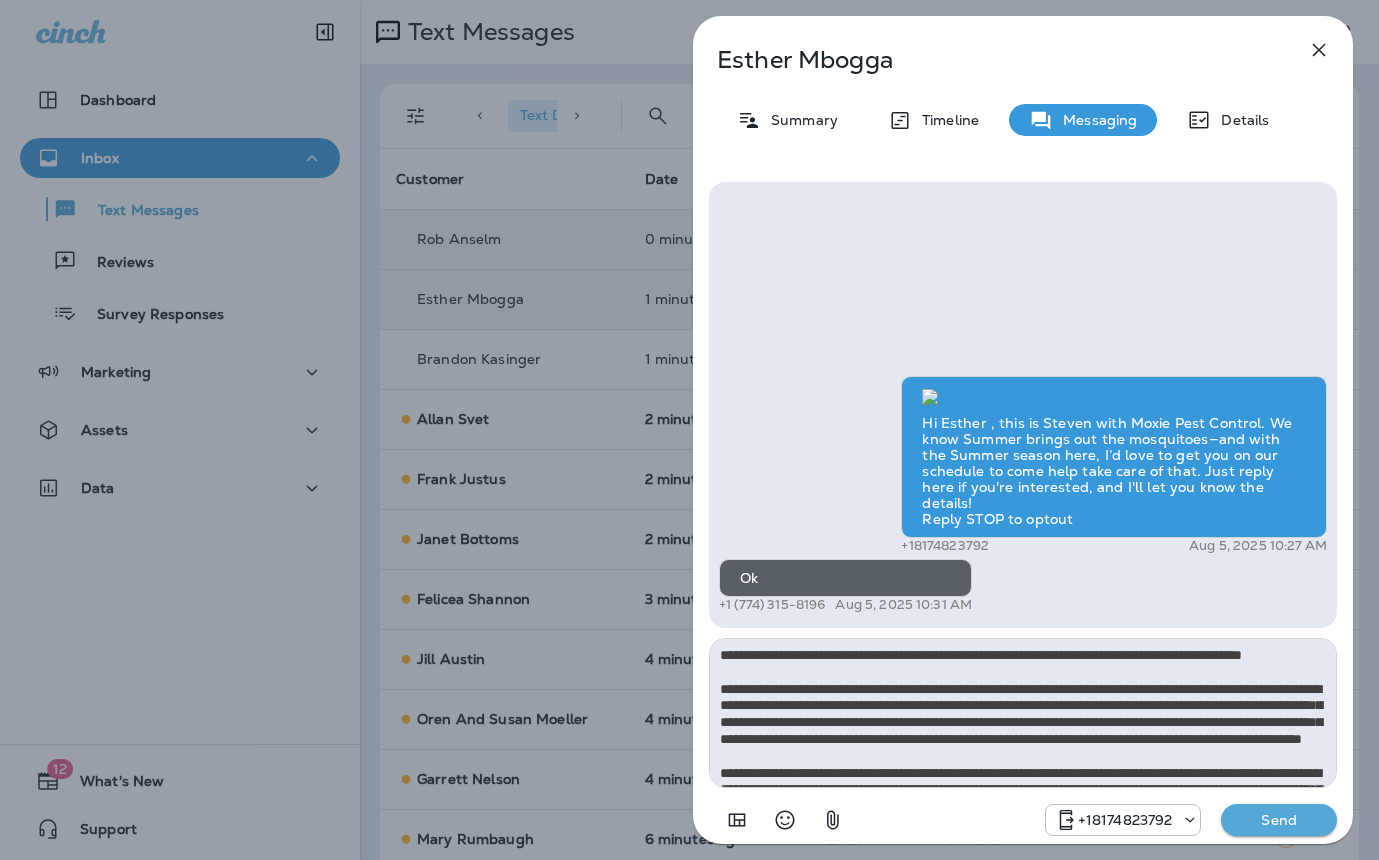 scroll, scrollTop: 128, scrollLeft: 0, axis: vertical 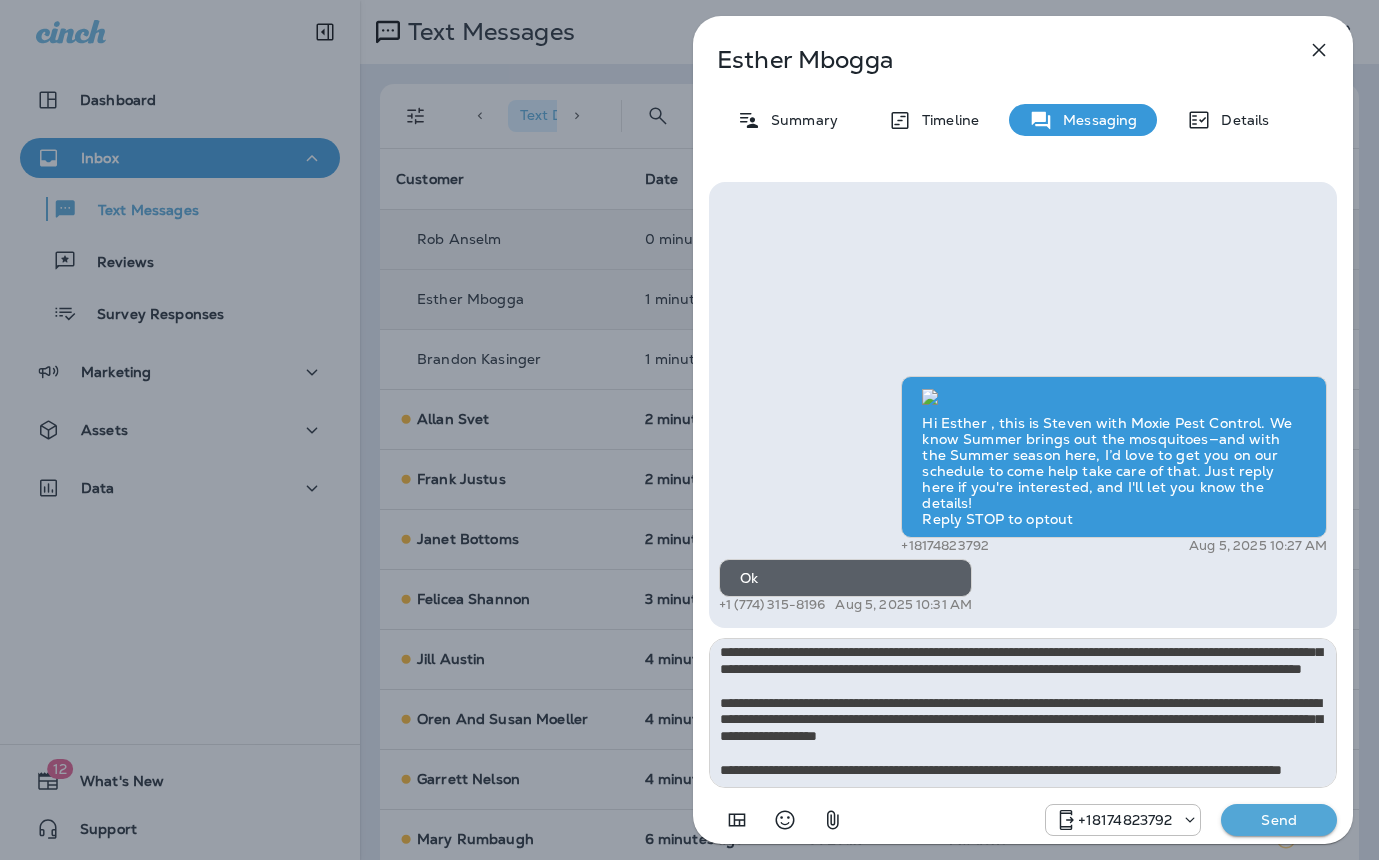 type on "**********" 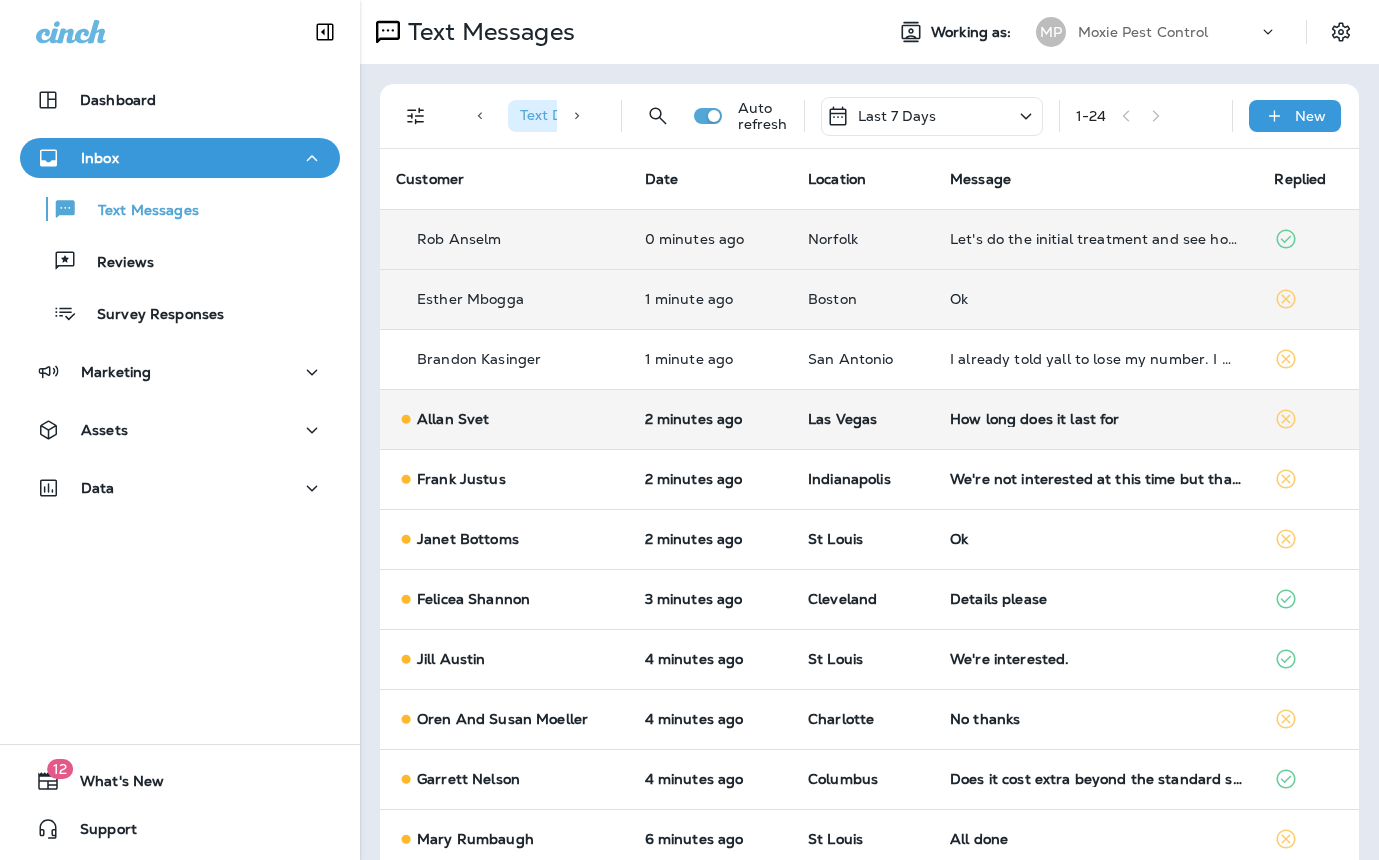 click on "How long does it last for" at bounding box center [1096, 419] 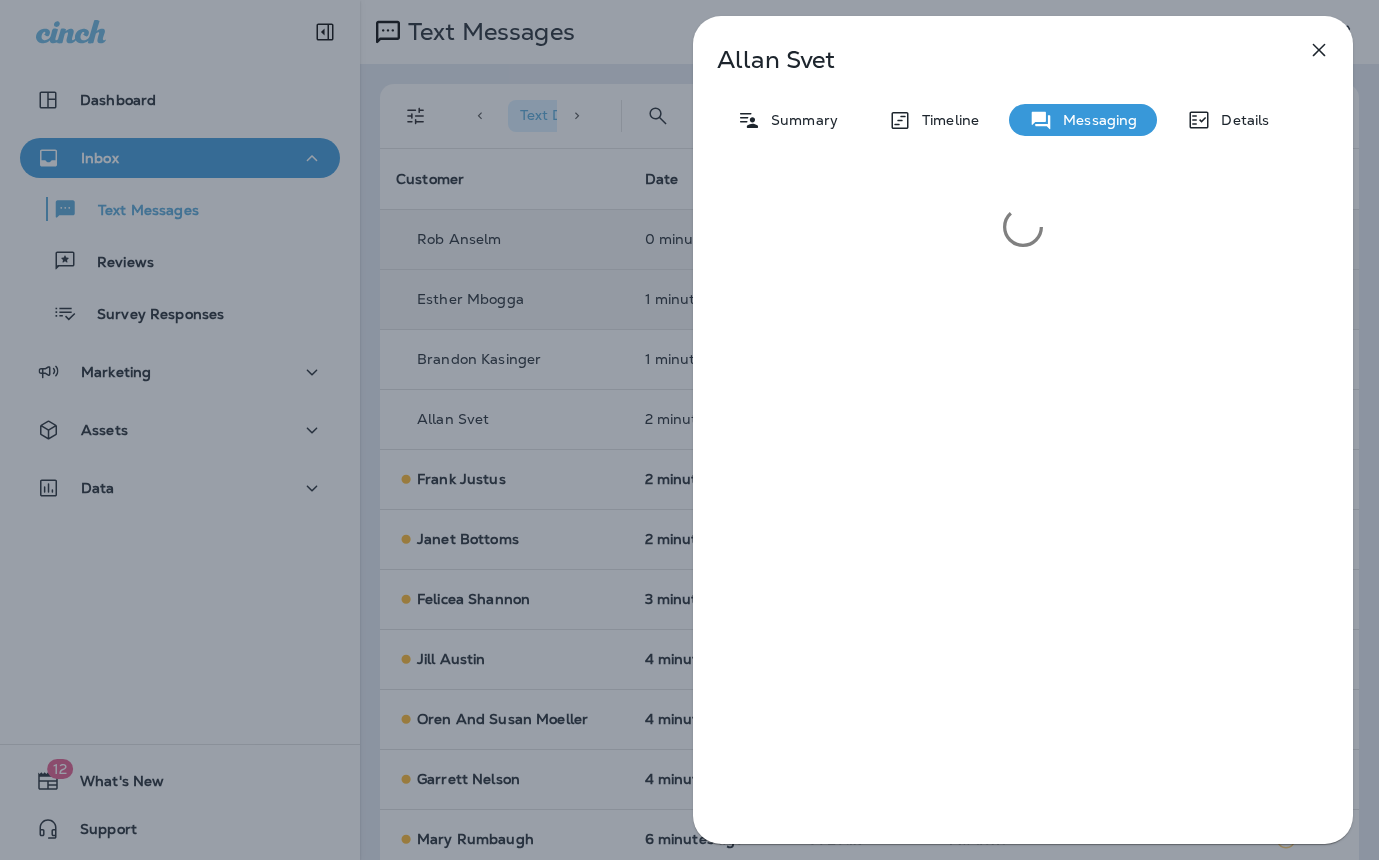 click on "Allan   Svet Summary   Timeline   Messaging   Details" at bounding box center (689, 430) 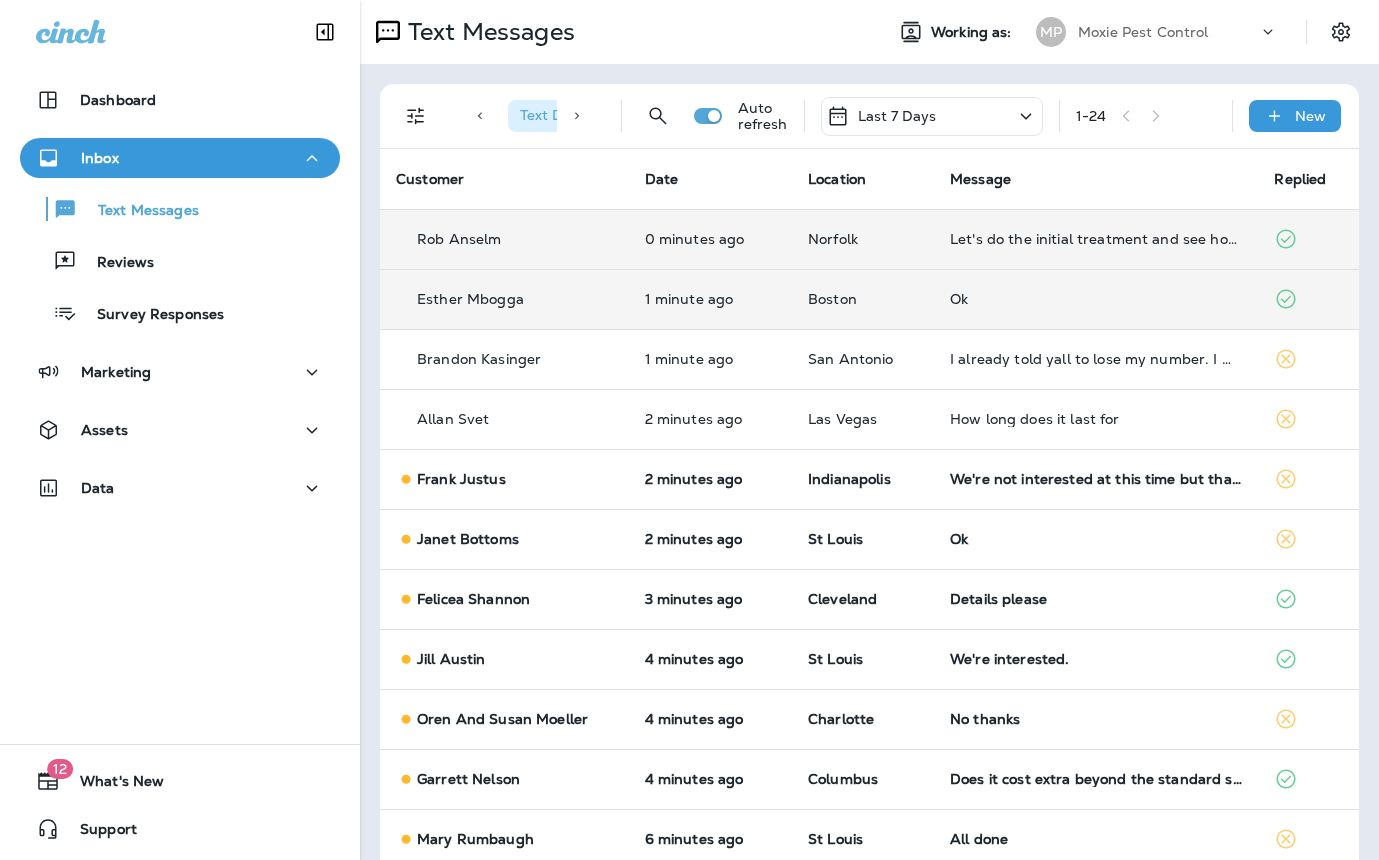 scroll, scrollTop: 264, scrollLeft: 0, axis: vertical 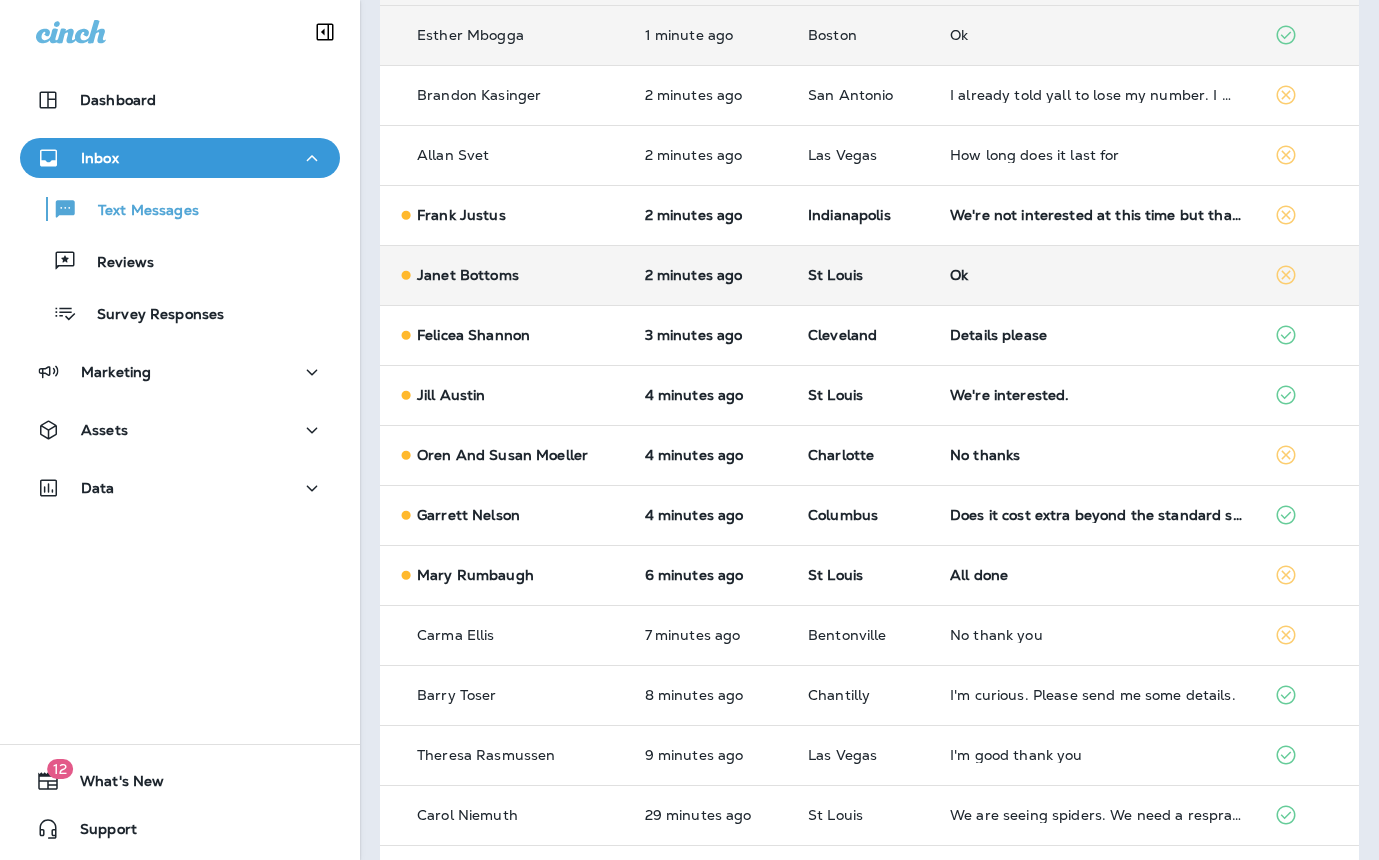 click on "Ok" at bounding box center (1096, 275) 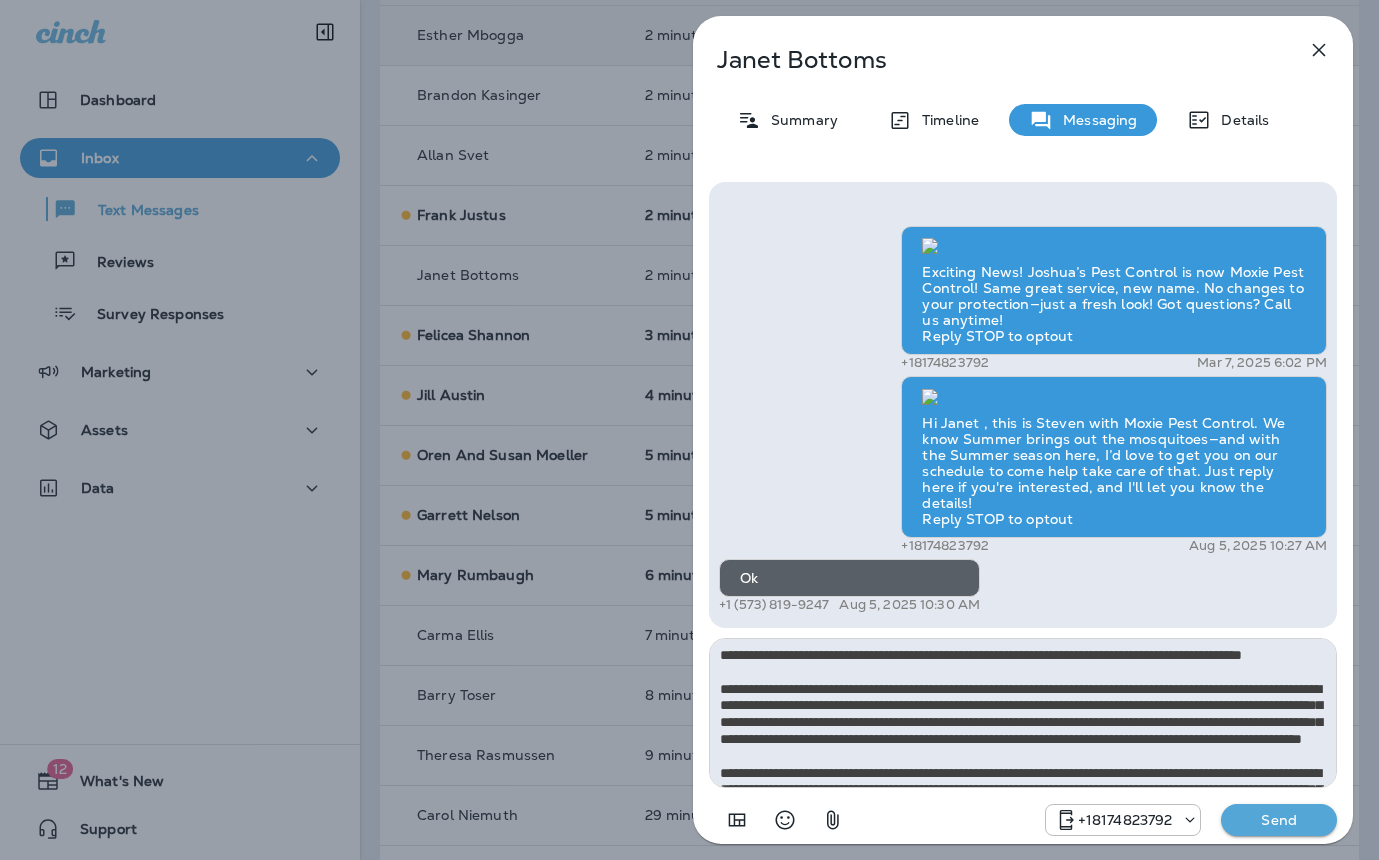 scroll, scrollTop: 128, scrollLeft: 0, axis: vertical 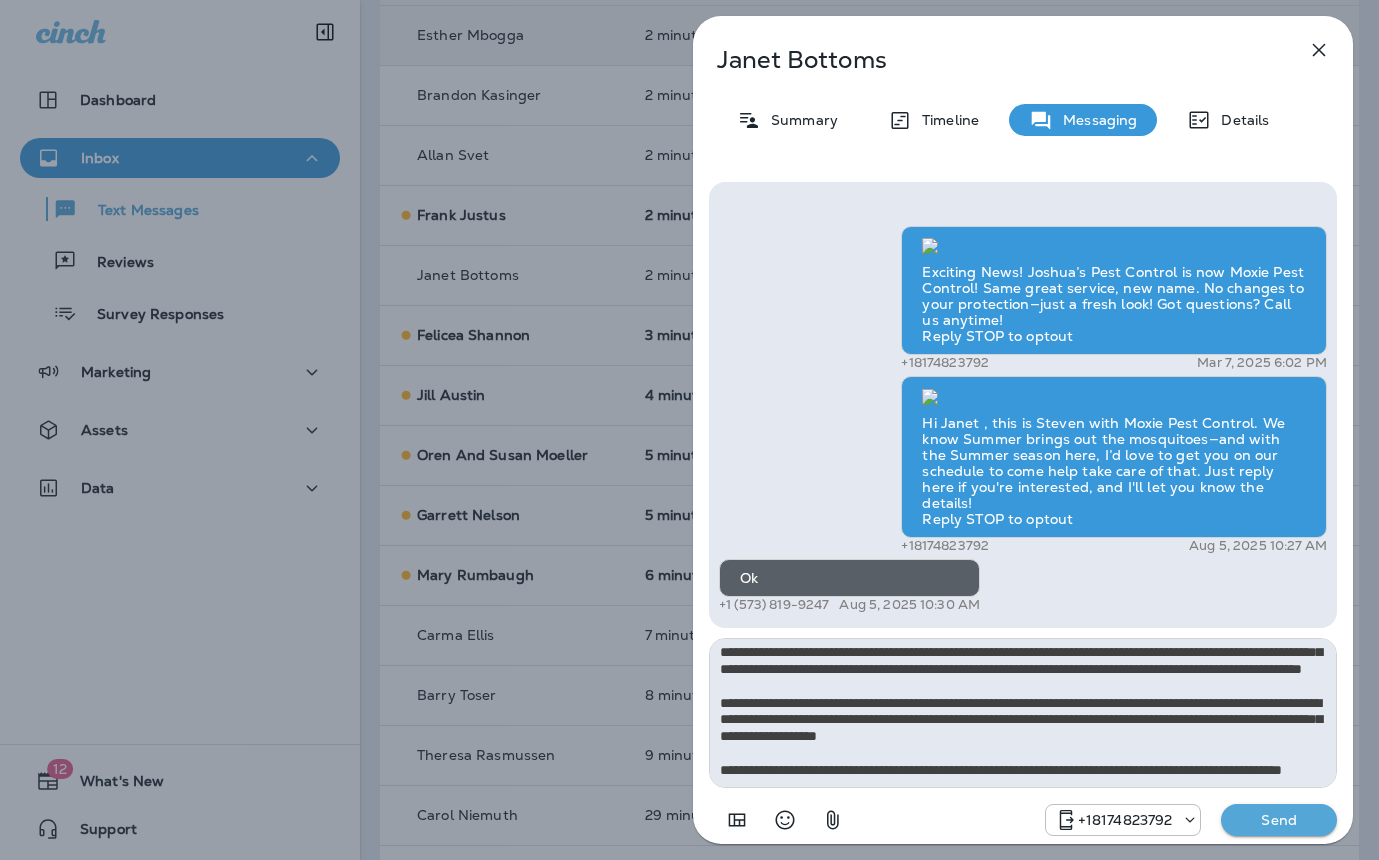 type on "**********" 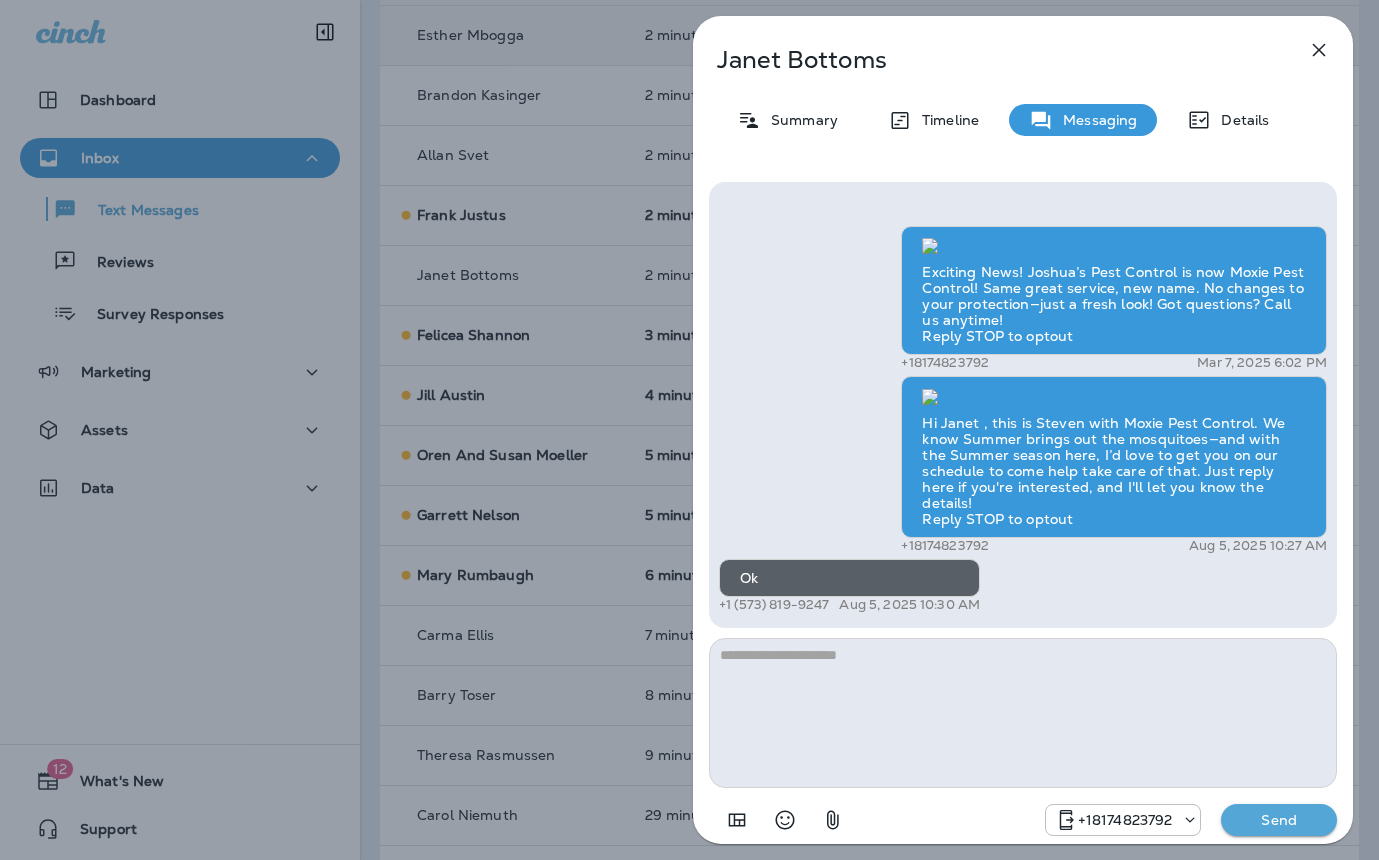 scroll, scrollTop: 0, scrollLeft: 0, axis: both 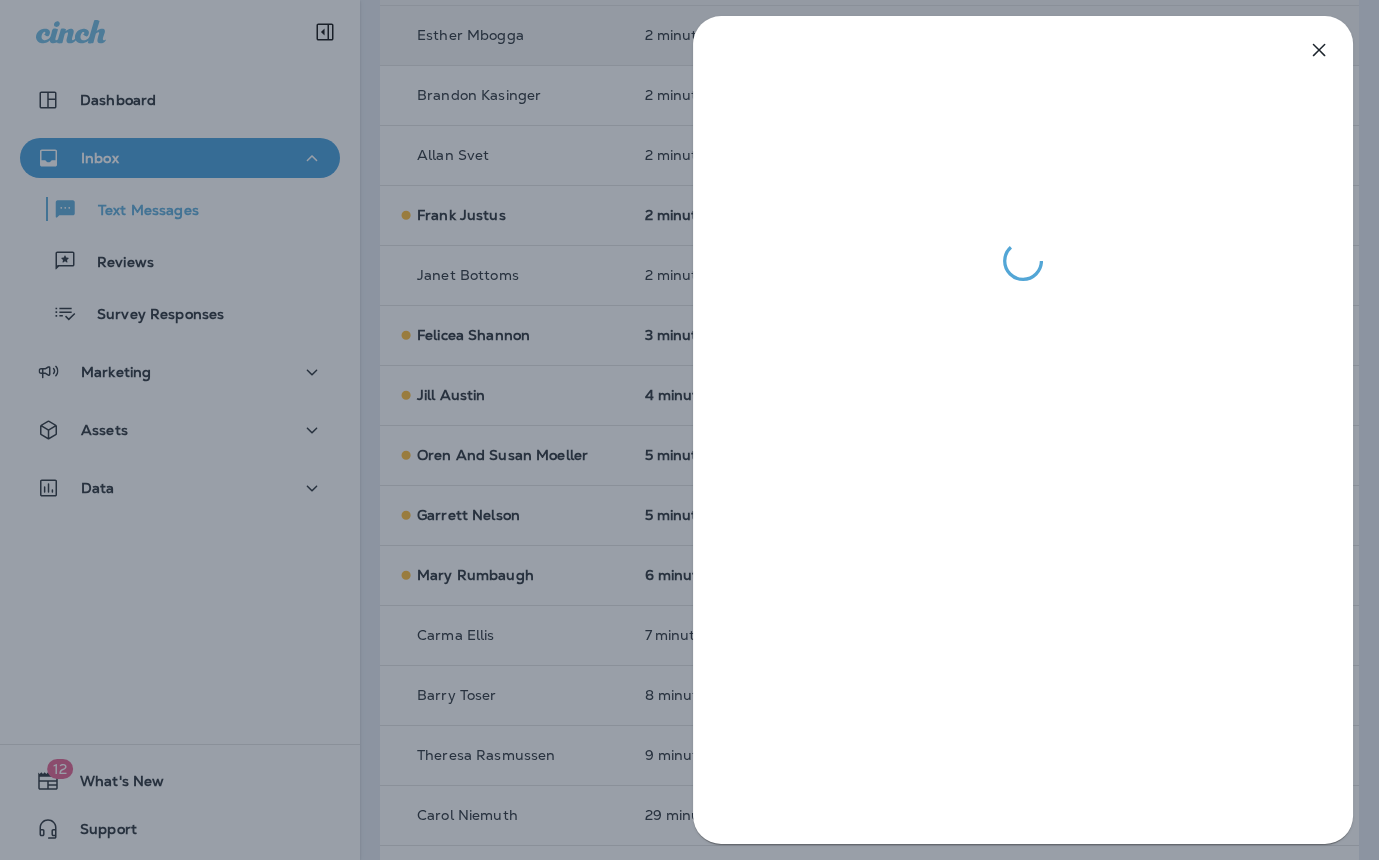 drag, startPoint x: 631, startPoint y: 546, endPoint x: 713, endPoint y: 554, distance: 82.38932 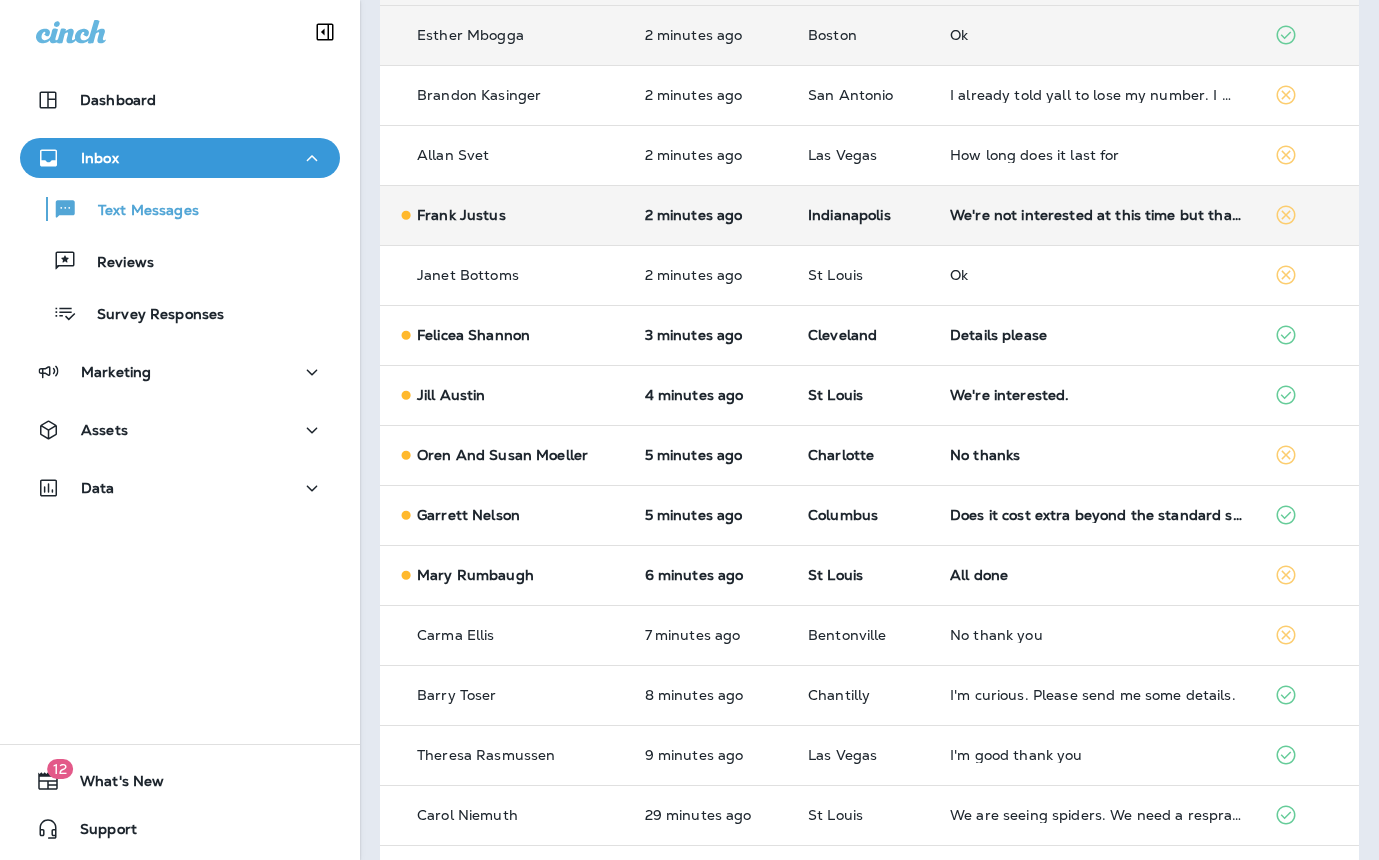 click on "We're not interested at this time but thank you." at bounding box center (1096, 215) 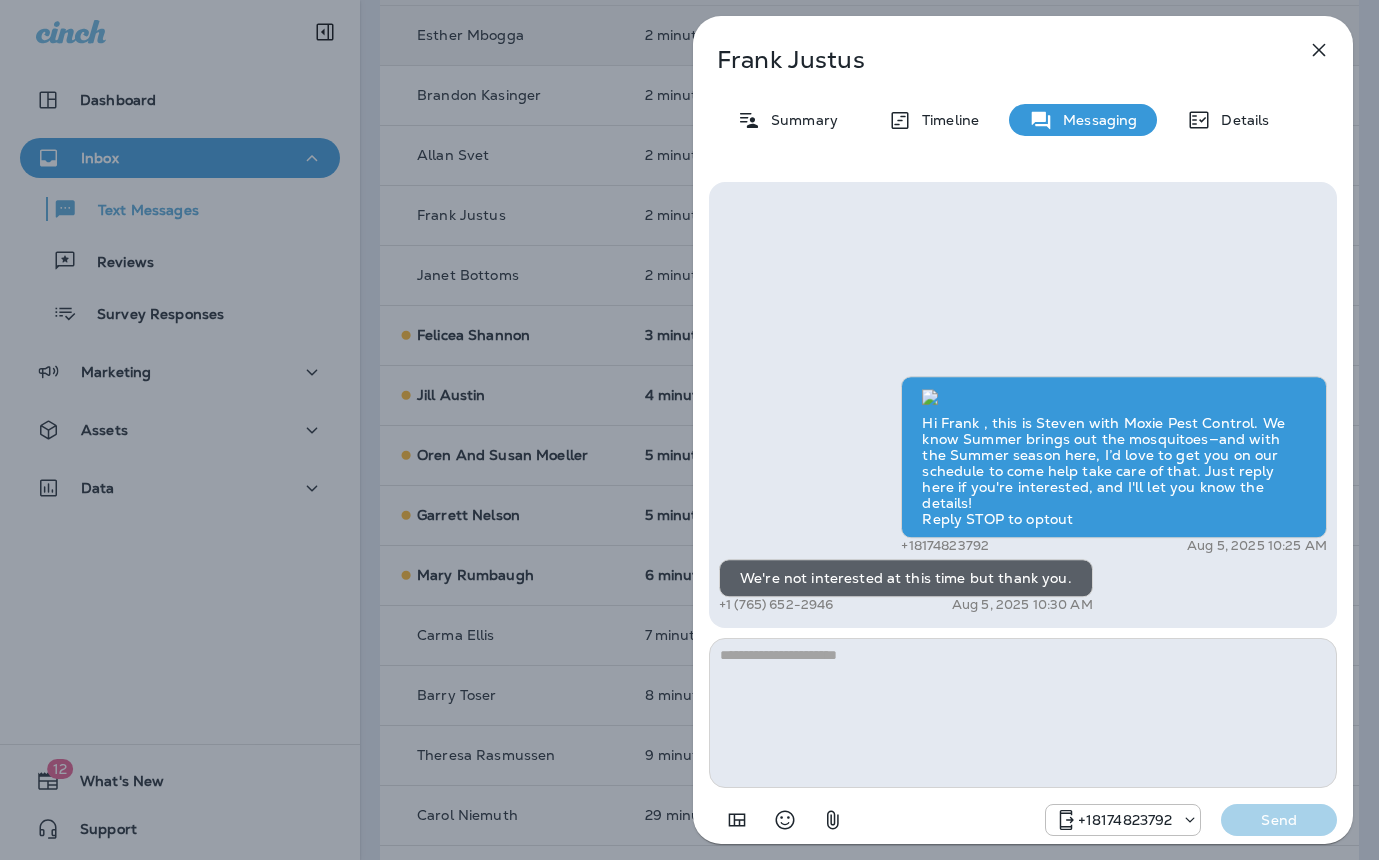 drag, startPoint x: 625, startPoint y: 542, endPoint x: 885, endPoint y: 485, distance: 266.17474 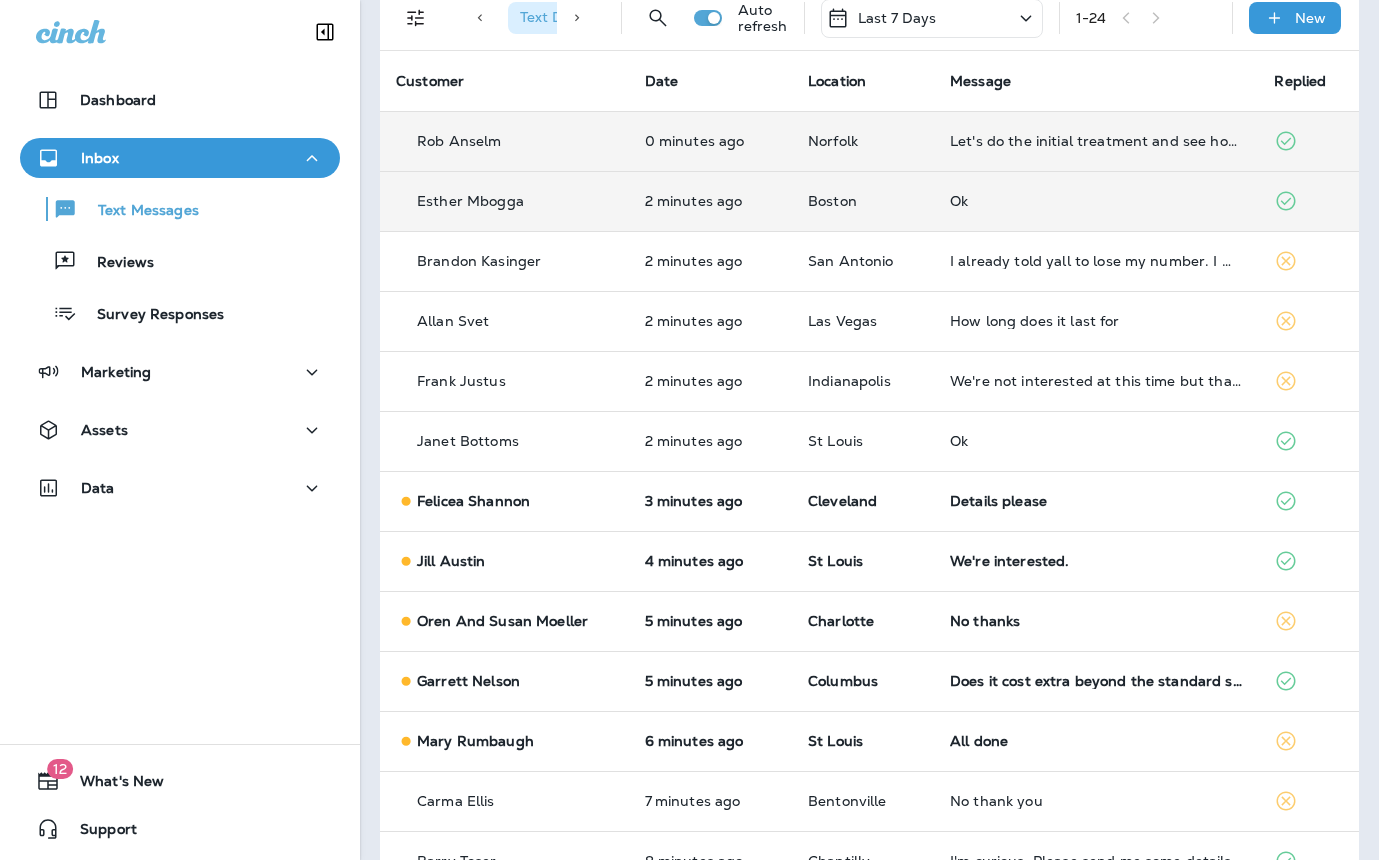 scroll, scrollTop: 0, scrollLeft: 0, axis: both 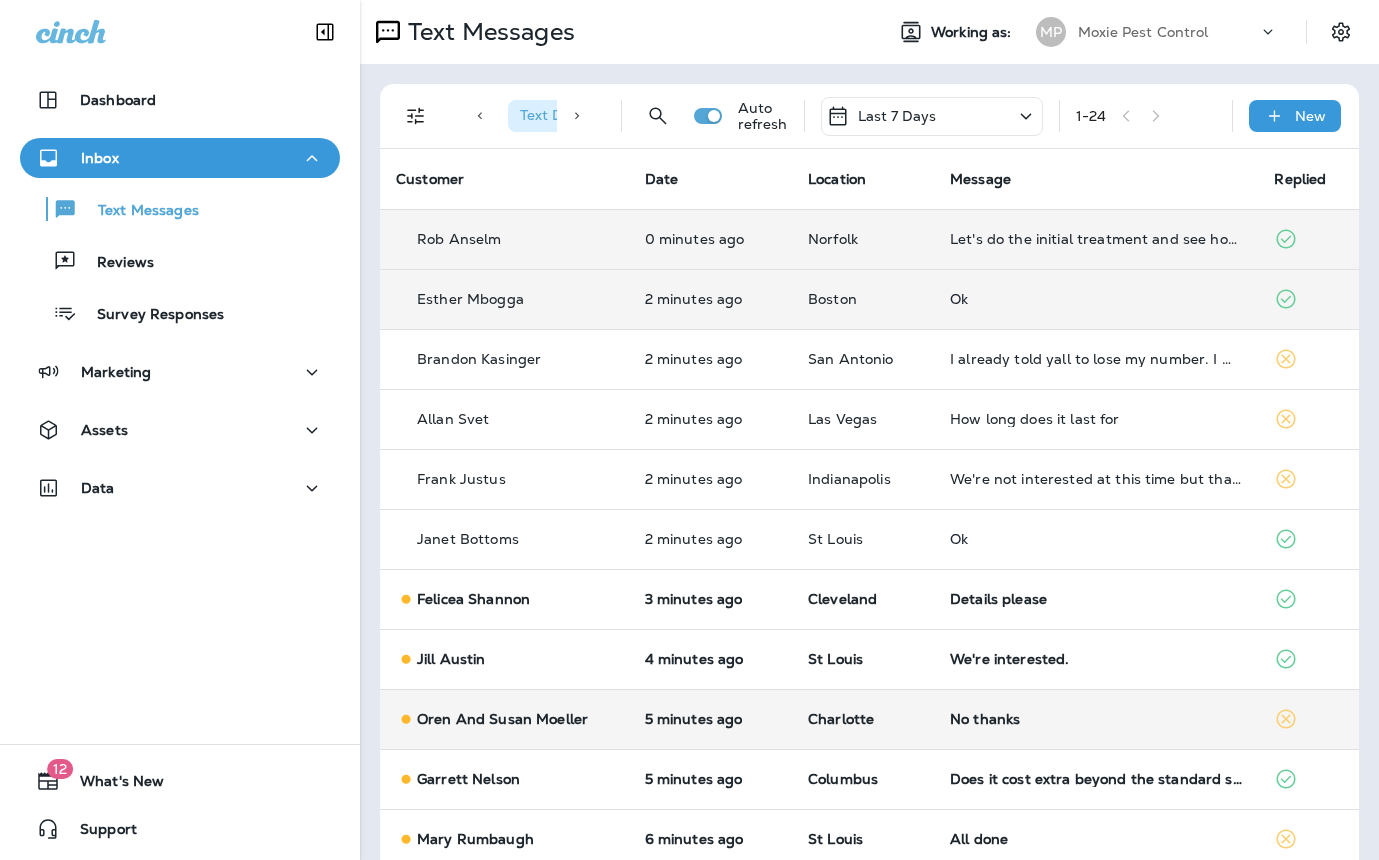 click on "No thanks" at bounding box center [1096, 719] 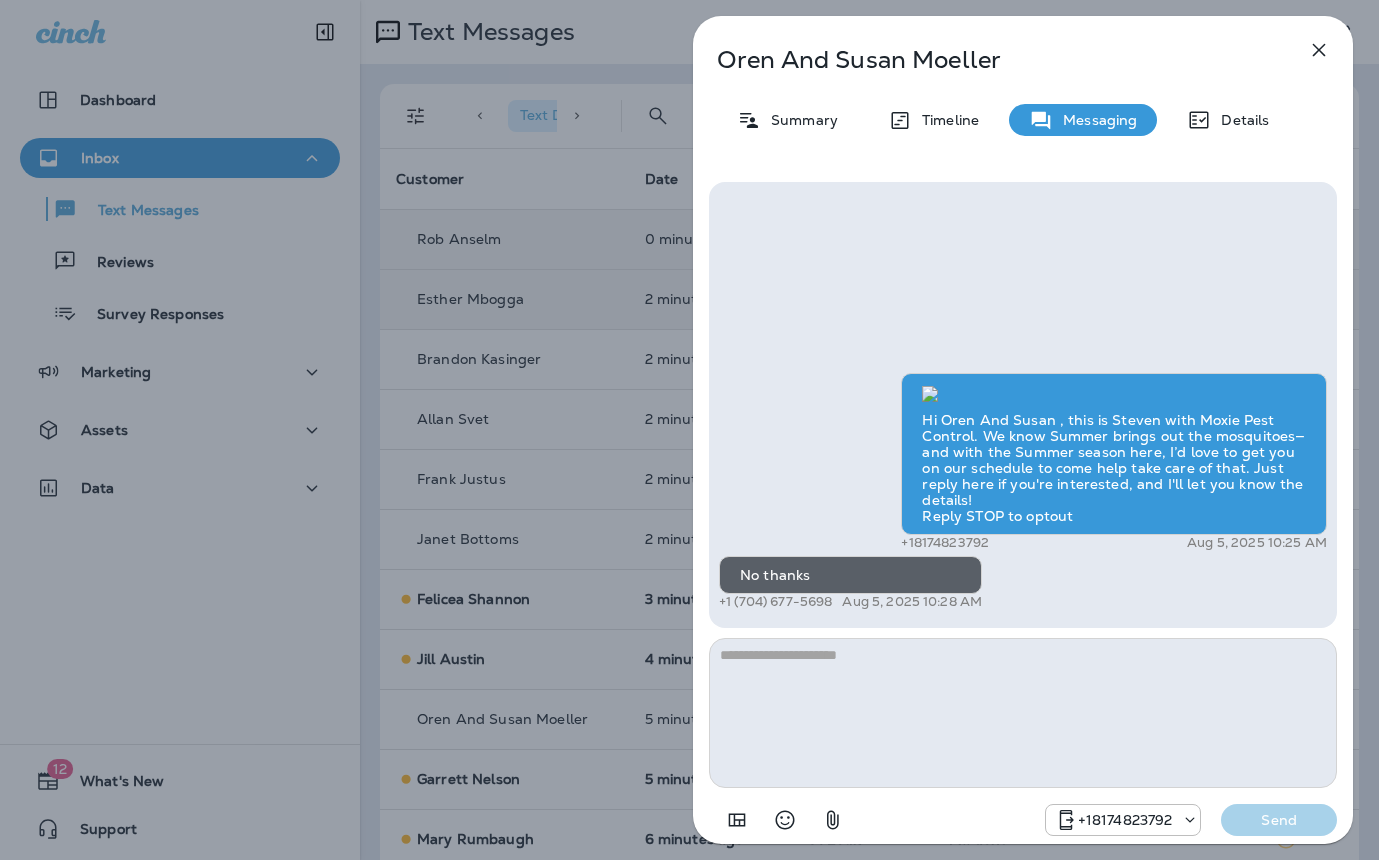 click on "Oren And Susan   Moeller Summary   Timeline   Messaging   Details   Hi Oren And Susan , this is Steven with Moxie Pest Control. We know Summer brings out the mosquitoes—and with the Summer season here, I’d love to get you on our schedule to come help take care of that. Just reply here if you're interested, and I'll let you know the details!
Reply STOP to optout +18174823792 Aug 5, 2025 10:25 AM No thanks +1 (704) 677-5698 Aug 5, 2025 10:28 AM +18174823792 Send" at bounding box center [689, 430] 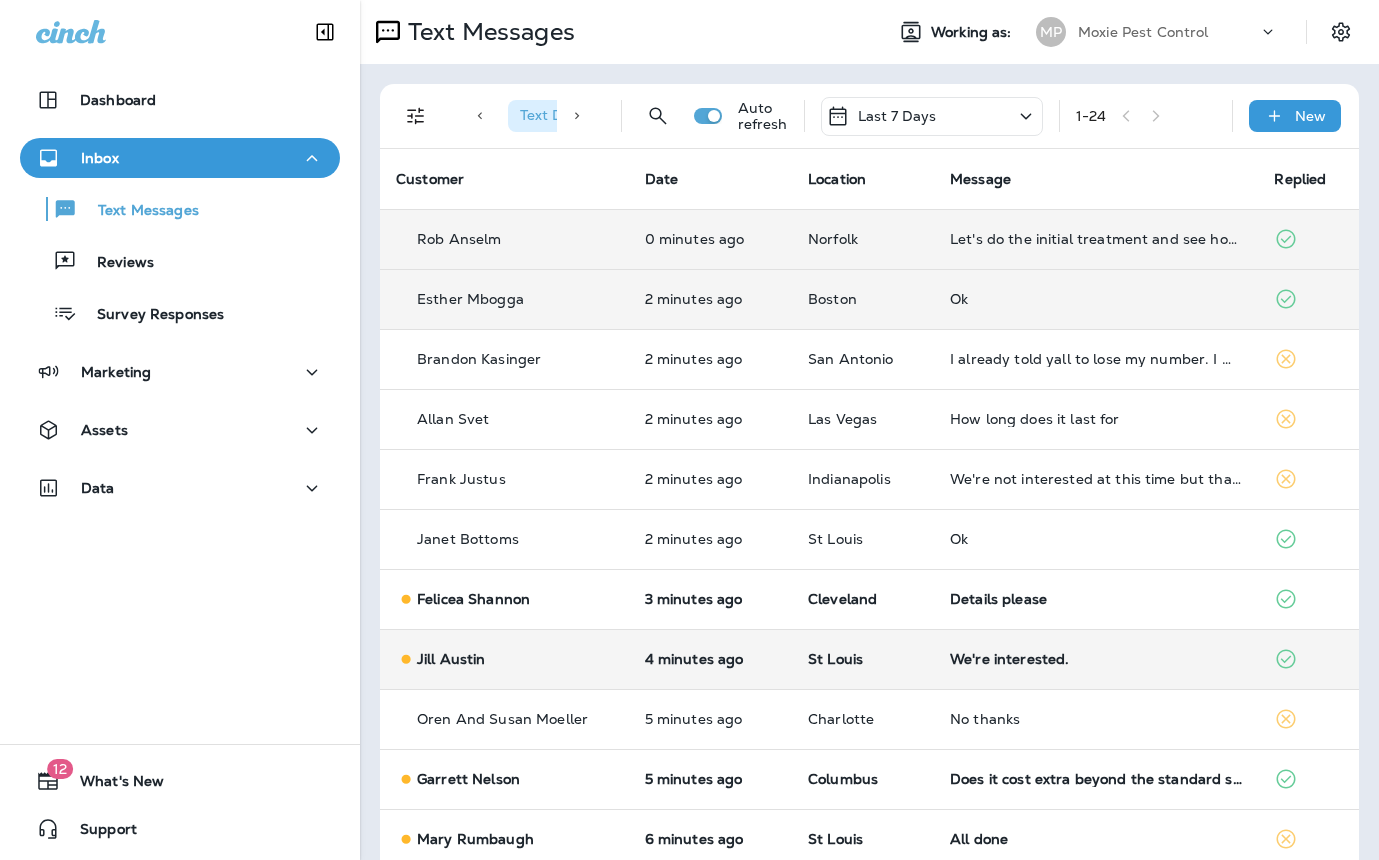 click on "We're interested." at bounding box center (1096, 659) 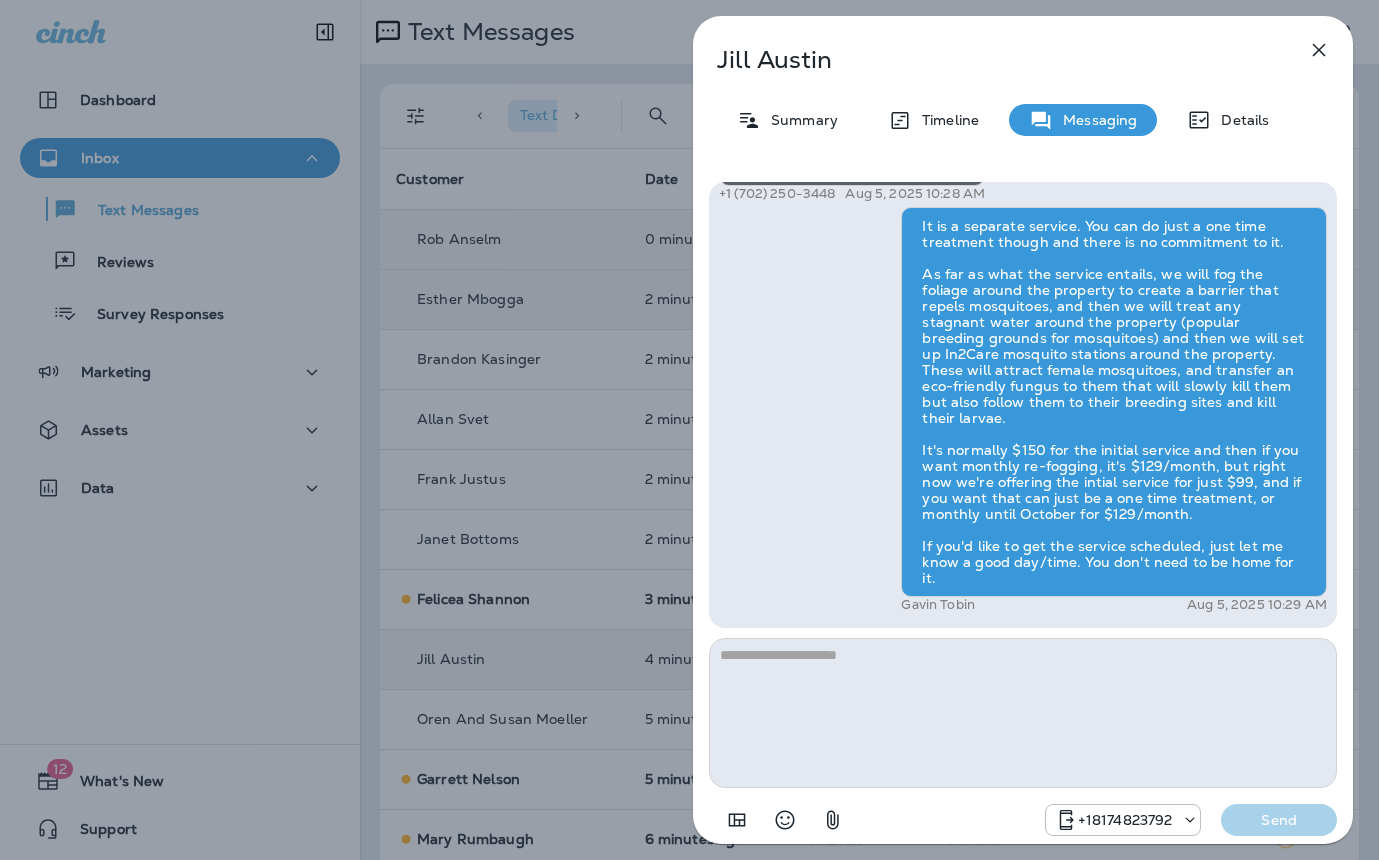 click on "Jill   Austin Summary   Timeline   Messaging   Details   Exciting News! Joshua’s Pest Control is now Moxie Pest Control! Same great service, new name. No changes to your protection—just a fresh look! Got questions? Call us anytime!
Reply STOP to optout +18174823792 Mar 8, 2025 12:38 AM Hi Jill , this is Steven with Moxie Pest Control. We know Summer brings out the mosquitoes—and with the Summer season here, I’d love to get you on our schedule to come help take care of that. Just reply here if you're interested, and I'll let you know the details!
Reply STOP to optout +18174823792 Aug 5, 2025 10:25 AM We're interested. +1 (702) 250-3448 Aug 5, 2025 10:28 AM Gavin Tobin Aug 5, 2025 10:29 AM +18174823792 Send" at bounding box center [689, 430] 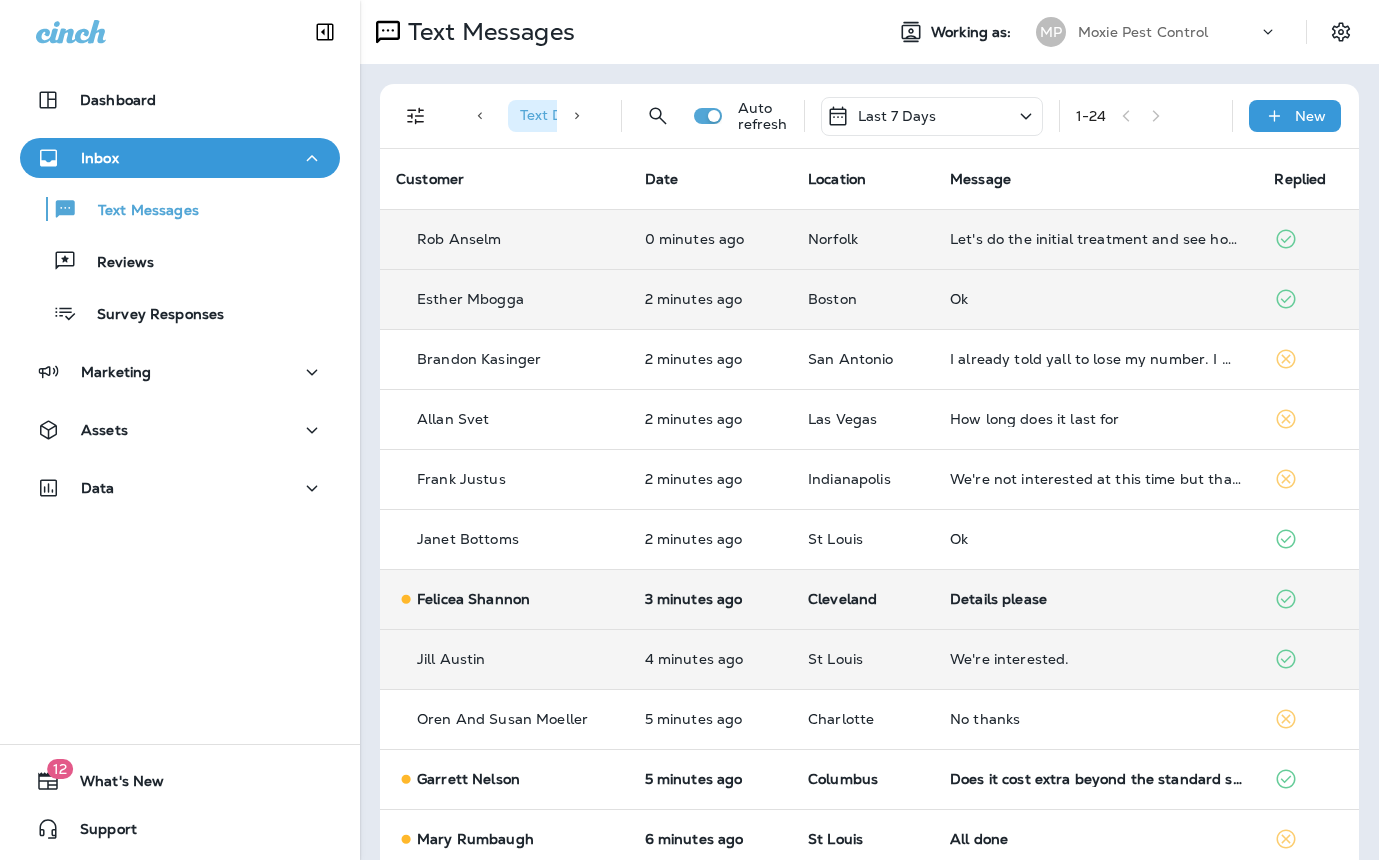 click on "Details please" at bounding box center (1096, 599) 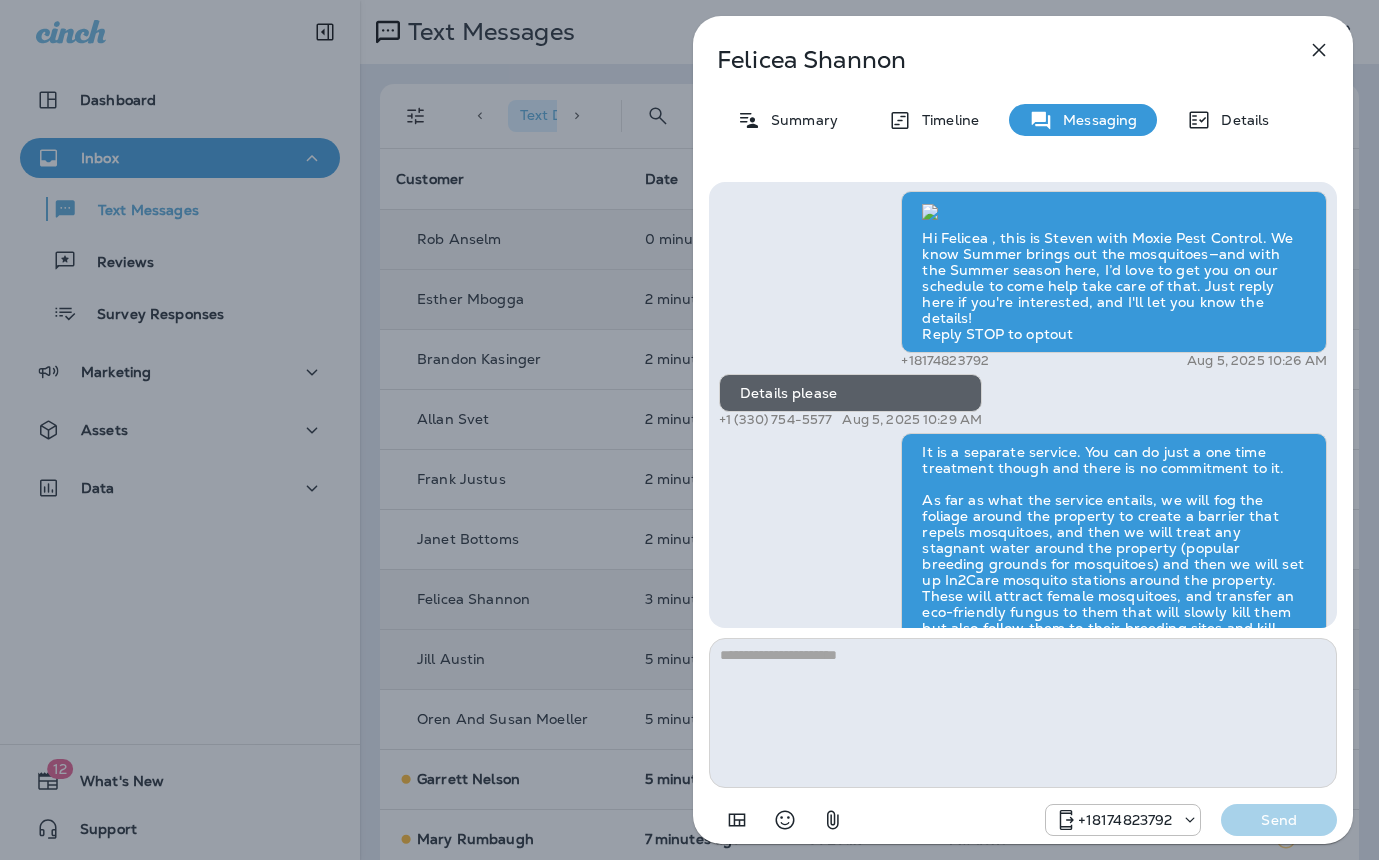 scroll, scrollTop: -1691, scrollLeft: 0, axis: vertical 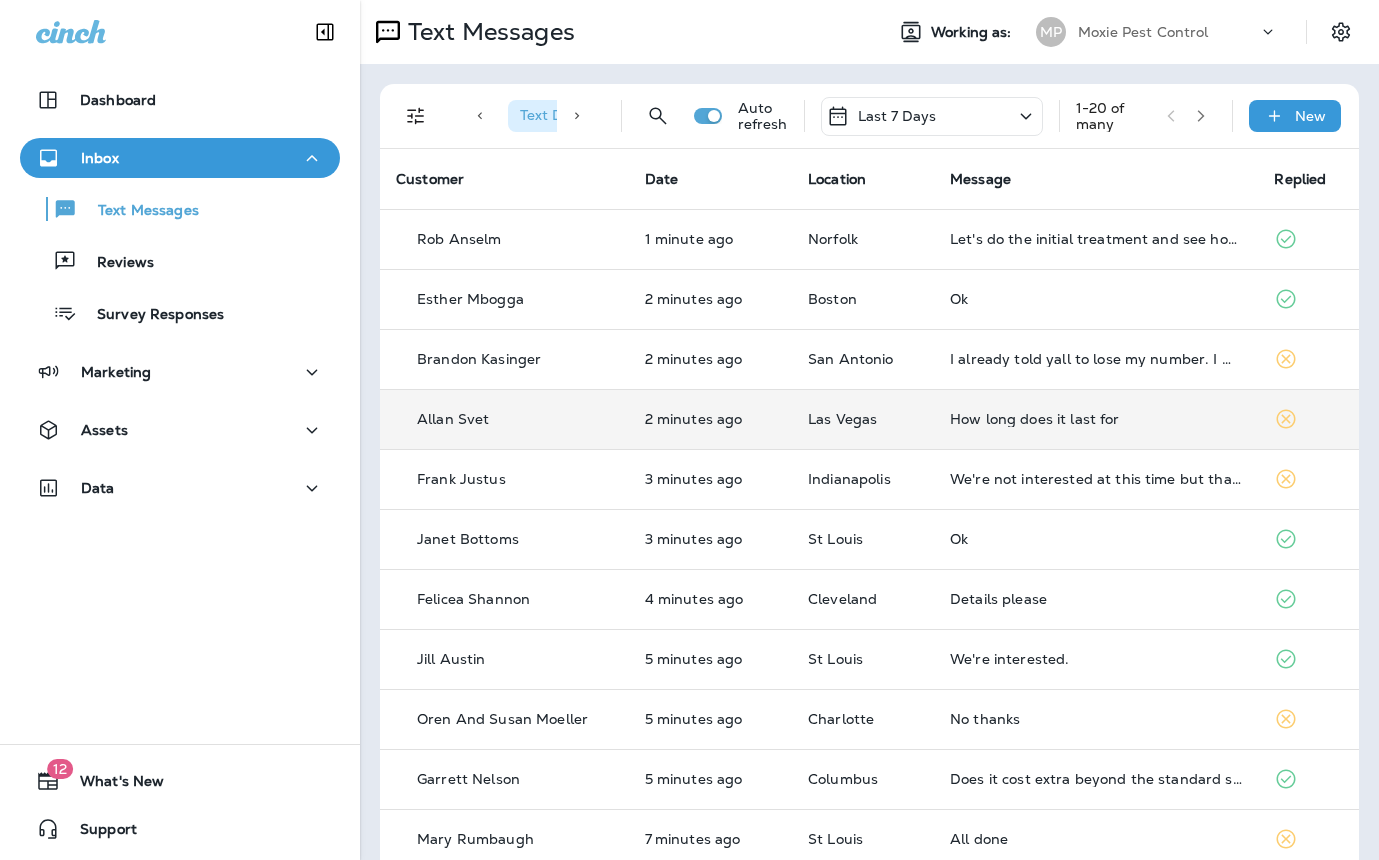 click on "How long does it last for" at bounding box center [1096, 419] 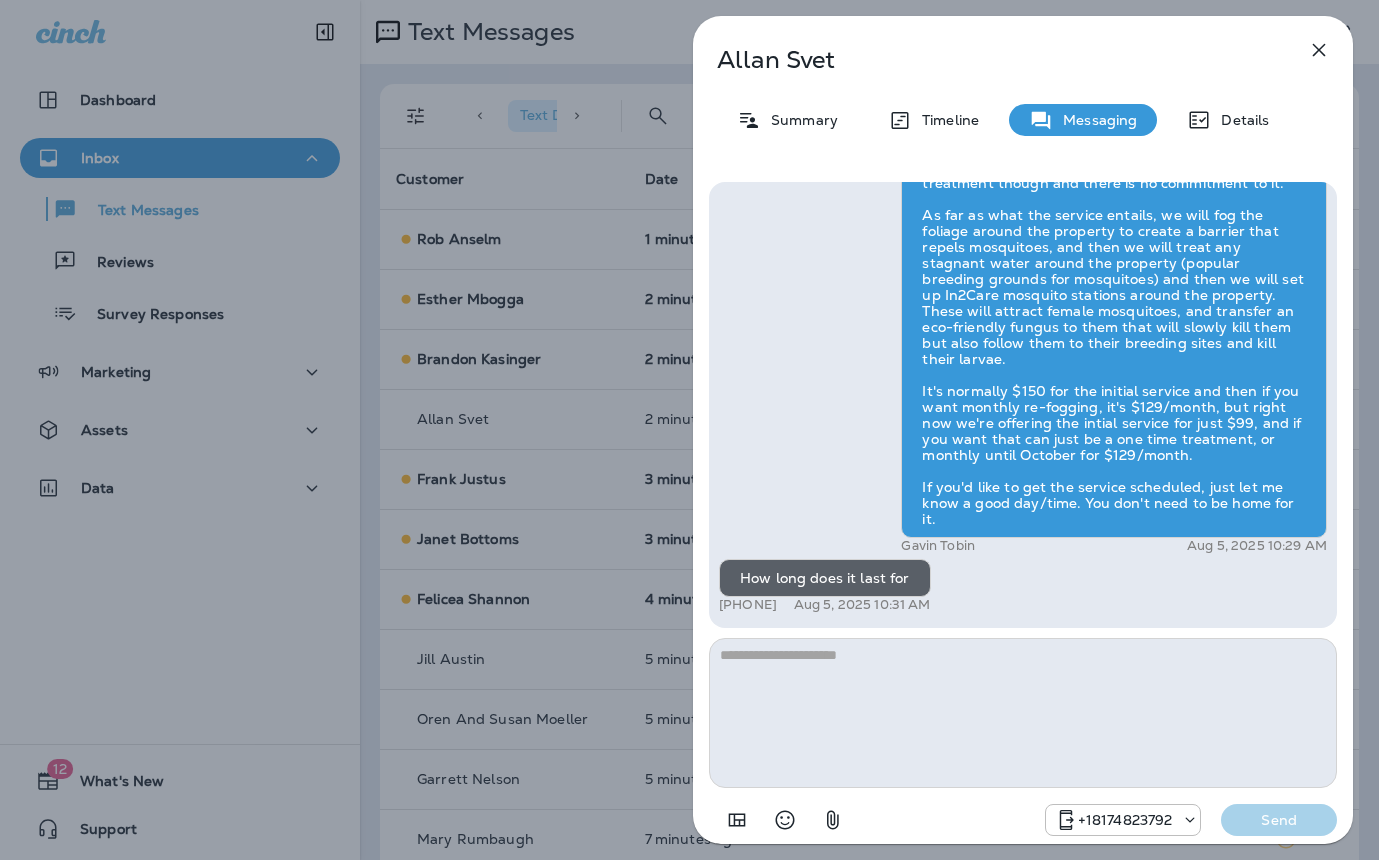 click at bounding box center (1023, 713) 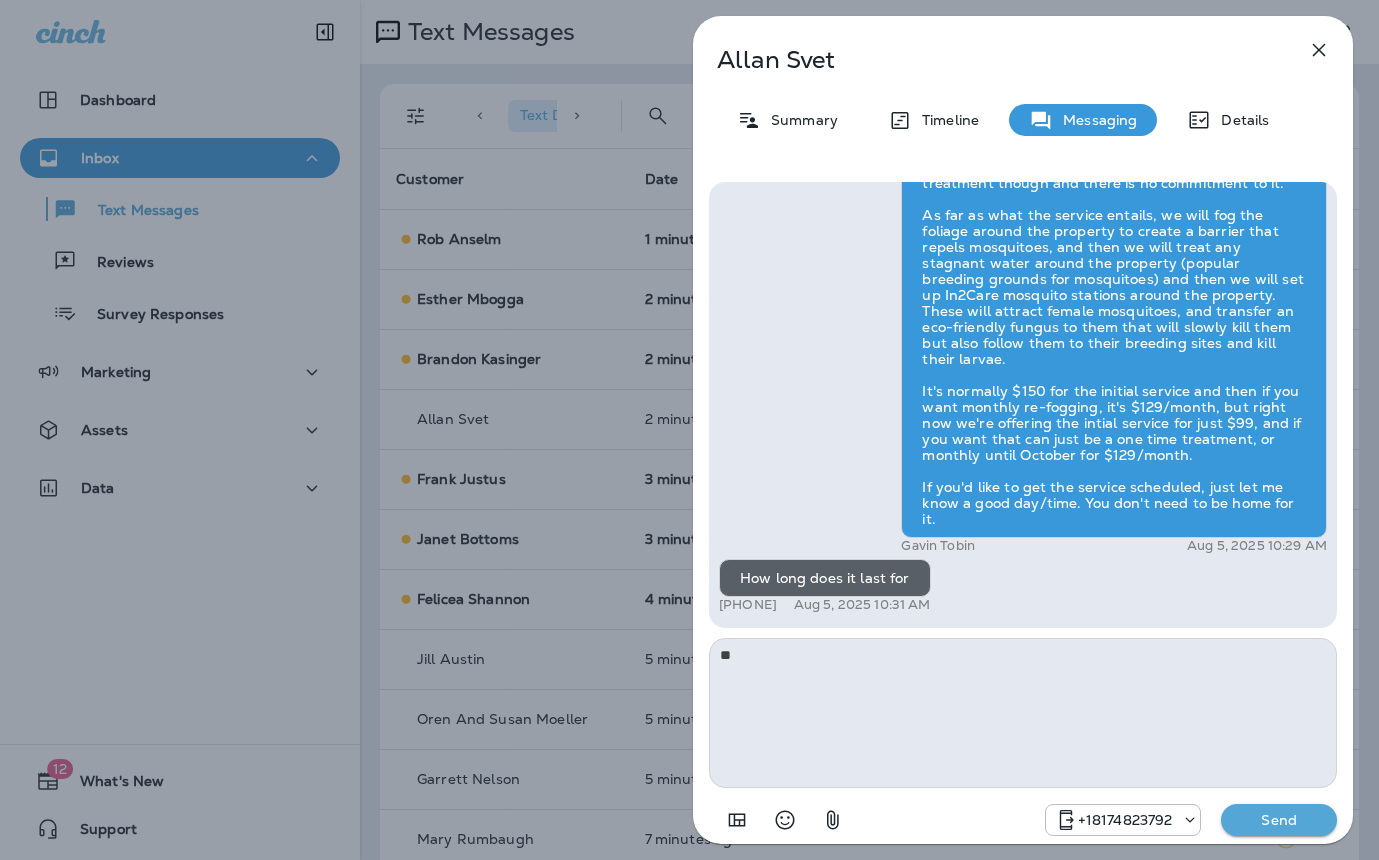type on "*" 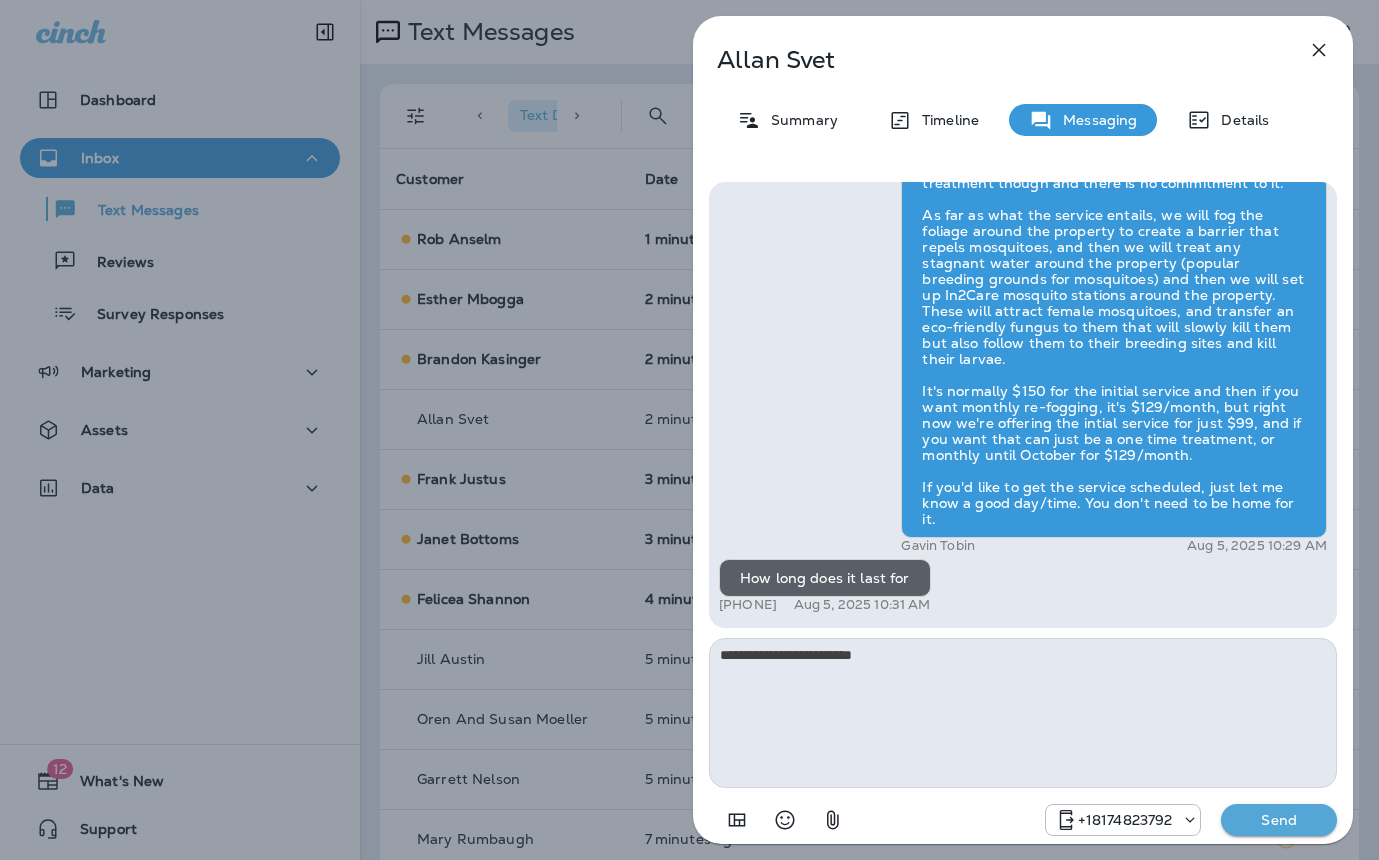 type on "**********" 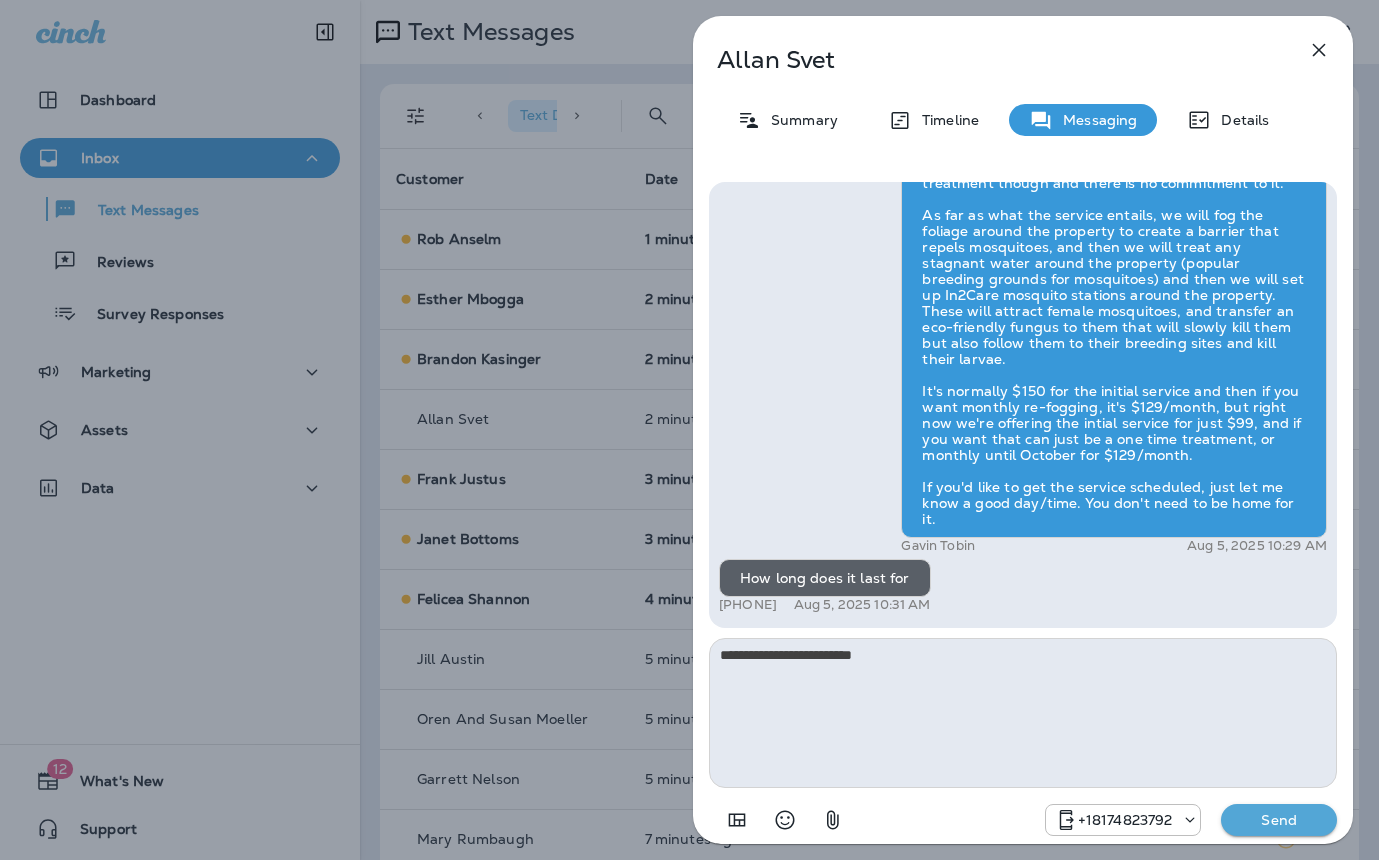 type 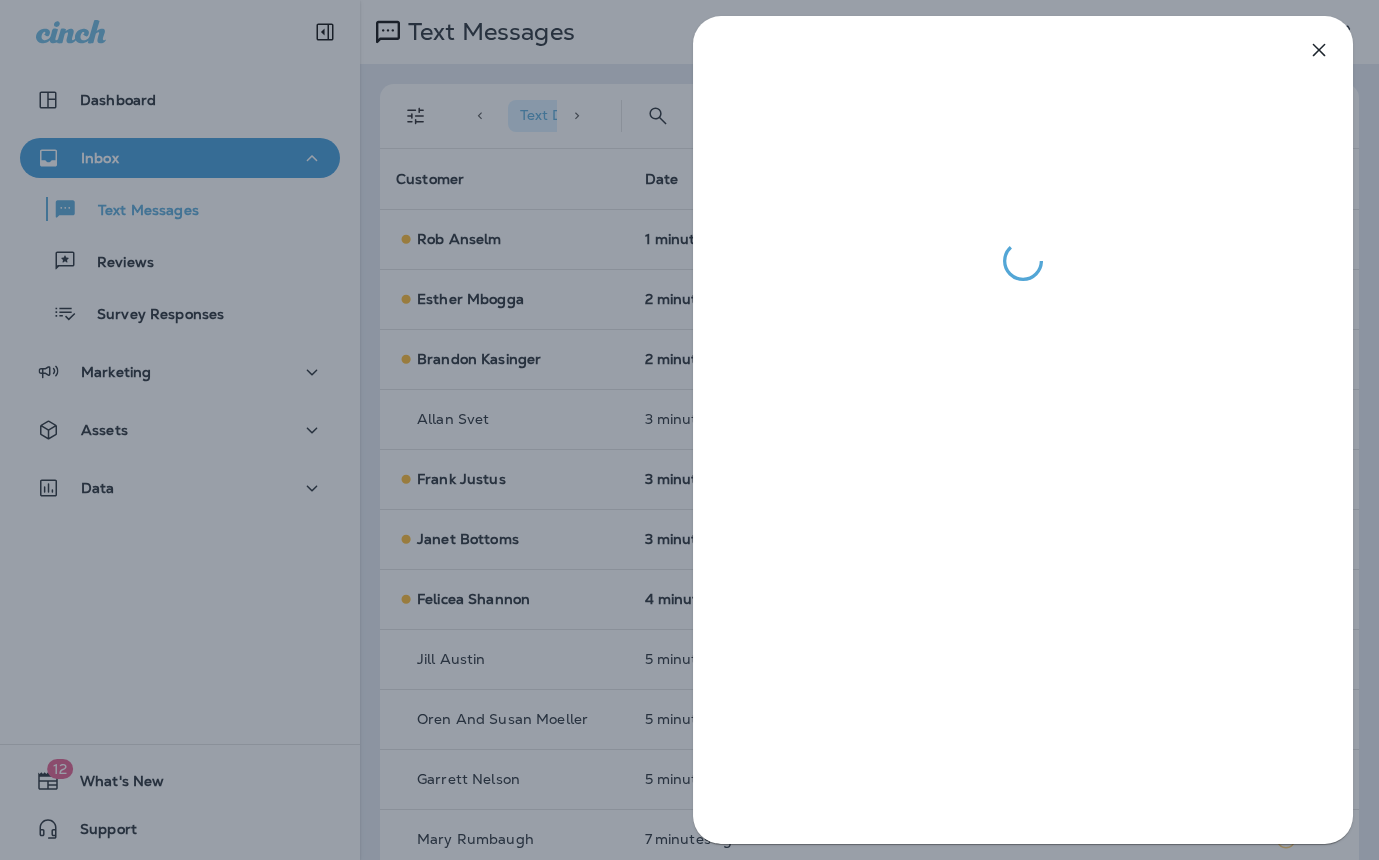 click at bounding box center (689, 430) 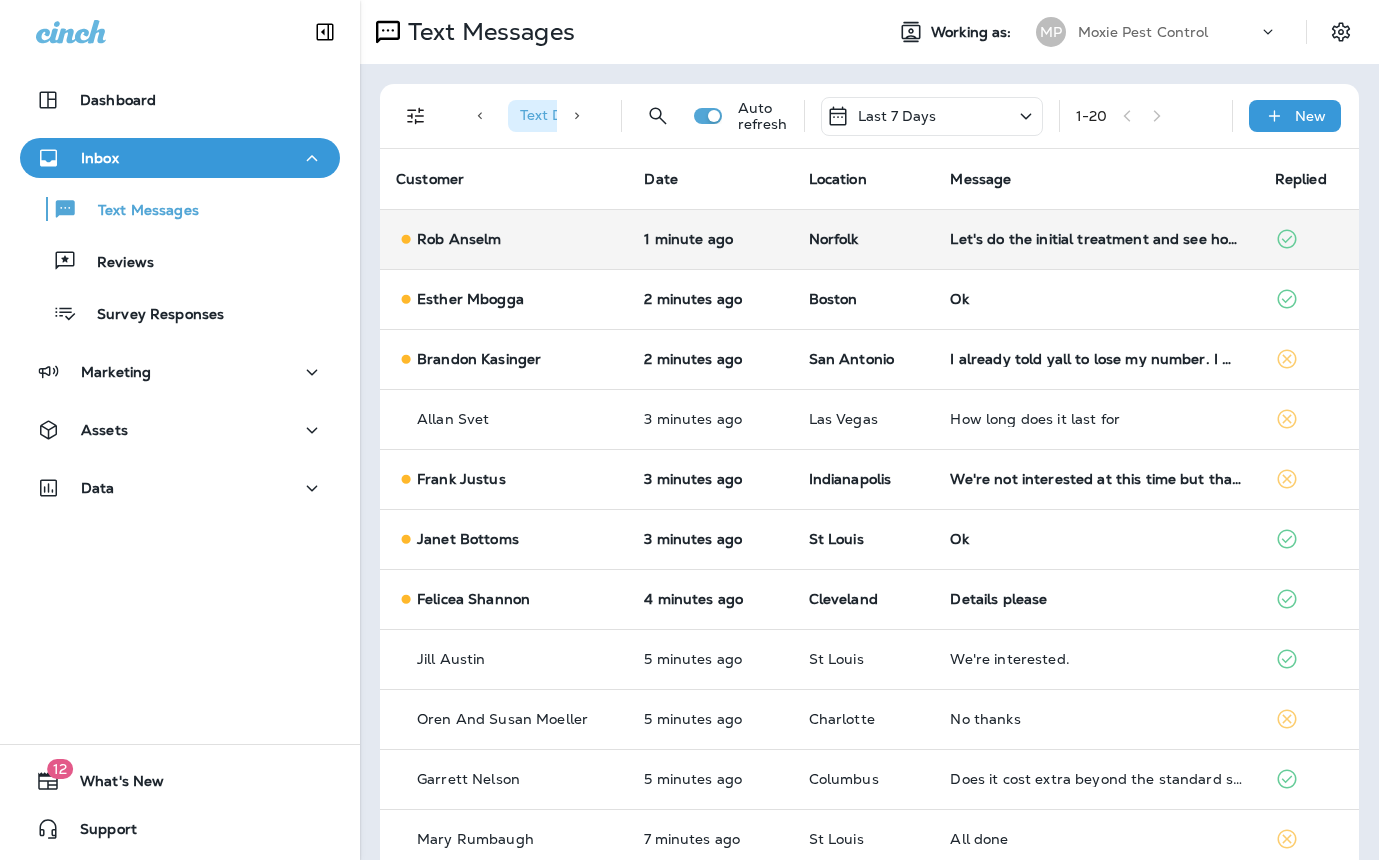 click on "Let's do the initial treatment and see how that goes" at bounding box center [1096, 239] 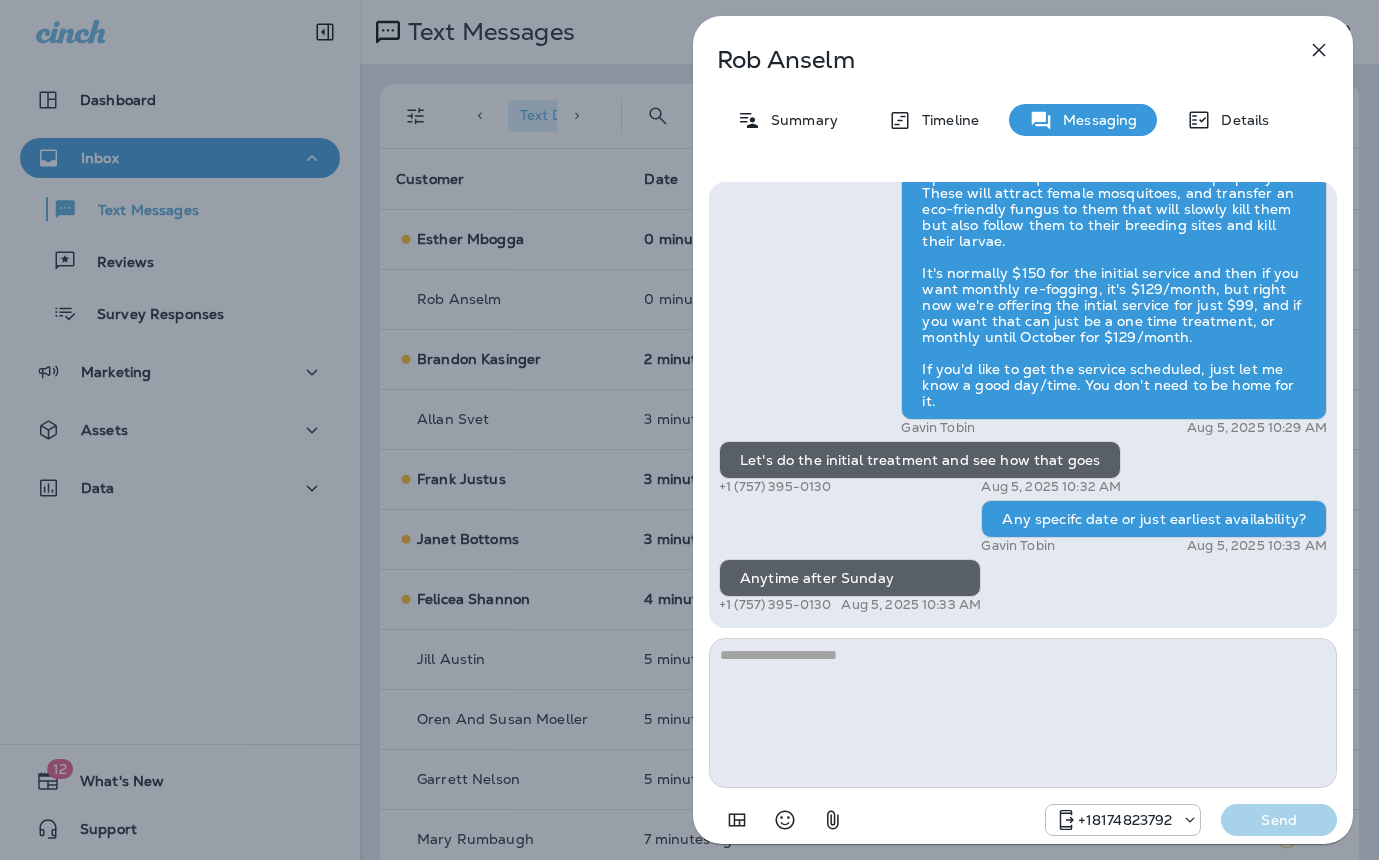 click at bounding box center [1023, 713] 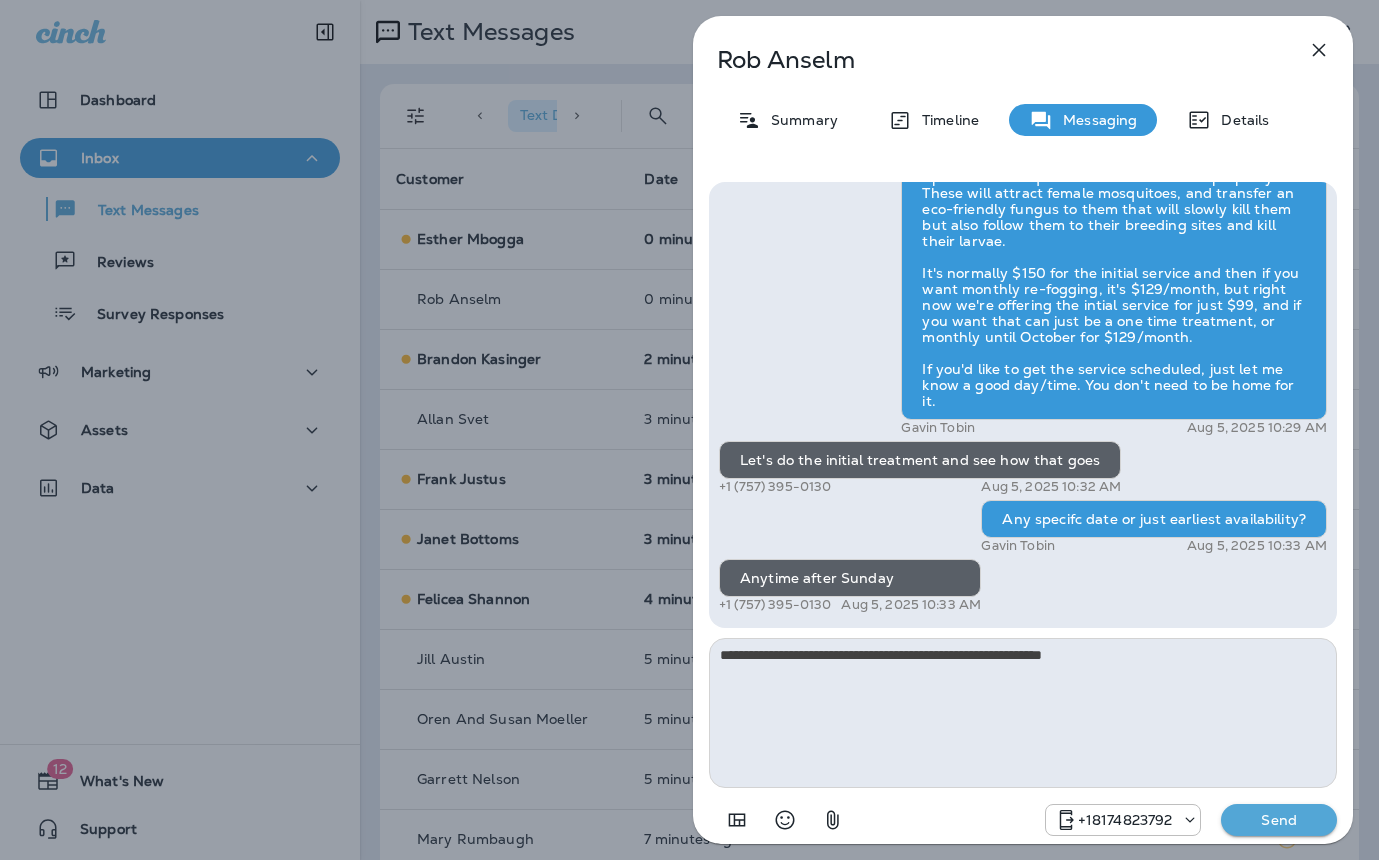 type on "**********" 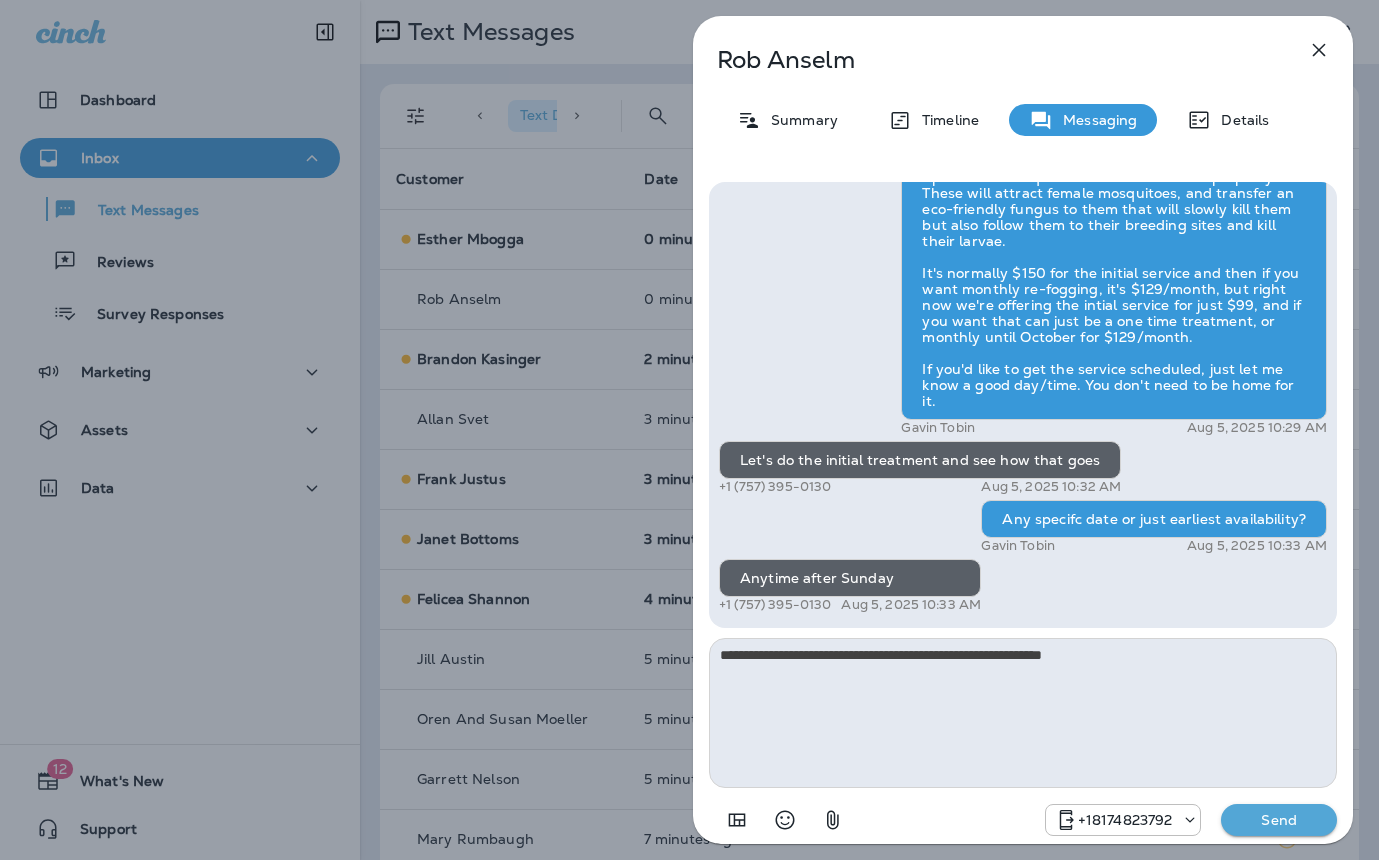 type 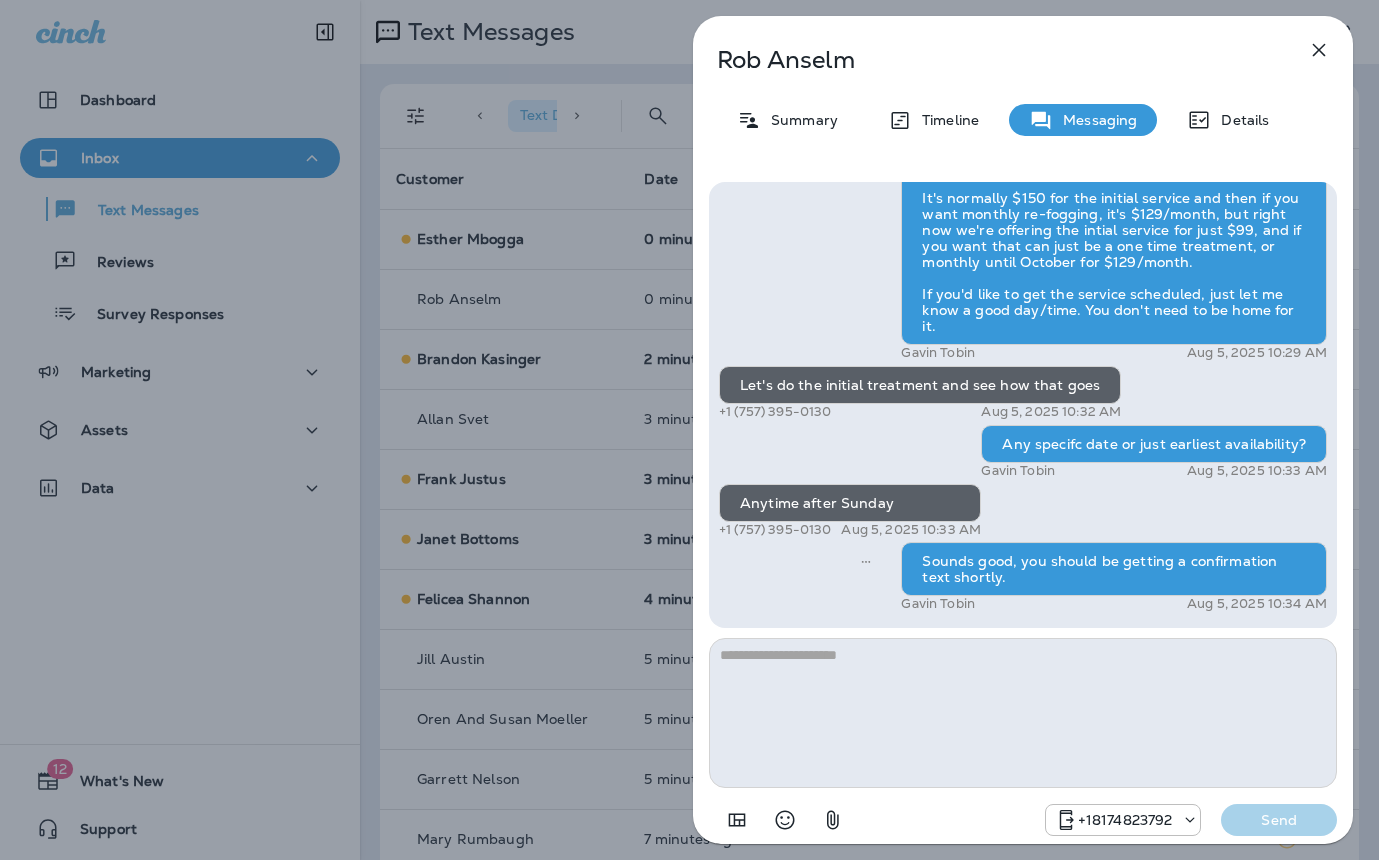 click on "[FIRST] [LAST] Summary Timeline Messaging Details Hi [FIRST] , this is Steven with Moxie Pest Control. We know Summer brings out the mosquitoes—and with the Summer season here, I’d love to get you on our schedule to come help take care of that. Just reply here if you're interested, and I'll let you know the details!
Reply STOP to optout [PHONE] [MONTH] [DAY], [YEAR] [TIME] [AM/PM] Give me the deets [PHONE] [MONTH] [DAY], [YEAR] [TIME] [AM/PM] [FIRST] [LAST] [MONTH] [DAY], [YEAR] [TIME] [AM/PM] Let's do the initial treatment and see how that goes [PHONE] [MONTH] [DAY], [YEAR] [TIME] [AM/PM] Any specifc date or just earliest availability? [FIRST] [LAST] [MONTH] [DAY], [YEAR] [TIME] [AM/PM] Anytime after Sunday [PHONE] [MONTH] [DAY], [YEAR] [TIME] [AM/PM] Sounds good, you should be getting a confirmation text shortly. [FIRST] [LAST] [MONTH] [DAY], [YEAR] [TIME] [AM/PM] [PHONE] Send" at bounding box center (689, 430) 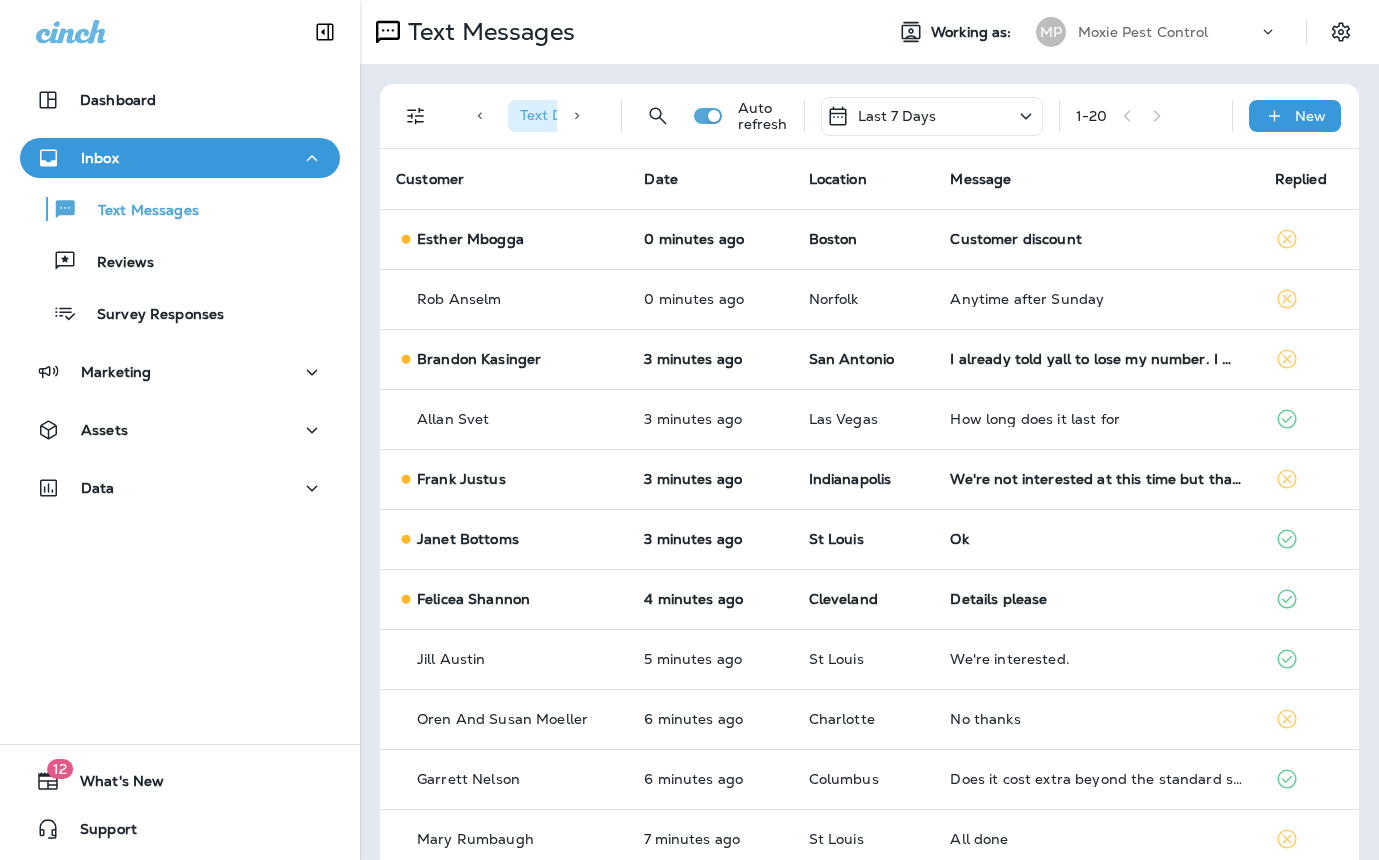 click on "Customer discount" at bounding box center [1096, 239] 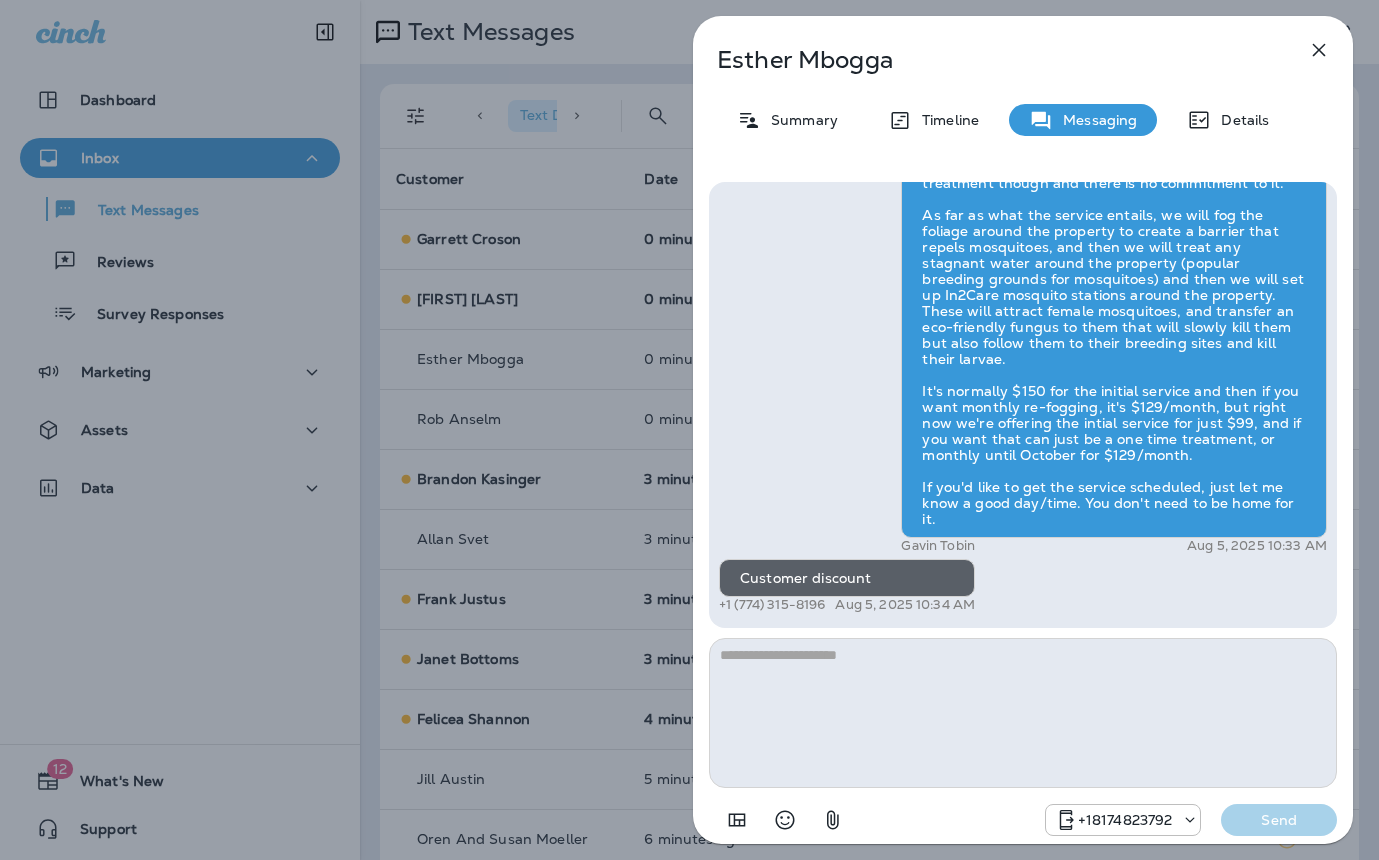 click on "[FIRST] [LAST] Summary Timeline Messaging Details Hi [FIRST] , this is Steven with Moxie Pest Control. We know Summer brings out the mosquitoes—and with the Summer season here, I’d love to get you on our schedule to come help take care of that. Just reply here if you're interested, and I'll let you know the details!
Reply STOP to optout [PHONE] [MONTH] [DAY], [YEAR] [TIME] [AM/PM] Ok [PHONE] [MONTH] [DAY], [YEAR] [TIME] [AM/PM] [FIRST] [LAST] [MONTH] [DAY], [YEAR] [TIME] [AM/PM] Customer discount [PHONE] [MONTH] [DAY], [YEAR] [TIME] [AM/PM] [PHONE] Send" at bounding box center [689, 430] 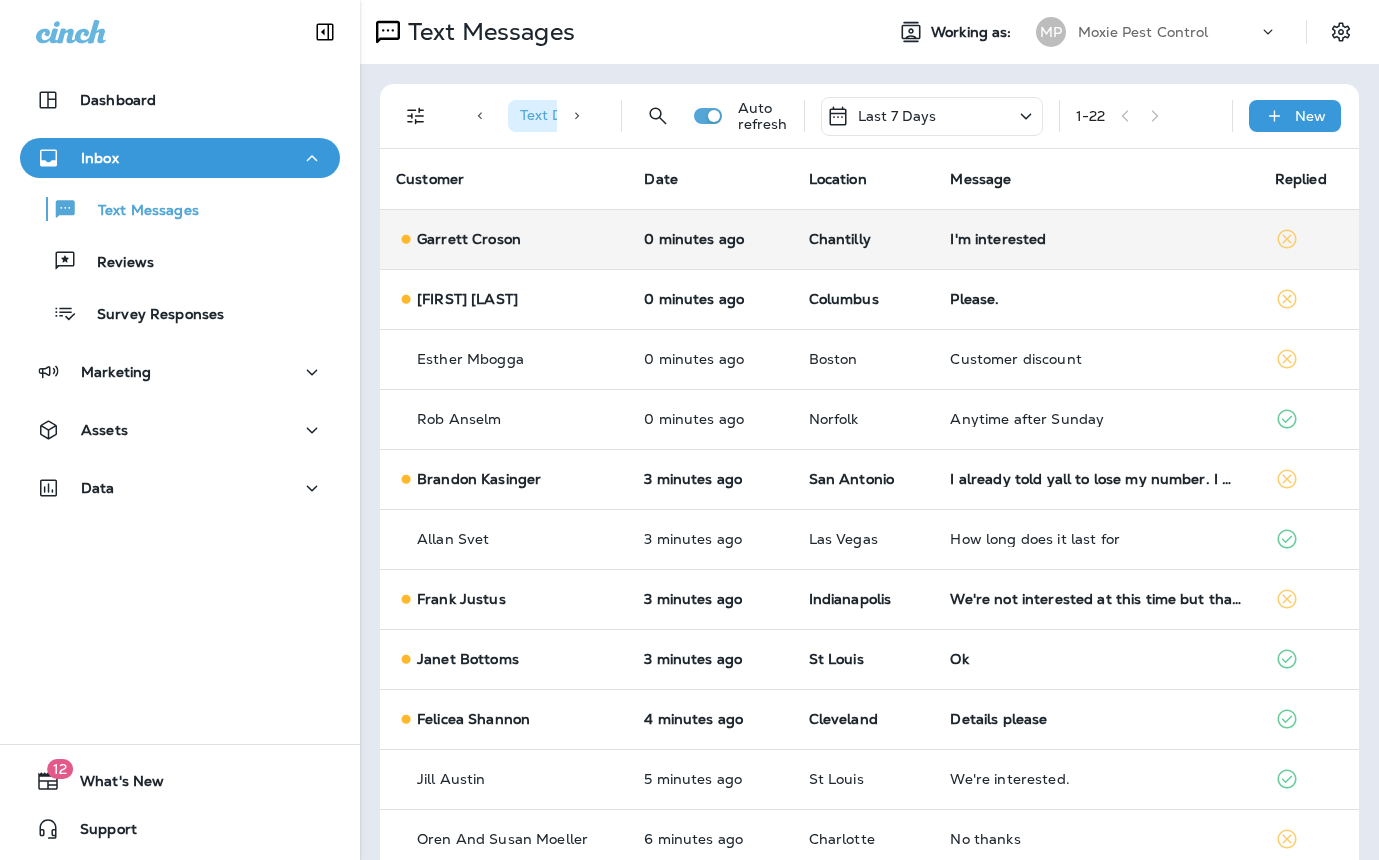 click on "I'm interested" at bounding box center (1096, 239) 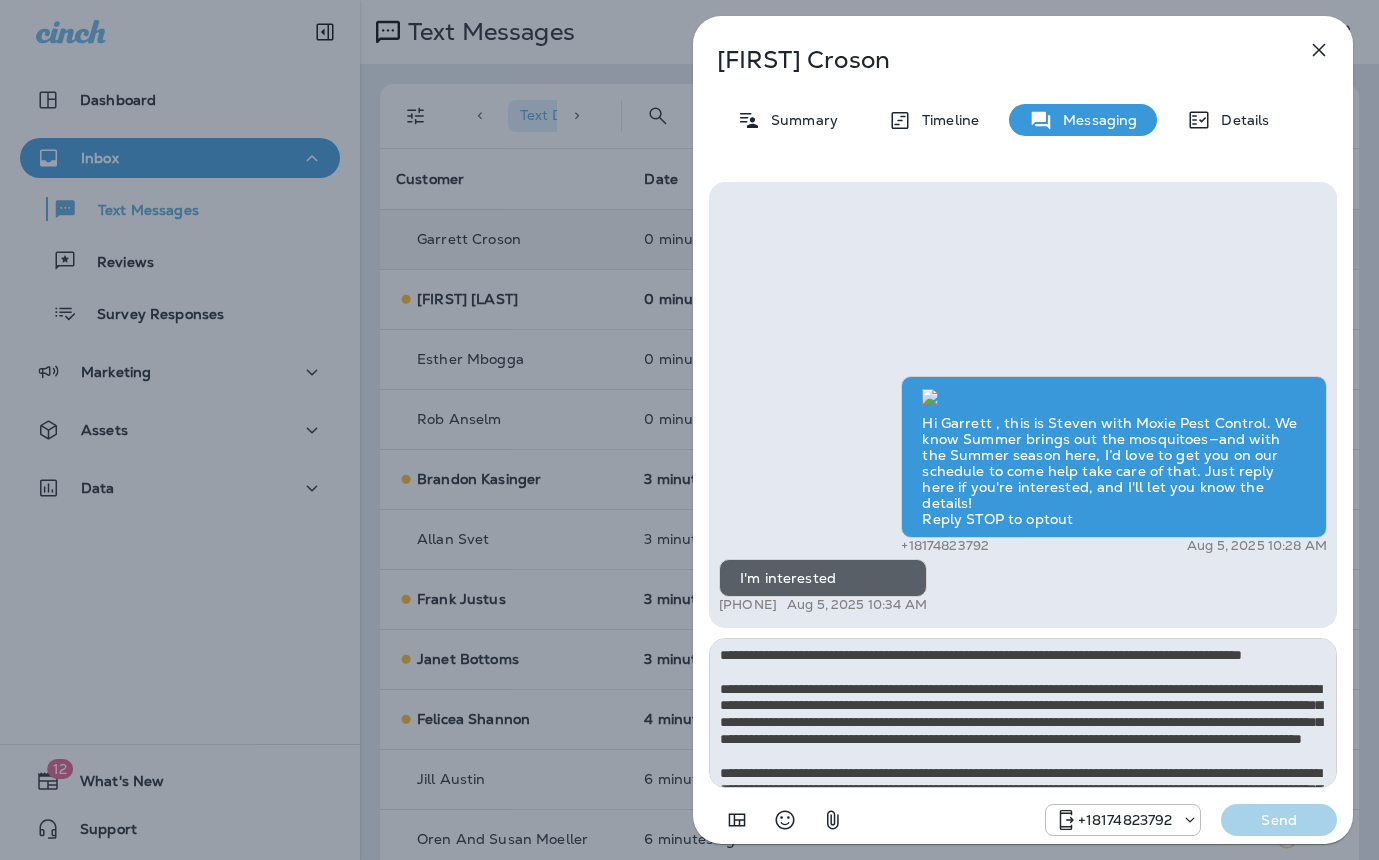 scroll, scrollTop: 128, scrollLeft: 0, axis: vertical 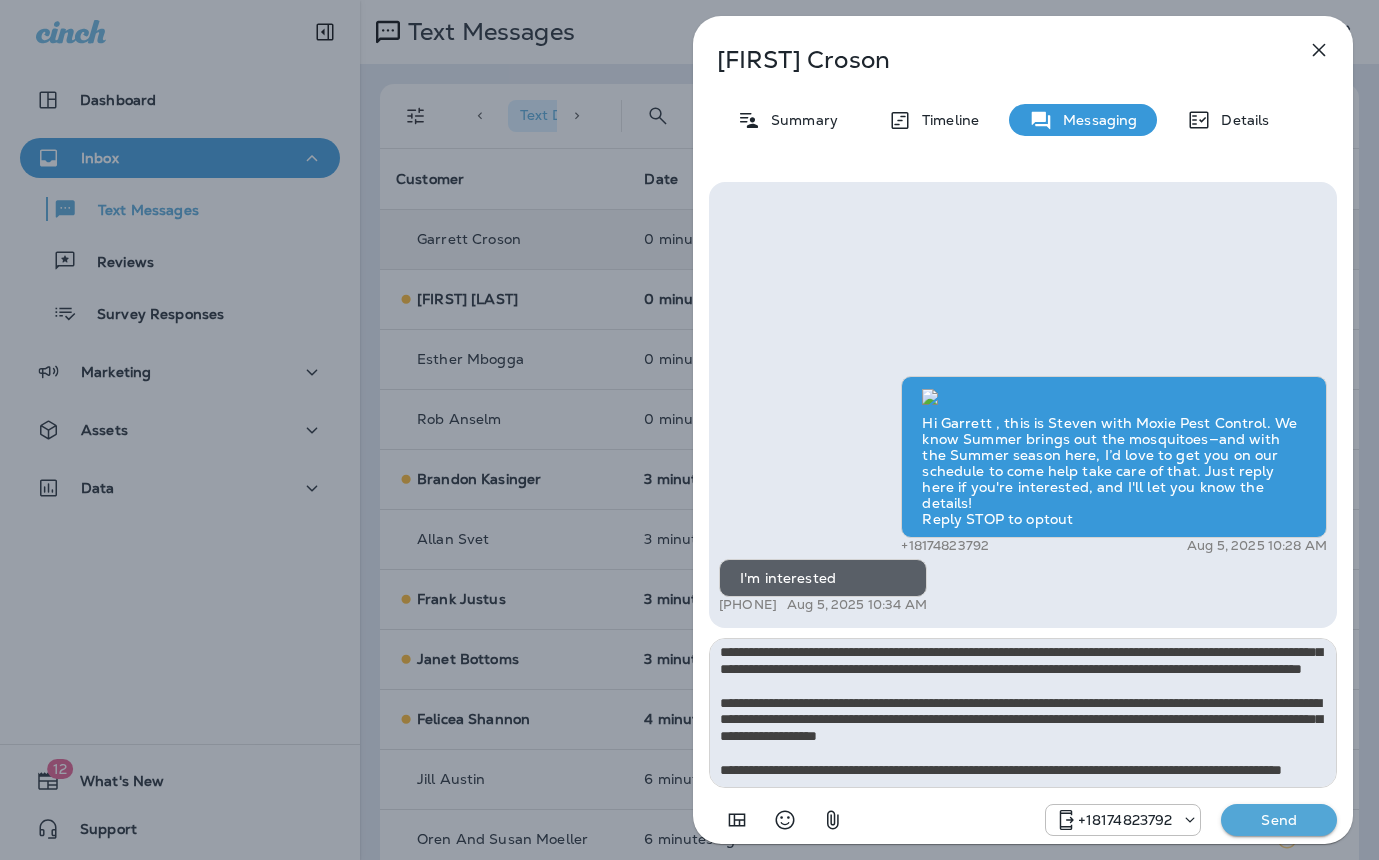 type on "**********" 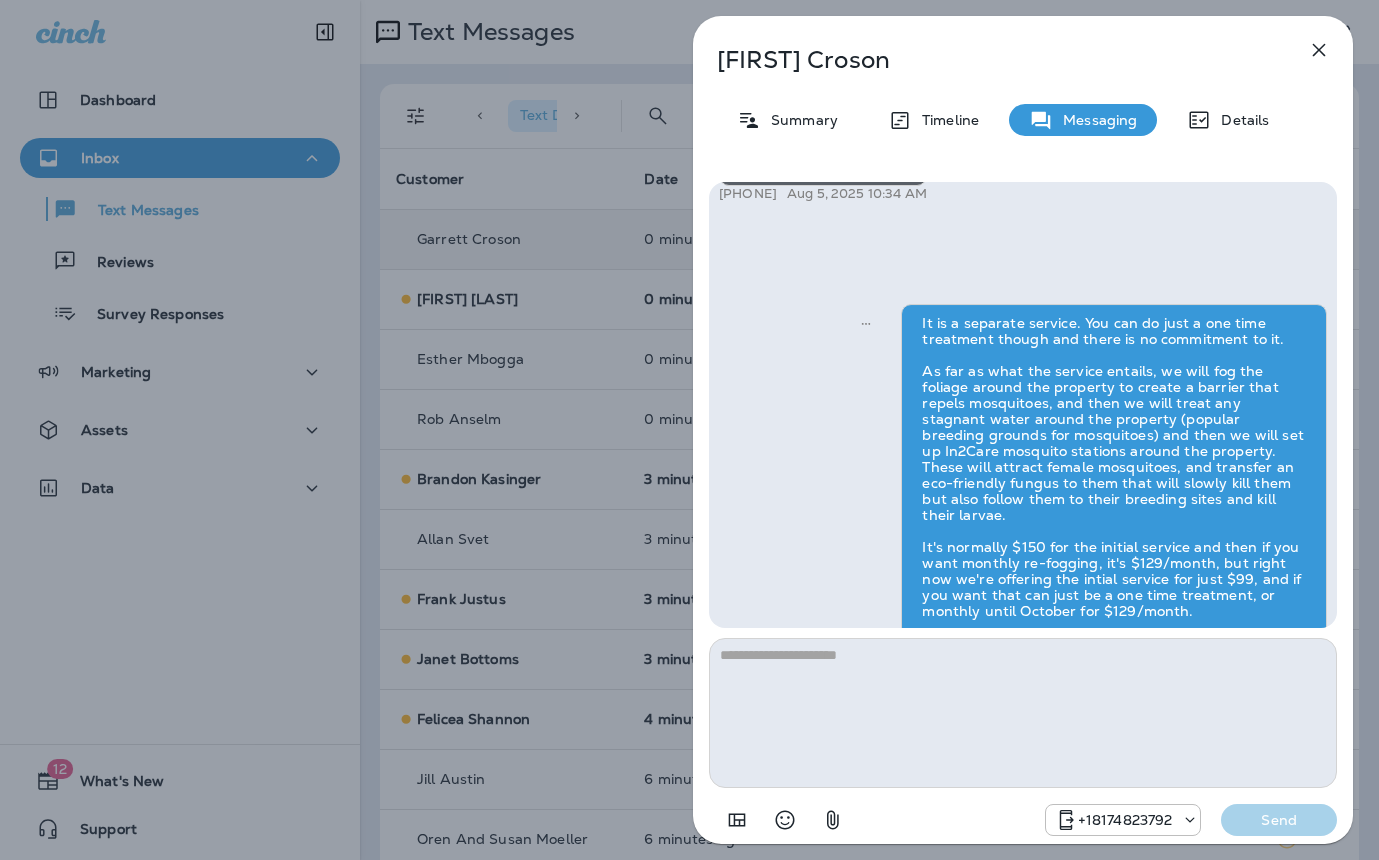 scroll, scrollTop: 0, scrollLeft: 0, axis: both 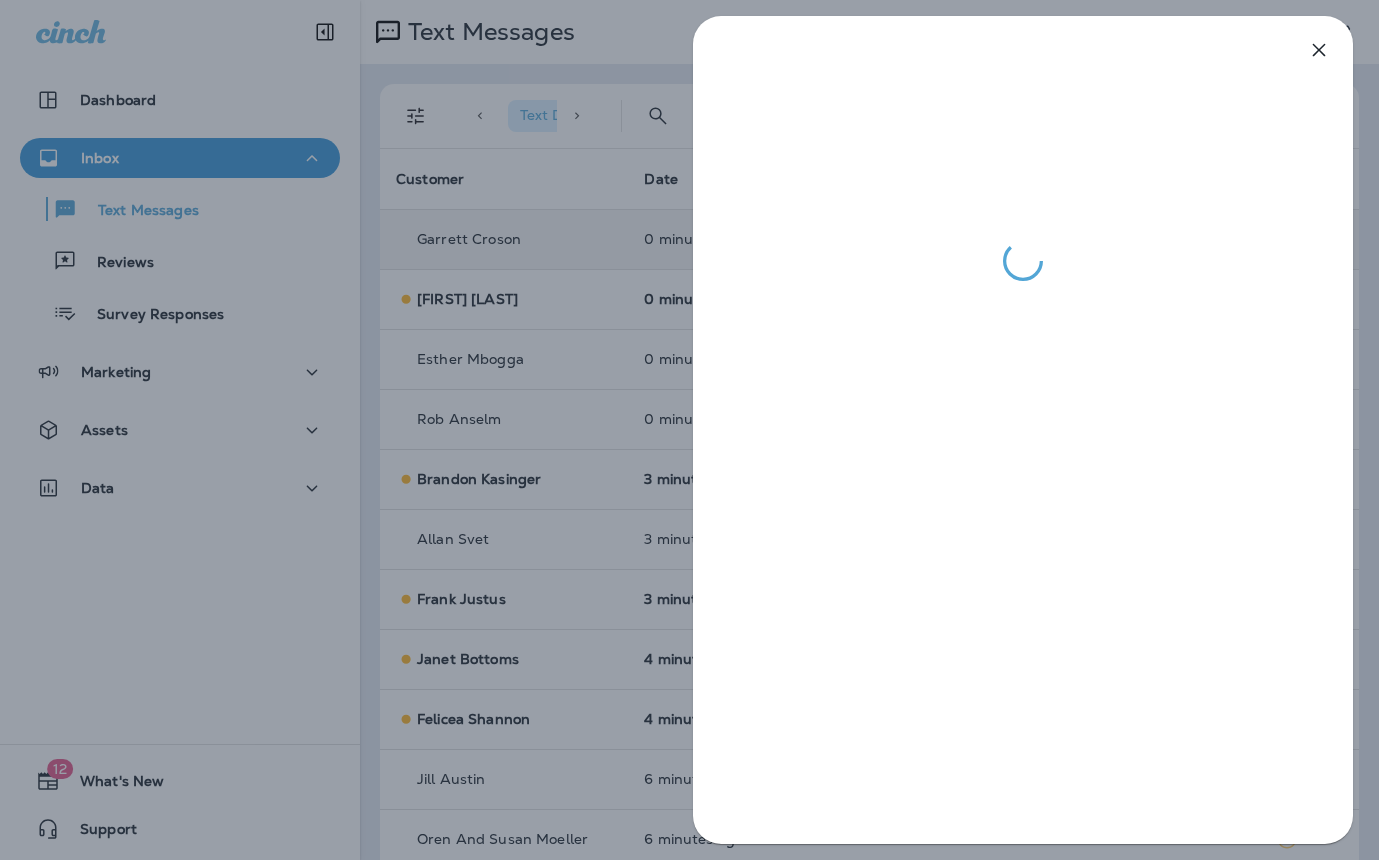 click at bounding box center (689, 430) 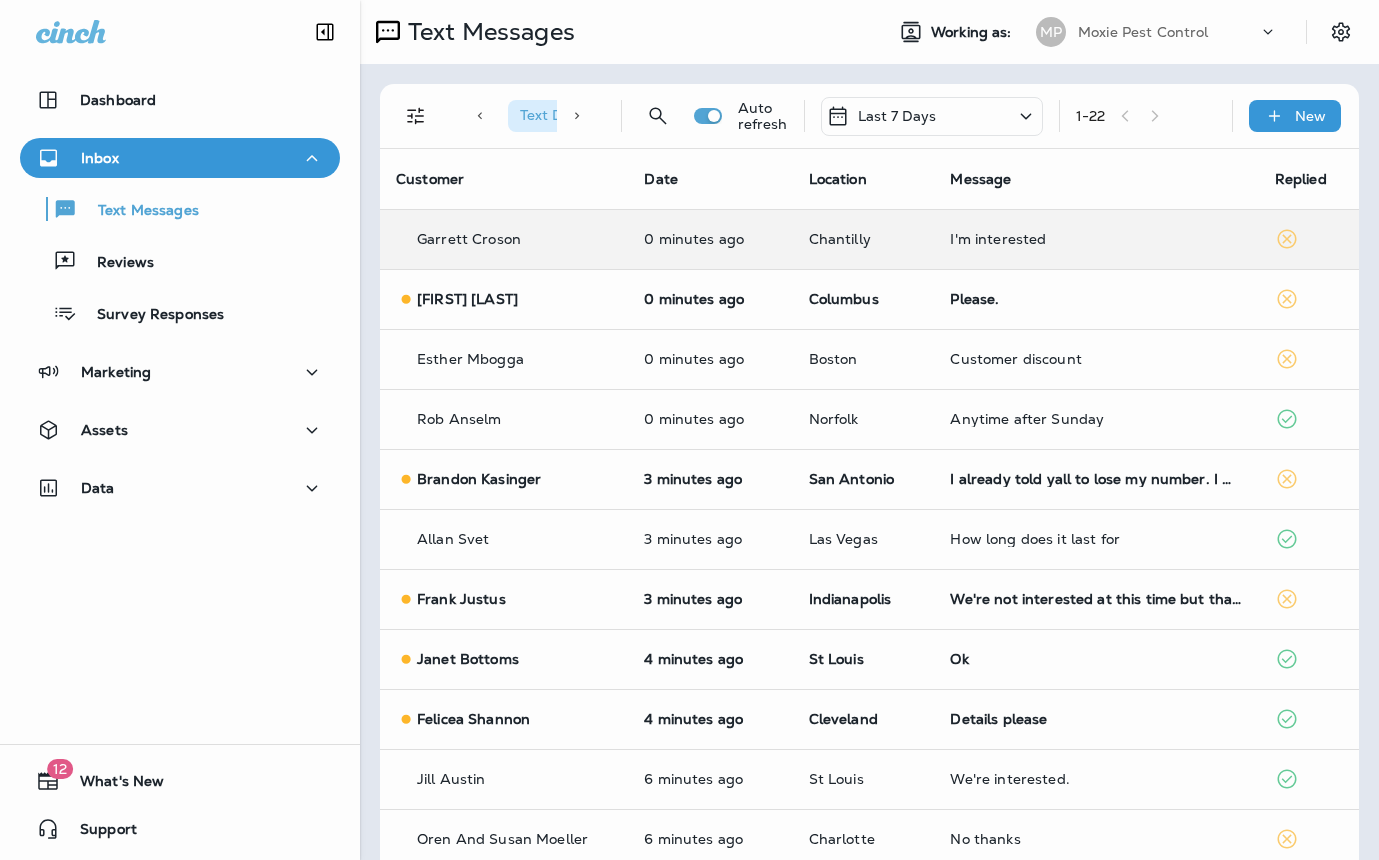 click at bounding box center [689, 430] 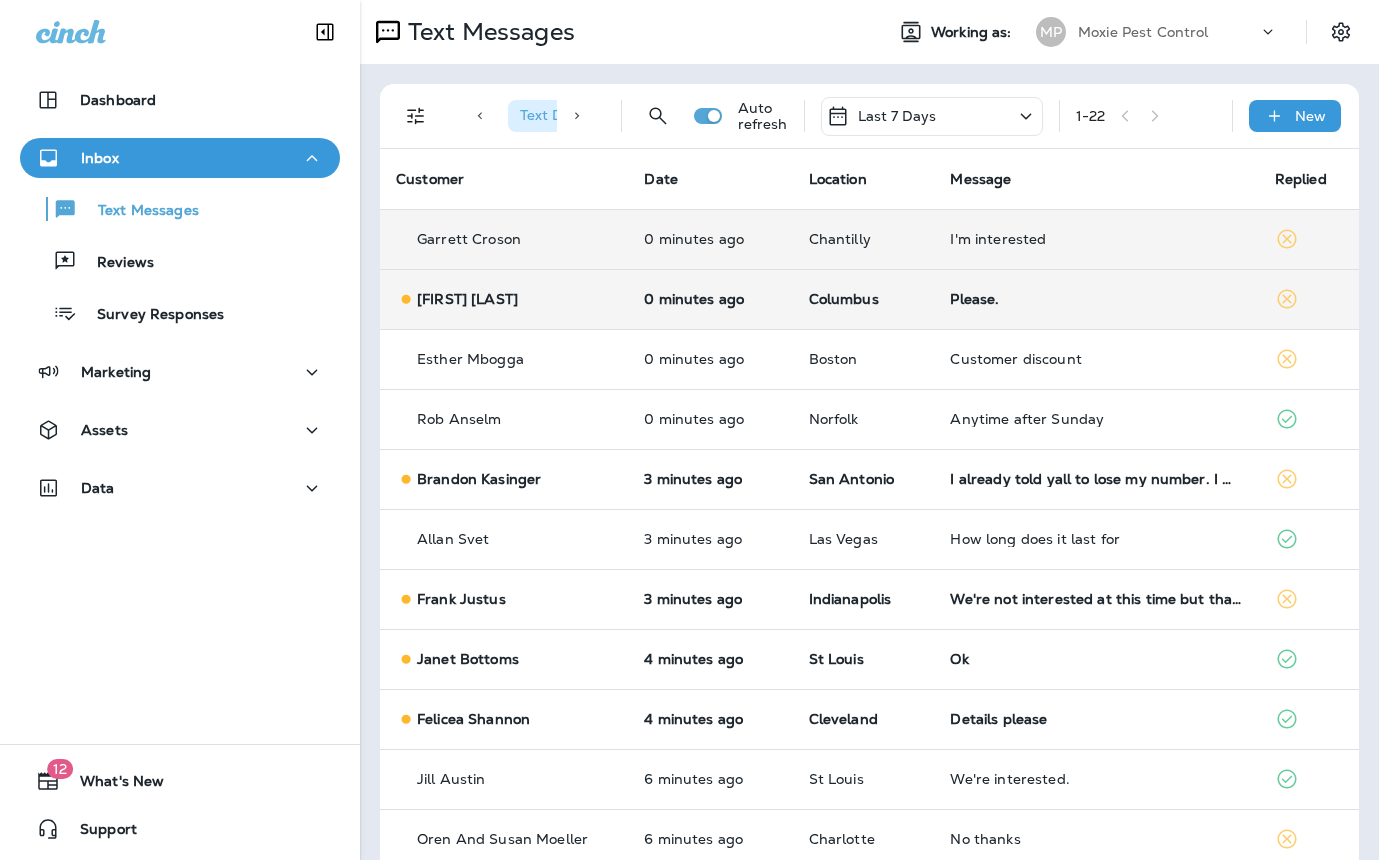 click on "Please." at bounding box center [1096, 299] 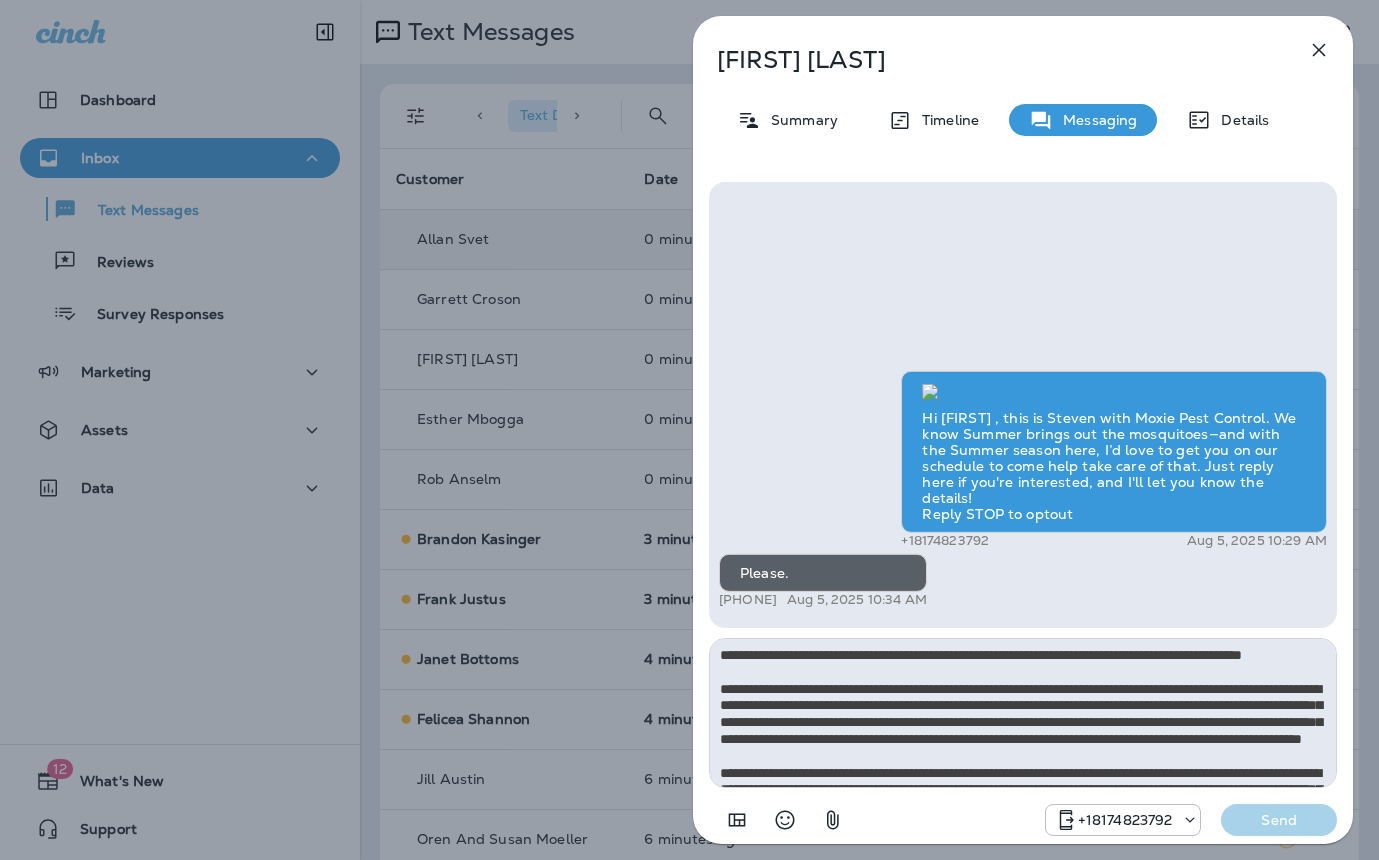 scroll, scrollTop: 128, scrollLeft: 0, axis: vertical 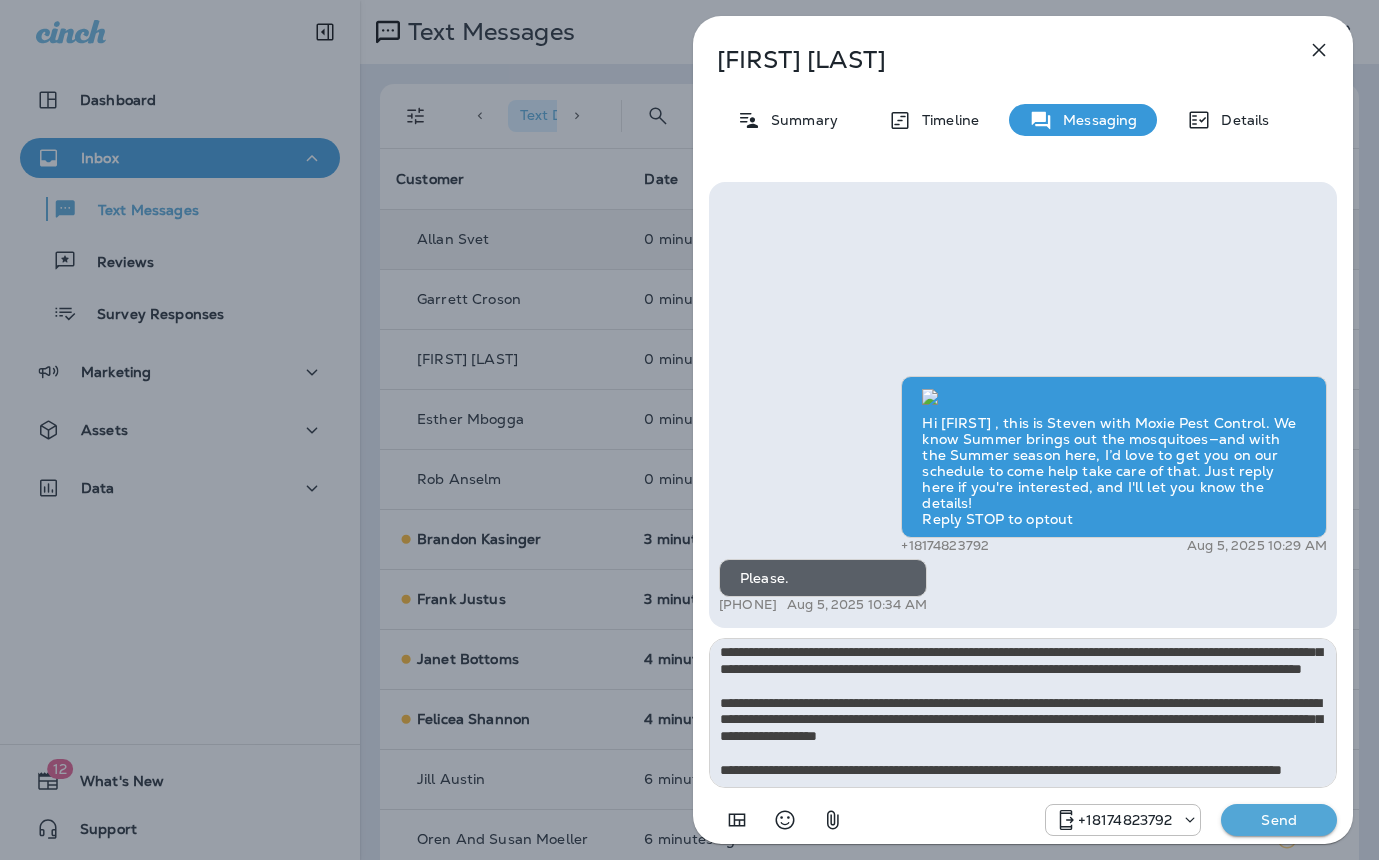 type on "**********" 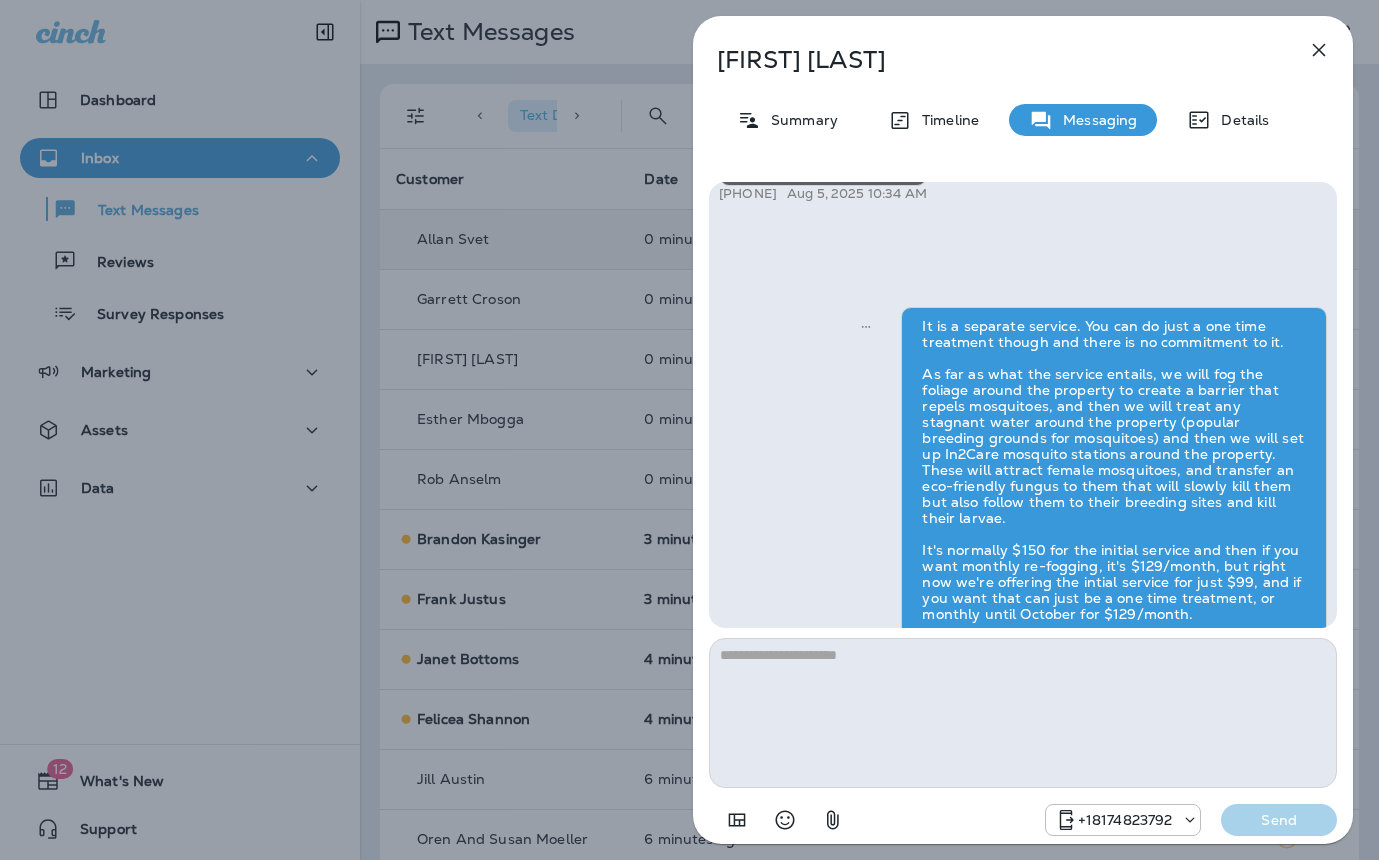 scroll, scrollTop: 0, scrollLeft: 0, axis: both 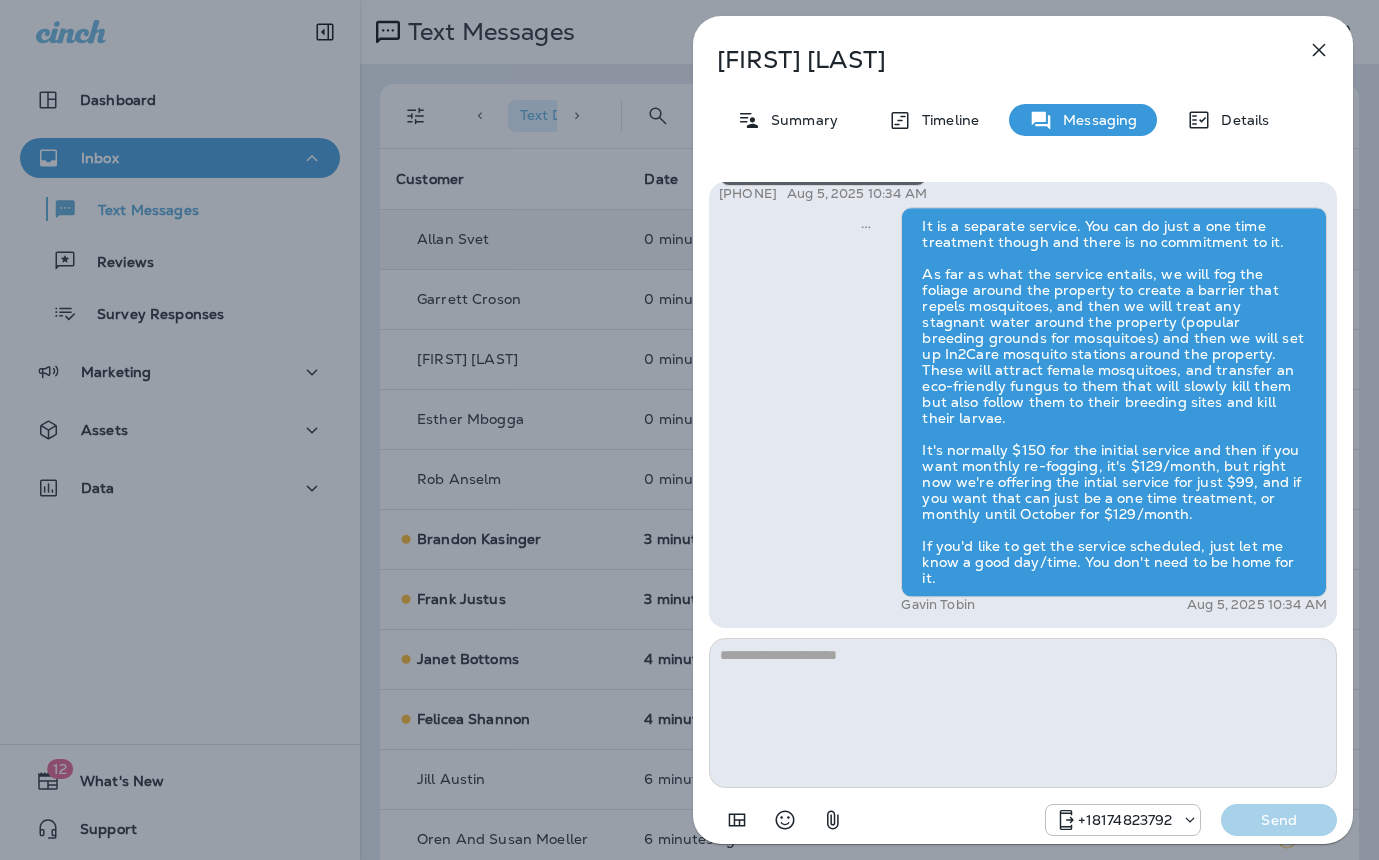 drag, startPoint x: 498, startPoint y: 558, endPoint x: 514, endPoint y: 566, distance: 17.888544 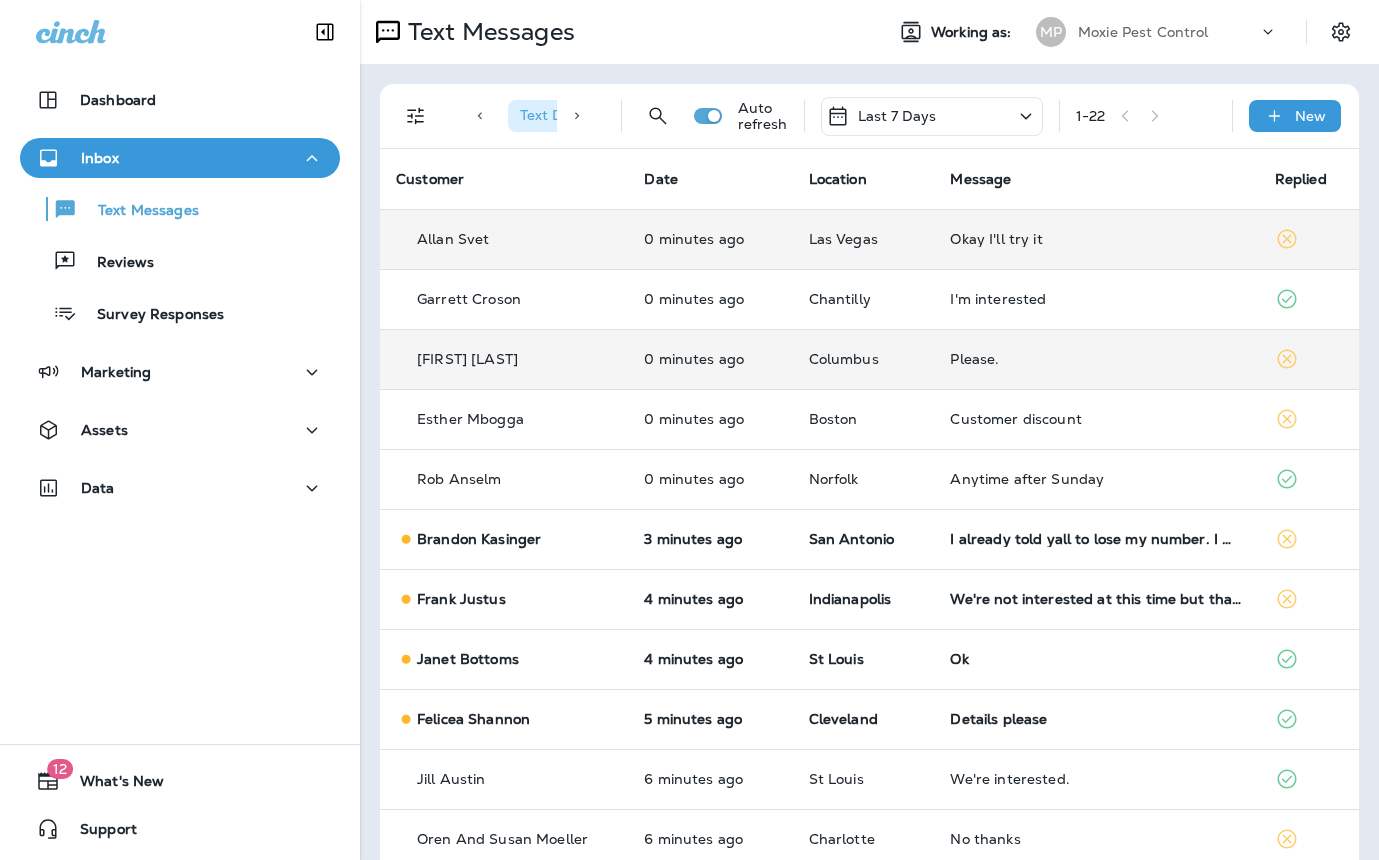 click on "Please." at bounding box center (1096, 359) 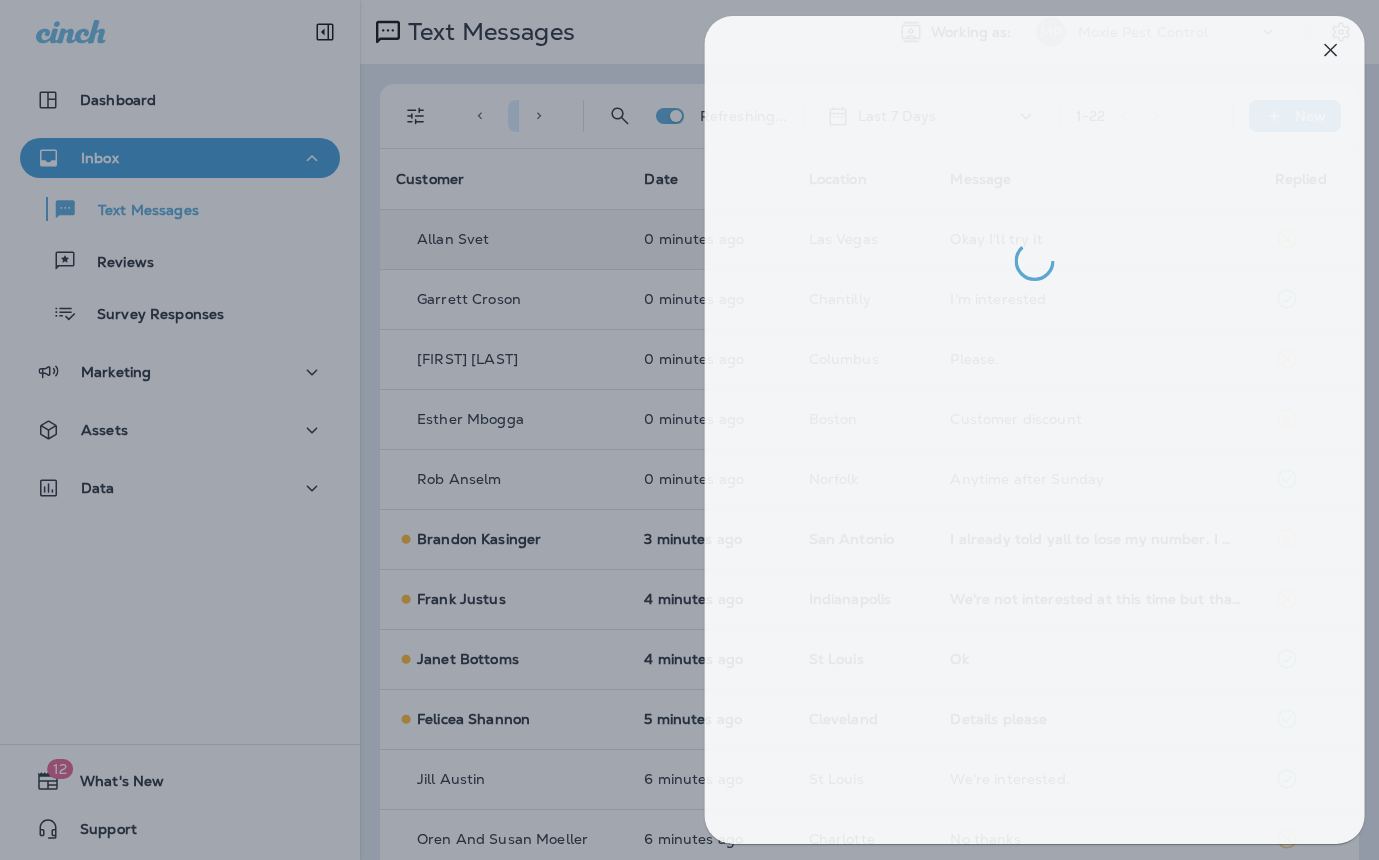drag, startPoint x: 542, startPoint y: 391, endPoint x: 575, endPoint y: 395, distance: 33.24154 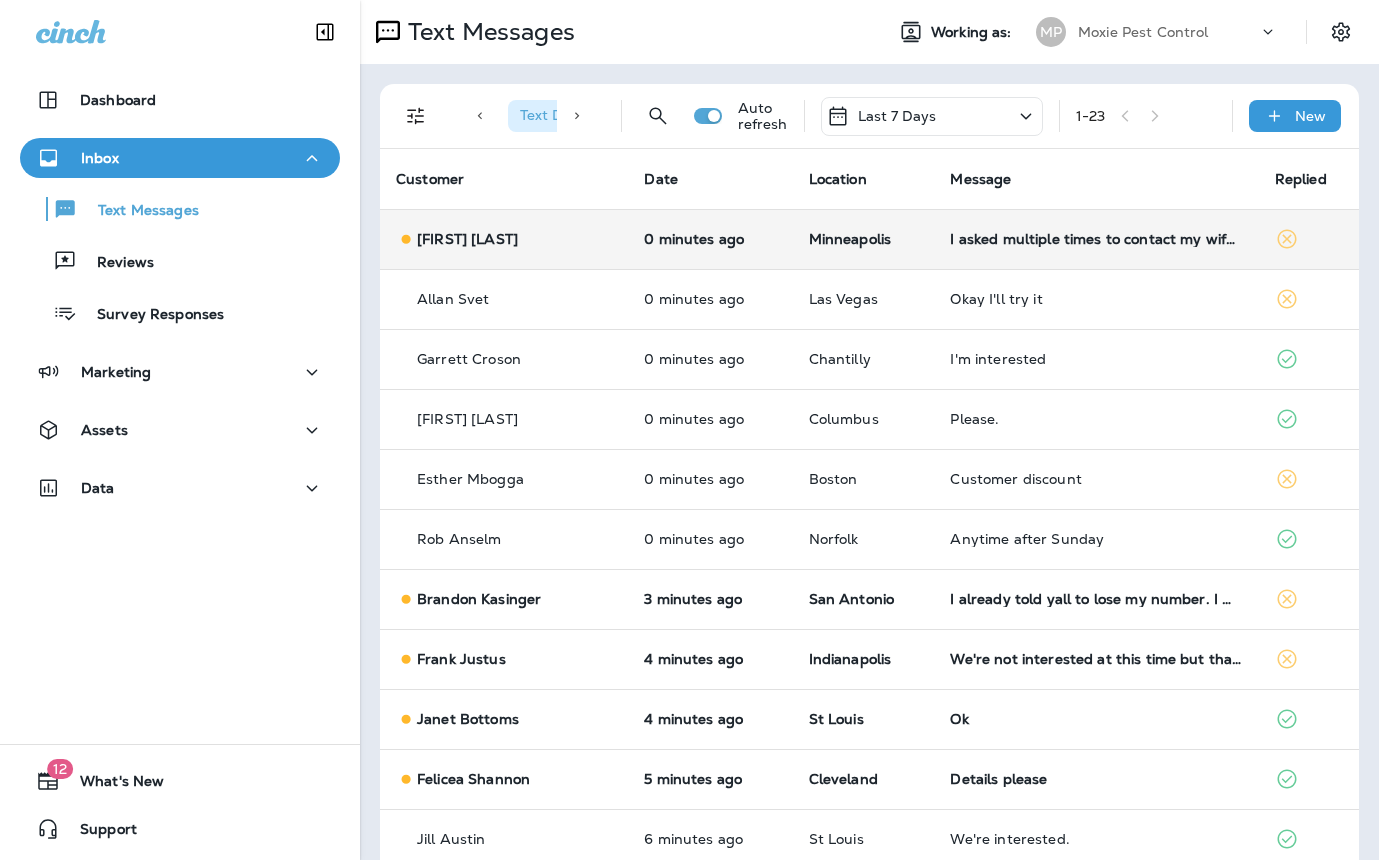 click on "I asked multiple times to contact my wife Sheryl debruzzi at 651-210-1234" at bounding box center (1096, 239) 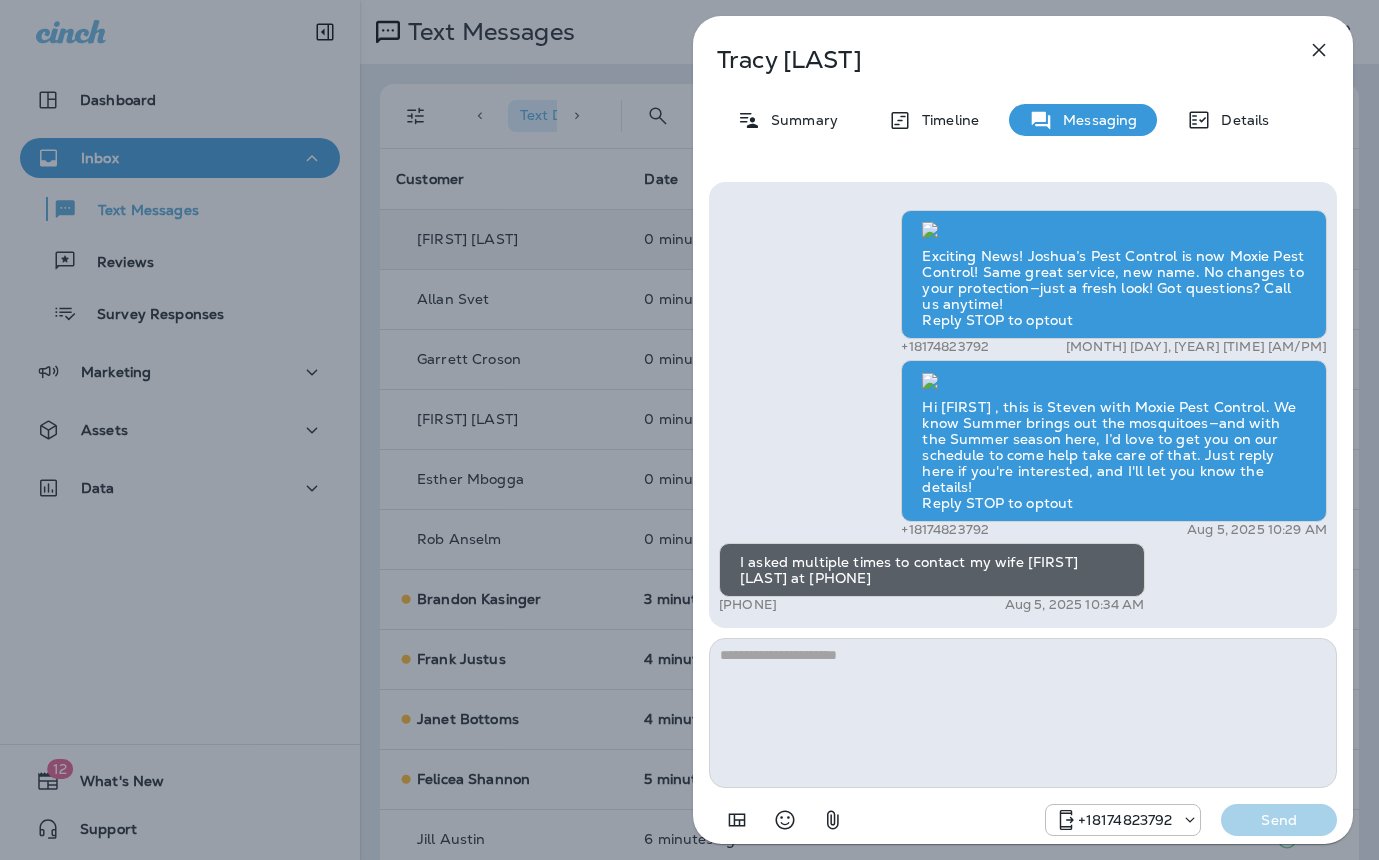 click on "Tracy   Debruzzi Summary   Timeline   Messaging   Details   Exciting News! Joshua’s Pest Control is now Moxie Pest Control! Same great service, new name. No changes to your protection—just a fresh look! Got questions? Call us anytime!
Reply STOP to optout +18174823792 Mar 8, 2025 11:21 AM Hi Tracy , this is Steven with Moxie Pest Control. We know Summer brings out the mosquitoes—and with the Summer season here, I’d love to get you on our schedule to come help take care of that. Just reply here if you're interested, and I'll let you know the details!
Reply STOP to optout +18174823792 Aug 5, 2025 10:29 AM I asked multiple times to contact my wife Sheryl debruzzi at 651-210-1234 +1 (612) 986-8718 Aug 5, 2025 10:34 AM +18174823792 Send" at bounding box center [689, 430] 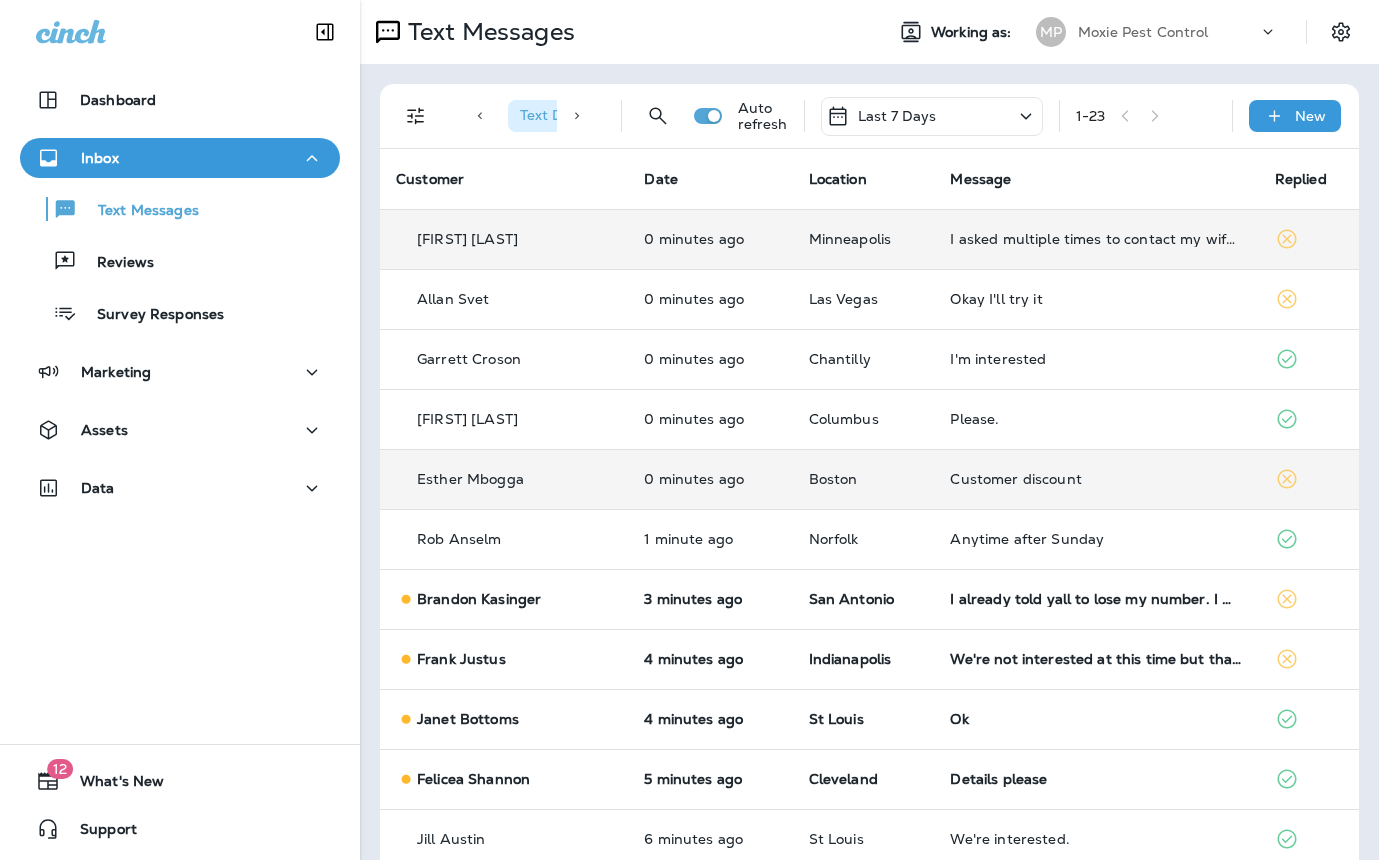 click on "Customer discount" at bounding box center (1096, 479) 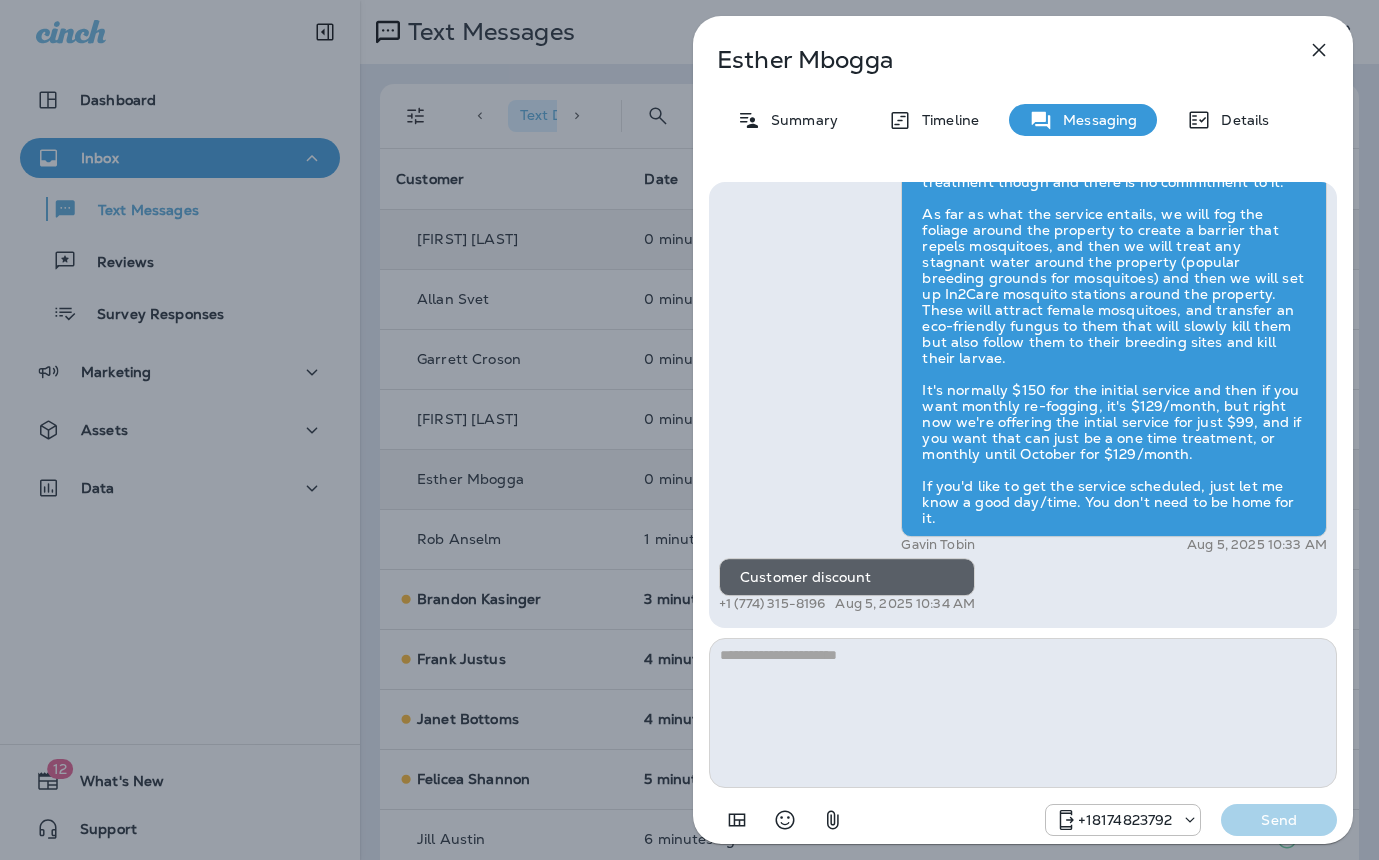 click at bounding box center [1023, 713] 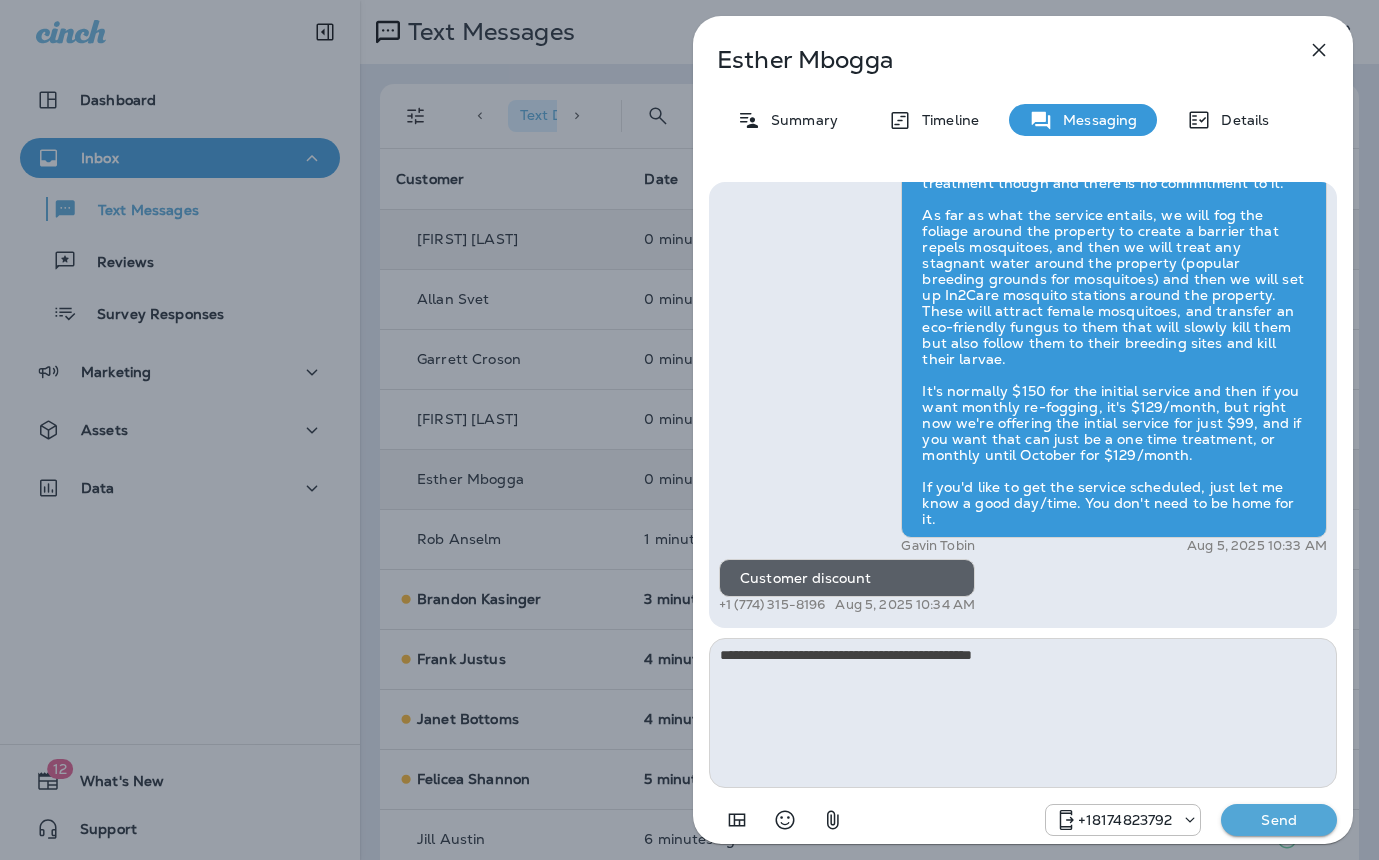 type on "**********" 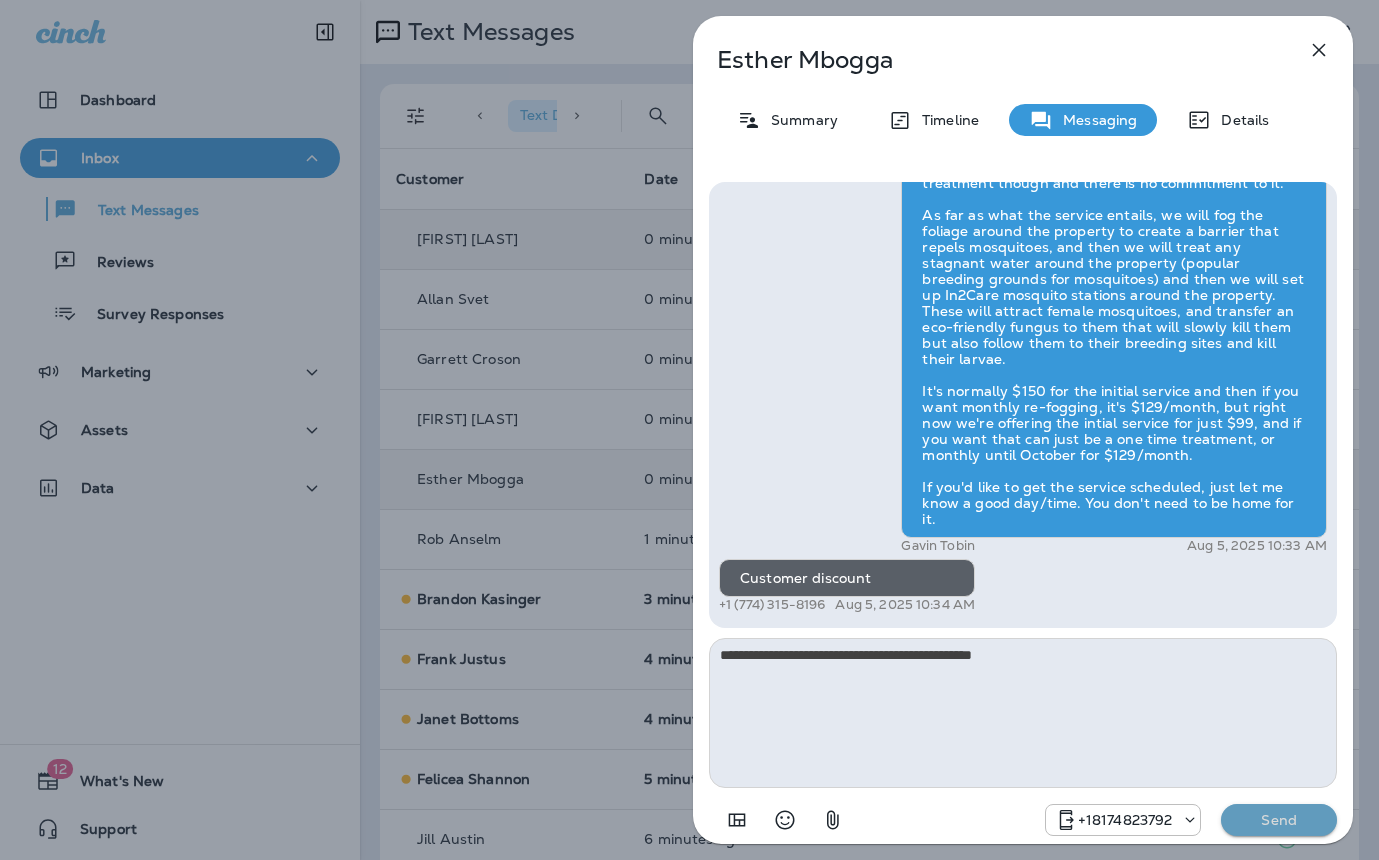 click on "Send" at bounding box center (1279, 820) 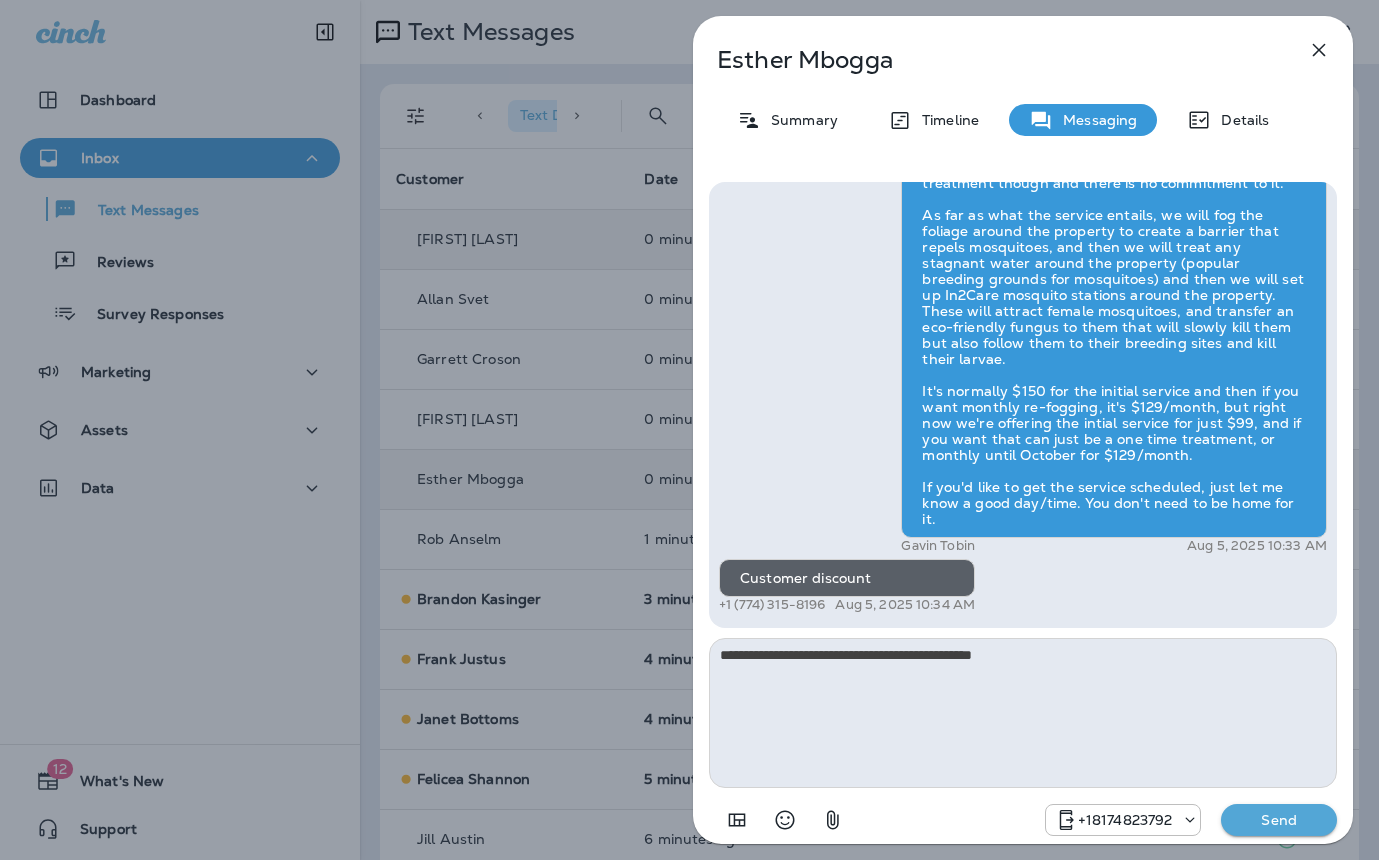 type 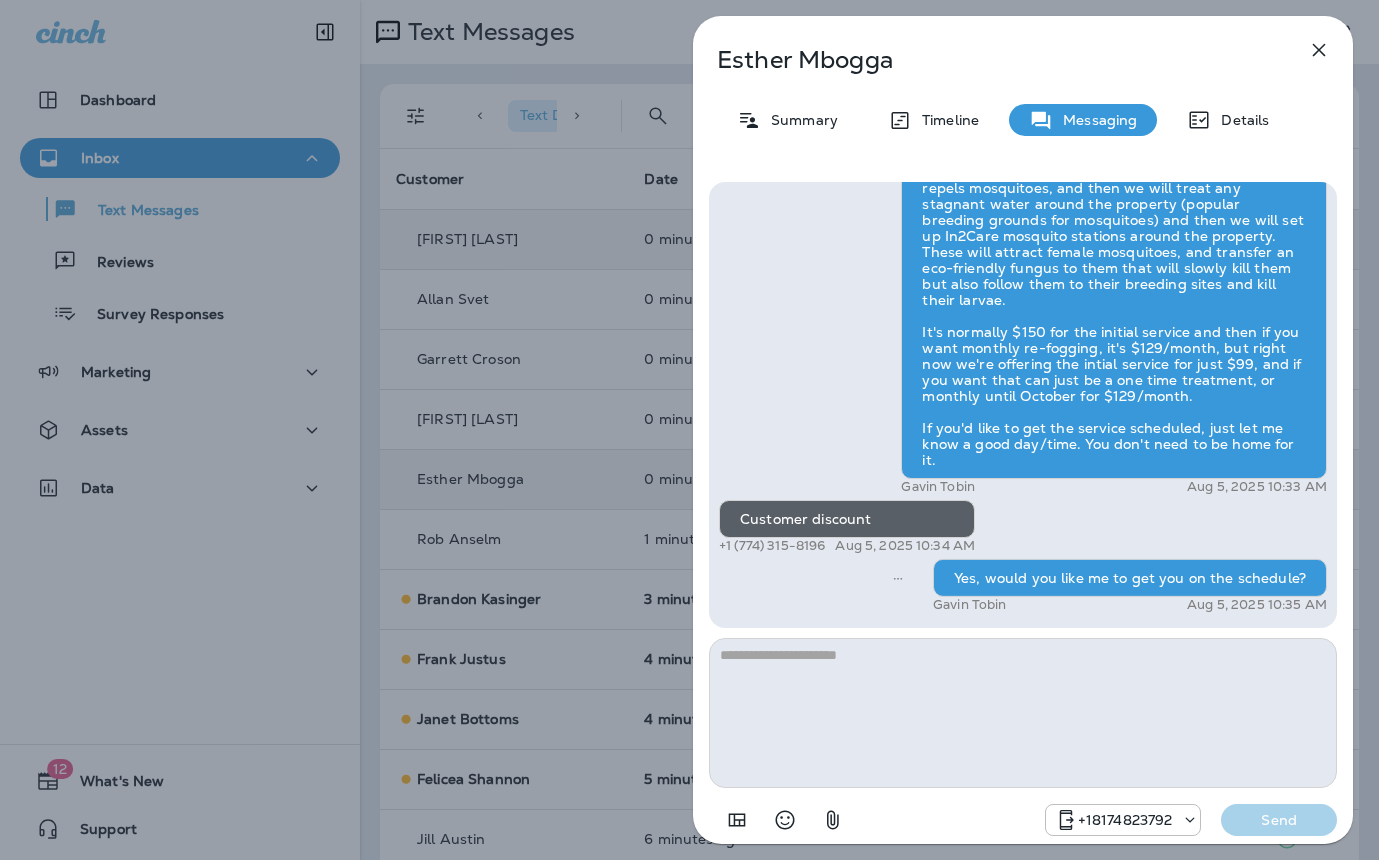 click on "Esther   Mbogga Summary   Timeline   Messaging   Details   Hi Esther , this is Steven with Moxie Pest Control. We know Summer brings out the mosquitoes—and with the Summer season here, I’d love to get you on our schedule to come help take care of that. Just reply here if you're interested, and I'll let you know the details!
Reply STOP to optout +18174823792 Aug 5, 2025 10:27 AM Ok +1 (774) 315-8196 Aug 5, 2025 10:31 AM Gavin Tobin Aug 5, 2025 10:33 AM Customer discount +1 (774) 315-8196 Aug 5, 2025 10:34 AM   Yes, would you like me to get you on the schedule? Gavin Tobin Aug 5, 2025 10:35 AM +18174823792 Send" at bounding box center [689, 430] 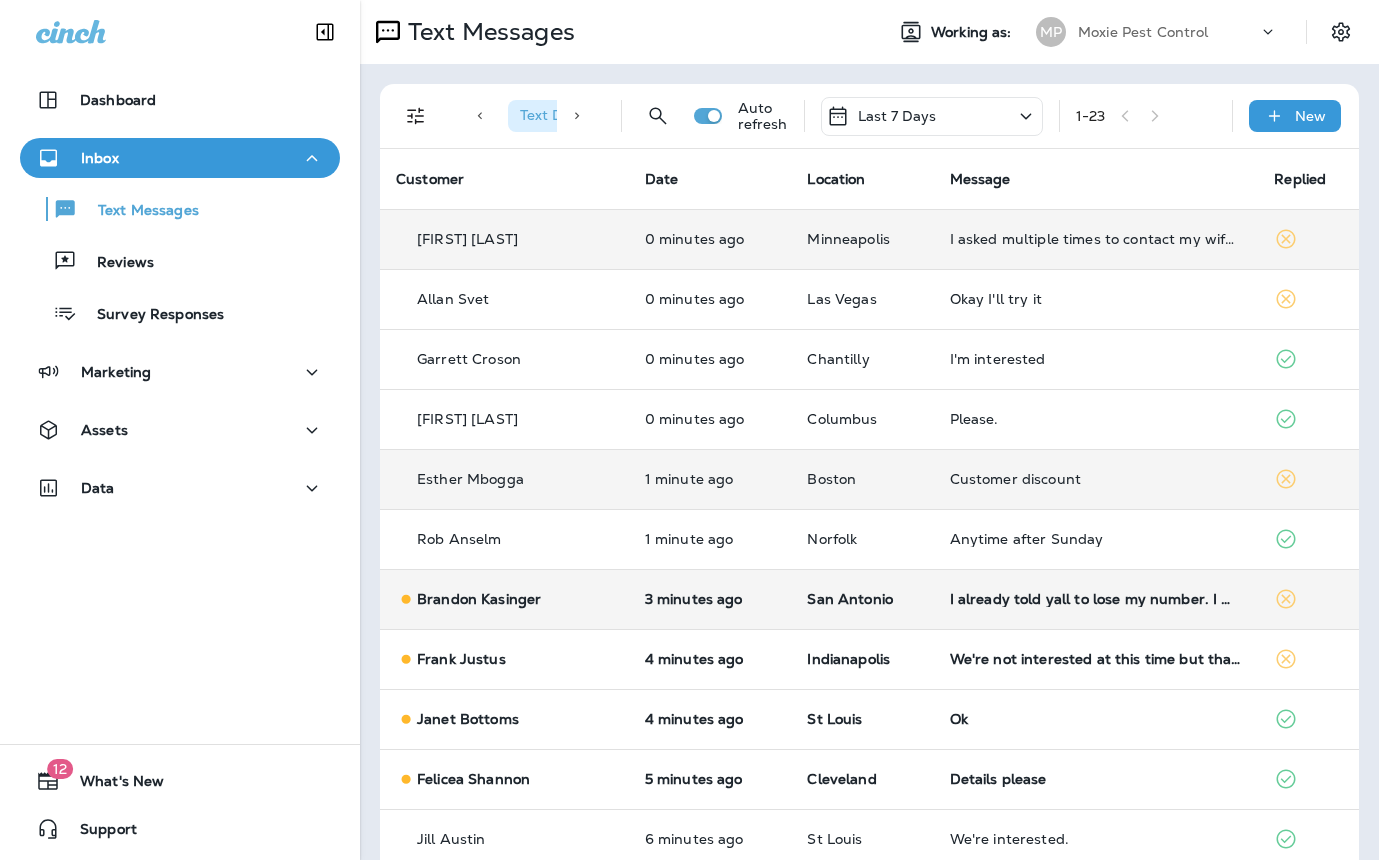 click on "I already told yall to lose my number. I will be calling the authorities" at bounding box center (1096, 599) 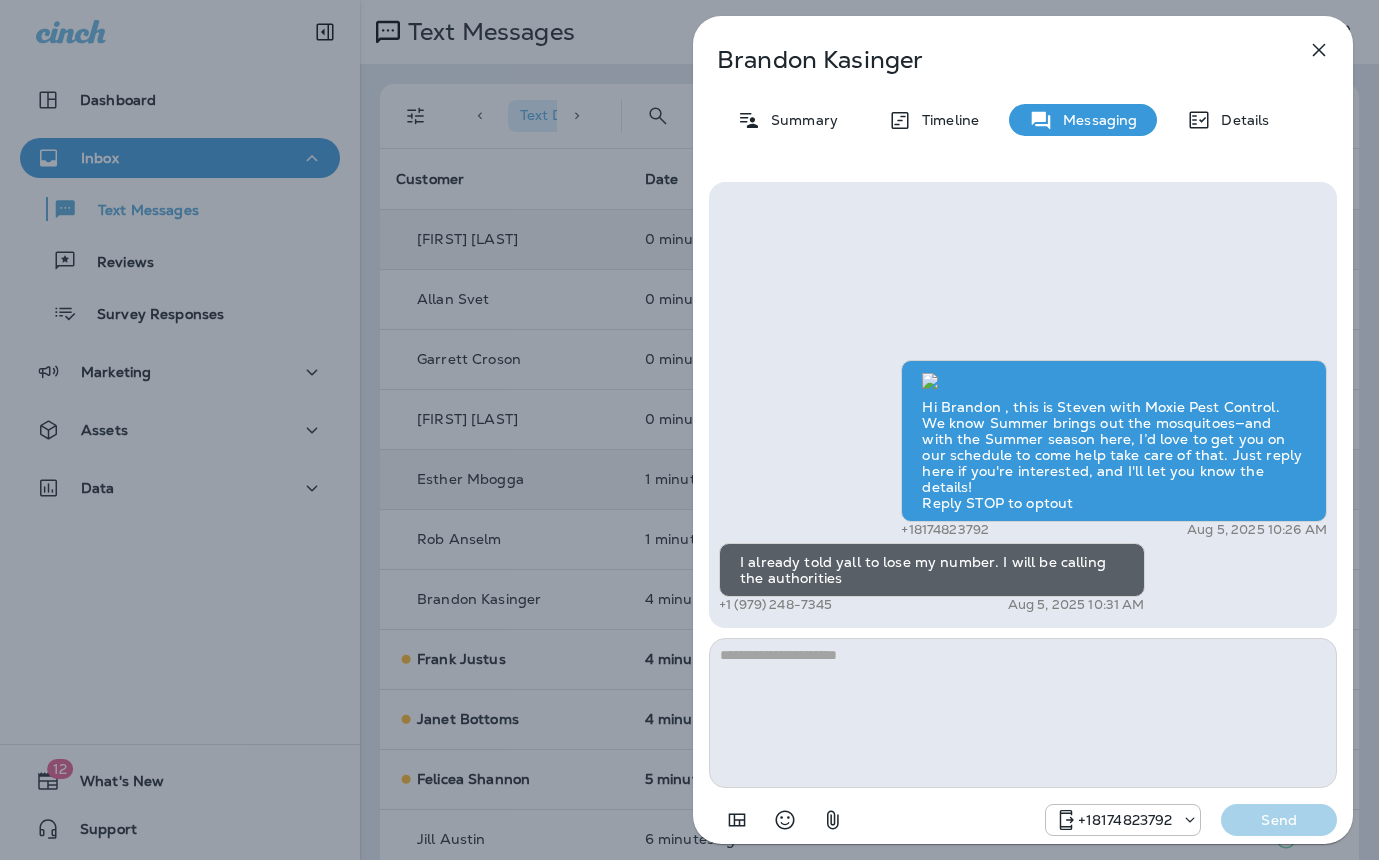 scroll, scrollTop: 1, scrollLeft: 0, axis: vertical 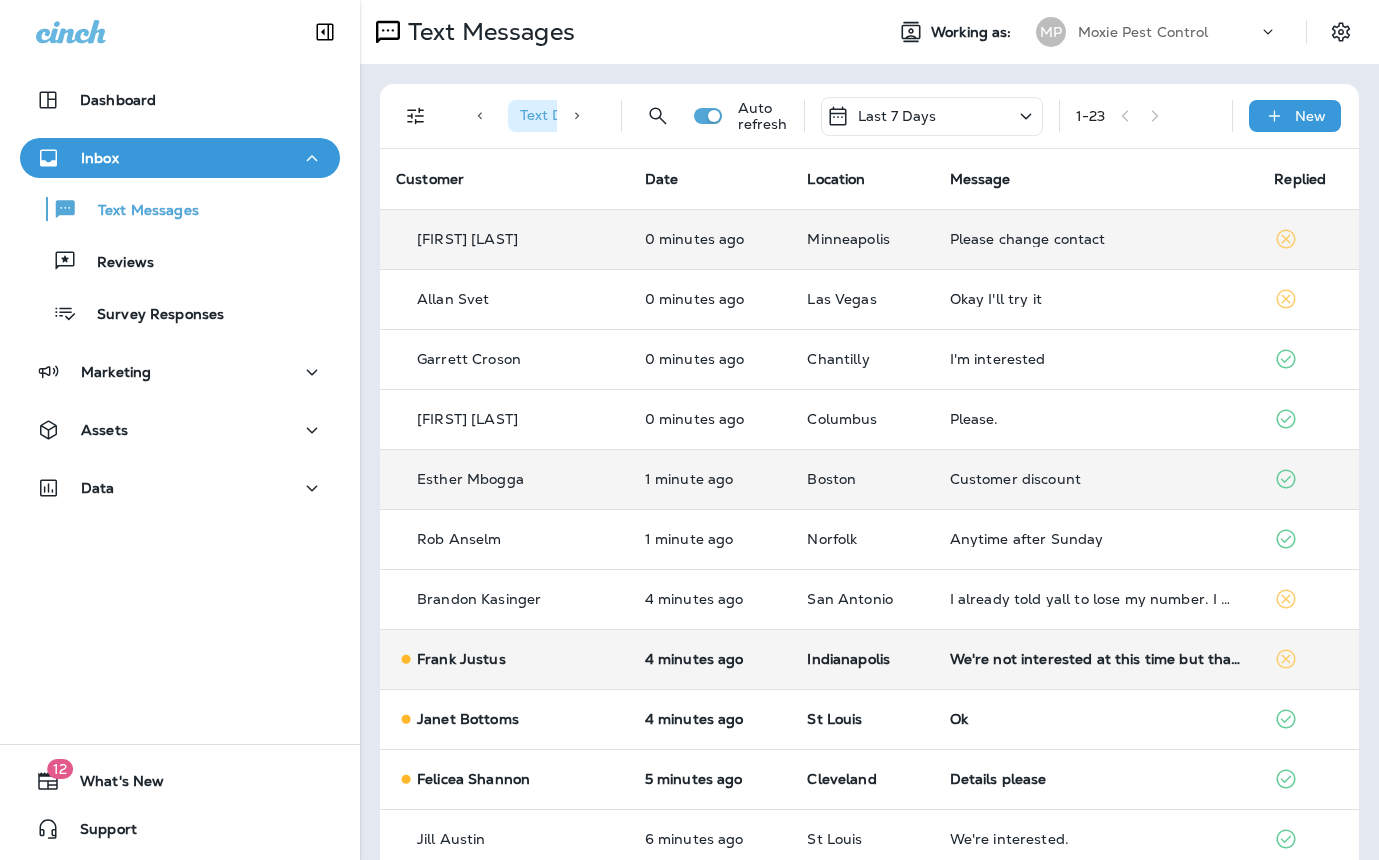 click on "We're not interested at this time but thank you." at bounding box center (1096, 659) 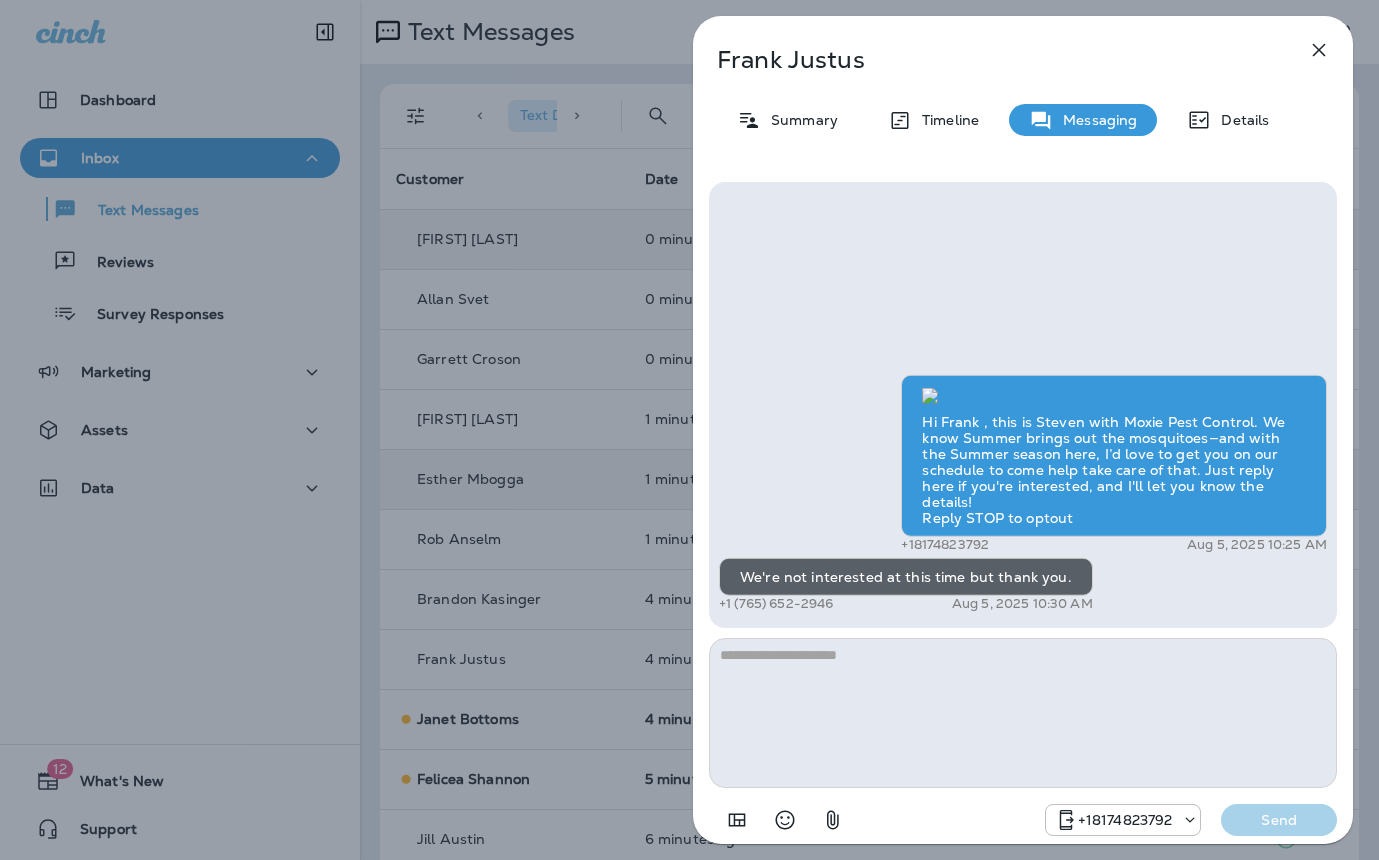 click on "Frank   Justus Summary   Timeline   Messaging   Details   Hi Frank , this is Steven with Moxie Pest Control. We know Summer brings out the mosquitoes—and with the Summer season here, I’d love to get you on our schedule to come help take care of that. Just reply here if you're interested, and I'll let you know the details!
Reply STOP to optout +18174823792 Aug 5, 2025 10:25 AM We're not interested at this time but thank you. +1 (765) 652-2946 Aug 5, 2025 10:30 AM +18174823792 Send" at bounding box center [689, 430] 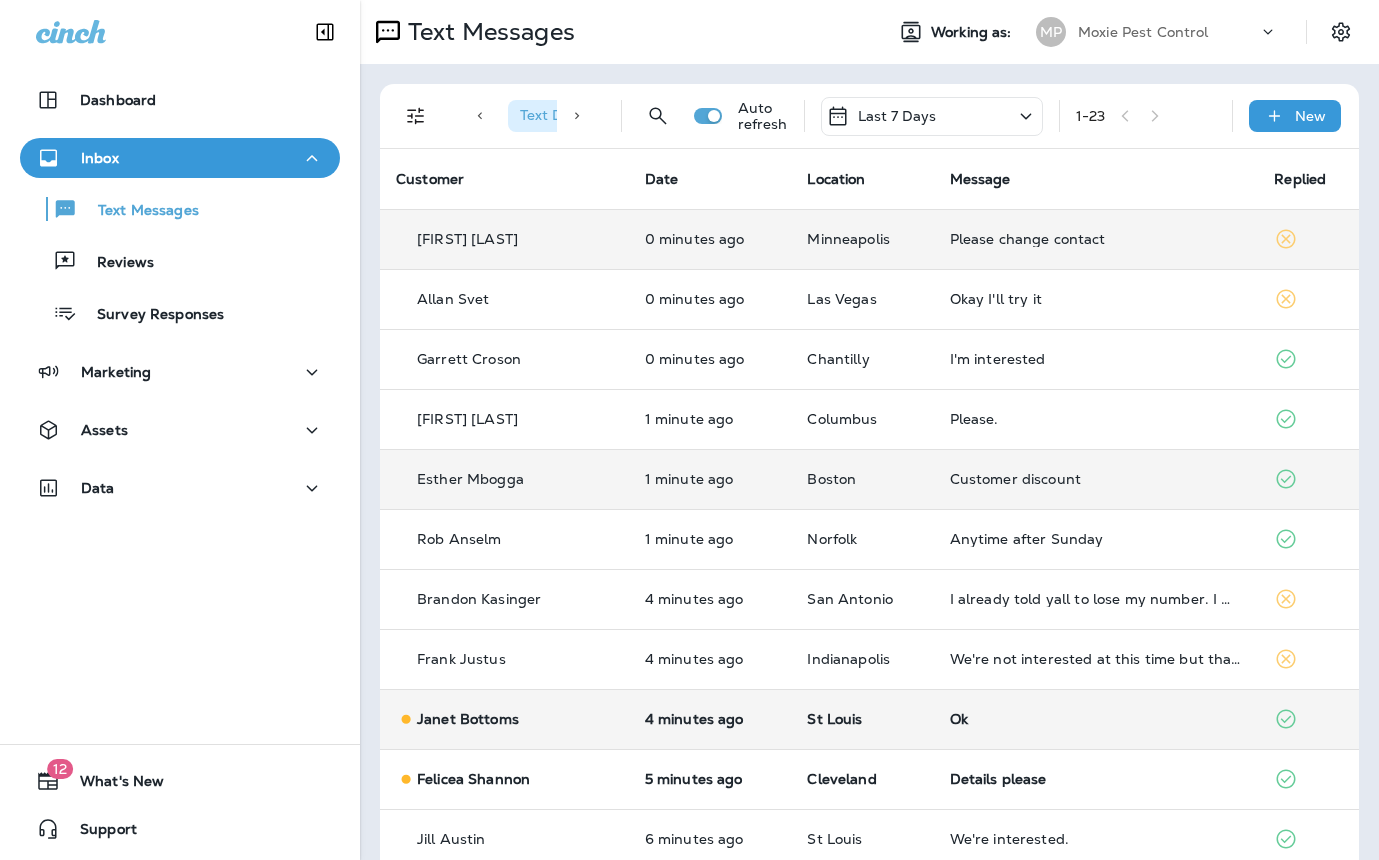 click on "Ok" at bounding box center [1096, 719] 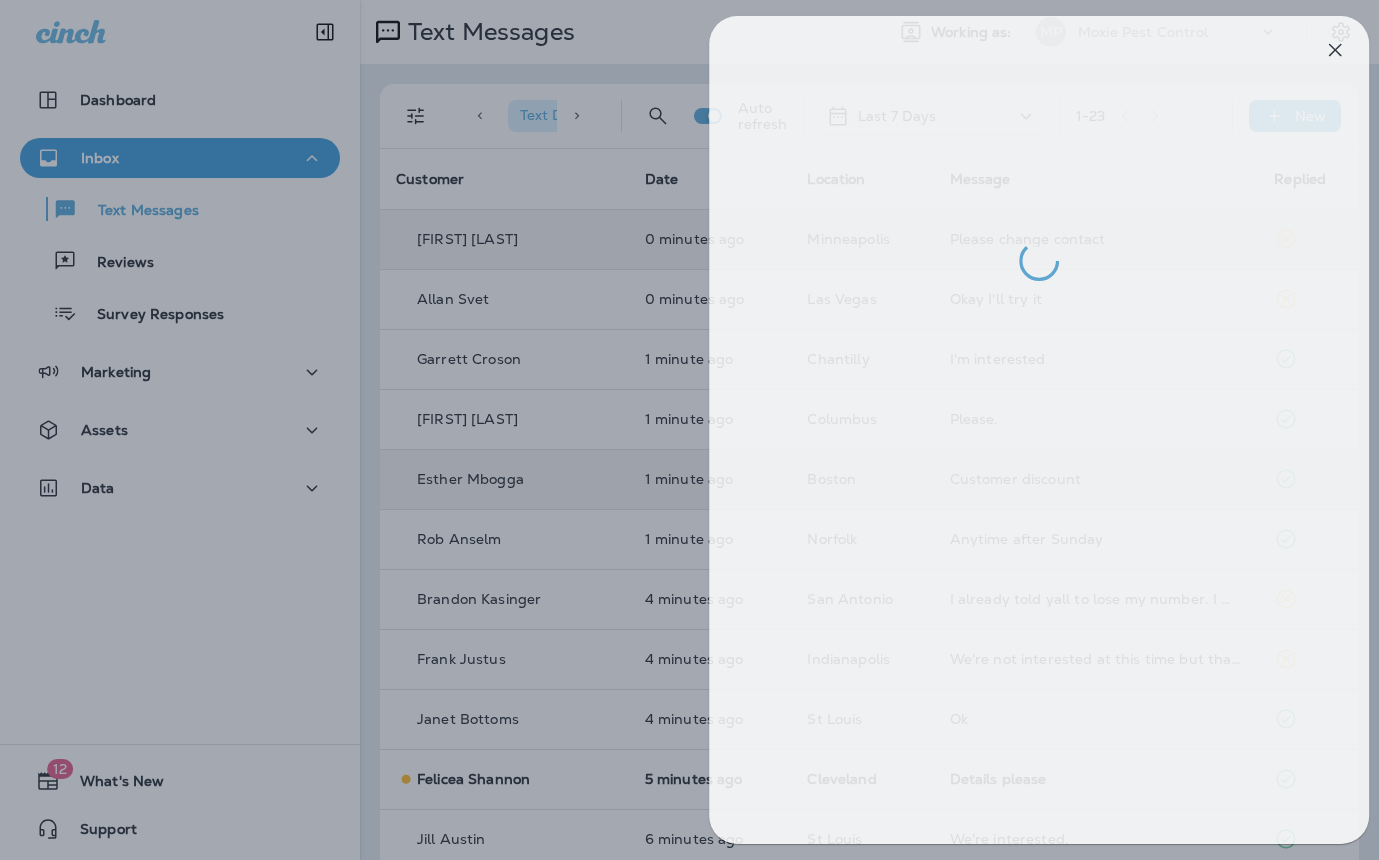 drag, startPoint x: 539, startPoint y: 547, endPoint x: 575, endPoint y: 568, distance: 41.677334 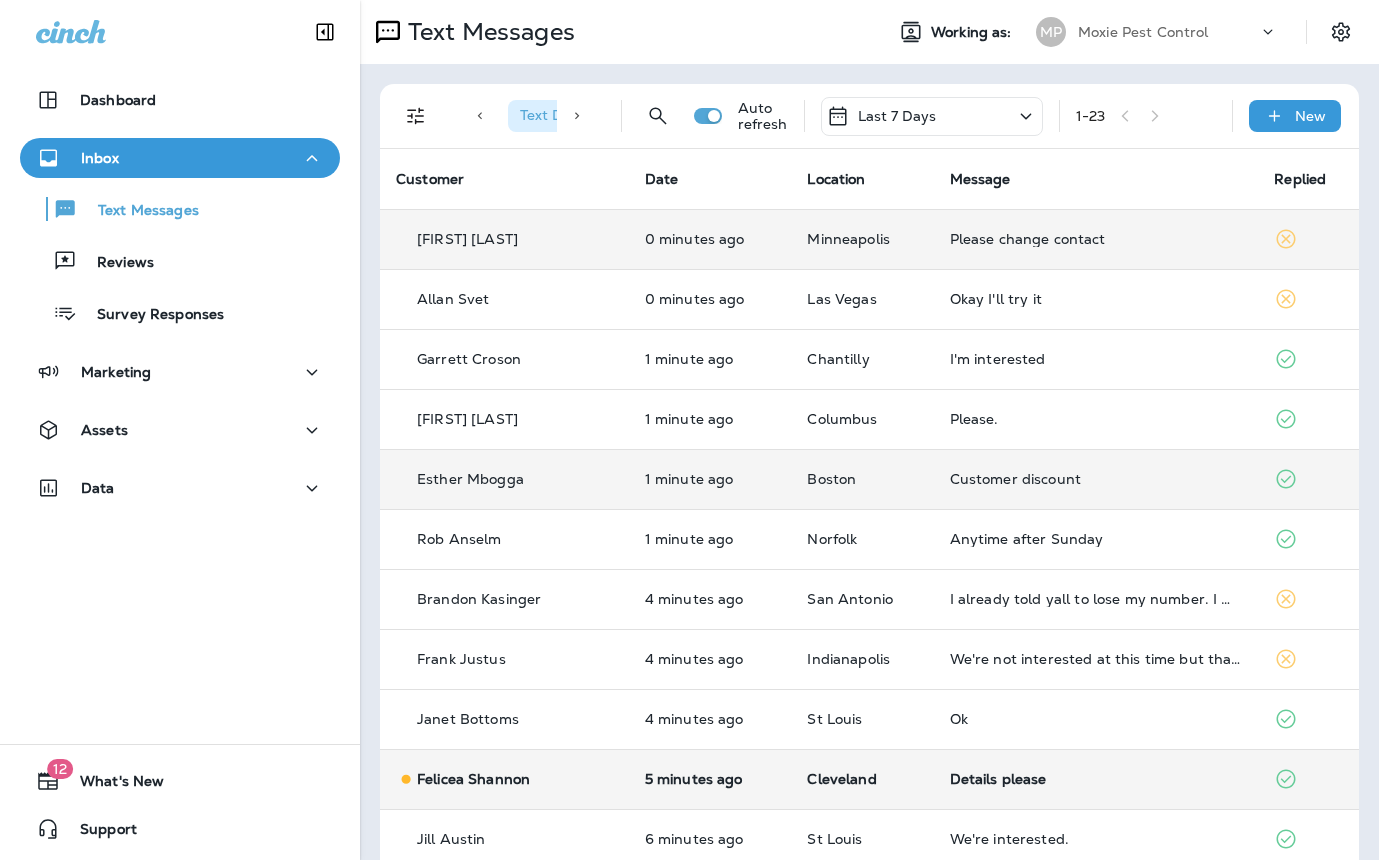 click on "Details please" at bounding box center [1096, 779] 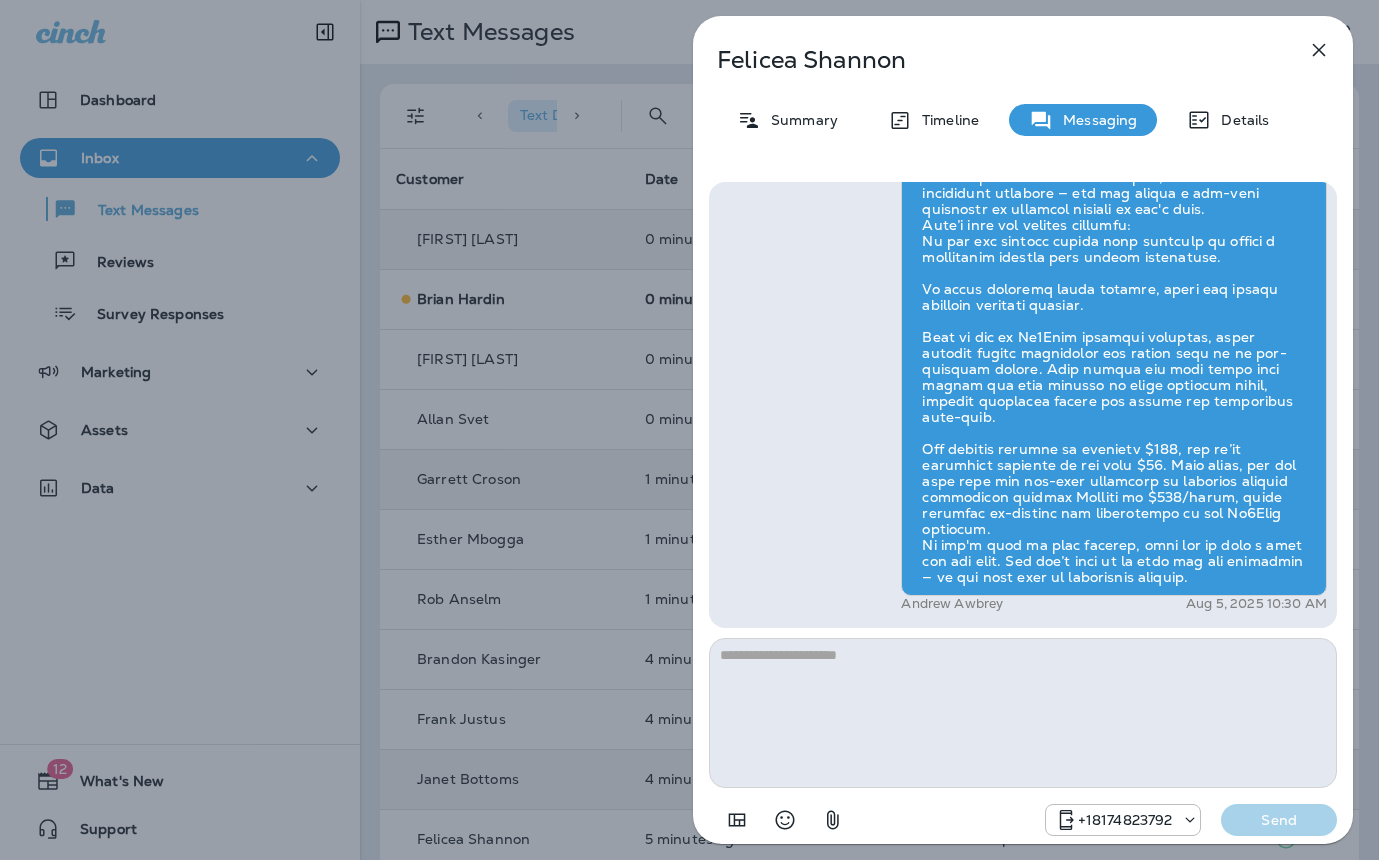 click on "Felicea   Shannon Summary   Timeline   Messaging   Details   Hi Felicea , this is Steven with Moxie Pest Control. We know Summer brings out the mosquitoes—and with the Summer season here, I’d love to get you on our schedule to come help take care of that. Just reply here if you're interested, and I'll let you know the details!
Reply STOP to optout +18174823792 Aug 5, 2025 10:26 AM Details please  +1 (330) 754-5577 Aug 5, 2025 10:29 AM Gavin Tobin Aug 5, 2025 10:30 AM Andrew Awbrey Aug 5, 2025 10:30 AM Andrew Awbrey Aug 5, 2025 10:30 AM +18174823792 Send" at bounding box center [689, 430] 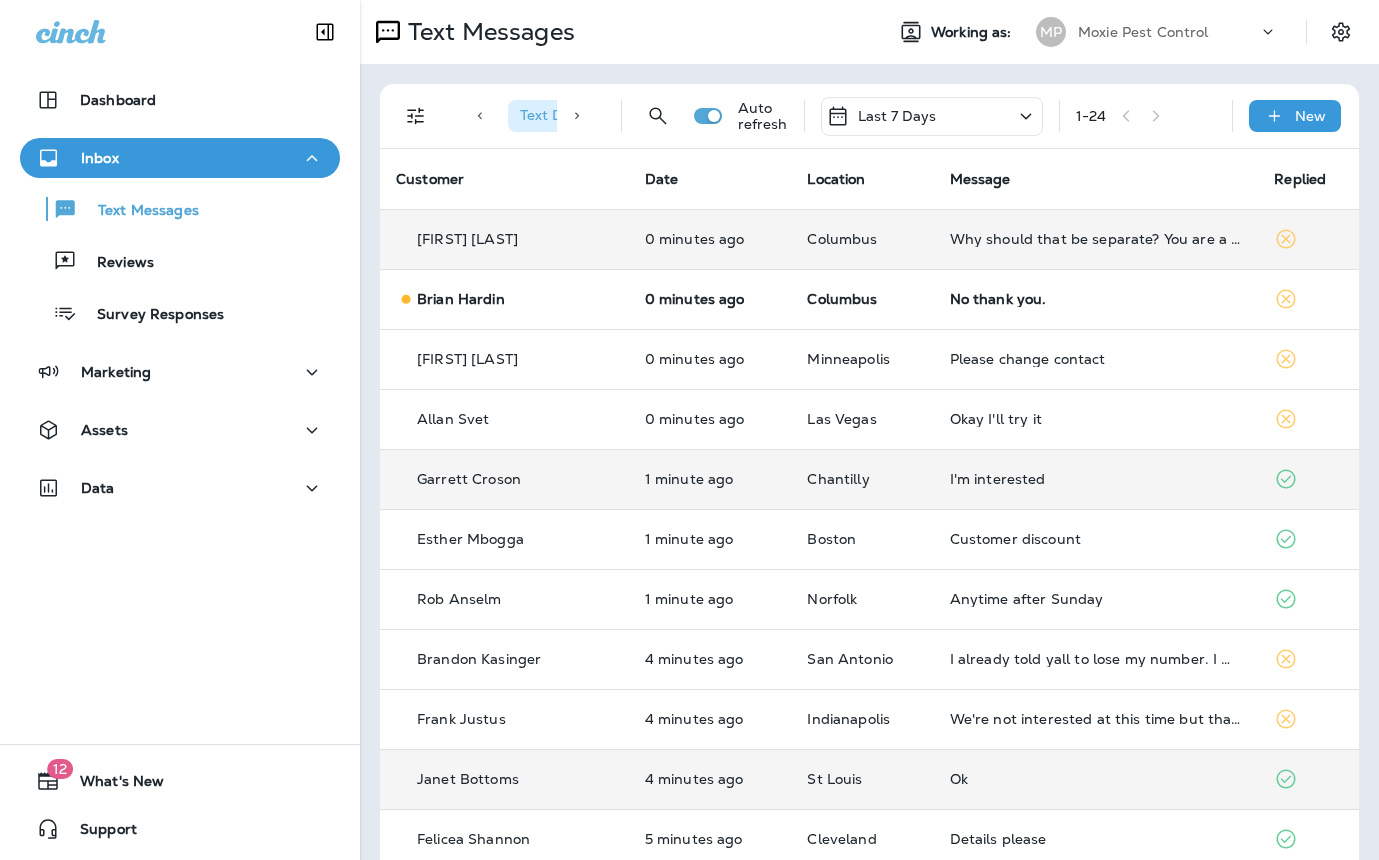 click on "Why should that be separate? You are a pest service. That makes absolutely no sense. Seems ridiculous." at bounding box center (1096, 239) 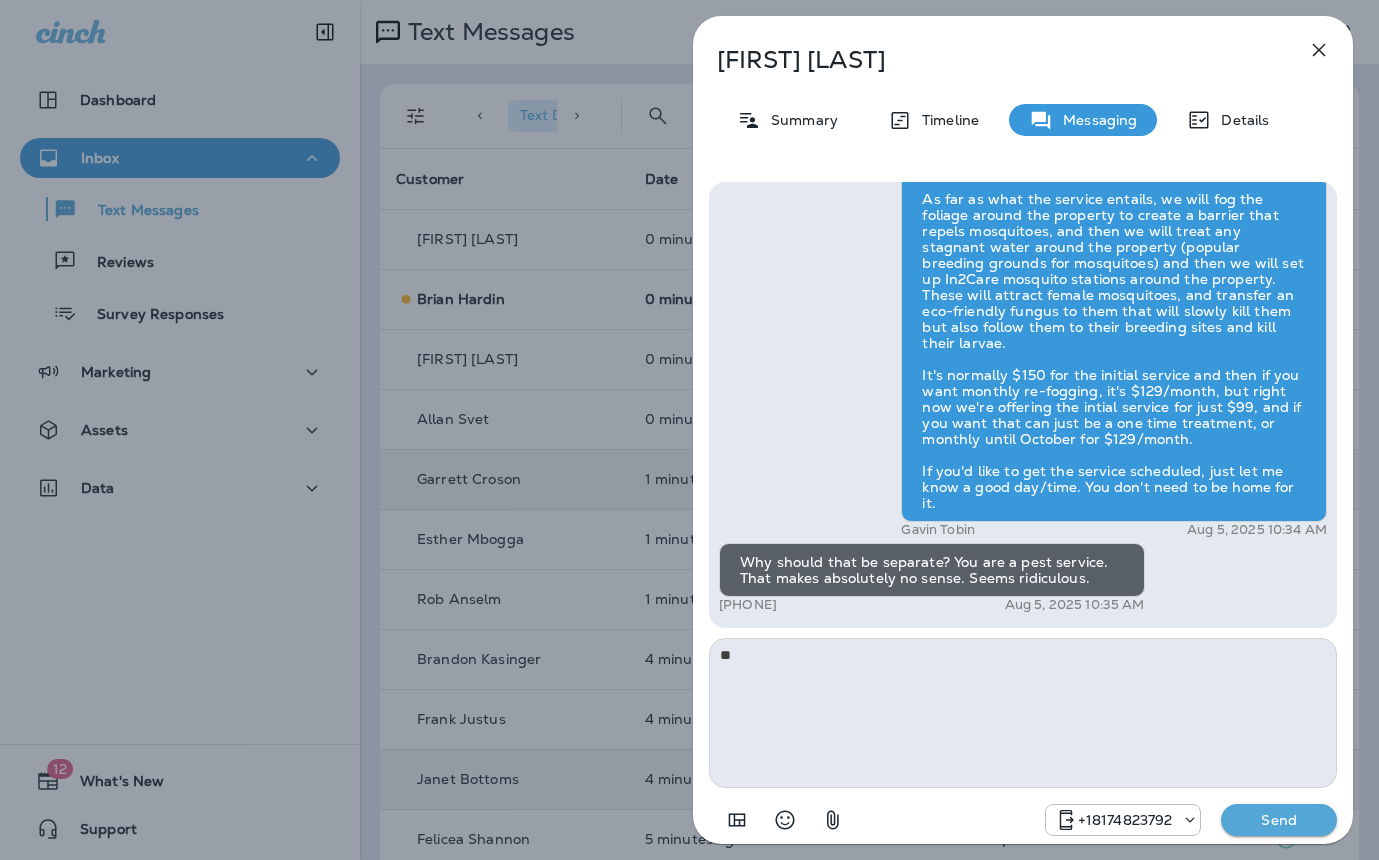 type on "*" 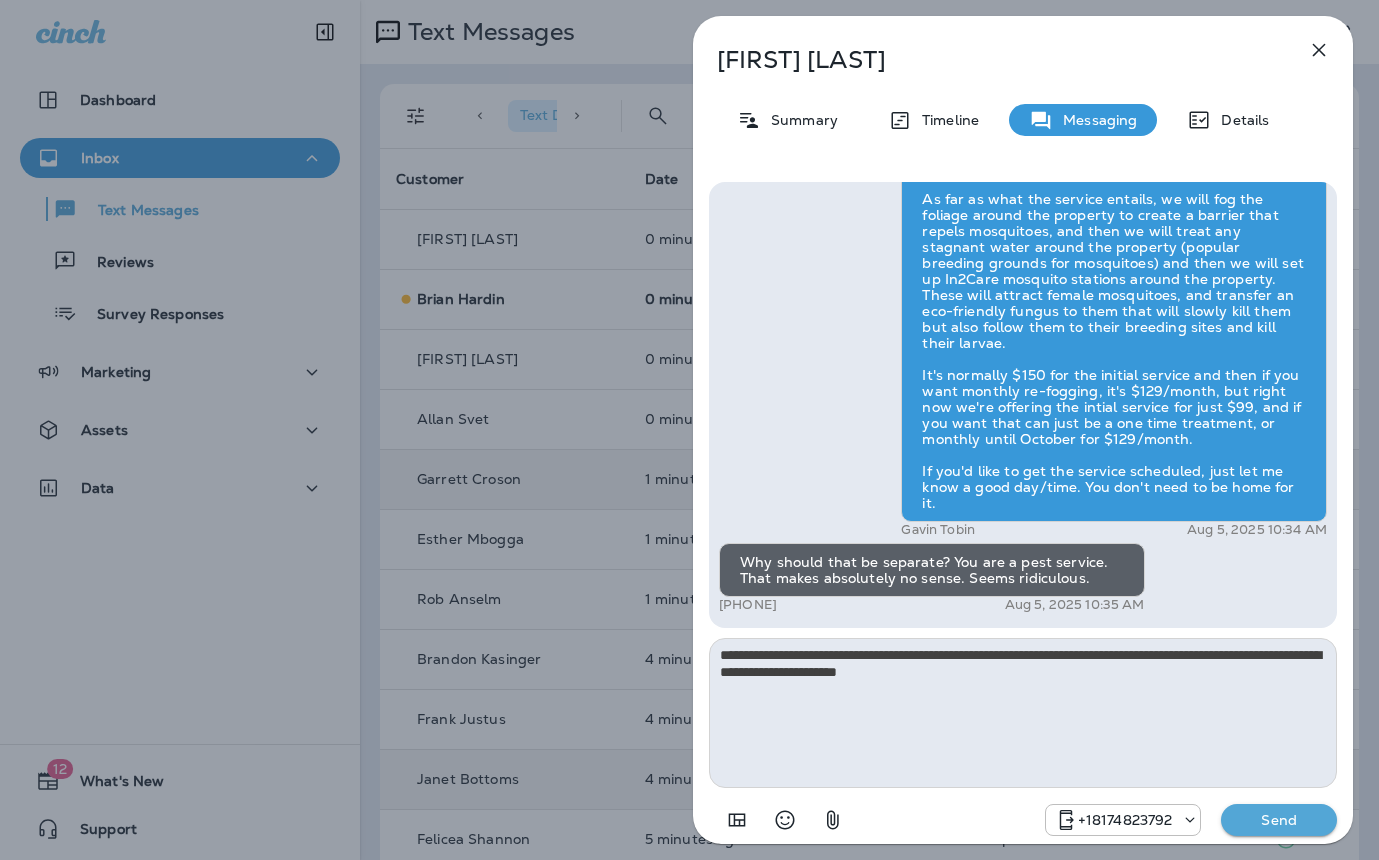 type on "**********" 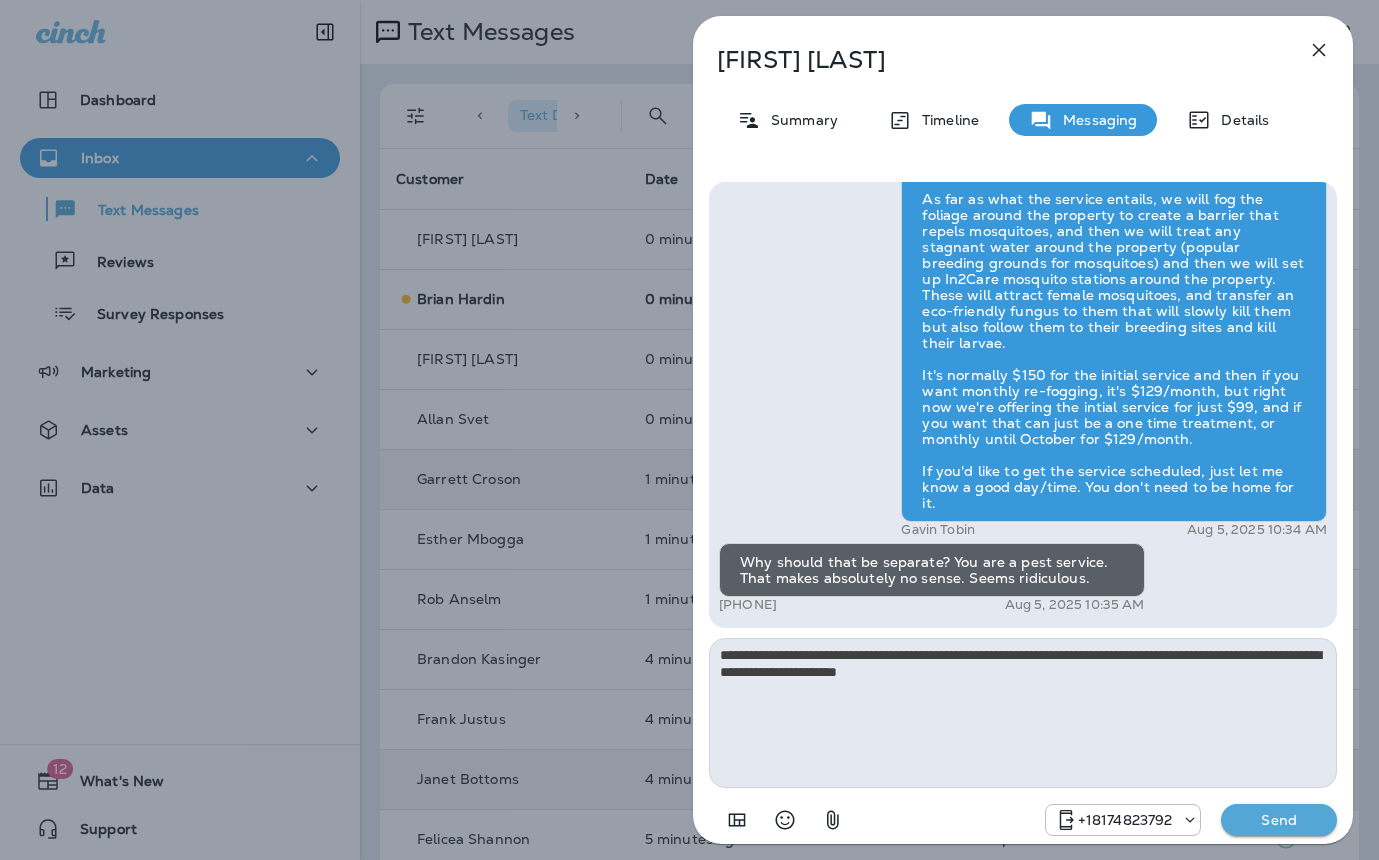 type 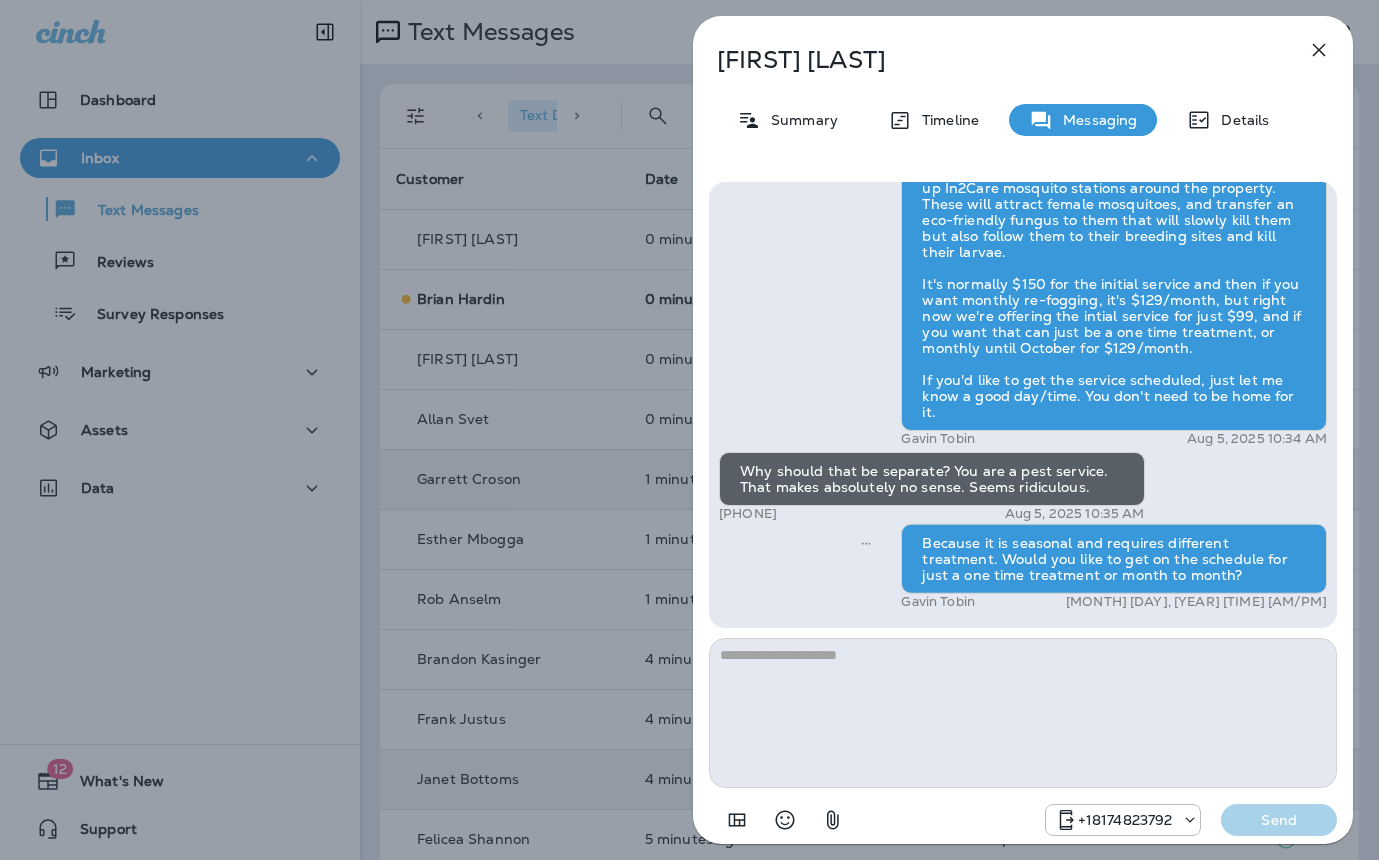 click on "Yvette   Delisio Summary   Timeline   Messaging   Details   Hi Yvette , this is Steven with Moxie Pest Control. We know Summer brings out the mosquitoes—and with the Summer season here, I’d love to get you on our schedule to come help take care of that. Just reply here if you're interested, and I'll let you know the details!
Reply STOP to optout +18174823792 Aug 5, 2025 10:29 AM Please. +1 (440) 668-8289 Aug 5, 2025 10:34 AM Gavin Tobin Aug 5, 2025 10:34 AM Why should that be separate? You are a pest service. That makes absolutely no sense. Seems ridiculous. +1 (440) 668-8289 Aug 5, 2025 10:35 AM   Because it is seasonal and requires different treatment. Would you like to get on the schedule for just a one time treatment or month to month? Gavin Tobin Aug 5, 2025 10:36 AM +18174823792 Send" at bounding box center [689, 430] 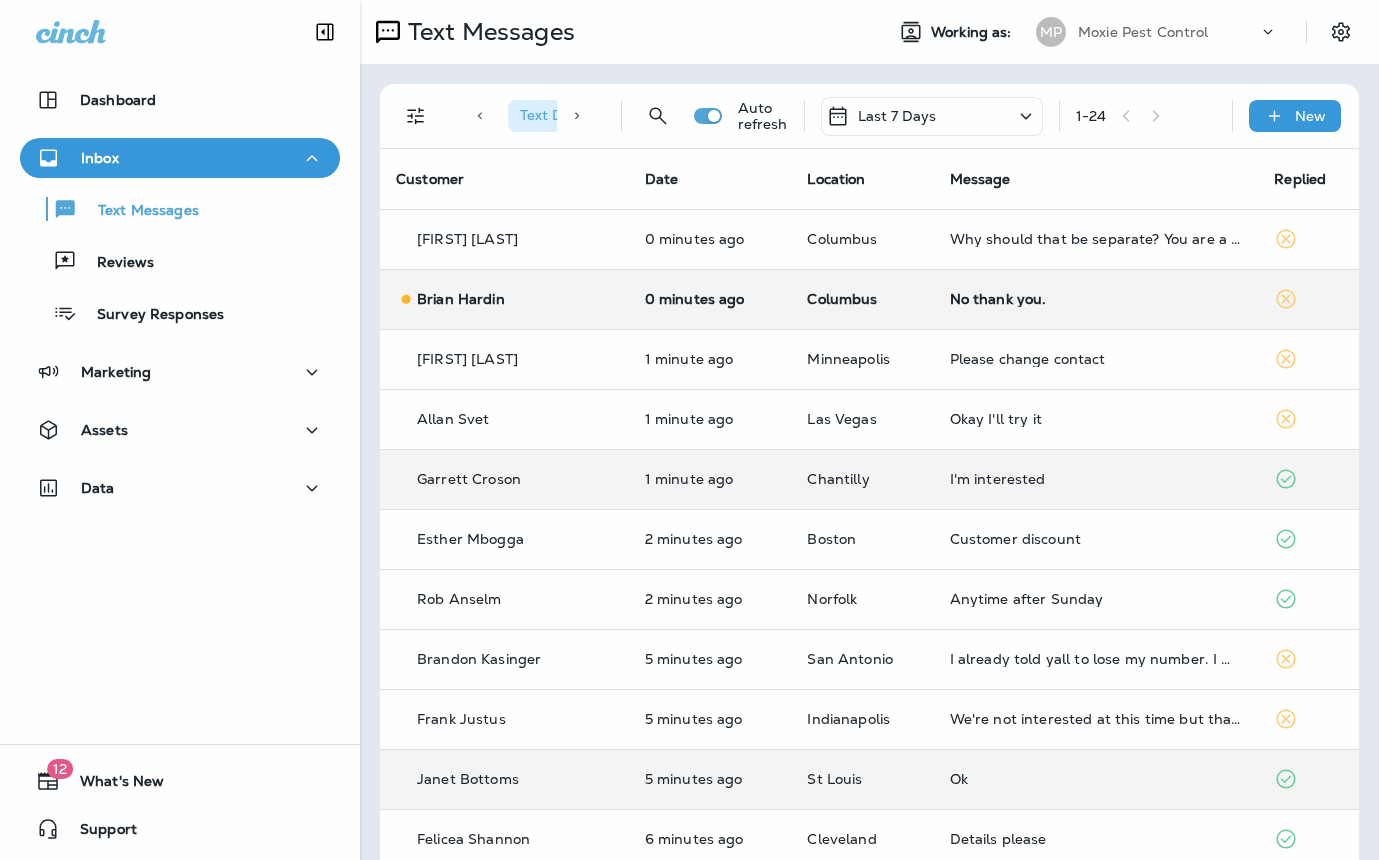 click on "No thank you." at bounding box center [1096, 299] 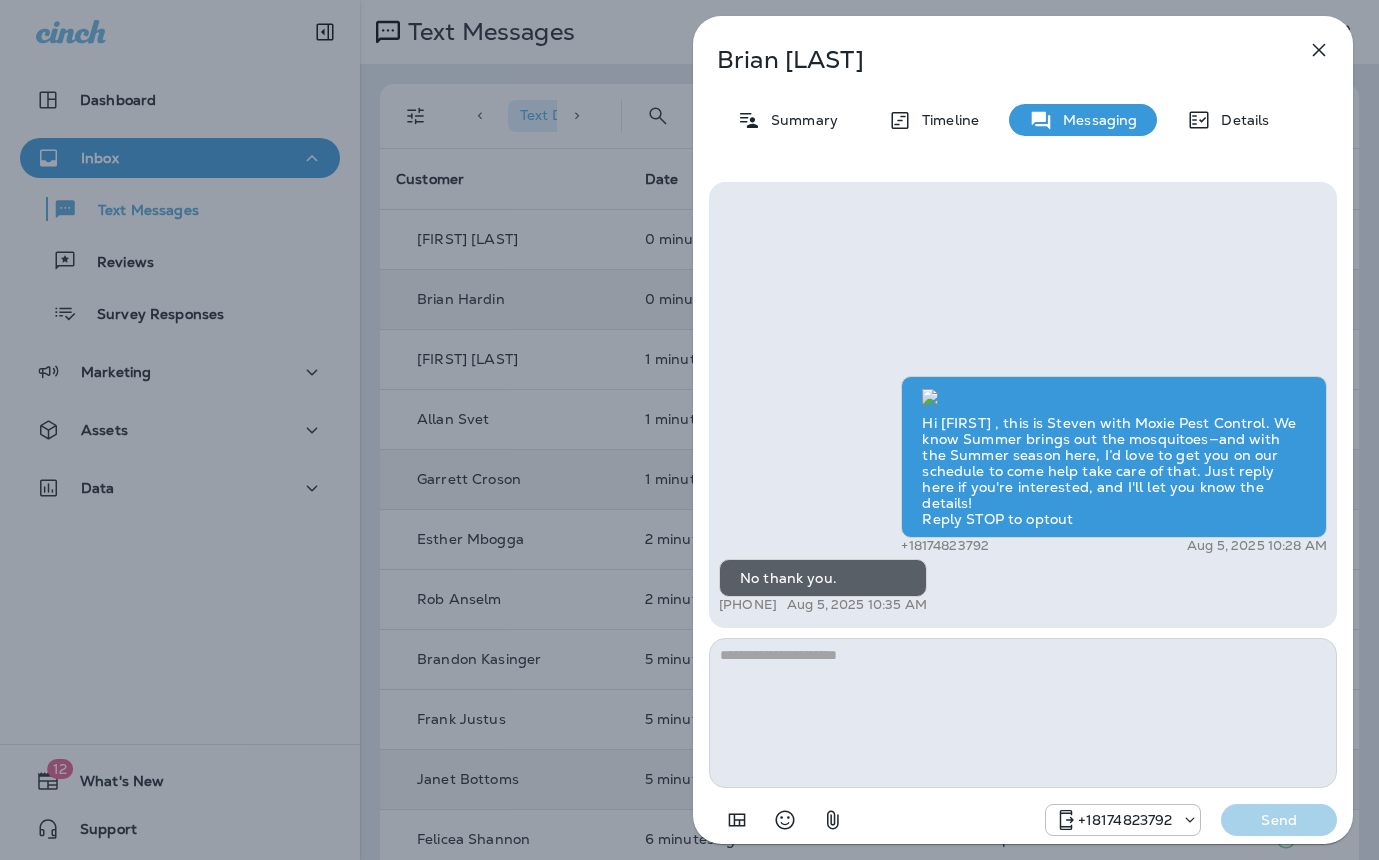 click on "Brian   Hardin Summary   Timeline   Messaging   Details   Hi Brian , this is Steven with Moxie Pest Control. We know Summer brings out the mosquitoes—and with the Summer season here, I’d love to get you on our schedule to come help take care of that. Just reply here if you're interested, and I'll let you know the details!
Reply STOP to optout +18174823792 Aug 5, 2025 10:28 AM No thank you.  +1 (419) 289-6381 Aug 5, 2025 10:35 AM +18174823792 Send" at bounding box center (689, 430) 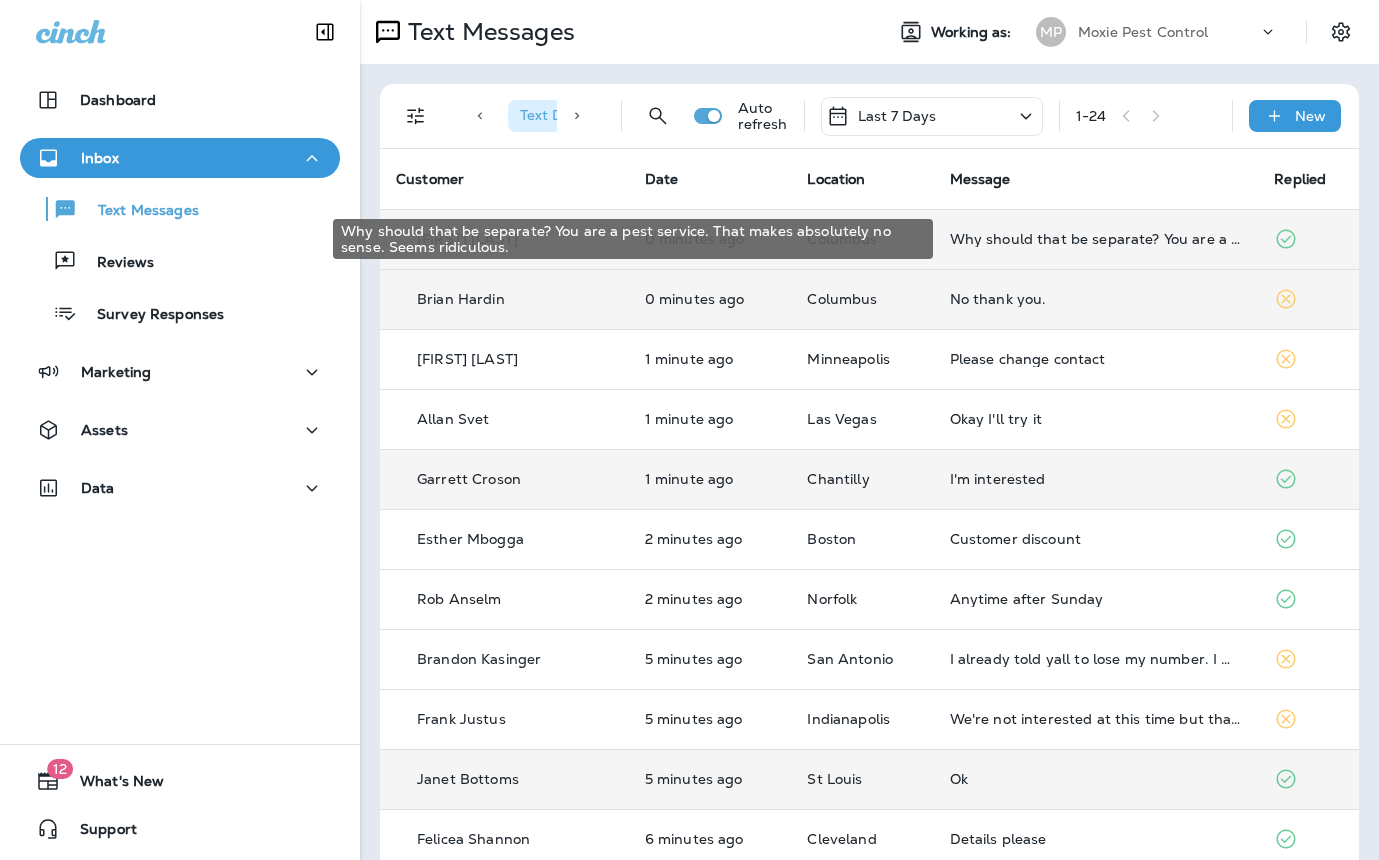 click on "Why should that be separate? You are a pest service. That makes absolutely no sense. Seems ridiculous." at bounding box center (1096, 239) 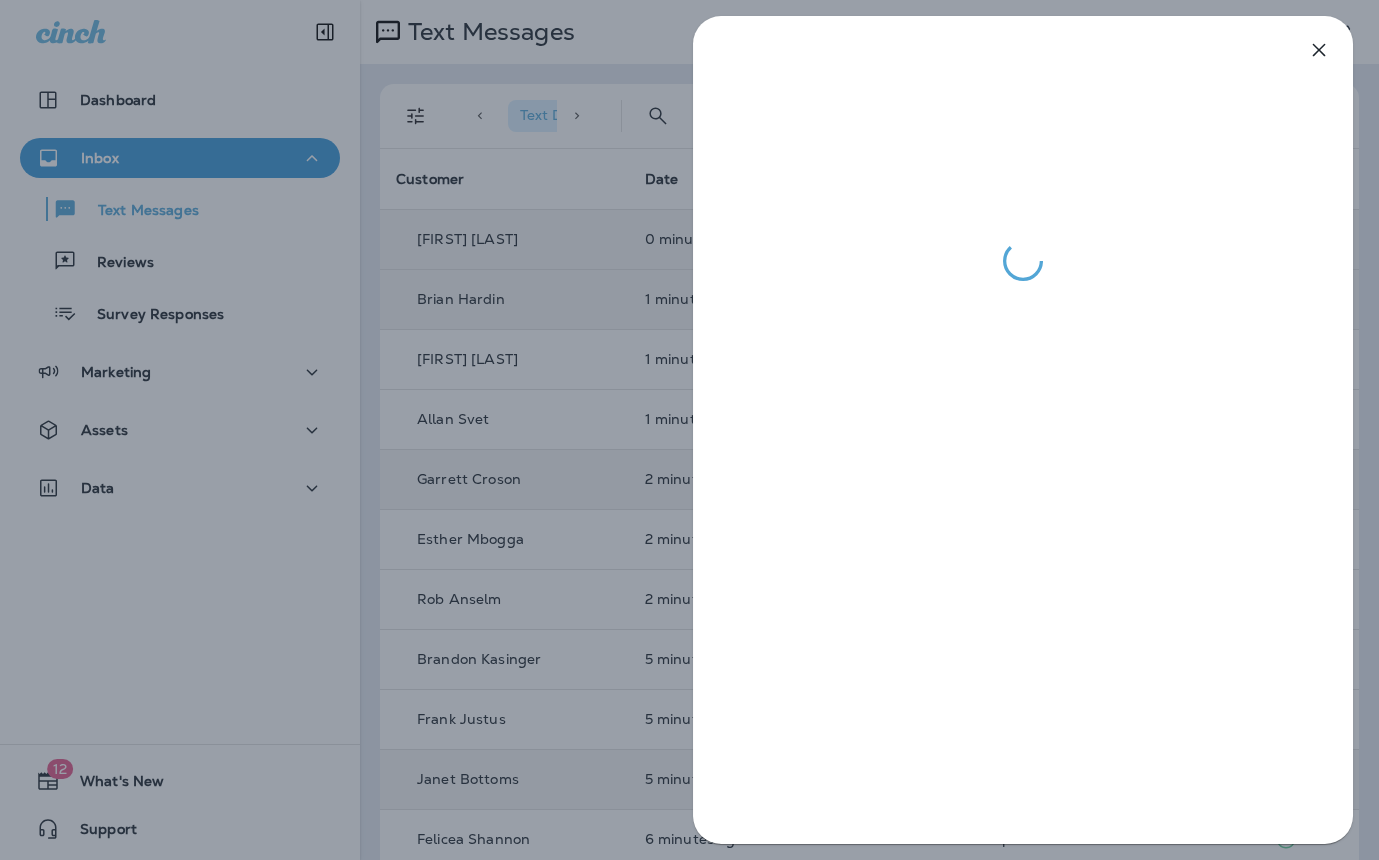 click at bounding box center (689, 430) 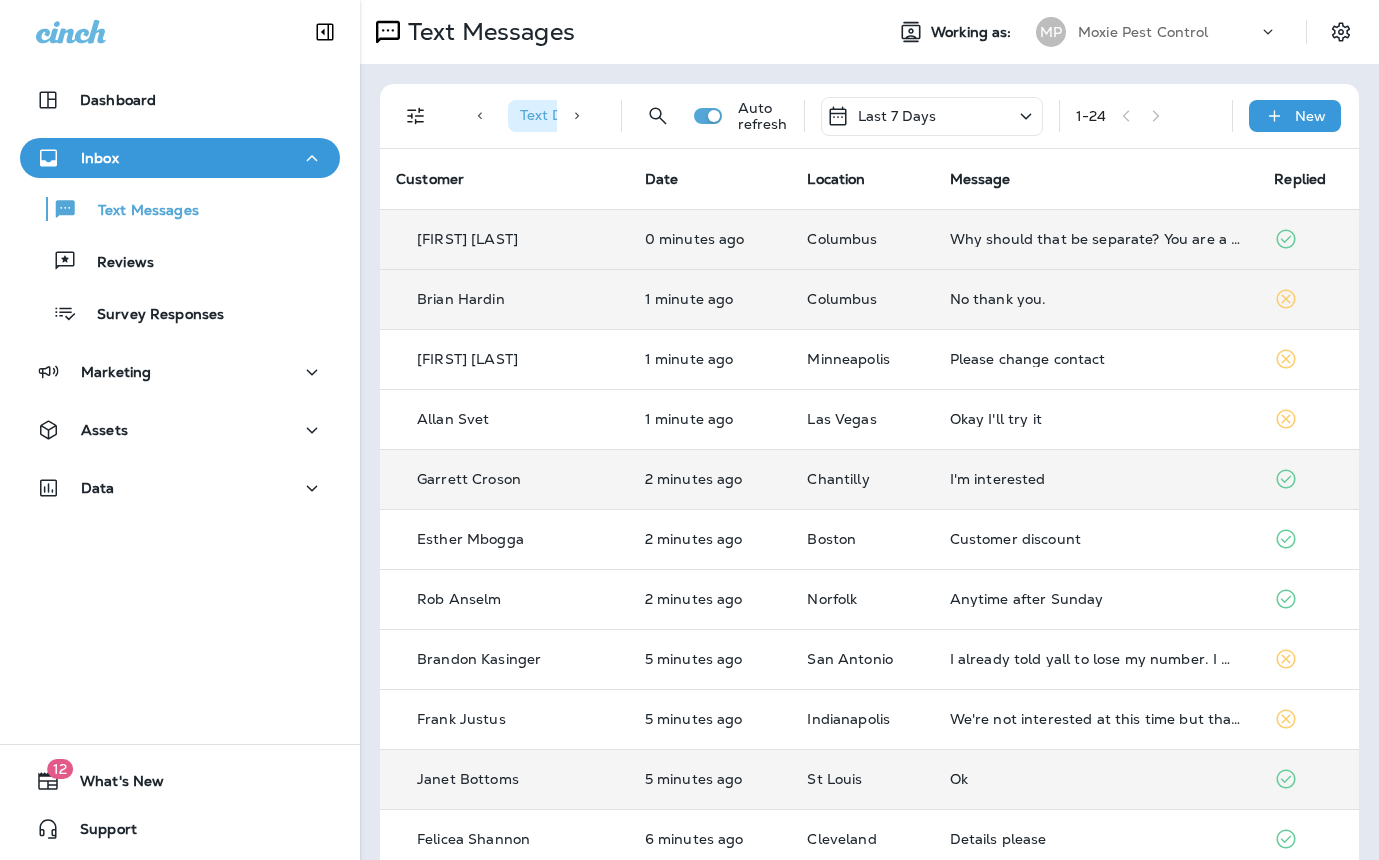 click on "Why should that be separate? You are a pest service. That makes absolutely no sense. Seems ridiculous." at bounding box center [1096, 239] 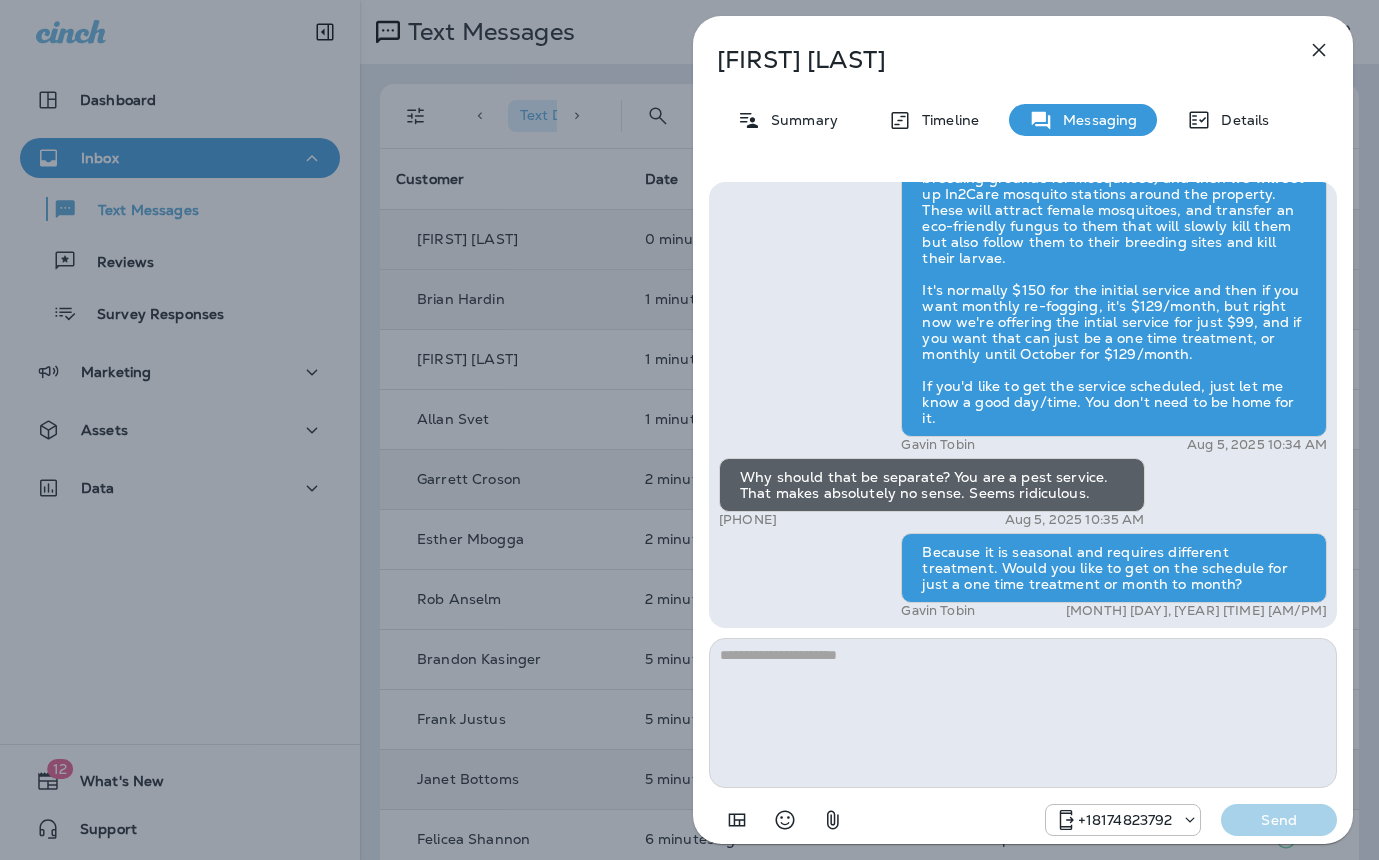 scroll, scrollTop: 1, scrollLeft: 0, axis: vertical 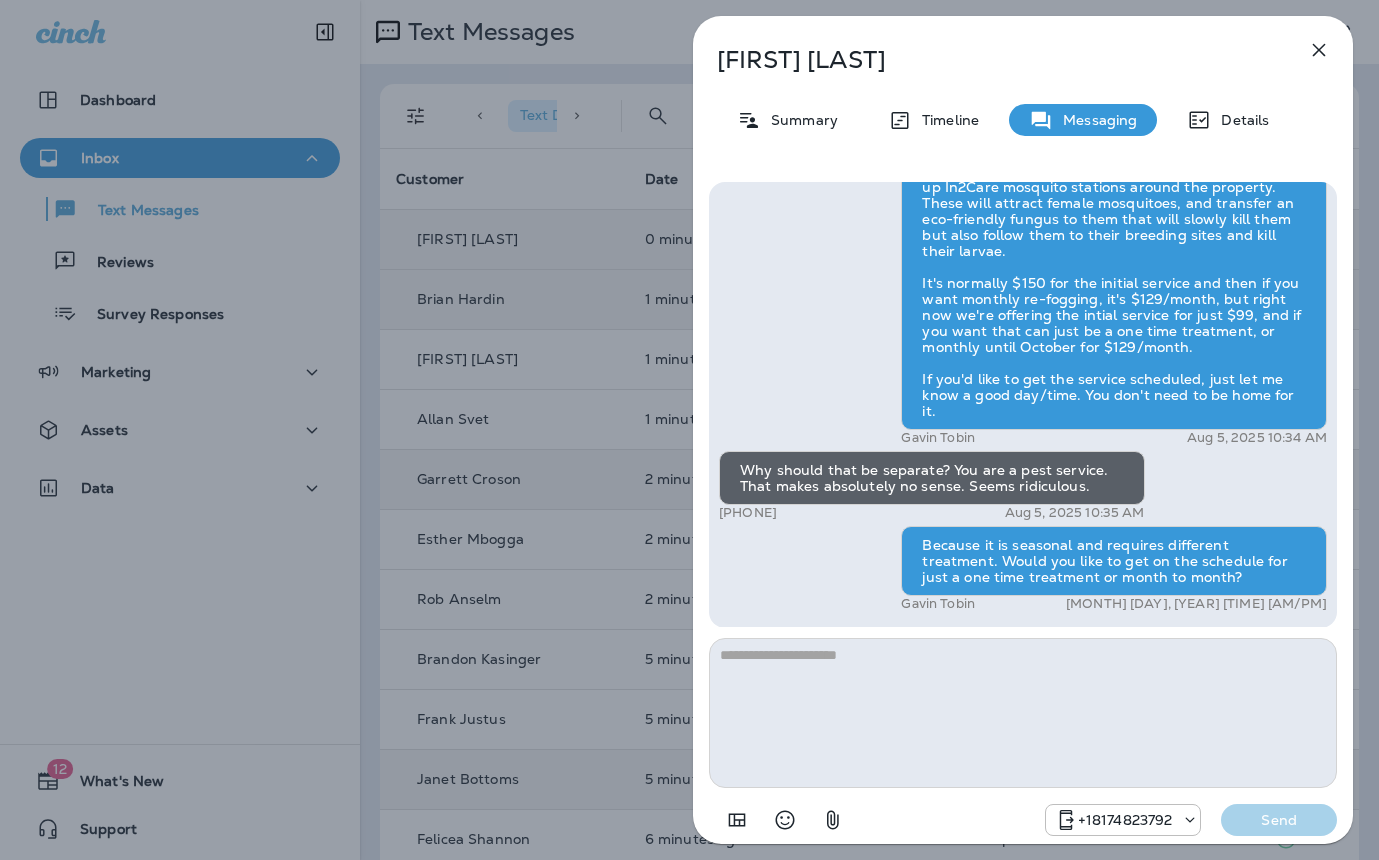 click on "Yvette   Delisio Summary   Timeline   Messaging   Details   Hi Yvette , this is Steven with Moxie Pest Control. We know Summer brings out the mosquitoes—and with the Summer season here, I’d love to get you on our schedule to come help take care of that. Just reply here if you're interested, and I'll let you know the details!
Reply STOP to optout +18174823792 Aug 5, 2025 10:29 AM Please. +1 (440) 668-8289 Aug 5, 2025 10:34 AM Gavin Tobin Aug 5, 2025 10:34 AM Why should that be separate? You are a pest service. That makes absolutely no sense. Seems ridiculous. +1 (440) 668-8289 Aug 5, 2025 10:35 AM Because it is seasonal and requires different treatment. Would you like to get on the schedule for just a one time treatment or month to month? Gavin Tobin Aug 5, 2025 10:36 AM +18174823792 Send" at bounding box center (689, 430) 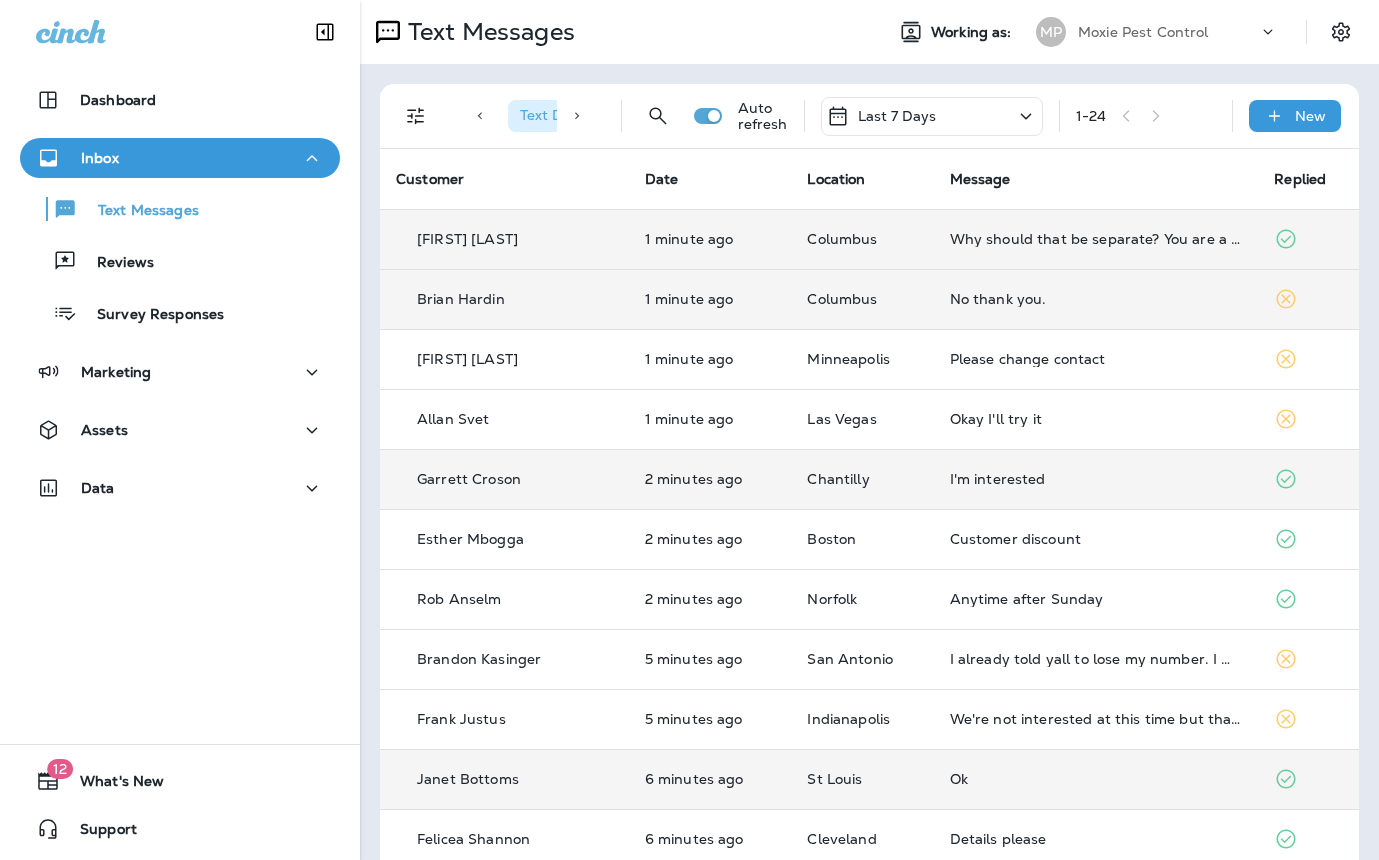 click on "Why should that be separate? You are a pest service. That makes absolutely no sense. Seems ridiculous." at bounding box center (1096, 239) 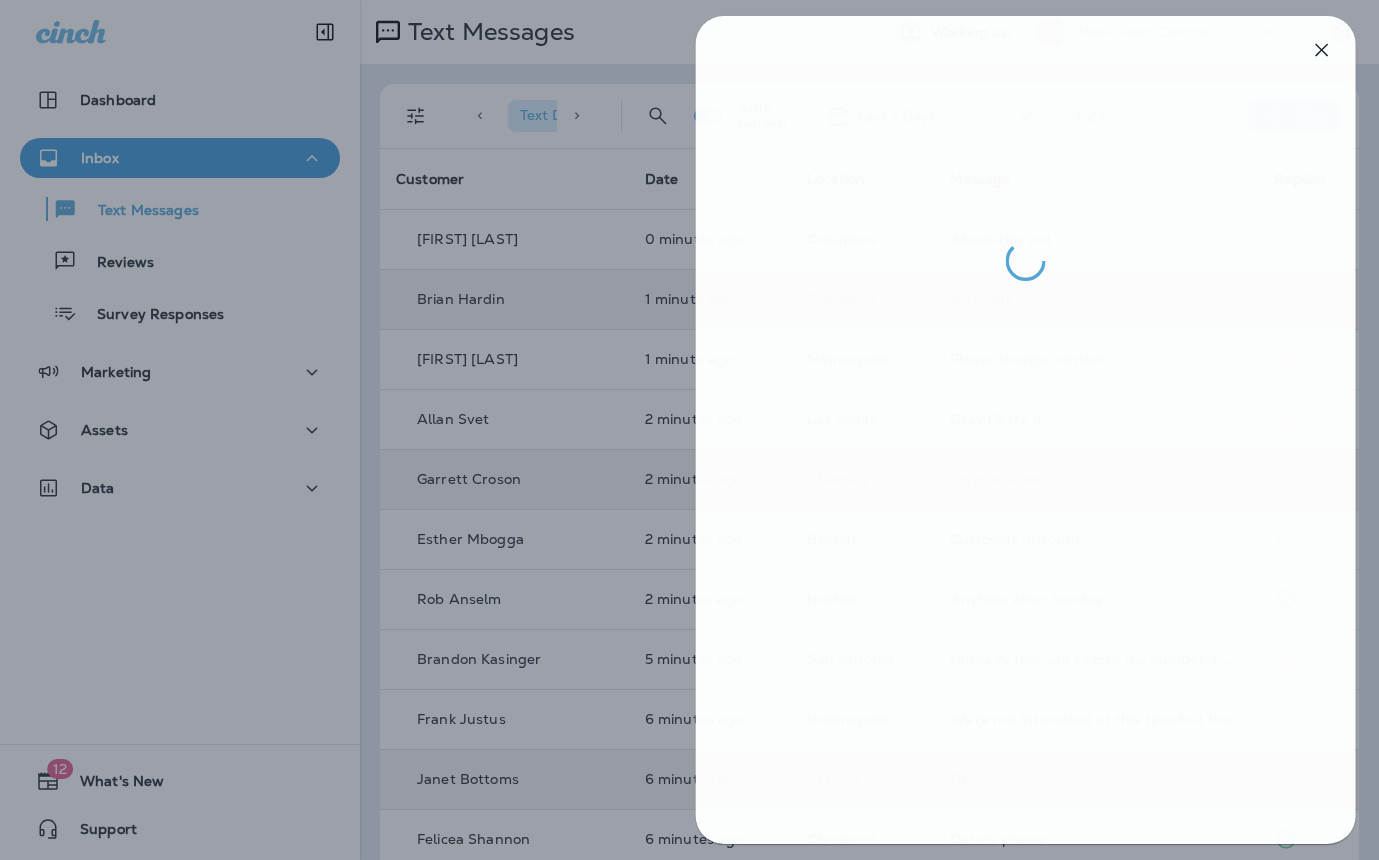 click at bounding box center [692, 430] 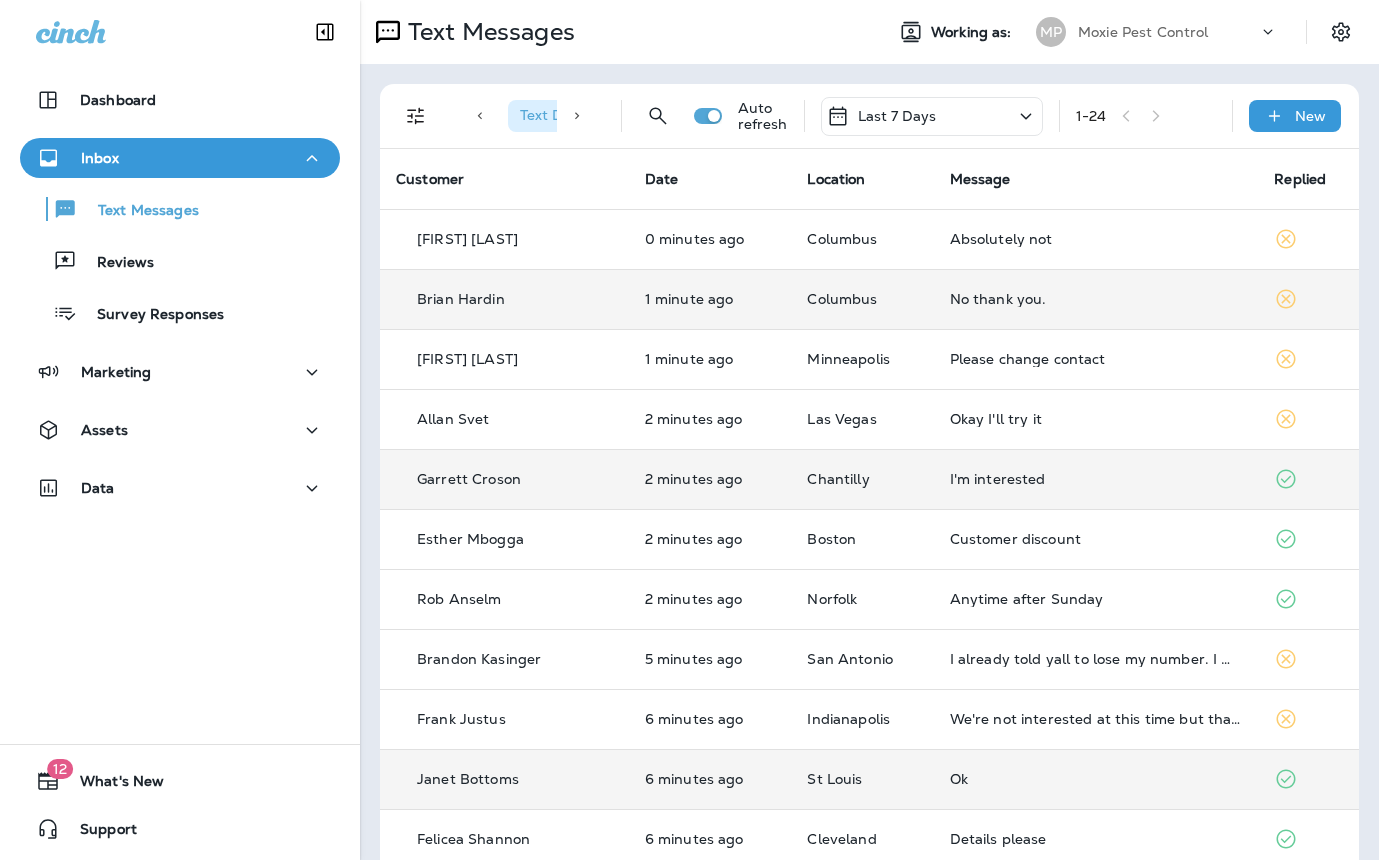 click on "No thank you." at bounding box center (1096, 299) 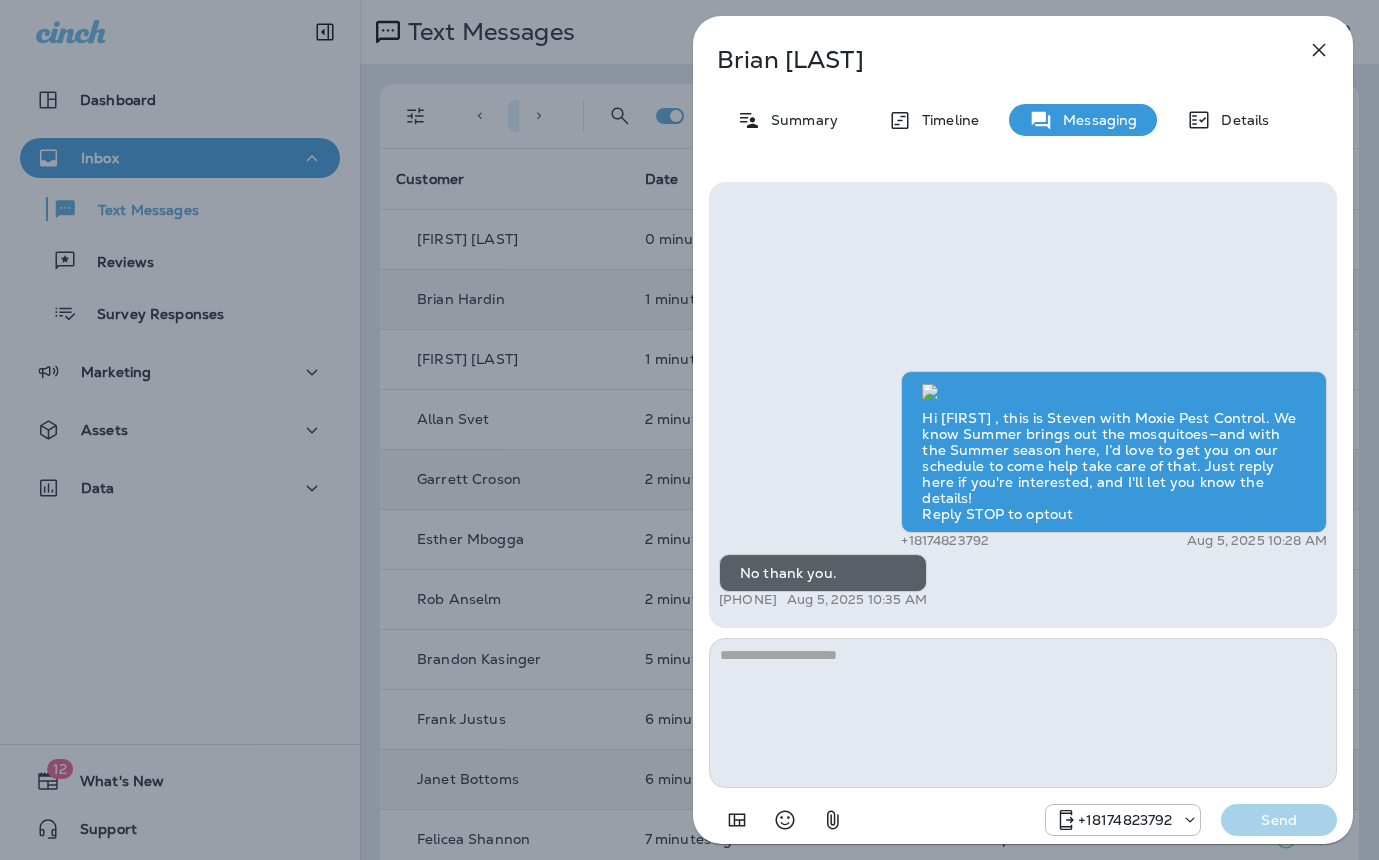 click on "Brian   Hardin Summary   Timeline   Messaging   Details   Hi Brian , this is Steven with Moxie Pest Control. We know Summer brings out the mosquitoes—and with the Summer season here, I’d love to get you on our schedule to come help take care of that. Just reply here if you're interested, and I'll let you know the details!
Reply STOP to optout +18174823792 Aug 5, 2025 10:28 AM No thank you.  +1 (419) 289-6381 Aug 5, 2025 10:35 AM +18174823792 Send" at bounding box center [689, 430] 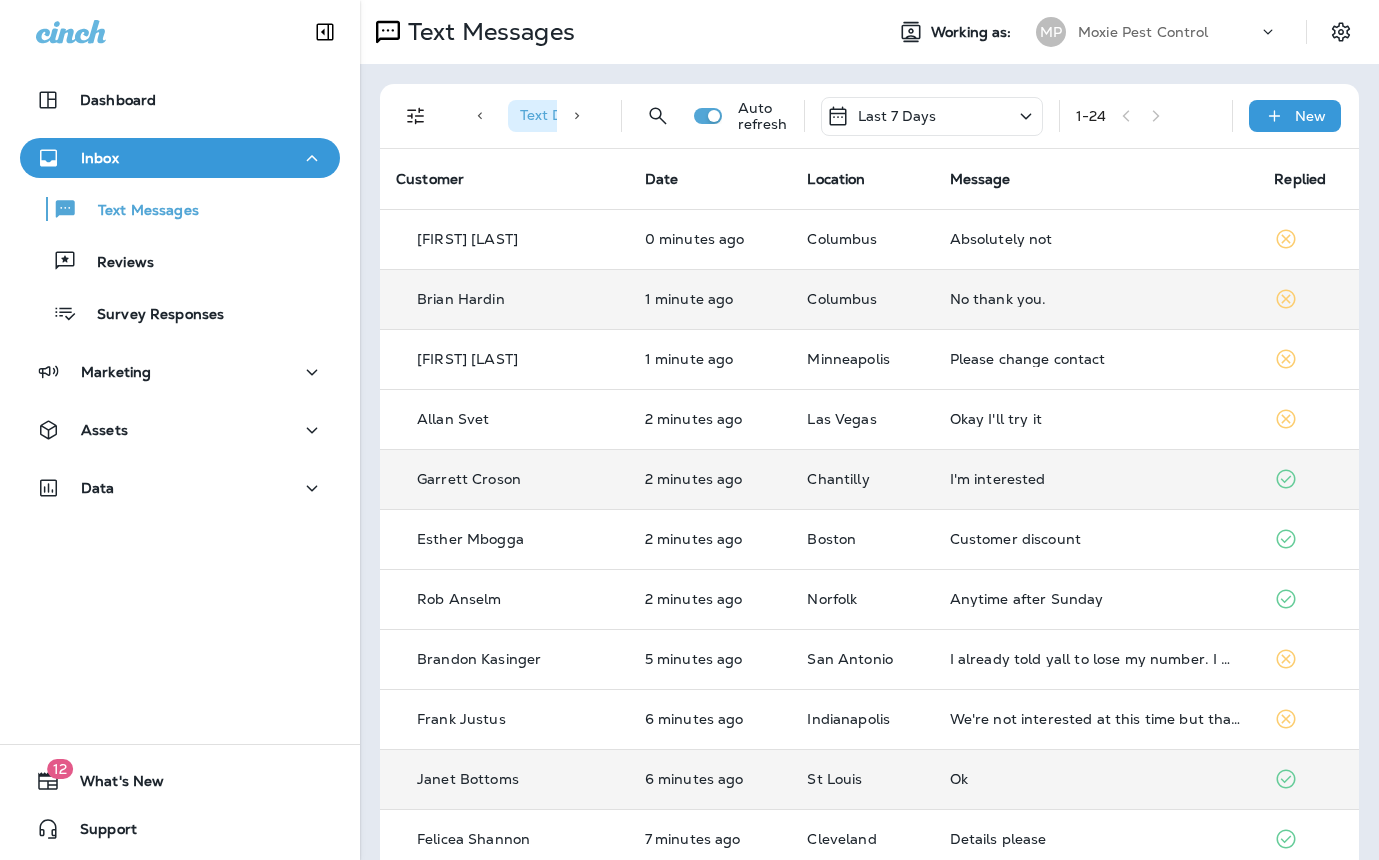 click at bounding box center (689, 430) 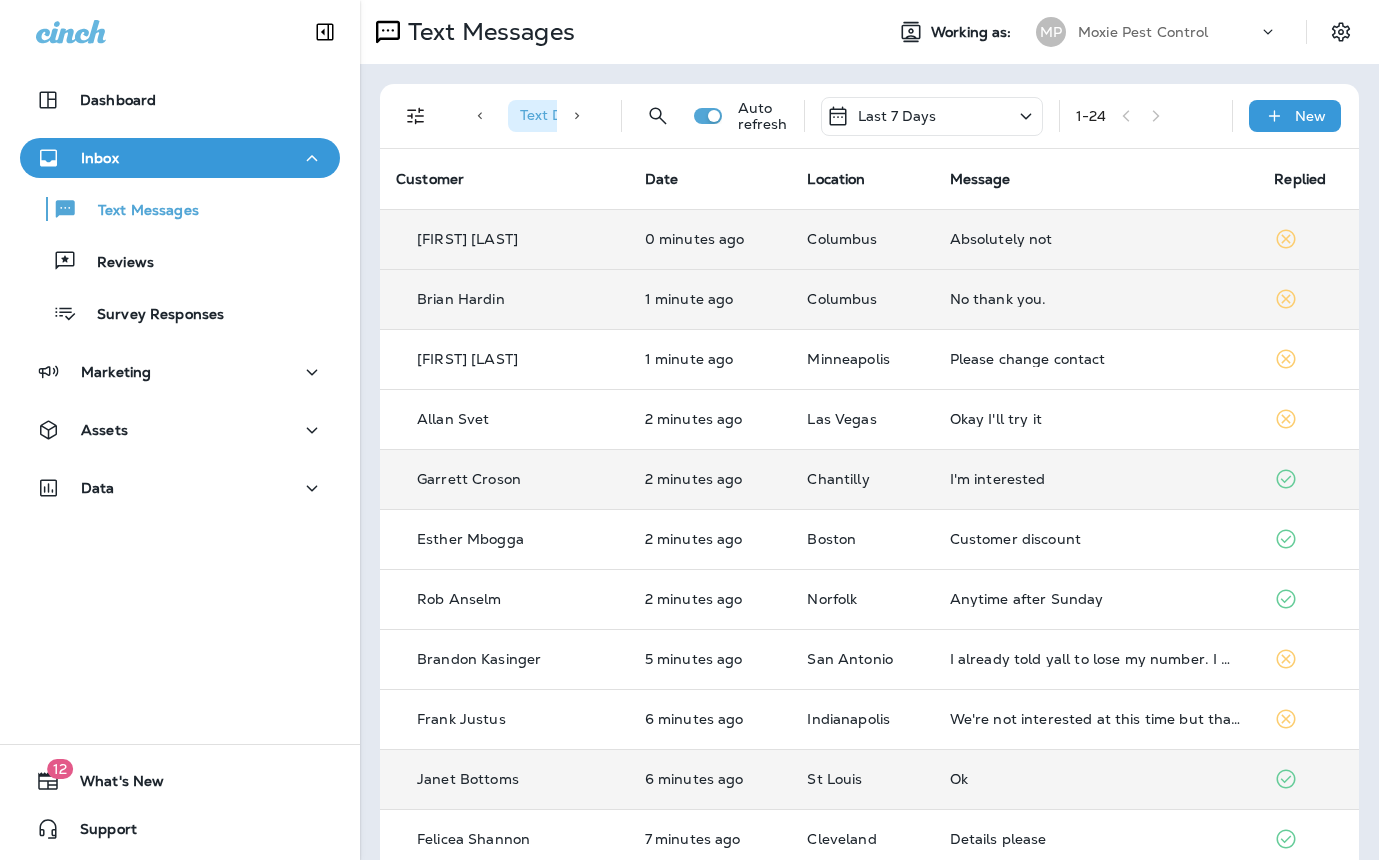 click on "Columbus" at bounding box center [862, 239] 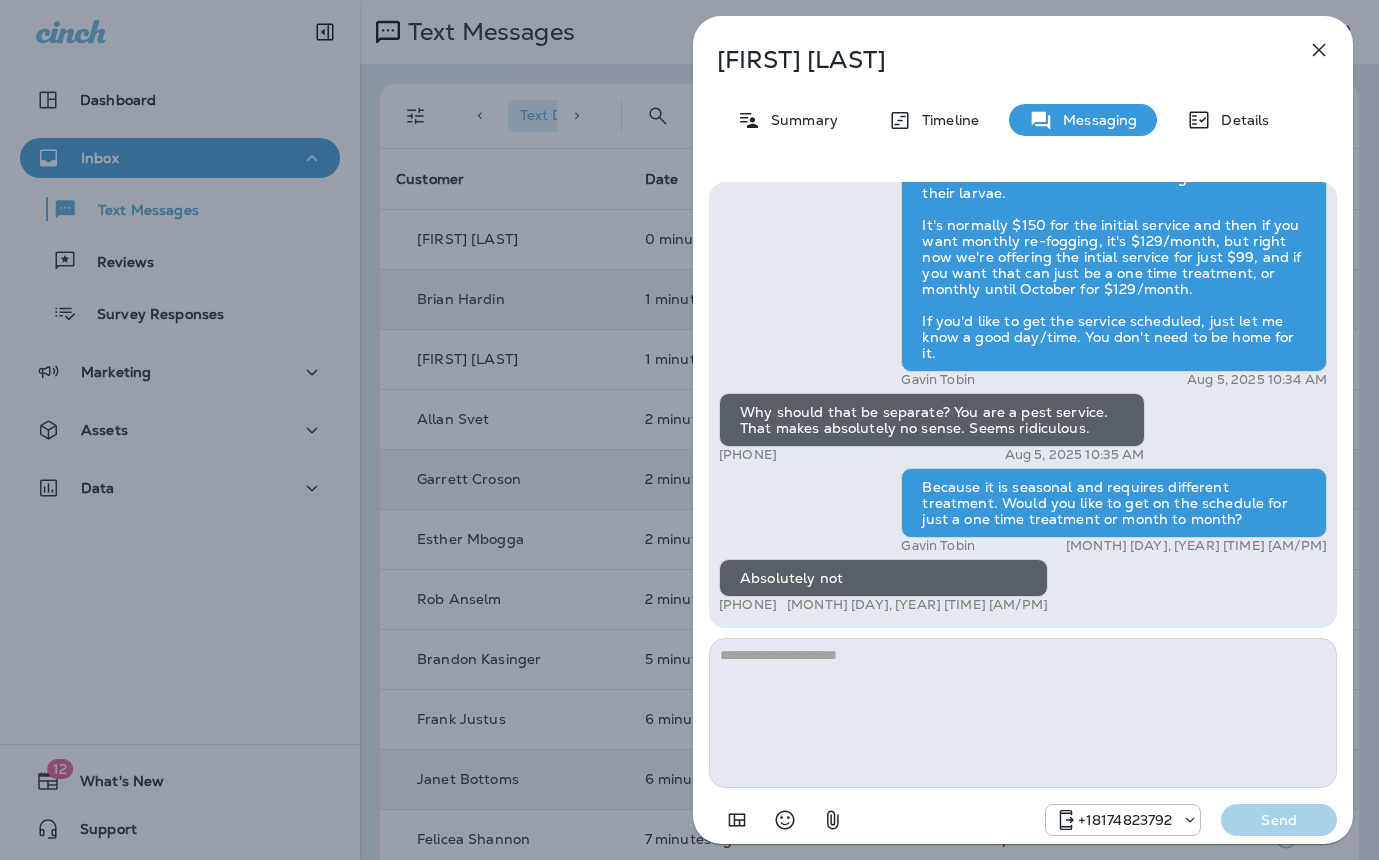 drag, startPoint x: 514, startPoint y: 319, endPoint x: 524, endPoint y: 317, distance: 10.198039 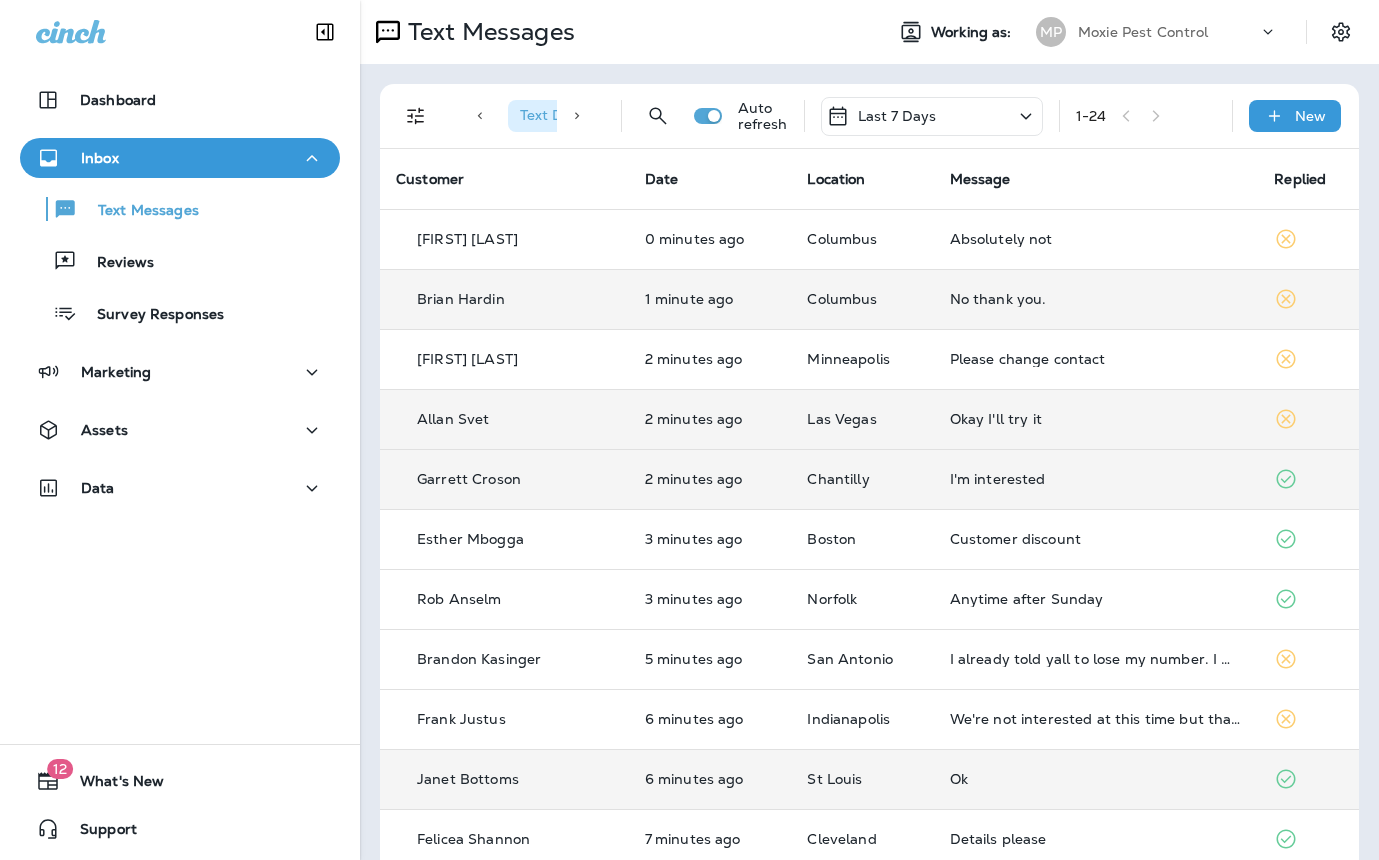 click on "Okay I'll try it" at bounding box center [1096, 419] 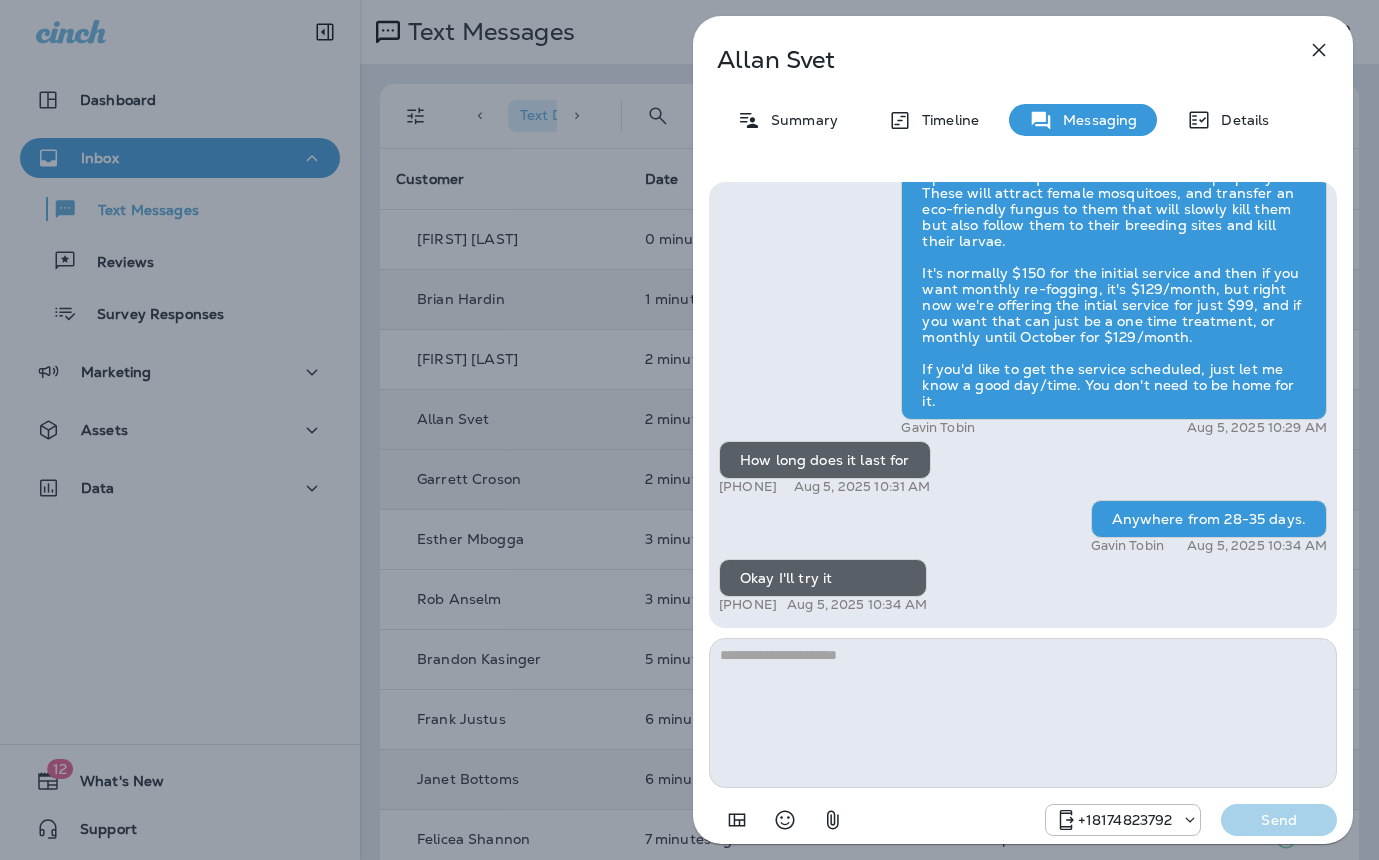 click at bounding box center [1023, 713] 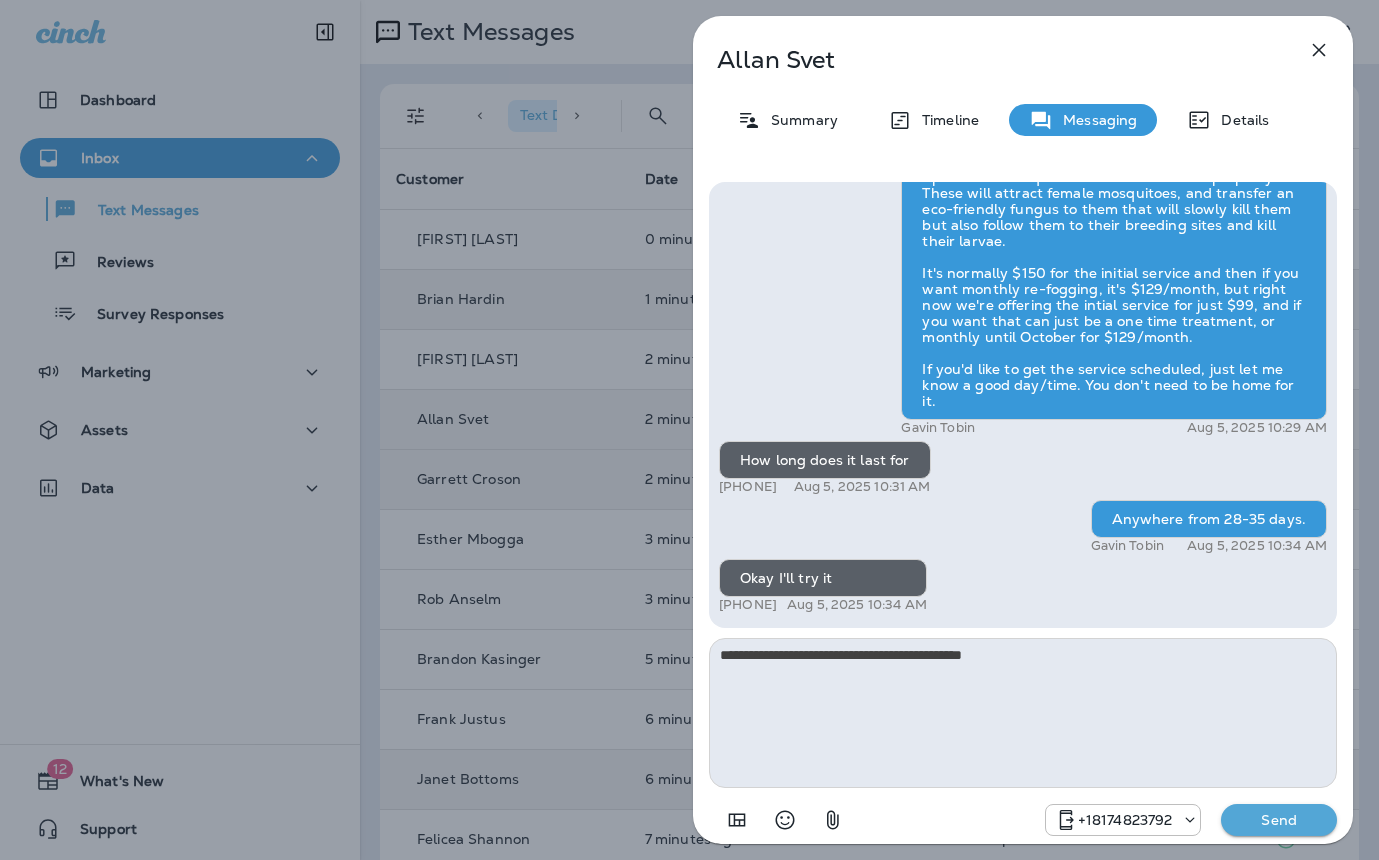 type on "**********" 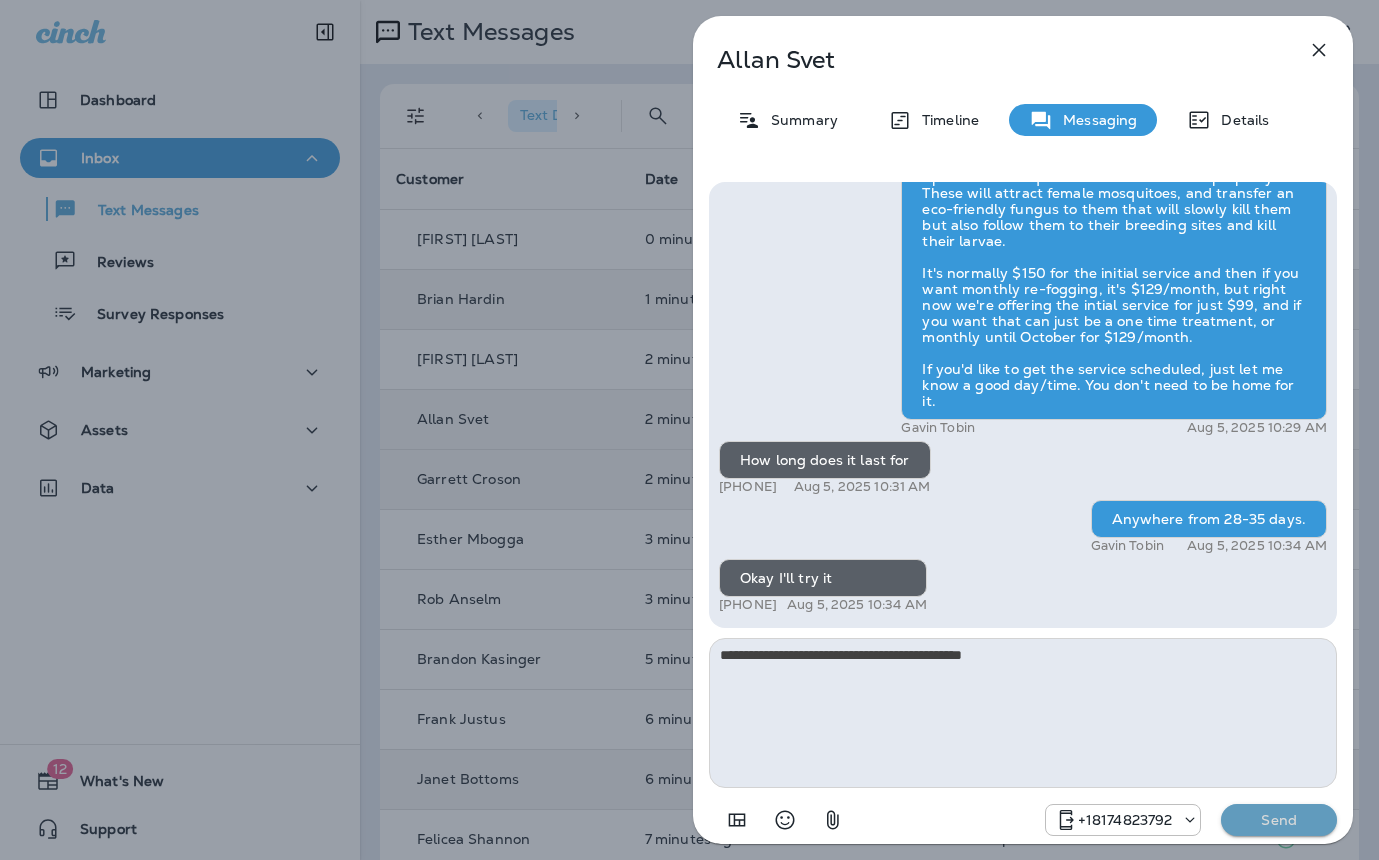 click on "Send" at bounding box center (1279, 820) 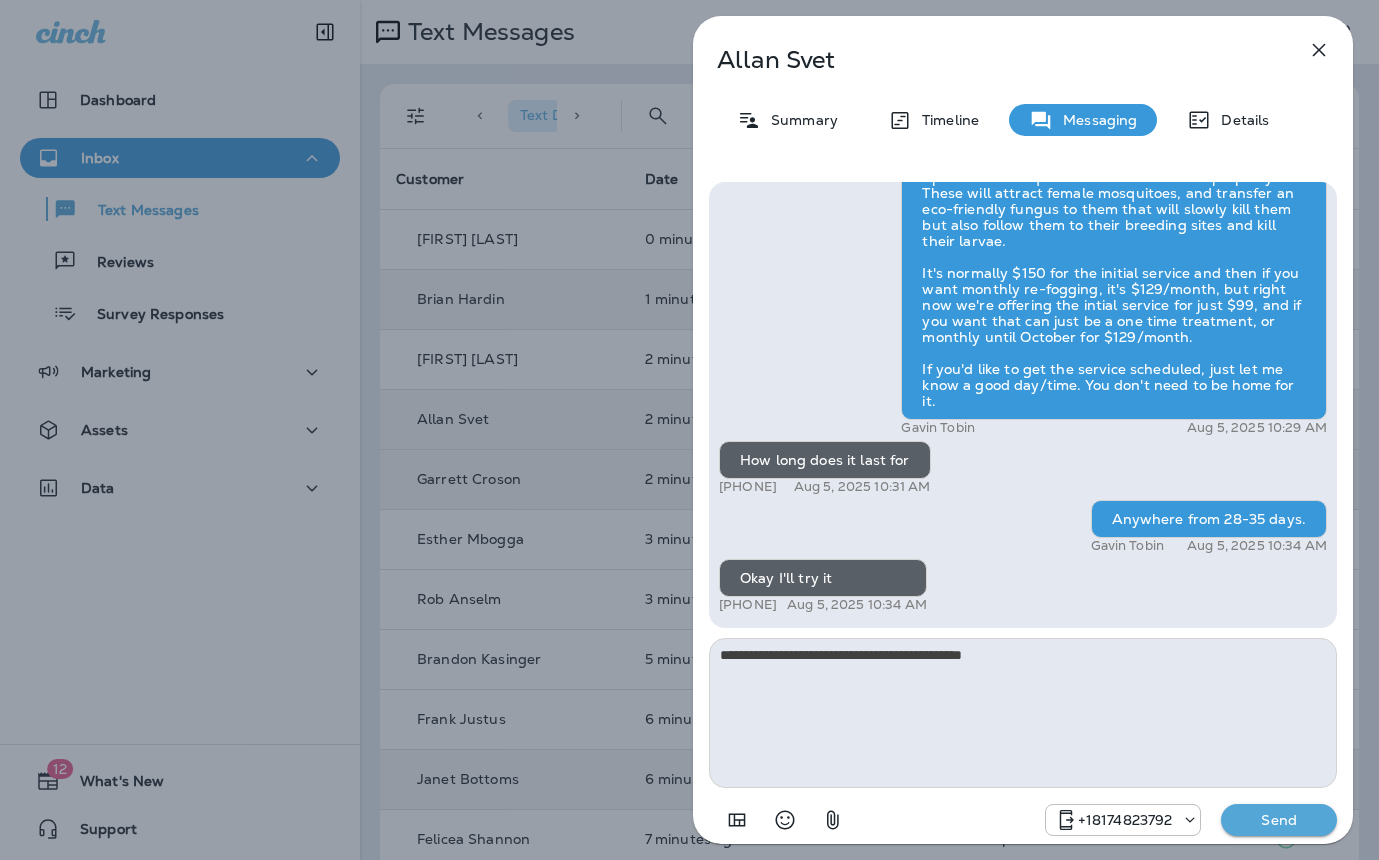 type 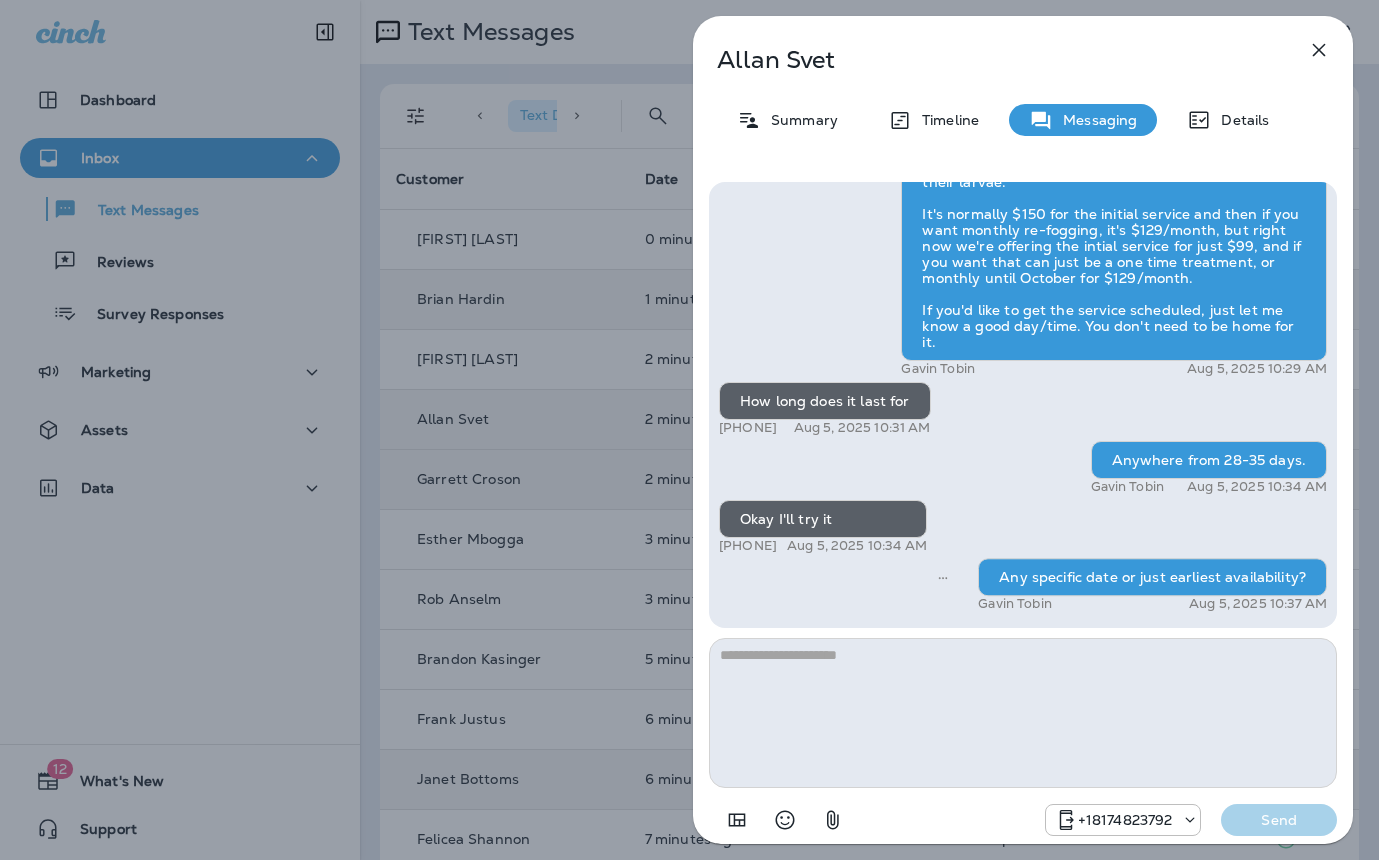 click on "Allan   Svet Summary   Timeline   Messaging   Details   Hi Allan , this is Steven with Moxie Pest Control. We know Summer brings out the mosquitoes—and with the Summer season here, I’d love to get you on our schedule to come help take care of that. Just reply here if you're interested, and I'll let you know the details!
Reply STOP to optout +18174823792 Aug 5, 2025 10:25 AM Do I pay extra for that? I'm getting eaten alive by mosquitos in my garage  +1 (702) 357-3434 Aug 5, 2025 10:28 AM Gavin Tobin Aug 5, 2025 10:29 AM How long does it last for  +1 (702) 357-3434 Aug 5, 2025 10:31 AM Anywhere from 28-35 days. Gavin Tobin Aug 5, 2025 10:34 AM Okay I'll try it  +1 (702) 357-3434 Aug 5, 2025 10:34 AM   Any specific date or just earliest availability? Gavin Tobin Aug 5, 2025 10:37 AM +18174823792 Send" at bounding box center (689, 430) 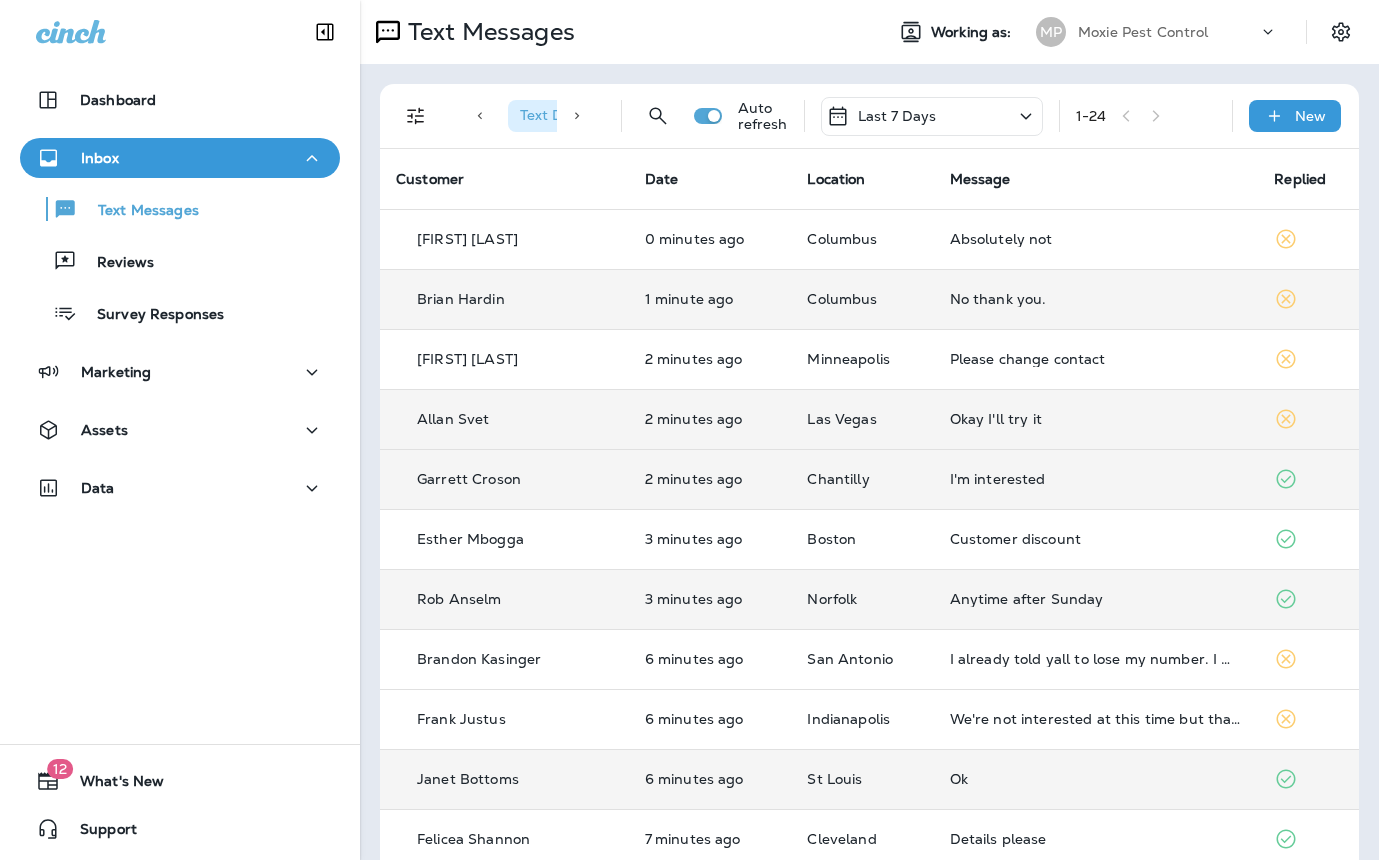 click on "3 minutes ago" at bounding box center (710, 599) 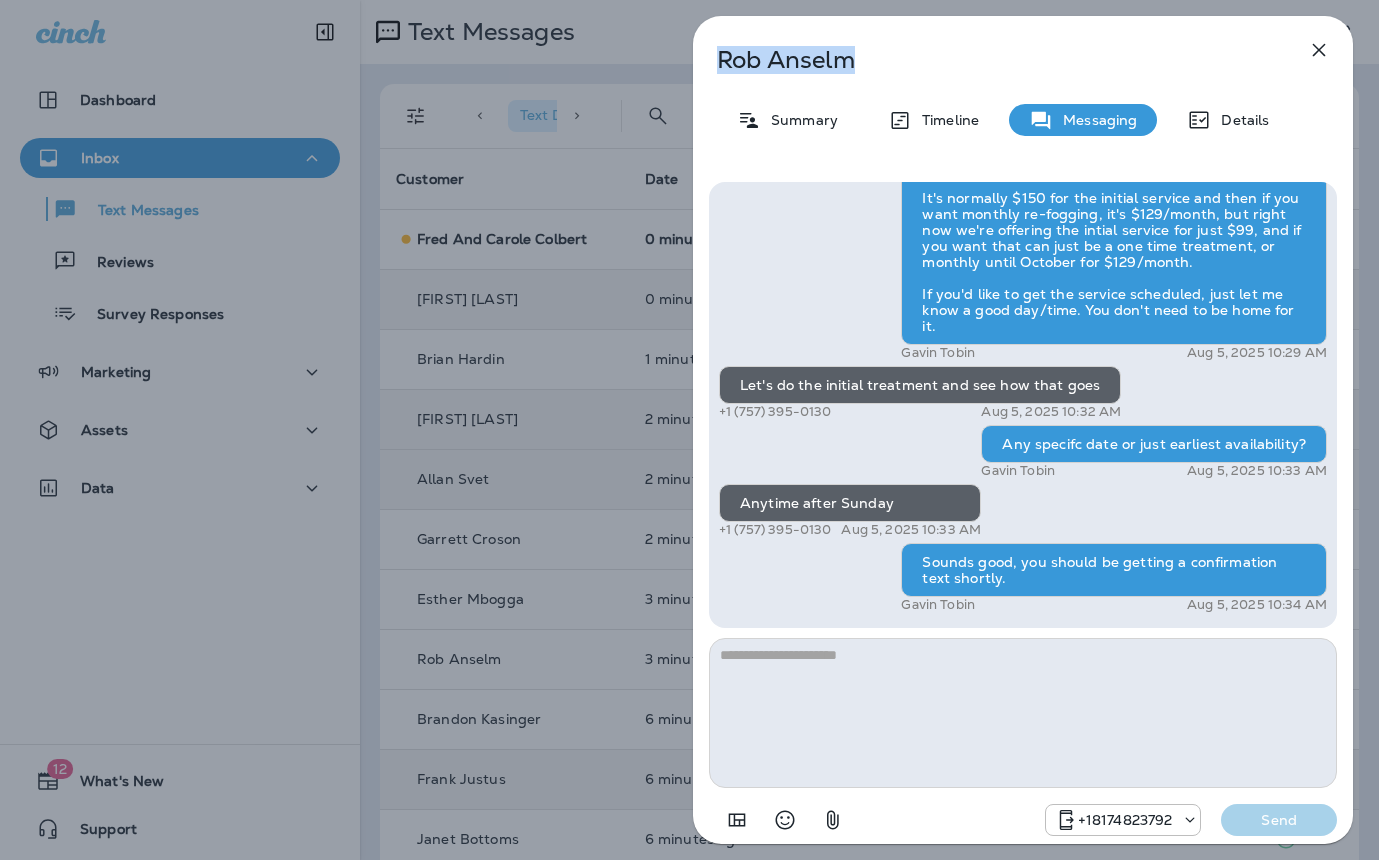 drag, startPoint x: 851, startPoint y: 65, endPoint x: 735, endPoint y: 58, distance: 116.21101 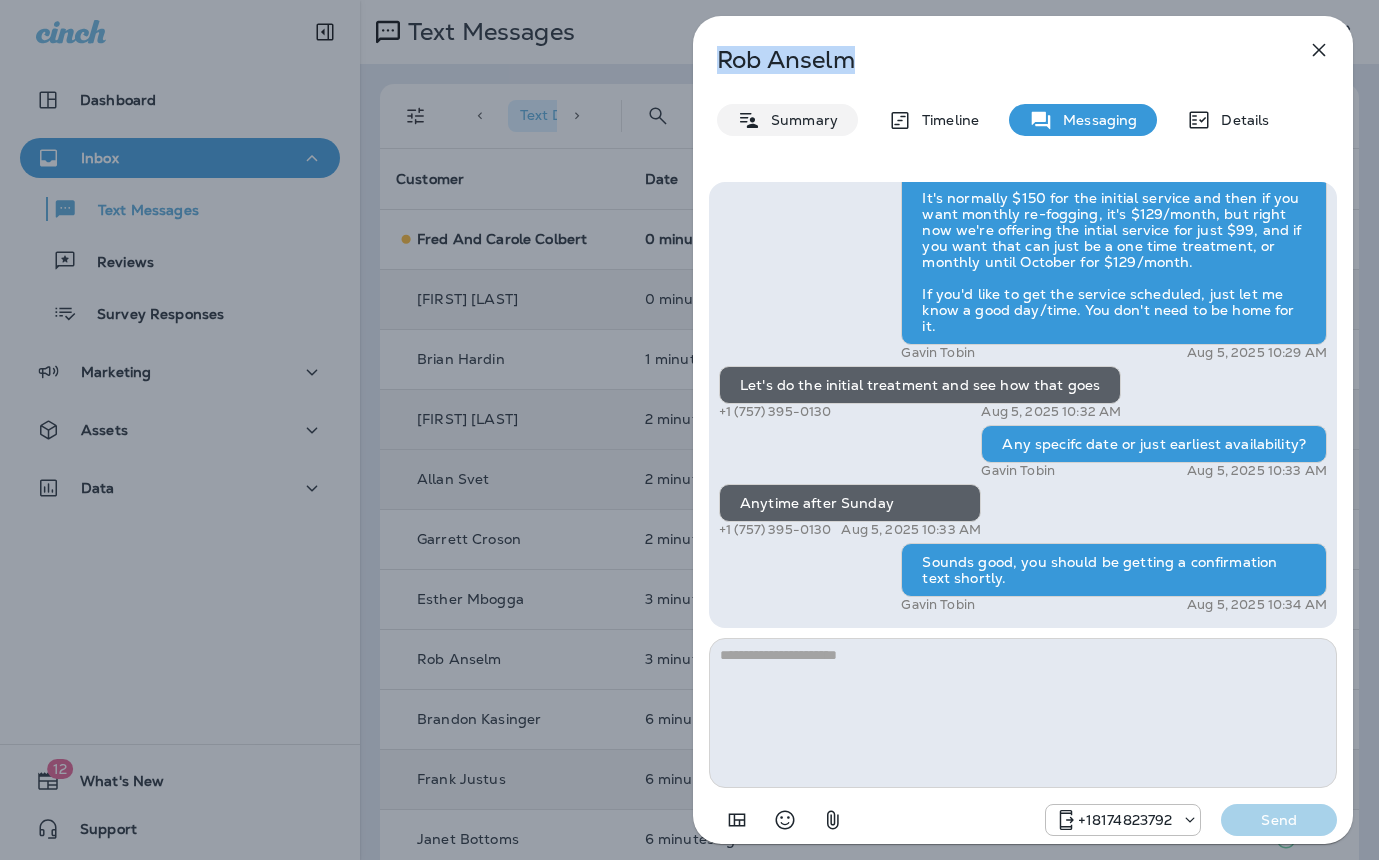 copy on "Rob   Anselm" 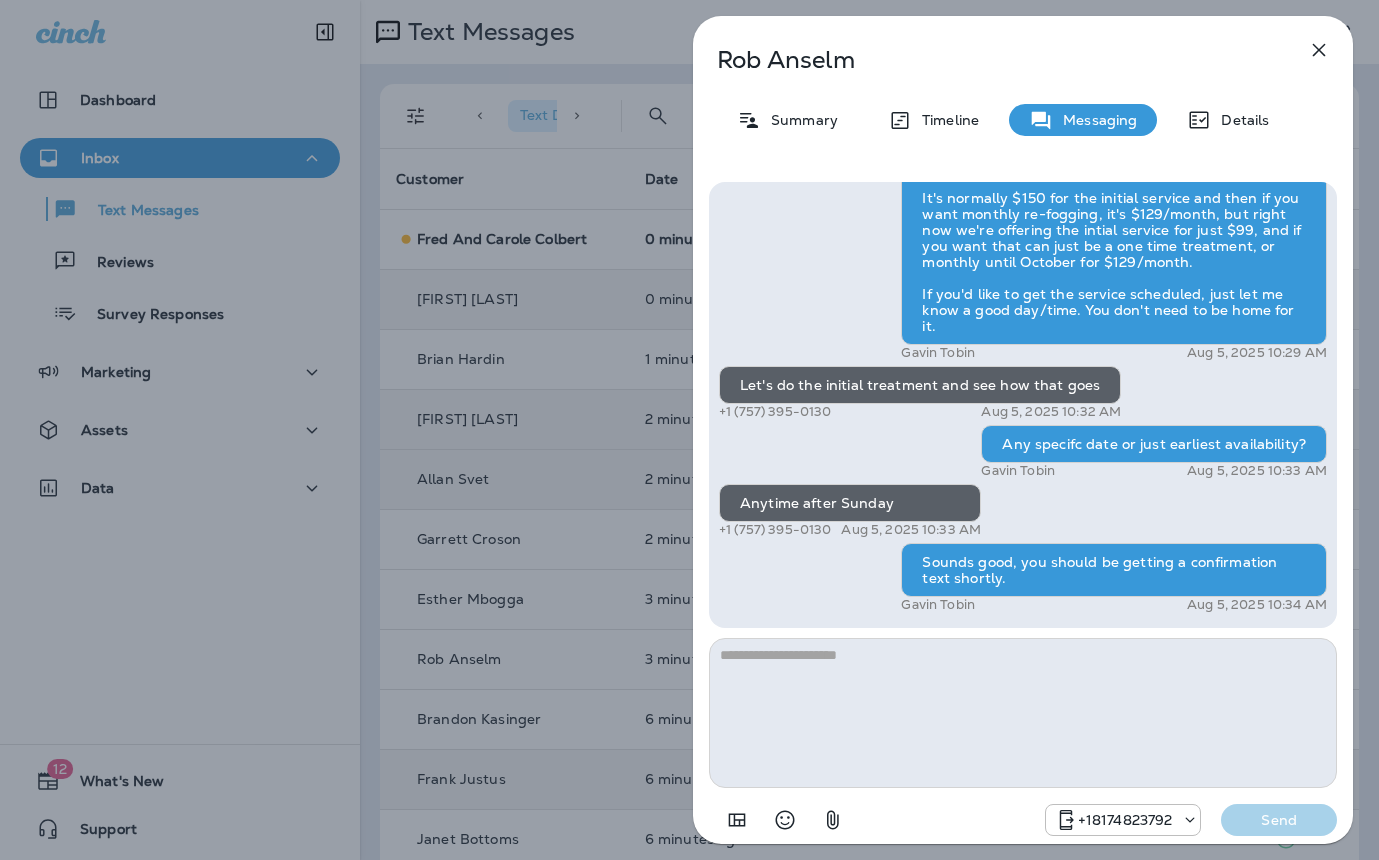 click on "Rob   Anselm Summary   Timeline   Messaging   Details   Hi Rob , this is Steven with Moxie Pest Control. We know Summer brings out the mosquitoes—and with the Summer season here, I’d love to get you on our schedule to come help take care of that. Just reply here if you're interested, and I'll let you know the details!
Reply STOP to optout +18174823792 Aug 5, 2025 10:25 AM Give me the deets +1 (757) 395-0130 Aug 5, 2025 10:27 AM Gavin Tobin Aug 5, 2025 10:29 AM Let's do the initial treatment and see how that goes +1 (757) 395-0130 Aug 5, 2025 10:32 AM Any specifc date or just earliest availability? Gavin Tobin Aug 5, 2025 10:33 AM Anytime after Sunday +1 (757) 395-0130 Aug 5, 2025 10:33 AM Sounds good, you should be getting a confirmation text shortly. Gavin Tobin Aug 5, 2025 10:34 AM +18174823792 Send" at bounding box center (689, 430) 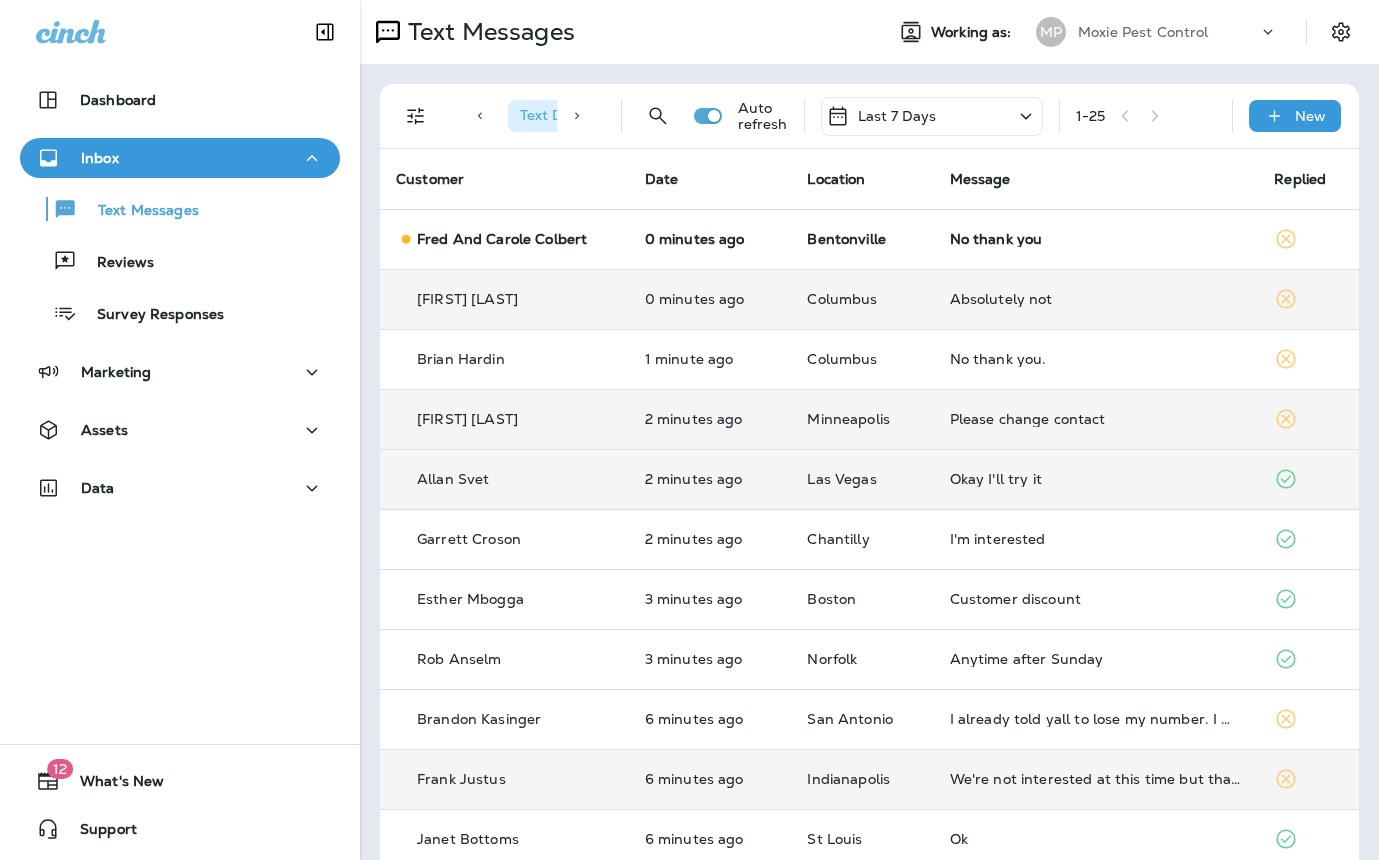 click at bounding box center [689, 430] 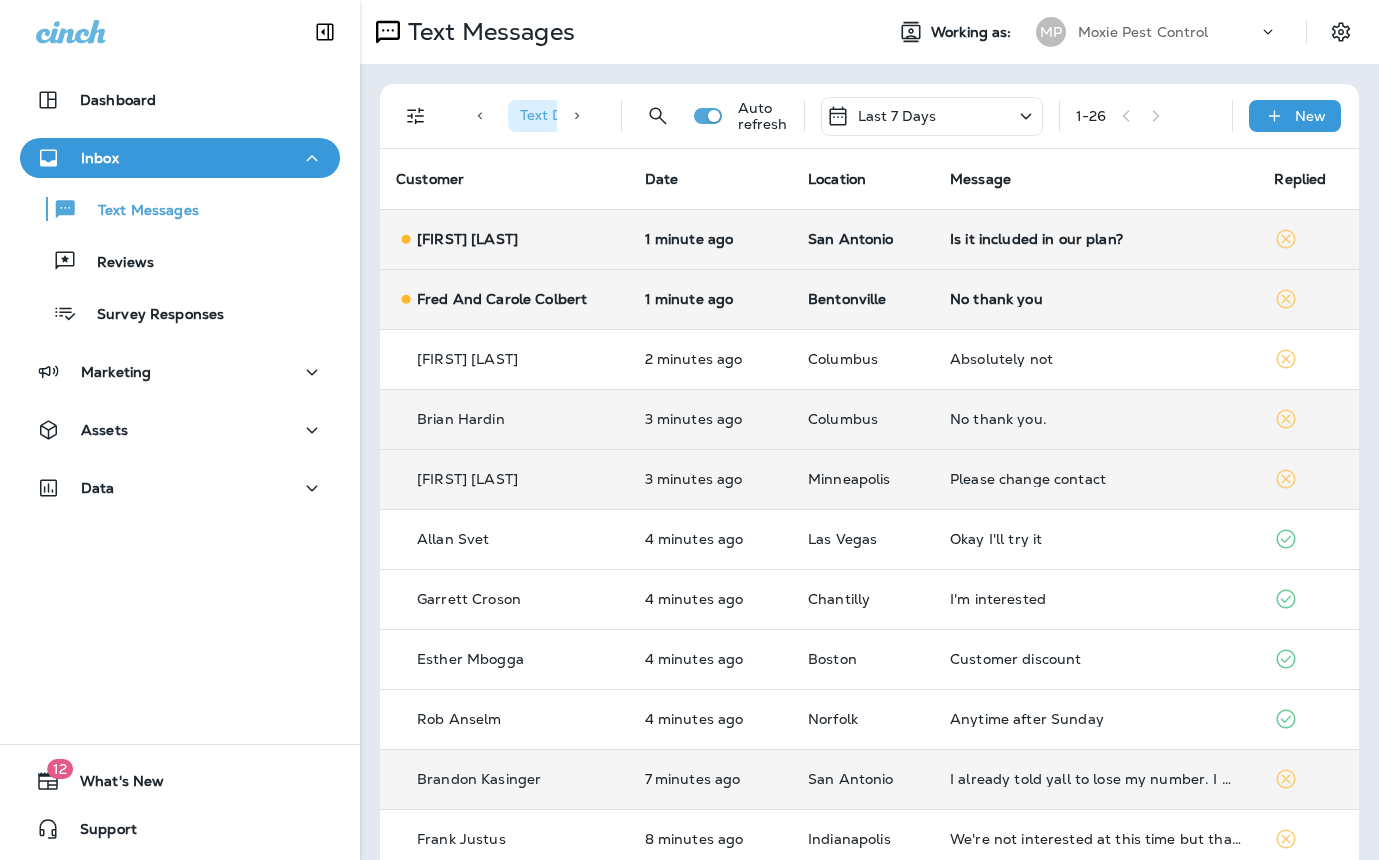 click on "Is it included in our plan?" at bounding box center [1096, 239] 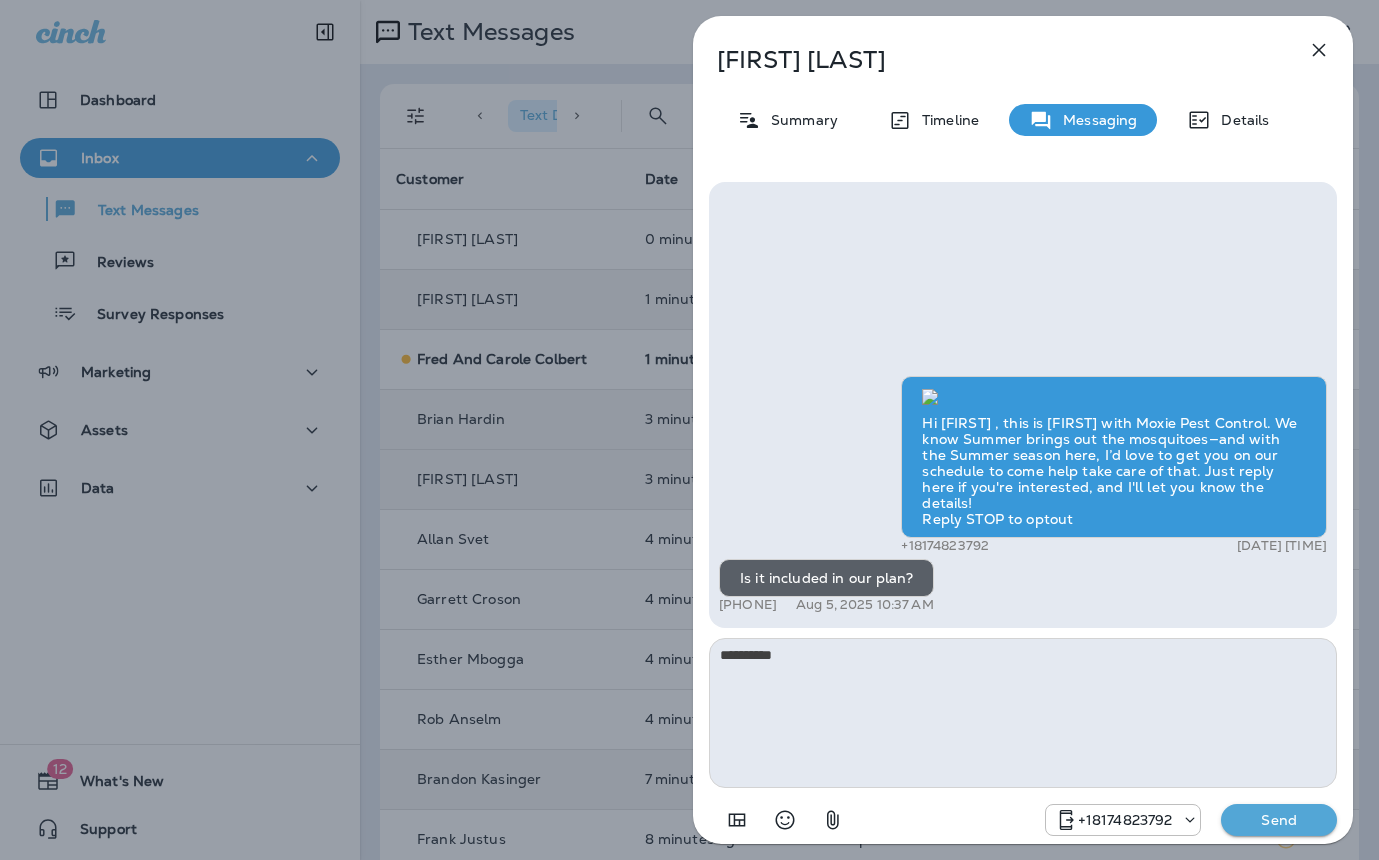 drag, startPoint x: 758, startPoint y: 651, endPoint x: 718, endPoint y: 648, distance: 40.112343 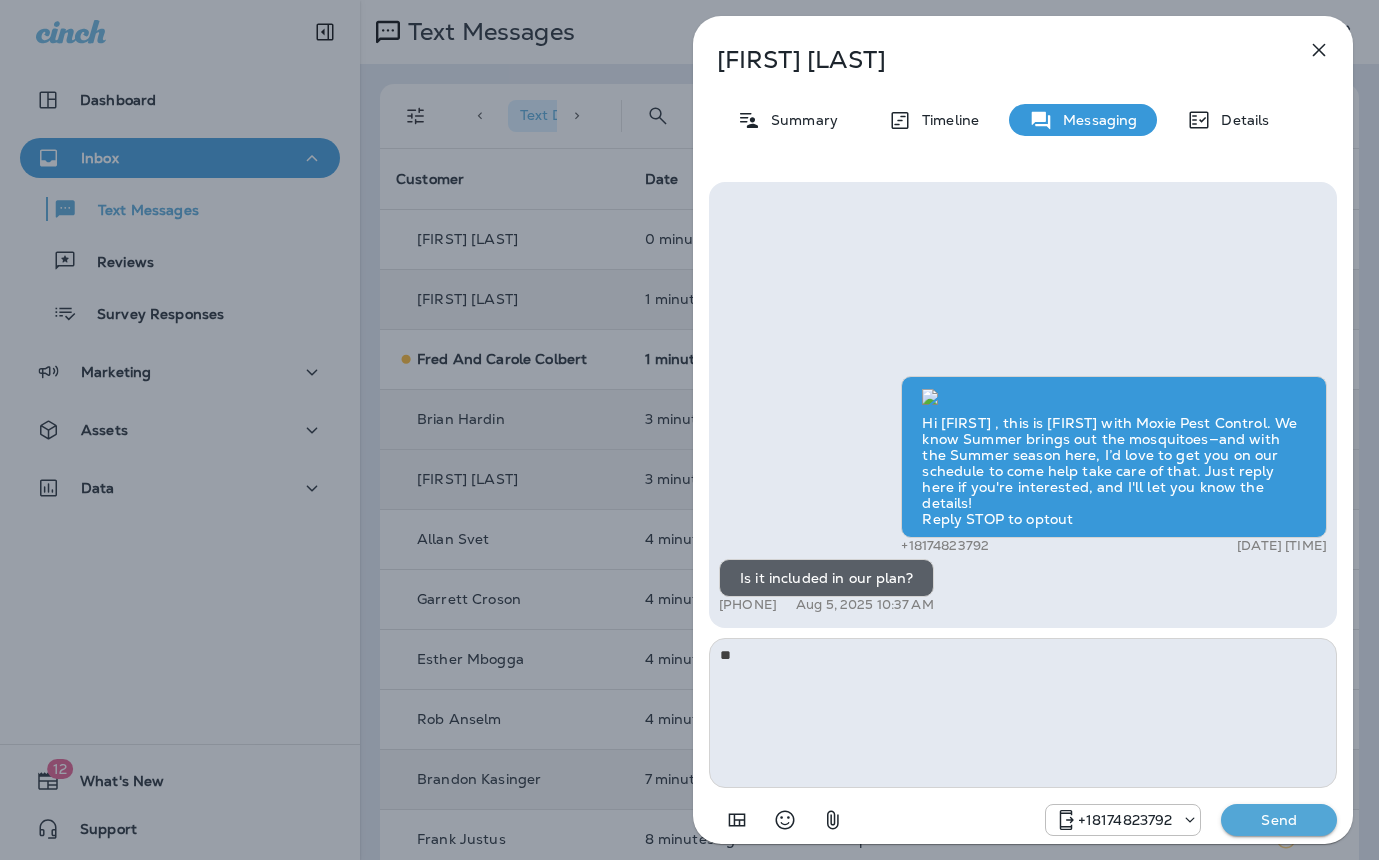 type on "*" 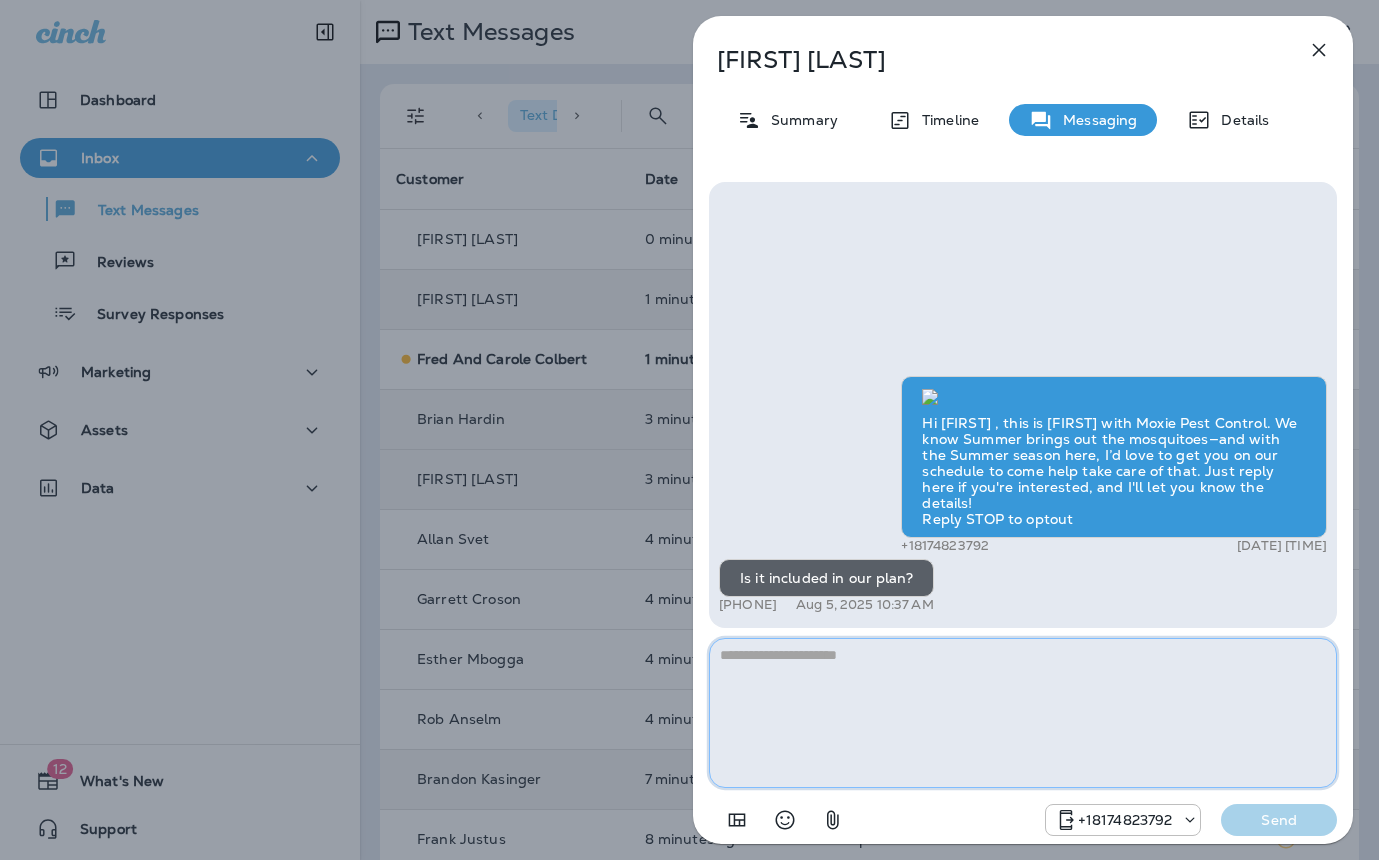 paste on "**********" 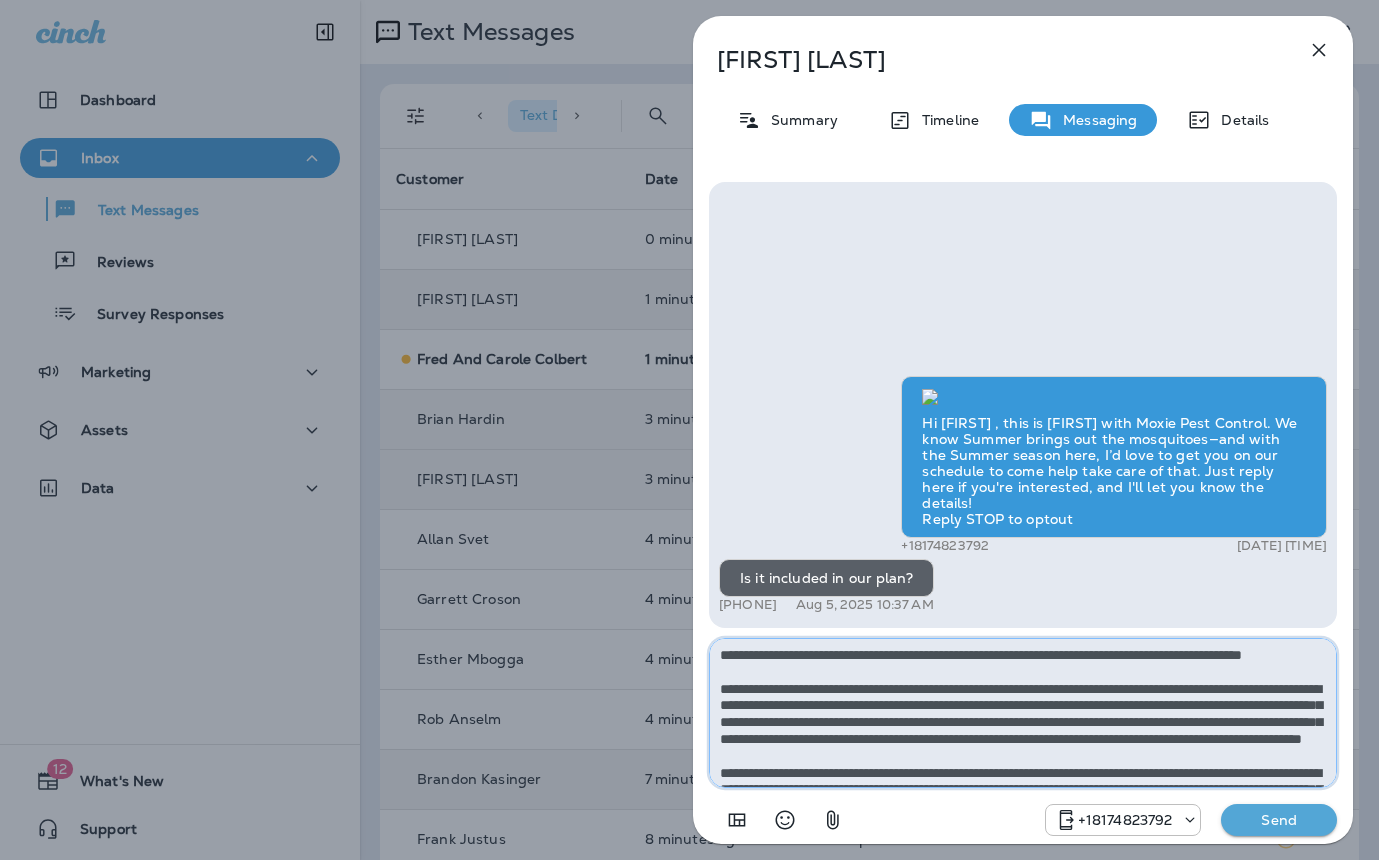 scroll, scrollTop: 128, scrollLeft: 0, axis: vertical 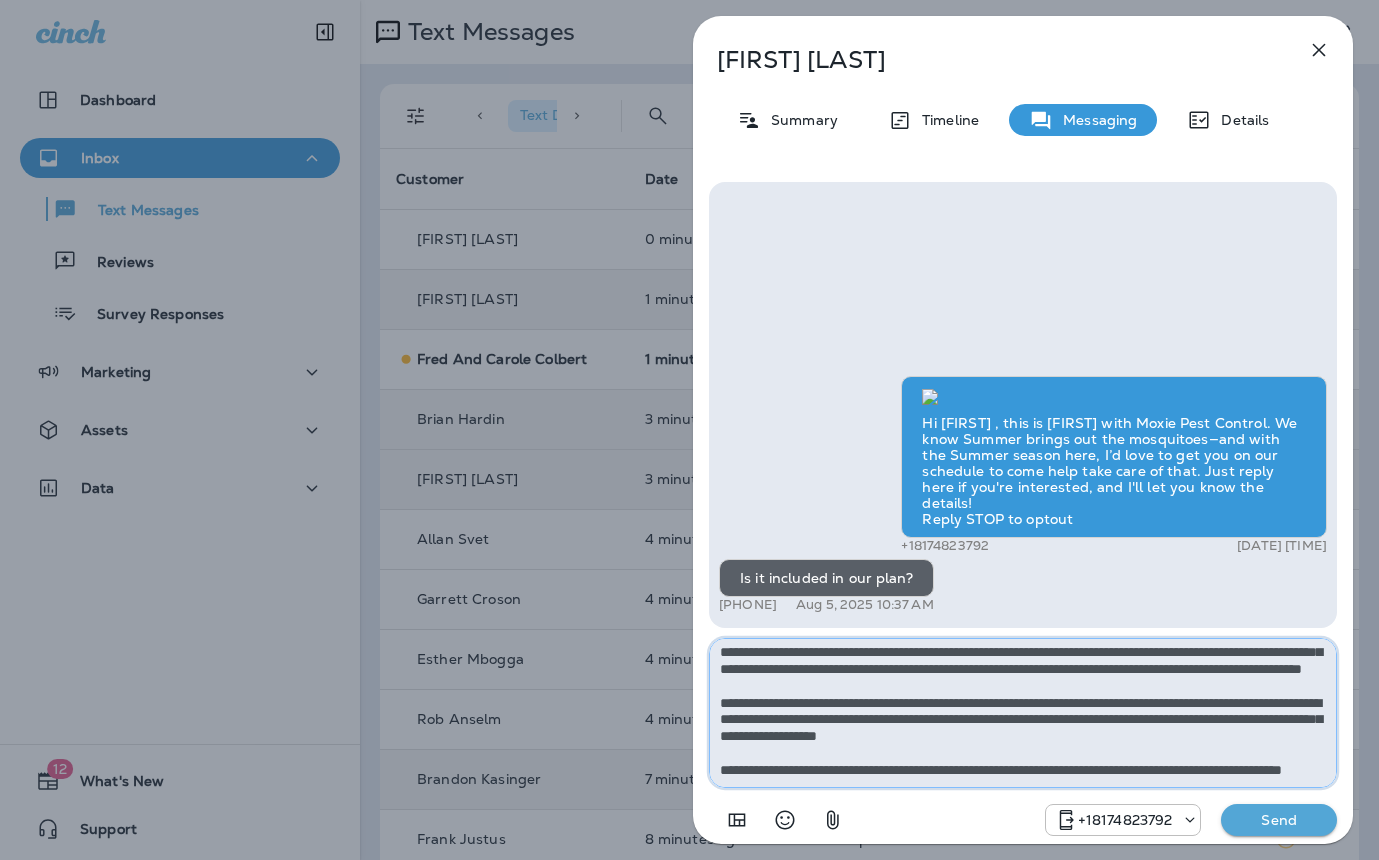 type on "**********" 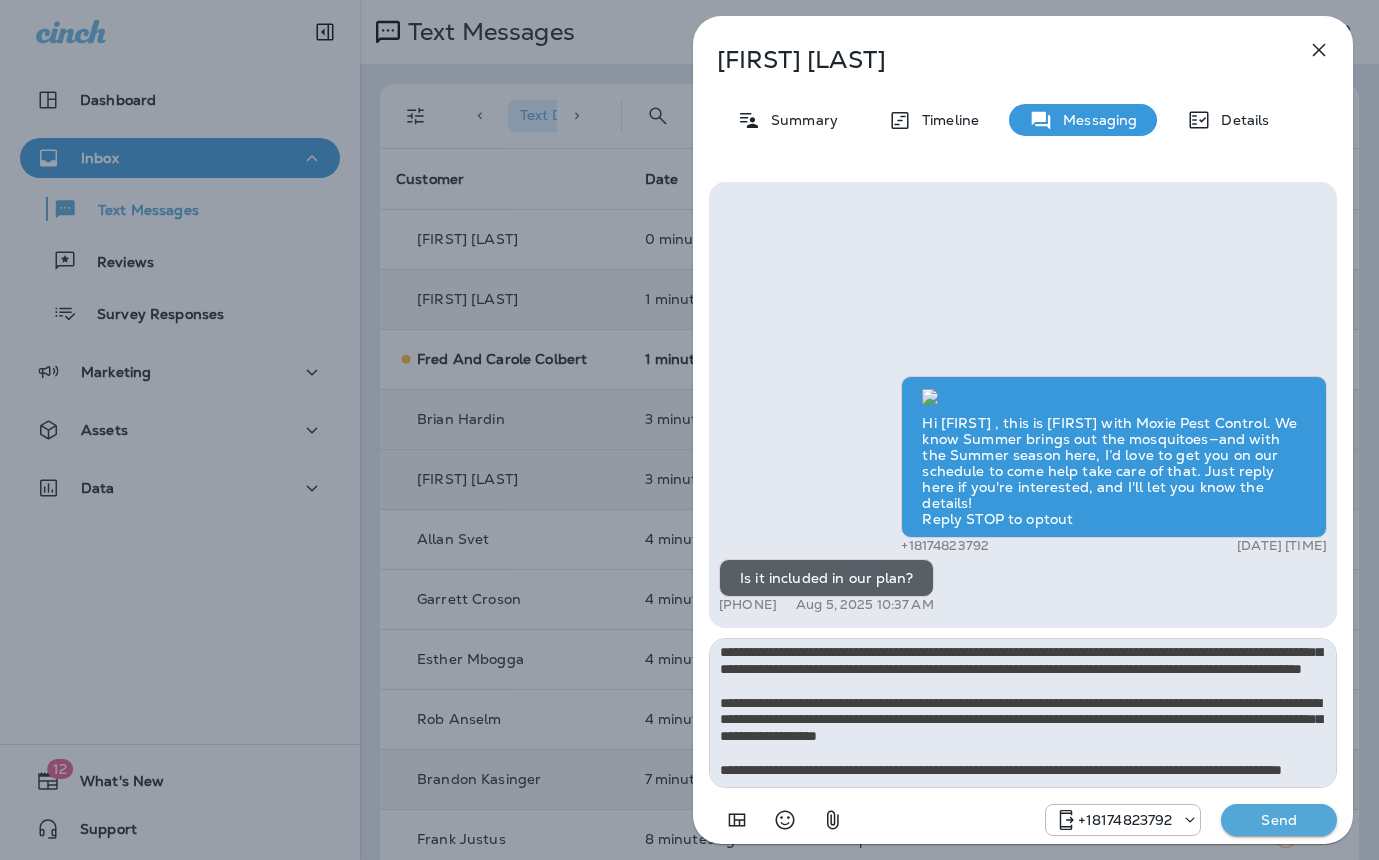 click on "Send" at bounding box center [1279, 820] 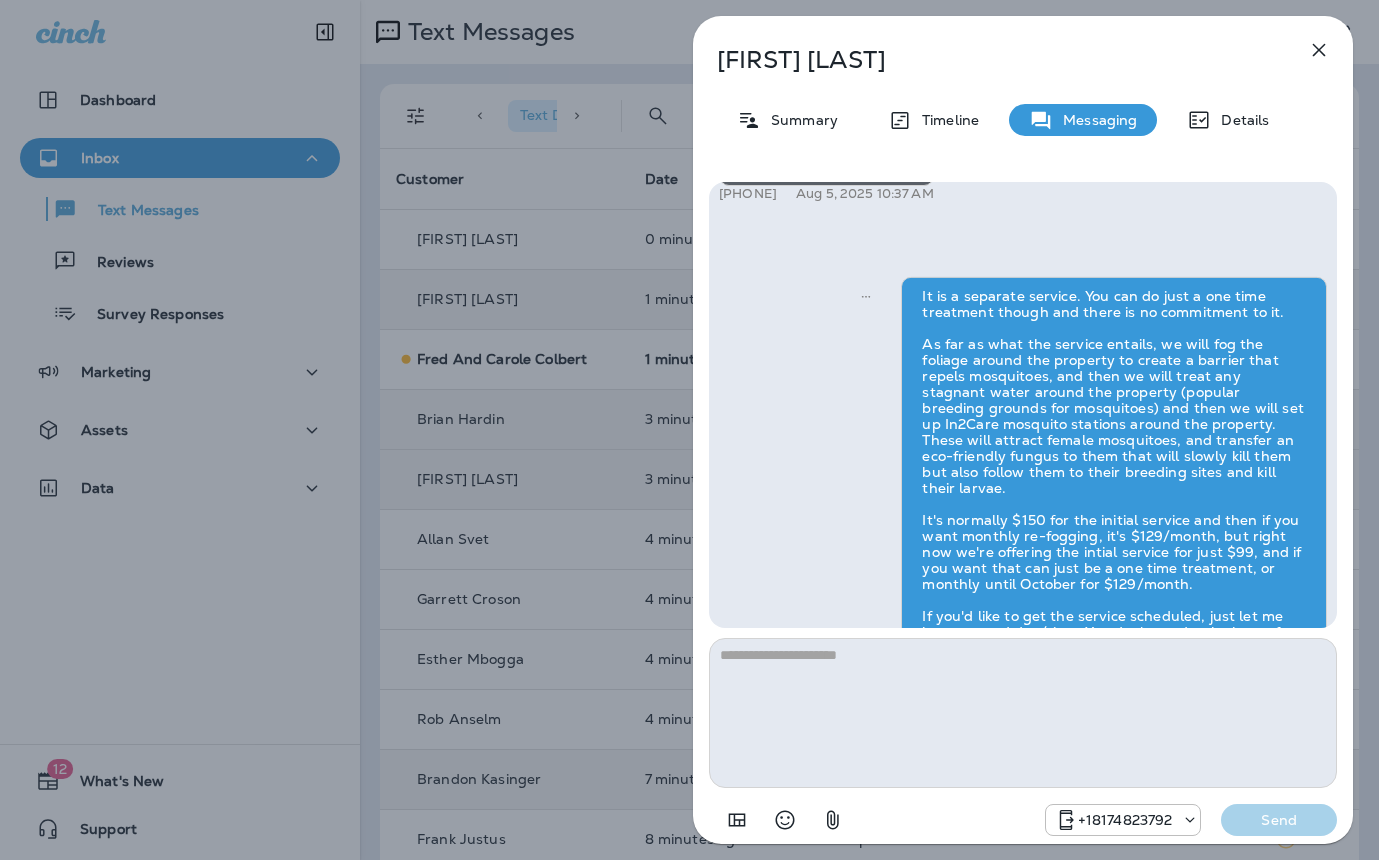 scroll, scrollTop: 0, scrollLeft: 0, axis: both 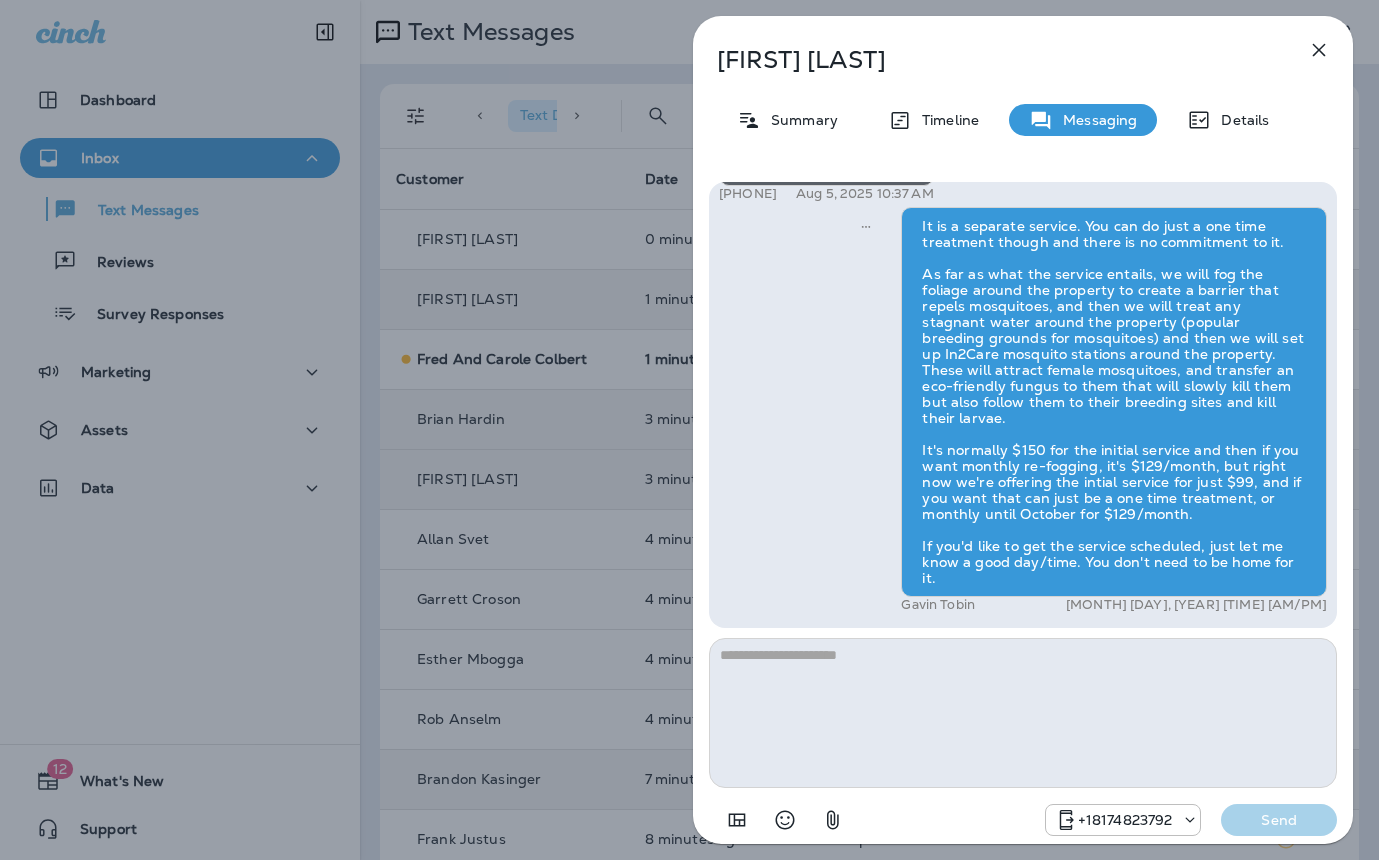 click on "Ralph   Turner Summary   Timeline   Messaging   Details   Hi Ralph , this is Steven with Moxie Pest Control. We know Summer brings out the mosquitoes—and with the Summer season here, I’d love to get you on our schedule to come help take care of that. Just reply here if you're interested, and I'll let you know the details!
Reply STOP to optout +18174823792 Aug 5, 2025 10:24 AM Is it included in our plan? +1 (805) 795-6405 Aug 5, 2025 10:37 AM   Gavin Tobin Aug 5, 2025 10:39 AM +18174823792 Send" at bounding box center [689, 430] 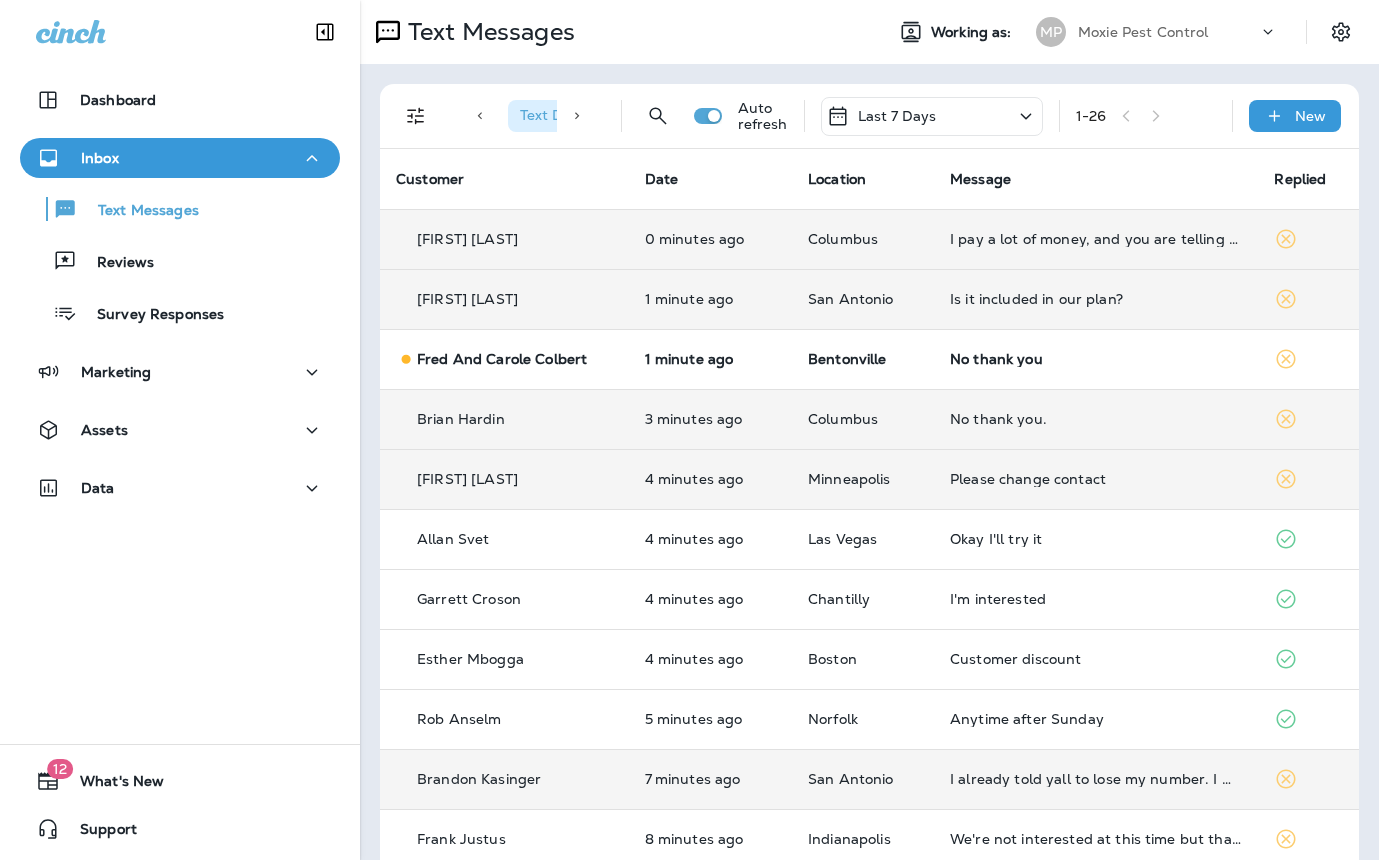 click on "I pay a lot of money, and you are telling me your current service does not treat for mosquitoes? Seems outrageous since they are a big pest this time of year." at bounding box center (1096, 239) 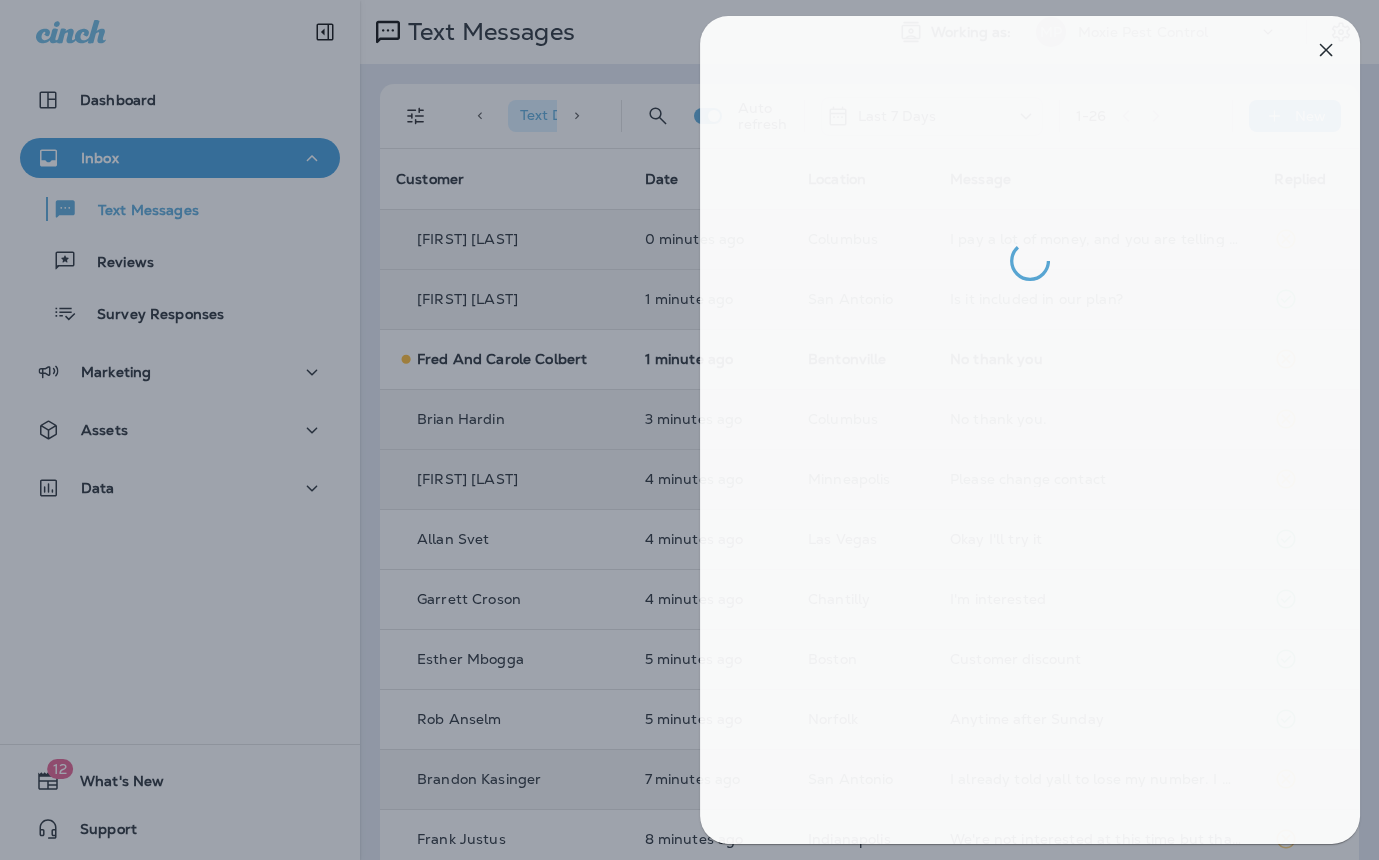 click at bounding box center (696, 430) 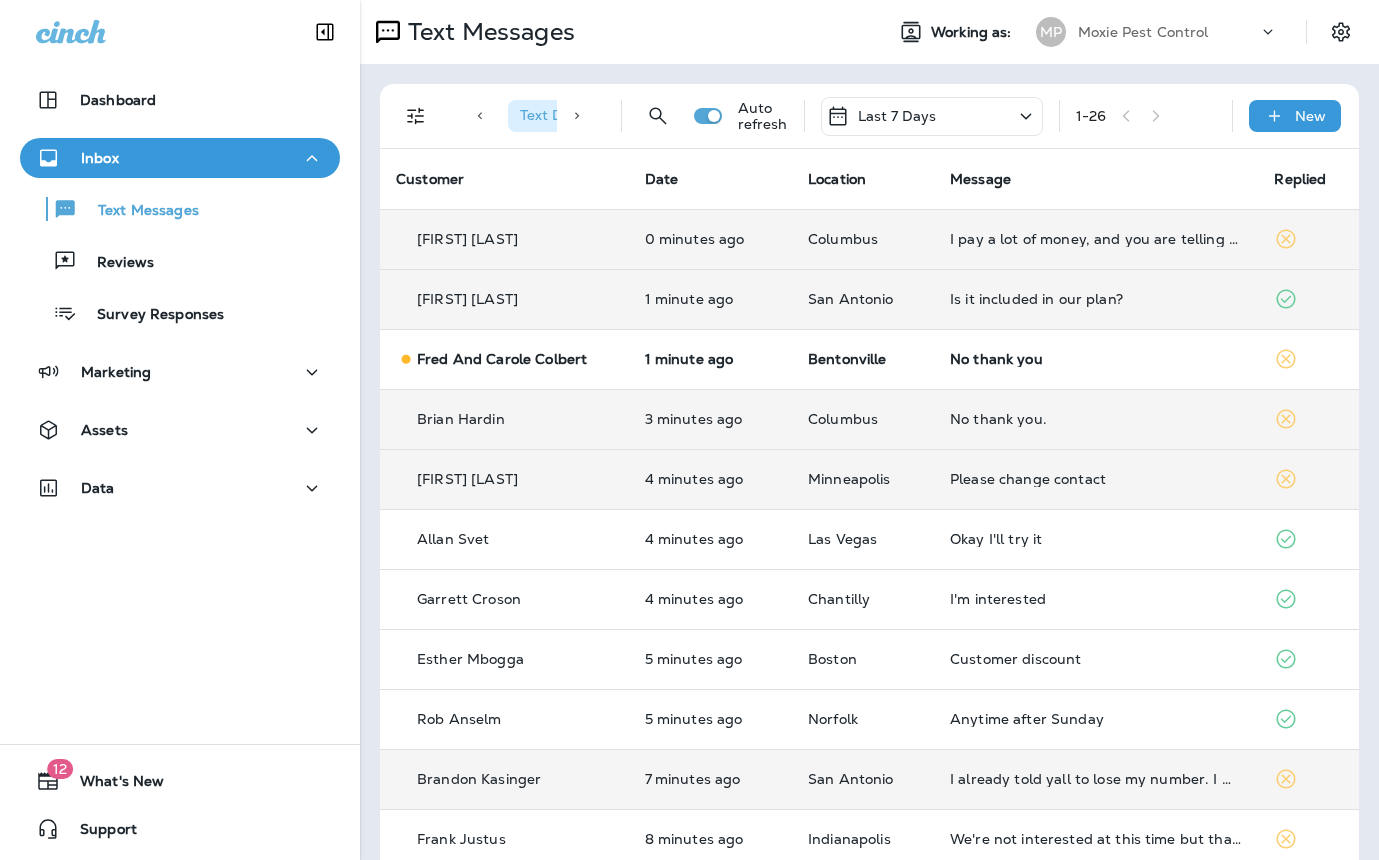 click on "Is it included in our plan?" at bounding box center [1096, 299] 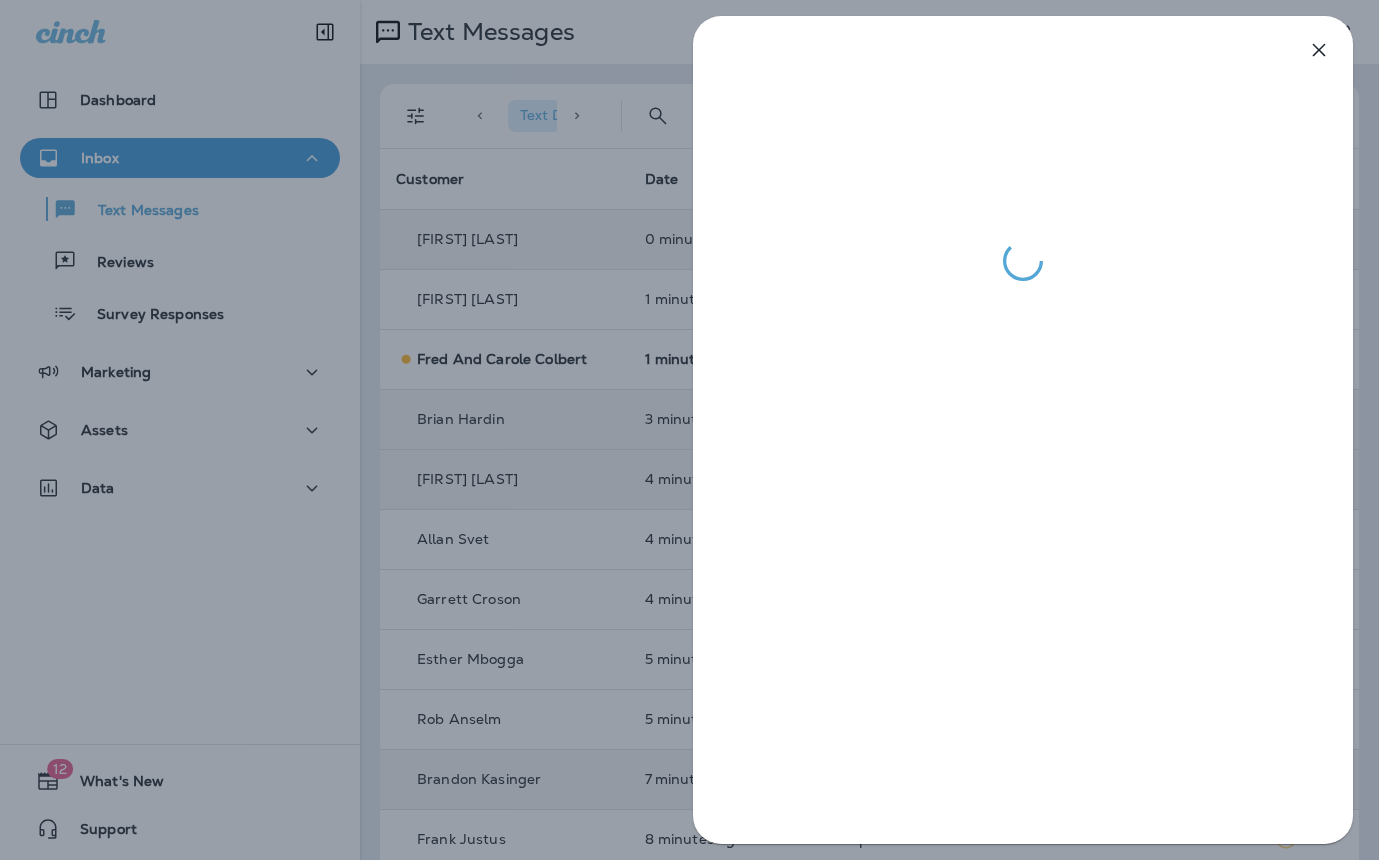 drag, startPoint x: 571, startPoint y: 414, endPoint x: 589, endPoint y: 419, distance: 18.681541 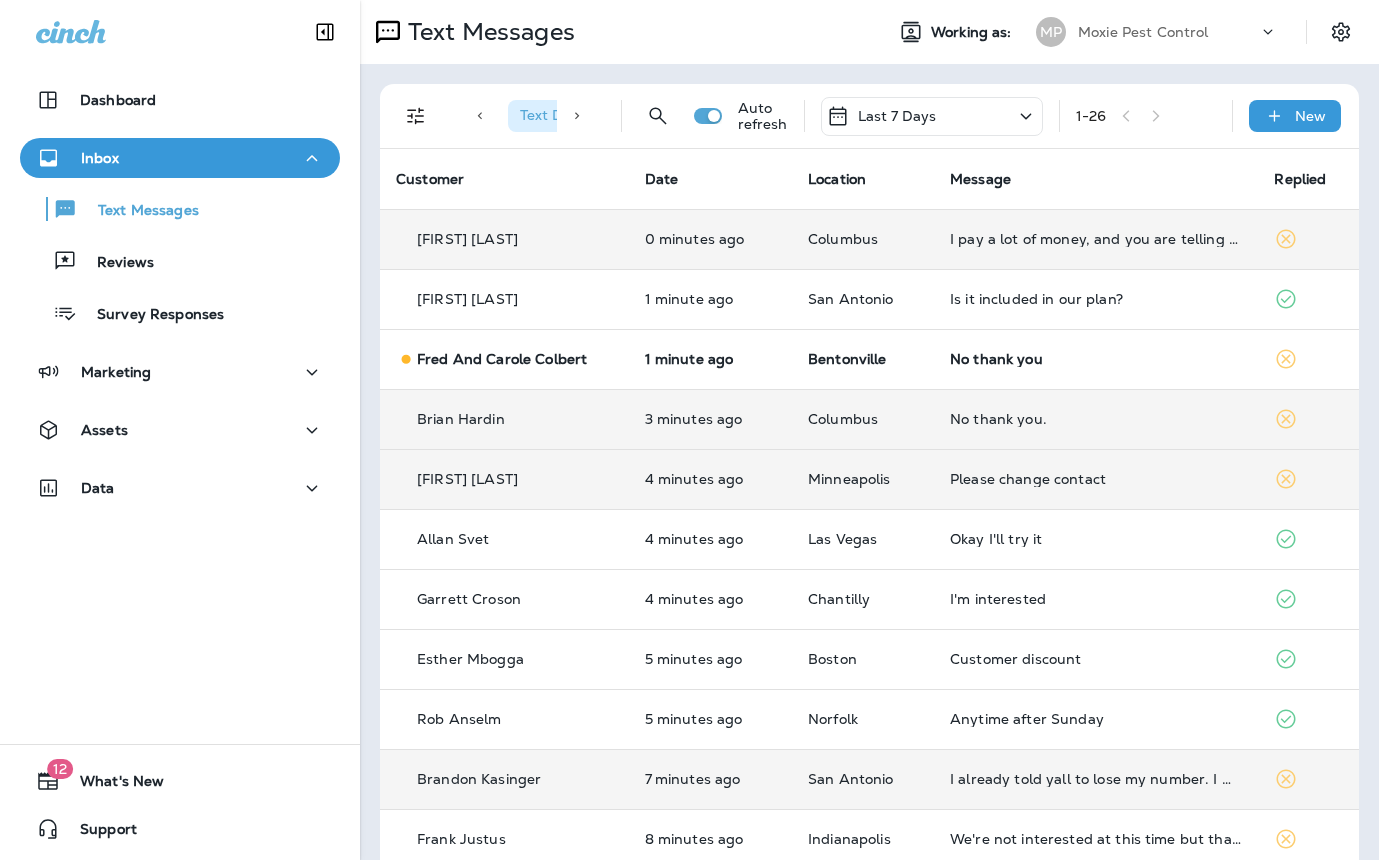 click on "I pay a lot of money, and you are telling me your current service does not treat for mosquitoes? Seems outrageous since they are a big pest this time of year." at bounding box center (1096, 239) 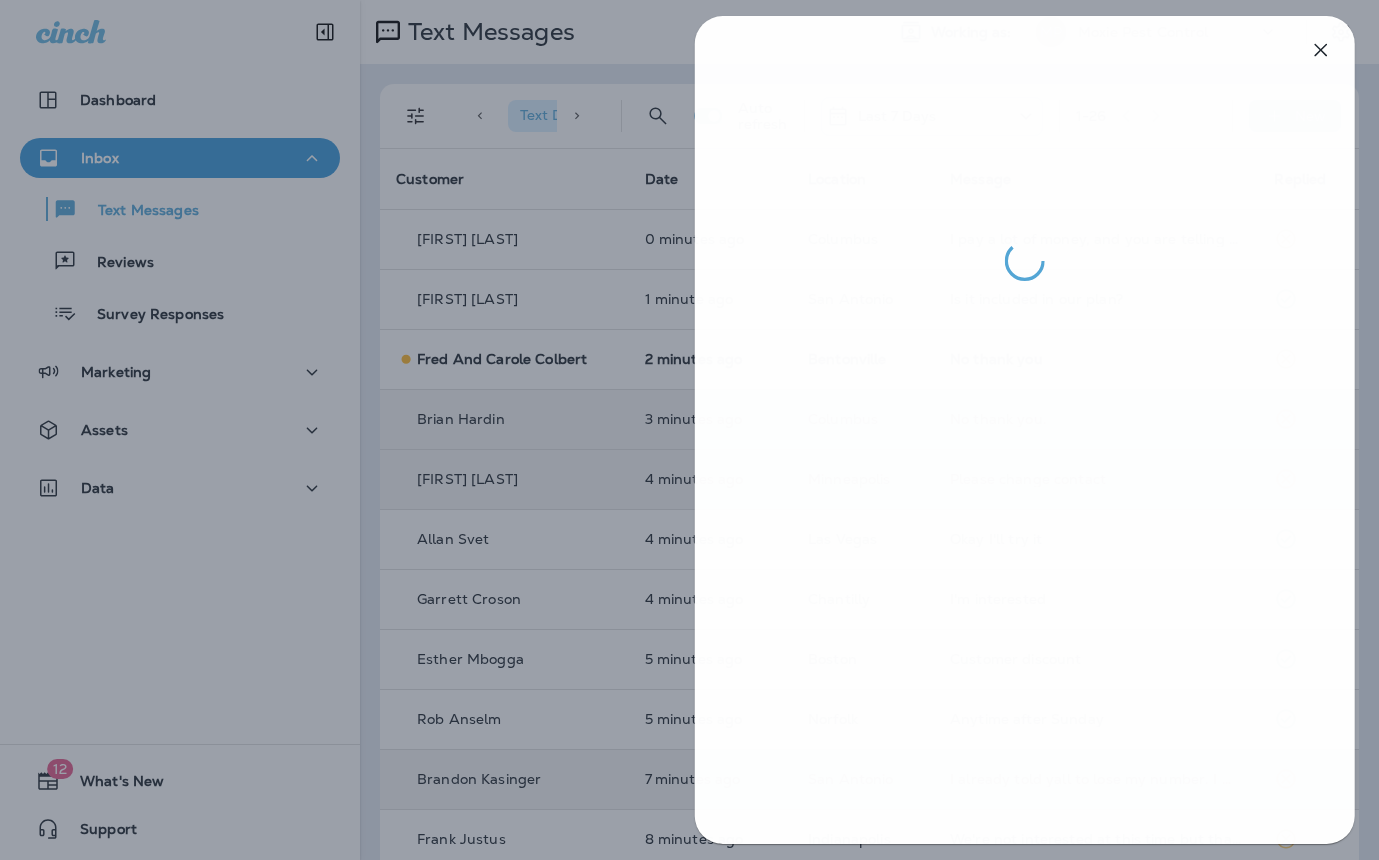 click at bounding box center (691, 430) 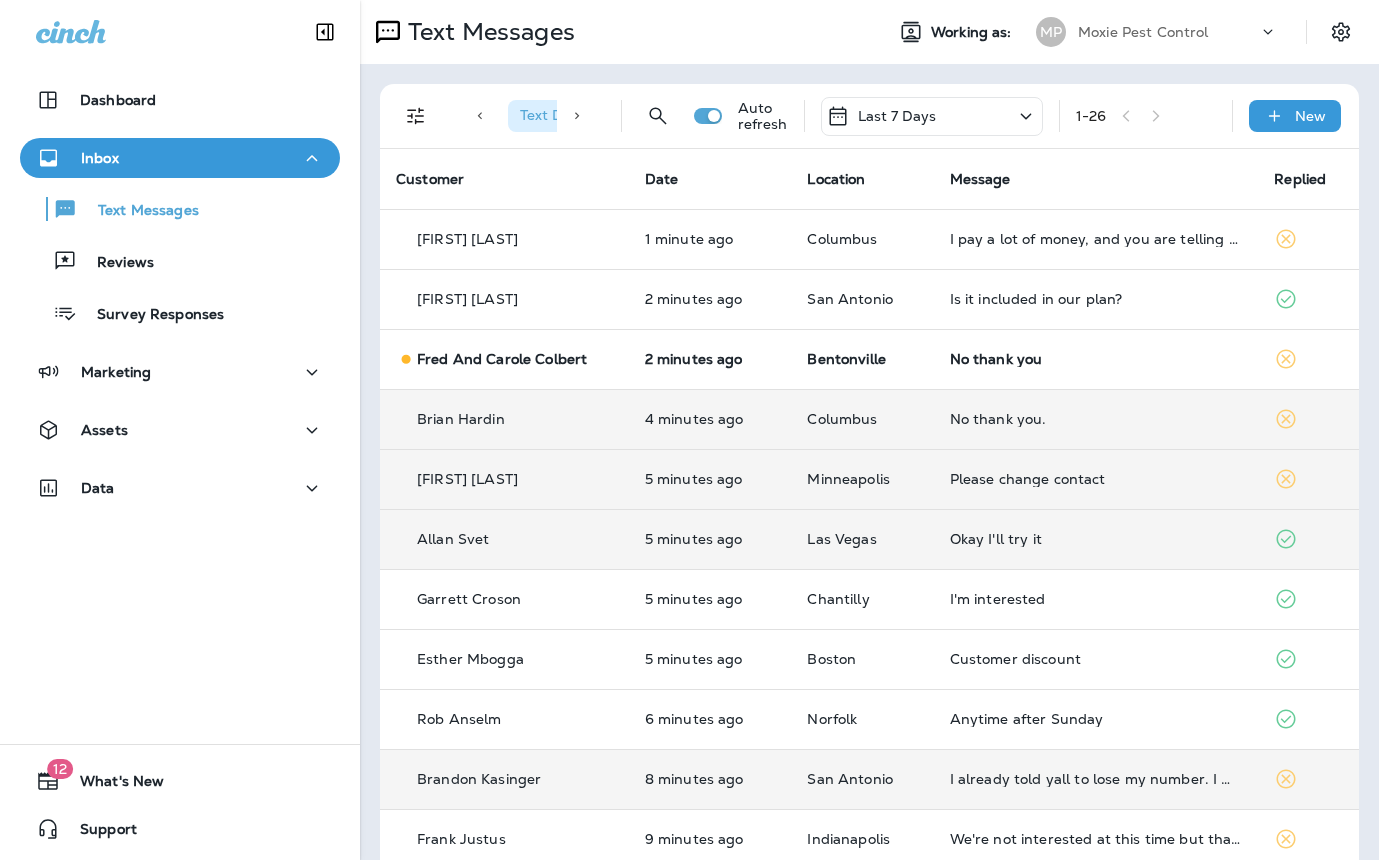 click on "Okay I'll try it" at bounding box center (1096, 539) 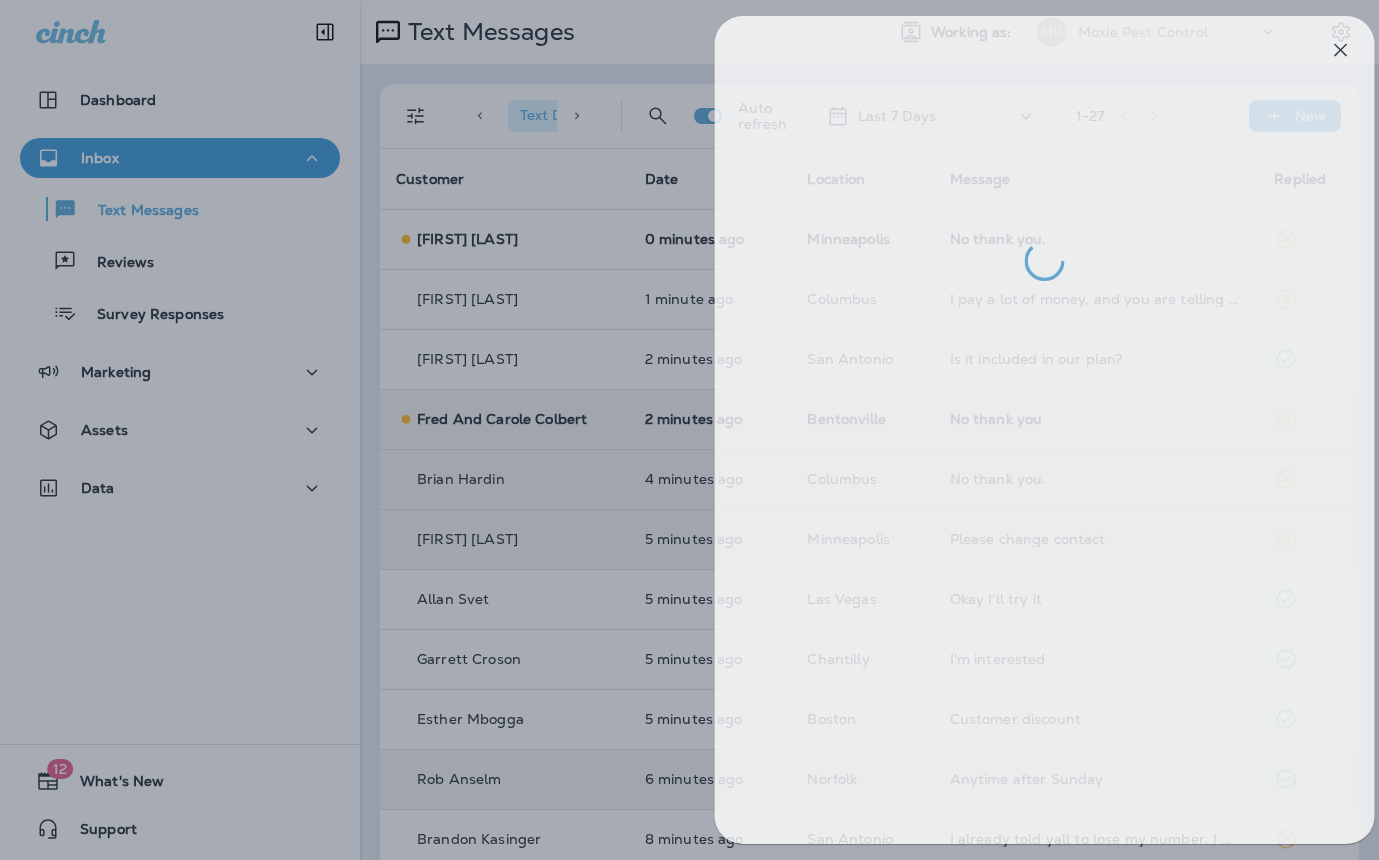 click at bounding box center (711, 430) 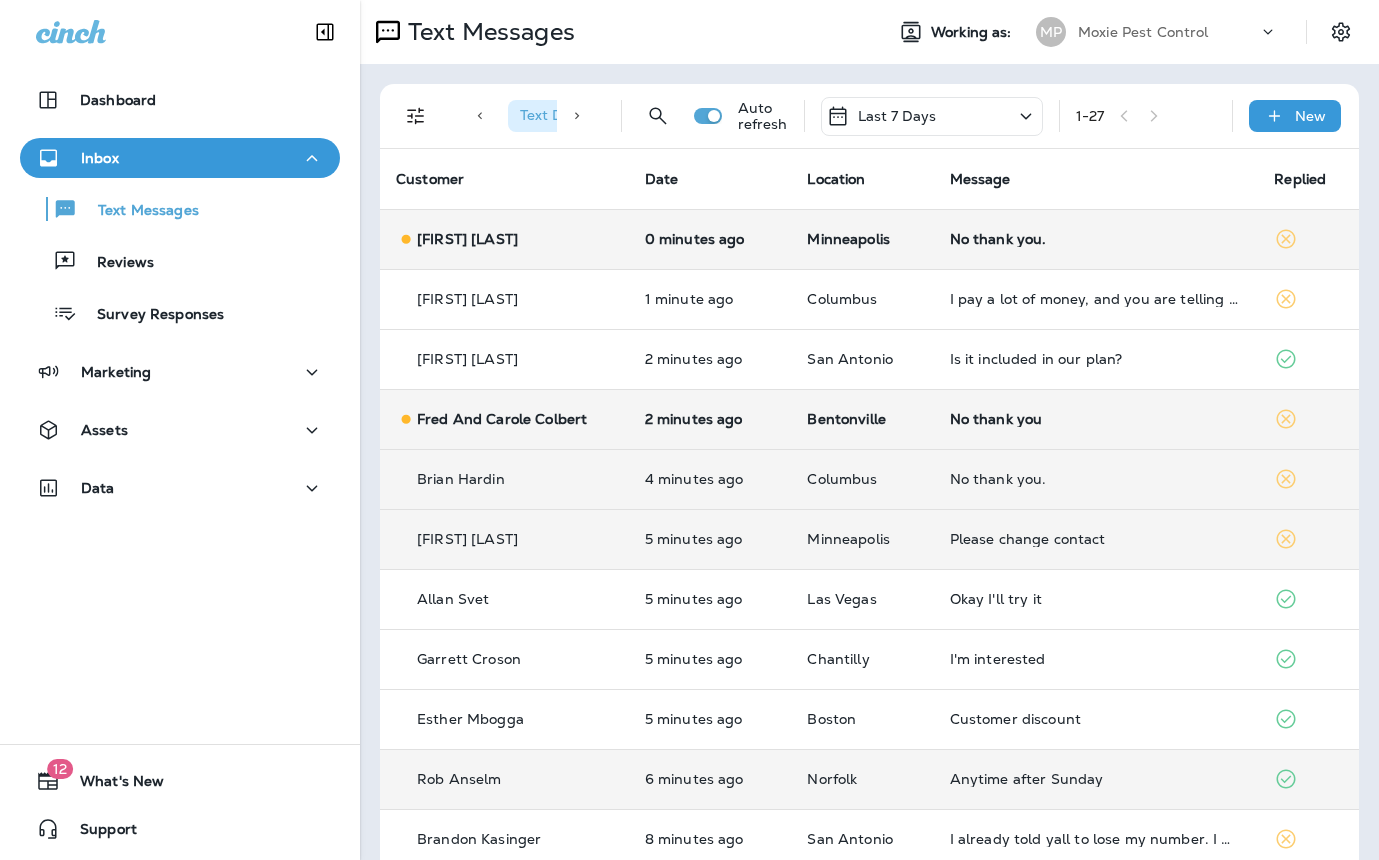 click on "No thank you." at bounding box center (1096, 239) 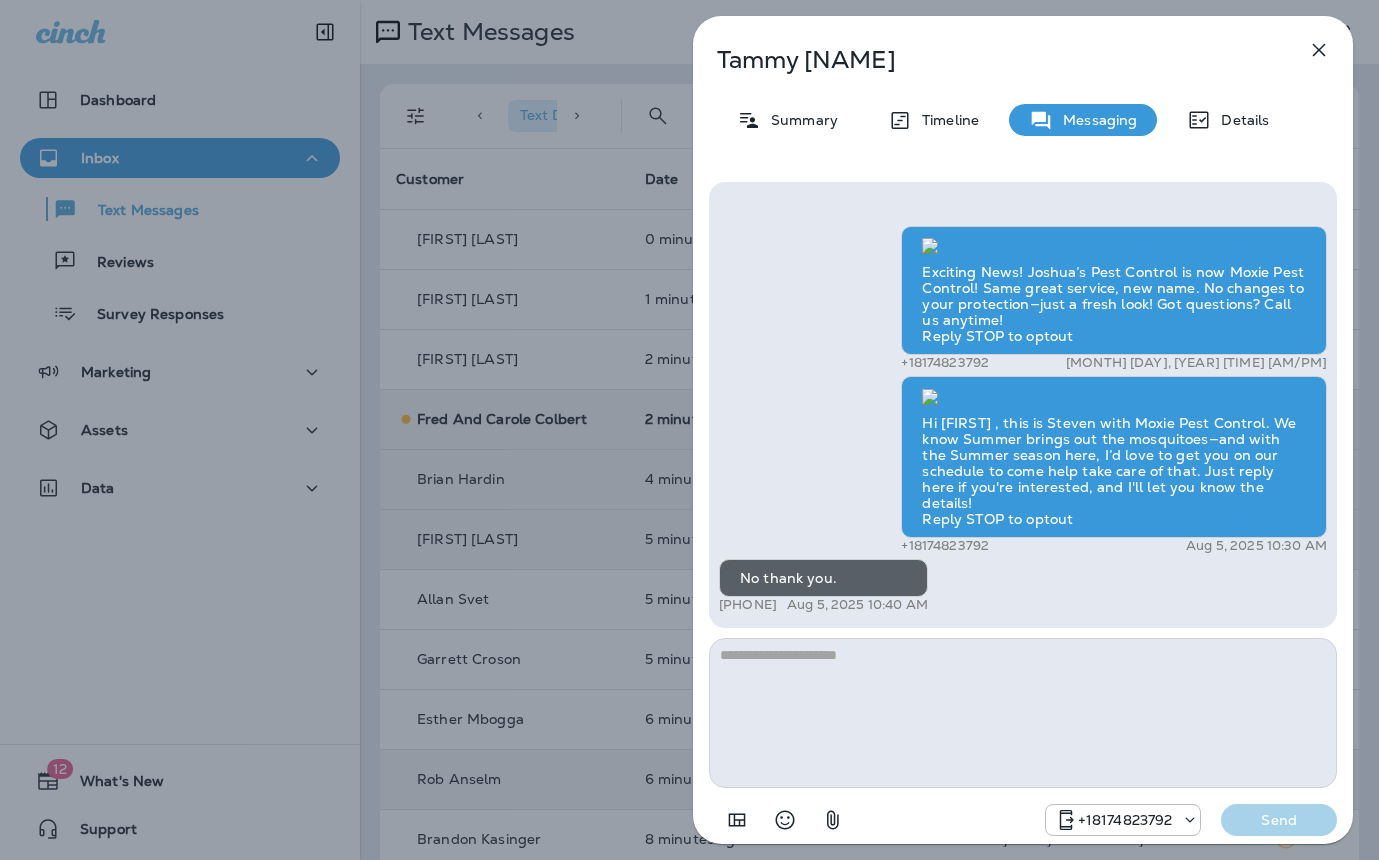 click on "Tammy   Gessler Summary   Timeline   Messaging   Details   Exciting News! Joshua’s Pest Control is now Moxie Pest Control! Same great service, new name. No changes to your protection—just a fresh look! Got questions? Call us anytime!
Reply STOP to optout +18174823792 Mar 8, 2025 12:25 PM Hi Tammy , this is Steven with Moxie Pest Control. We know Summer brings out the mosquitoes—and with the Summer season here, I’d love to get you on our schedule to come help take care of that. Just reply here if you're interested, and I'll let you know the details!
Reply STOP to optout +18174823792 Aug 5, 2025 10:30 AM No thank you.  +1 (612) 723-7288 Aug 5, 2025 10:40 AM +18174823792 Send" at bounding box center (689, 430) 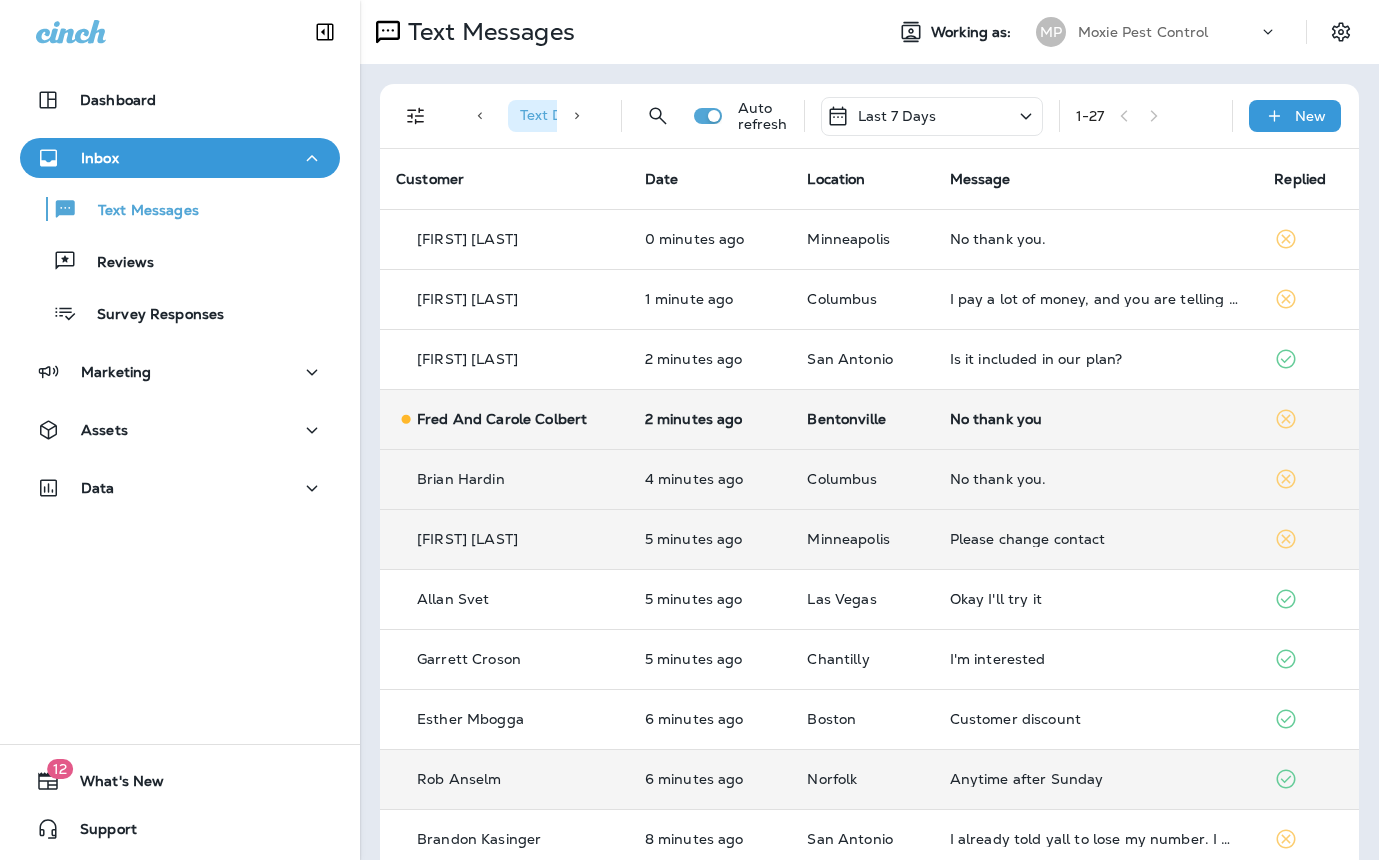 click on "No thank you" at bounding box center (1096, 419) 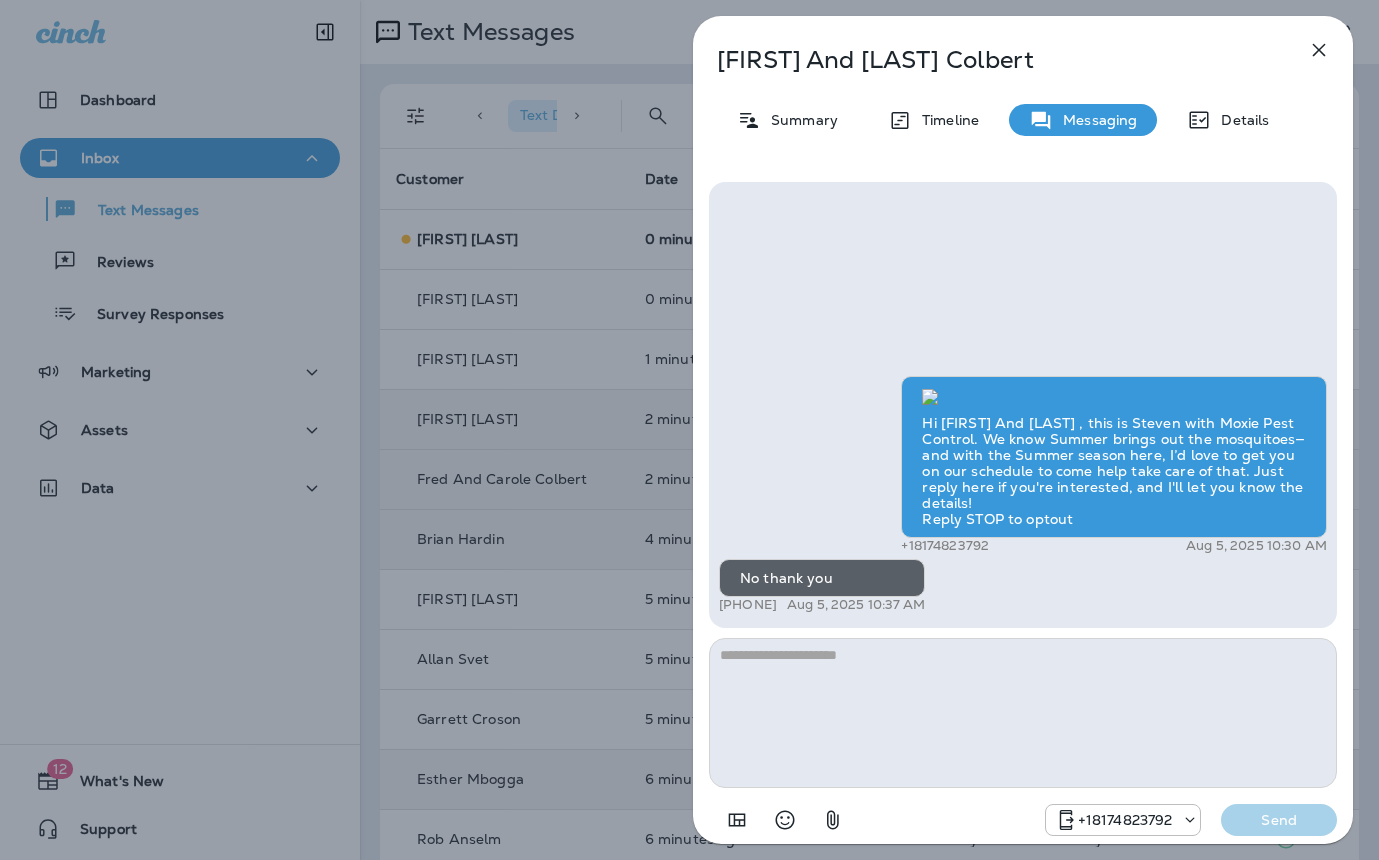 drag, startPoint x: 613, startPoint y: 412, endPoint x: 624, endPoint y: 415, distance: 11.401754 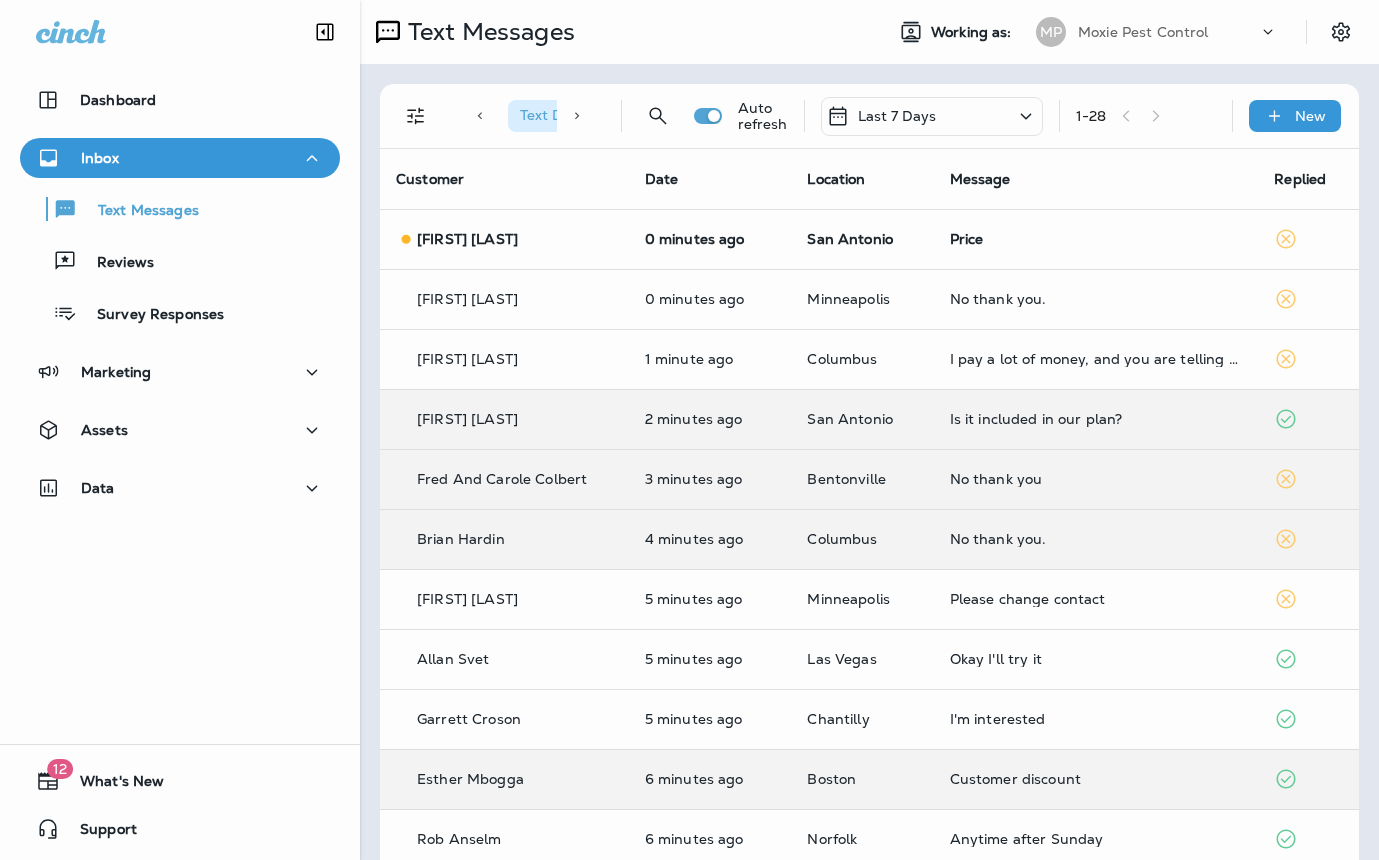 click at bounding box center [689, 430] 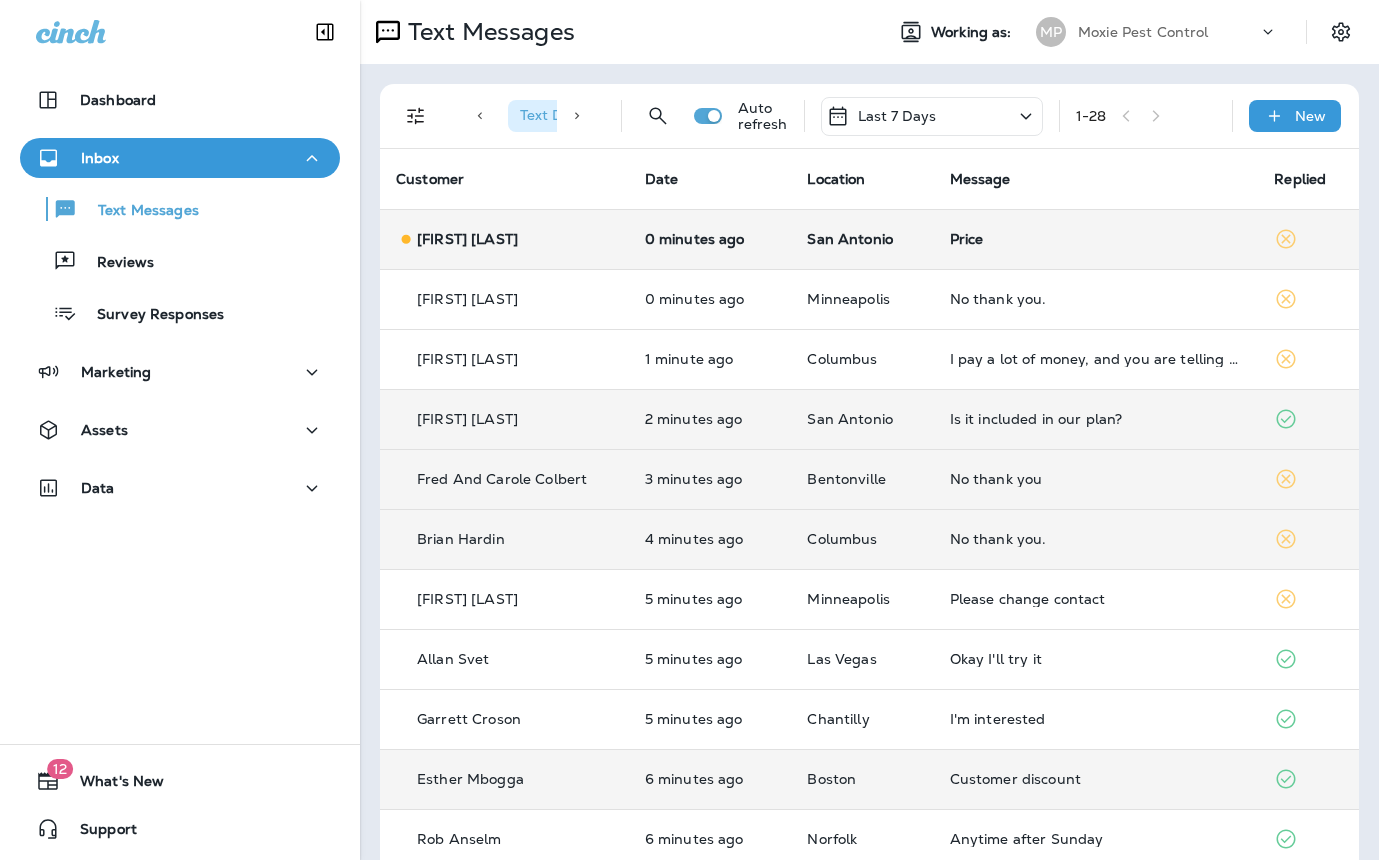 click on "Price" at bounding box center (1096, 239) 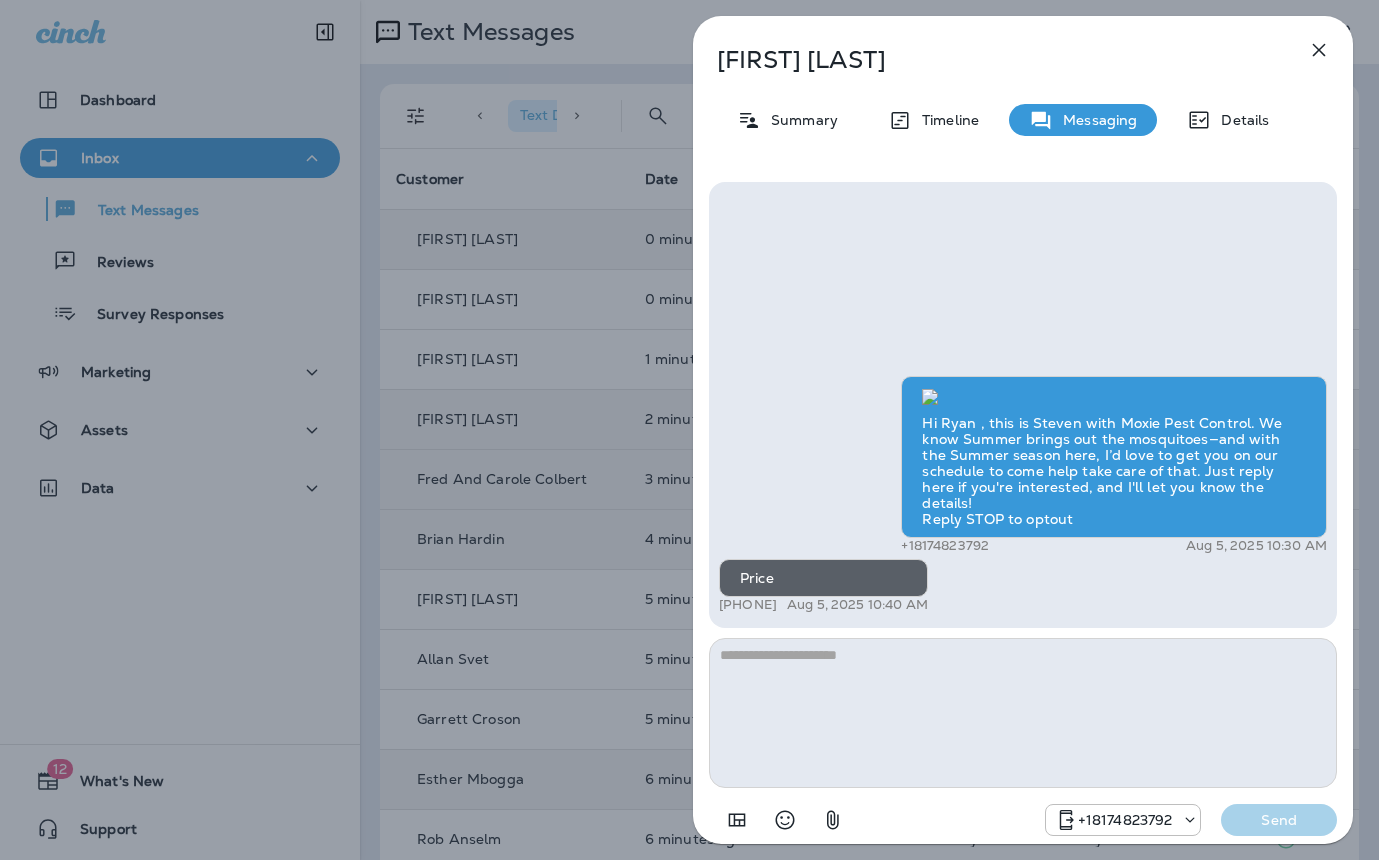 type on "*******" 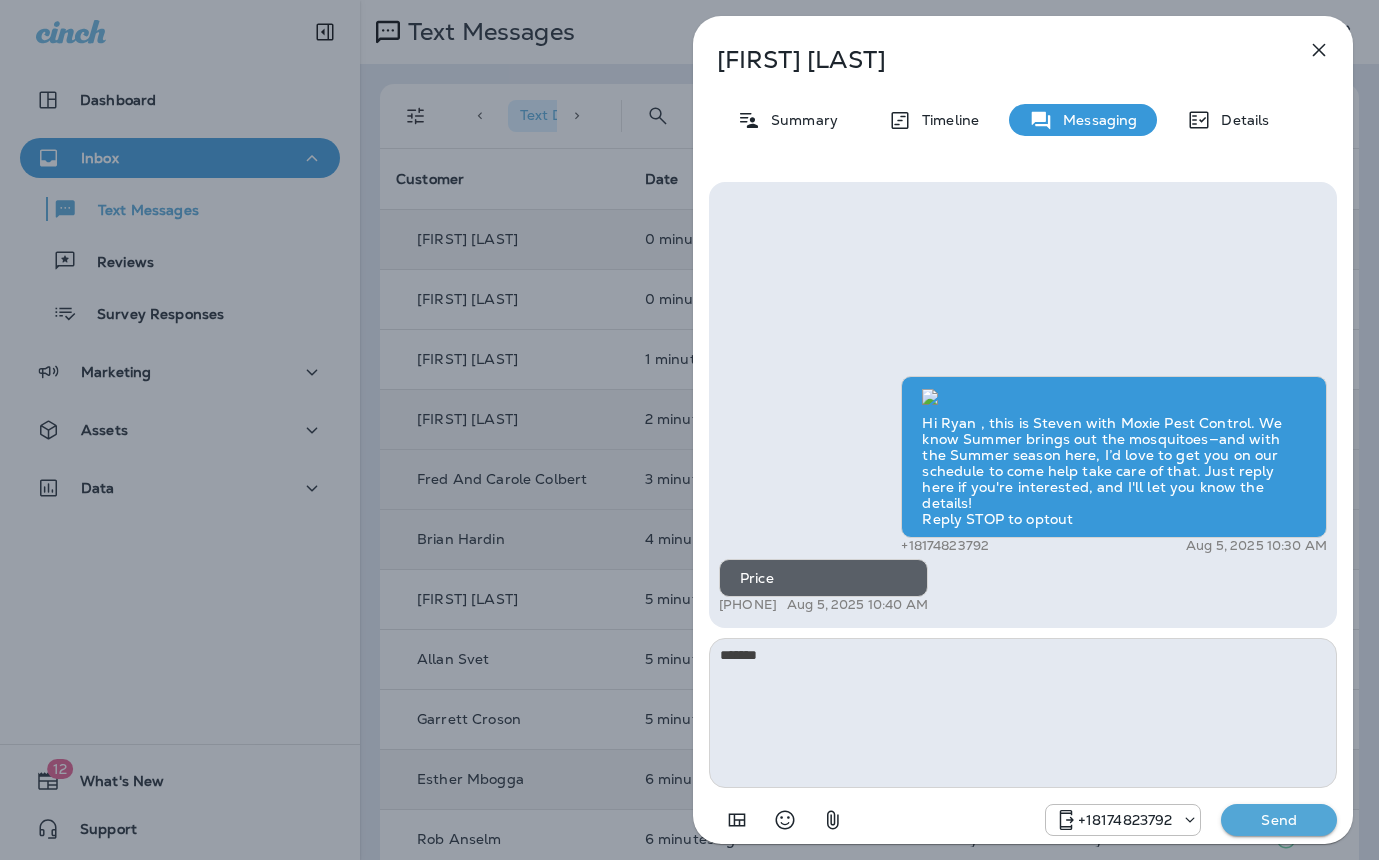 drag, startPoint x: 857, startPoint y: 674, endPoint x: 653, endPoint y: 649, distance: 205.52615 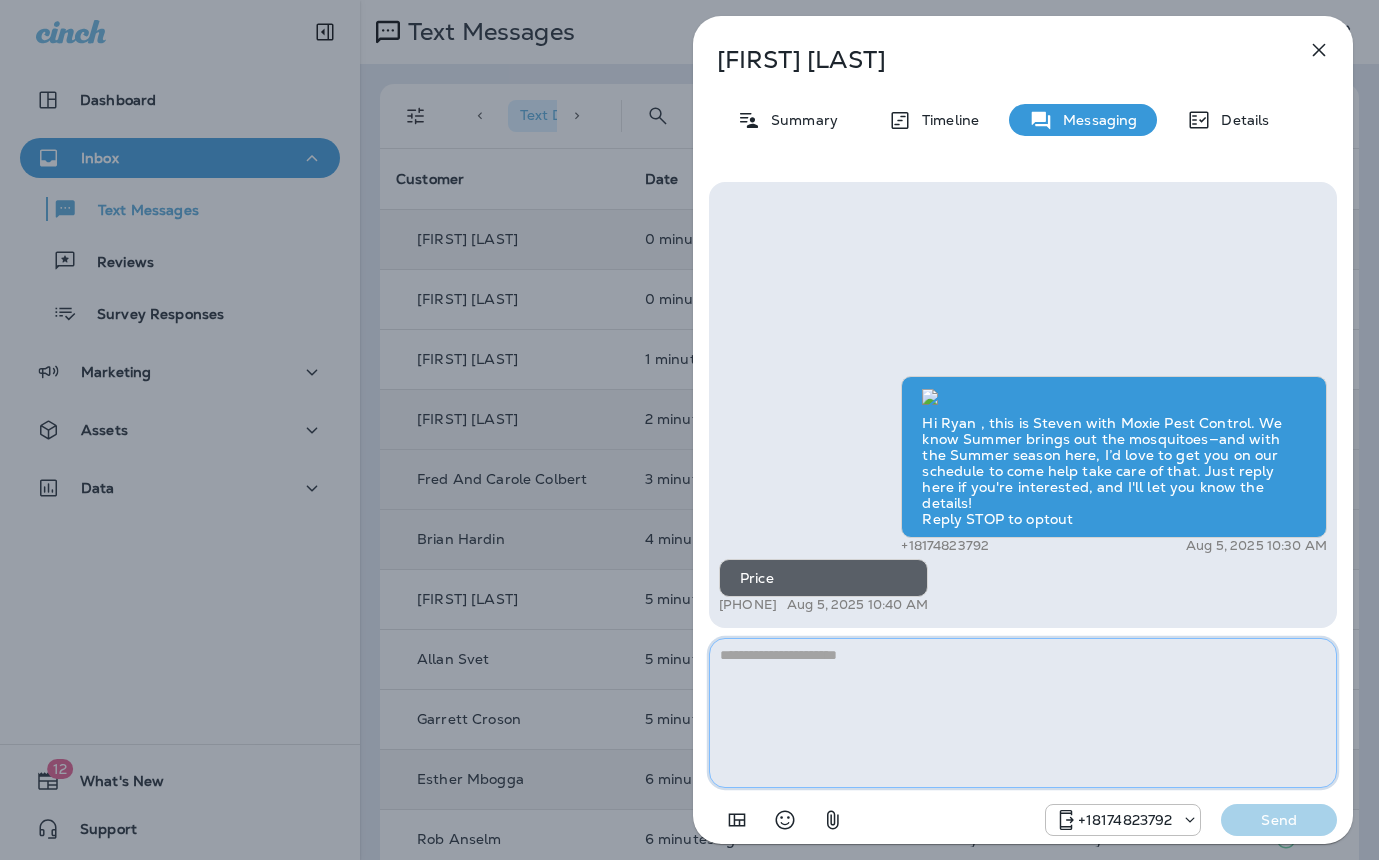 paste on "**********" 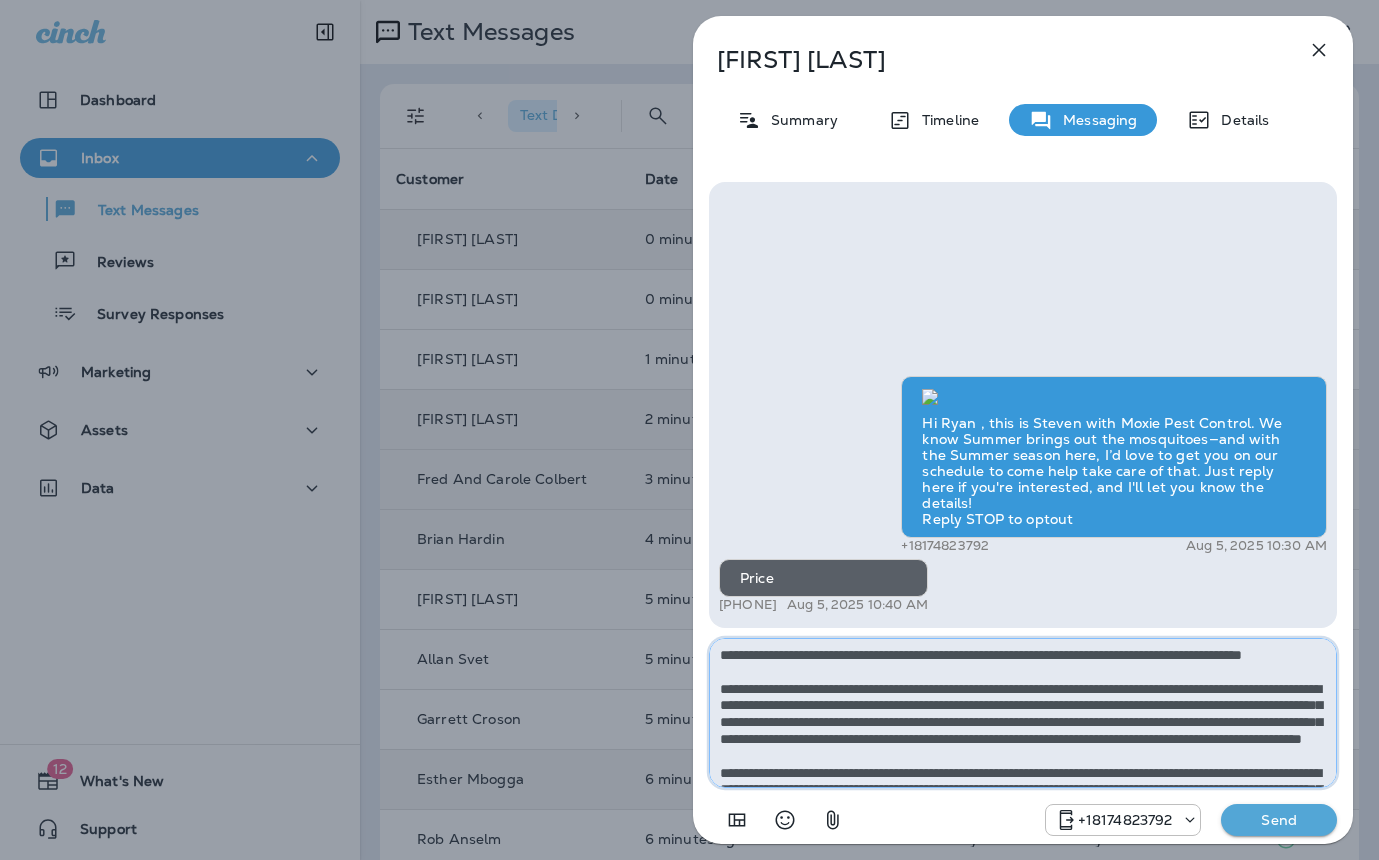 scroll, scrollTop: 128, scrollLeft: 0, axis: vertical 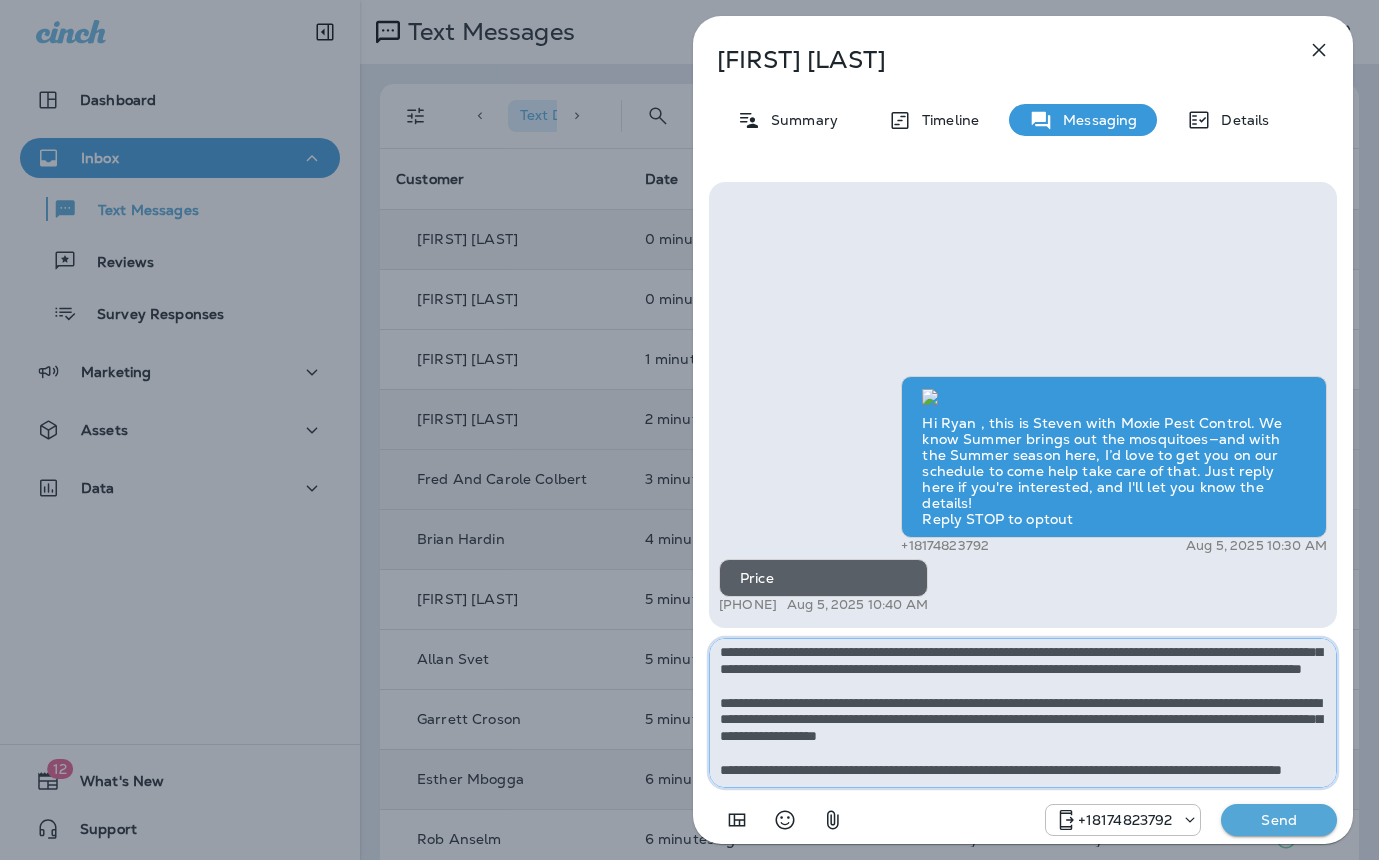 type on "**********" 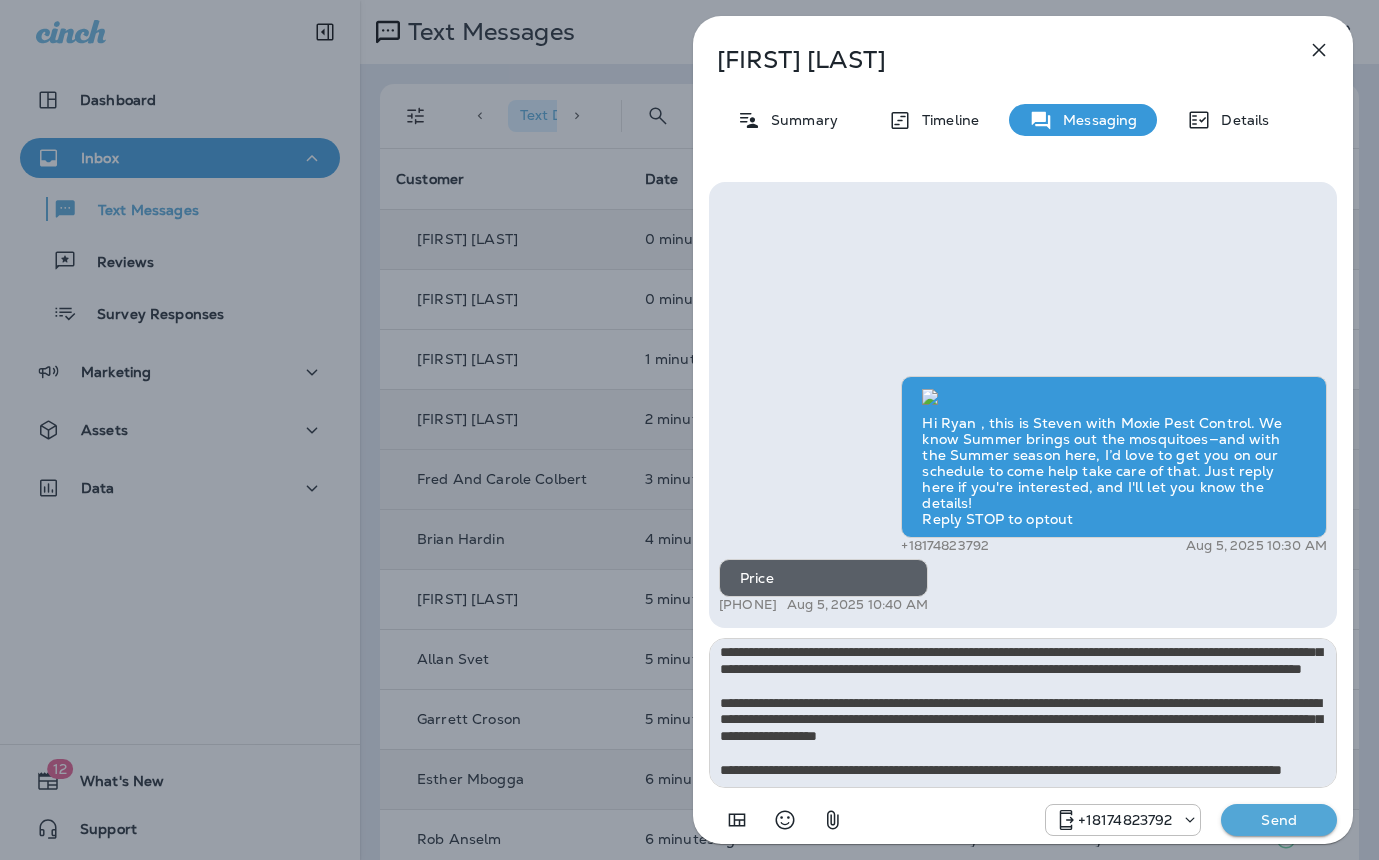 click on "Send" at bounding box center [1279, 820] 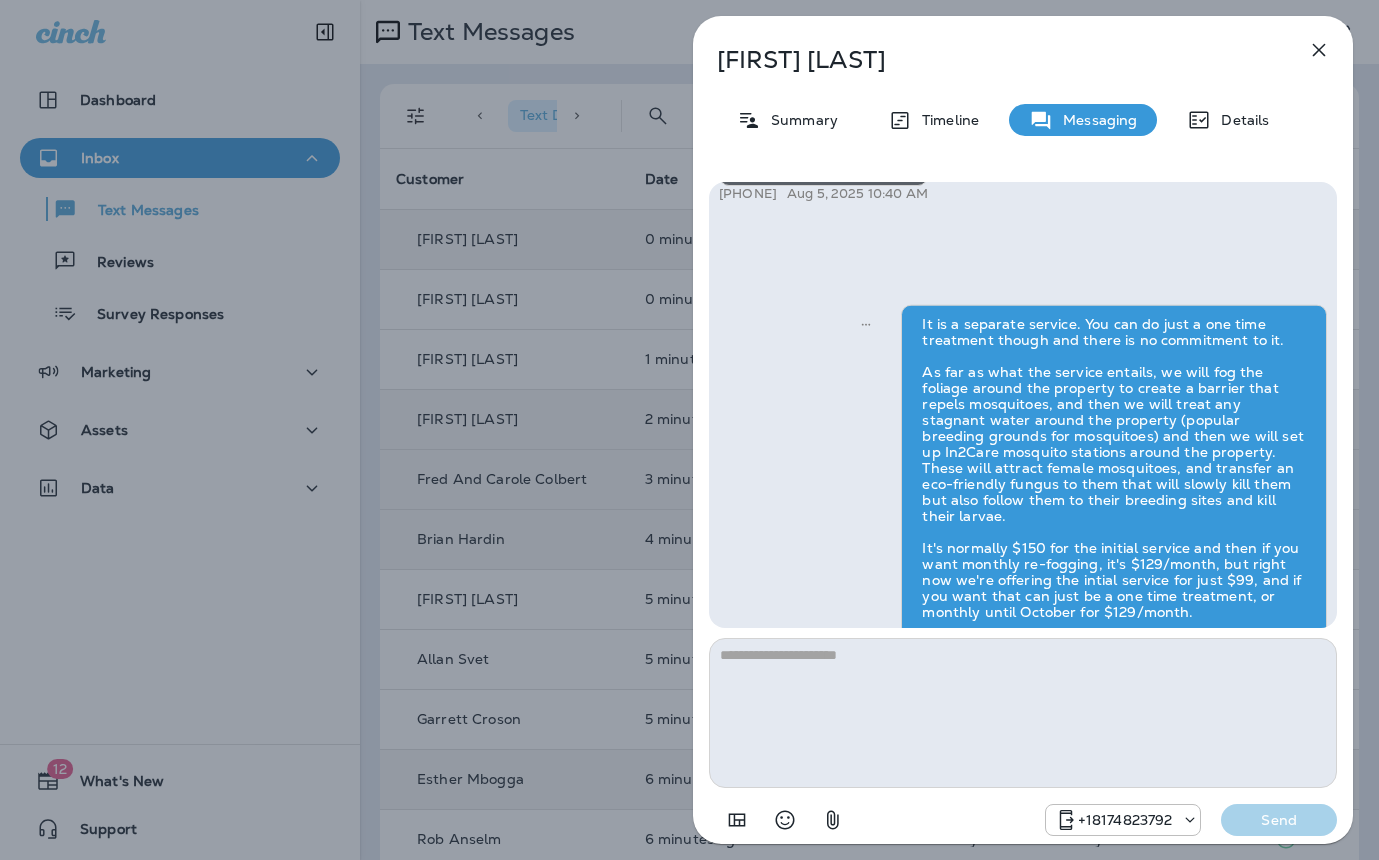 scroll, scrollTop: 0, scrollLeft: 0, axis: both 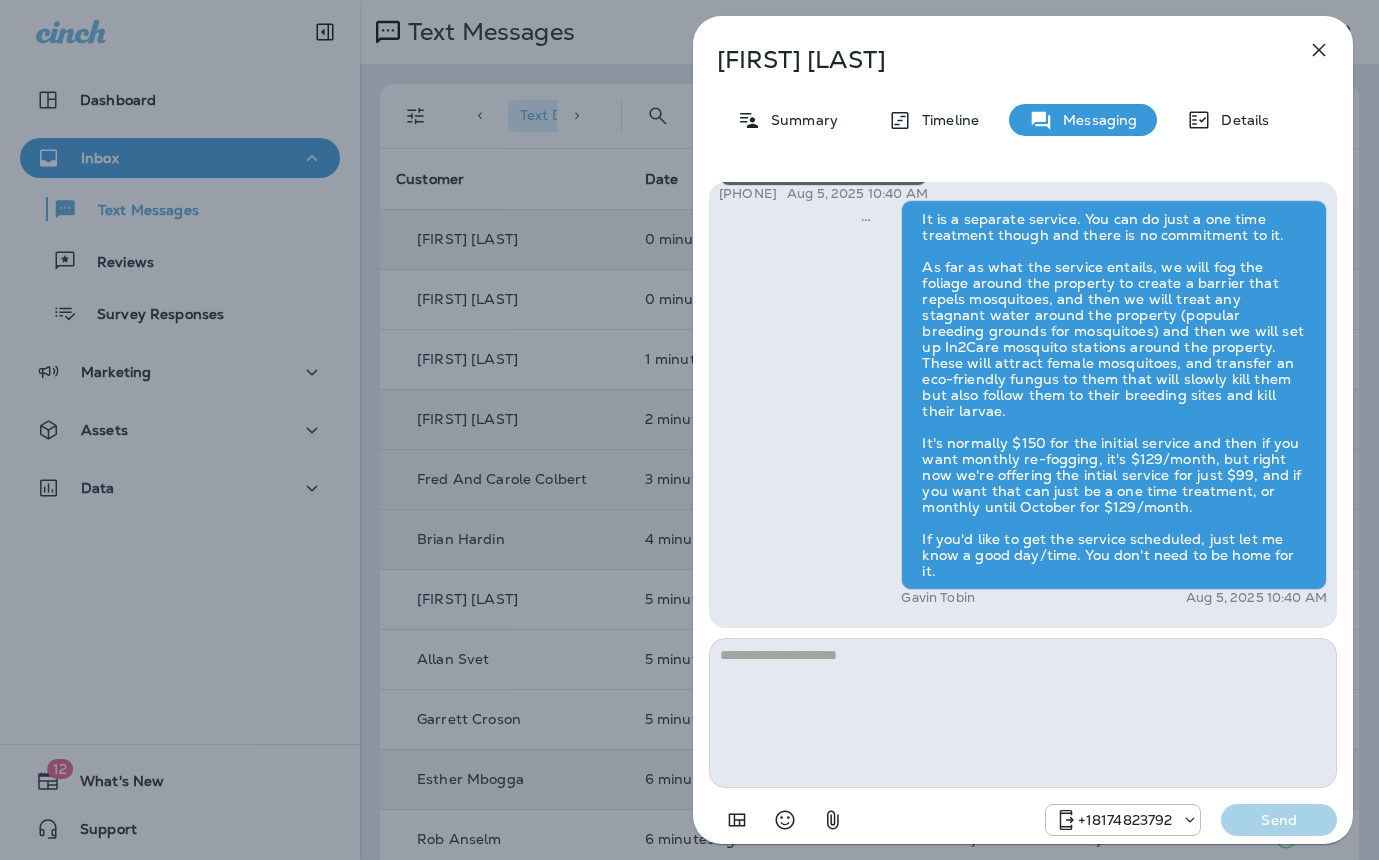 click on "Ryan   Perez Summary   Timeline   Messaging   Details   Hi Ryan , this is Steven with Moxie Pest Control. We know Summer brings out the mosquitoes—and with the Summer season here, I’d love to get you on our schedule to come help take care of that. Just reply here if you're interested, and I'll let you know the details!
Reply STOP to optout +18174823792 Aug 5, 2025 10:30 AM Price  +1 (210) 421-3173 Aug 5, 2025 10:40 AM   Gavin Tobin Aug 5, 2025 10:40 AM +18174823792 Send" at bounding box center [689, 430] 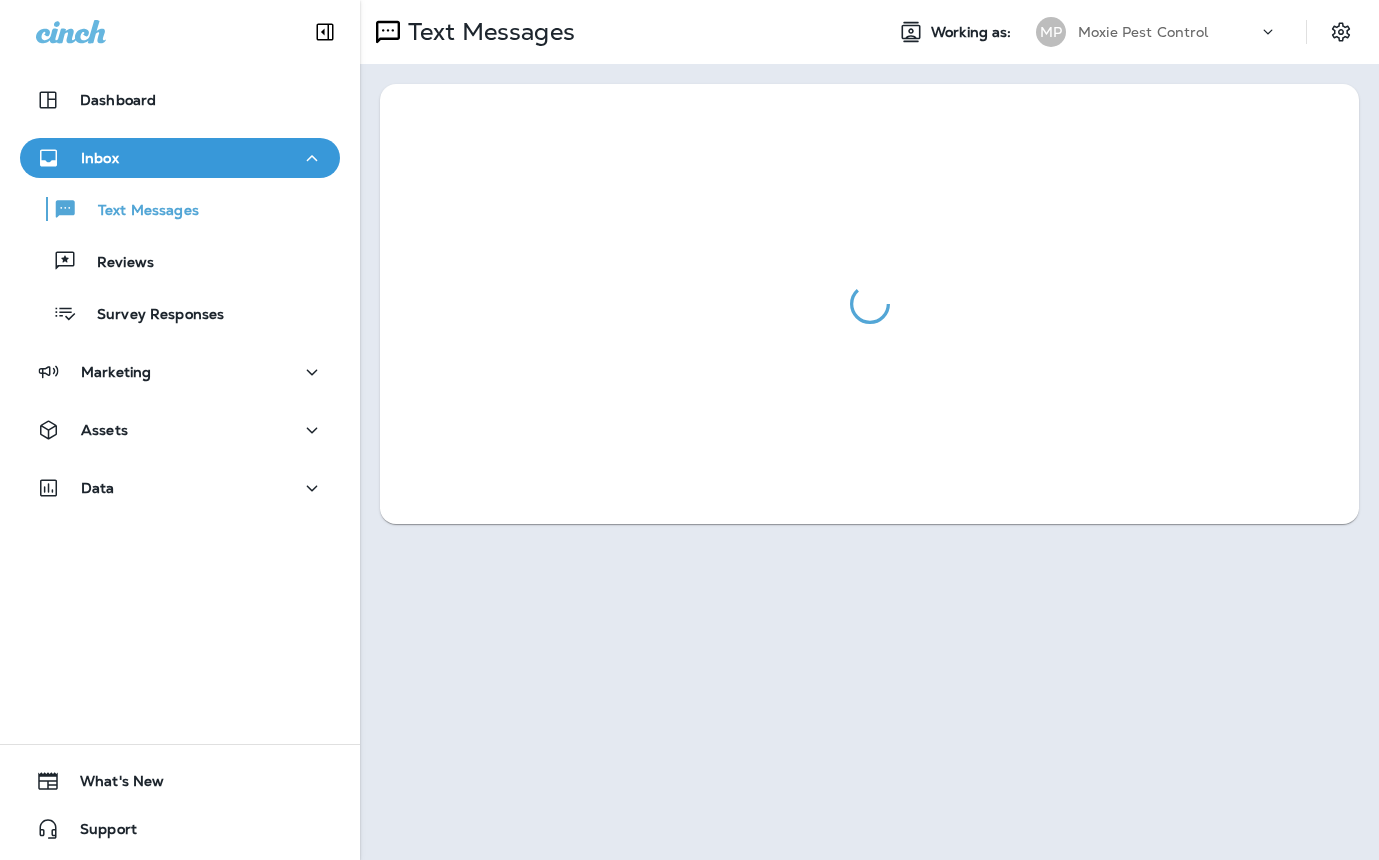 scroll, scrollTop: 0, scrollLeft: 0, axis: both 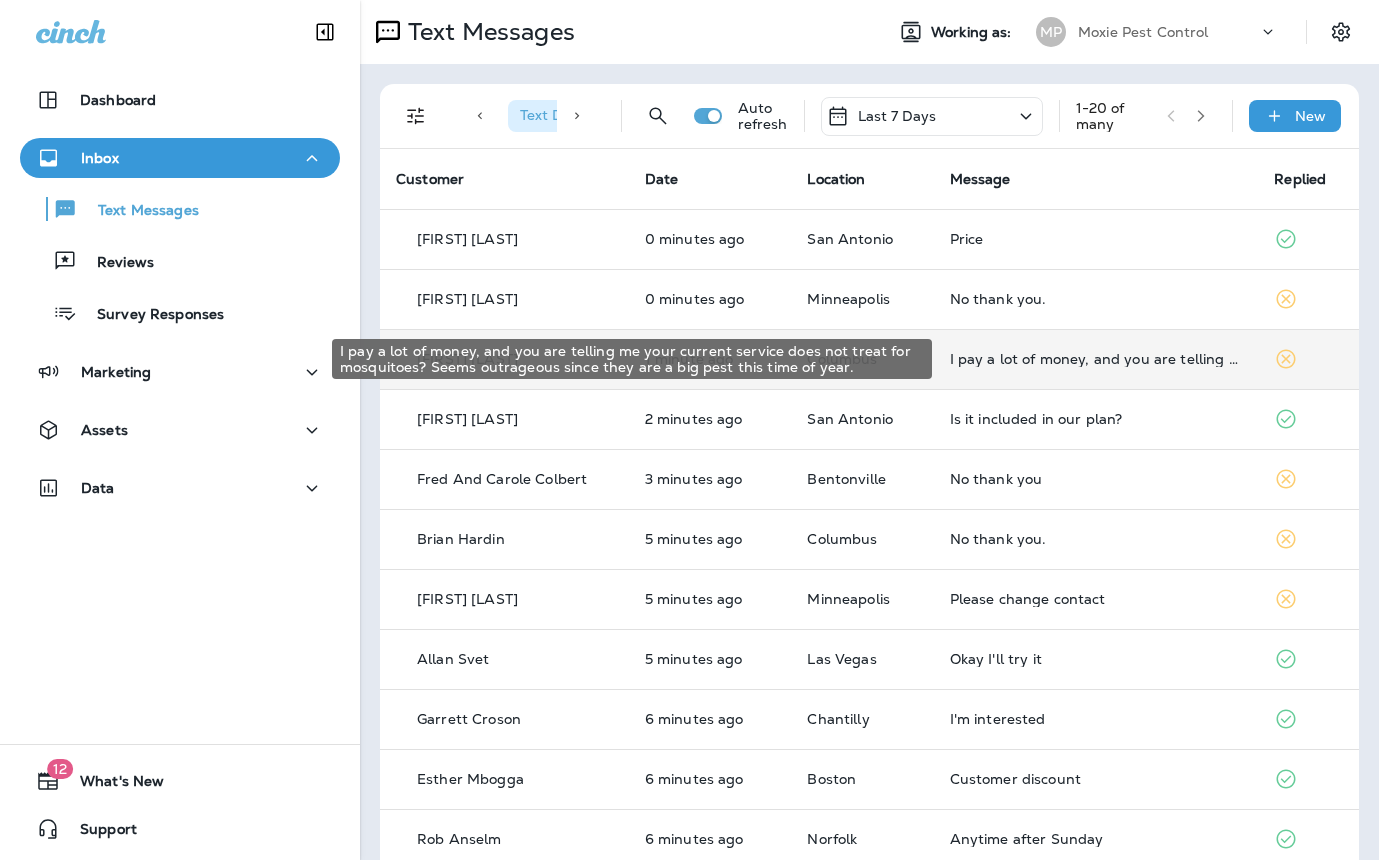 click on "I pay a lot of money, and you are telling me your current service does not treat for mosquitoes? Seems outrageous since they are a big pest this time of year." at bounding box center (1096, 359) 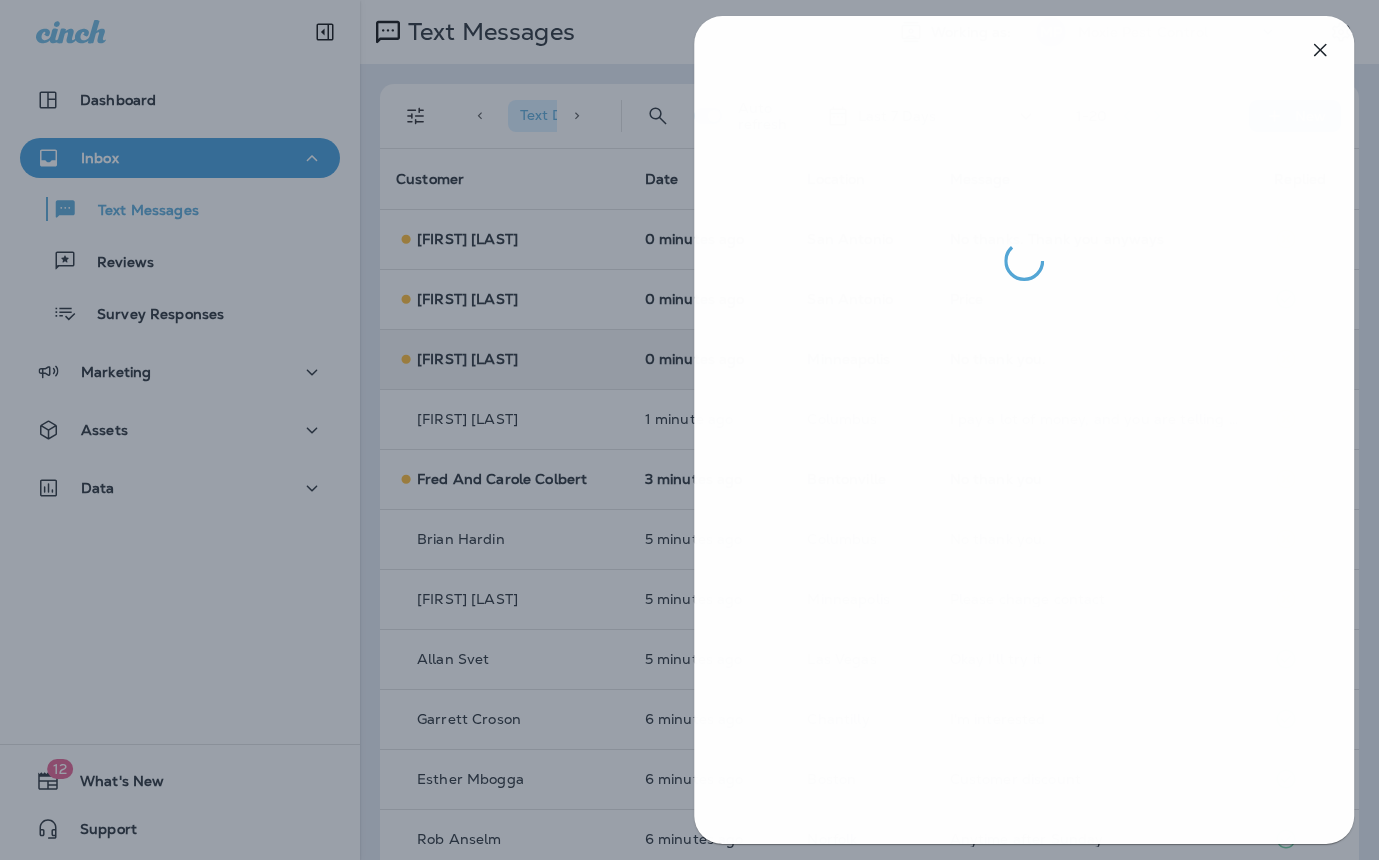click at bounding box center [1024, 430] 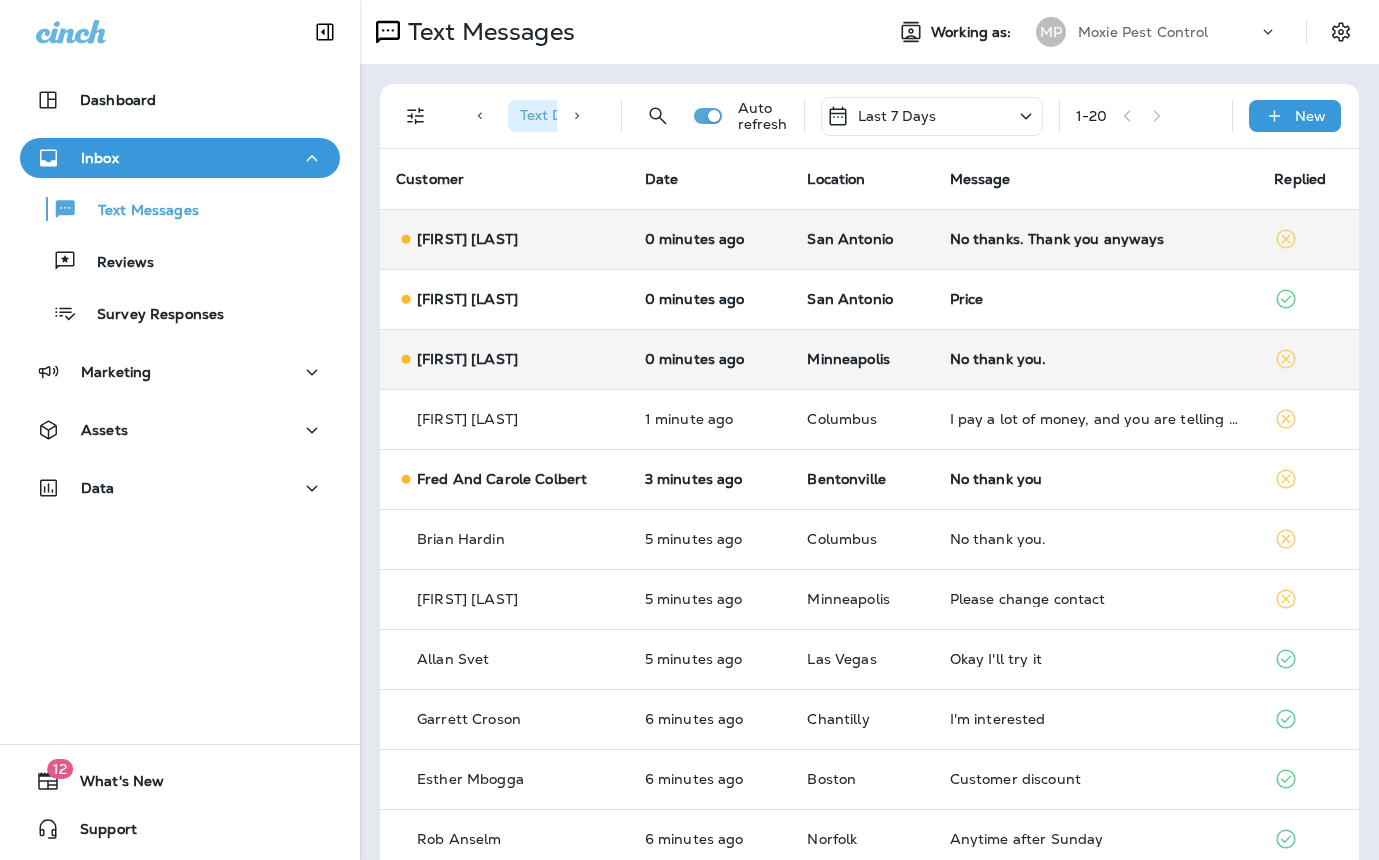 click on "No thanks. Thank you anyways" at bounding box center [1096, 239] 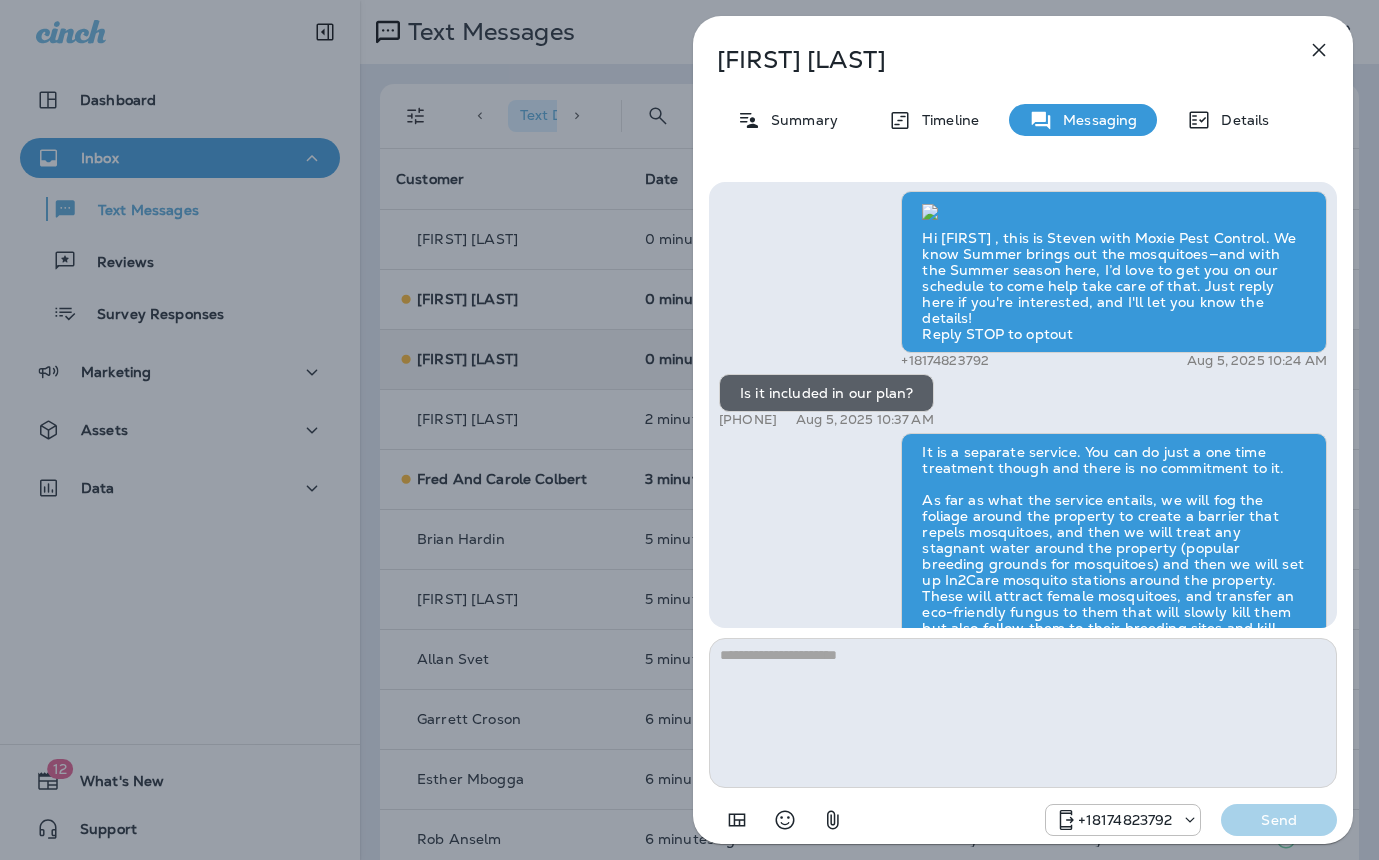scroll, scrollTop: -362, scrollLeft: 0, axis: vertical 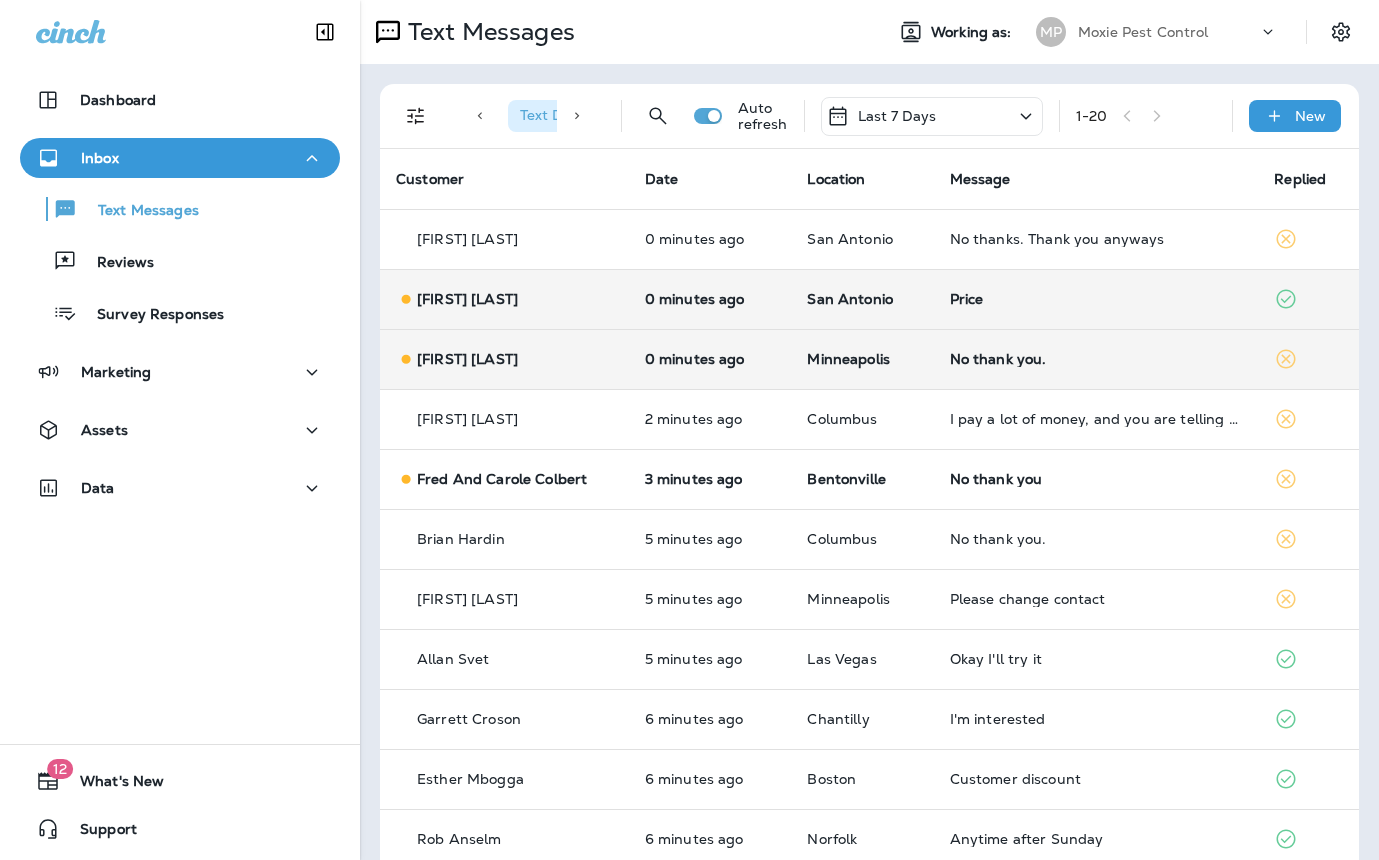click on "Price" at bounding box center (1096, 299) 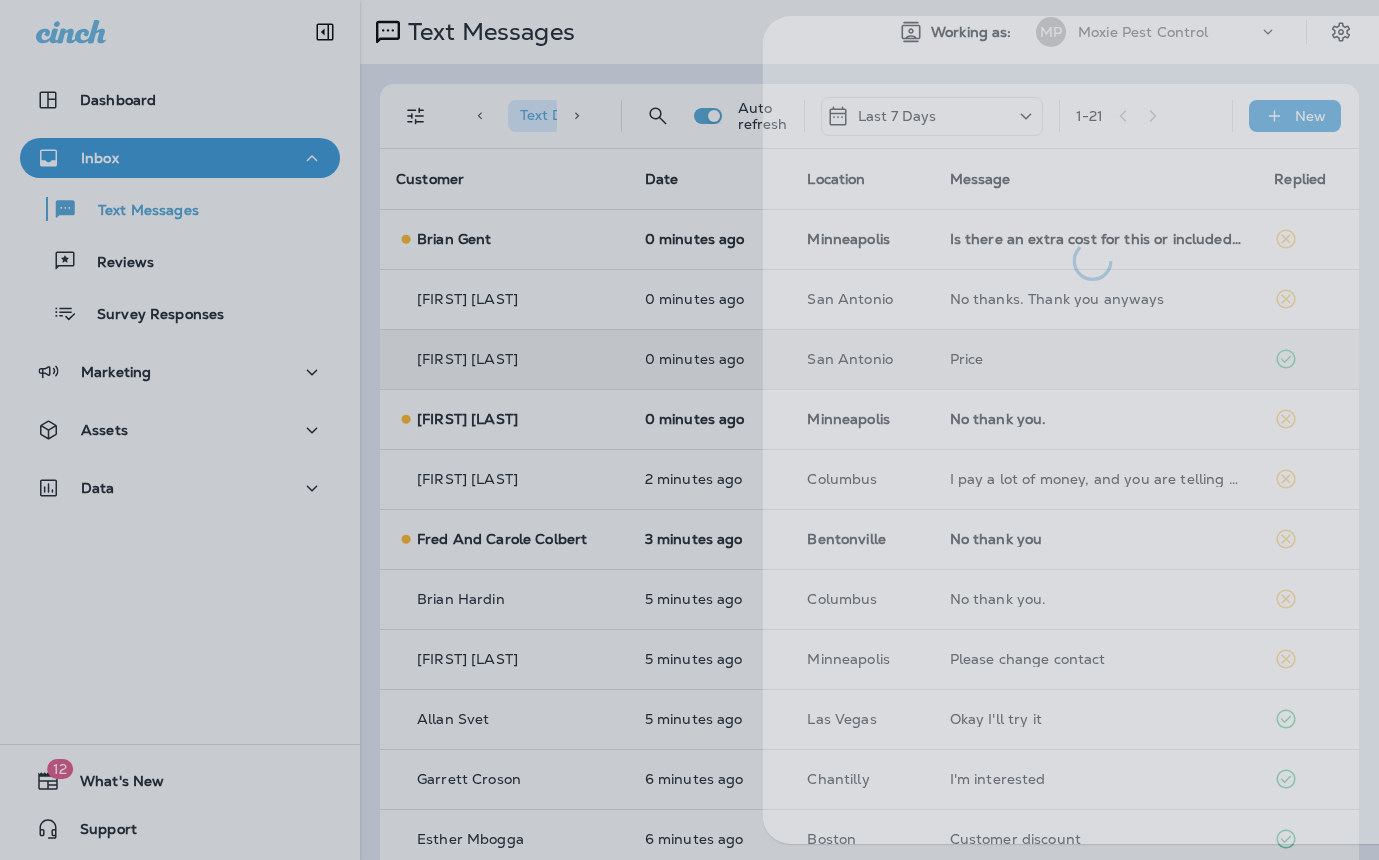 drag, startPoint x: 534, startPoint y: 407, endPoint x: 672, endPoint y: 415, distance: 138.23169 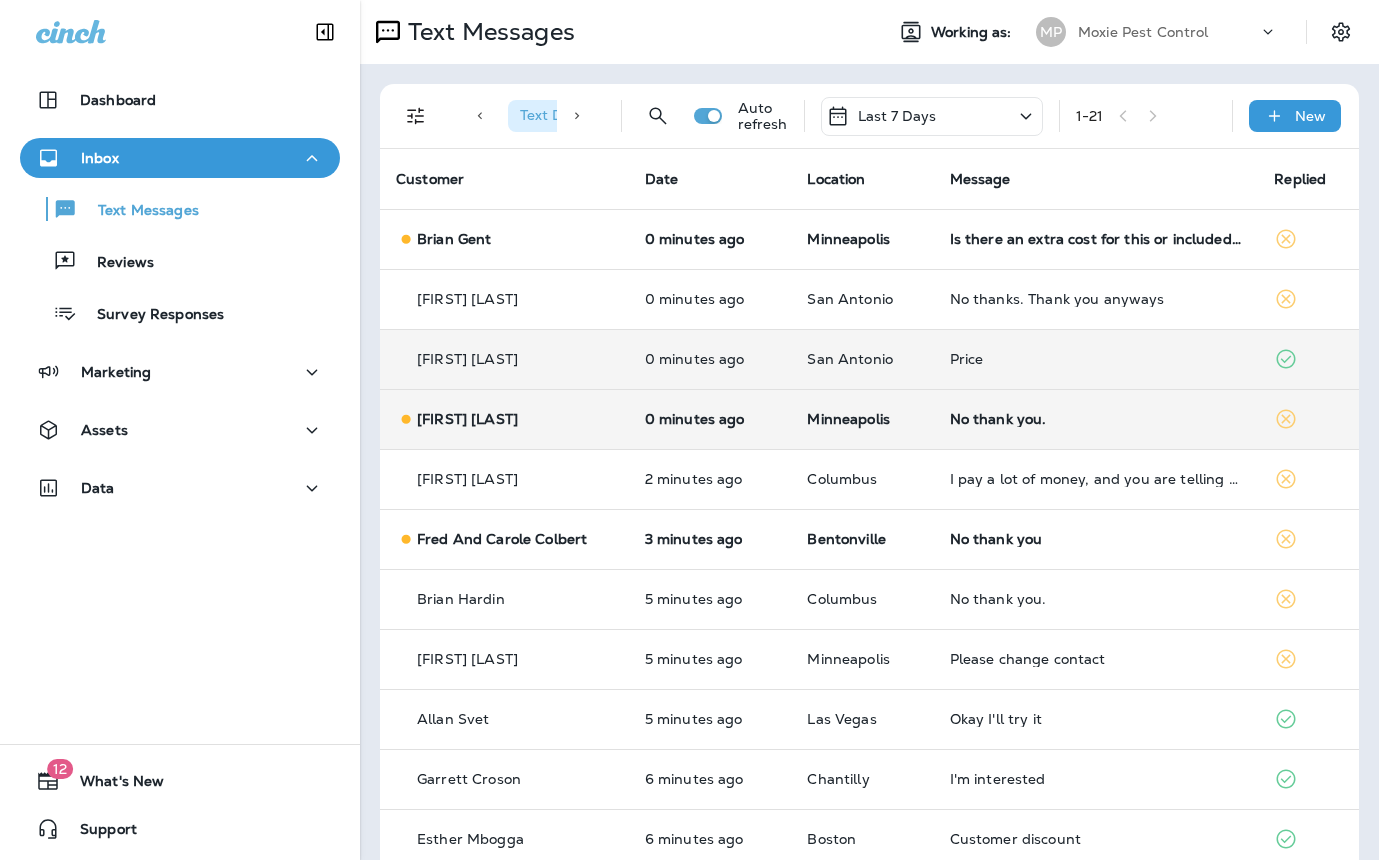 click on "No thank you." at bounding box center (1096, 419) 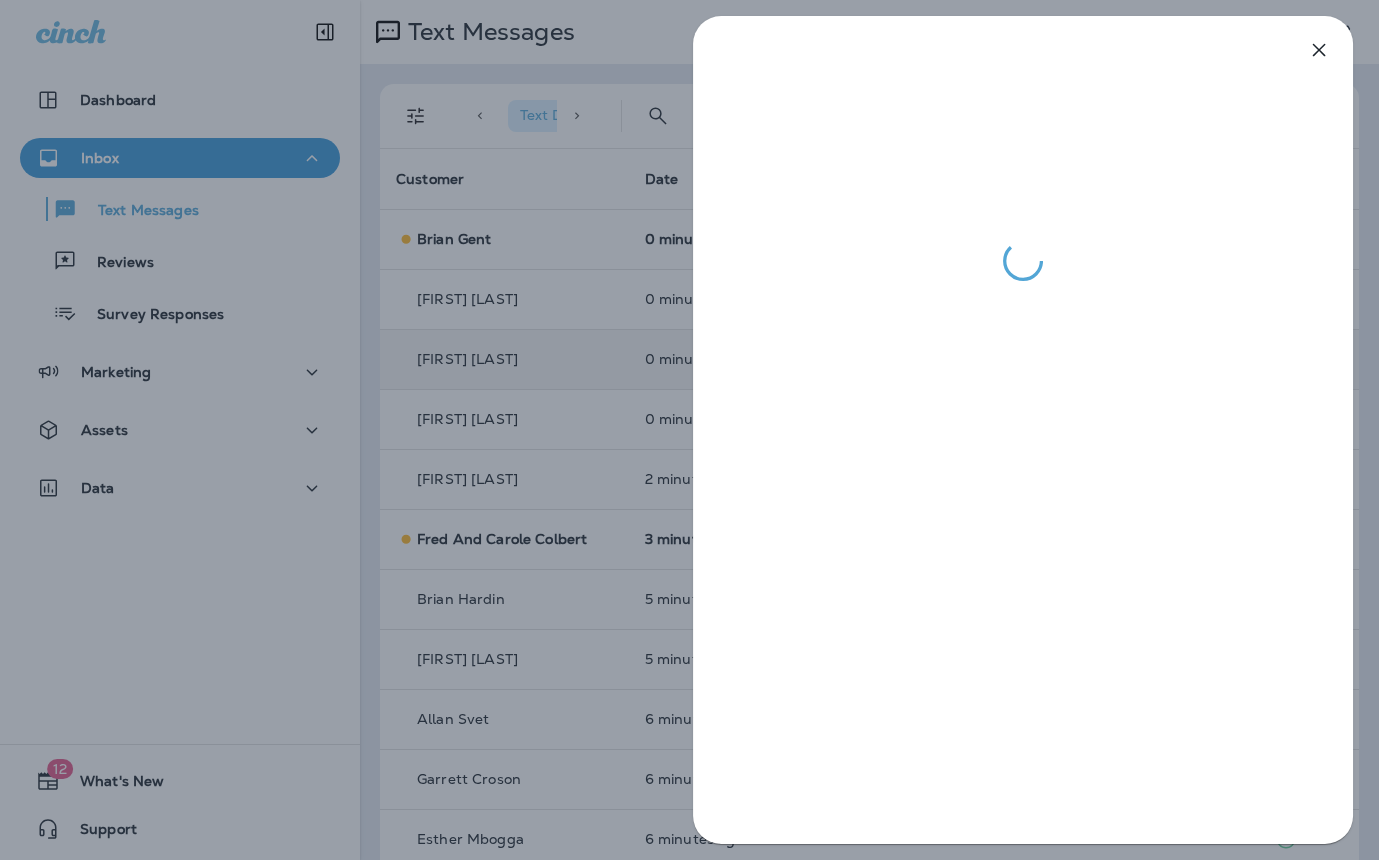 drag, startPoint x: 676, startPoint y: 403, endPoint x: 698, endPoint y: 388, distance: 26.627054 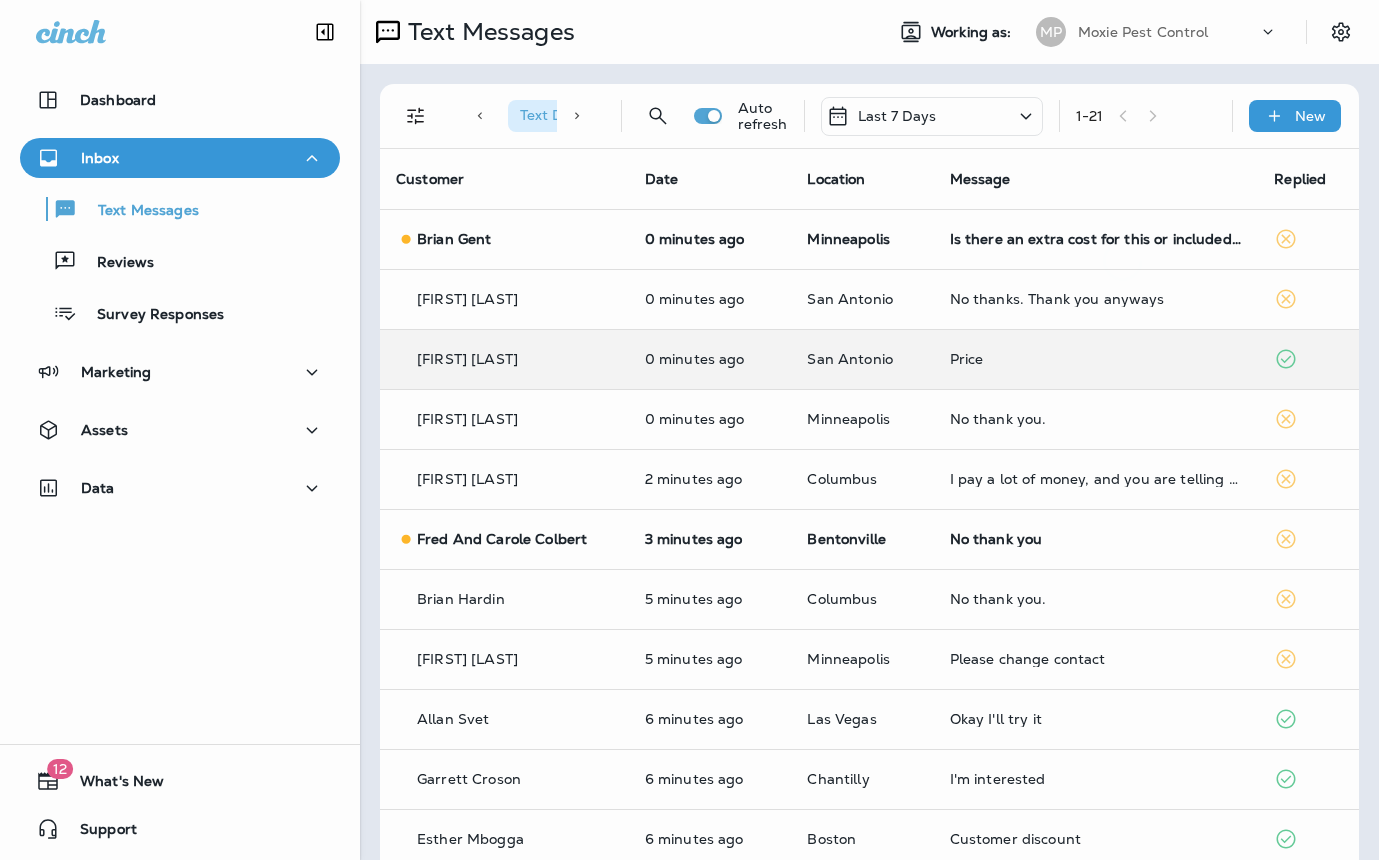 click at bounding box center [689, 430] 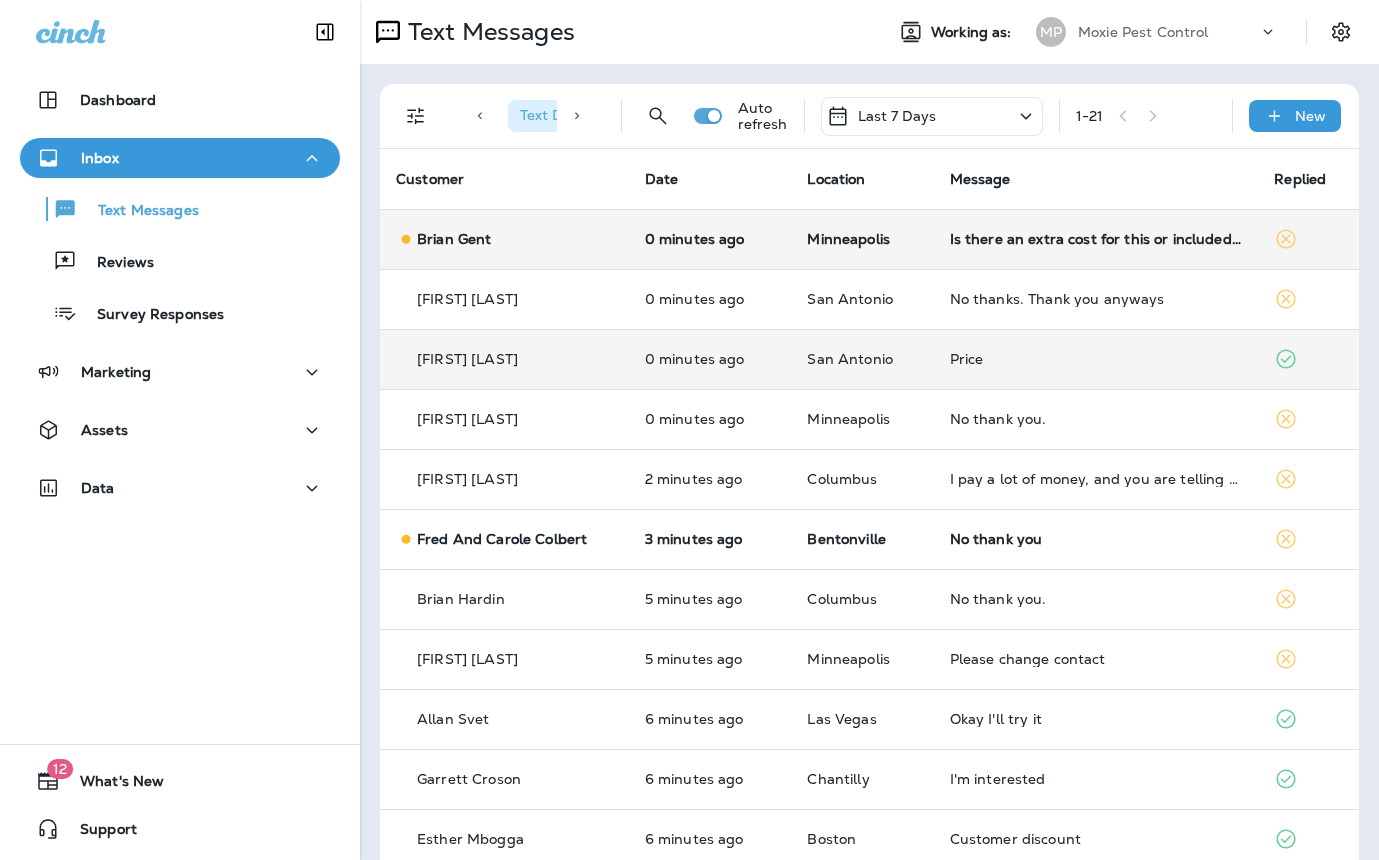 click on "Is there an extra cost for this or included in what I already pay ?" at bounding box center [1096, 239] 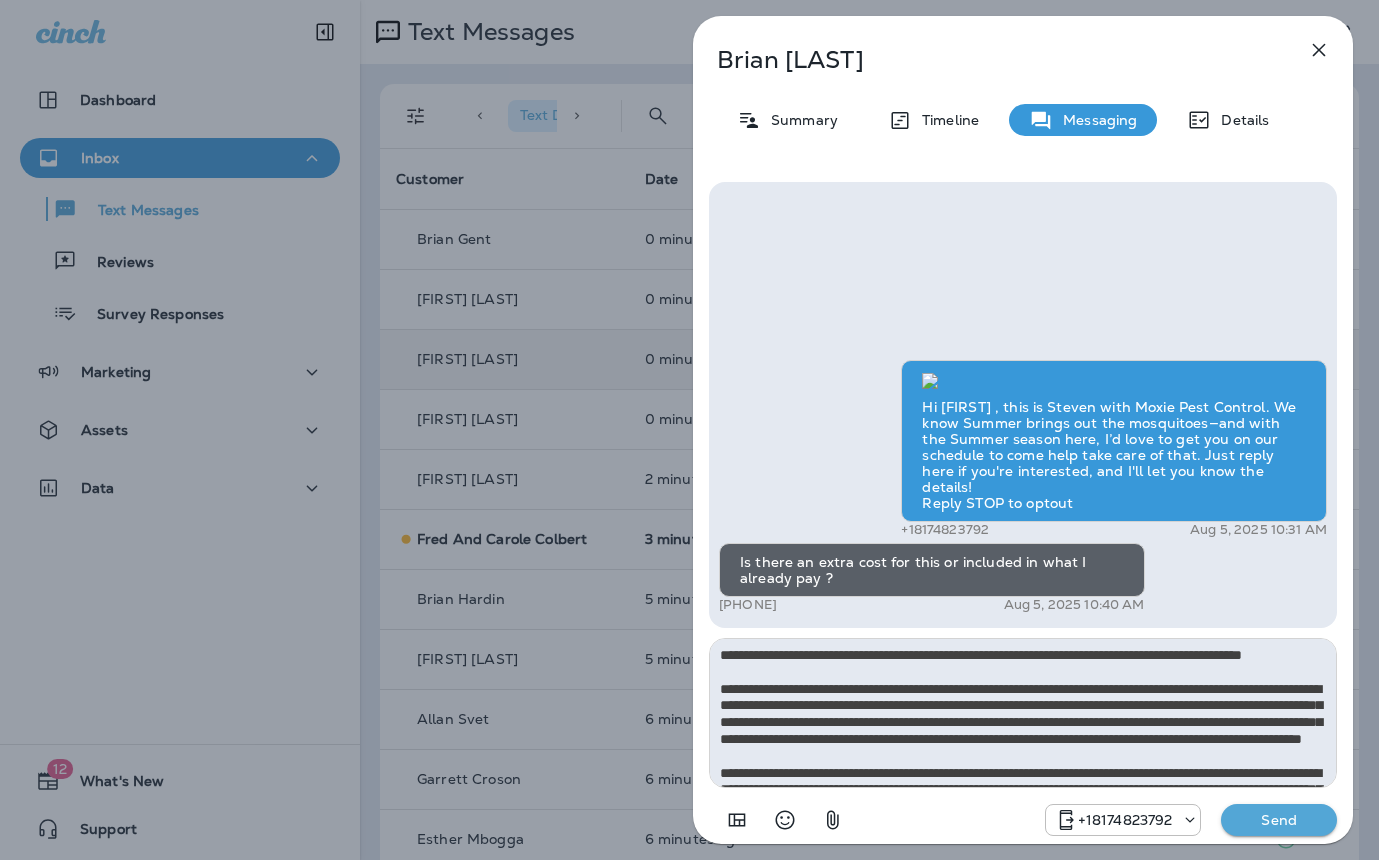 scroll, scrollTop: 128, scrollLeft: 0, axis: vertical 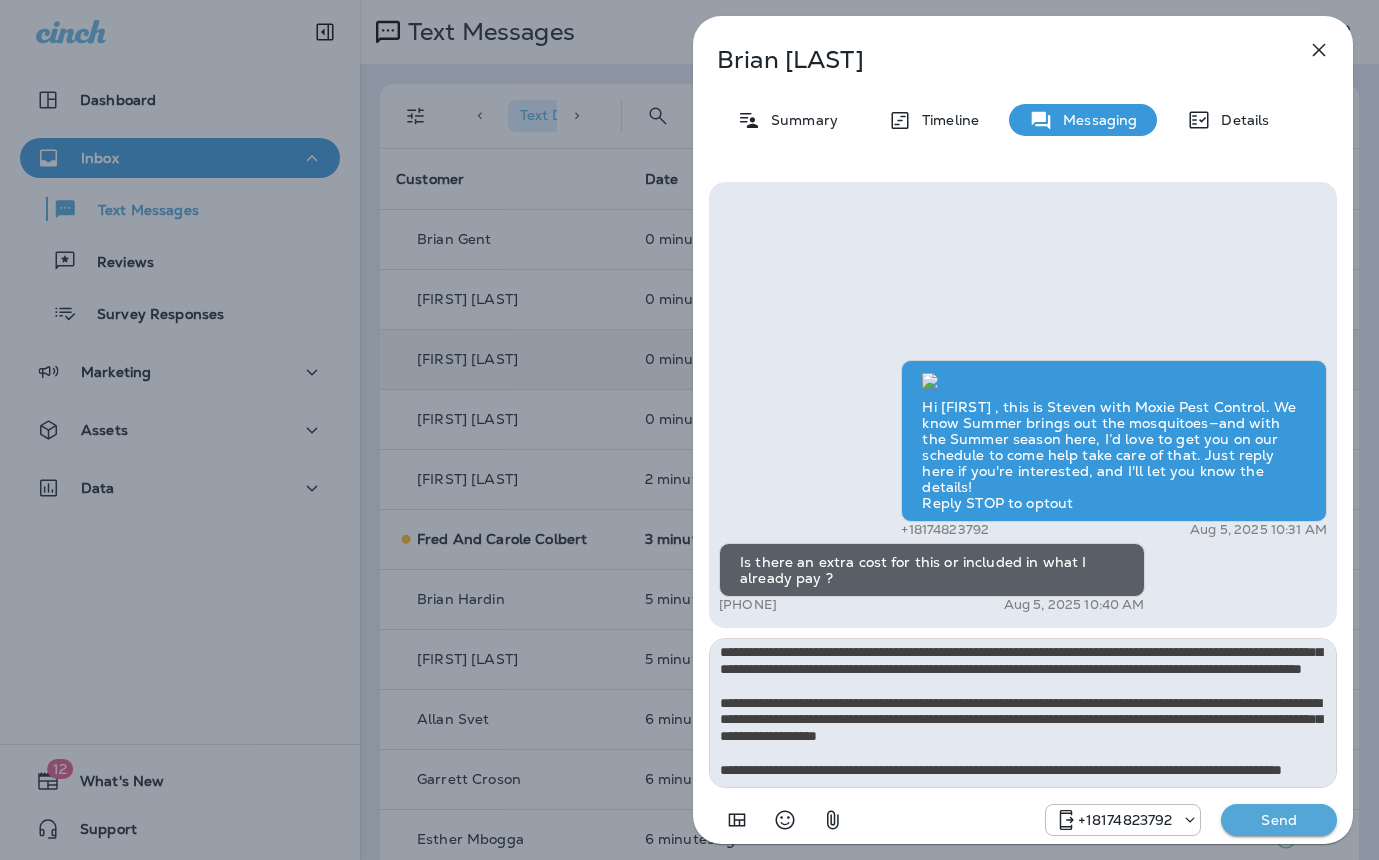 type on "**********" 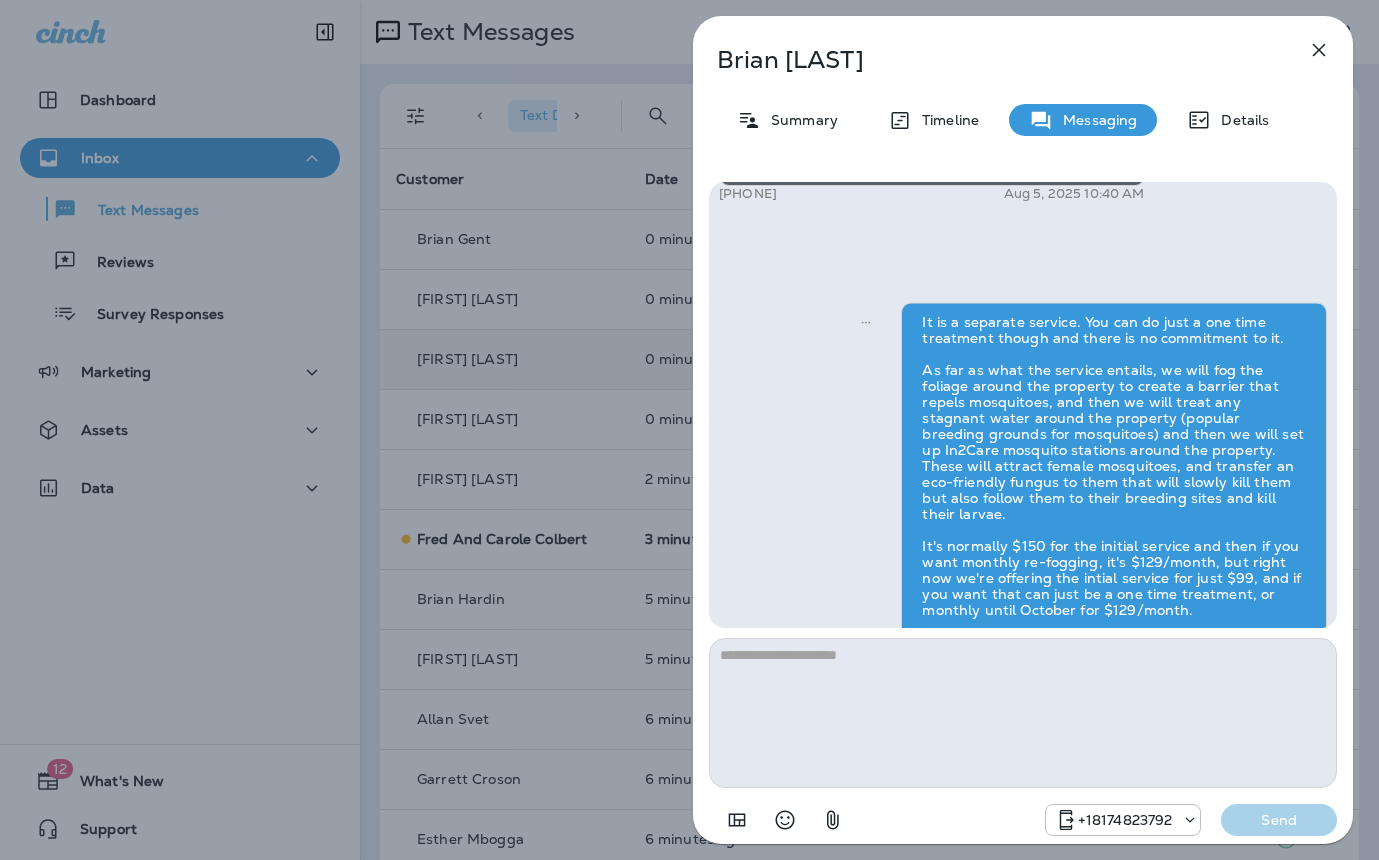scroll, scrollTop: 0, scrollLeft: 0, axis: both 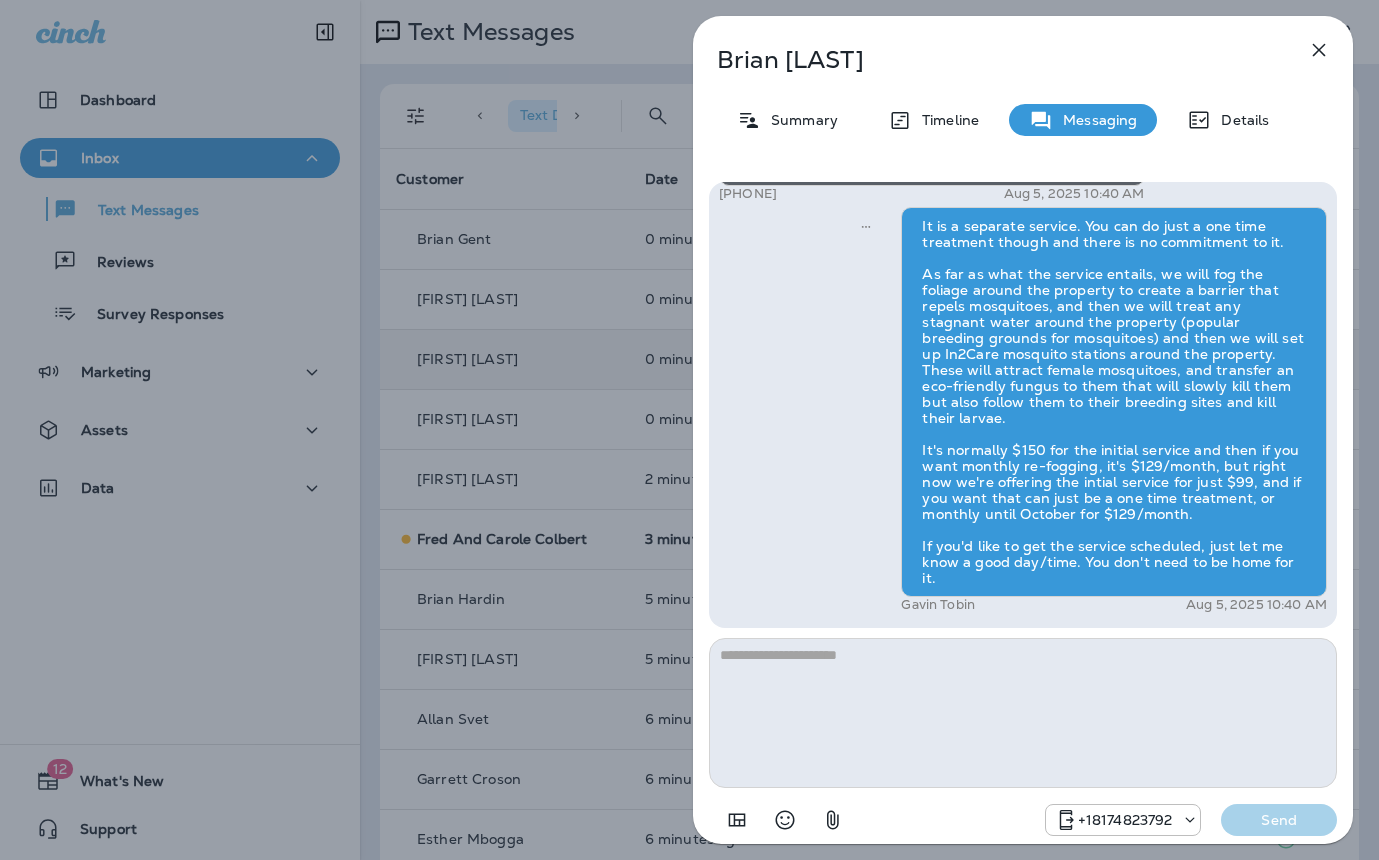 click on "Brian   Gent Summary   Timeline   Messaging   Details   Hi Brian , this is Steven with Moxie Pest Control. We know Summer brings out the mosquitoes—and with the Summer season here, I’d love to get you on our schedule to come help take care of that. Just reply here if you're interested, and I'll let you know the details!
Reply STOP to optout +18174823792 Aug 5, 2025 10:31 AM Is there an extra cost for this or included in what I already pay ? +1 (320) 260-1625 Aug 5, 2025 10:40 AM   Gavin Tobin Aug 5, 2025 10:40 AM +18174823792 Send" at bounding box center [689, 430] 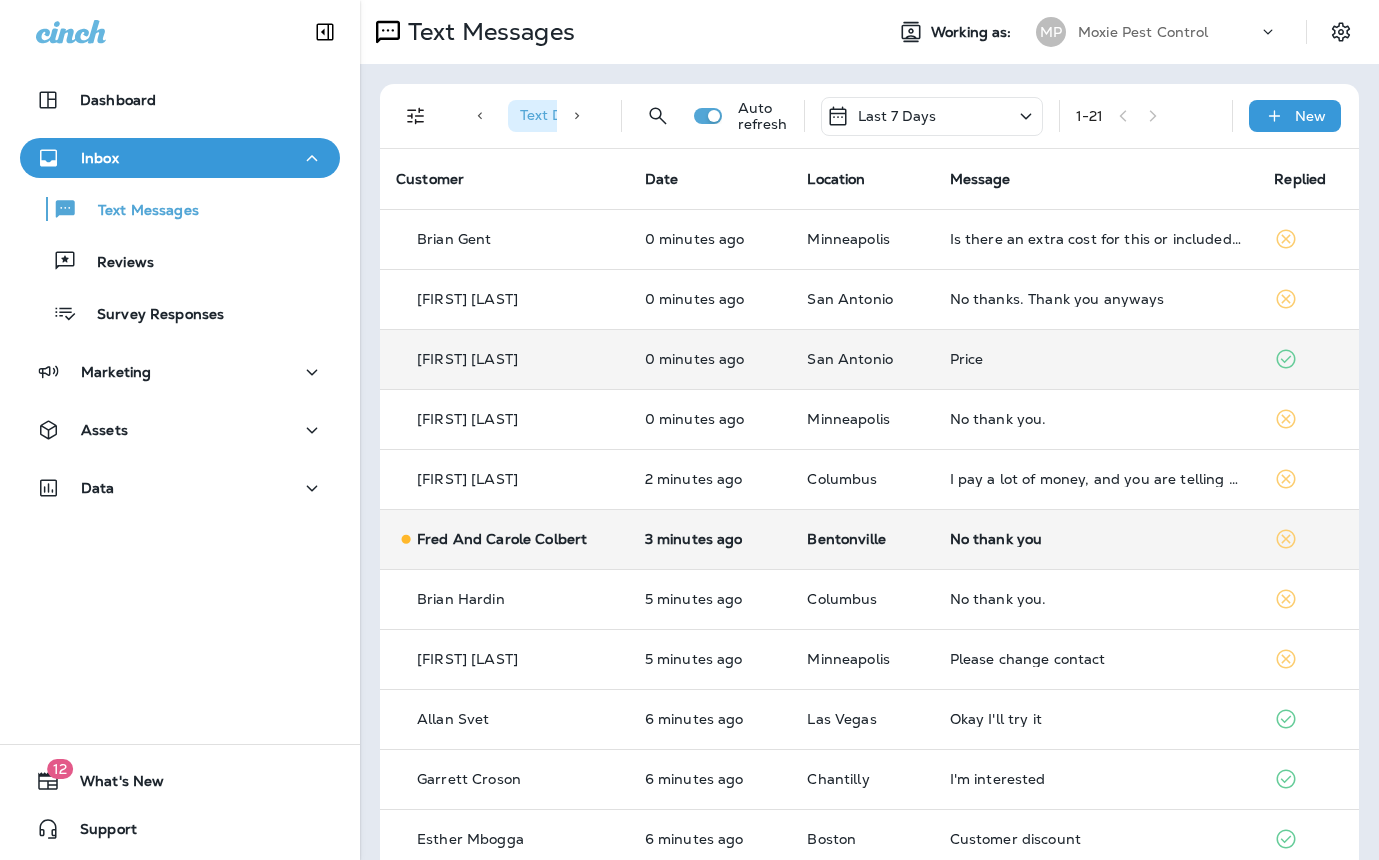 click on "No thank you" at bounding box center (1096, 539) 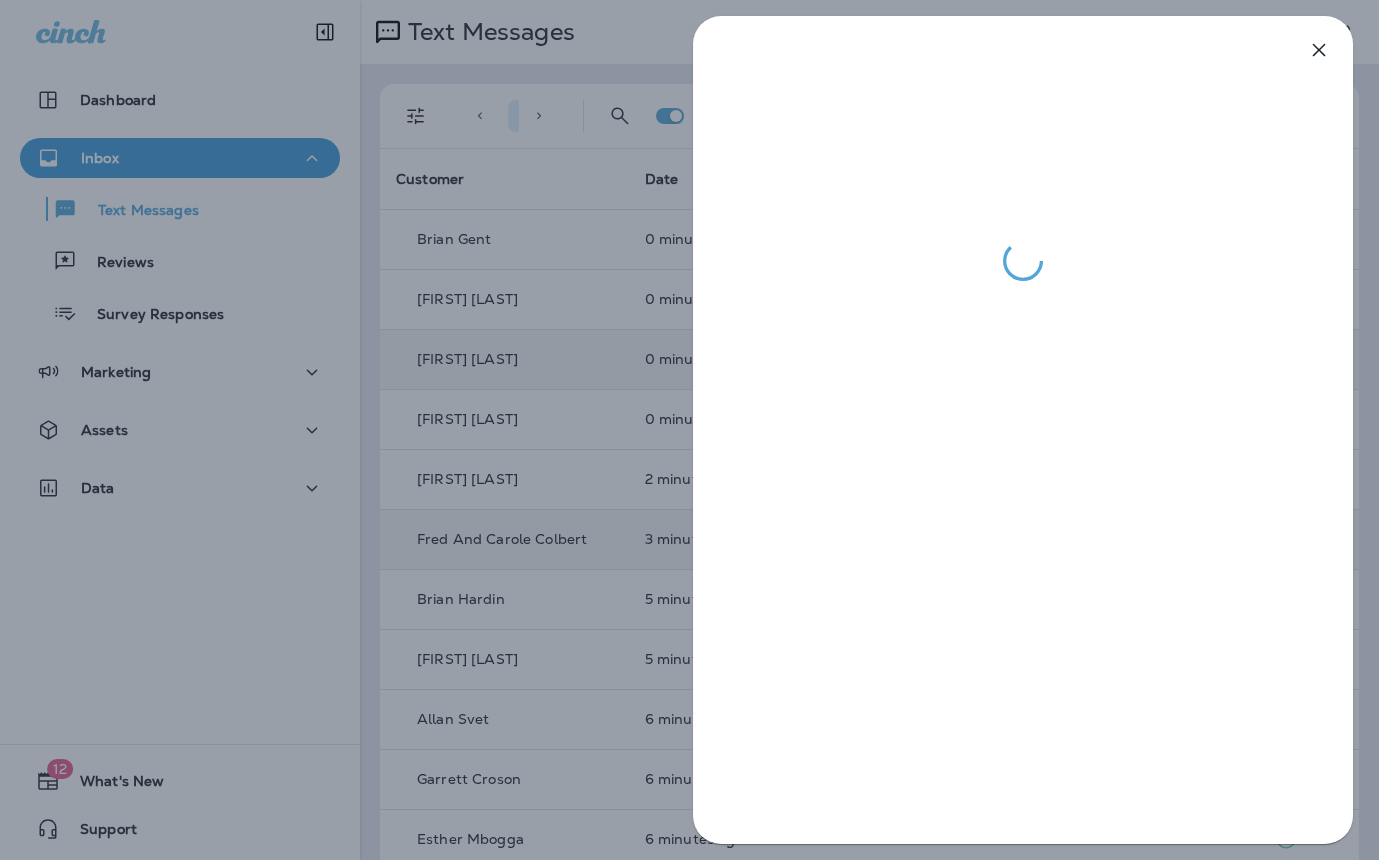 drag, startPoint x: 628, startPoint y: 514, endPoint x: 649, endPoint y: 506, distance: 22.472204 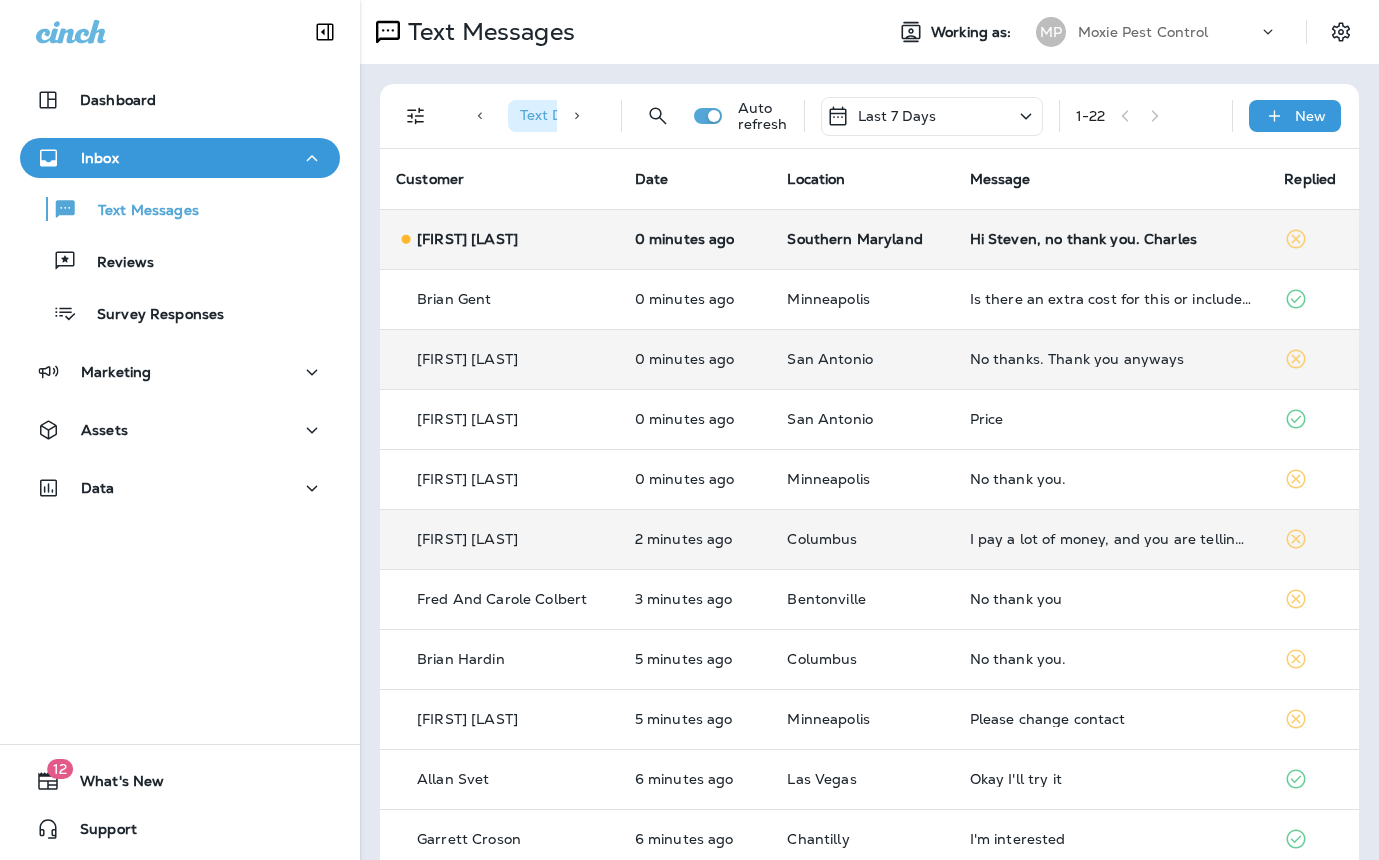 click on "Hi Steven, no thank you. Charles" at bounding box center [1111, 239] 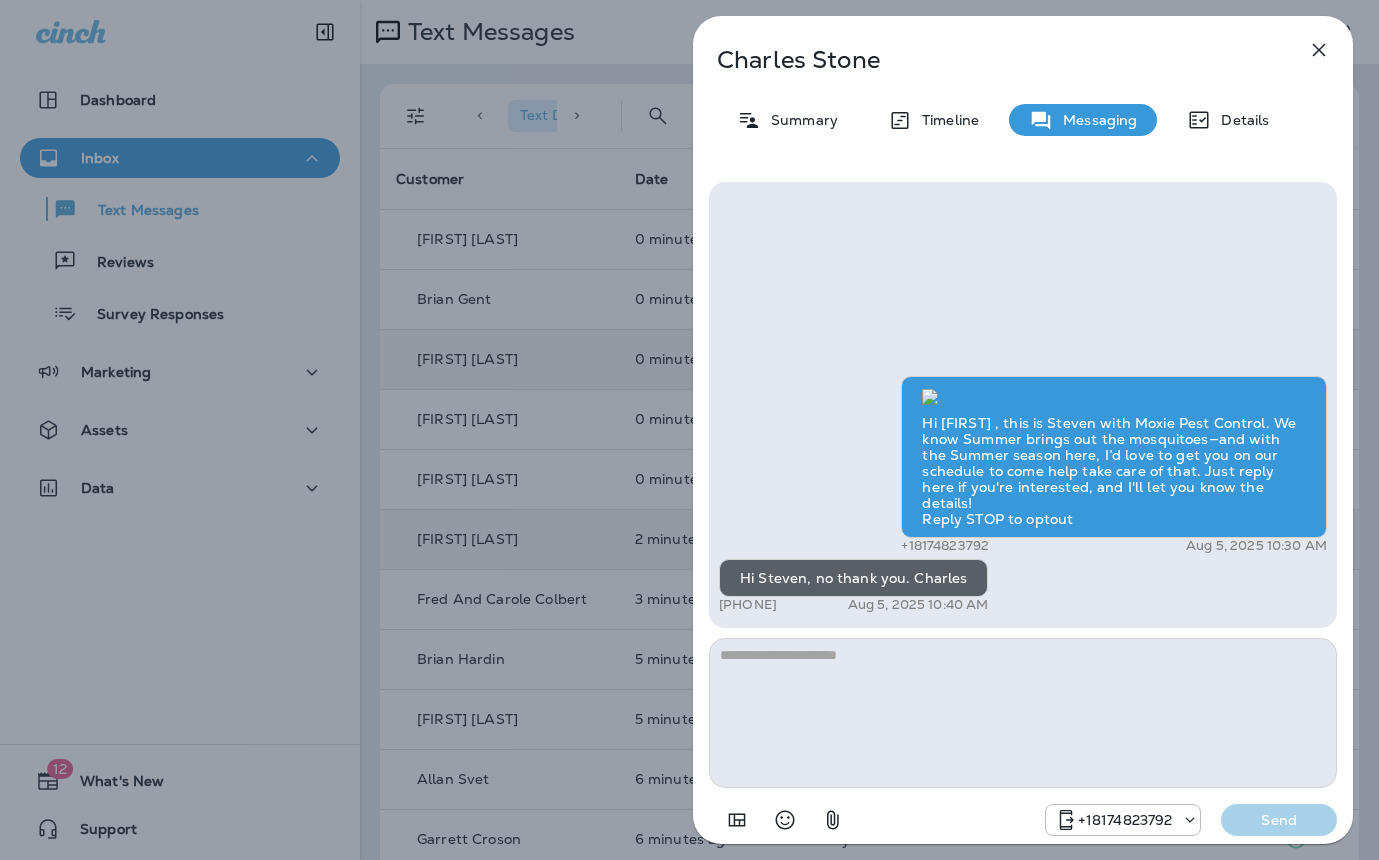 click on "[FIRST]   [LAST] Summary   Timeline   Messaging   Details   Hi [FIRST] , this is Steven with Moxie Pest Control. We know Summer brings out the mosquitoes—and with the Summer season here, I’d love to get you on our schedule to come help take care of that. Just reply here if you're interested, and I'll let you know the details!
Reply STOP to optout [PHONE] Aug 5, 2025 10:30 AM Hi Steven, no thank you. [FIRST] [PHONE] Aug 5, 2025 10:40 AM [PHONE] Send" at bounding box center (689, 430) 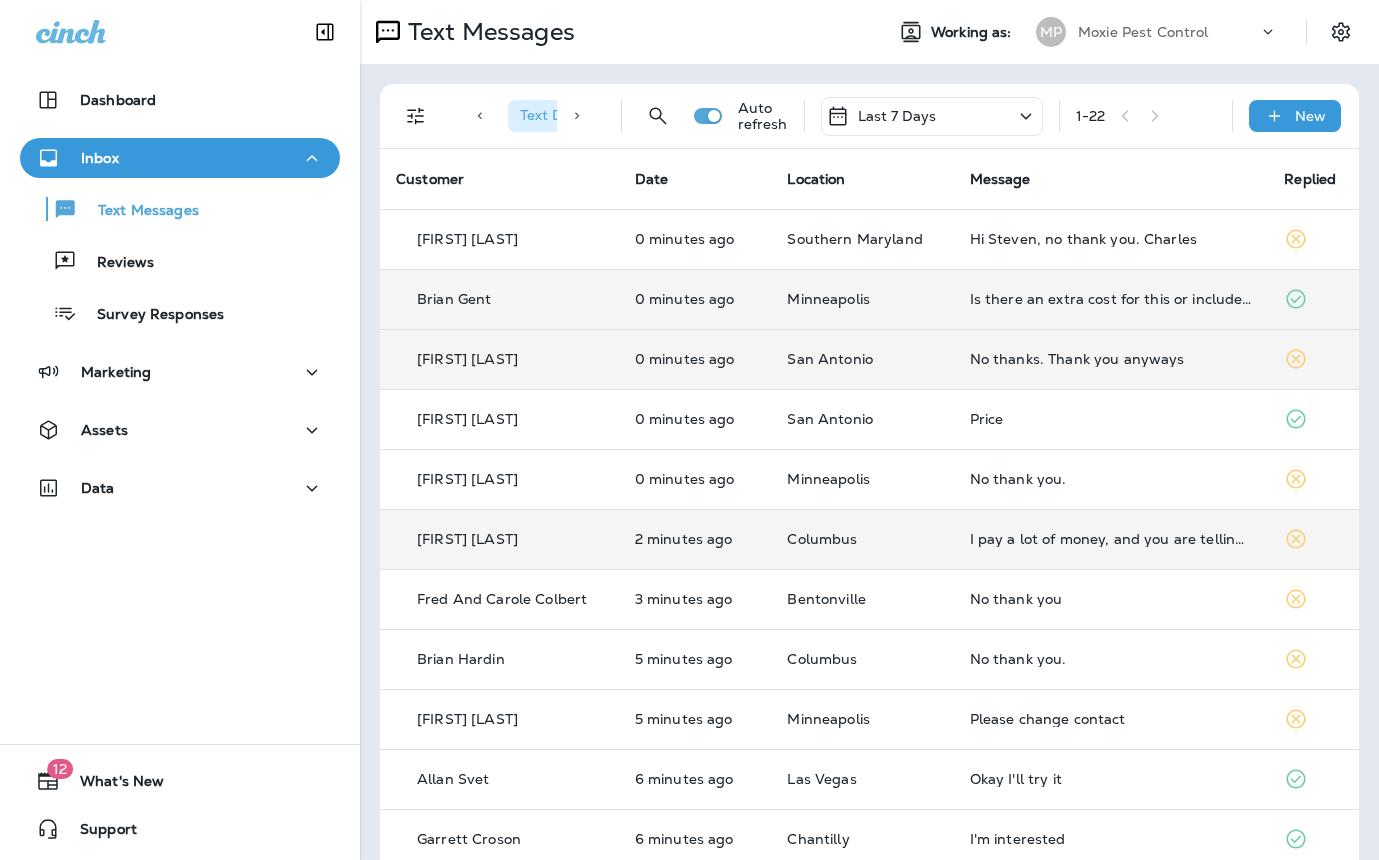 click on "Is there an extra cost for this or included in what I already pay ?" at bounding box center (1111, 299) 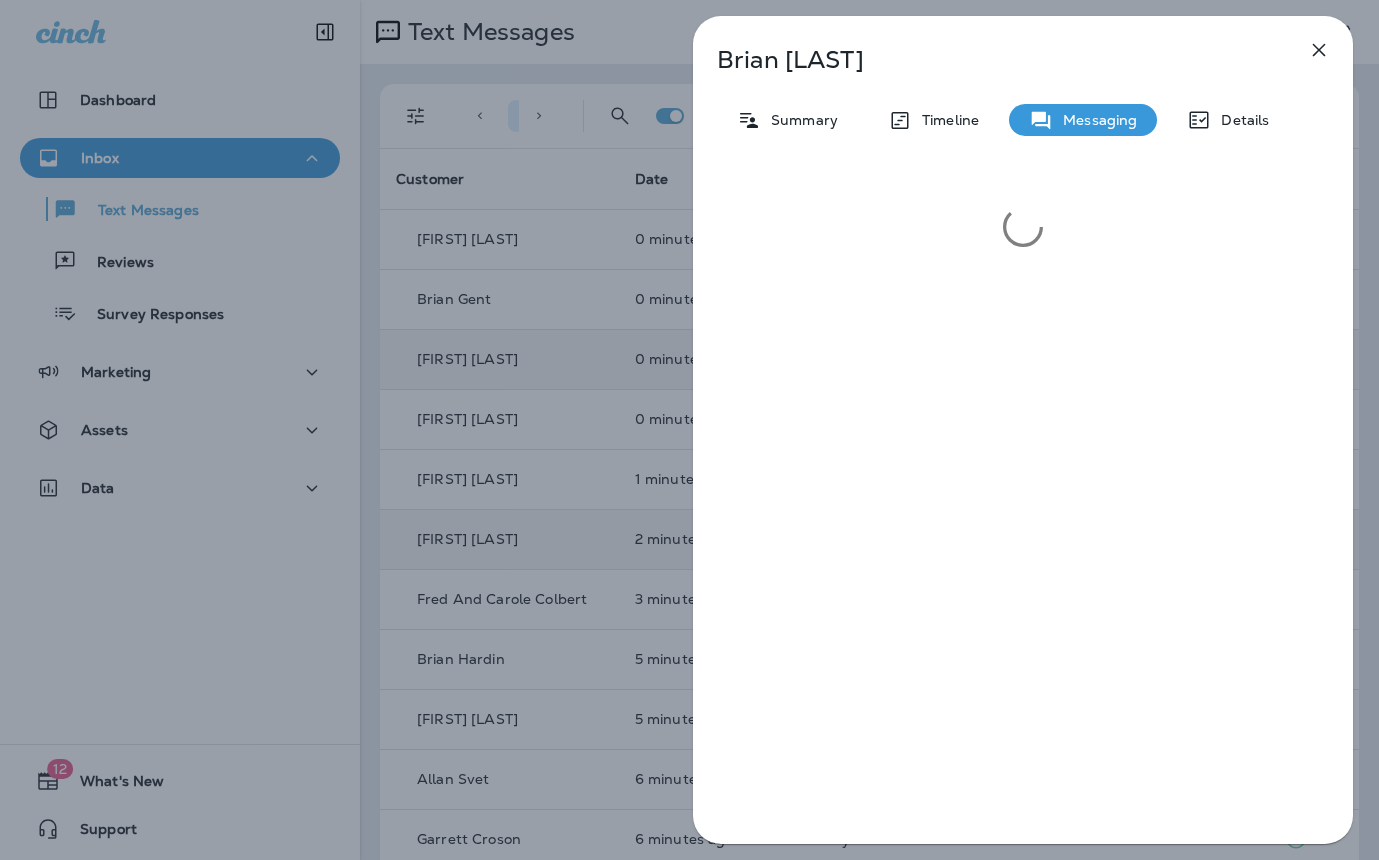 click on "Brian   Gent Summary   Timeline   Messaging   Details" at bounding box center [689, 430] 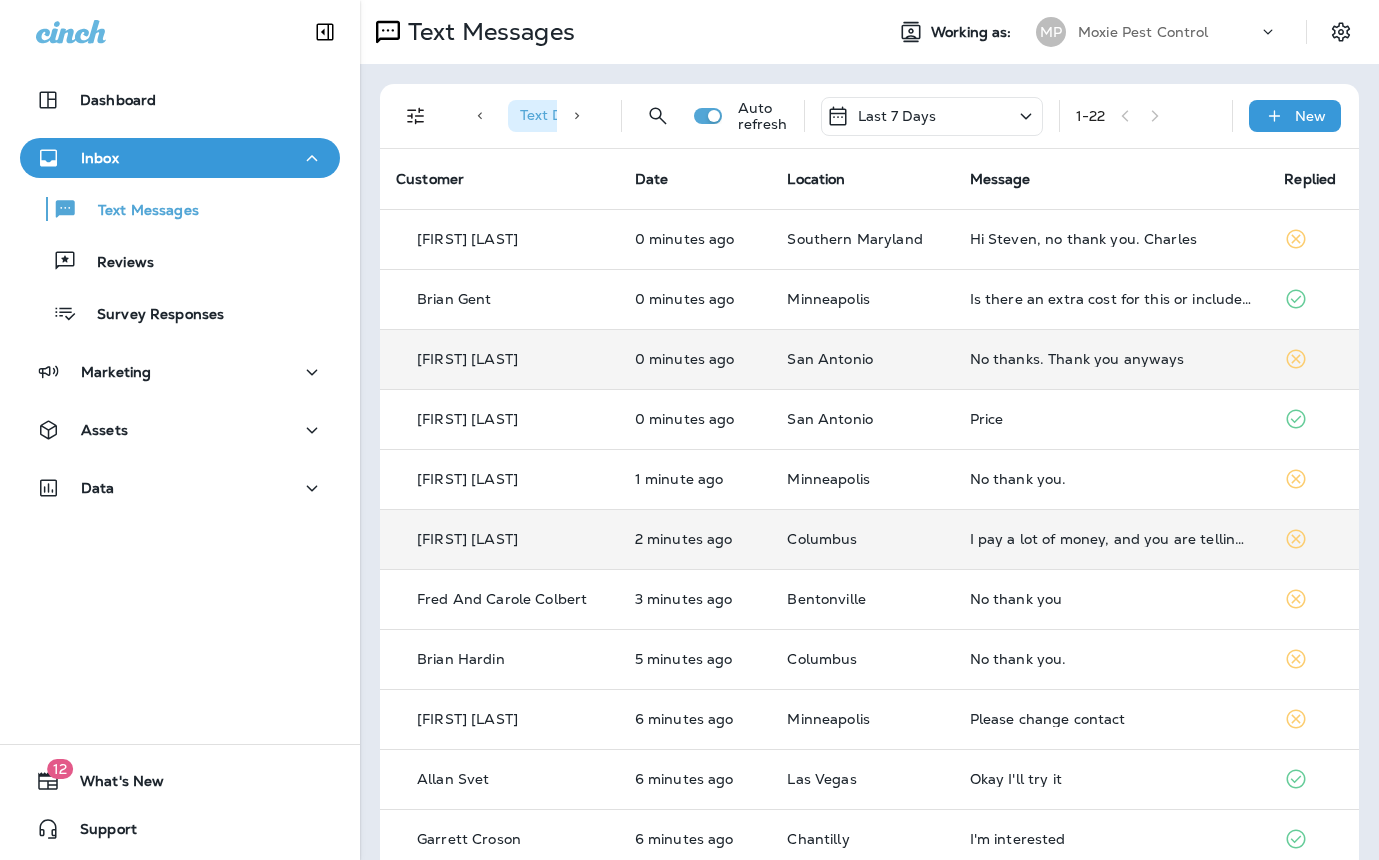 click on "I pay a lot of money, and you are telling me your current service does not treat for mosquitoes? Seems outrageous since they are a big pest this time of year." at bounding box center [1111, 539] 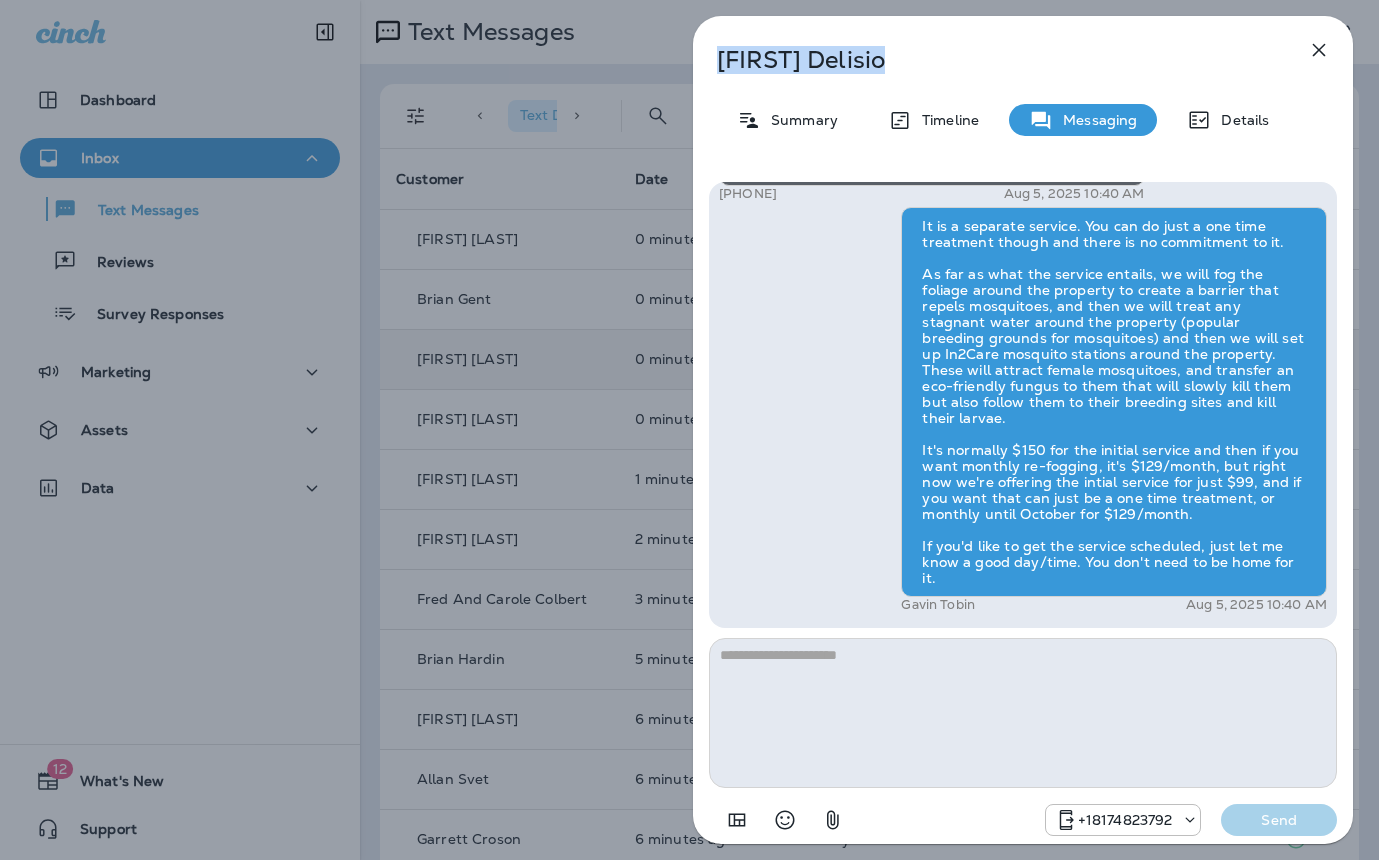 drag, startPoint x: 879, startPoint y: 50, endPoint x: 713, endPoint y: 53, distance: 166.0271 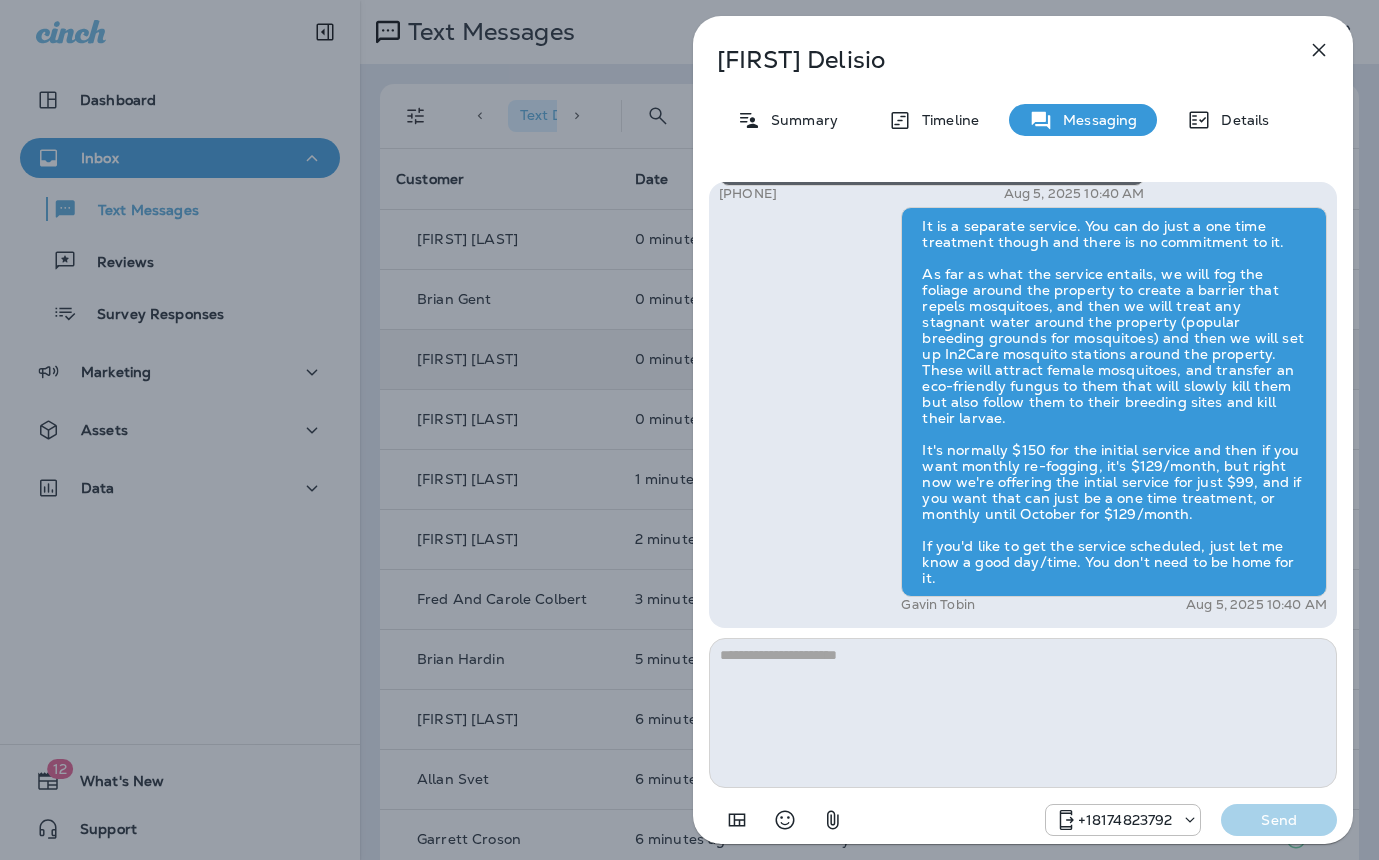 click on "Yvette   Delisio Summary   Timeline   Messaging   Details   Hi Brian , this is Steven with Moxie Pest Control. We know Summer brings out the mosquitoes—and with the Summer season here, I’d love to get you on our schedule to come help take care of that. Just reply here if you're interested, and I'll let you know the details!
Reply STOP to optout +18174823792 Aug 5, 2025 10:31 AM Is there an extra cost for this or included in what I already pay ? +1 (320) 260-1625 Aug 5, 2025 10:40 AM Gavin Tobin Aug 5, 2025 10:40 AM +18174823792 Send" at bounding box center (689, 430) 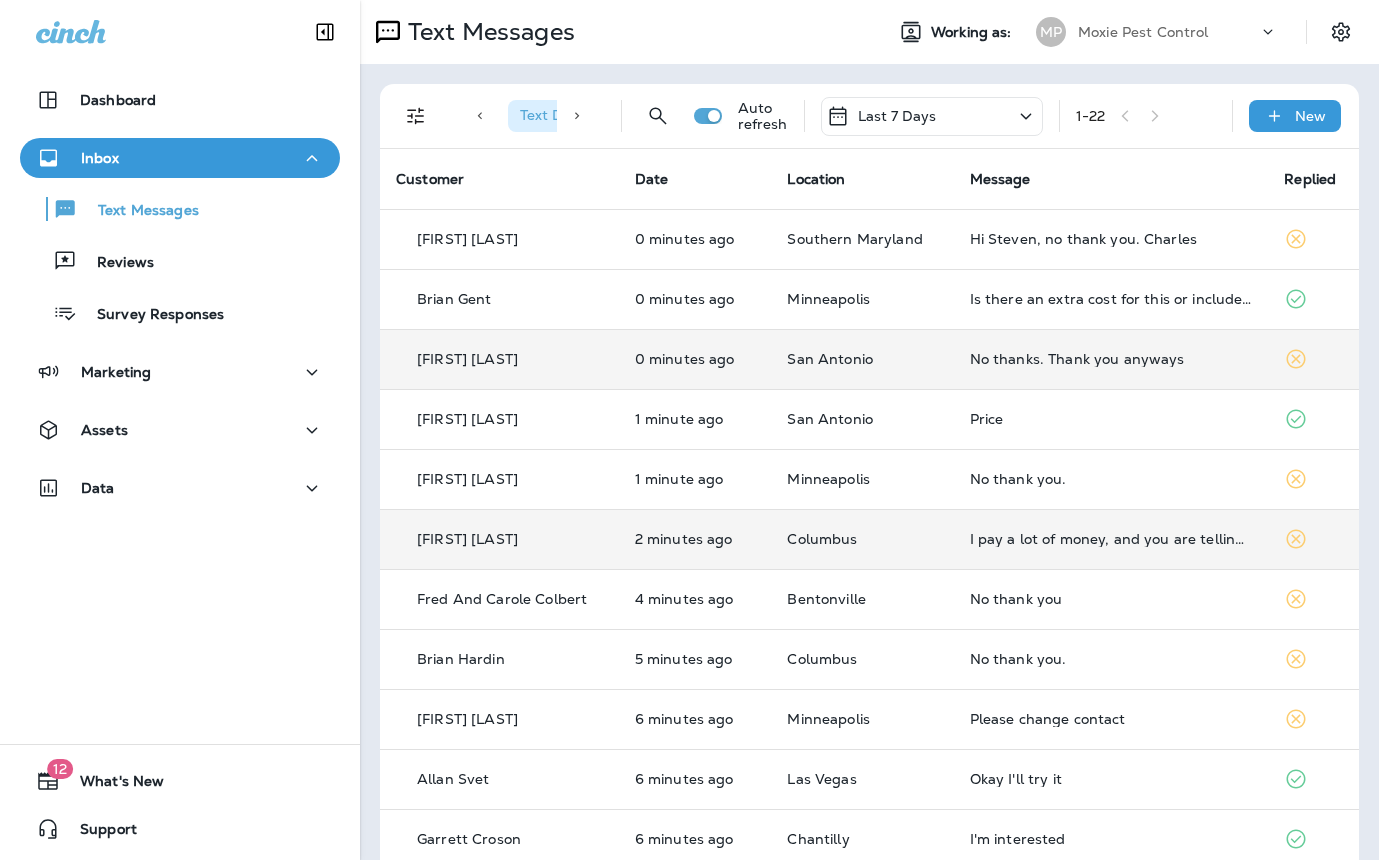 click on "Columbus" at bounding box center [862, 539] 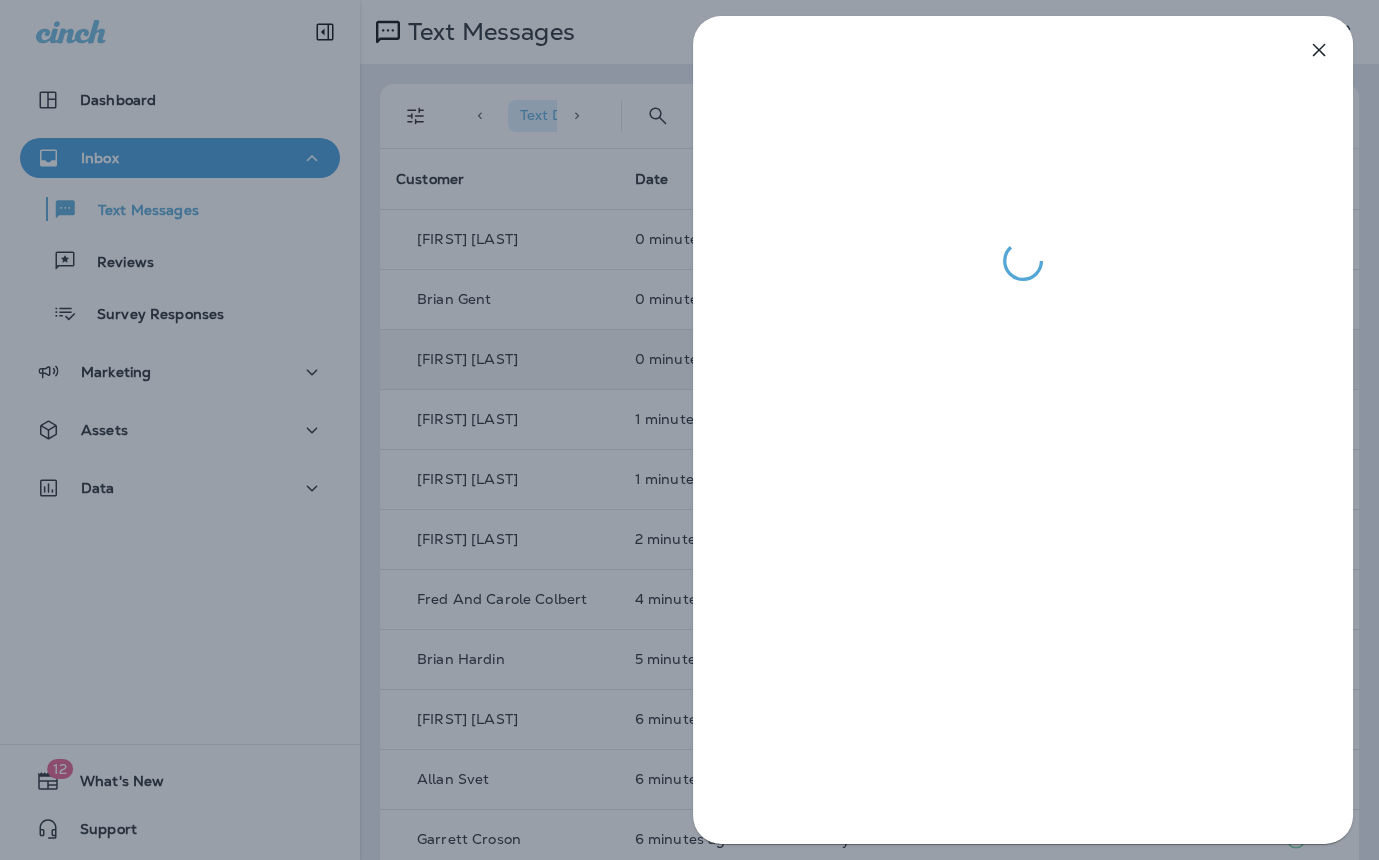 click at bounding box center (689, 430) 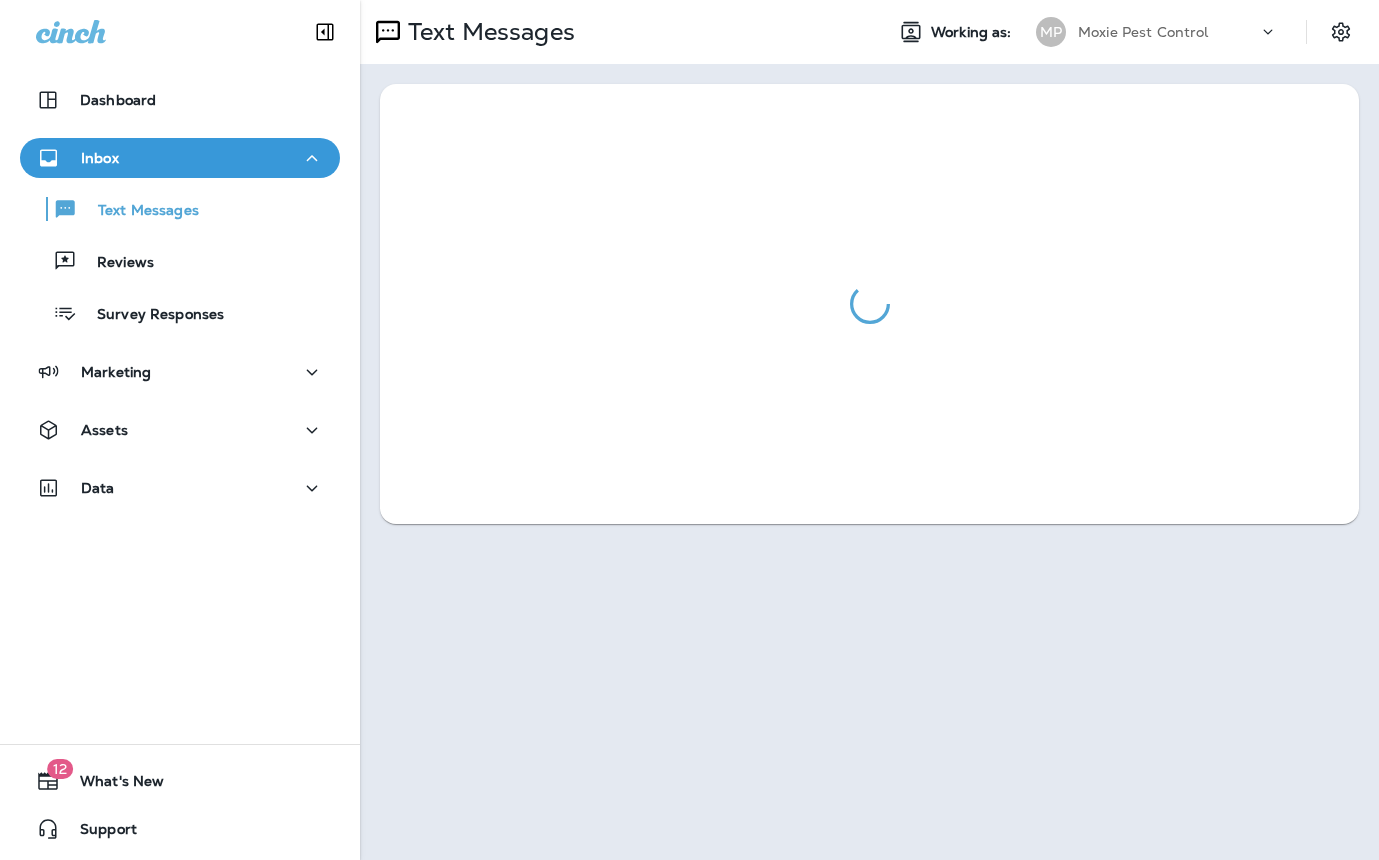 scroll, scrollTop: 0, scrollLeft: 0, axis: both 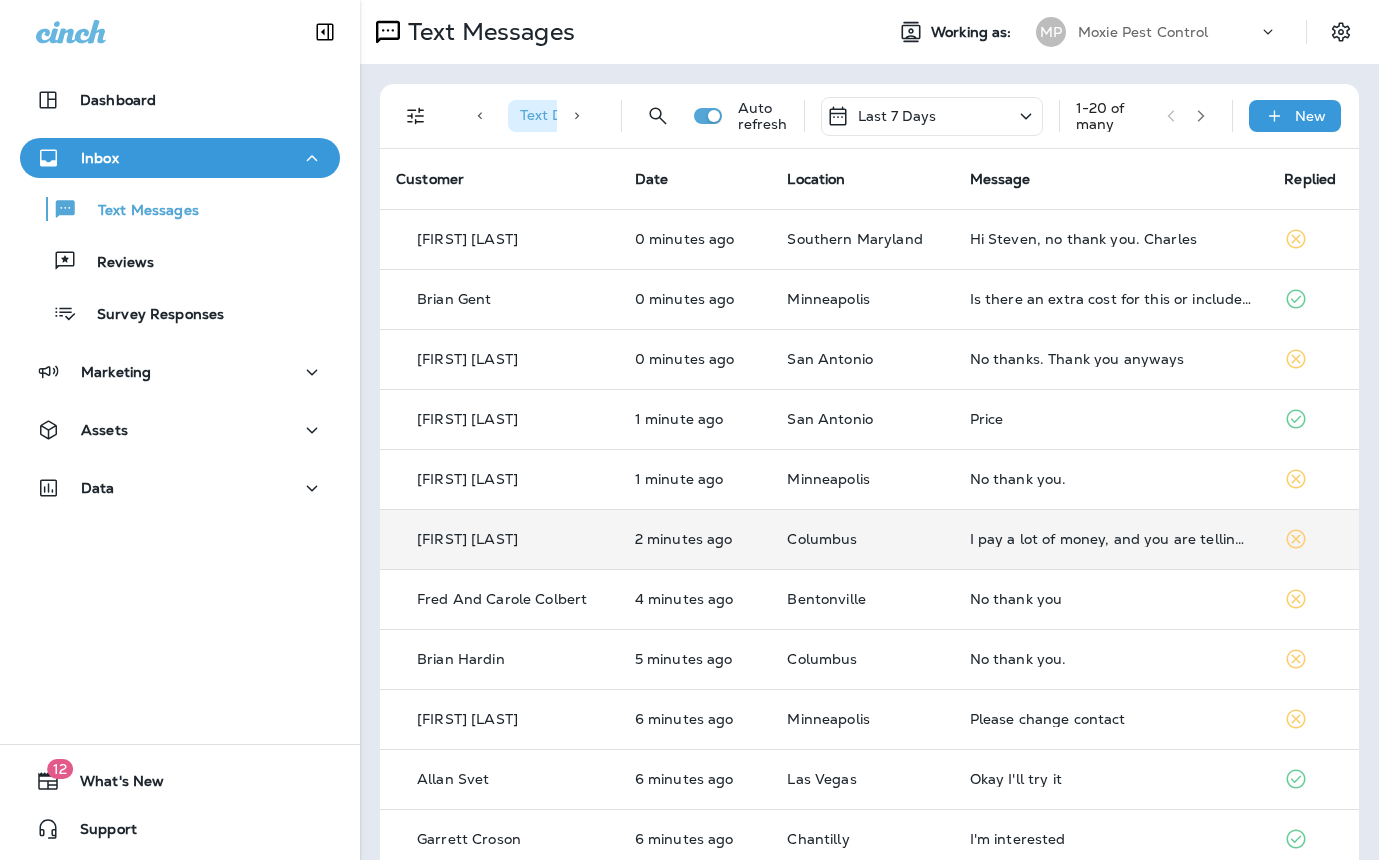 click on "I pay a lot of money, and you are telling me your current service does not treat for mosquitoes? Seems outrageous since they are a big pest this time of year." at bounding box center [1111, 539] 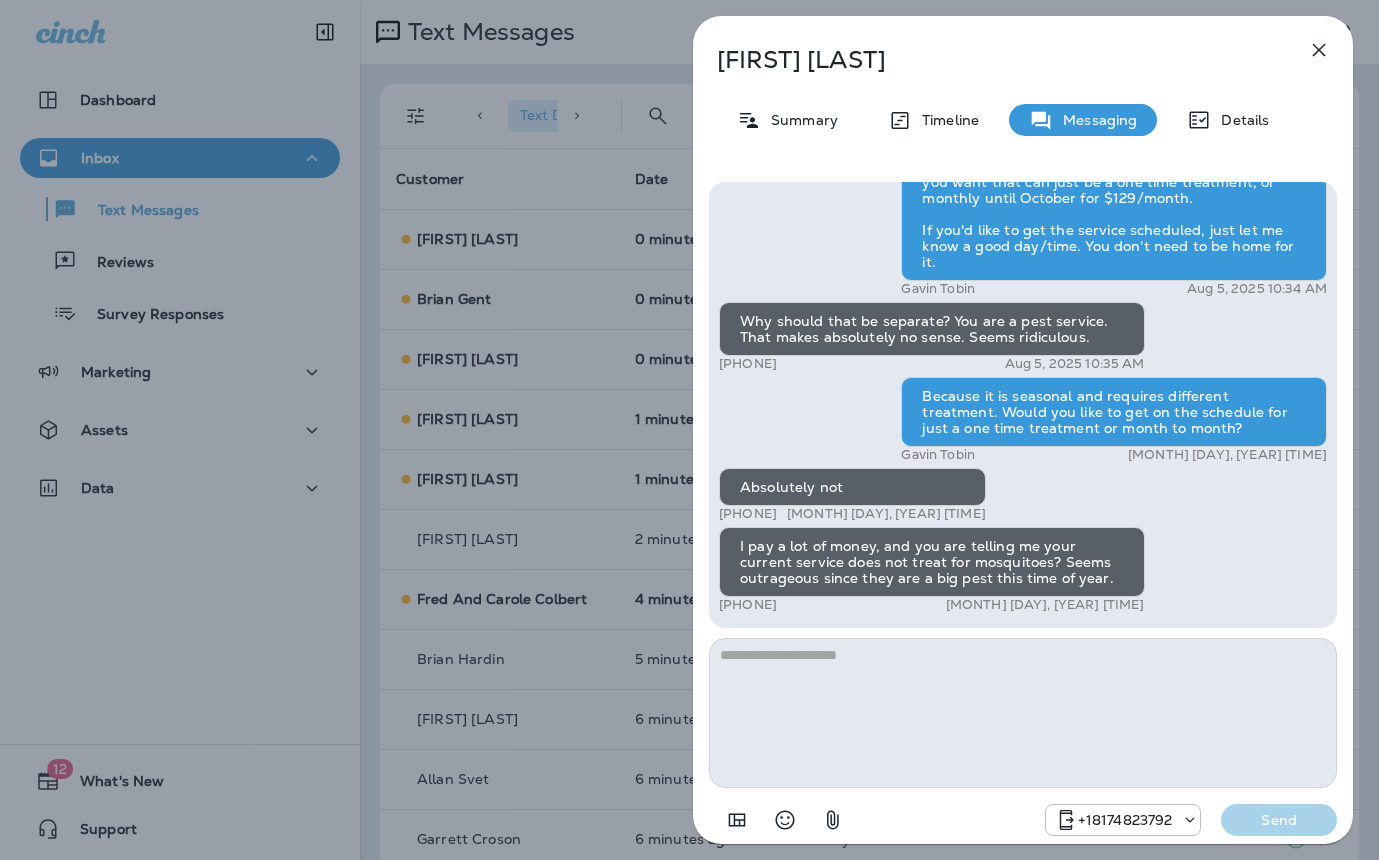 drag, startPoint x: 897, startPoint y: 55, endPoint x: 691, endPoint y: 60, distance: 206.06067 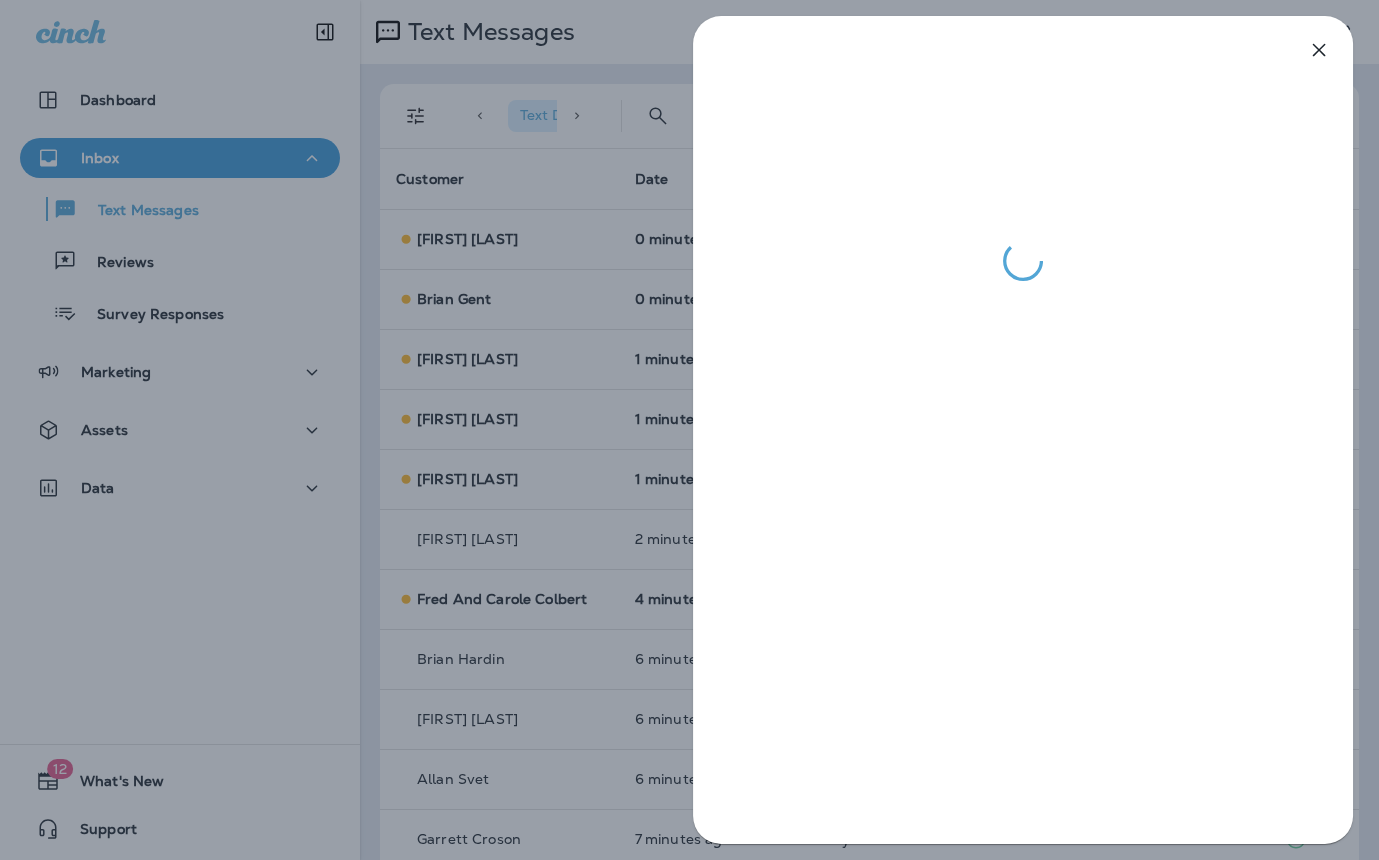 click at bounding box center (689, 430) 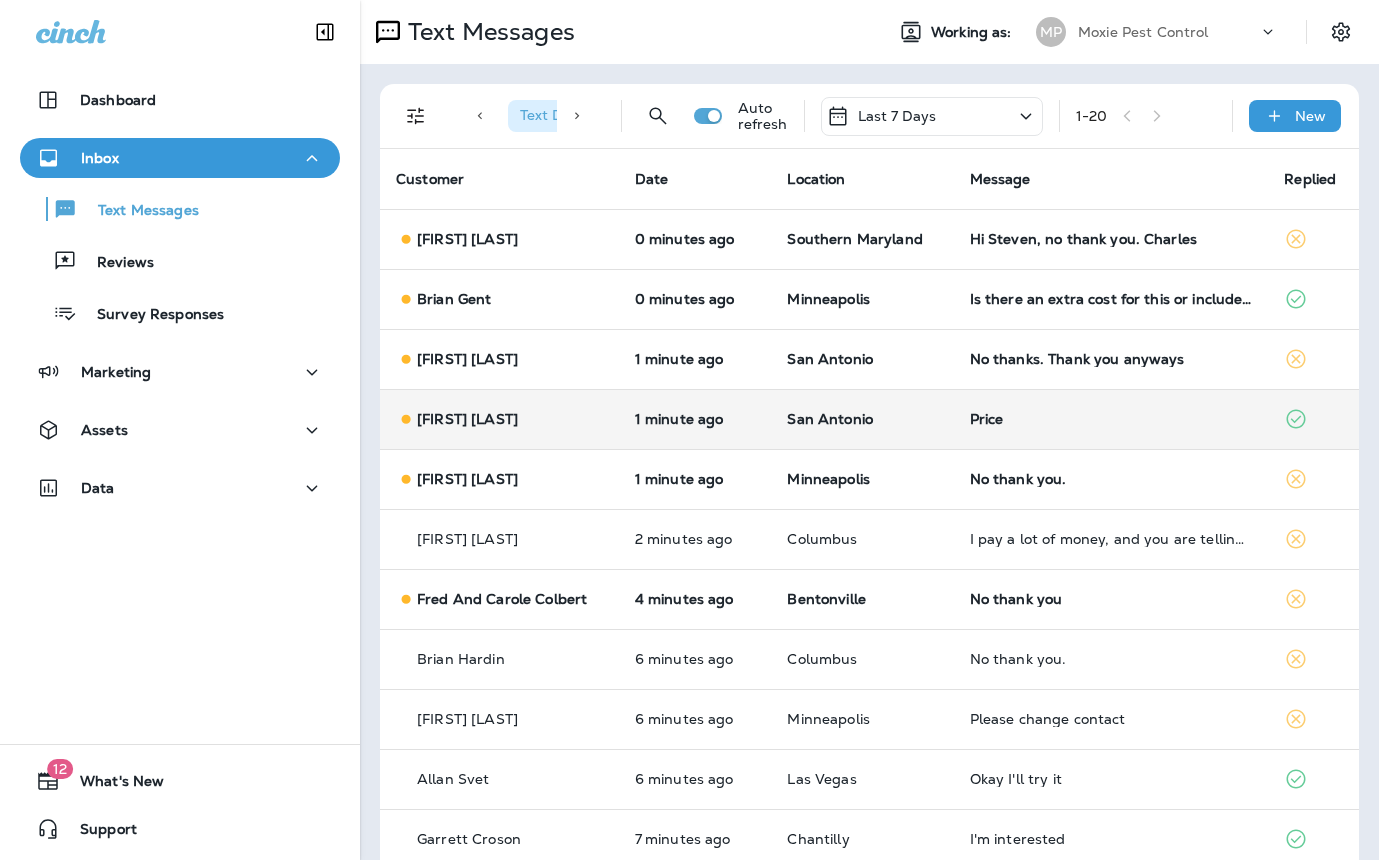 click on "Price" at bounding box center [1111, 419] 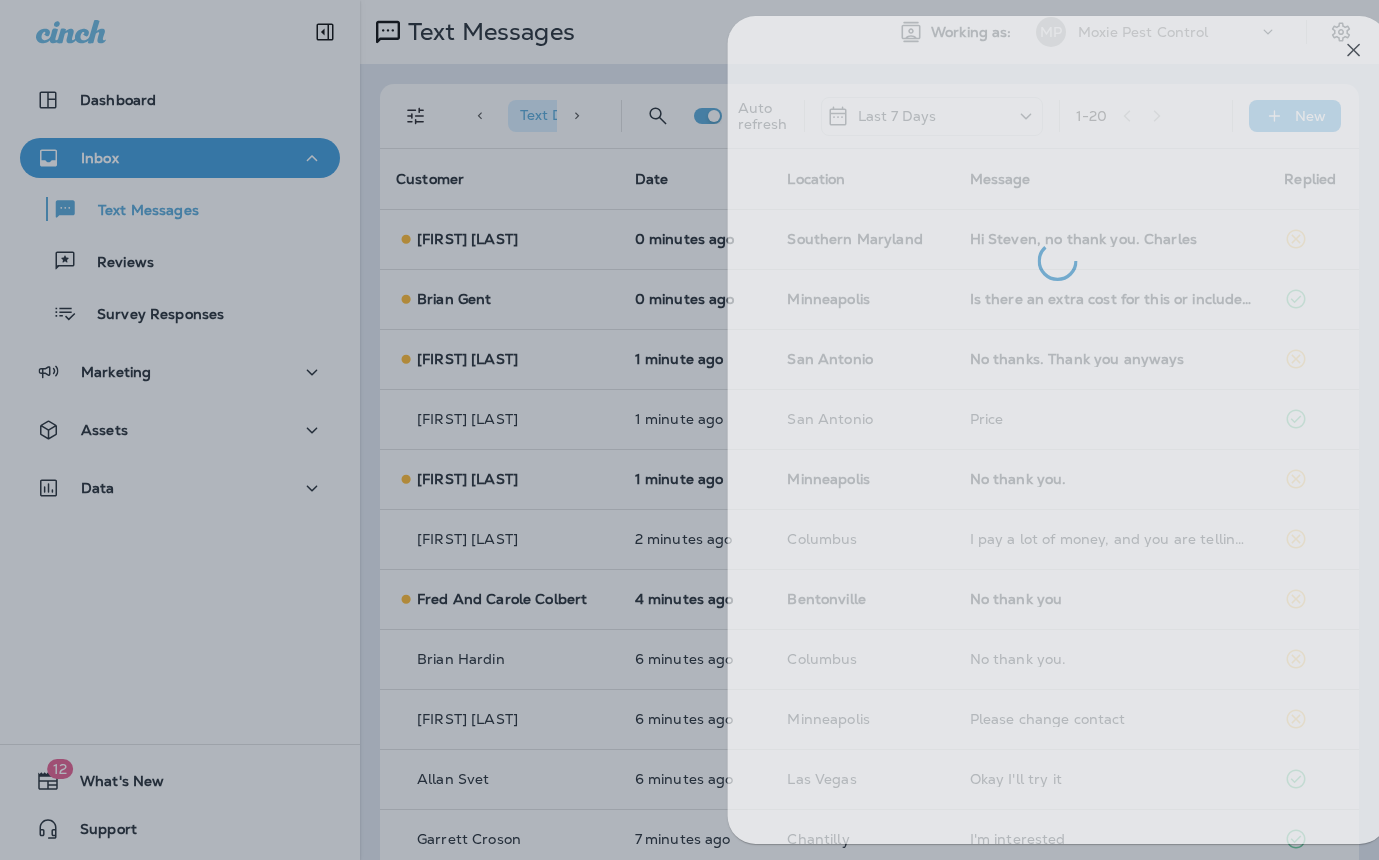 drag, startPoint x: 501, startPoint y: 422, endPoint x: 583, endPoint y: 444, distance: 84.89994 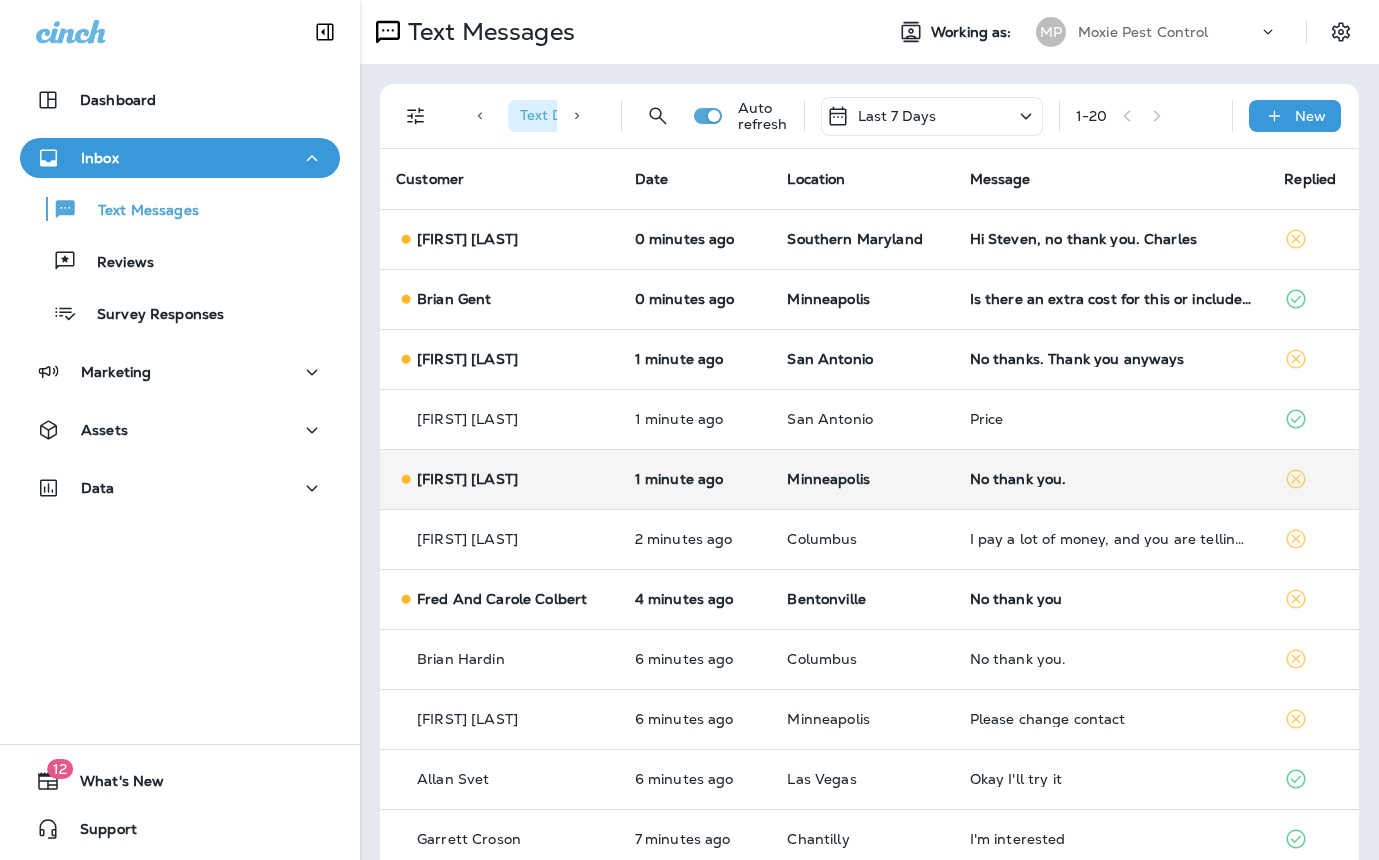 click on "No thank you." at bounding box center [1111, 479] 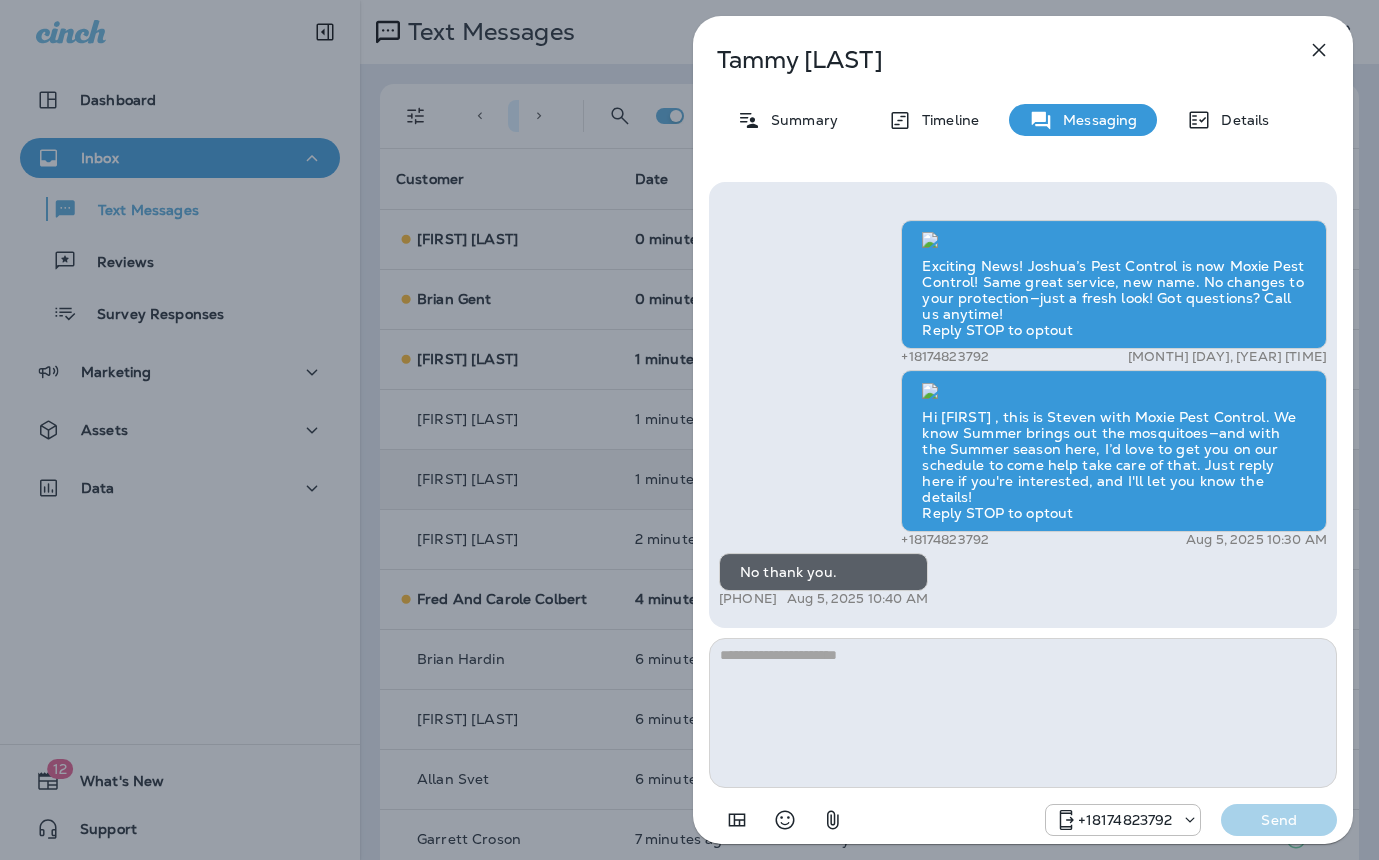 click on "Tammy   Gessler Summary   Timeline   Messaging   Details   Exciting News! Joshua’s Pest Control is now Moxie Pest Control! Same great service, new name. No changes to your protection—just a fresh look! Got questions? Call us anytime!
Reply STOP to optout +18174823792 Mar 8, 2025 12:25 PM Hi Tammy , this is Steven with Moxie Pest Control. We know Summer brings out the mosquitoes—and with the Summer season here, I’d love to get you on our schedule to come help take care of that. Just reply here if you're interested, and I'll let you know the details!
Reply STOP to optout +18174823792 Aug 5, 2025 10:30 AM No thank you.  +1 (612) 723-7288 Aug 5, 2025 10:40 AM +18174823792 Send" at bounding box center [689, 430] 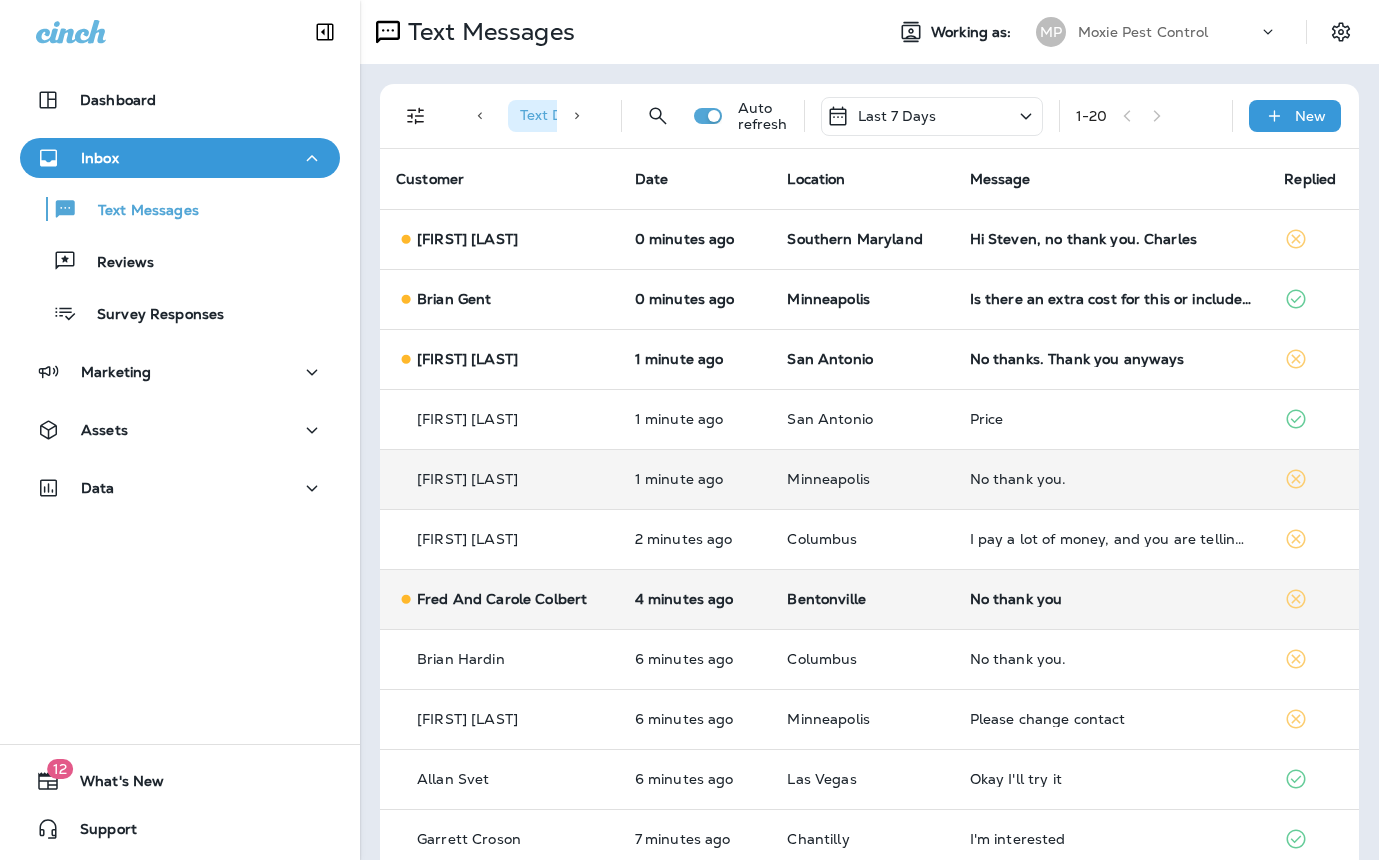 click on "No thank you" at bounding box center (1111, 599) 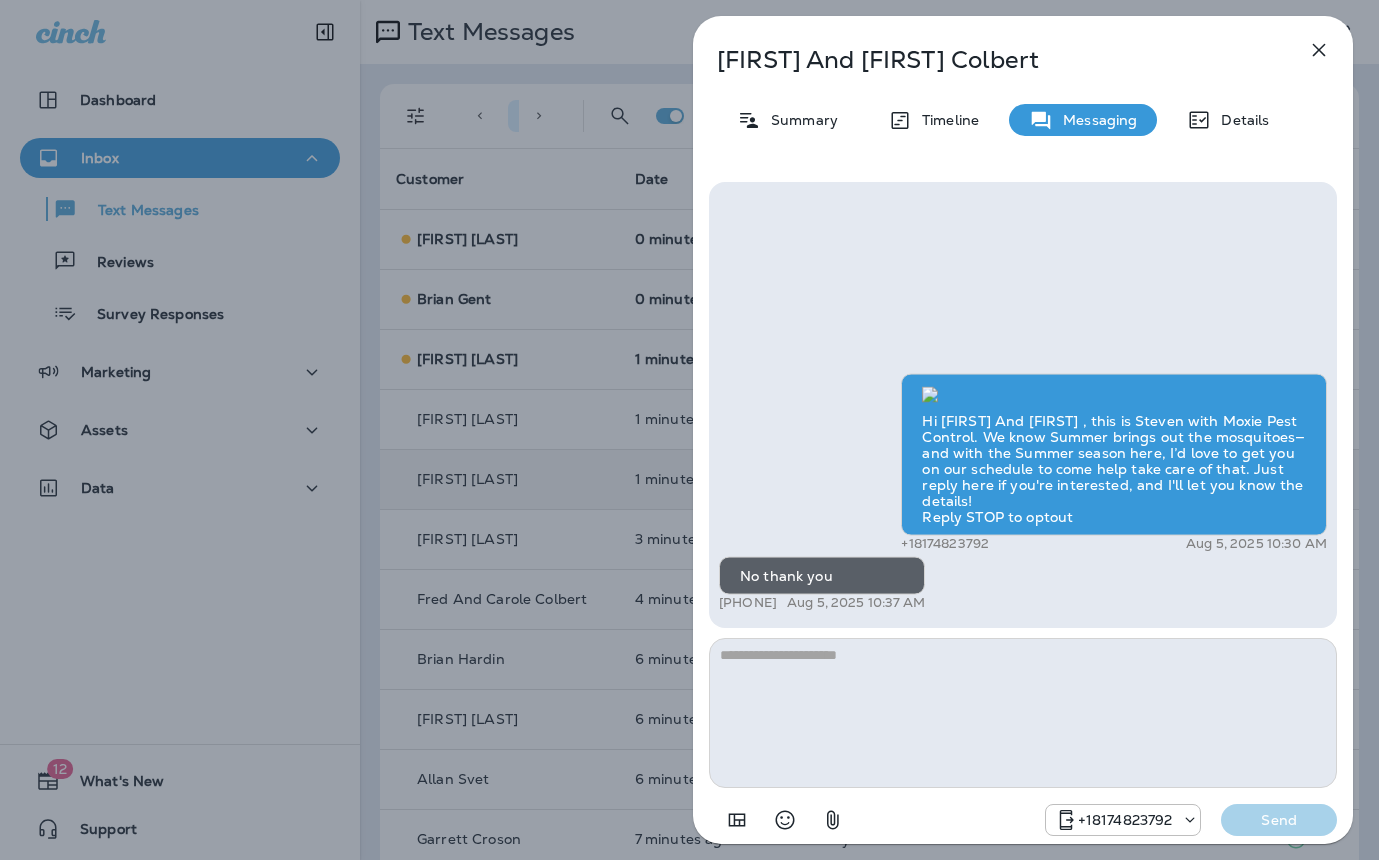 click on "Fred And Carole   Colbert Summary   Timeline   Messaging   Details   Hi Fred And Carole , this is Steven with Moxie Pest Control. We know Summer brings out the mosquitoes—and with the Summer season here, I’d love to get you on our schedule to come help take care of that. Just reply here if you're interested, and I'll let you know the details!
Reply STOP to optout +18174823792 Aug 5, 2025 10:30 AM No thank you +1 (479) 644-6061 Aug 5, 2025 10:37 AM +18174823792 Send" at bounding box center (689, 430) 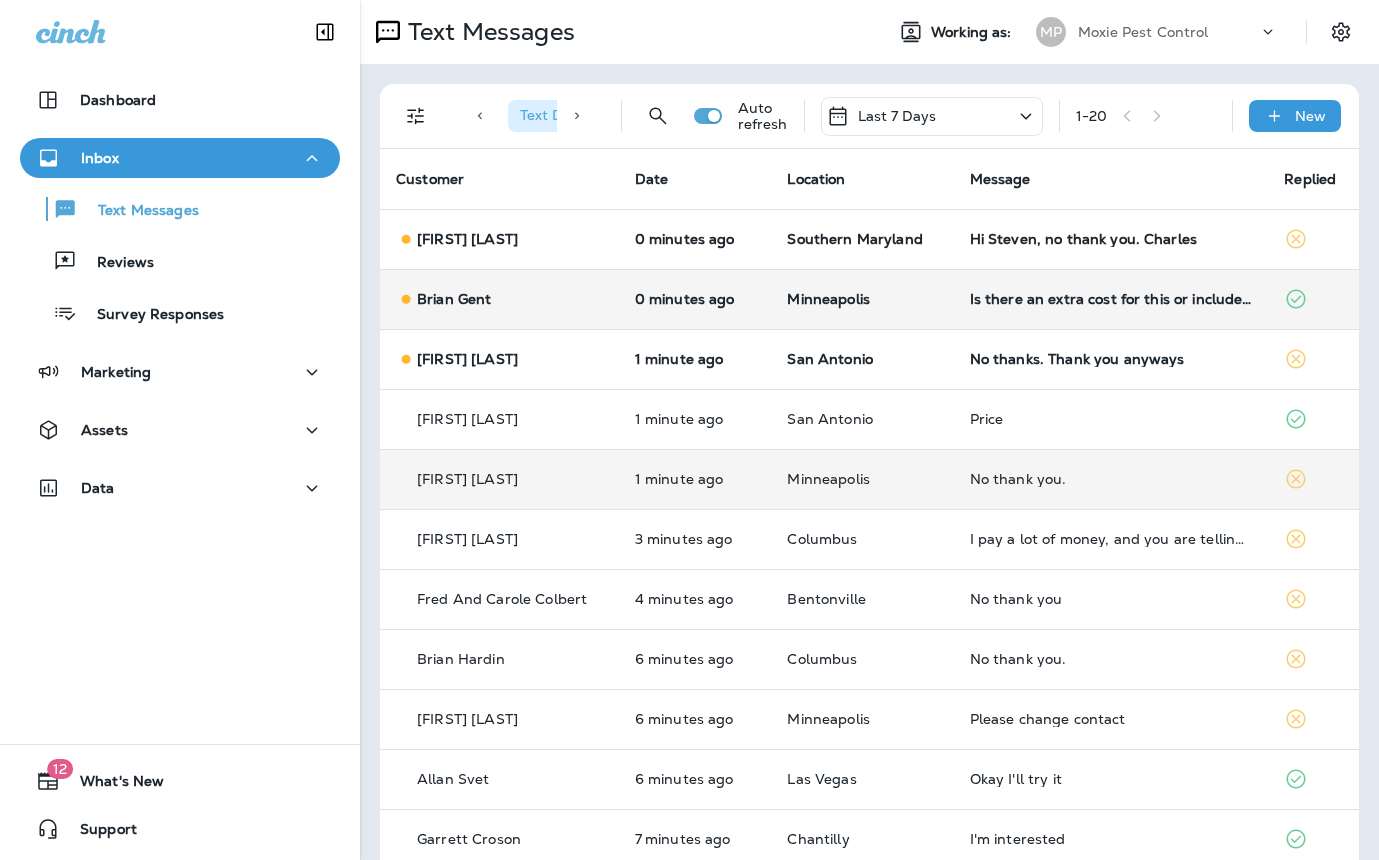 click on "Is there an extra cost for this or included in what I already pay ?" at bounding box center (1111, 299) 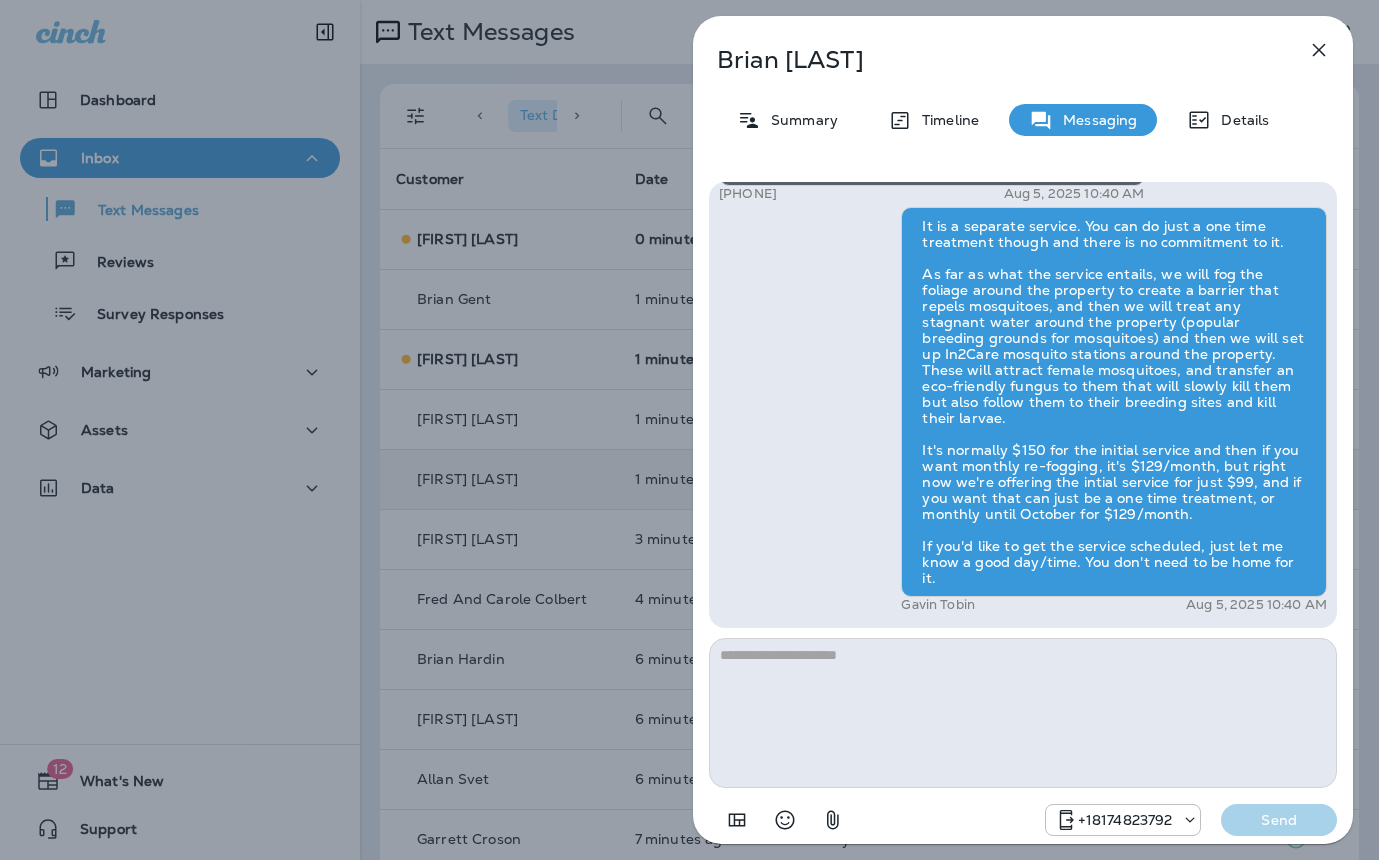 click on "Brian   Gent Summary   Timeline   Messaging   Details   Hi Brian , this is Steven with Moxie Pest Control. We know Summer brings out the mosquitoes—and with the Summer season here, I’d love to get you on our schedule to come help take care of that. Just reply here if you're interested, and I'll let you know the details!
Reply STOP to optout +18174823792 Aug 5, 2025 10:31 AM Is there an extra cost for this or included in what I already pay ? +1 (320) 260-1625 Aug 5, 2025 10:40 AM Gavin Tobin Aug 5, 2025 10:40 AM +18174823792 Send" at bounding box center (689, 430) 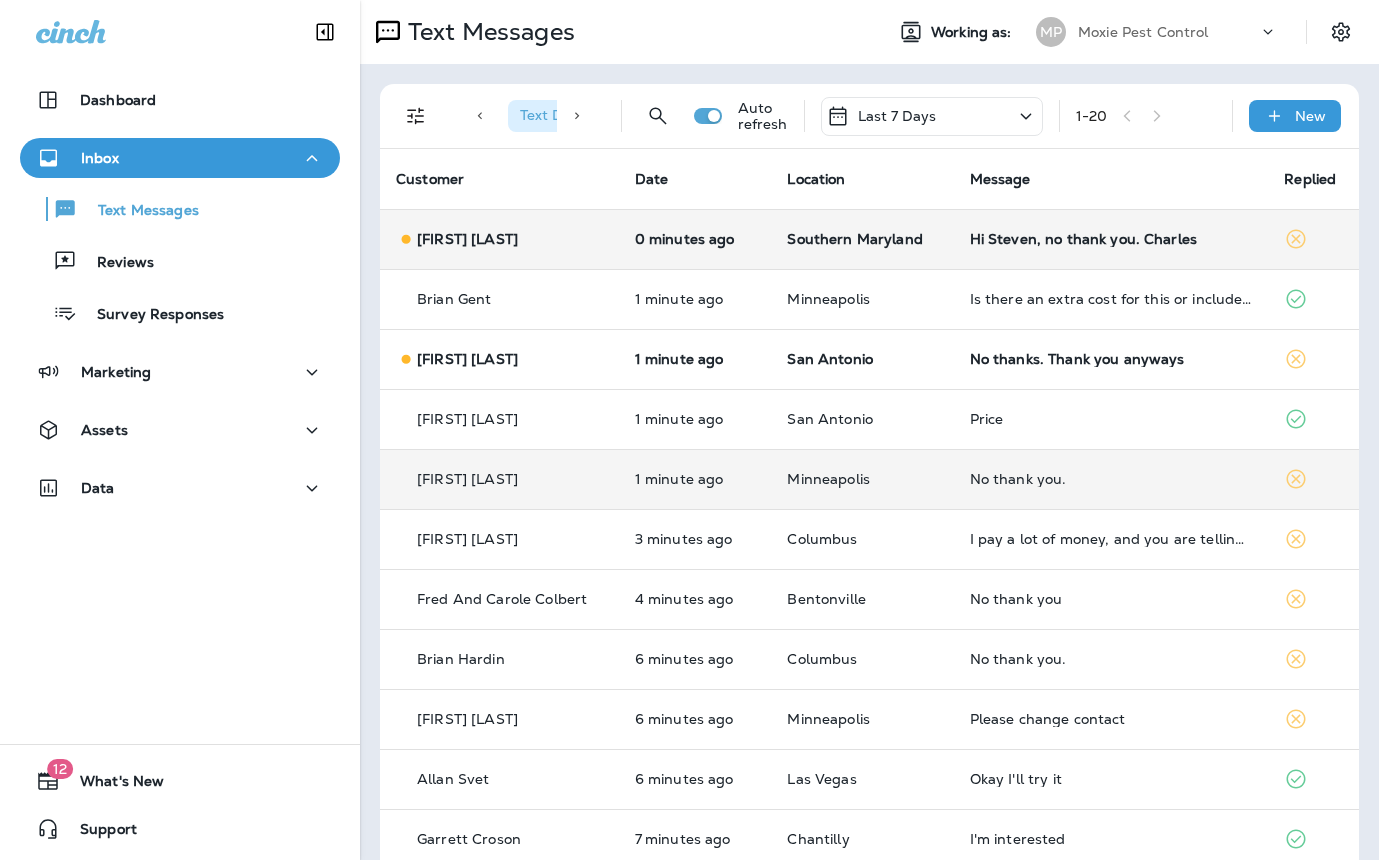 click on "Hi Steven, no thank you. Charles" at bounding box center (1111, 239) 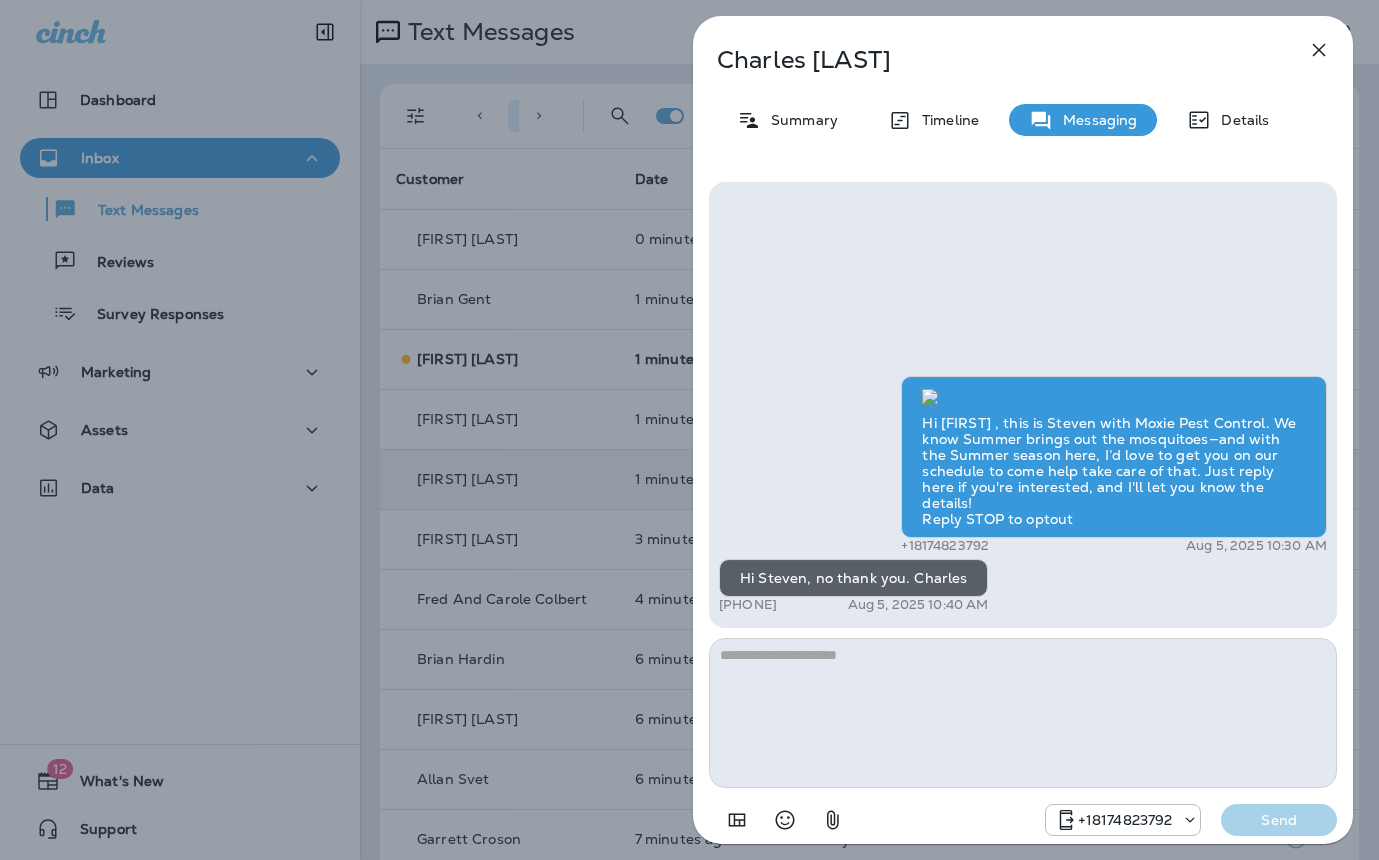 click on "[FIRST]   [LAST] Summary   Timeline   Messaging   Details   Hi [FIRST] , this is Steven with Moxie Pest Control. We know Summer brings out the mosquitoes—and with the Summer season here, I’d love to get you on our schedule to come help take care of that. Just reply here if you're interested, and I'll let you know the details!
Reply STOP to optout [PHONE] Aug 5, 2025 10:30 AM Hi Steven, no thank you. [FIRST] [PHONE] Aug 5, 2025 10:40 AM [PHONE] Send" at bounding box center [689, 430] 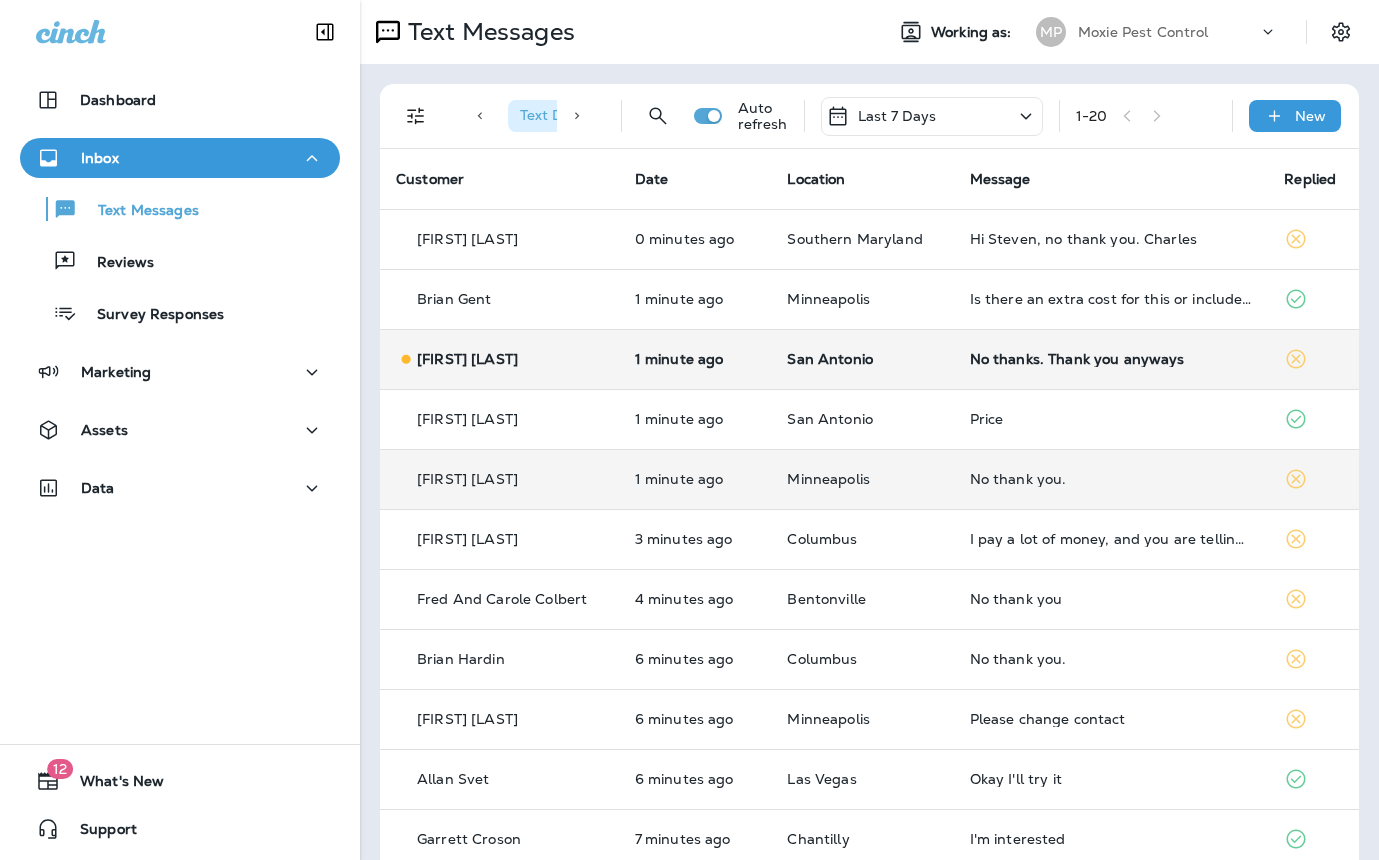 click on "No thanks. Thank you anyways" at bounding box center [1111, 359] 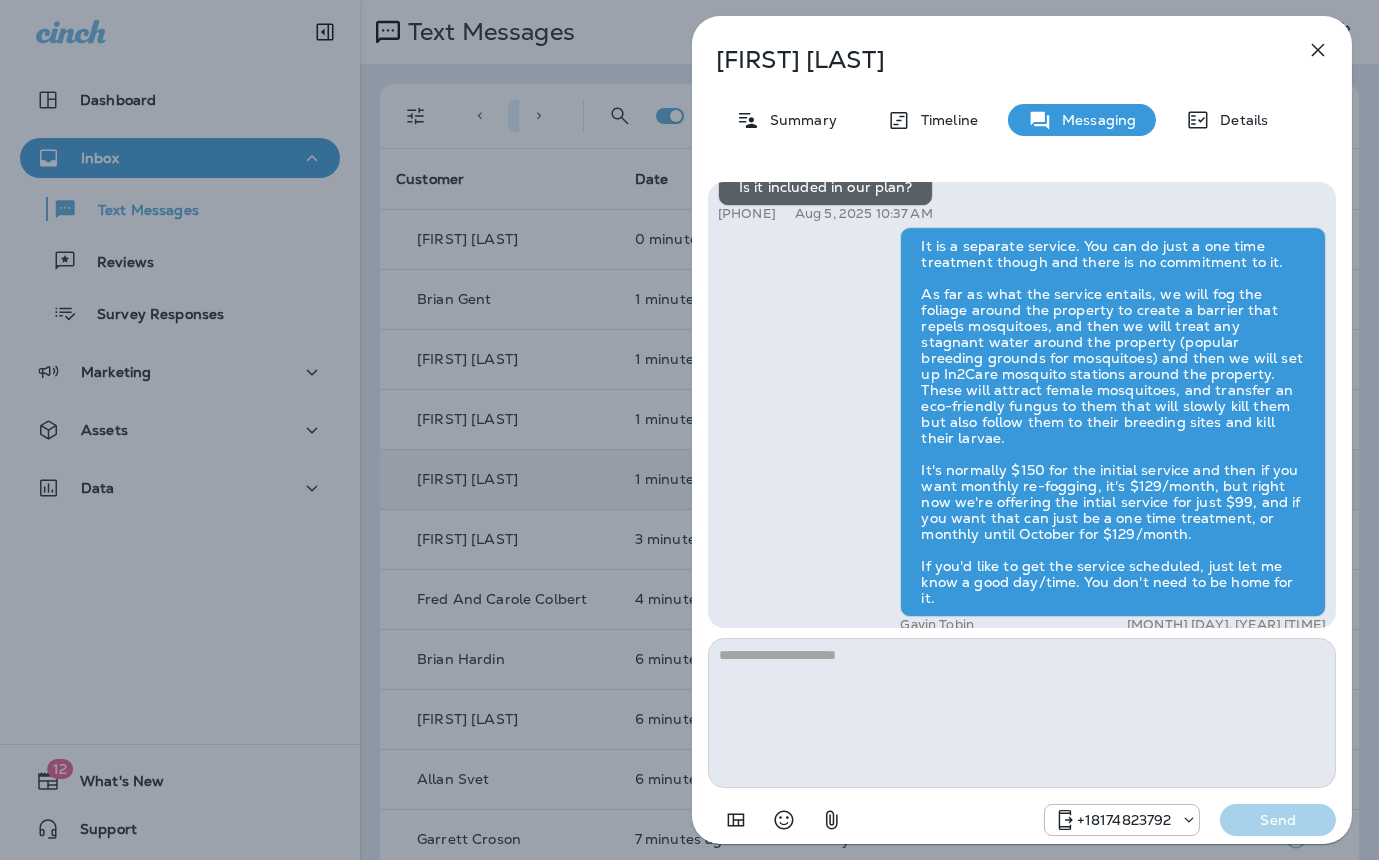 click on "Ralph   Turner Summary   Timeline   Messaging   Details   Hi Ralph , this is Steven with Moxie Pest Control. We know Summer brings out the mosquitoes—and with the Summer season here, I’d love to get you on our schedule to come help take care of that. Just reply here if you're interested, and I'll let you know the details!
Reply STOP to optout +18174823792 Aug 5, 2025 10:24 AM Is it included in our plan? +1 (805) 795-6405 Aug 5, 2025 10:37 AM Gavin Tobin Aug 5, 2025 10:39 AM No thanks. Thank you anyways +1 (805) 795-6405 Aug 5, 2025 10:40 AM +18174823792 Send" at bounding box center [688, 430] 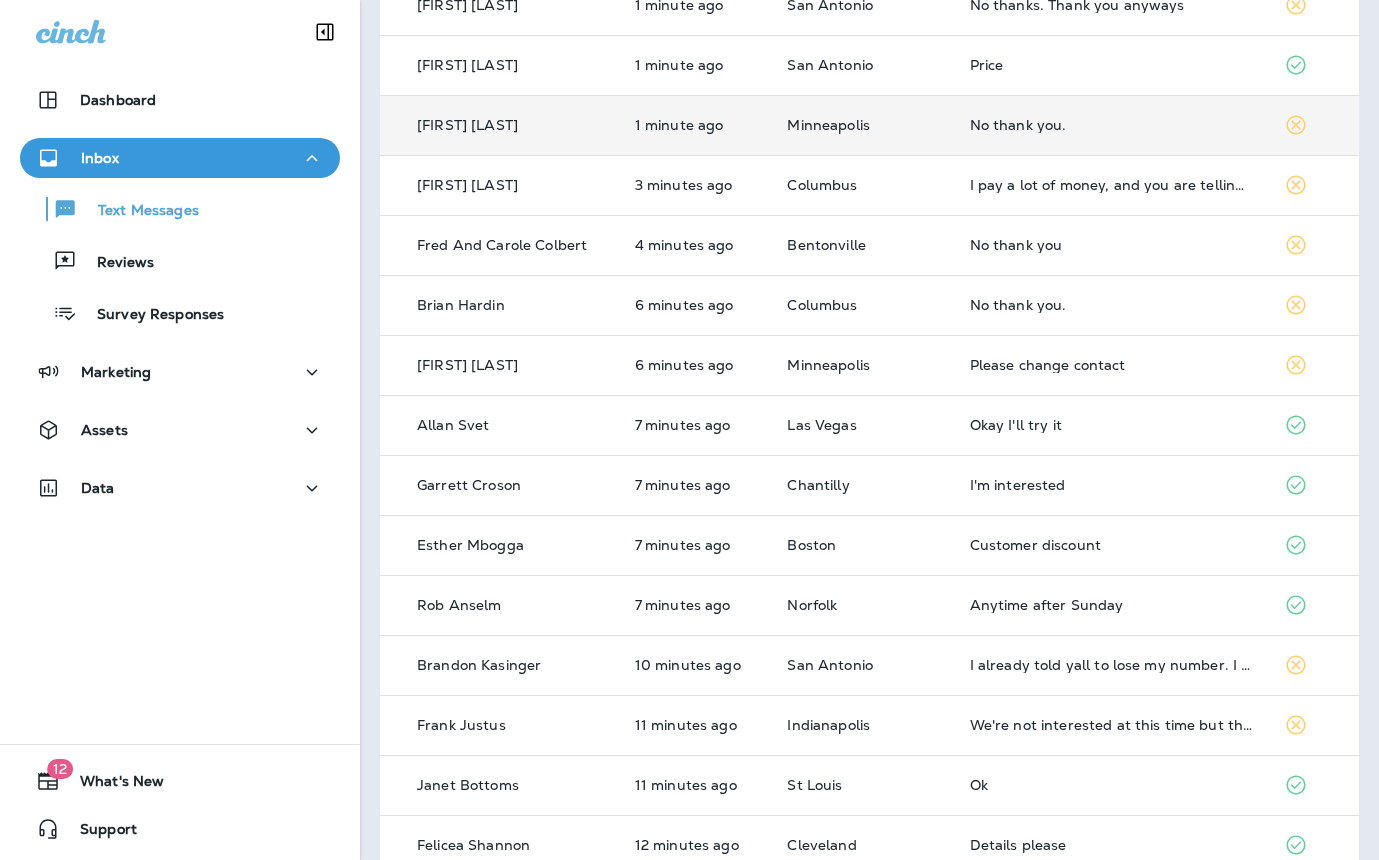 scroll, scrollTop: 0, scrollLeft: 0, axis: both 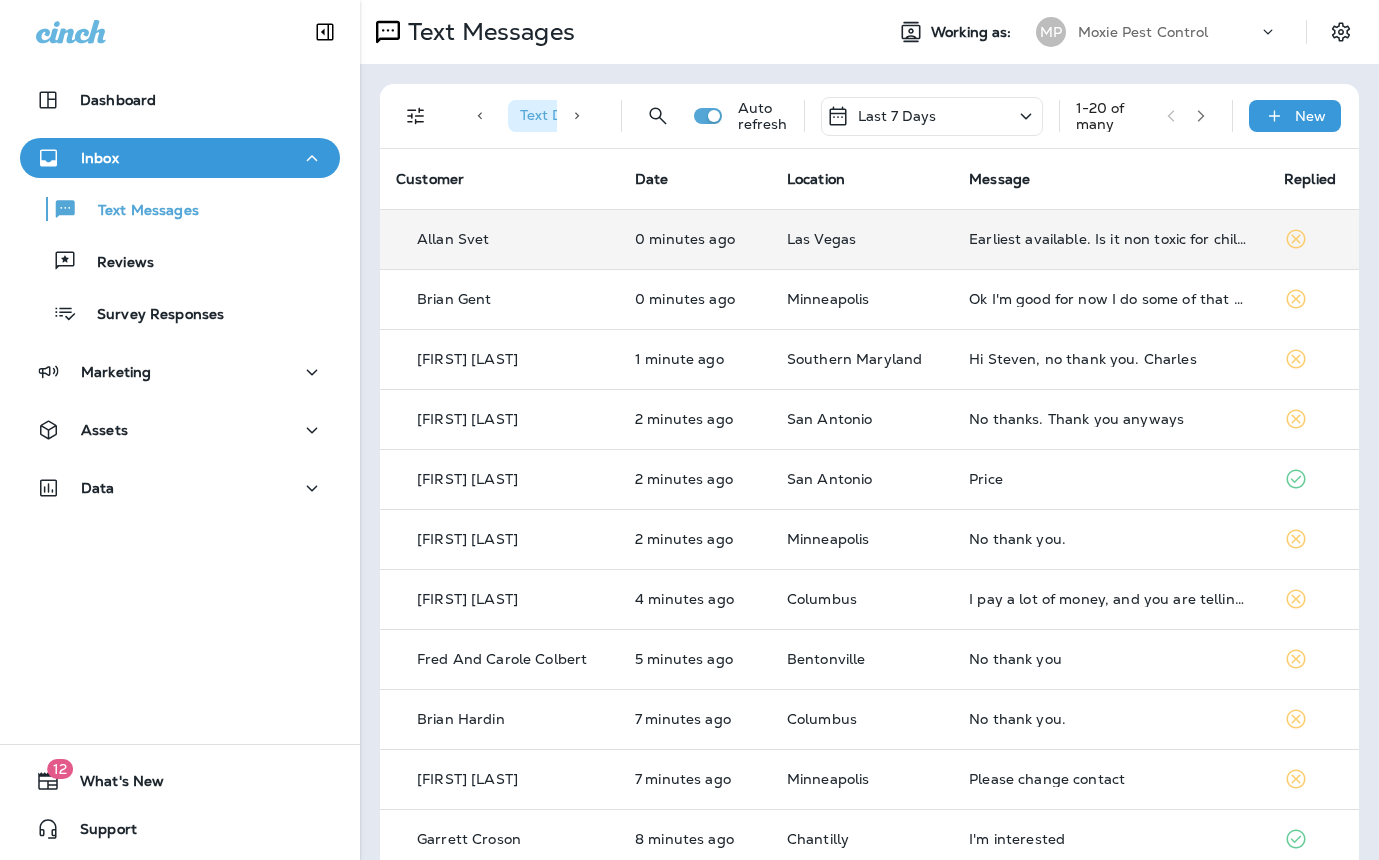 click on "Earliest available. Is it non toxic for children?" at bounding box center [1110, 239] 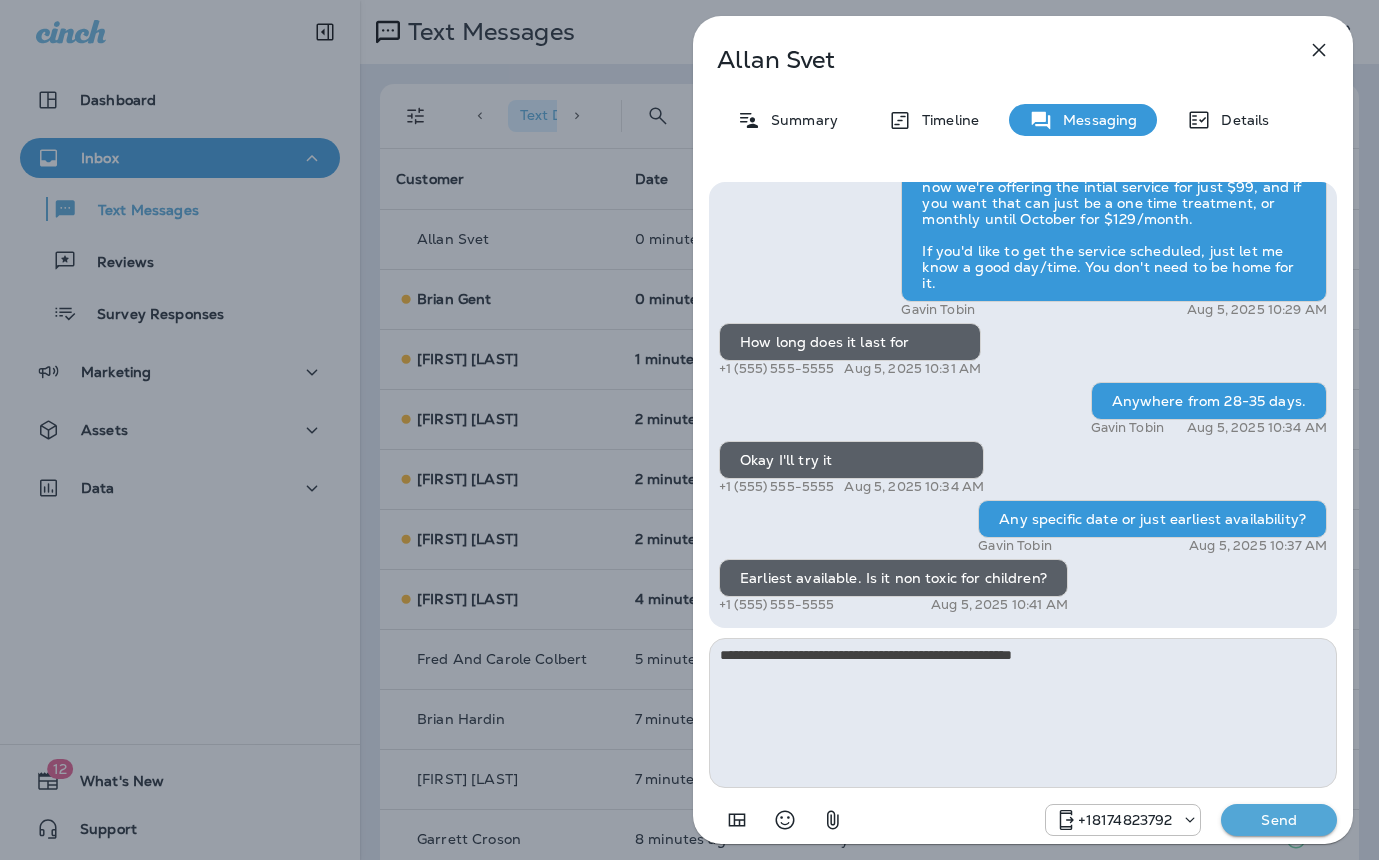 type on "**********" 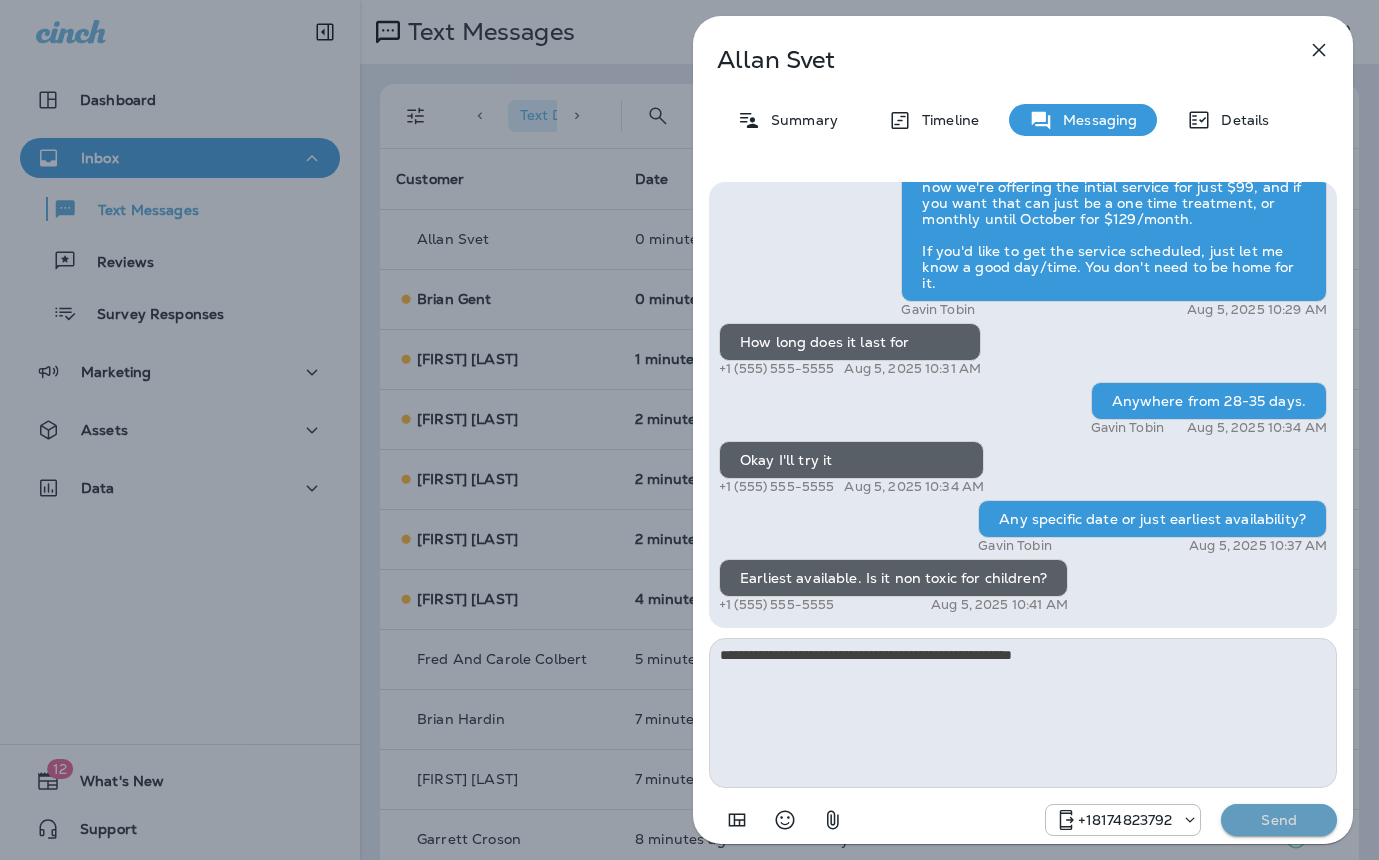 click on "Send" at bounding box center [1279, 820] 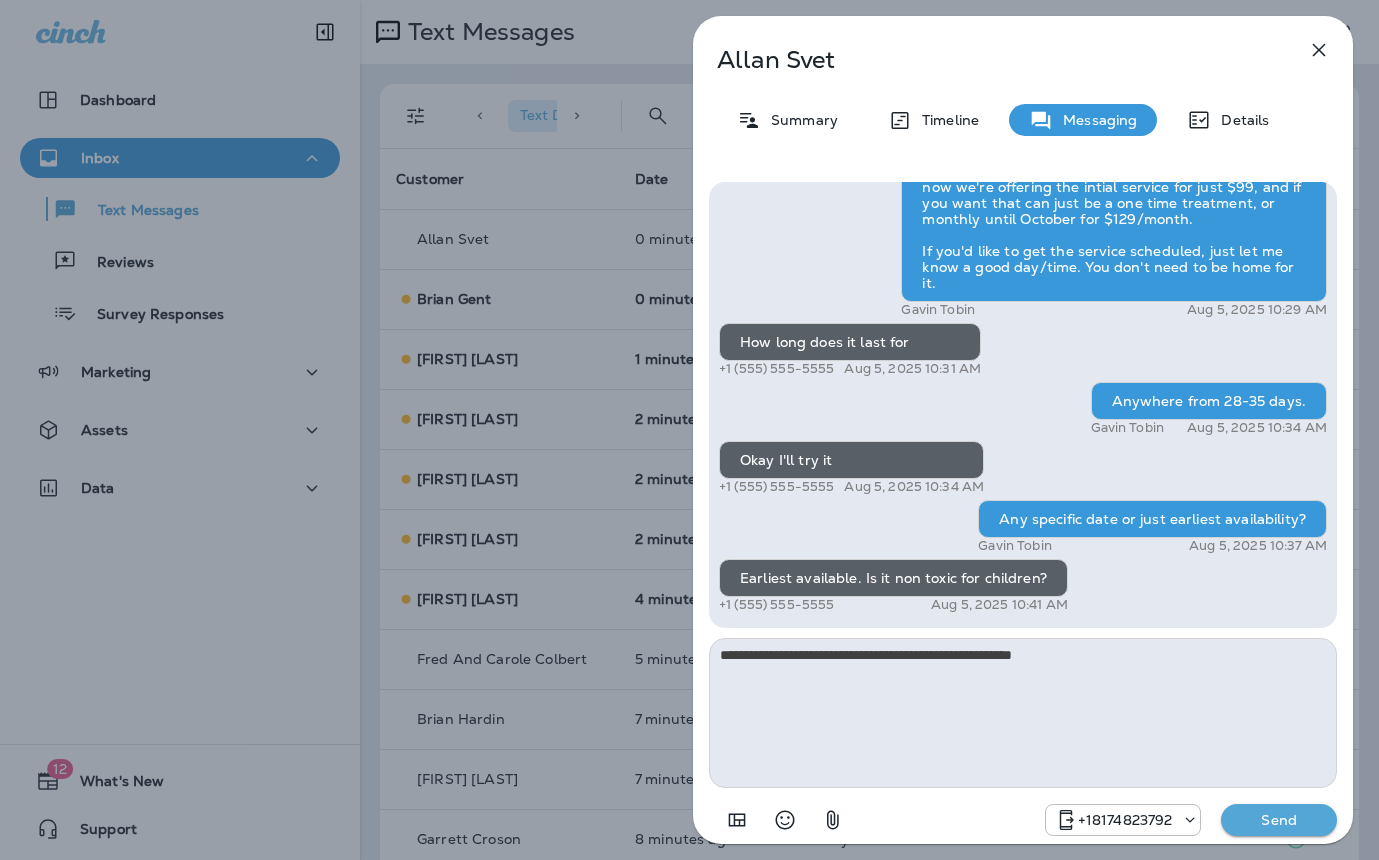 type 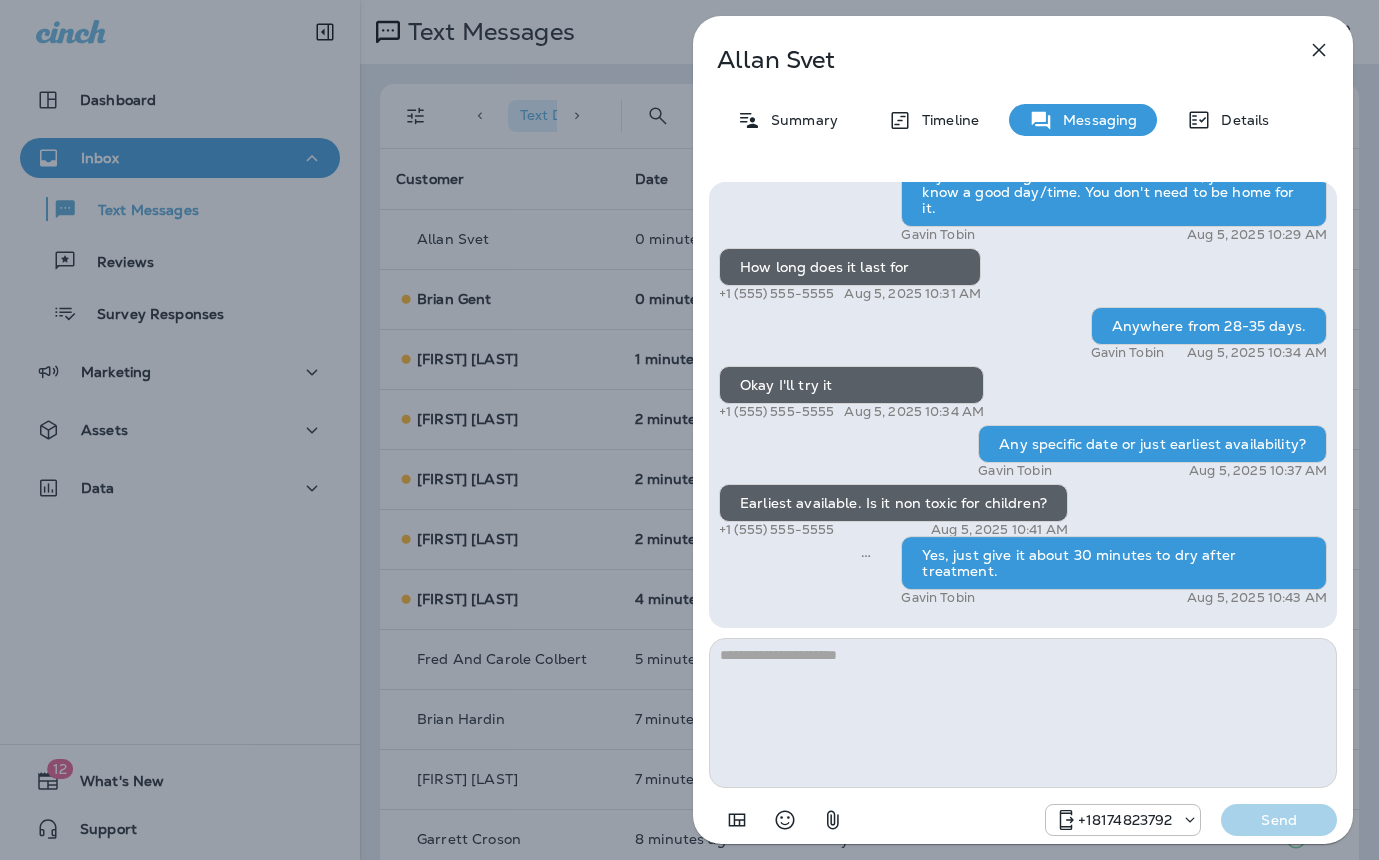click on "[FIRST]   [LAST] Summary   Timeline   Messaging   Details   Hi [FIRST] , this is Steven with Moxie Pest Control. We know Summer brings out the mosquitoes—and with the Summer season here, I’d love to get you on our schedule to come help take care of that. Just reply here if you're interested, and I'll let you know the details!
Reply STOP to optout [PHONE] Aug 5, 2025 10:25 AM Do I pay extra for that? I'm getting eaten alive by mosquitos in my garage  [PHONE] Aug 5, 2025 10:28 AM Gavin Tobin Aug 5, 2025 10:29 AM How long does it last for  [PHONE] Aug 5, 2025 10:31 AM Anywhere from 28-35 days. Gavin Tobin Aug 5, 2025 10:34 AM Okay I'll try it  [PHONE] Aug 5, 2025 10:34 AM Any specific date or just earliest availability? Gavin Tobin Aug 5, 2025 10:37 AM Earliest available. Is it non toxic for children?  [PHONE] Aug 5, 2025 10:41 AM   Yes, just give it about 30 minutes to dry after treatment. Gavin Tobin Aug 5, 2025 10:43 AM [PHONE] Send" at bounding box center [689, 430] 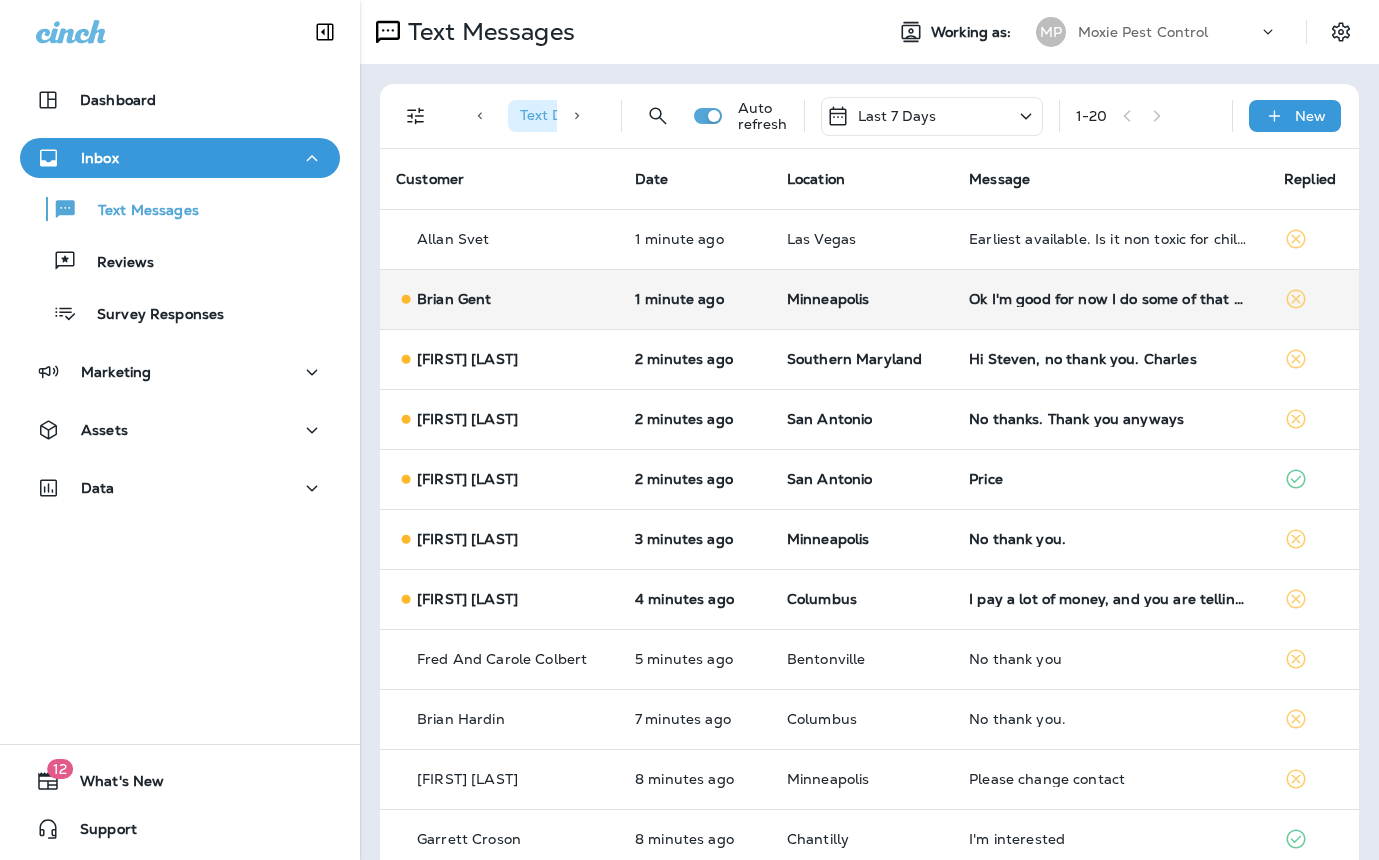 click on "Ok I'm good for now I do some of that myself and don't need to pay extra but thanks" at bounding box center (1110, 299) 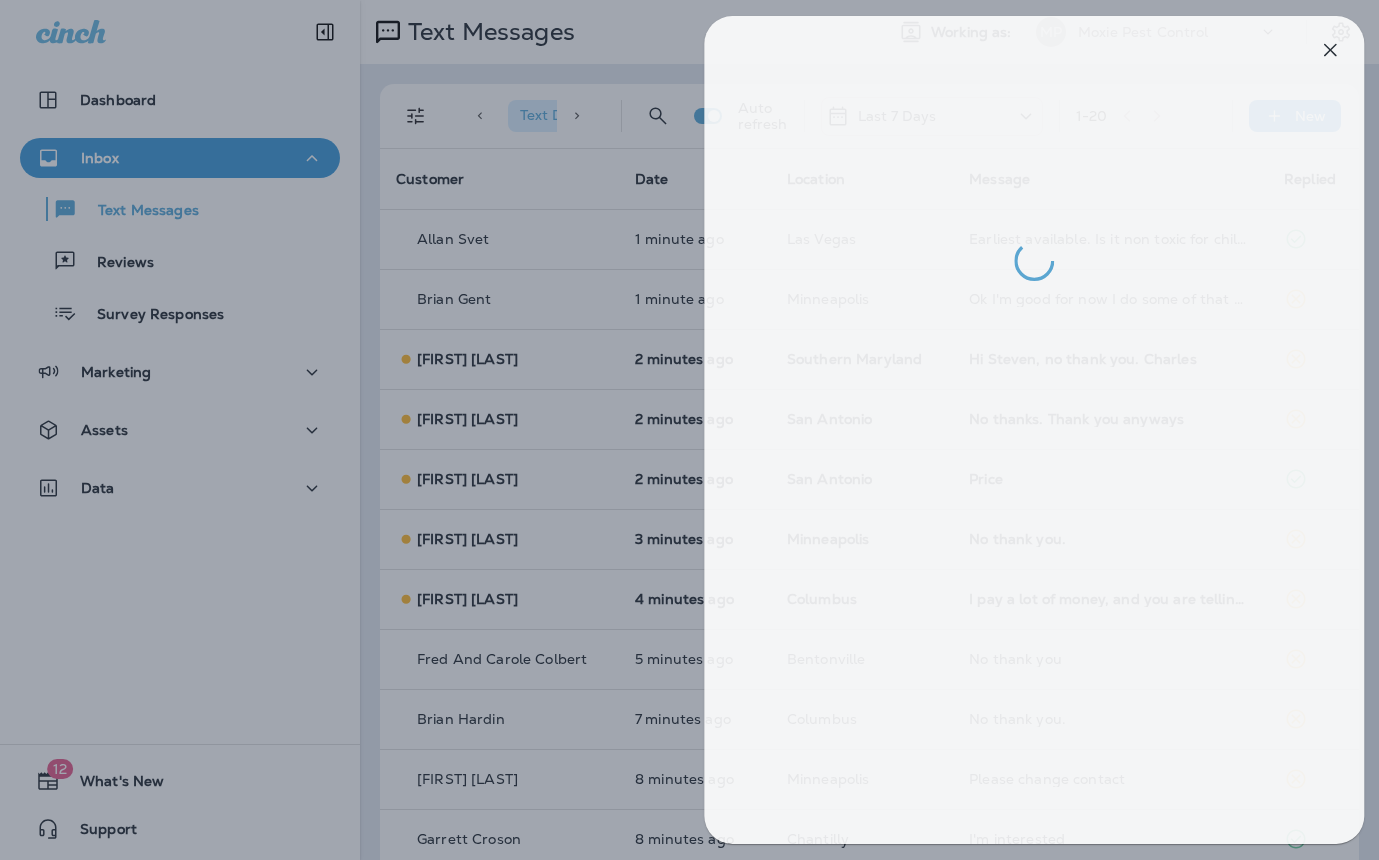 click at bounding box center (700, 430) 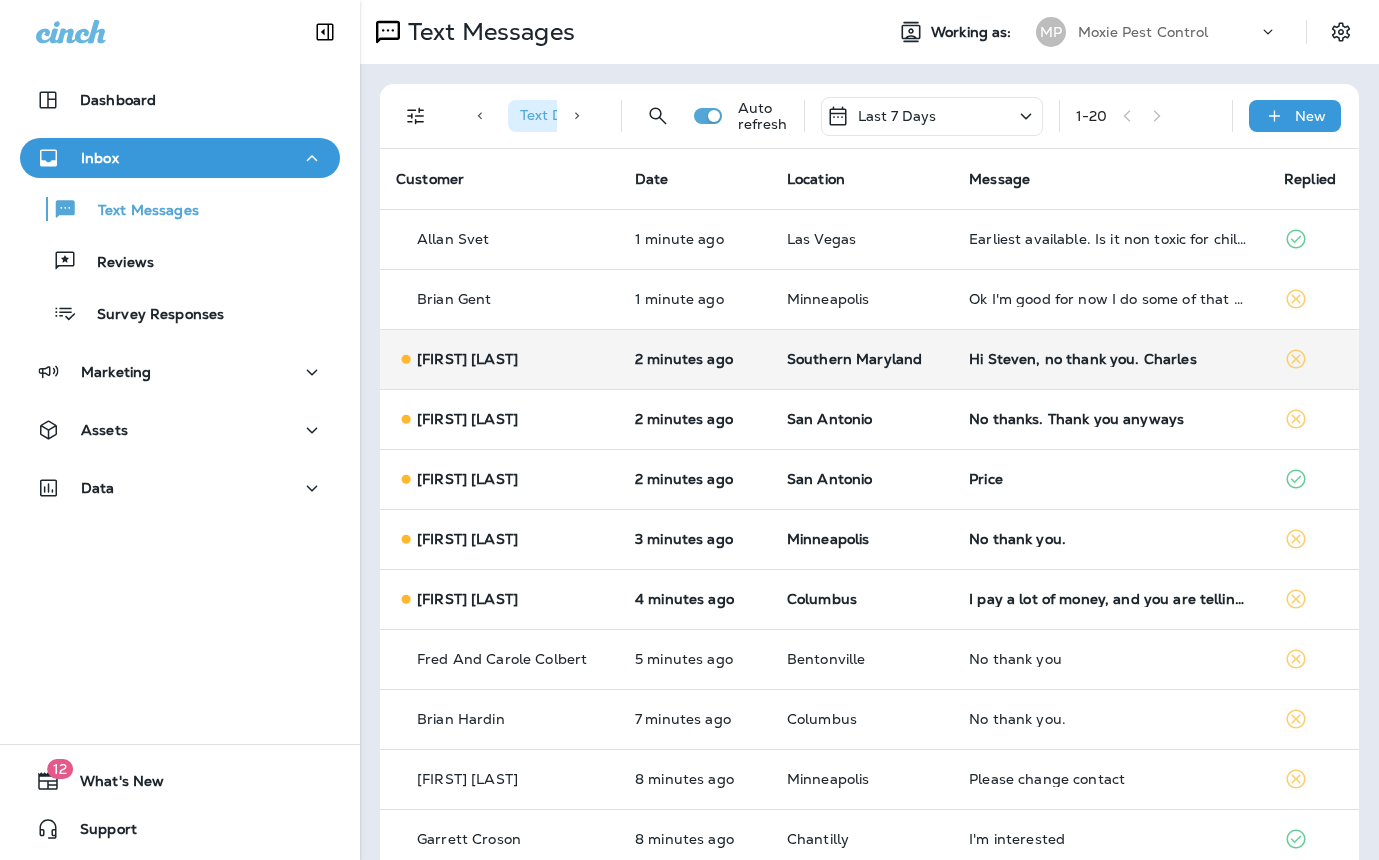 click on "Hi Steven, no thank you. Charles" at bounding box center (1110, 359) 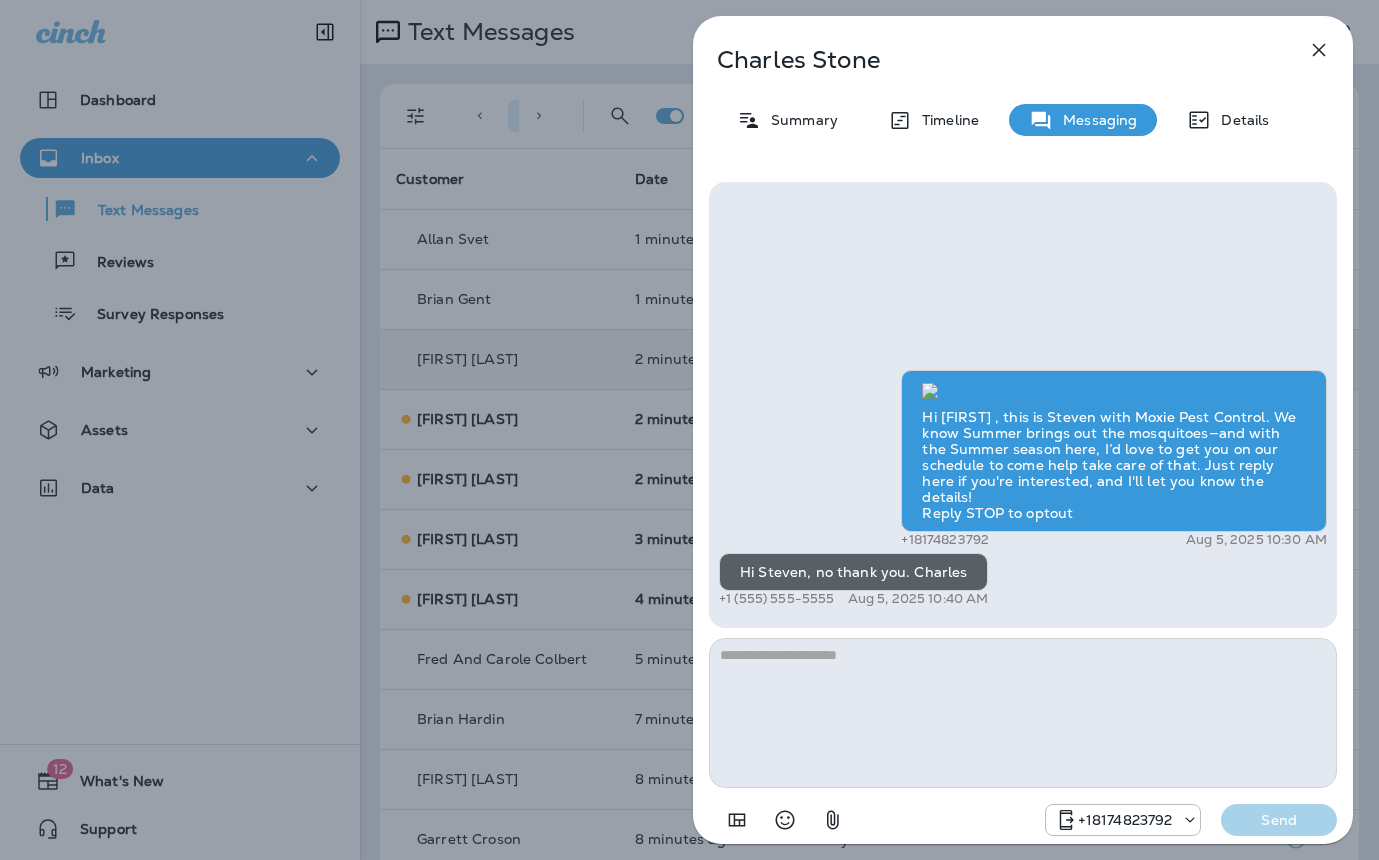 click on "[FIRST]   [LAST] Summary   Timeline   Messaging   Details   Hi [FIRST] , this is Steven with Moxie Pest Control. We know Summer brings out the mosquitoes—and with the Summer season here, I’d love to get you on our schedule to come help take care of that. Just reply here if you're interested, and I'll let you know the details!
Reply STOP to optout [PHONE] Aug 5, 2025 10:30 AM Hi Steven, no thank you. [FIRST] [PHONE] Aug 5, 2025 10:40 AM [PHONE] Send" at bounding box center [689, 430] 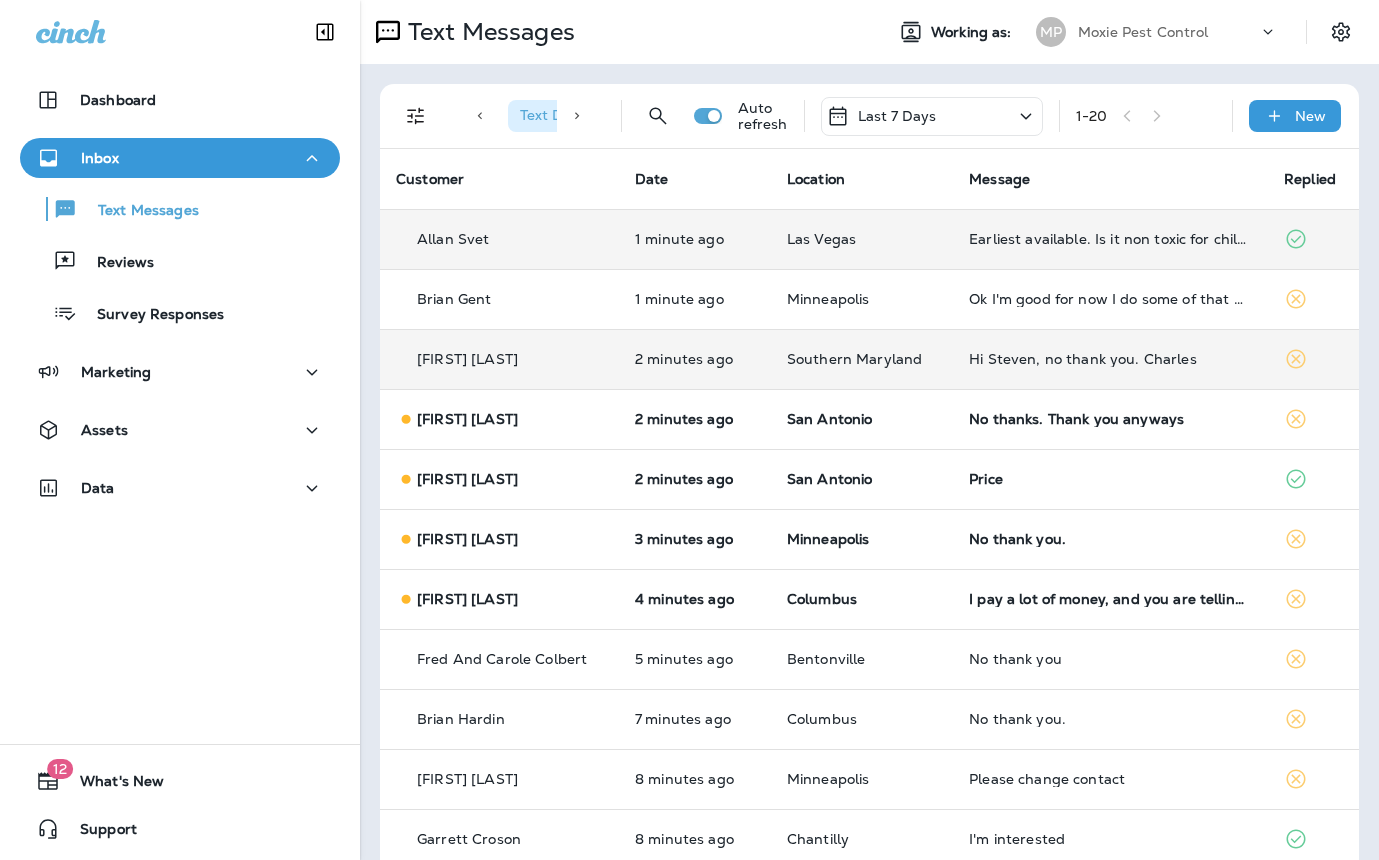 click on "Las Vegas" at bounding box center (862, 239) 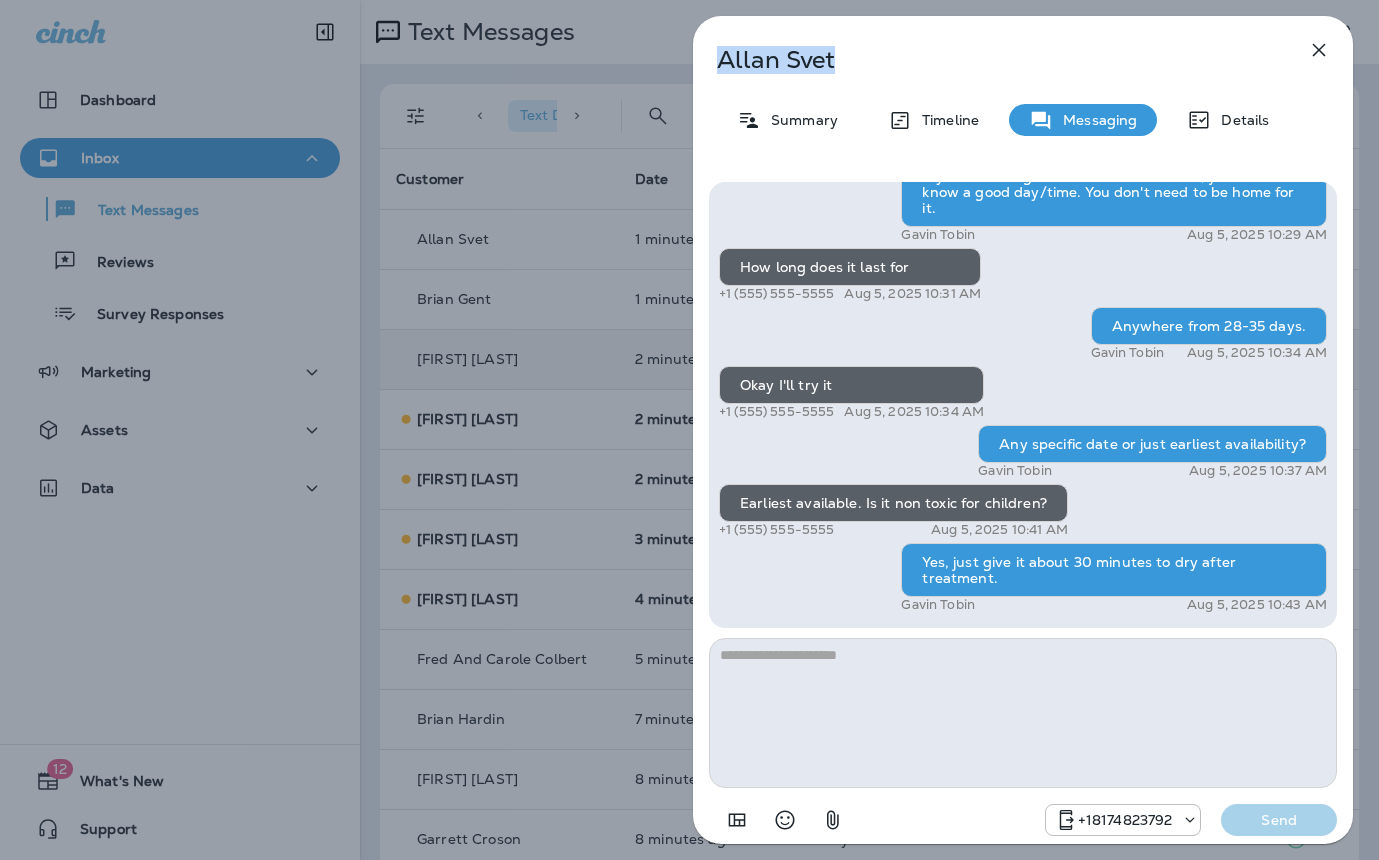 drag, startPoint x: 842, startPoint y: 66, endPoint x: 718, endPoint y: 69, distance: 124.036285 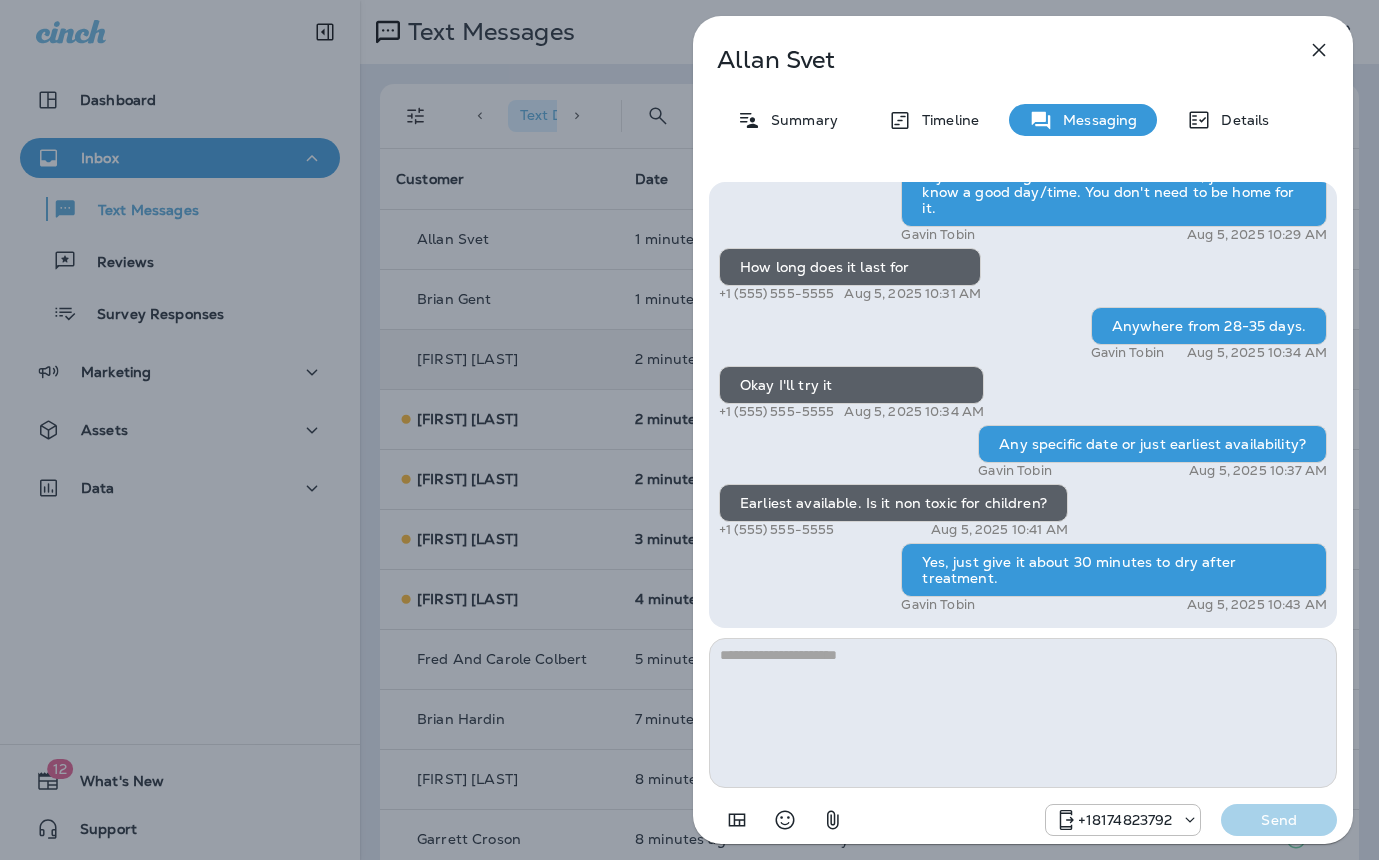 click on "[FIRST]   [LAST] Summary   Timeline   Messaging   Details   Hi [FIRST] , this is Steven with Moxie Pest Control. We know Summer brings out the mosquitoes—and with the Summer season here, I’d love to get you on our schedule to come help take care of that. Just reply here if you're interested, and I'll let you know the details!
Reply STOP to optout [PHONE] Aug 5, 2025 10:25 AM Do I pay extra for that? I'm getting eaten alive by mosquitos in my garage  [PHONE] Aug 5, 2025 10:28 AM Gavin Tobin Aug 5, 2025 10:29 AM How long does it last for  [PHONE] Aug 5, 2025 10:31 AM Anywhere from 28-35 days. Gavin Tobin Aug 5, 2025 10:34 AM Okay I'll try it  [PHONE] Aug 5, 2025 10:34 AM Any specific date or just earliest availability? Gavin Tobin Aug 5, 2025 10:37 AM Earliest available. Is it non toxic for children?  [PHONE] Aug 5, 2025 10:41 AM   Yes, just give it about 30 minutes to dry after treatment. Gavin Tobin Aug 5, 2025 10:43 AM [PHONE] Send" at bounding box center [689, 430] 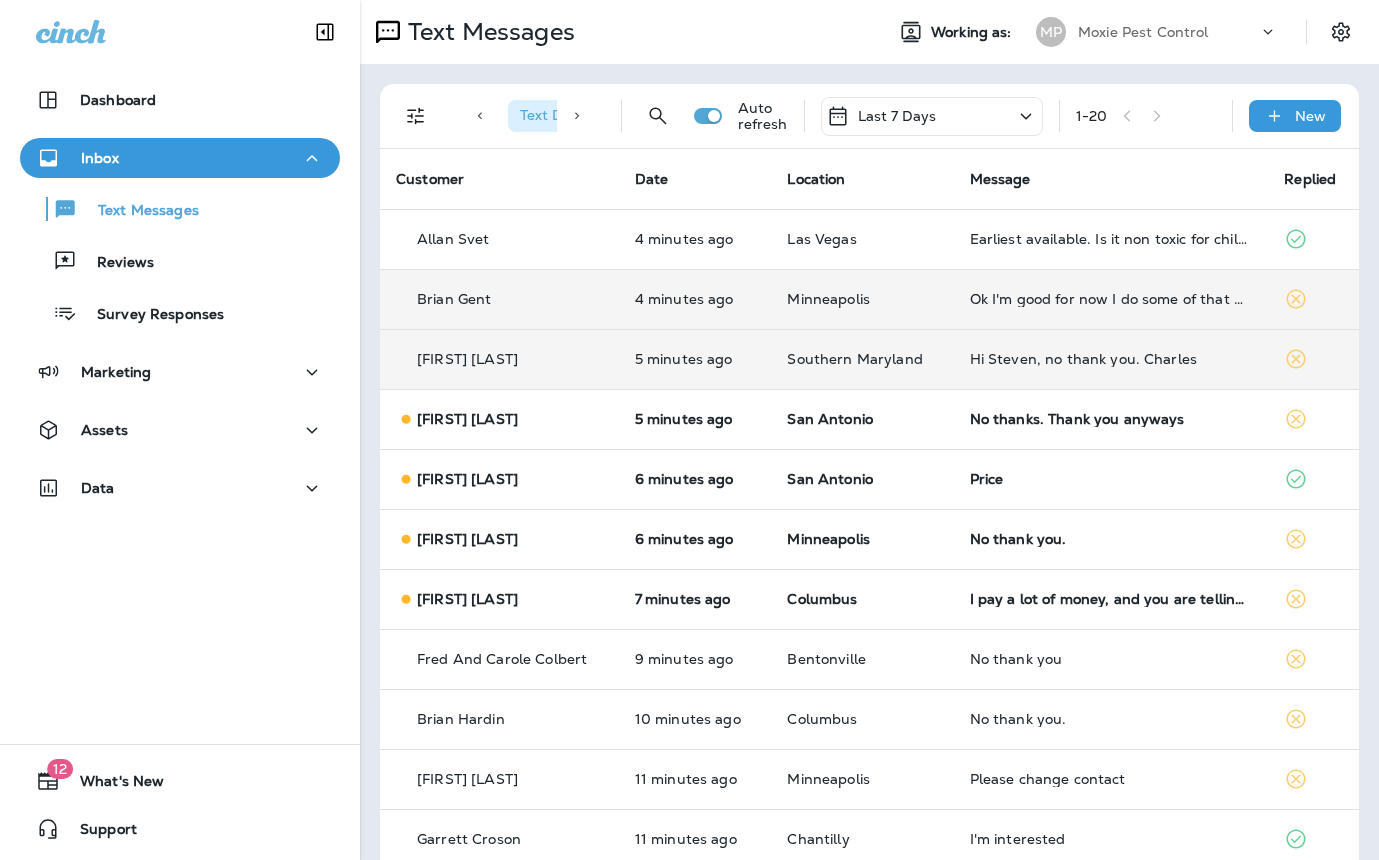 click on "Ok I'm good for now I do some of that myself and don't need to pay extra but thanks" at bounding box center (1111, 299) 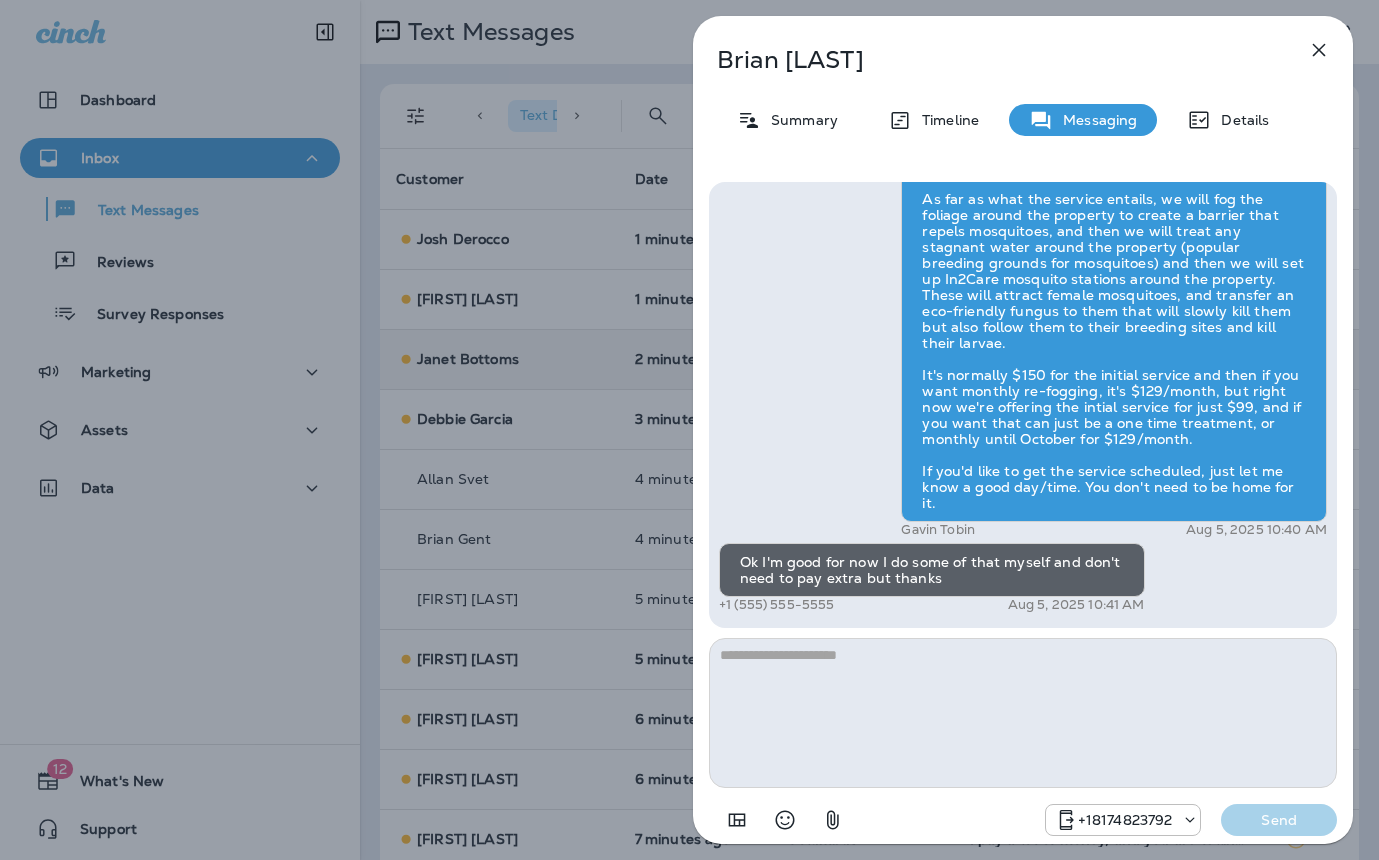 click on "[FIRST]   [LAST] Summary   Timeline   Messaging   Details   Hi [FIRST] , this is Steven with Moxie Pest Control. We know Summer brings out the mosquitoes—and with the Summer season here, I’d love to get you on our schedule to come help take care of that. Just reply here if you're interested, and I'll let you know the details!
Reply STOP to optout [PHONE] Aug 5, 2025 10:31 AM Is there an extra cost for this or included in what I already pay ? [PHONE] Aug 5, 2025 10:40 AM Gavin Tobin Aug 5, 2025 10:40 AM Ok I'm good for now I do some of that myself and don't need to pay extra but thanks [PHONE] Aug 5, 2025 10:41 AM [PHONE] Send" at bounding box center (689, 430) 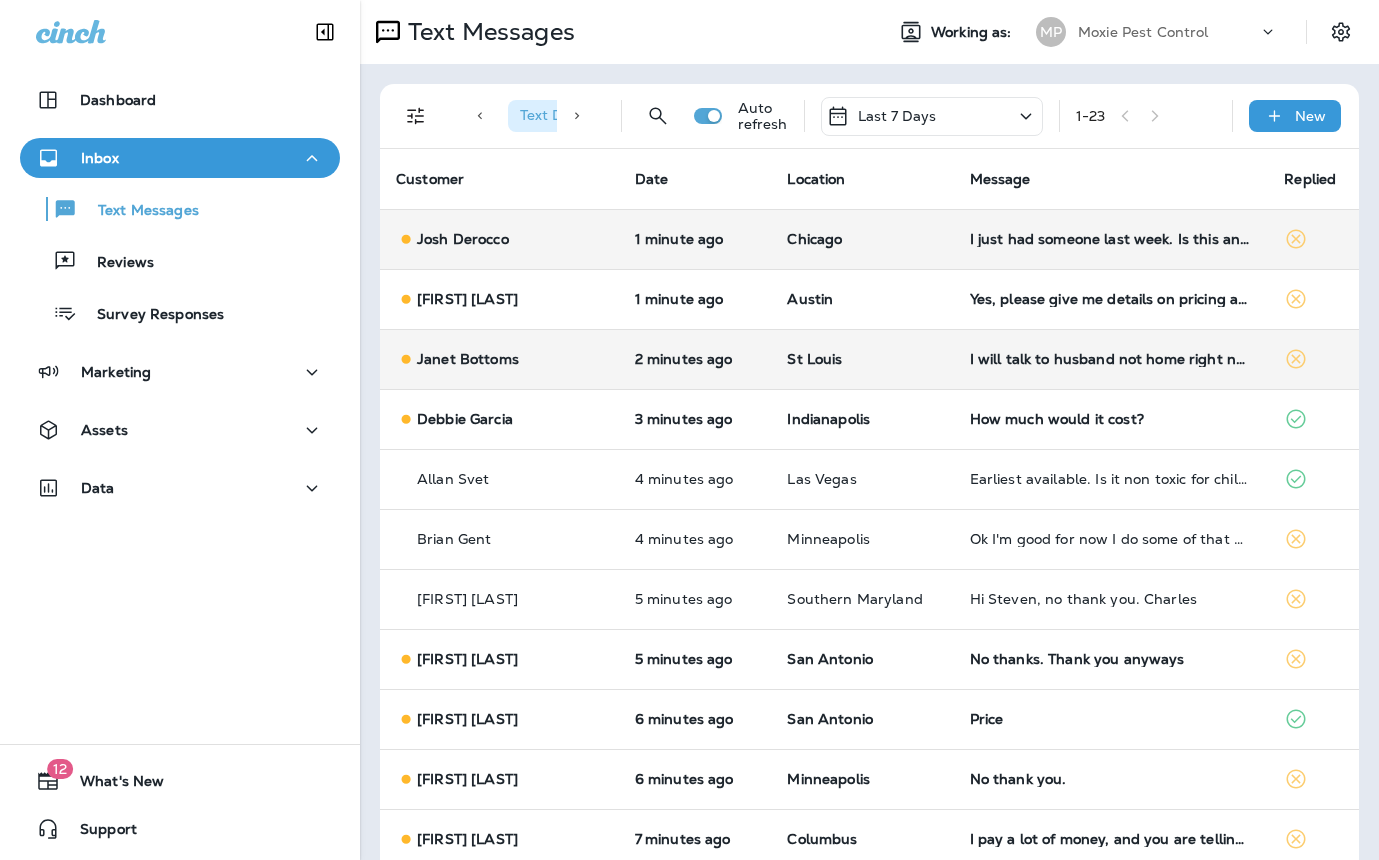 click on "Chicago" at bounding box center (862, 239) 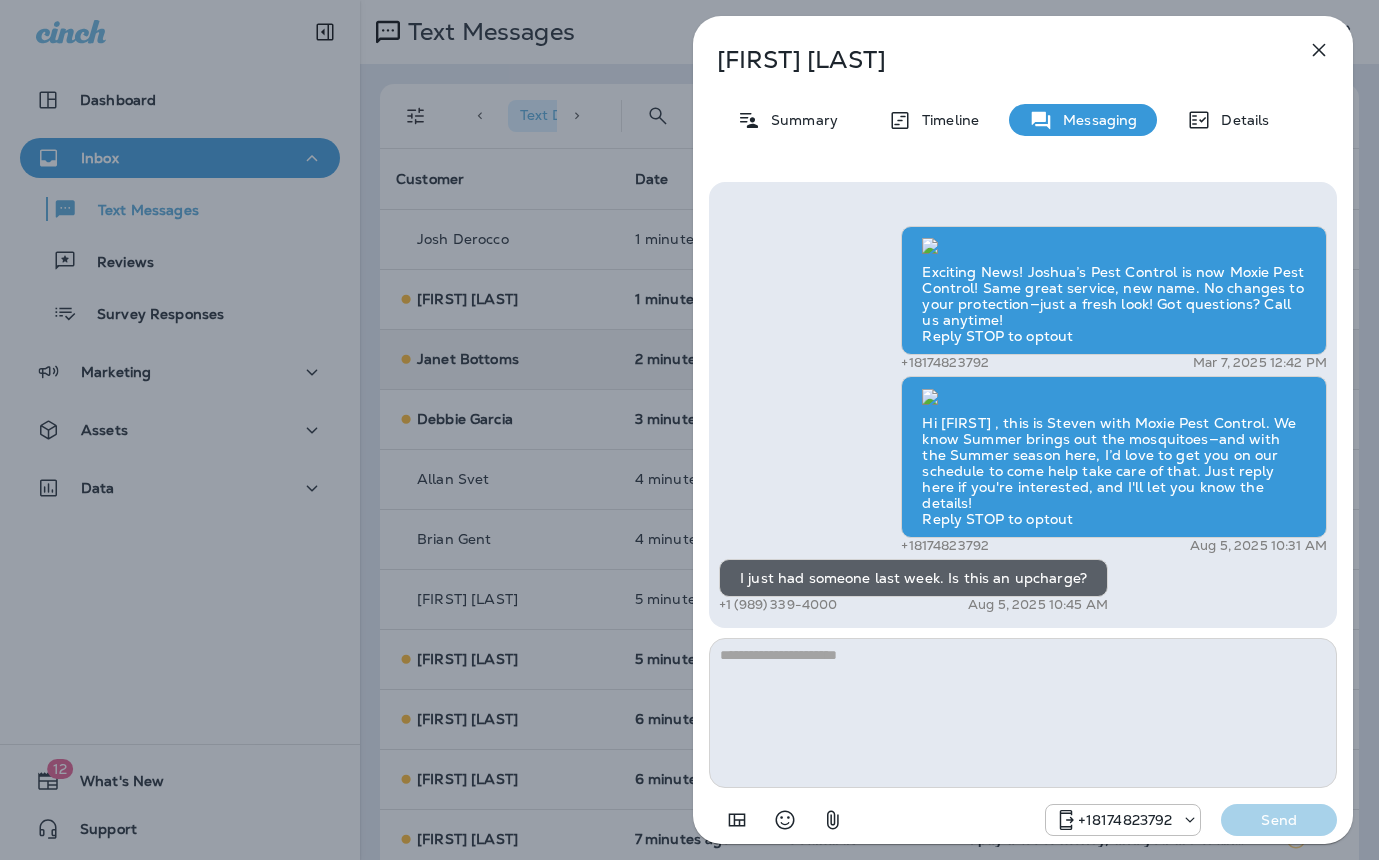 type on "*******" 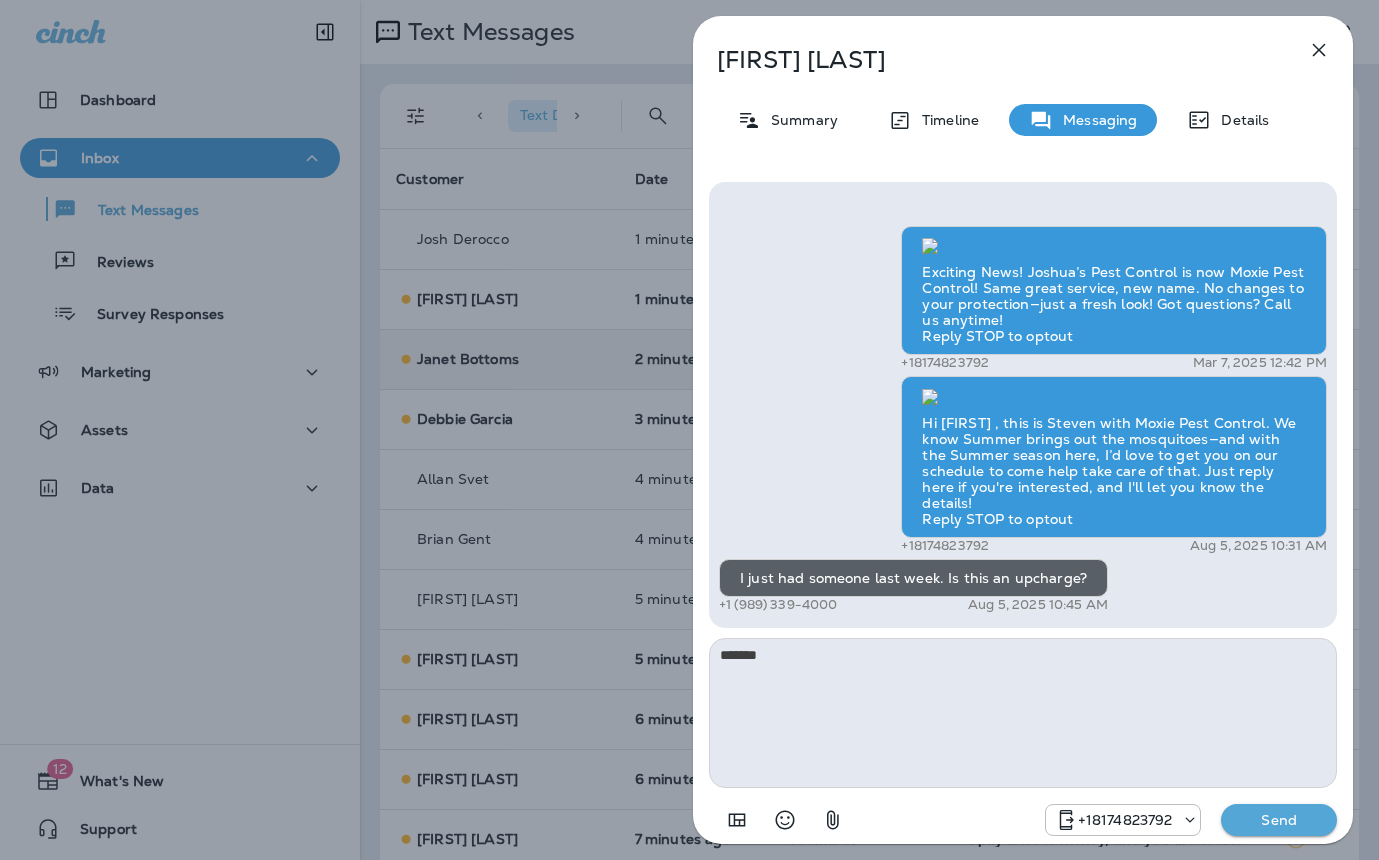 drag, startPoint x: 732, startPoint y: 646, endPoint x: 669, endPoint y: 645, distance: 63.007935 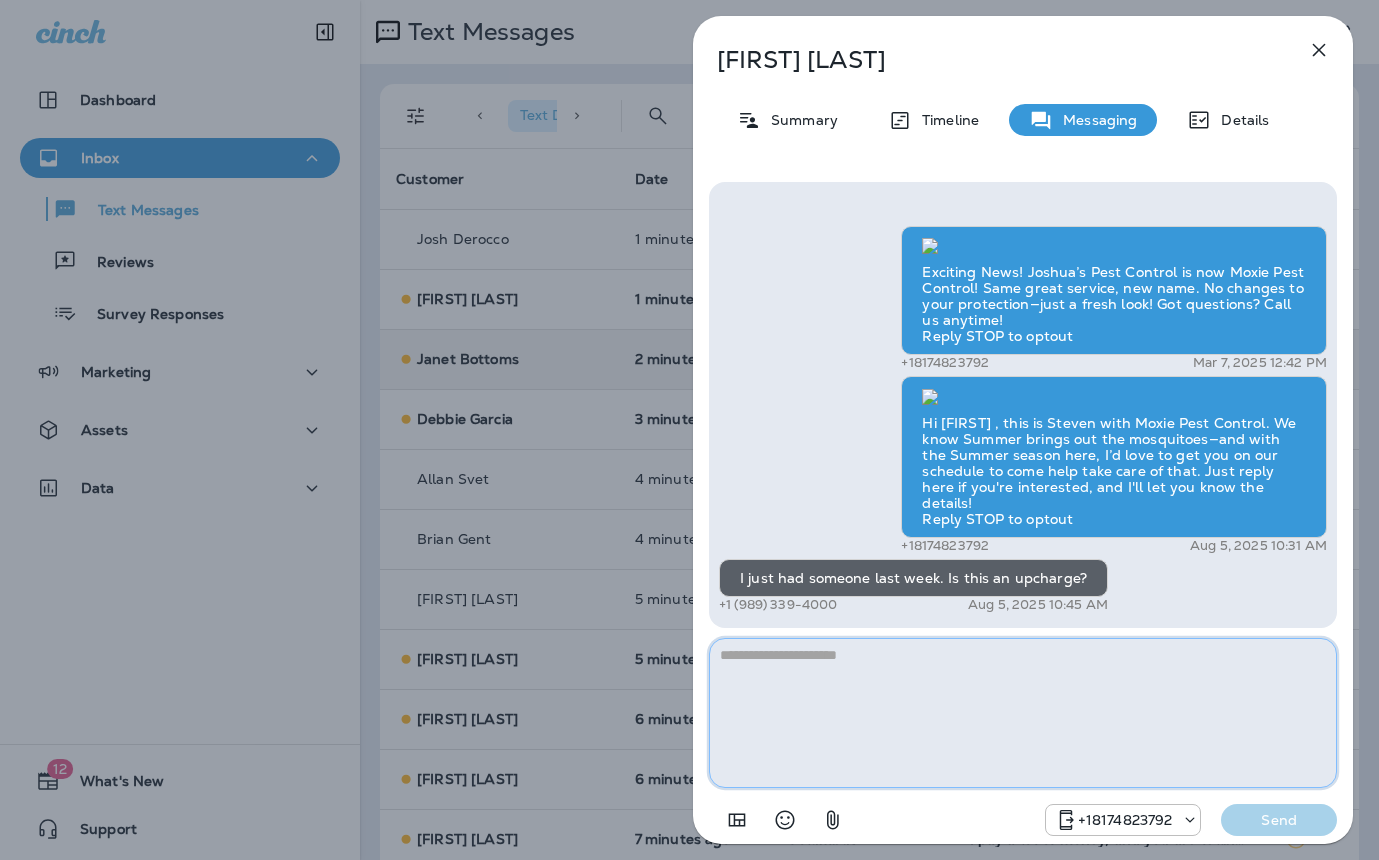 paste on "**********" 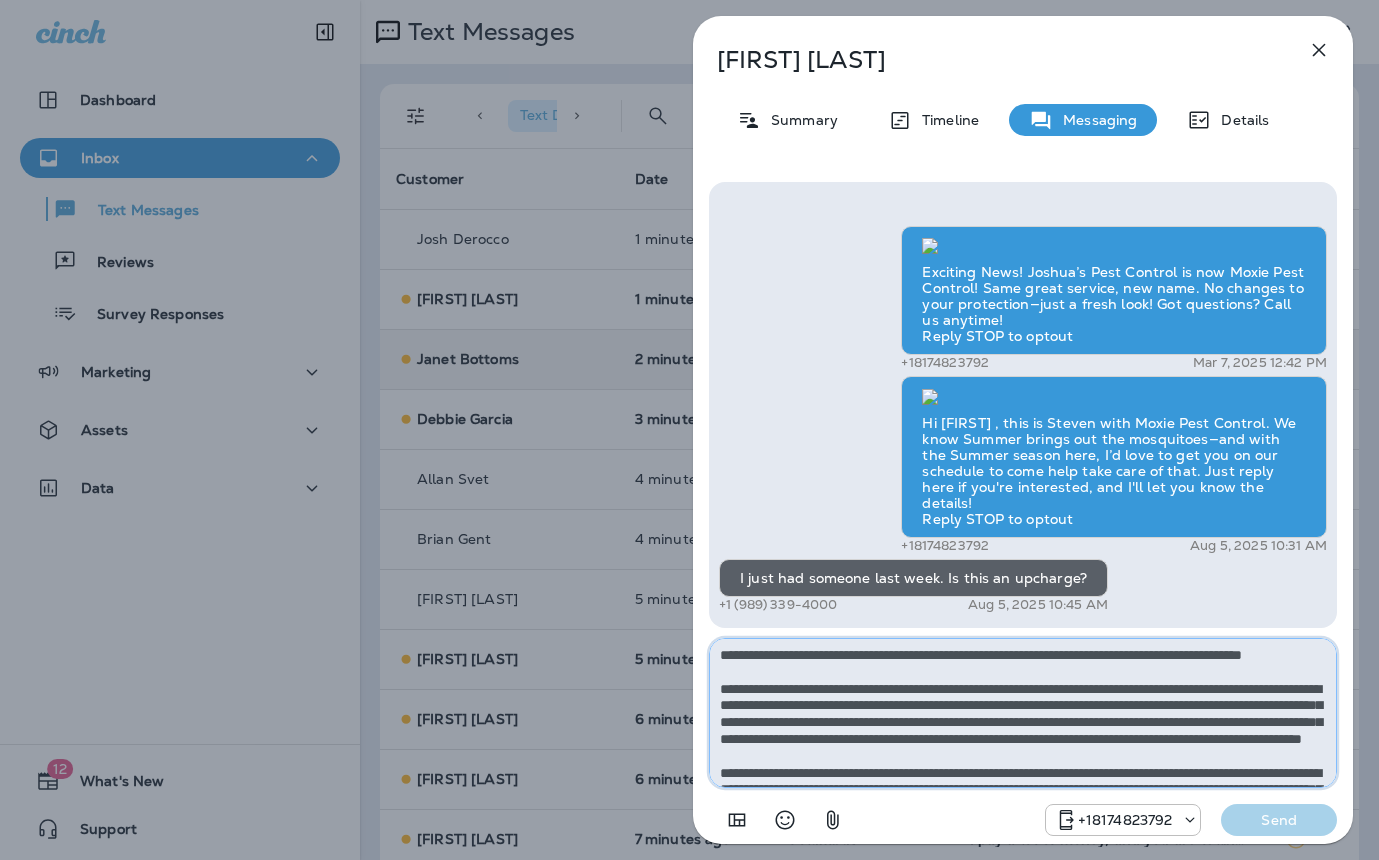 scroll, scrollTop: 128, scrollLeft: 0, axis: vertical 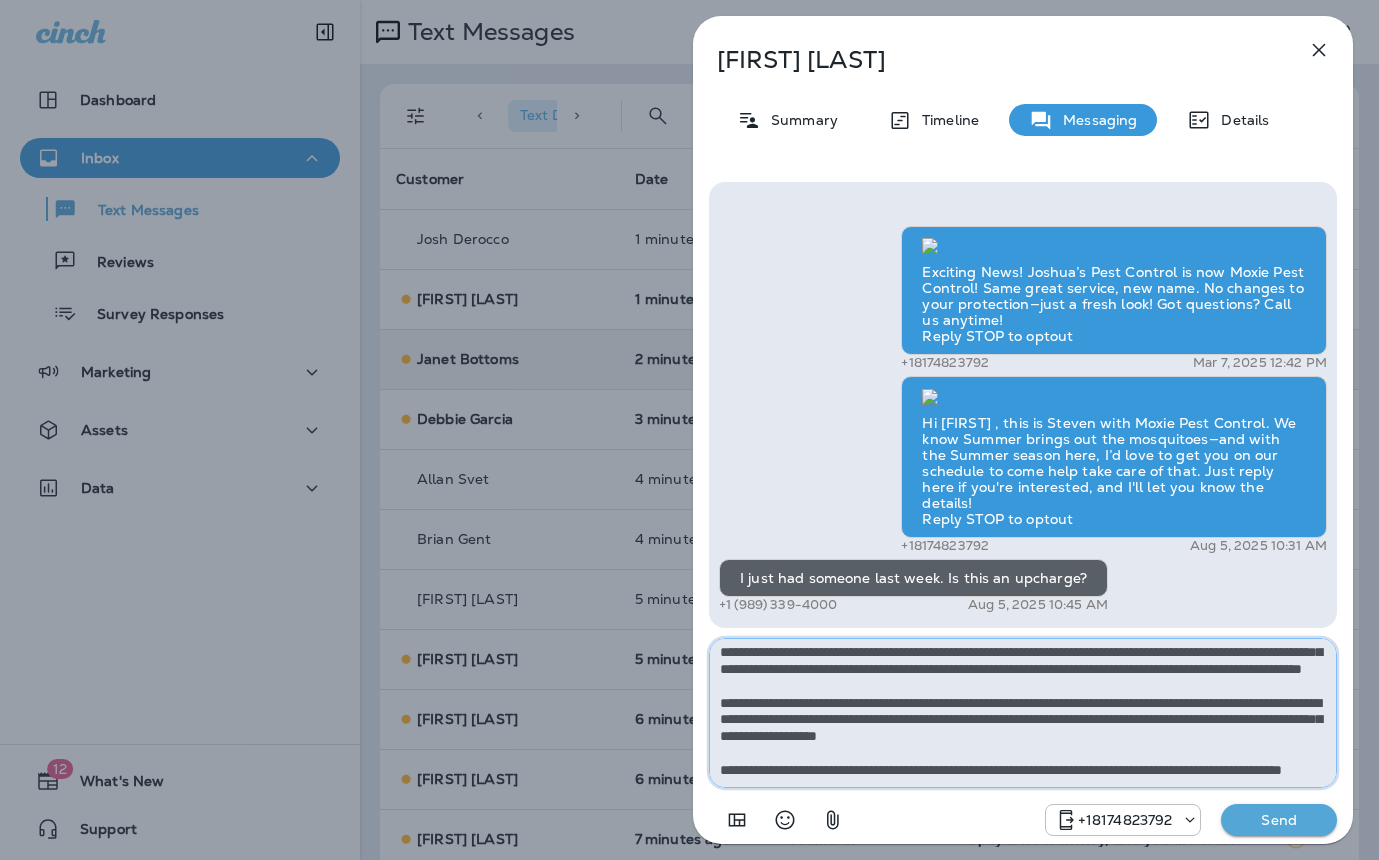 type on "**********" 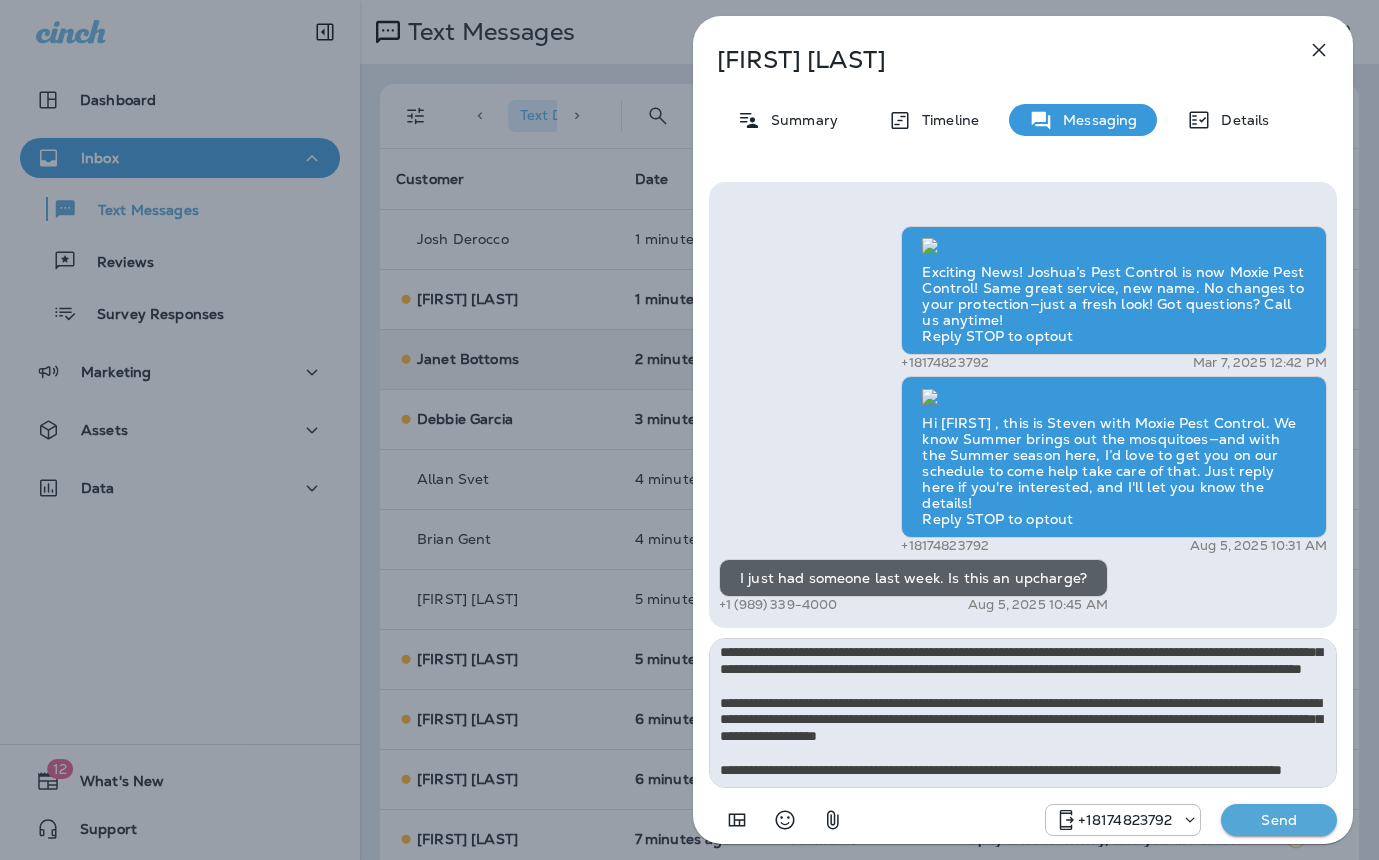 click on "Send" at bounding box center [1279, 820] 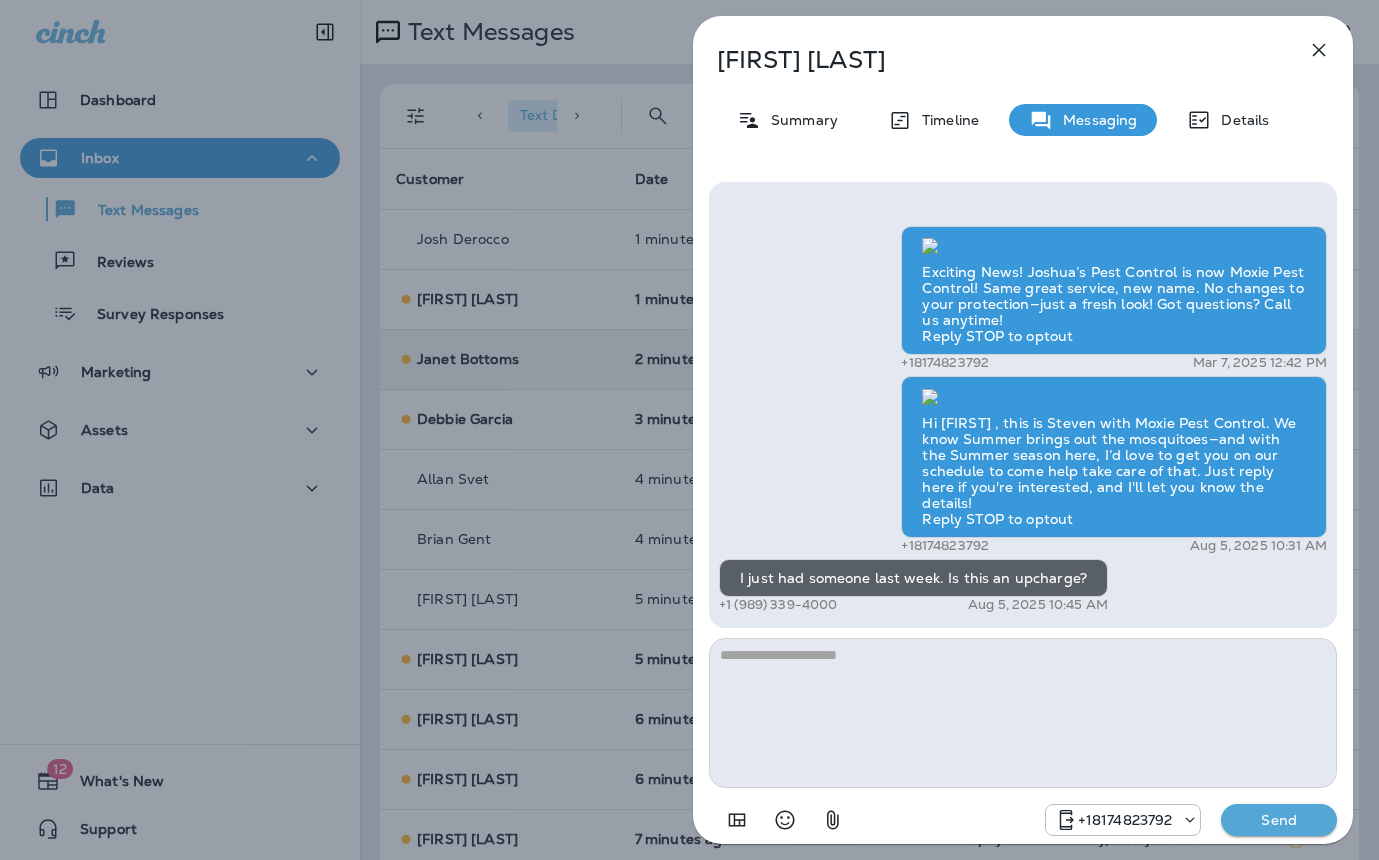 scroll, scrollTop: 0, scrollLeft: 0, axis: both 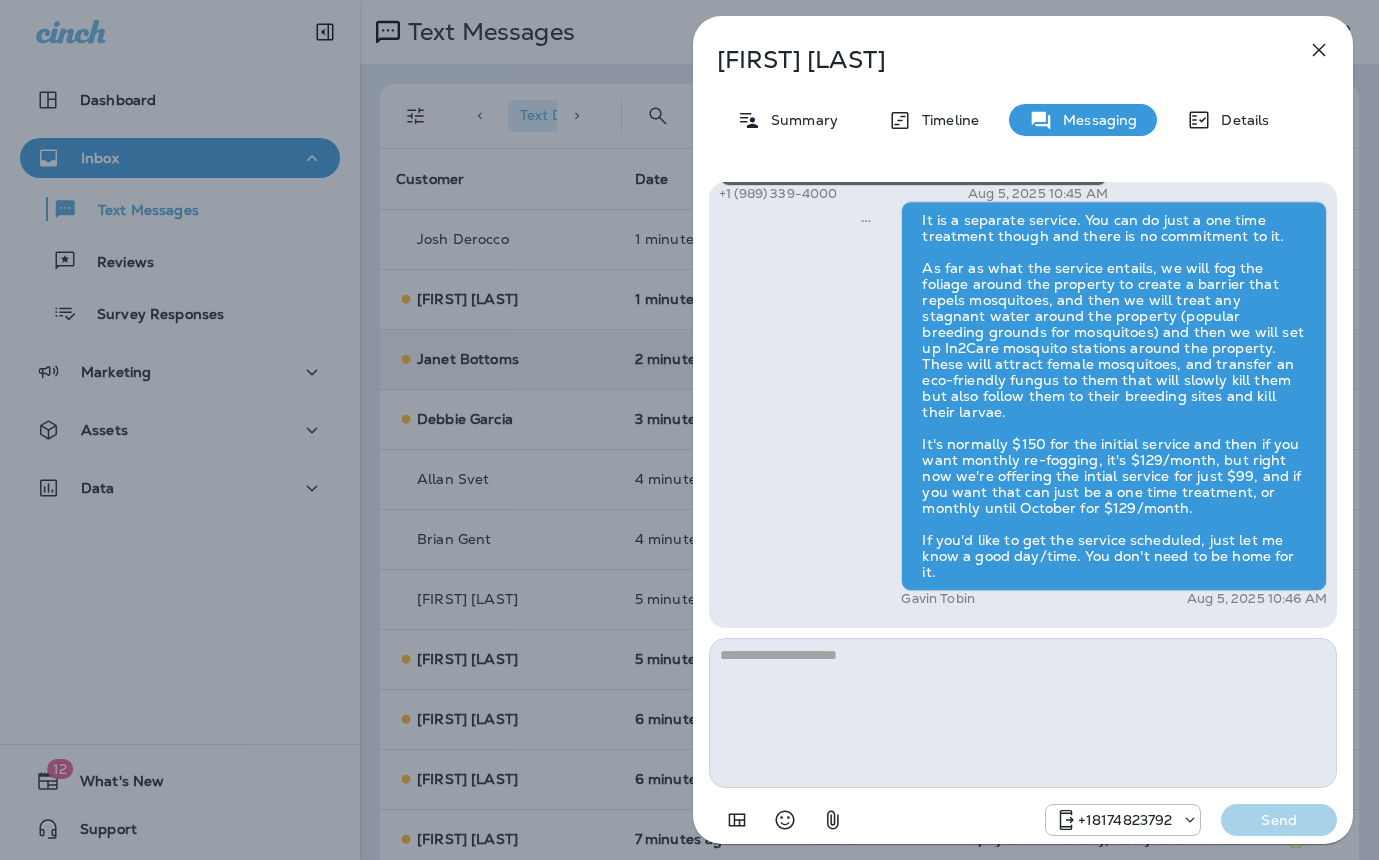 click on "Josh   Derocco Summary   Timeline   Messaging   Details   Exciting News! Joshua’s Pest Control is now Moxie Pest Control! Same great service, new name. No changes to your protection—just a fresh look! Got questions? Call us anytime!
Reply STOP to optout +18174823792 Mar 7, 2025 12:42 PM Hi Josh , this is Steven with Moxie Pest Control. We know Summer brings out the mosquitoes—and with the Summer season here, I’d love to get you on our schedule to come help take care of that. Just reply here if you're interested, and I'll let you know the details!
Reply STOP to optout +18174823792 Aug 5, 2025 10:31 AM I just had someone last week. Is this an upcharge? +1 (989) 339-4000 Aug 5, 2025 10:45 AM   Gavin Tobin Aug 5, 2025 10:46 AM +18174823792 Send" at bounding box center [689, 430] 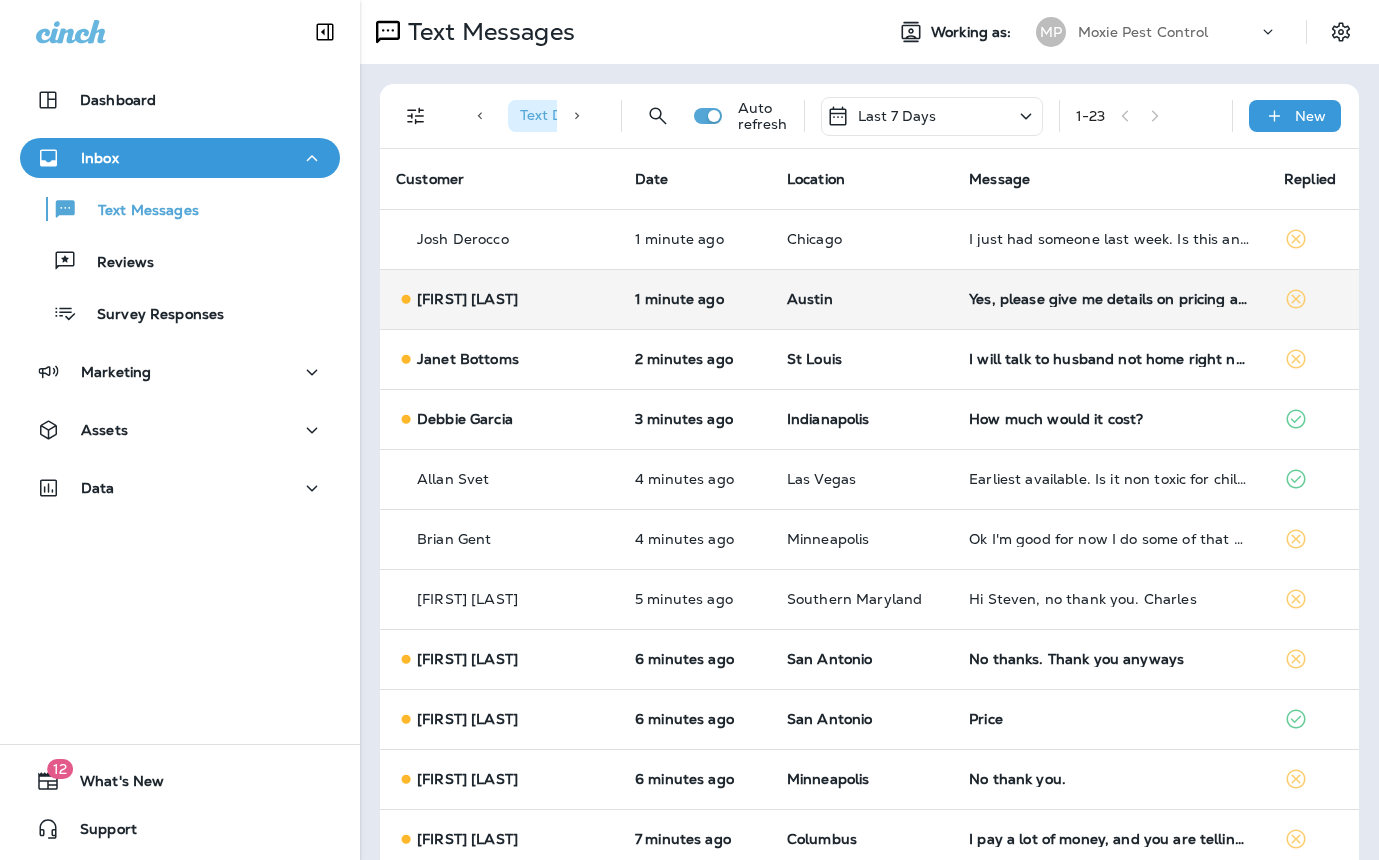 click on "Yes, please give me details on pricing and frequency" at bounding box center [1110, 299] 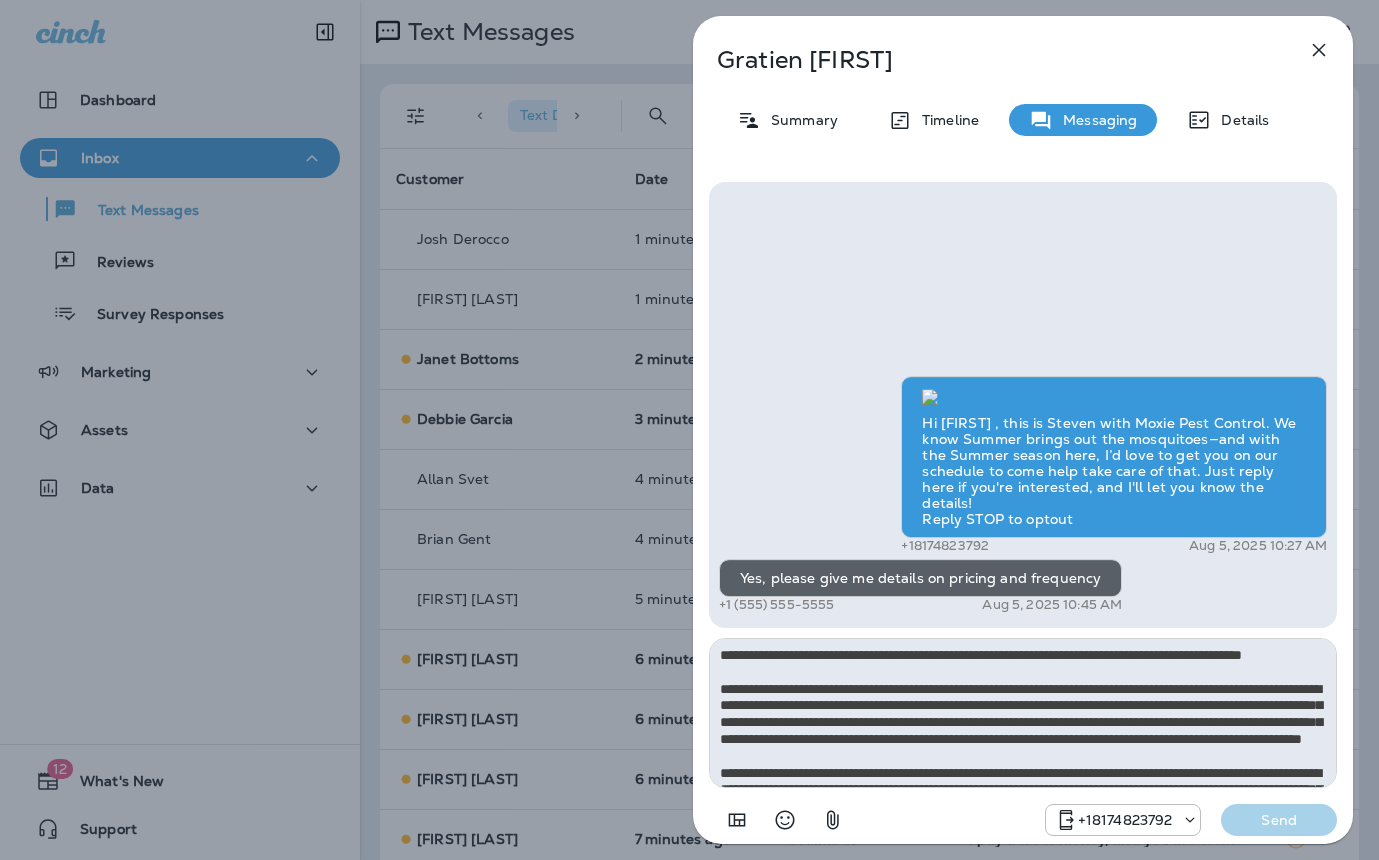 scroll, scrollTop: 128, scrollLeft: 0, axis: vertical 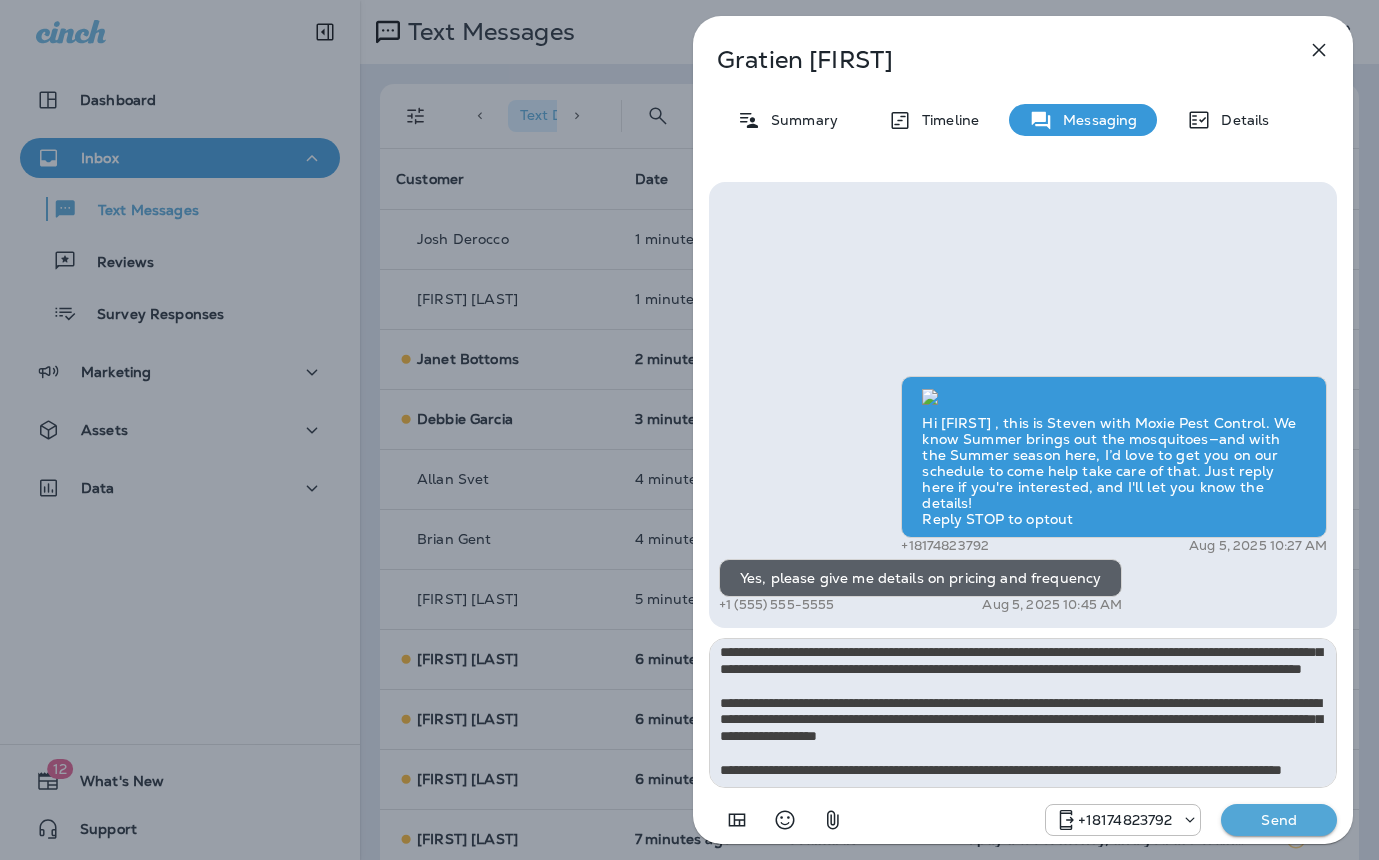 type on "**********" 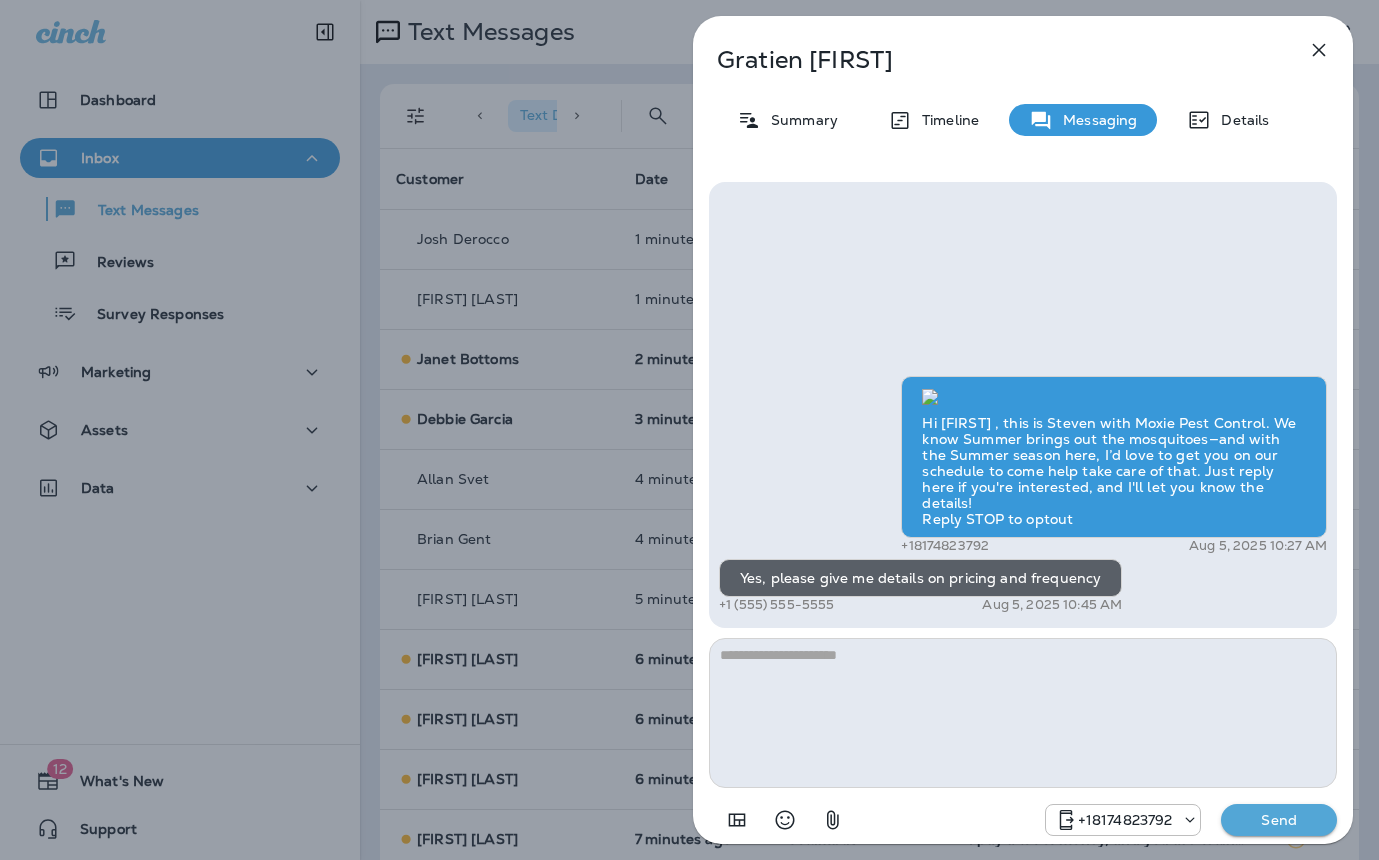 scroll, scrollTop: 0, scrollLeft: 0, axis: both 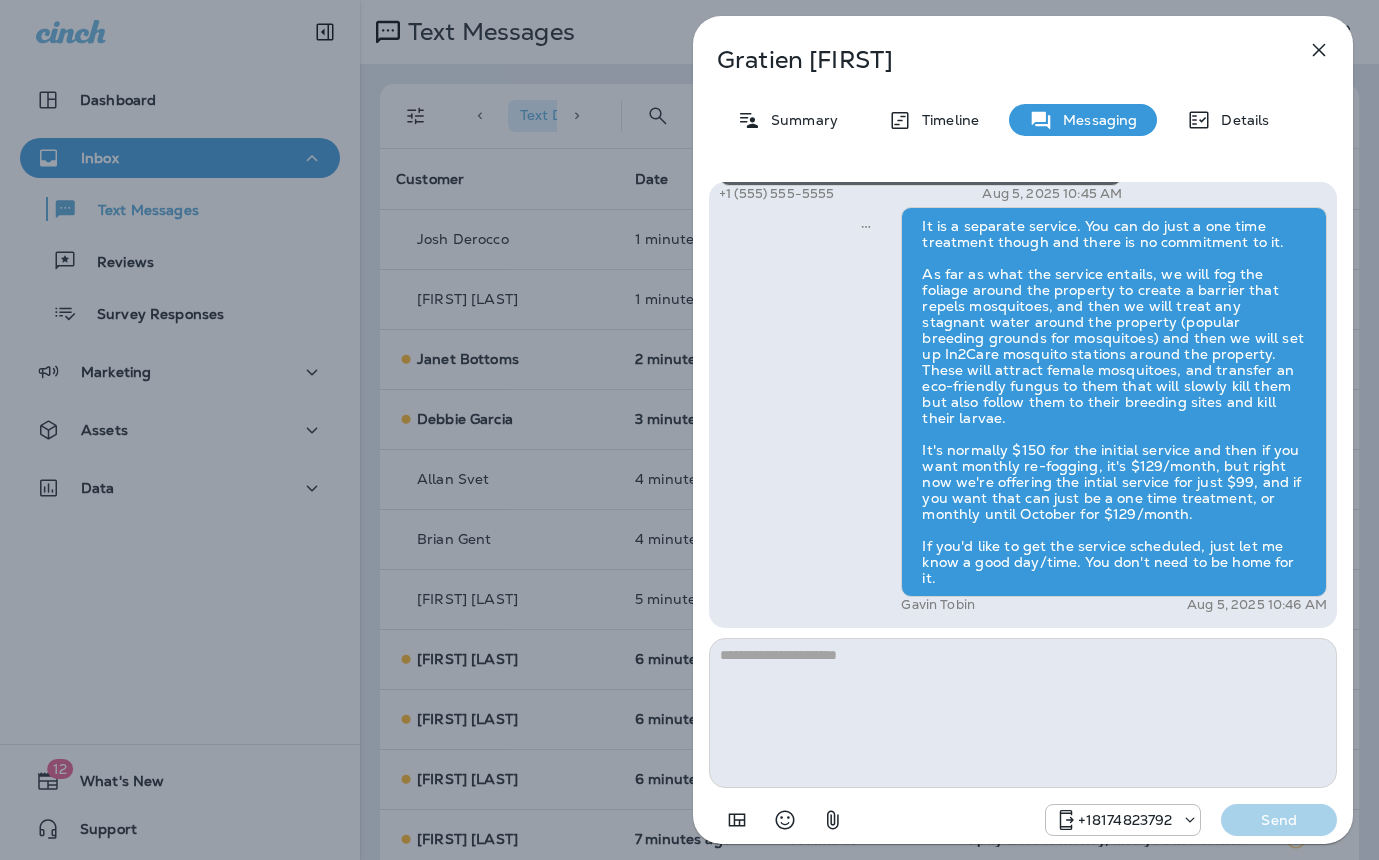 click on "Gratien   Jamail Summary   Timeline   Messaging   Details   Hi Gratien , this is Steven with Moxie Pest Control. We know Summer brings out the mosquitoes—and with the Summer season here, I’d love to get you on our schedule to come help take care of that. Just reply here if you're interested, and I'll let you know the details!
Reply STOP to optout +18174823792 Aug 5, 2025 10:27 AM Yes, please give me details on pricing and frequency +1 (512) 577-5057 Aug 5, 2025 10:45 AM   Gavin Tobin Aug 5, 2025 10:46 AM +18174823792 Send" at bounding box center [689, 430] 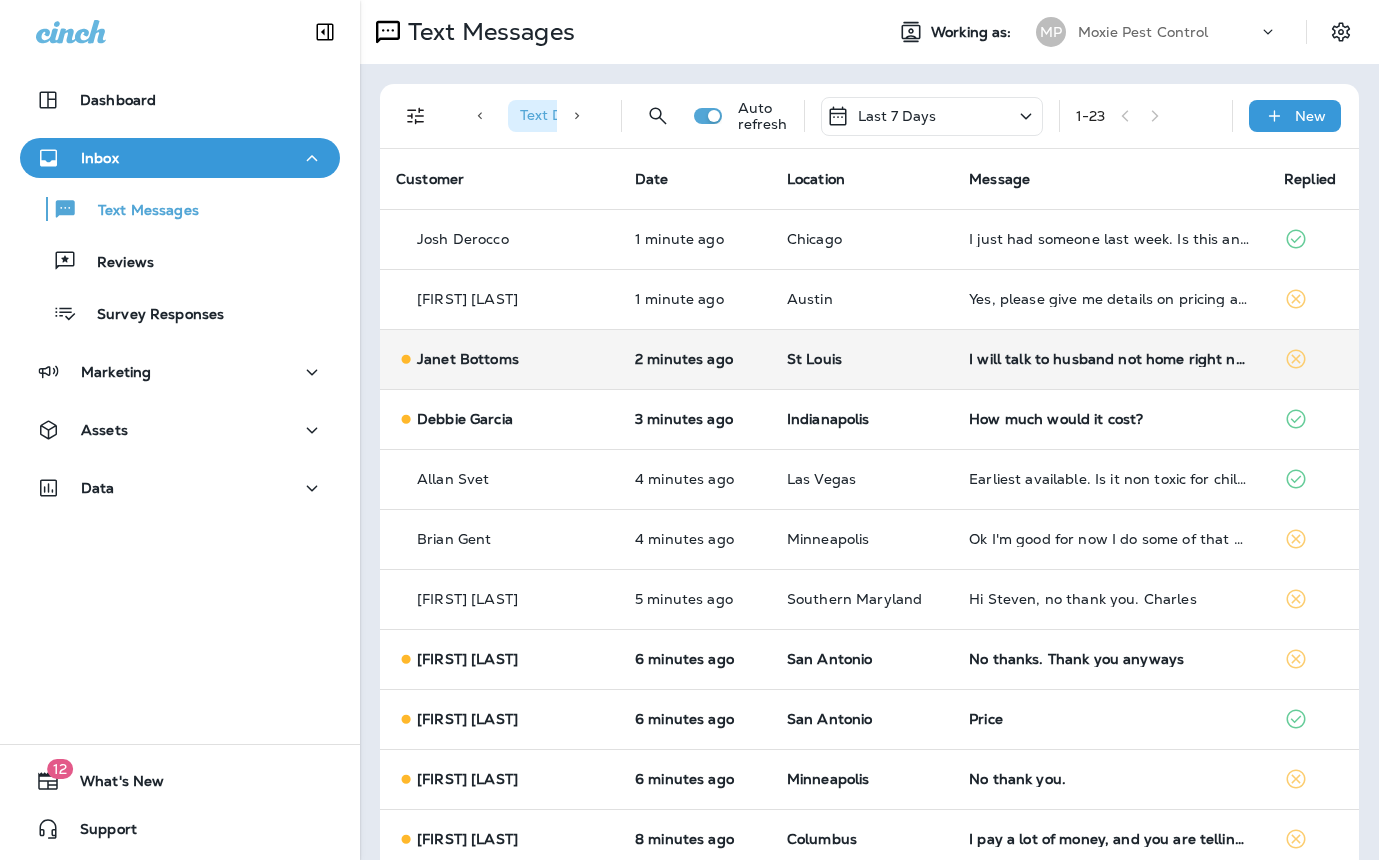 click on "I will talk to husband not home right now" at bounding box center [1110, 359] 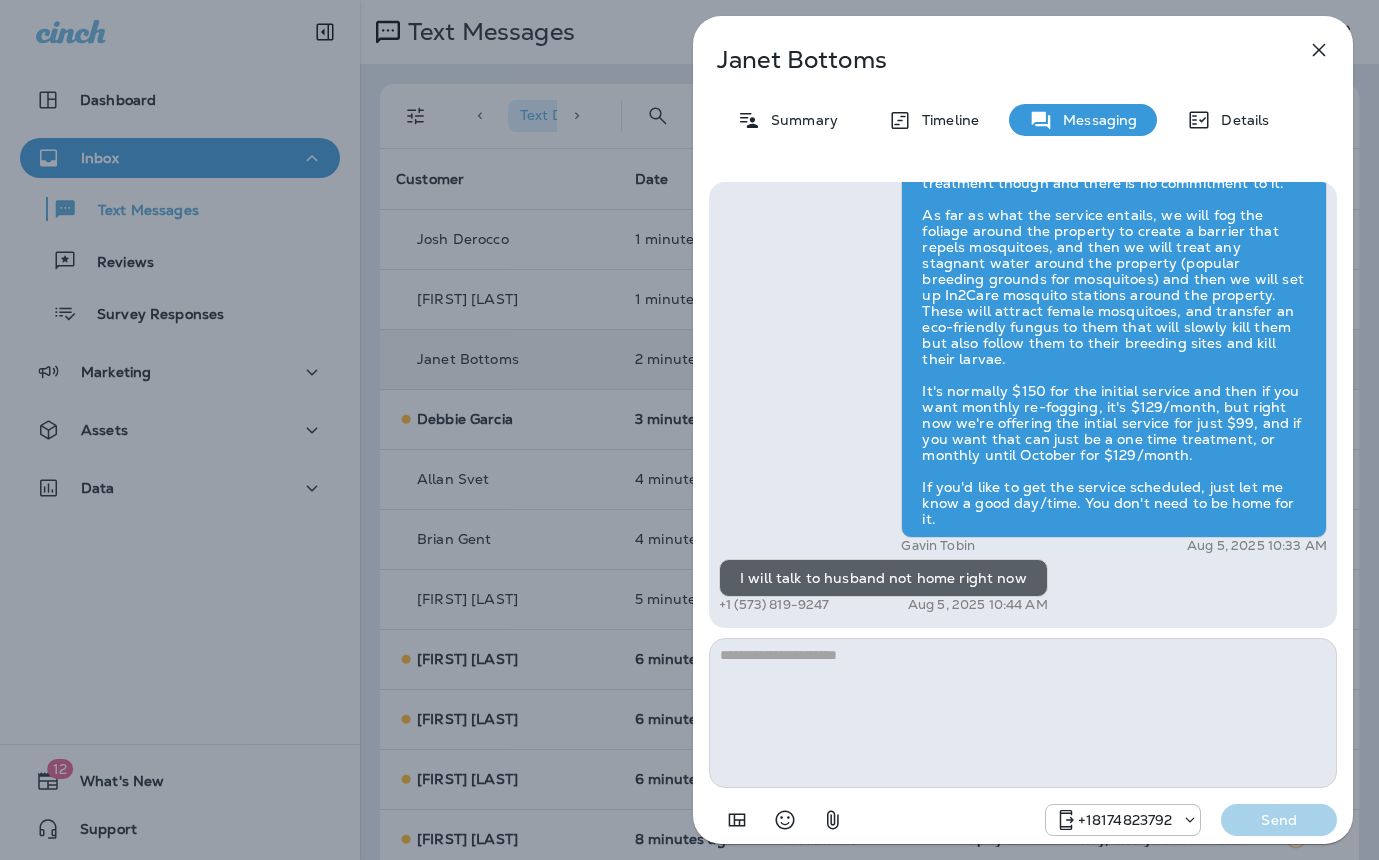 click on "Janet Bottoms Summary Timeline Messaging Details Exciting News! Joshua’s Pest Control is now Moxie Pest Control! Same great service, new name. No changes to your protection—just a fresh look! Got questions? Call us anytime!
Reply STOP to optout [PHONE] Mar 7, 2025 6:02 PM Hi Janet , this is Steven with Moxie Pest Control. We know Summer brings out the mosquitoes—and with the Summer season here, I’d love to get you on our schedule to come help take care of that. Just reply here if you're interested, and I'll let you know the details!
Reply STOP to optout [PHONE] Aug 5, 2025 10:27 AM Ok [PHONE] Aug 5, 2025 10:30 AM Gavin Tobin Aug 5, 2025 10:33 AM I will talk to husband not home right now [PHONE] Aug 5, 2025 10:44 AM [PHONE] Send" at bounding box center [689, 430] 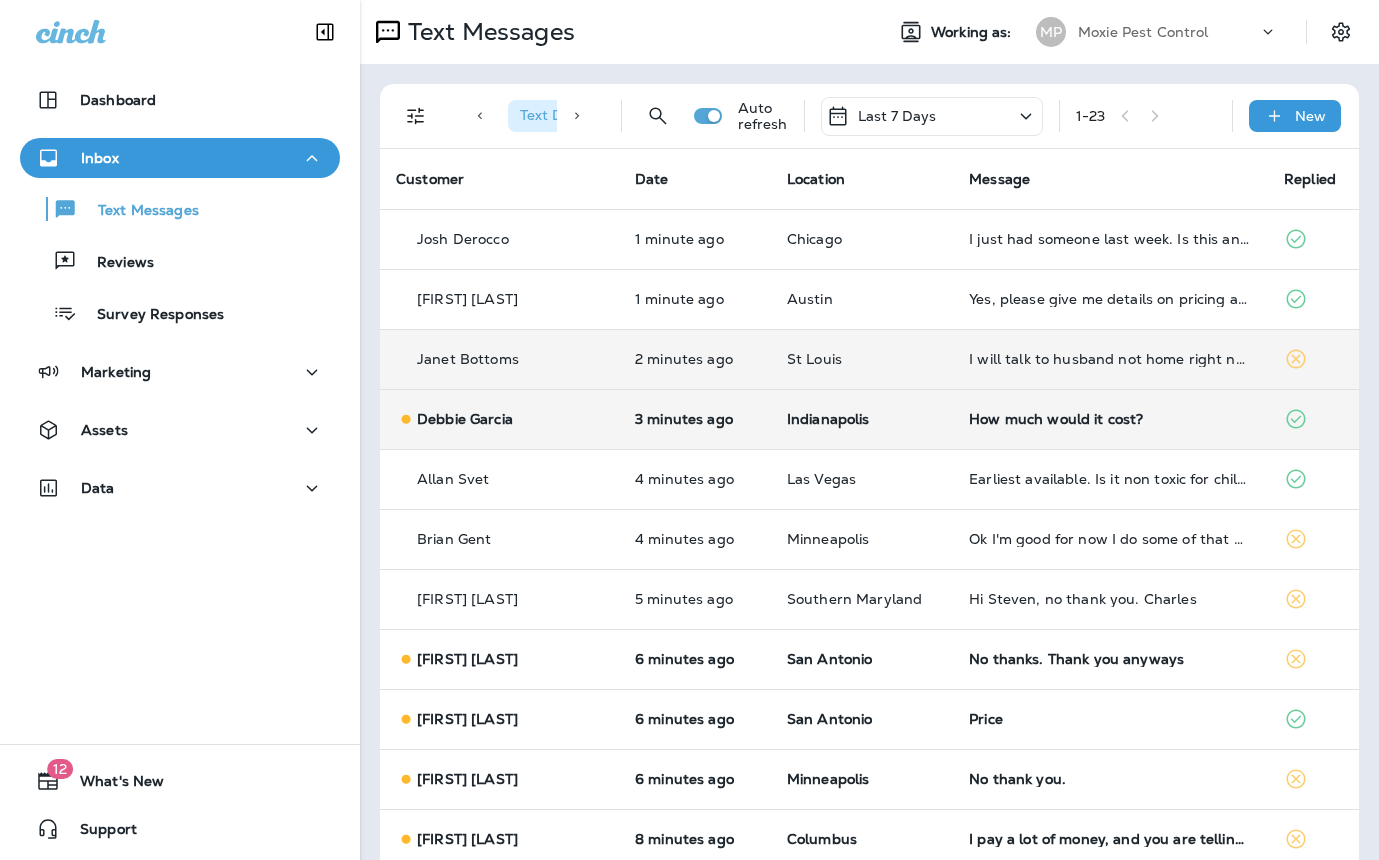 click on "How much would it cost?" at bounding box center (1110, 419) 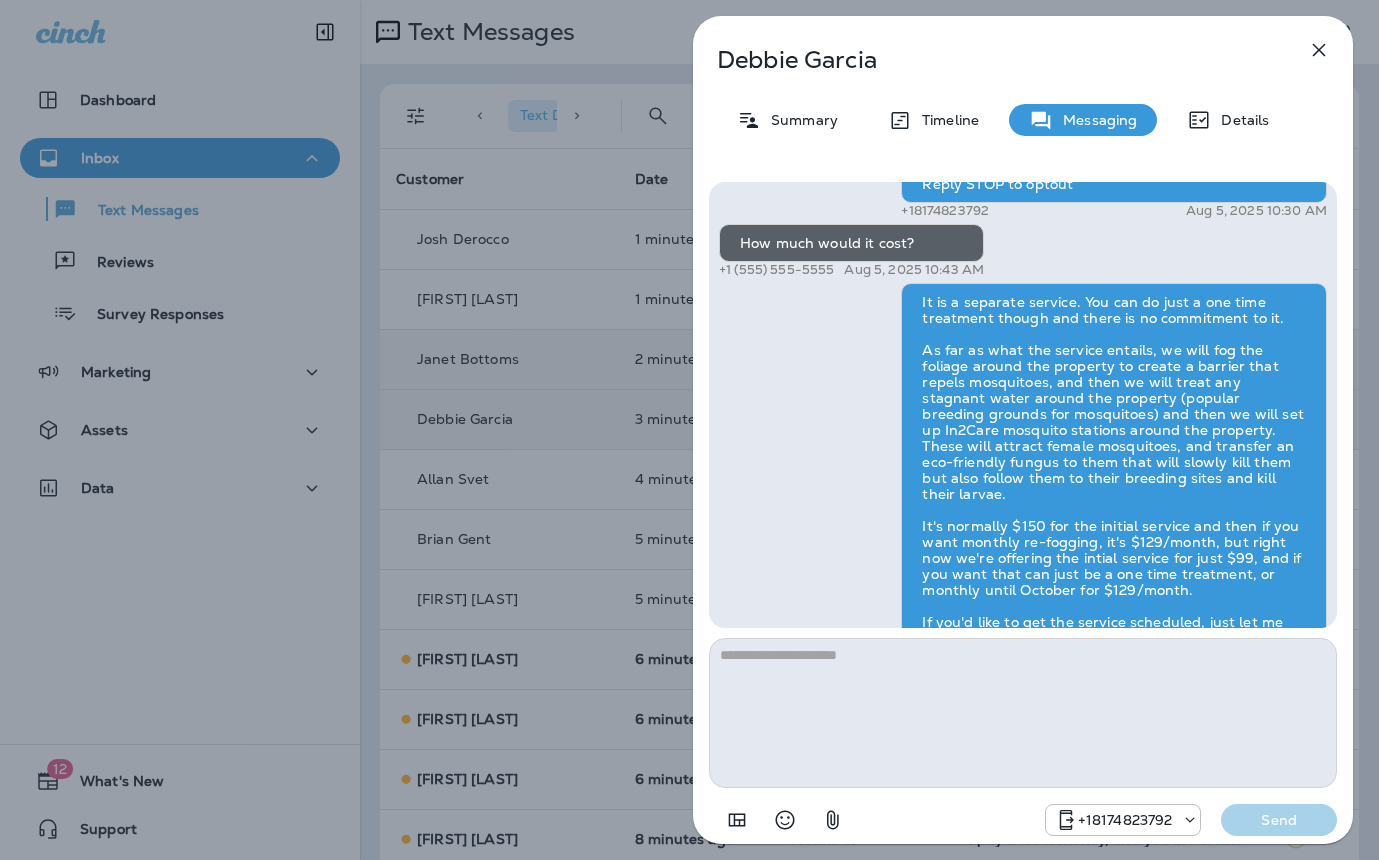 scroll, scrollTop: -100, scrollLeft: 0, axis: vertical 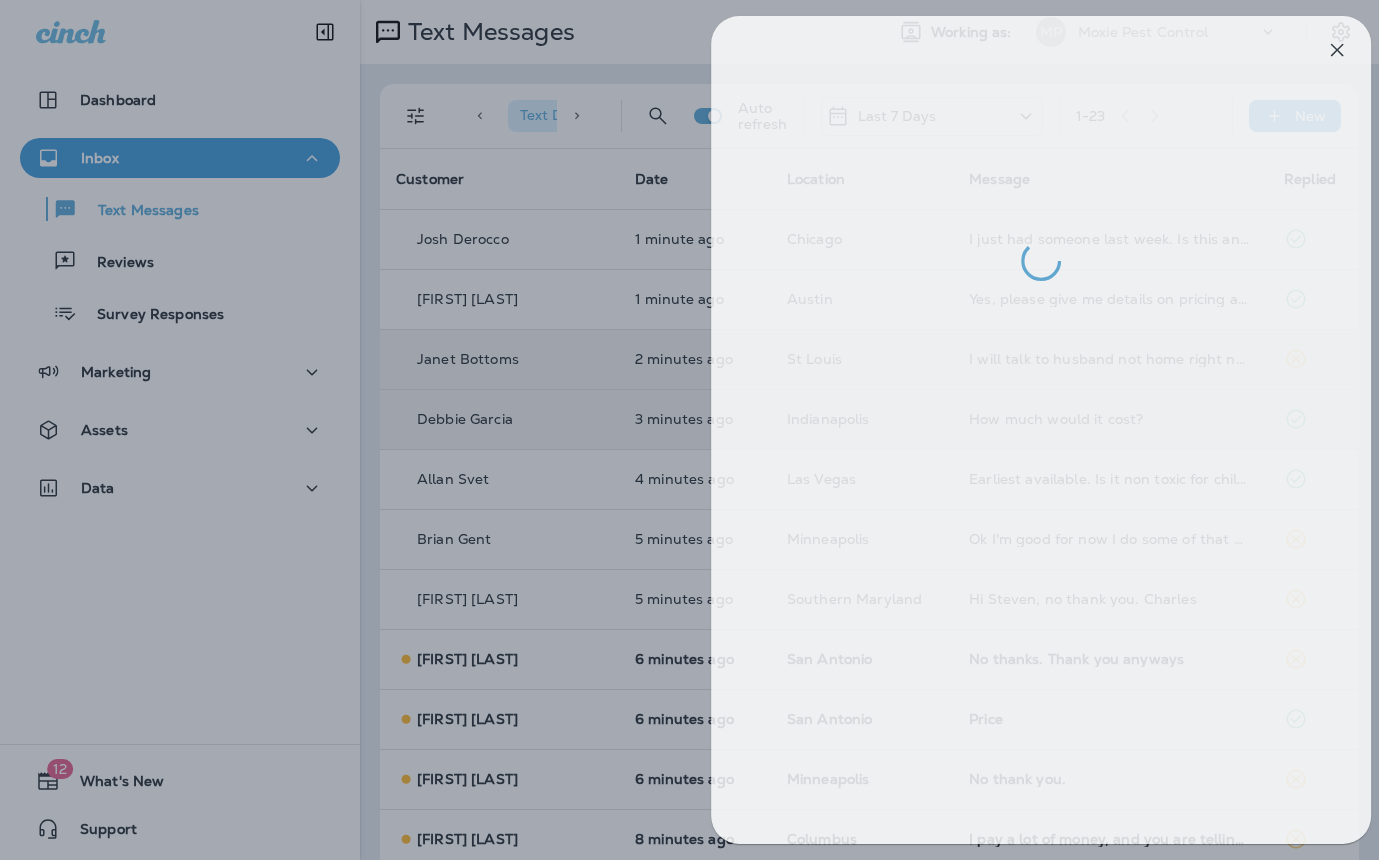 click at bounding box center (707, 430) 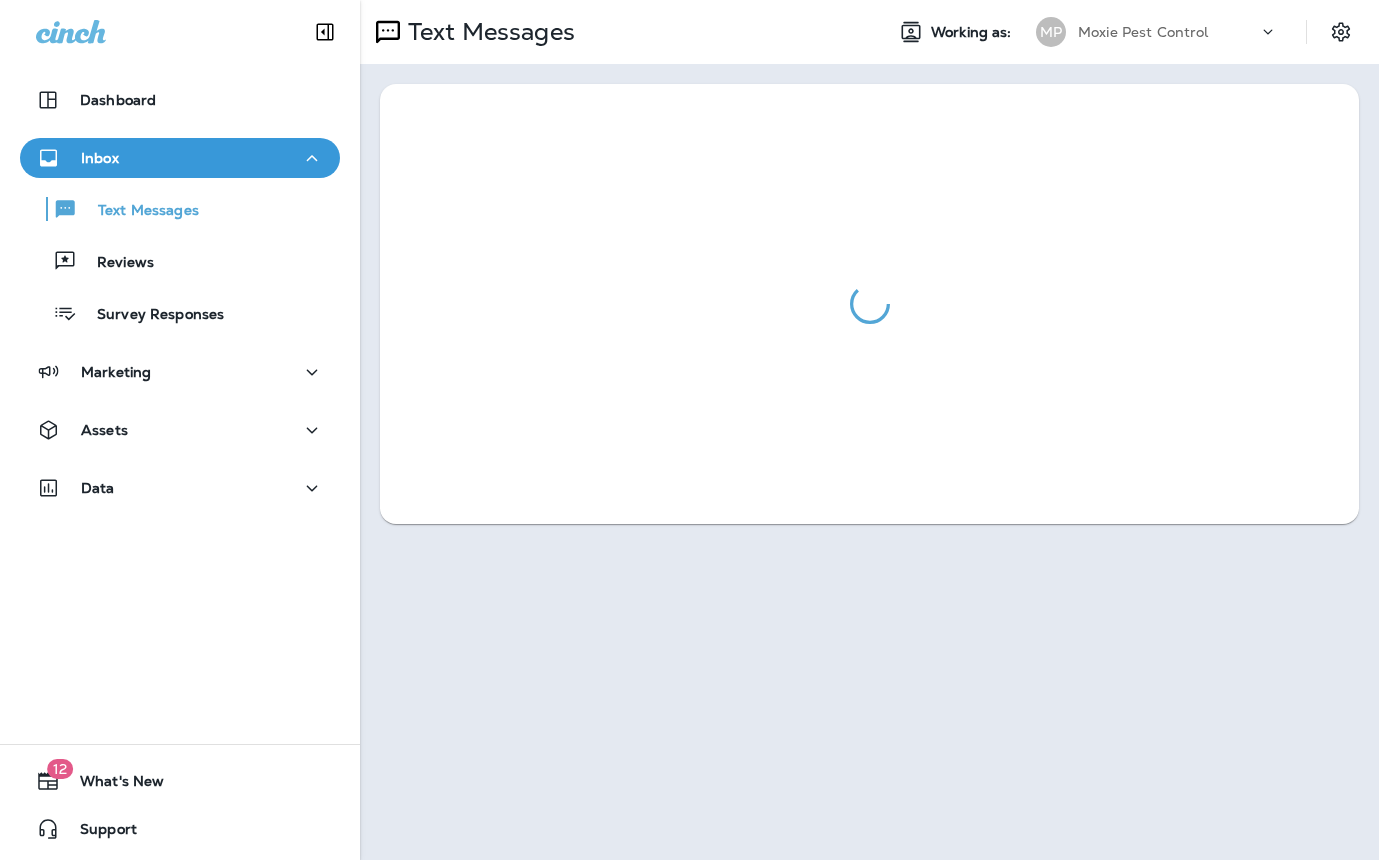 scroll, scrollTop: 0, scrollLeft: 0, axis: both 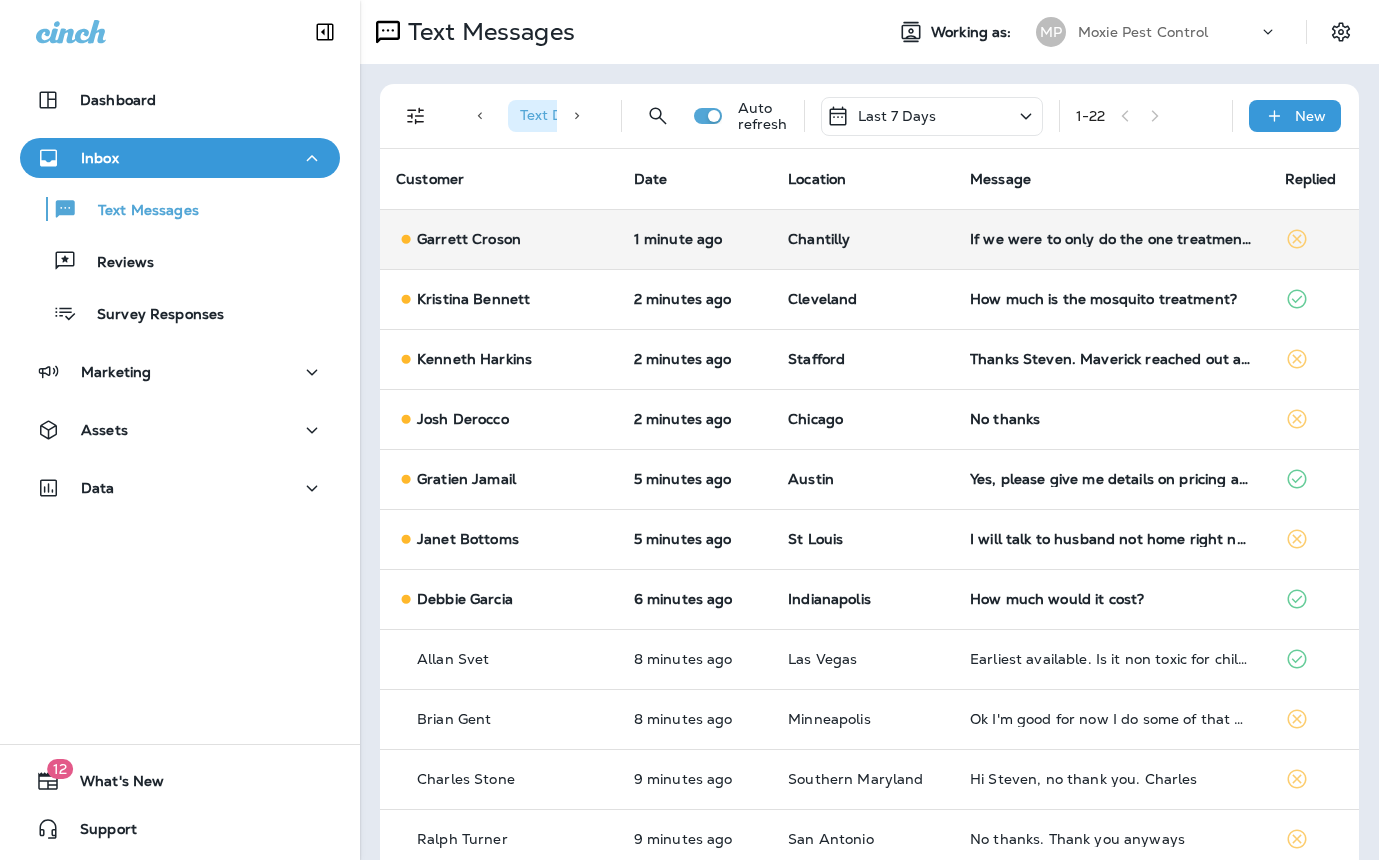 click on "If we were to only do the one treatment, how long does it last?
Secondly, is it pet friendly?" at bounding box center [1111, 239] 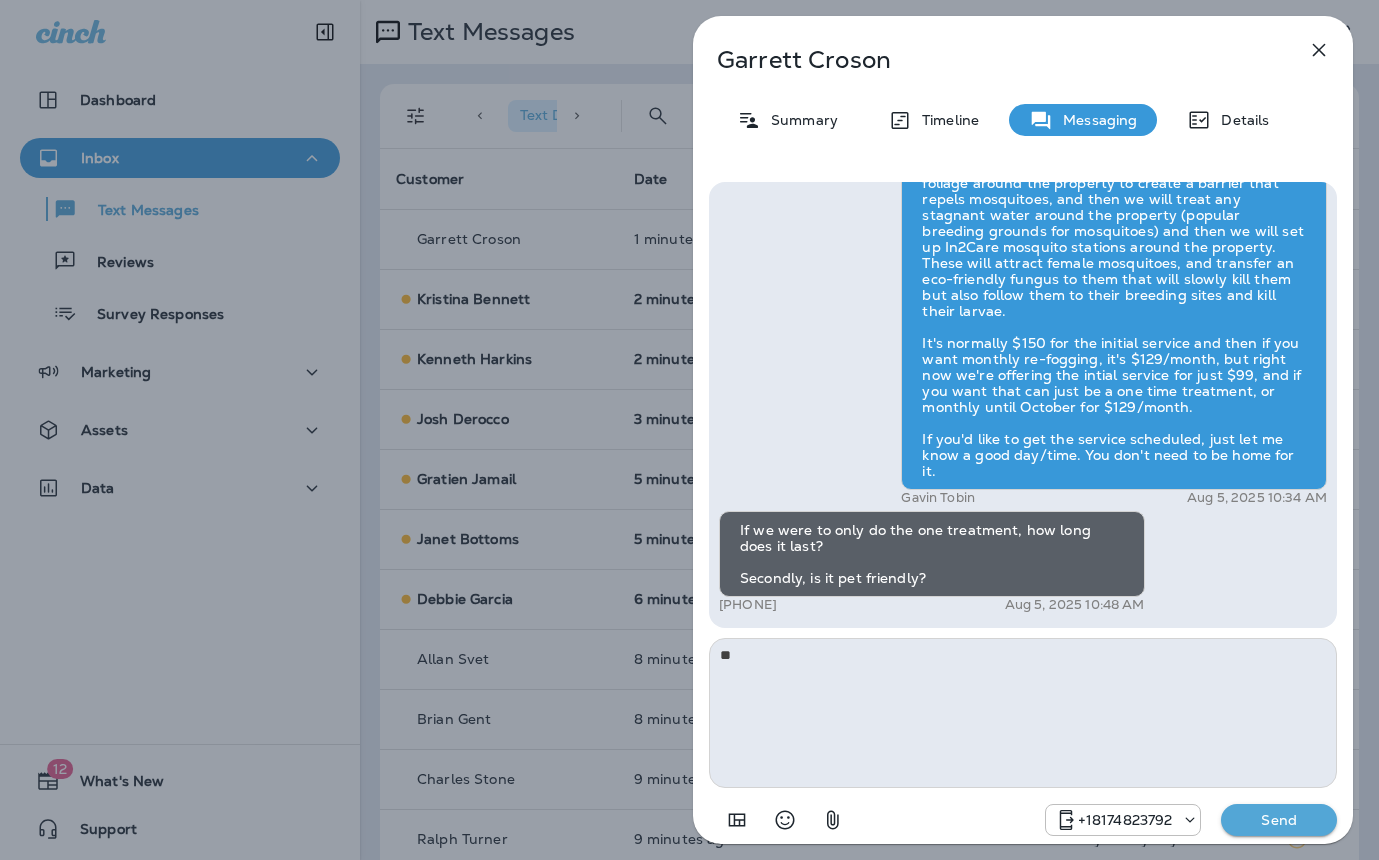 type on "*" 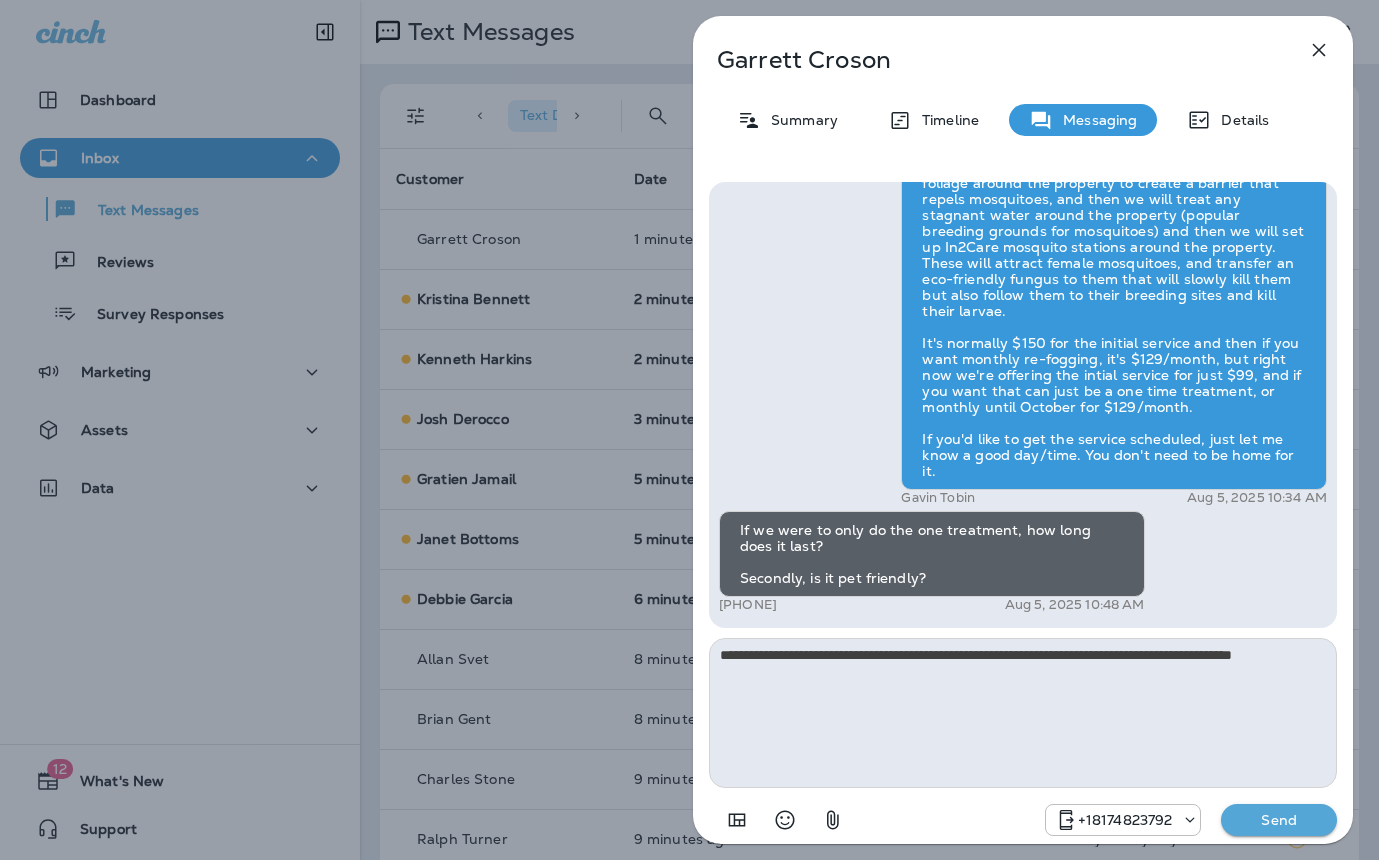 click on "**********" at bounding box center [1023, 713] 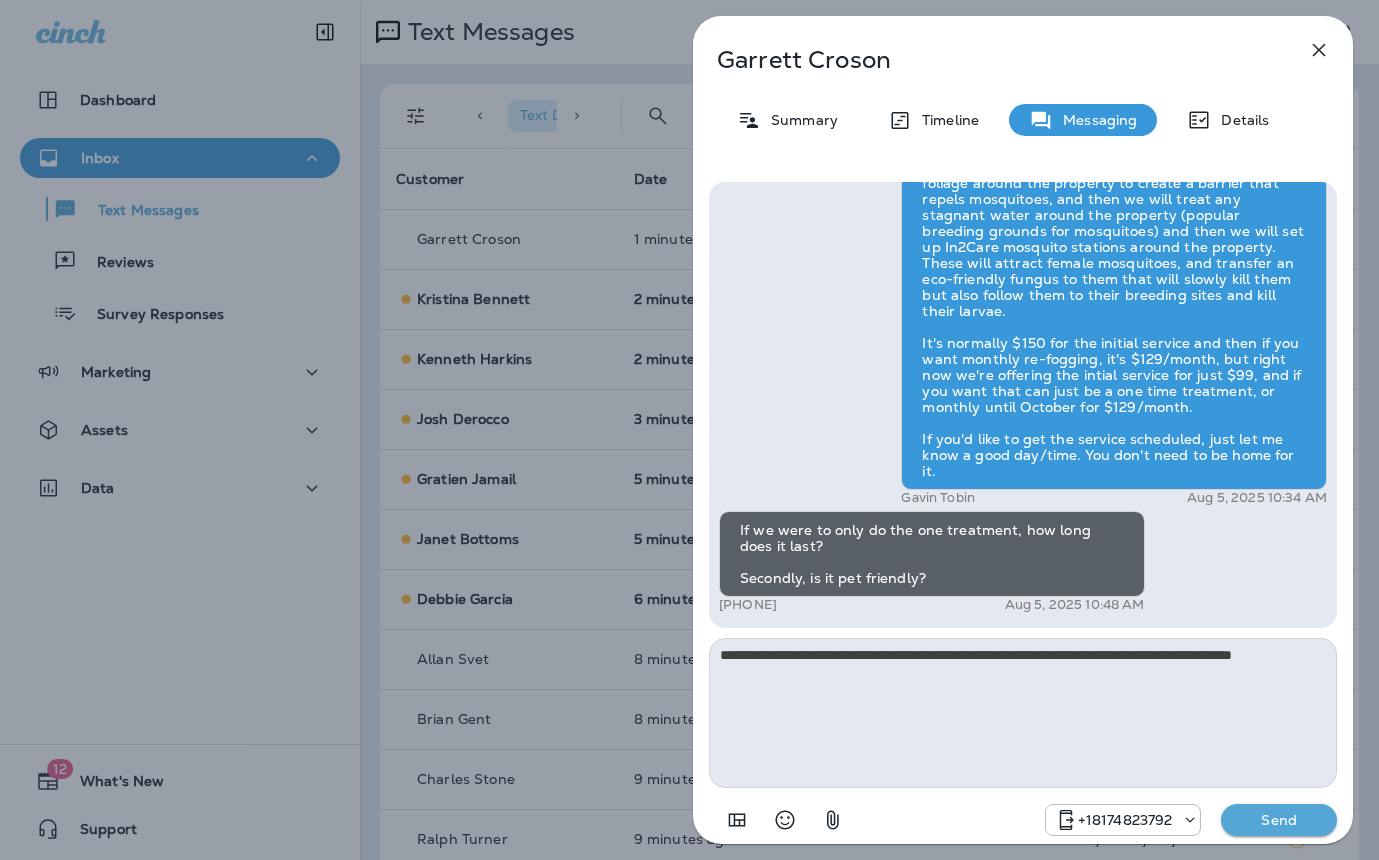 type on "**********" 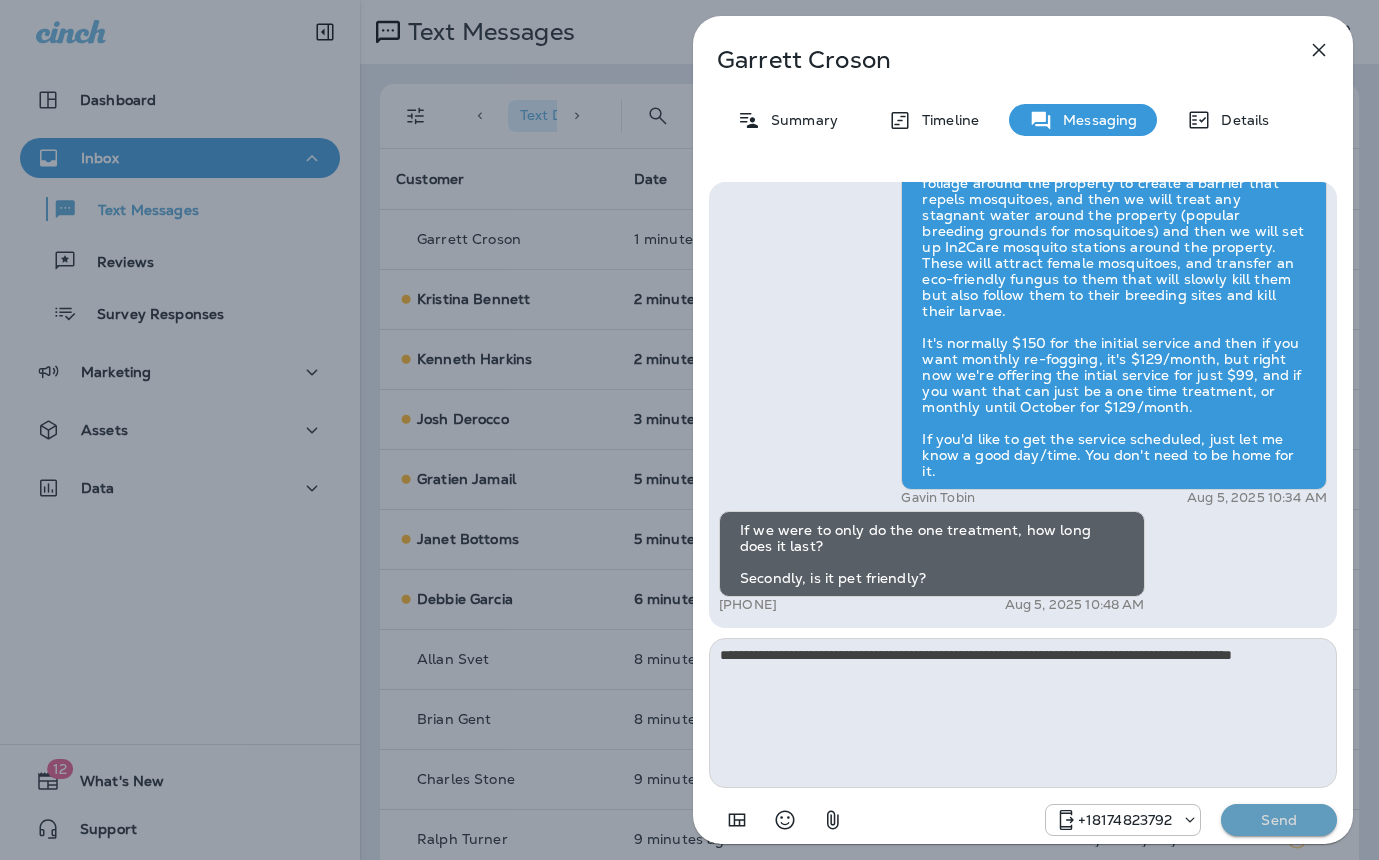 click on "Send" at bounding box center (1279, 820) 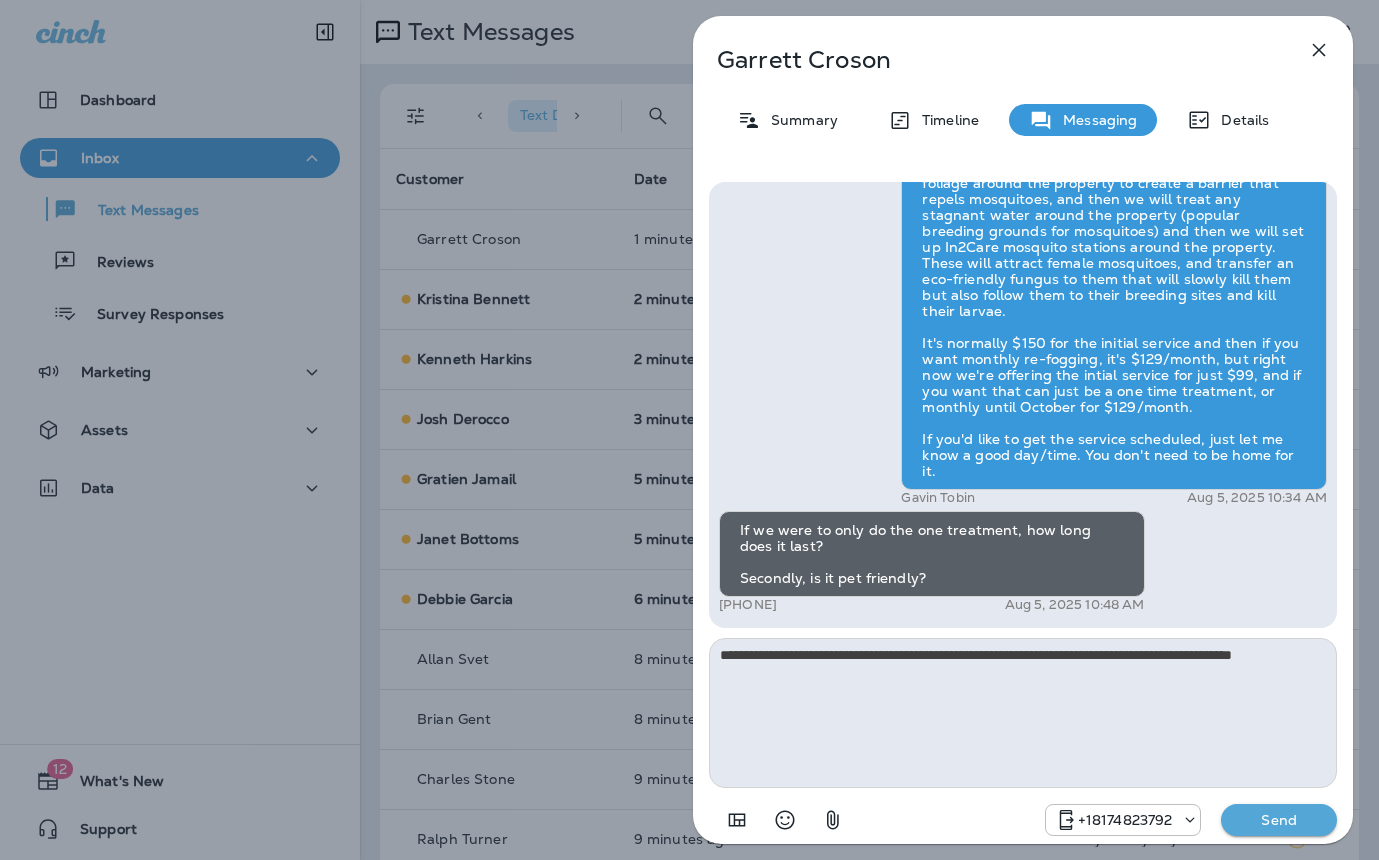 type 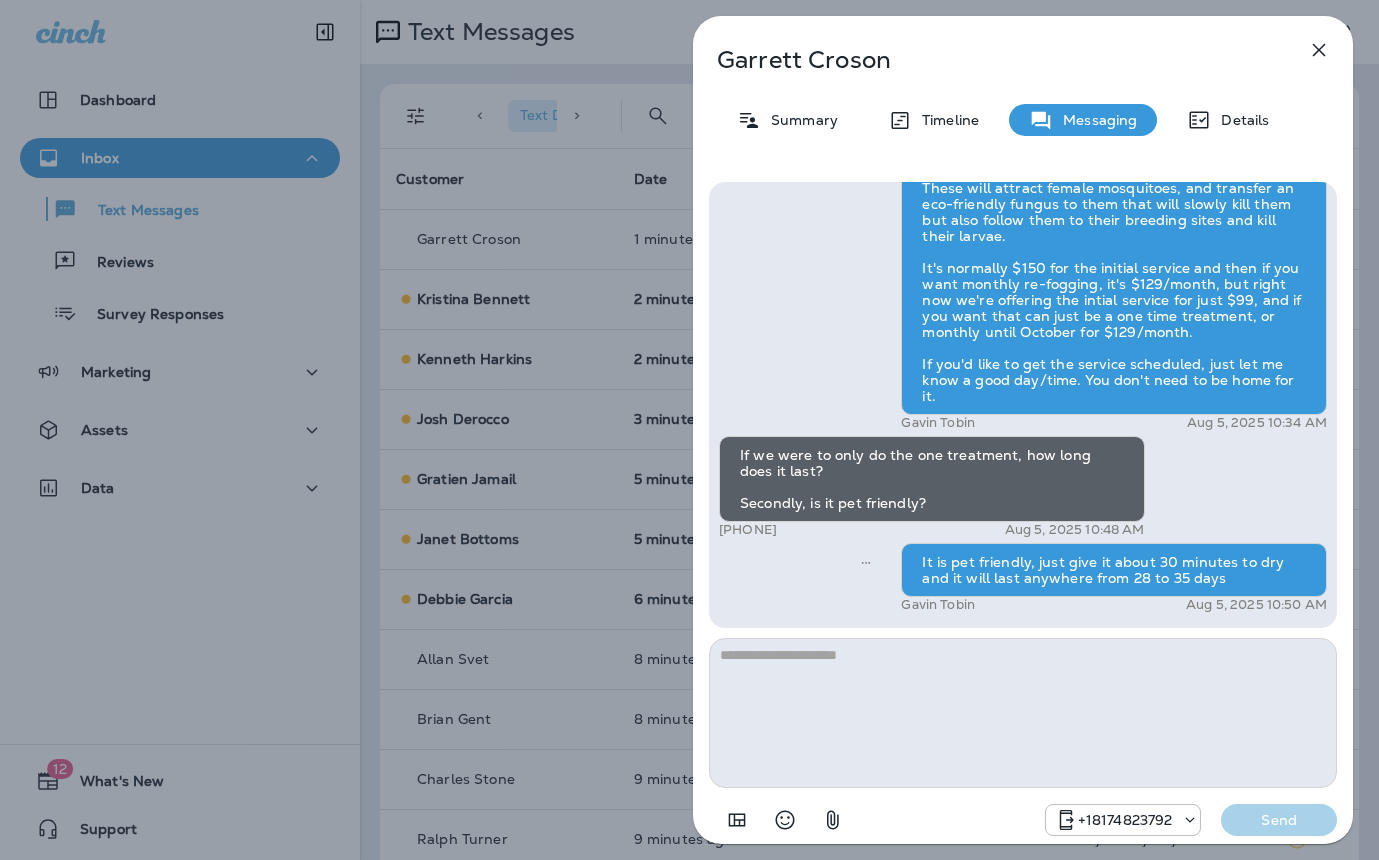 click on "Garrett   Croson Summary   Timeline   Messaging   Details   Hi Garrett , this is Steven with Moxie Pest Control. We know Summer brings out the mosquitoes—and with the Summer season here, I’d love to get you on our schedule to come help take care of that. Just reply here if you're interested, and I'll let you know the details!
Reply STOP to optout +18174823792 Aug 5, 2025 10:28 AM I'm interested  +1 (540) 931-4960 Aug 5, 2025 10:34 AM Gavin Tobin Aug 5, 2025 10:34 AM If we were to only do the one treatment, how long does it last?
Secondly, is it pet friendly? +1 (540) 931-4960 Aug 5, 2025 10:48 AM   It is pet friendly, just give it about 30 minutes to dry and it will last anywhere from 28 to 35 days Gavin Tobin Aug 5, 2025 10:50 AM +18174823792 Send" at bounding box center (689, 430) 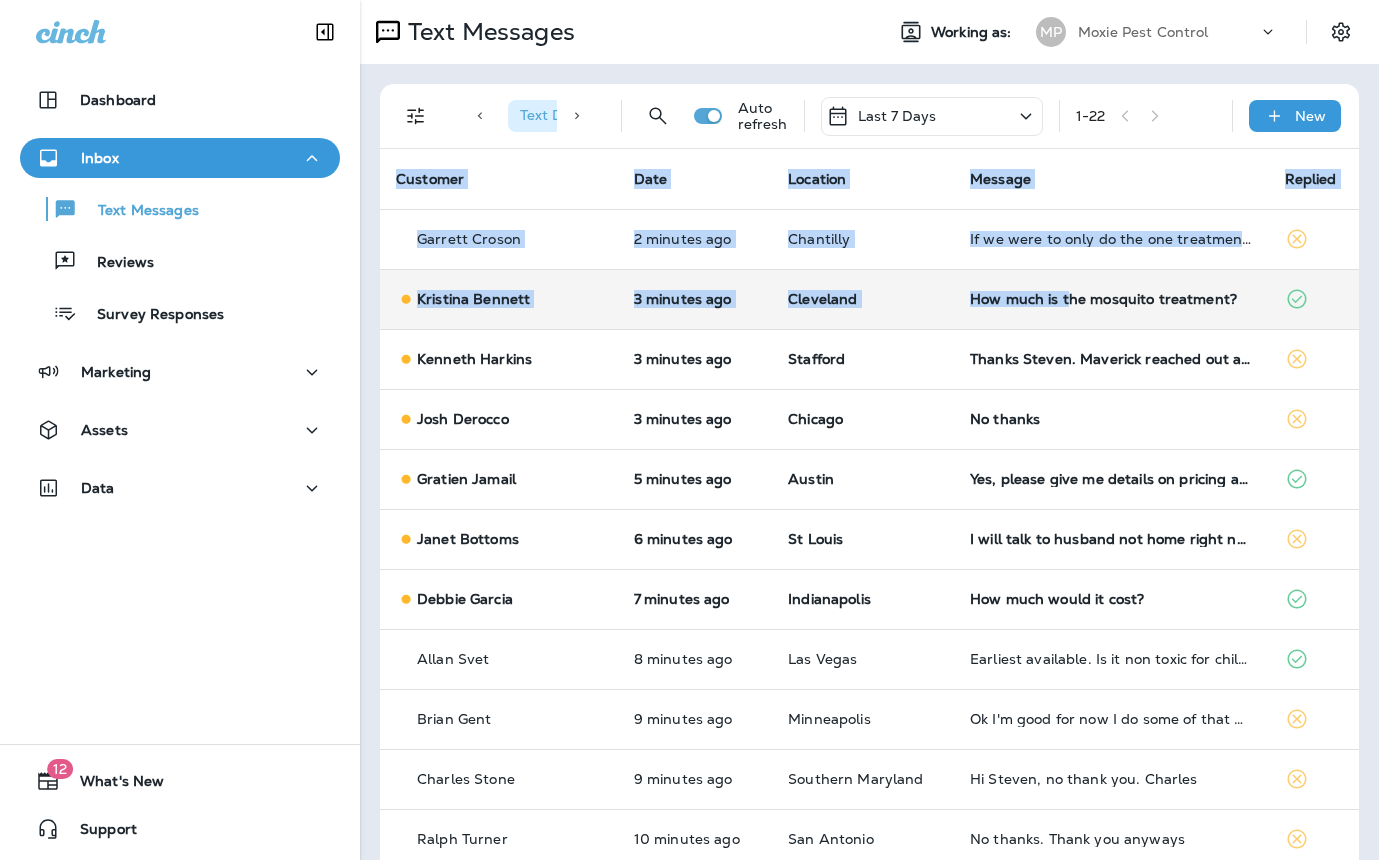 click on "How much is the mosquito treatment?" at bounding box center [1111, 299] 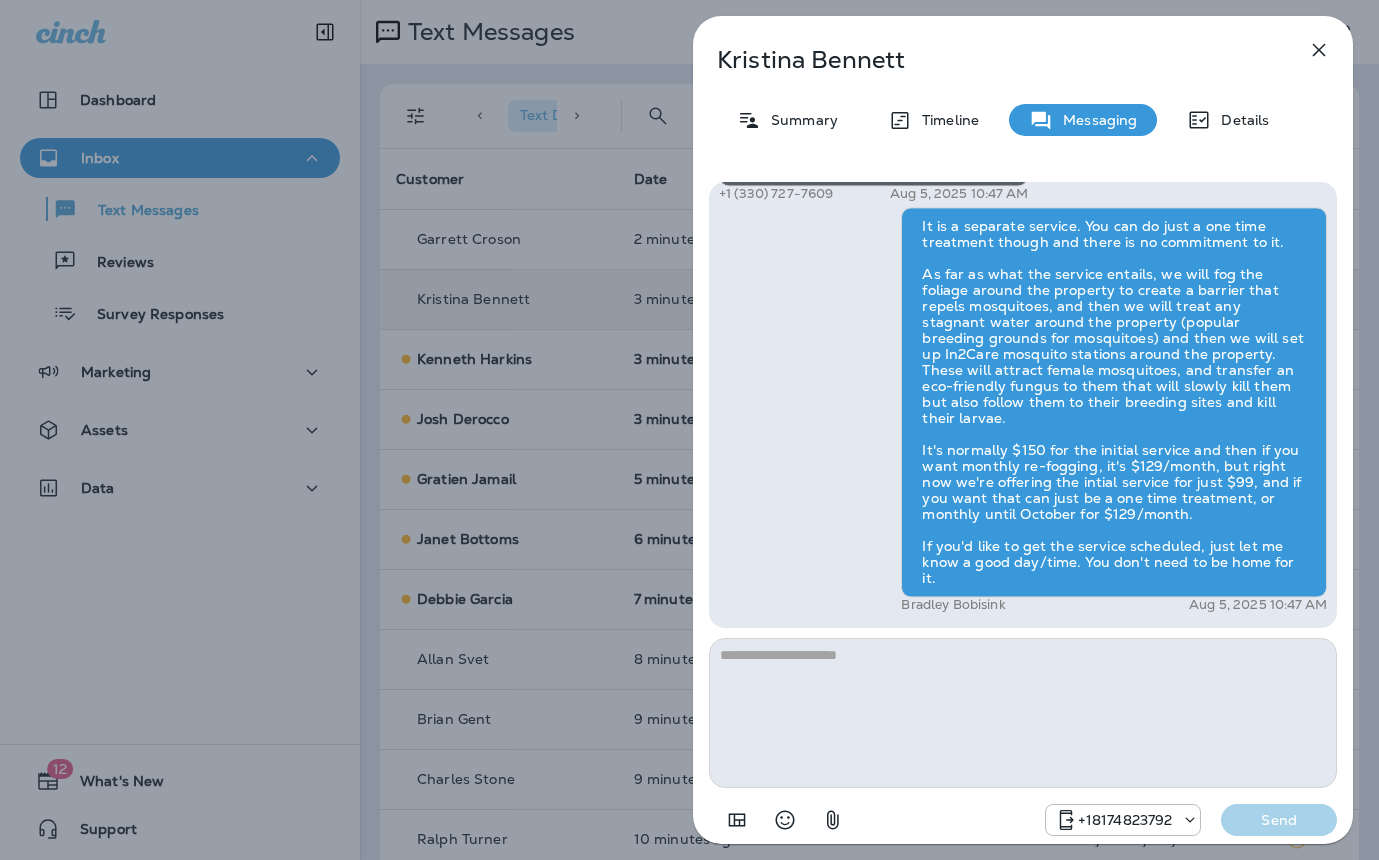 drag, startPoint x: 493, startPoint y: 444, endPoint x: 682, endPoint y: 449, distance: 189.06613 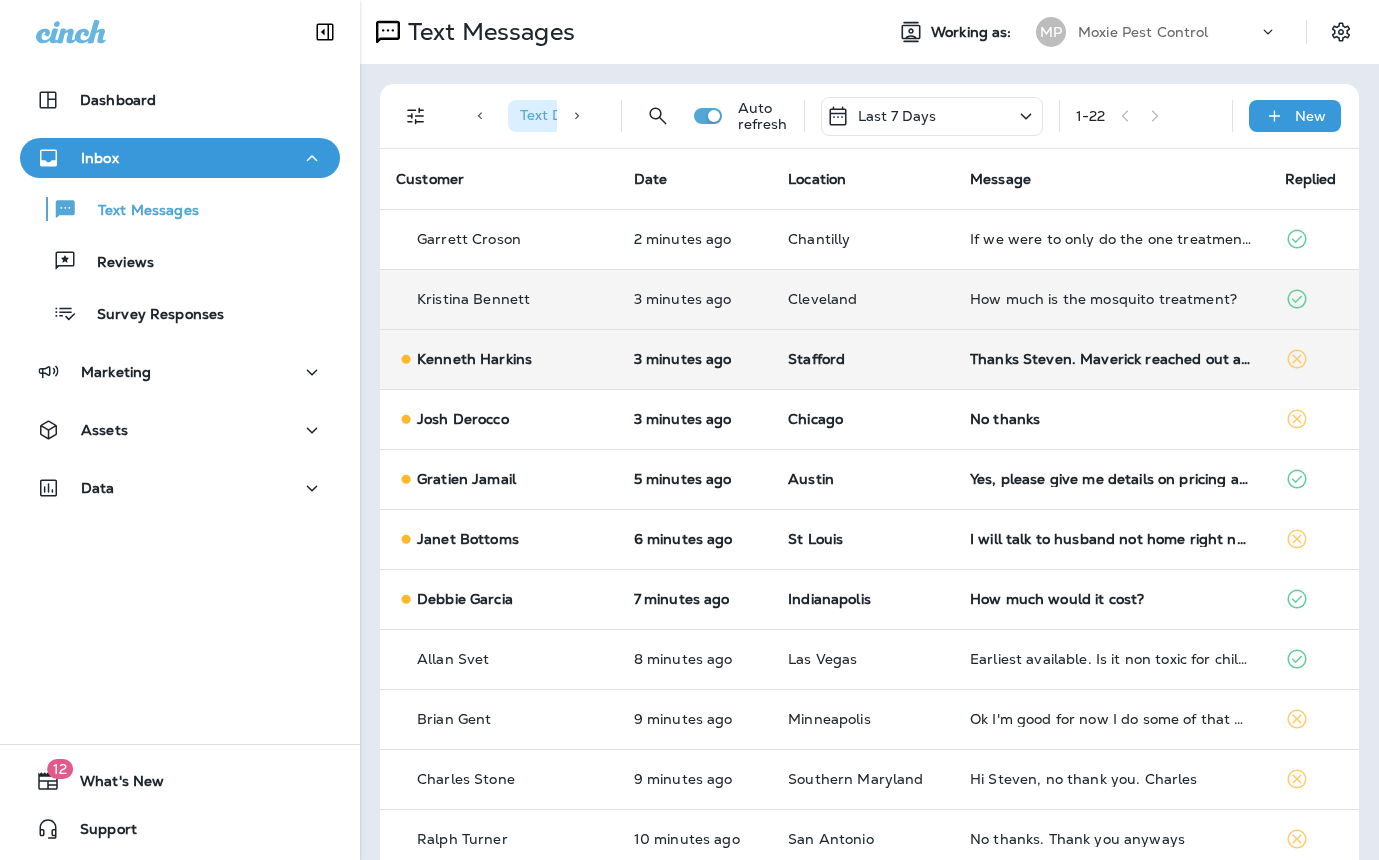 click on "Thanks Steven. Maverick reached out and chatted last night. Still talking over with my wife." at bounding box center (1111, 359) 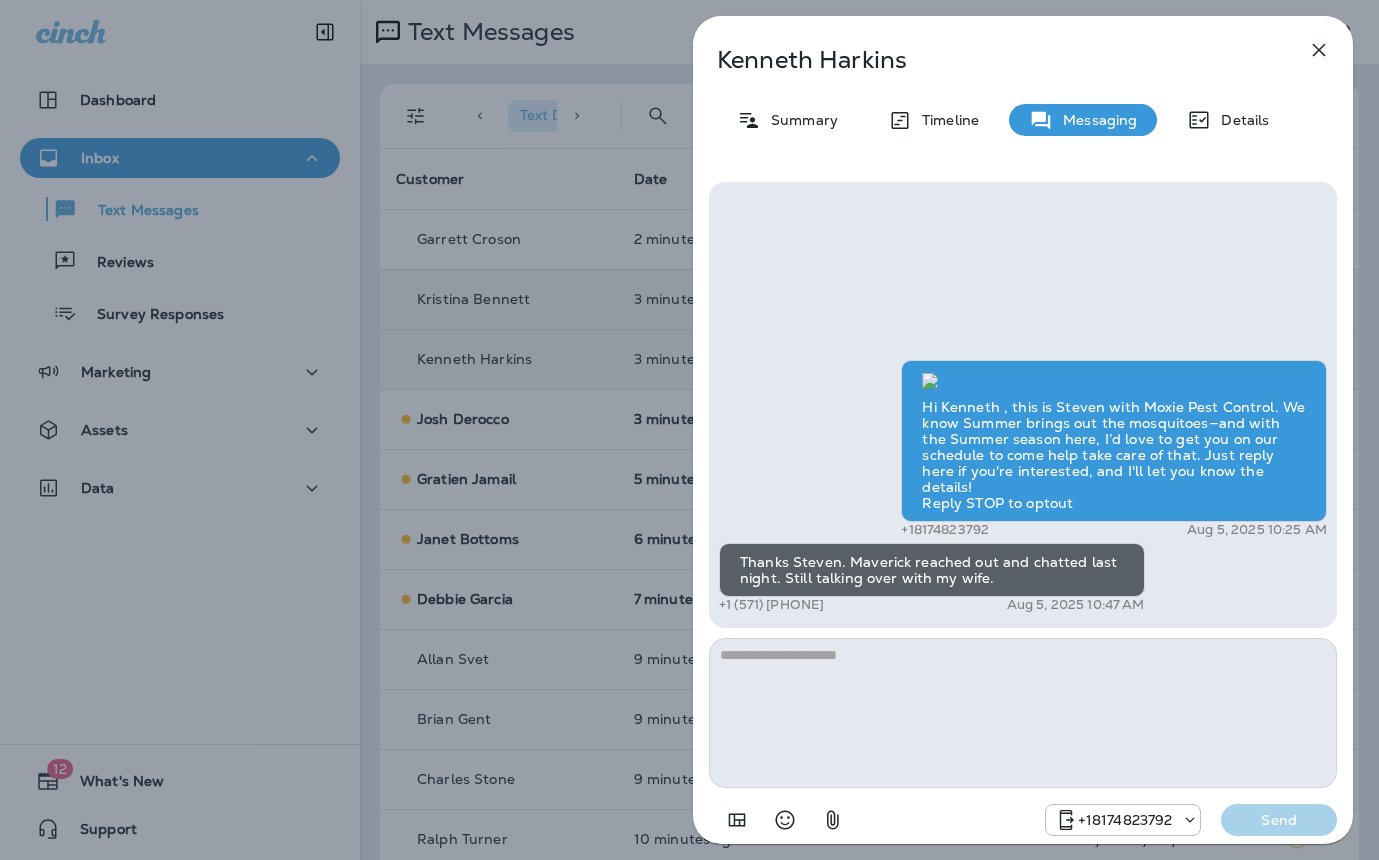 click on "Kenneth   Harkins Summary   Timeline   Messaging   Details   Hi Kenneth , this is Steven with Moxie Pest Control. We know Summer brings out the mosquitoes—and with the Summer season here, I’d love to get you on our schedule to come help take care of that. Just reply here if you're interested, and I'll let you know the details!
Reply STOP to optout +18174823792 Aug 5, 2025 10:25 AM Thanks Steven. Maverick reached out and chatted last night. Still talking over with my wife.  +1 (571) 283-4956 Aug 5, 2025 10:47 AM +18174823792 Send" at bounding box center (689, 430) 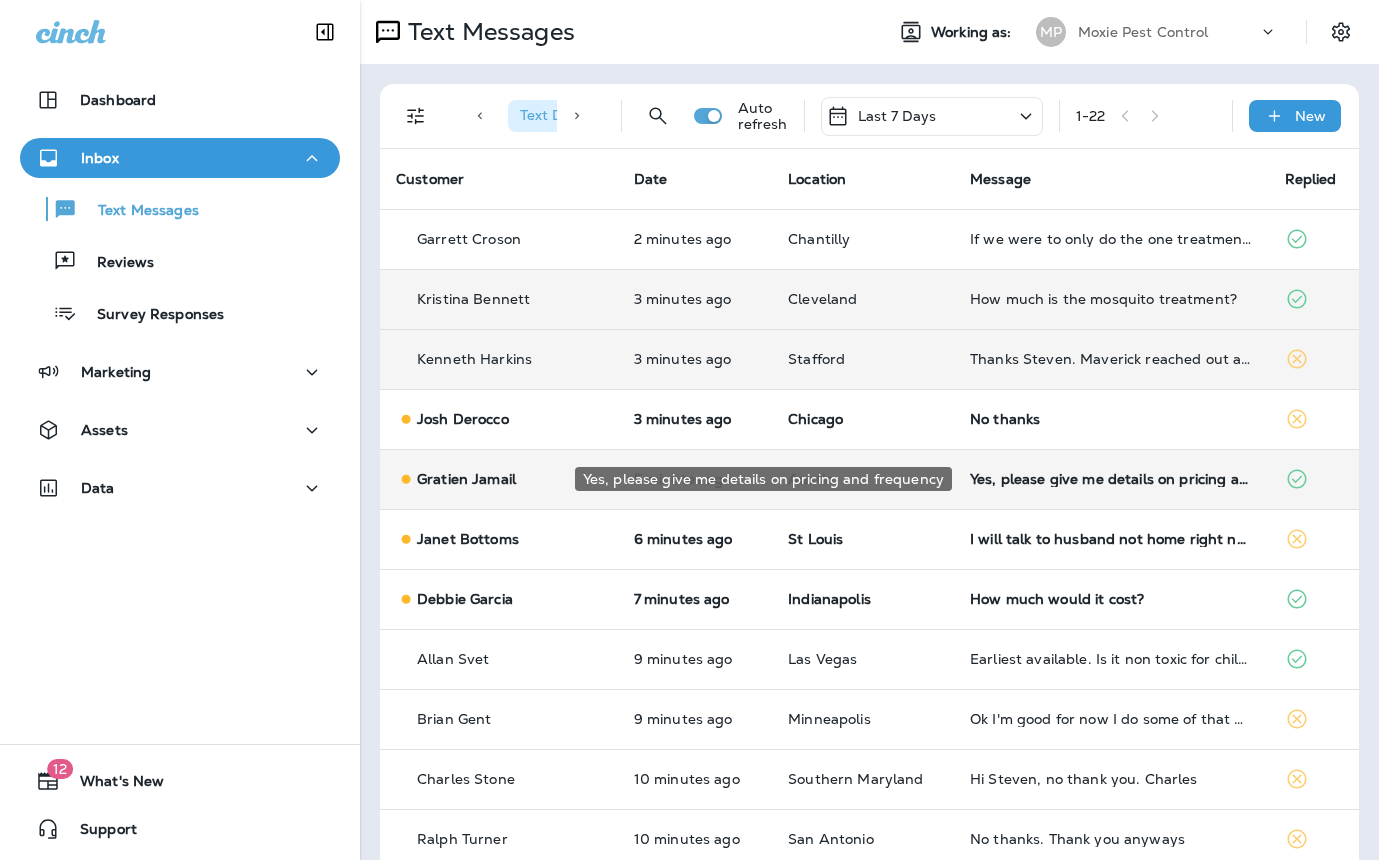 click on "Yes, please give me details on pricing and frequency" at bounding box center [1111, 479] 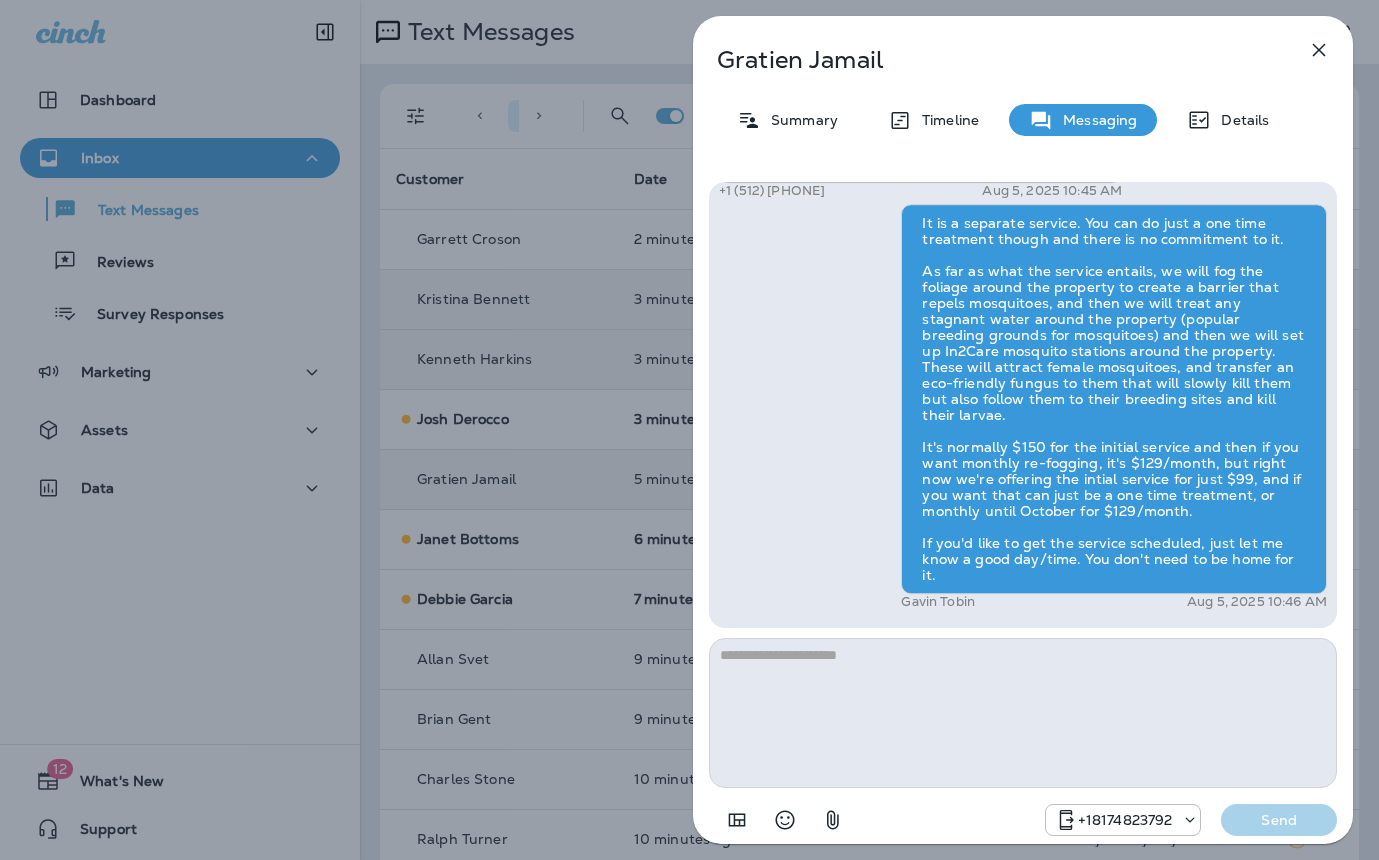 click on "Gratien   Jamail Summary   Timeline   Messaging   Details   Hi Gratien , this is Steven with Moxie Pest Control. We know Summer brings out the mosquitoes—and with the Summer season here, I’d love to get you on our schedule to come help take care of that. Just reply here if you're interested, and I'll let you know the details!
Reply STOP to optout +18174823792 Aug 5, 2025 10:27 AM Yes, please give me details on pricing and frequency +1 (512) 577-5057 Aug 5, 2025 10:45 AM Gavin Tobin Aug 5, 2025 10:46 AM +18174823792 Send" at bounding box center [689, 430] 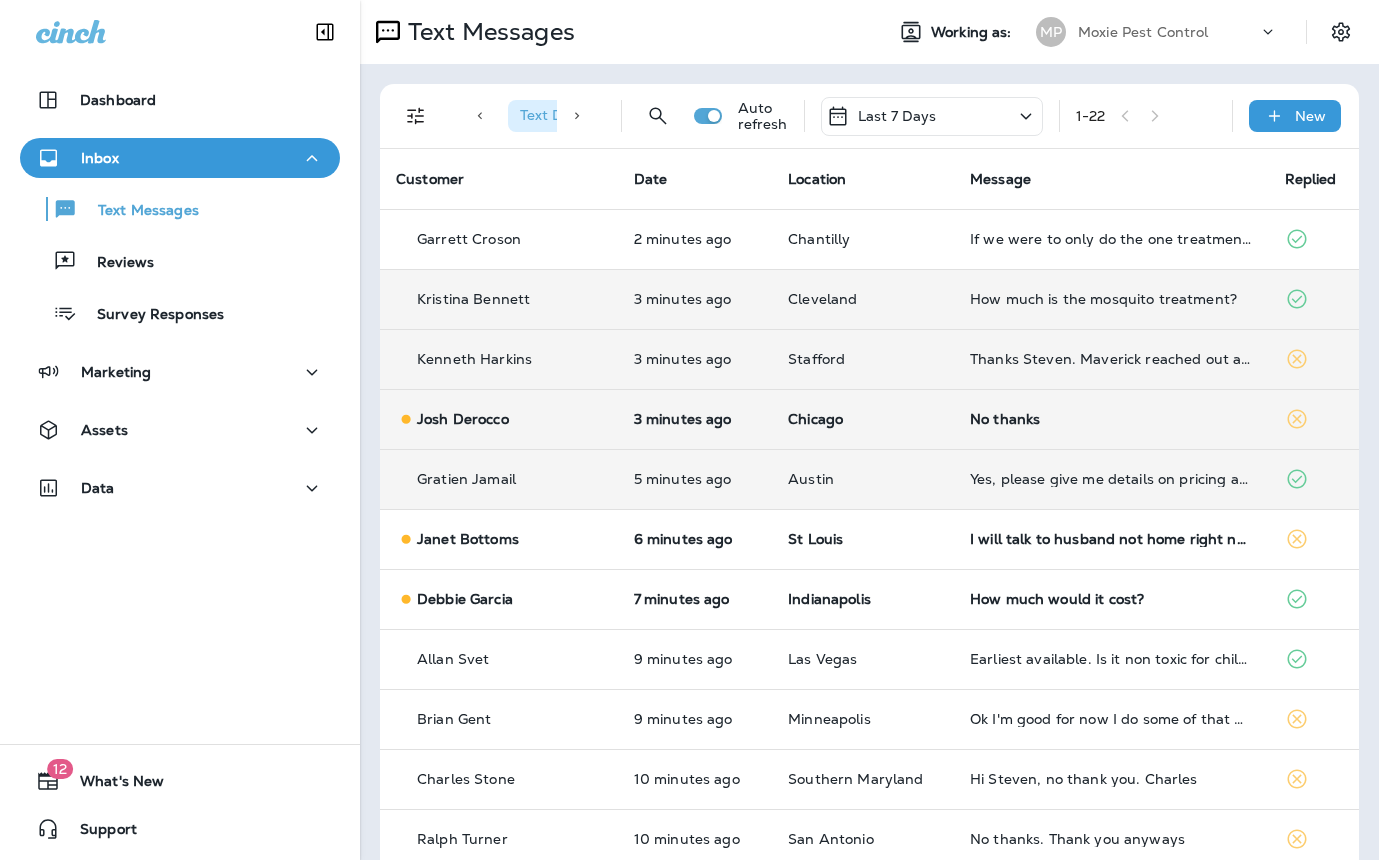 click on "No thanks" at bounding box center (1111, 419) 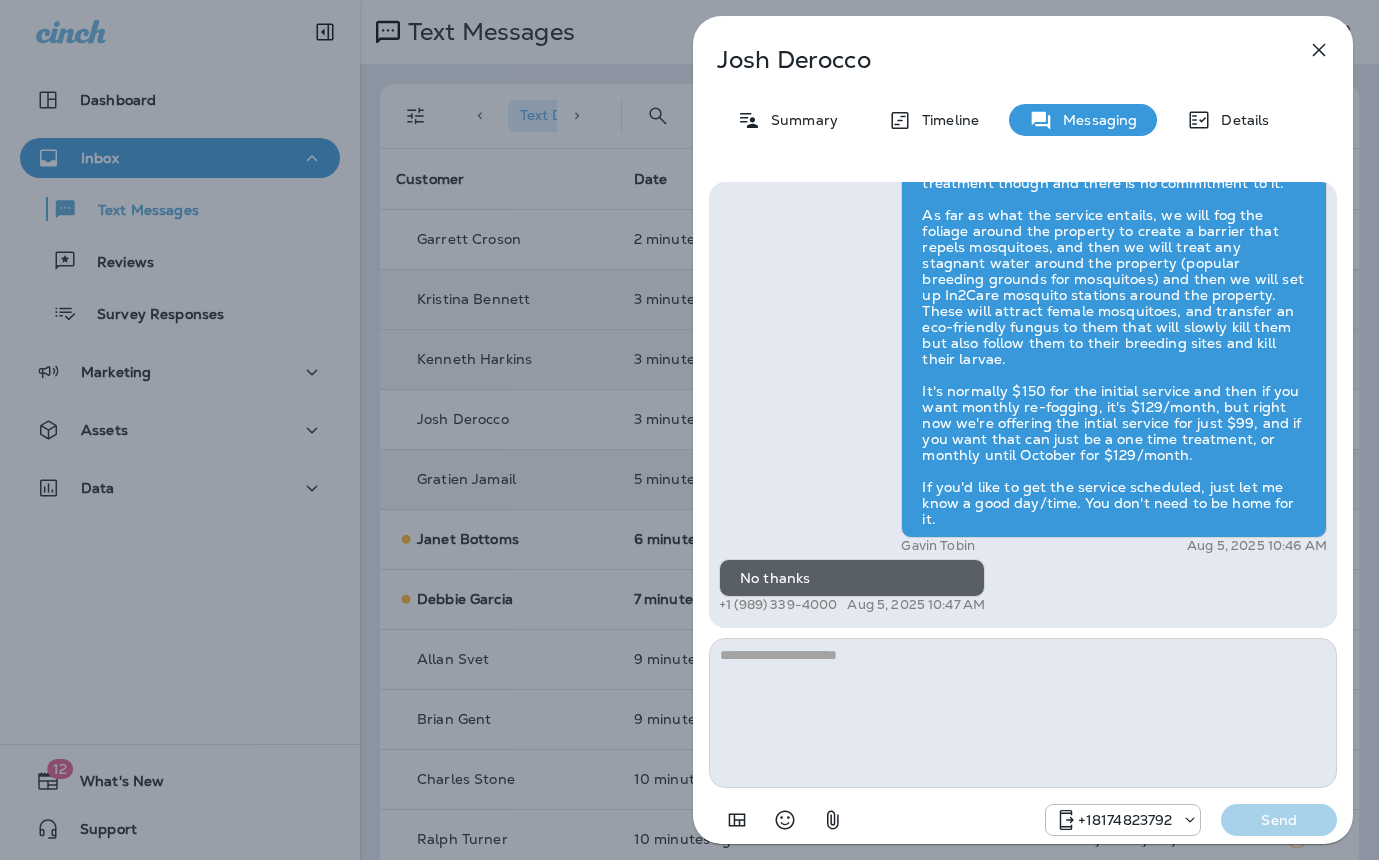 click on "Josh   Derocco Summary   Timeline   Messaging   Details   Exciting News! Joshua’s Pest Control is now Moxie Pest Control! Same great service, new name. No changes to your protection—just a fresh look! Got questions? Call us anytime!
Reply STOP to optout +18174823792 Mar 7, 2025 12:42 PM Hi Josh , this is Steven with Moxie Pest Control. We know Summer brings out the mosquitoes—and with the Summer season here, I’d love to get you on our schedule to come help take care of that. Just reply here if you're interested, and I'll let you know the details!
Reply STOP to optout +18174823792 Aug 5, 2025 10:31 AM I just had someone last week. Is this an upcharge? +1 (989) 339-4000 Aug 5, 2025 10:45 AM Gavin Tobin Aug 5, 2025 10:46 AM No thanks +1 (989) 339-4000 Aug 5, 2025 10:47 AM +18174823792 Send" at bounding box center [689, 430] 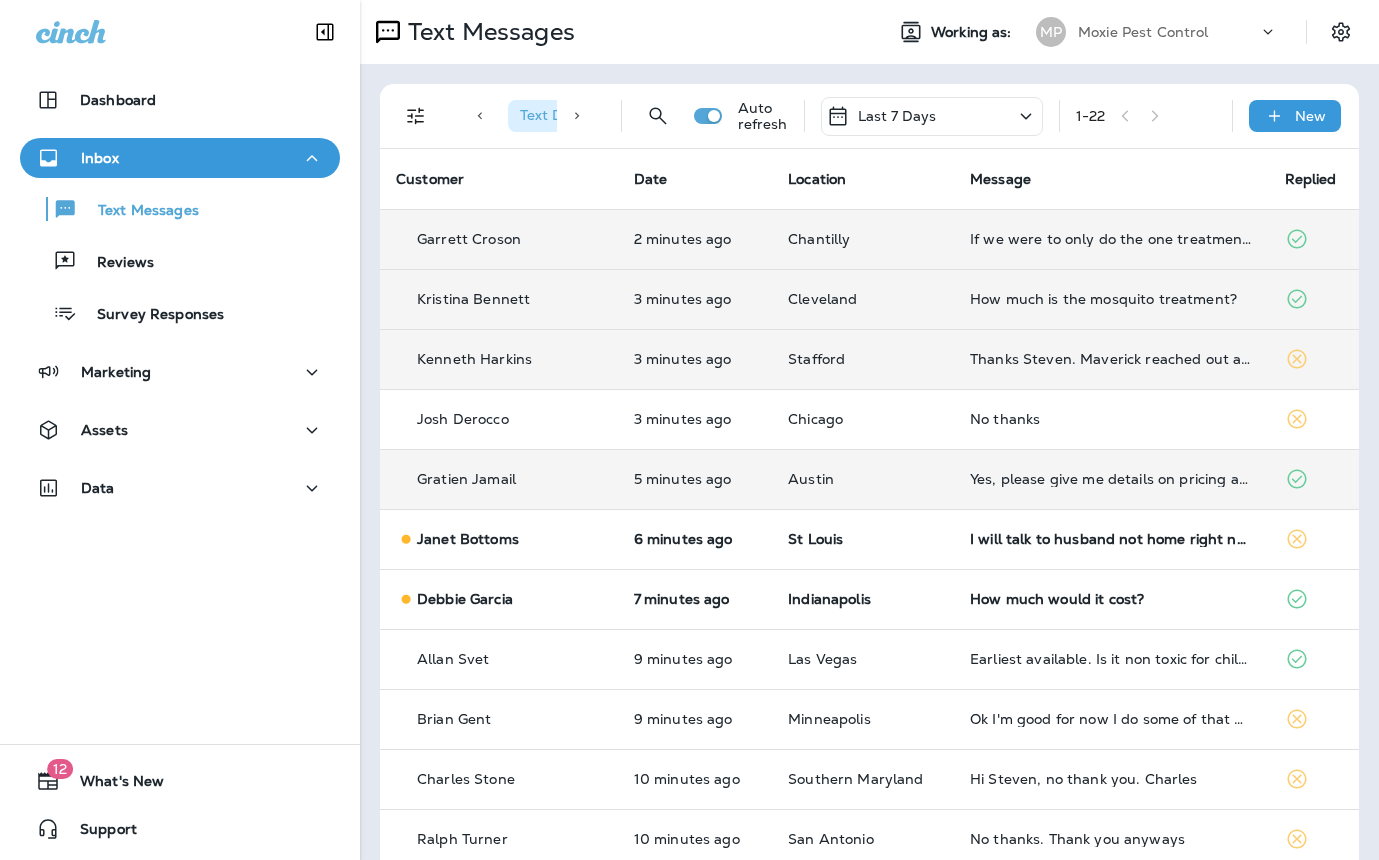 click on "If we were to only do the one treatment, how long does it last?
Secondly, is it pet friendly?" at bounding box center [1111, 239] 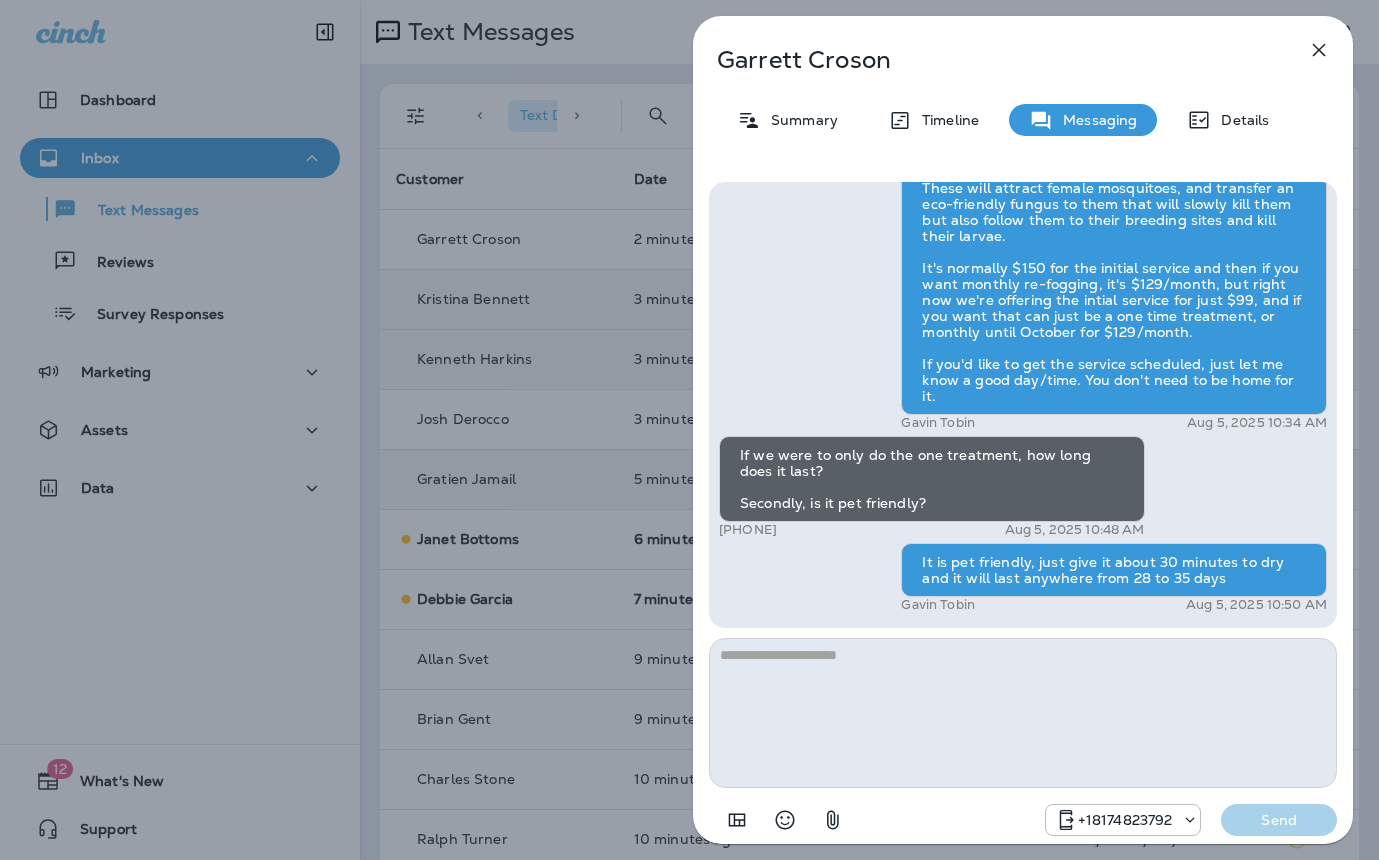 click on "Garrett   Croson Summary   Timeline   Messaging   Details   Hi Garrett , this is Steven with Moxie Pest Control. We know Summer brings out the mosquitoes—and with the Summer season here, I’d love to get you on our schedule to come help take care of that. Just reply here if you're interested, and I'll let you know the details!
Reply STOP to optout +18174823792 Aug 5, 2025 10:28 AM I'm interested  +1 (540) 931-4960 Aug 5, 2025 10:34 AM Gavin Tobin Aug 5, 2025 10:34 AM If we were to only do the one treatment, how long does it last?
Secondly, is it pet friendly? +1 (540) 931-4960 Aug 5, 2025 10:48 AM It is pet friendly, just give it about 30 minutes to dry and it will last anywhere from 28 to 35 days Gavin Tobin Aug 5, 2025 10:50 AM +18174823792 Send" at bounding box center [689, 430] 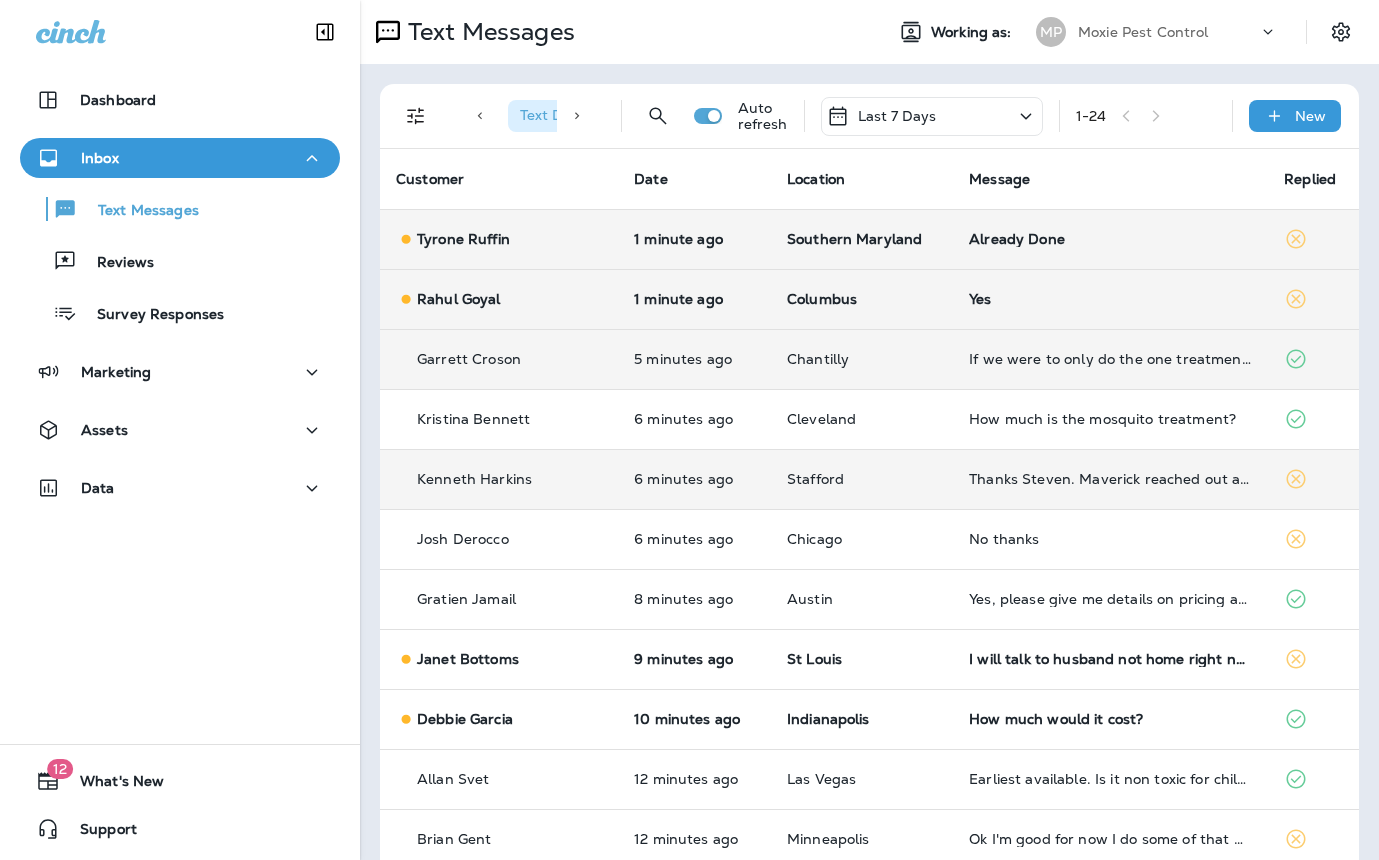 click on "Already Done" at bounding box center (1110, 239) 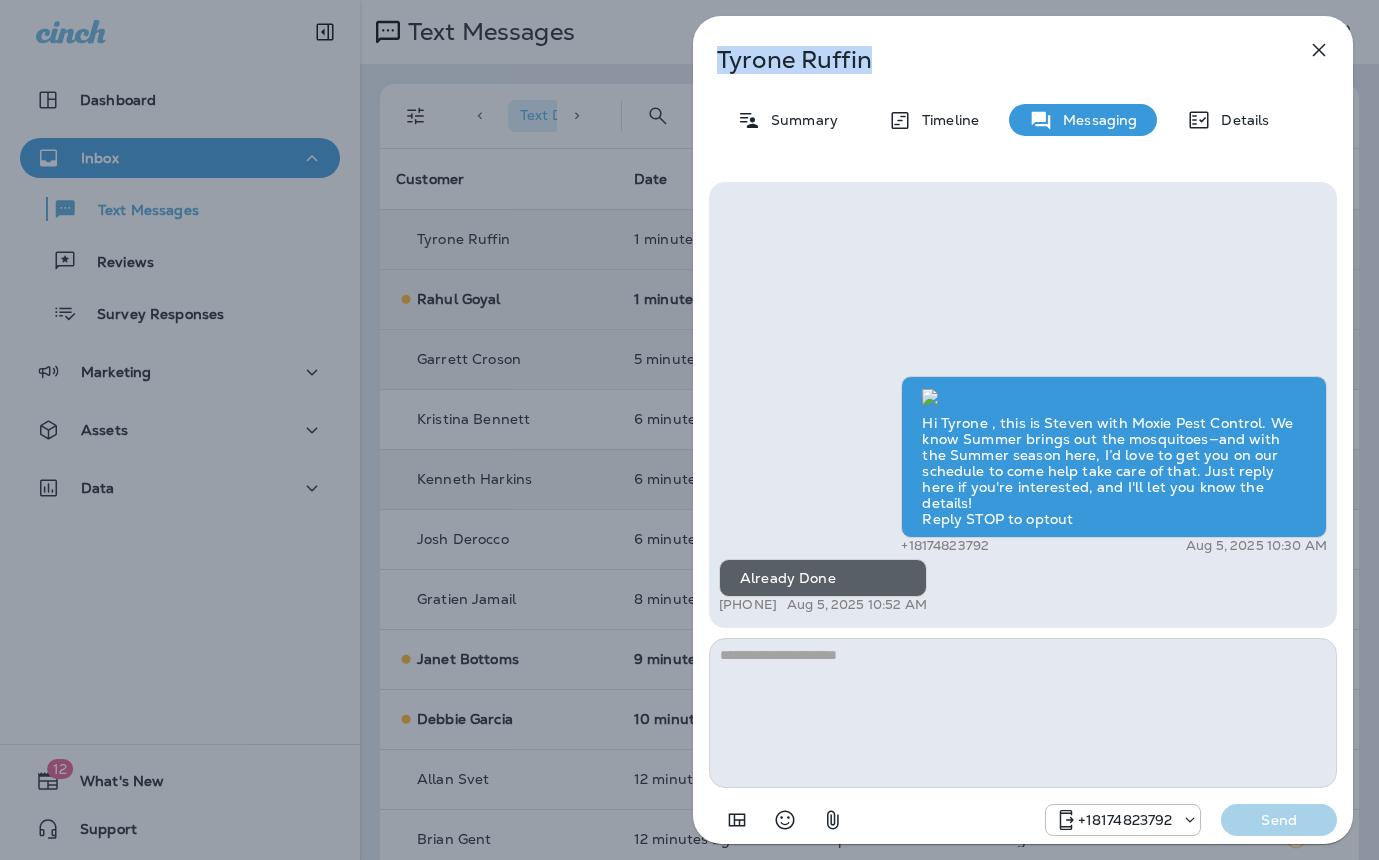 drag, startPoint x: 725, startPoint y: 53, endPoint x: 900, endPoint y: 61, distance: 175.18275 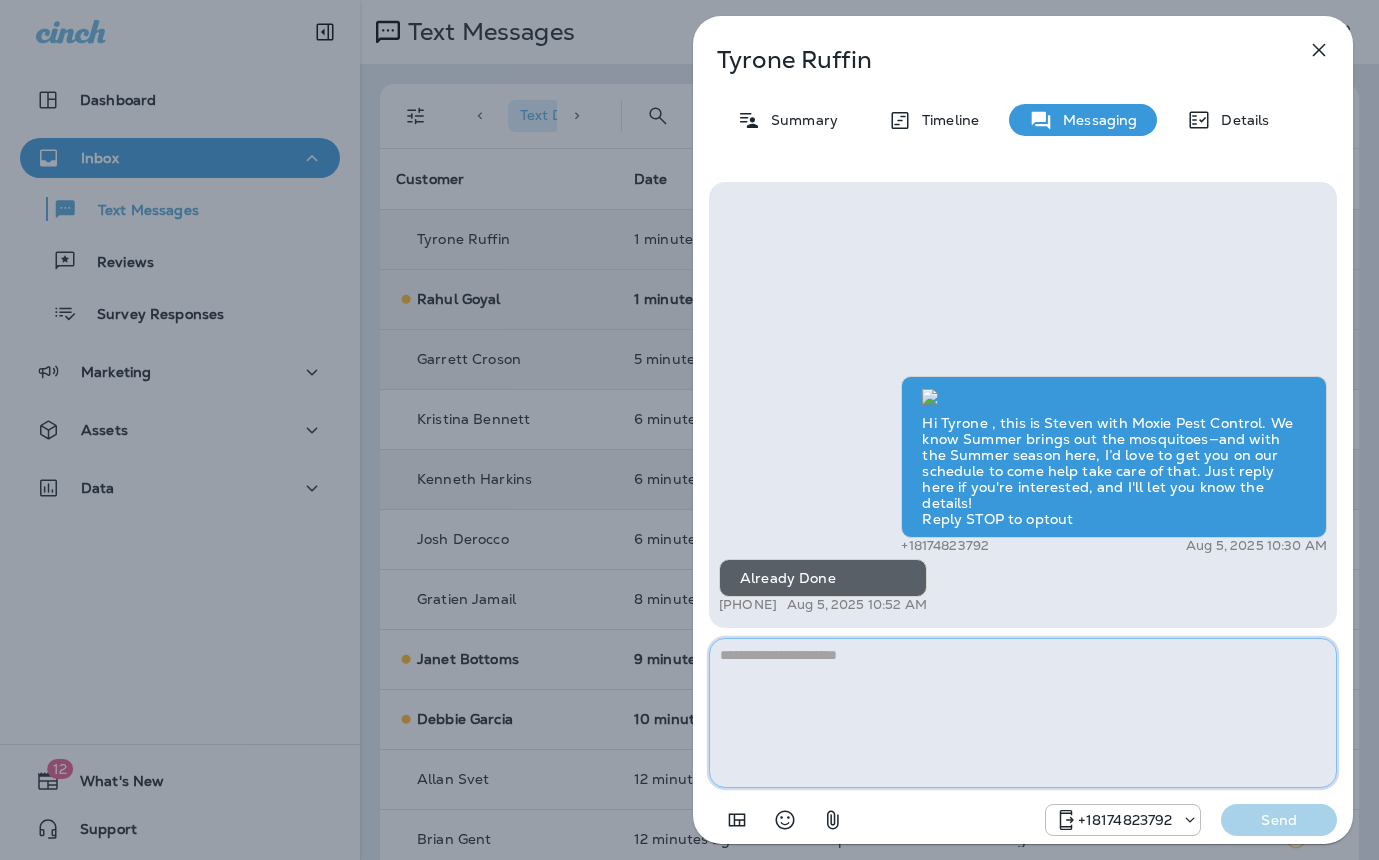 click at bounding box center [1023, 713] 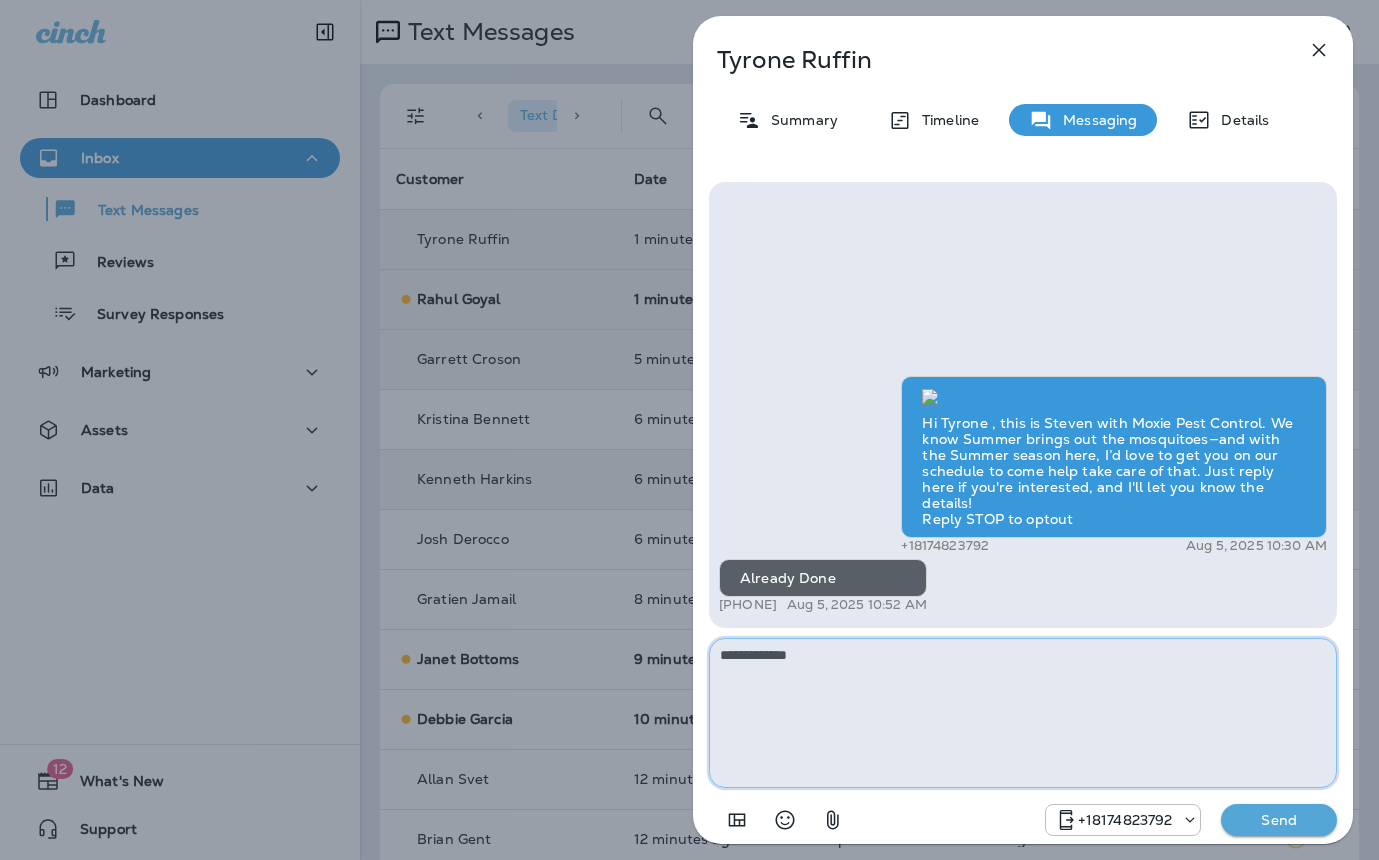drag, startPoint x: 859, startPoint y: 653, endPoint x: 593, endPoint y: 653, distance: 266 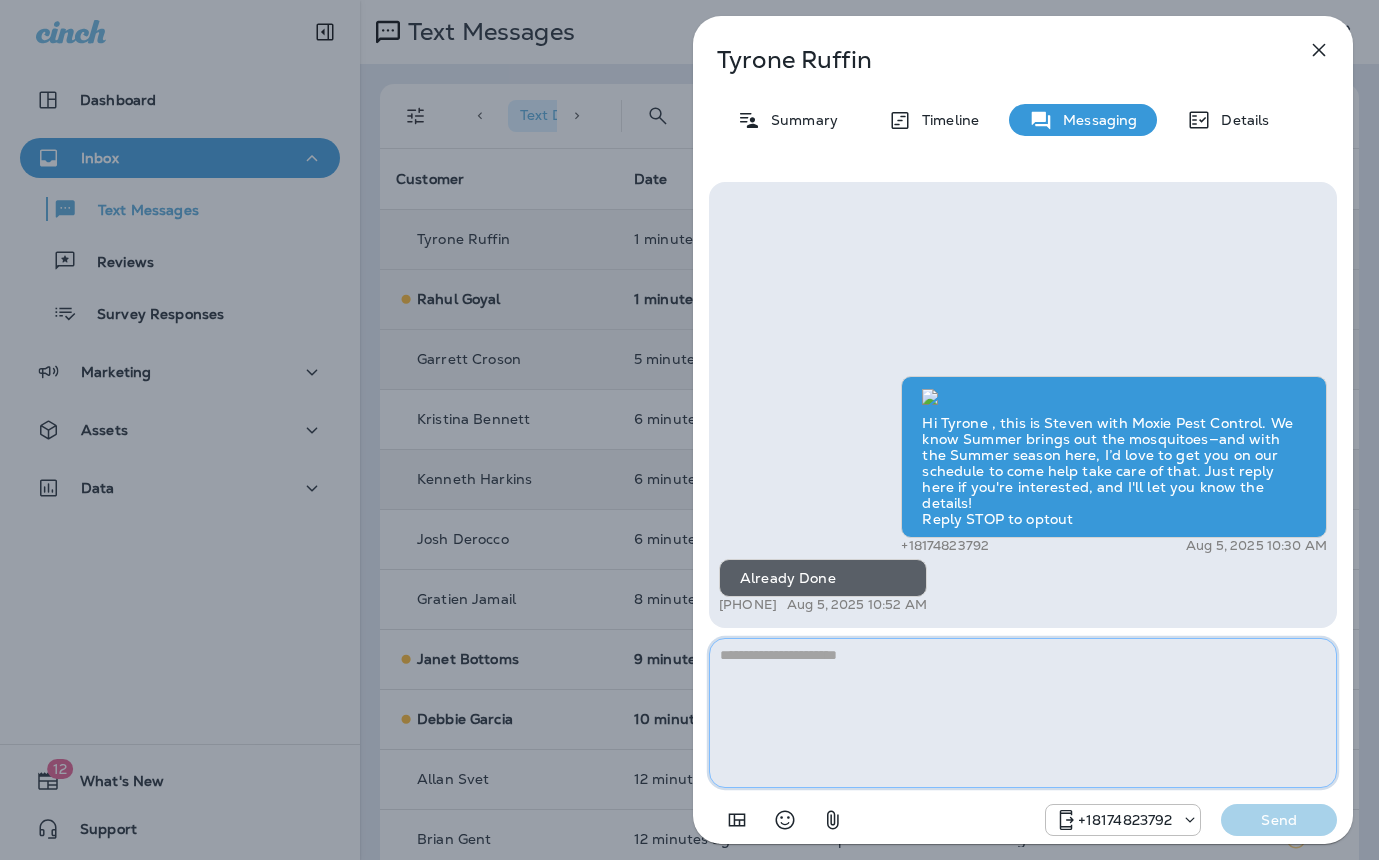 paste on "**********" 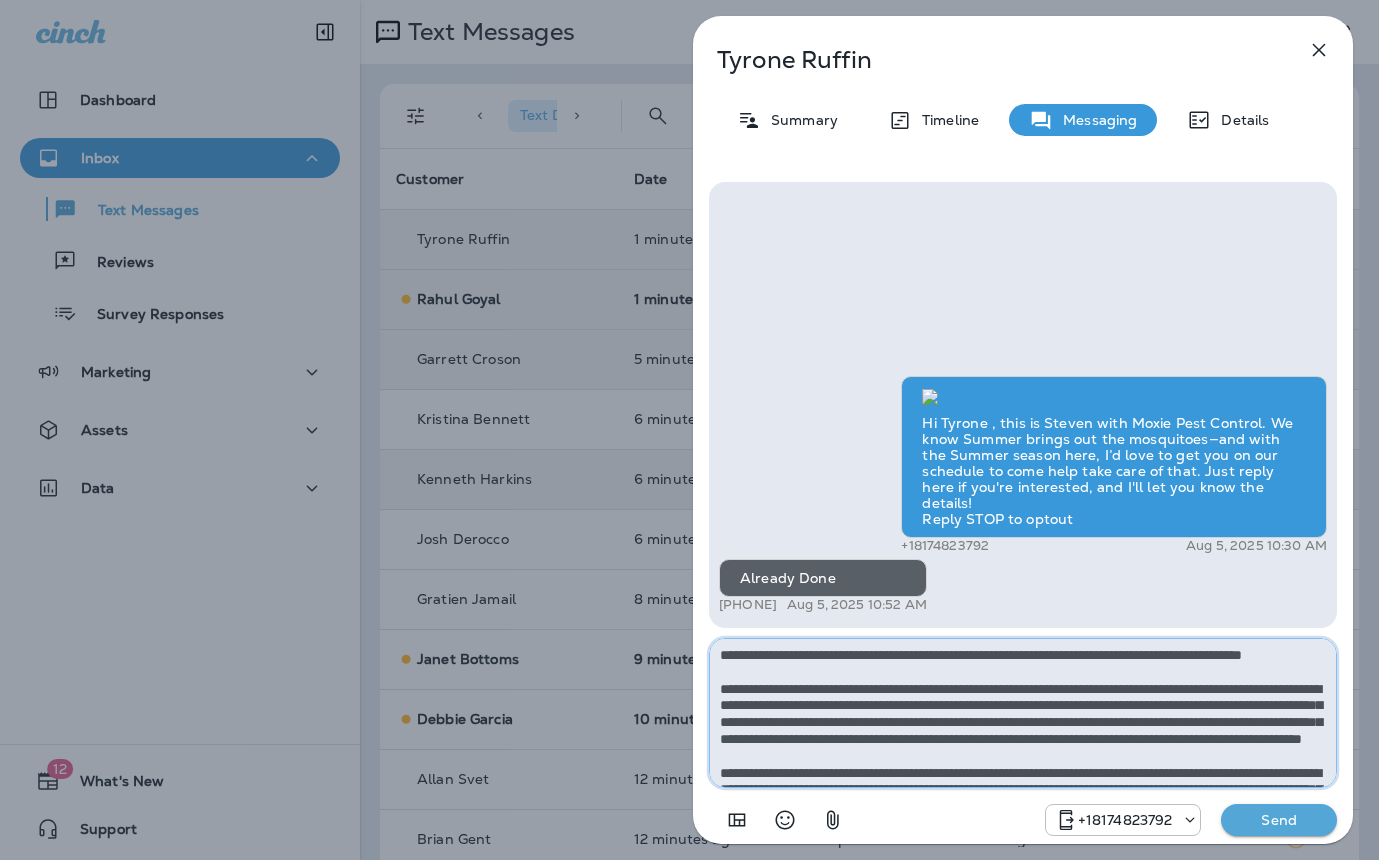 scroll, scrollTop: 128, scrollLeft: 0, axis: vertical 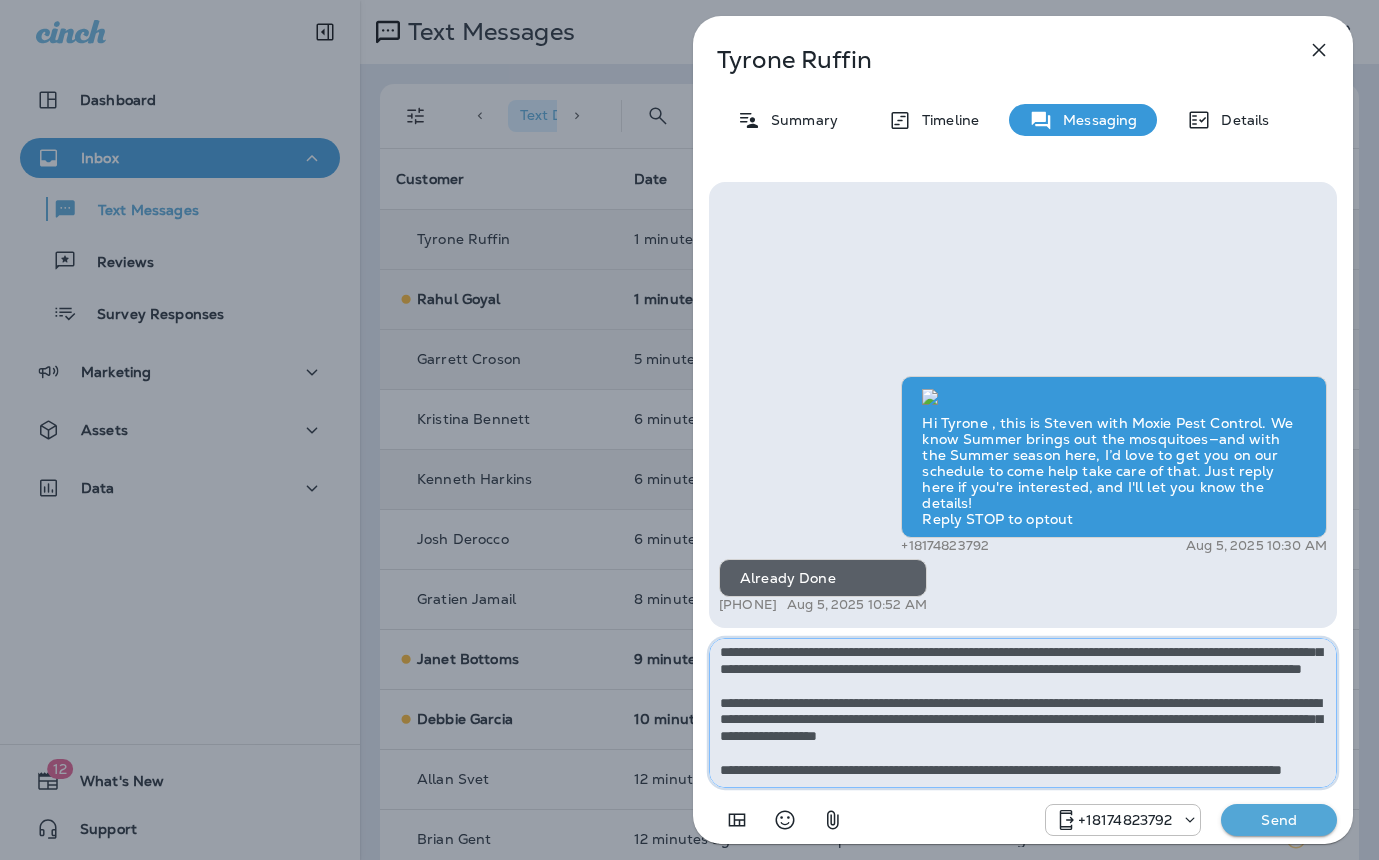 type on "**********" 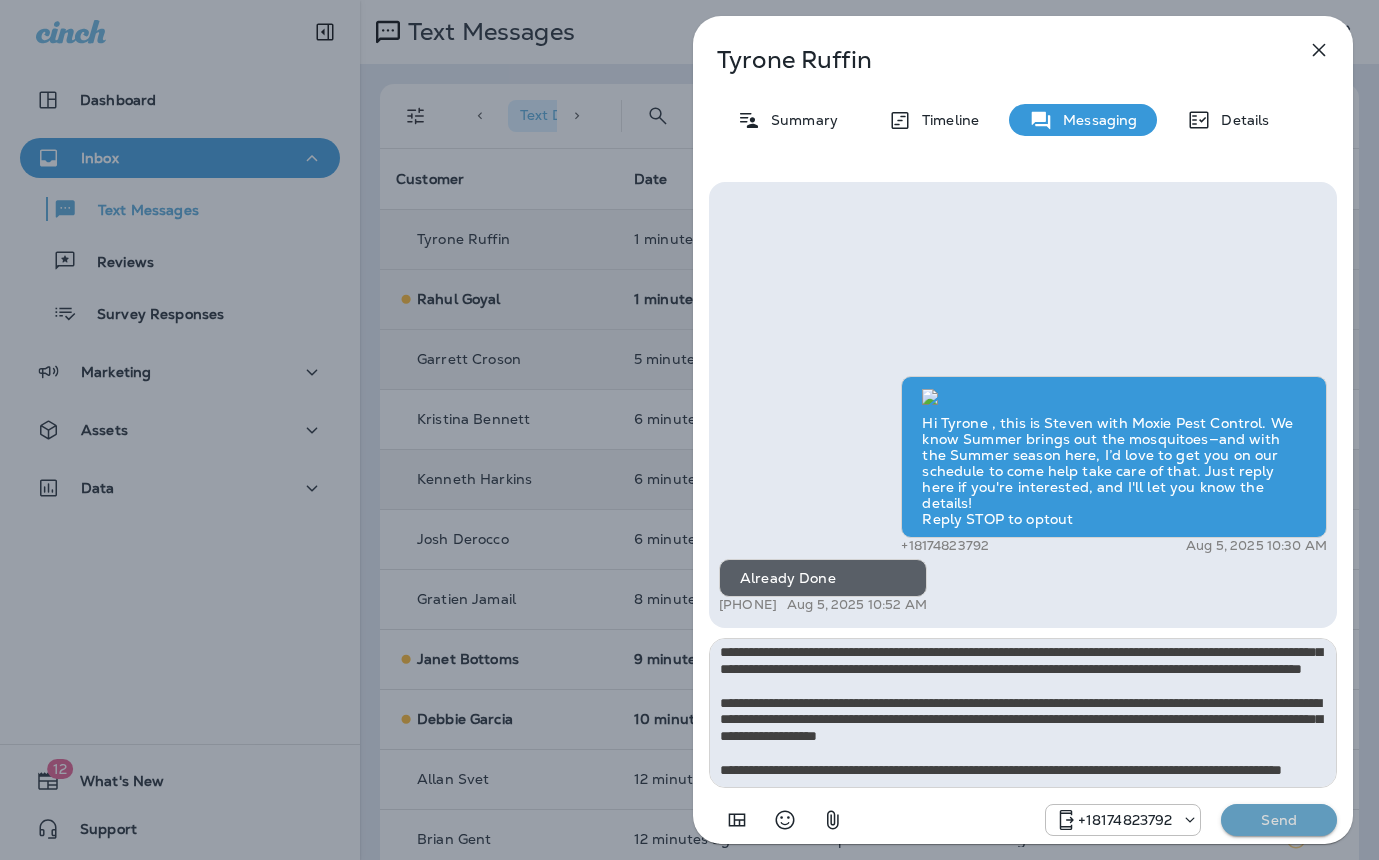 click on "Send" at bounding box center [1279, 820] 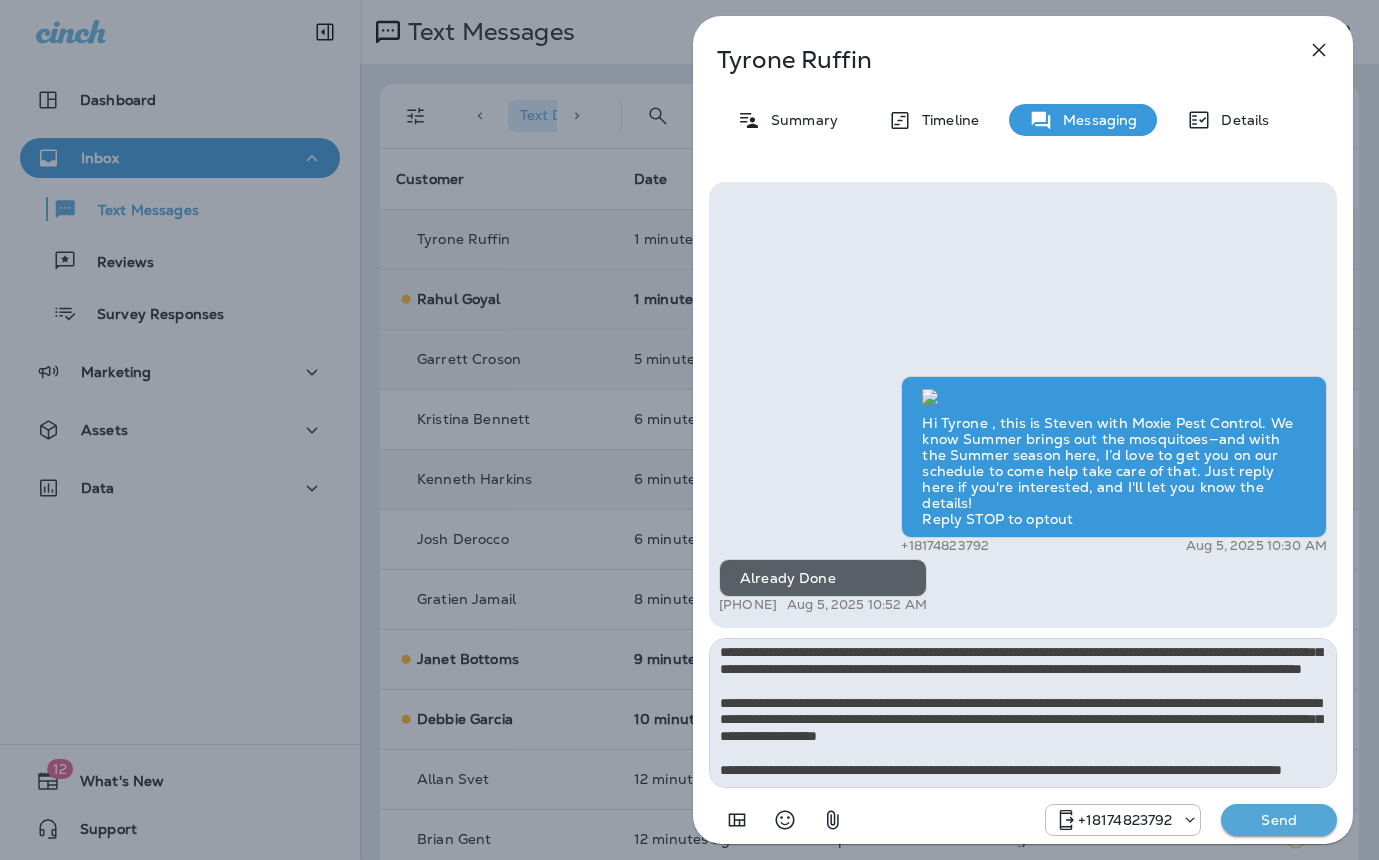 type 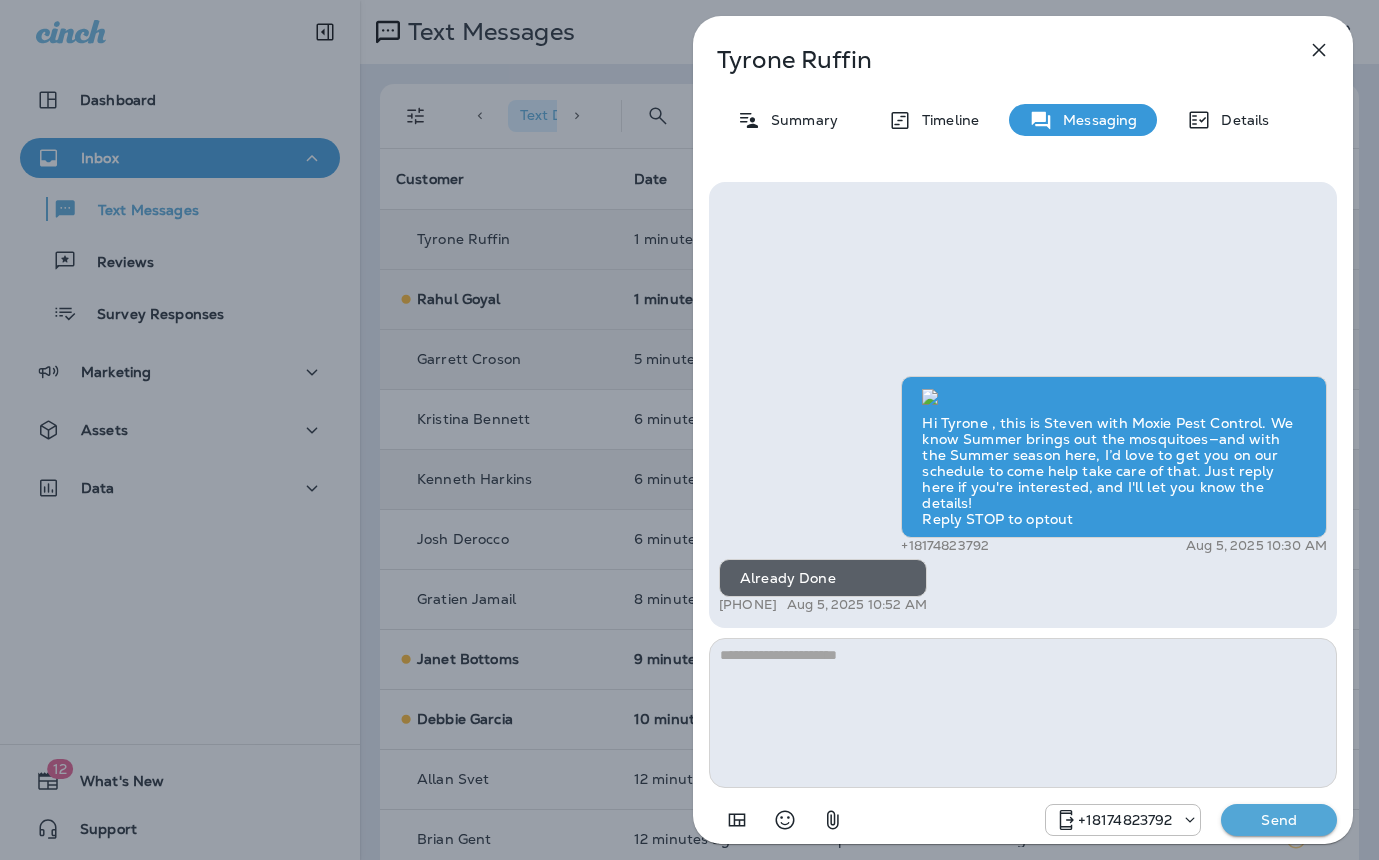 scroll, scrollTop: 0, scrollLeft: 0, axis: both 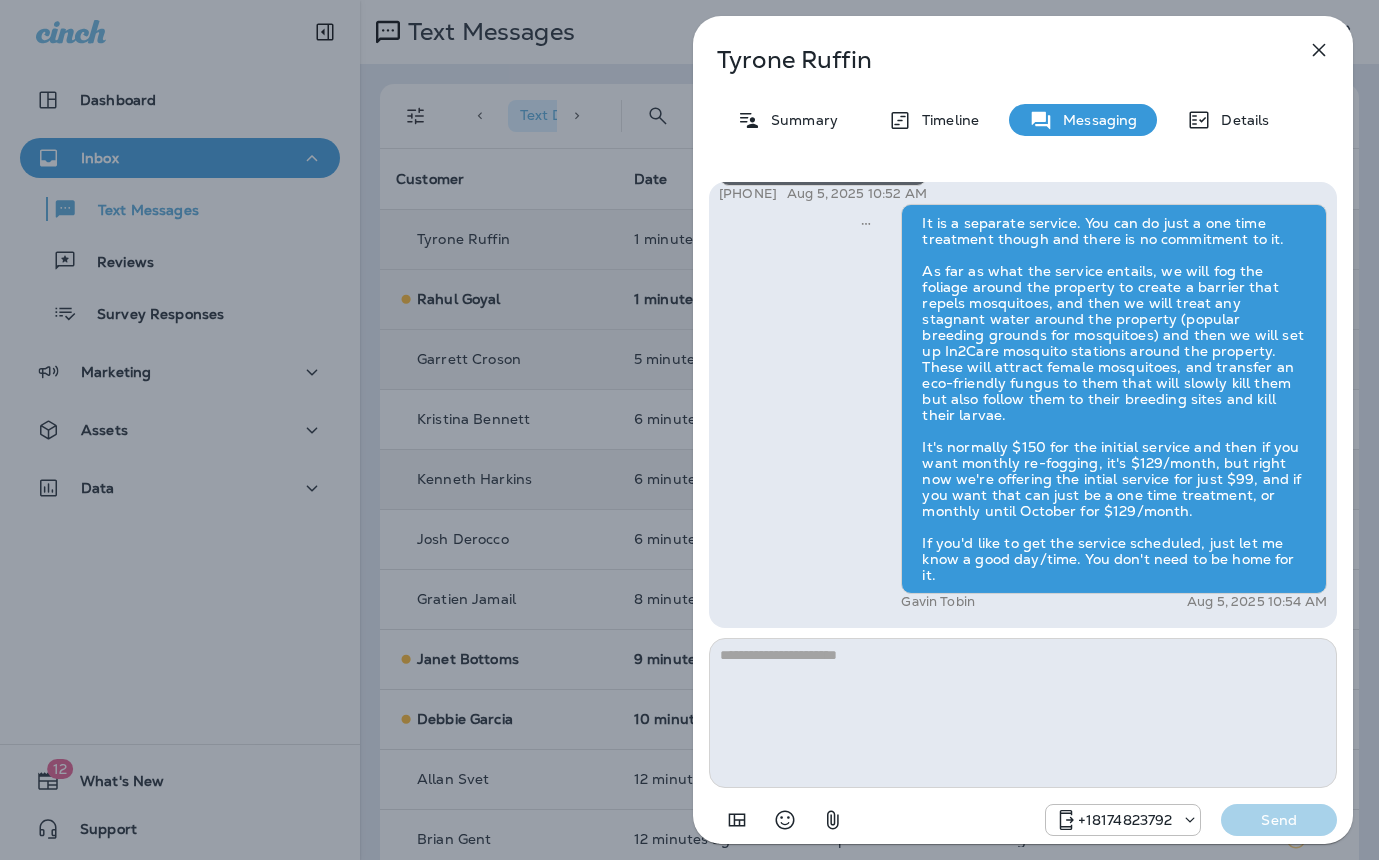 click on "Tyrone   Ruffin Summary   Timeline   Messaging   Details   Hi Tyrone , this is Steven with Moxie Pest Control. We know Summer brings out the mosquitoes—and with the Summer season here, I’d love to get you on our schedule to come help take care of that. Just reply here if you're interested, and I'll let you know the details!
Reply STOP to optout +18174823792 Aug 5, 2025 10:30 AM Already Done +1 (240) 461-0550 Aug 5, 2025 10:52 AM   Gavin Tobin Aug 5, 2025 10:54 AM +18174823792 Send" at bounding box center [689, 430] 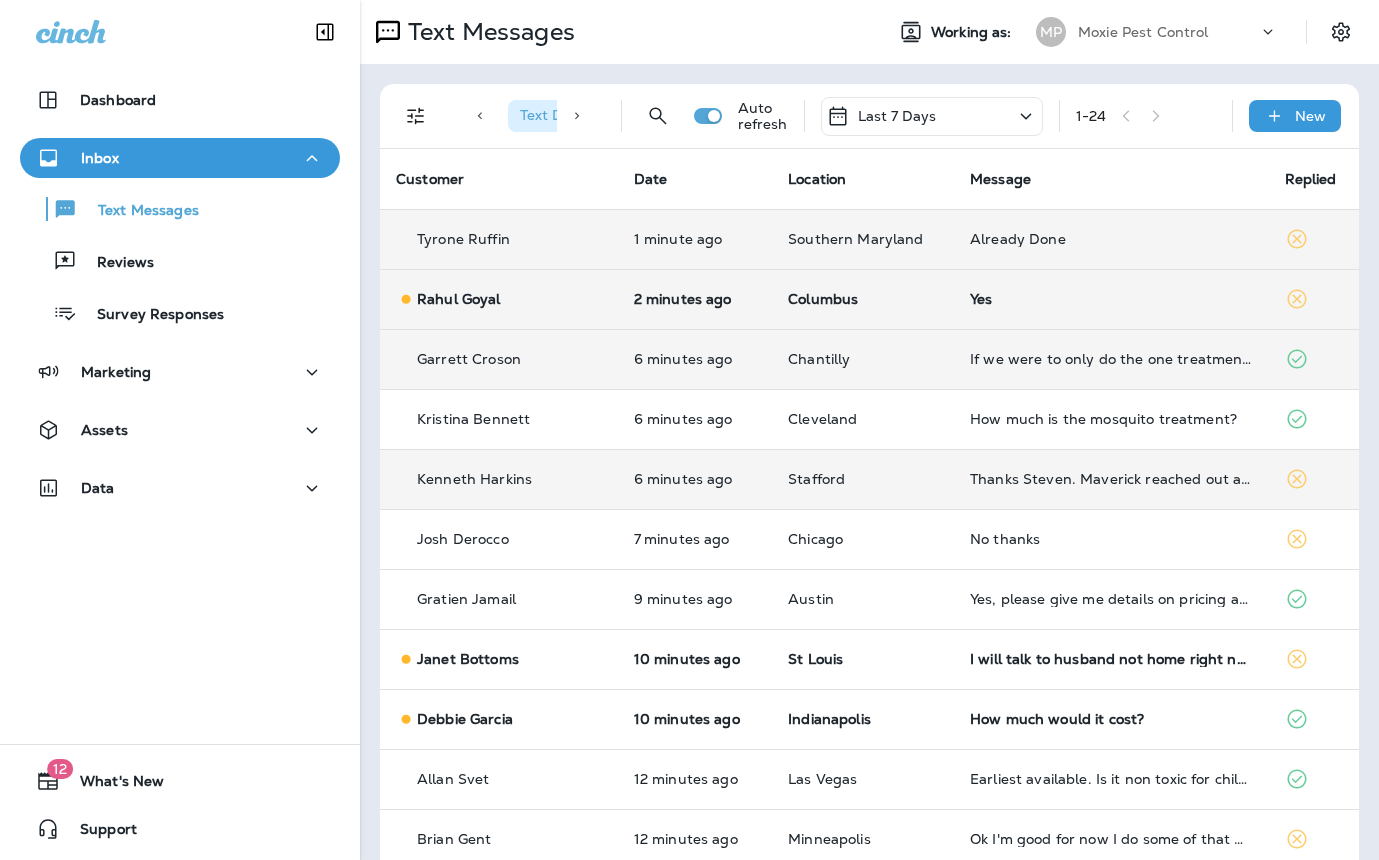 click on "Yes" at bounding box center (1111, 299) 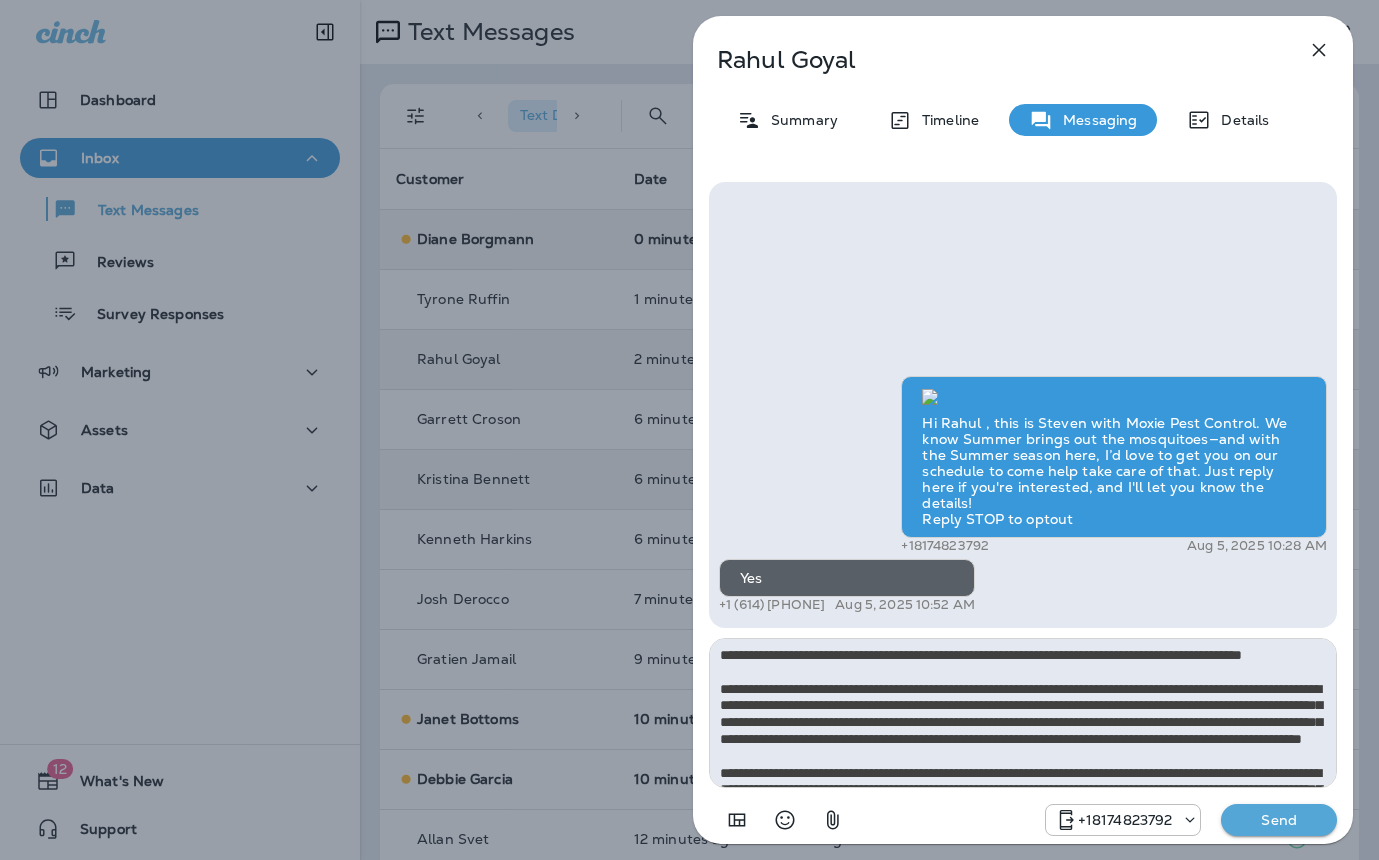 scroll, scrollTop: 128, scrollLeft: 0, axis: vertical 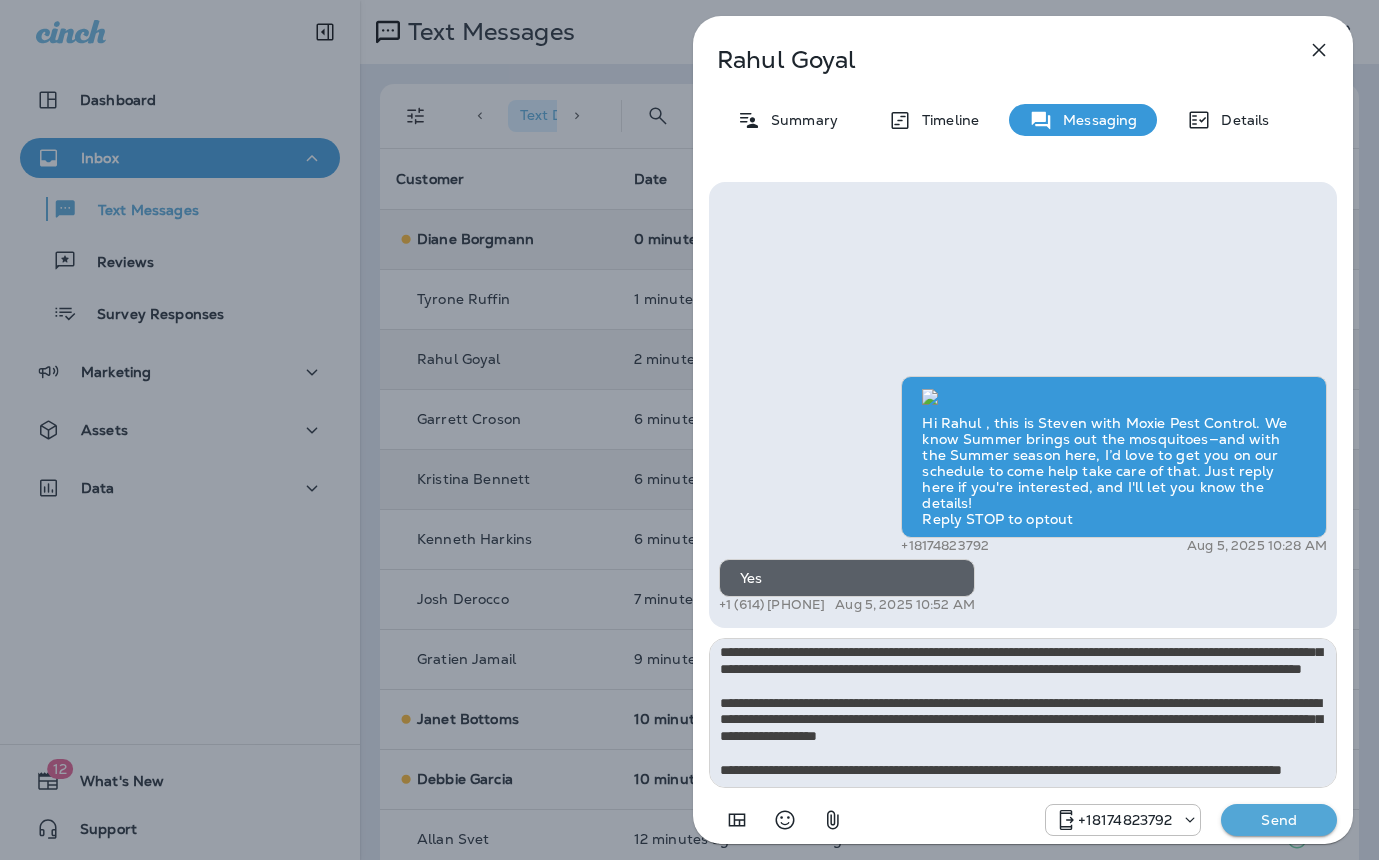 type on "**********" 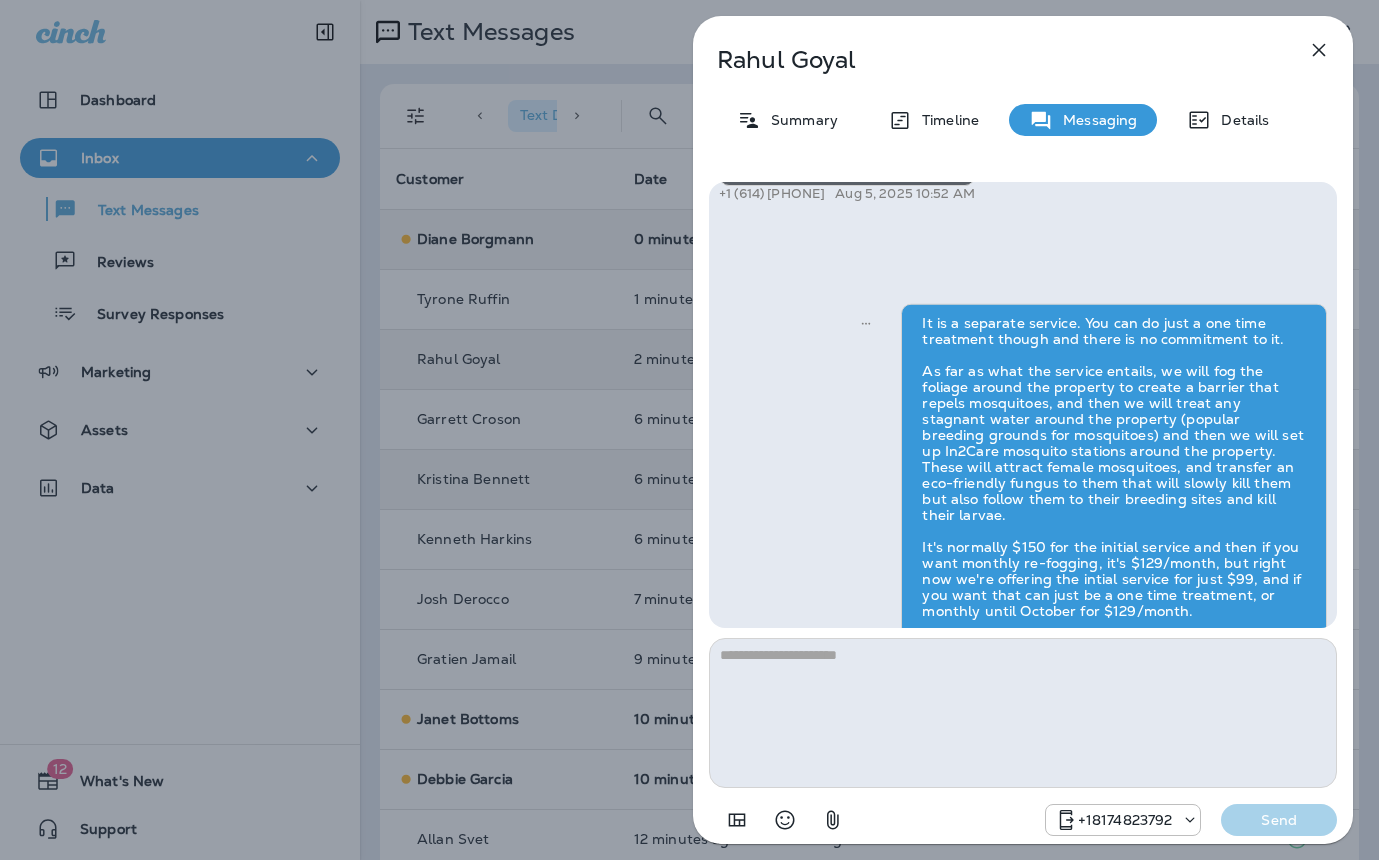 scroll, scrollTop: 0, scrollLeft: 0, axis: both 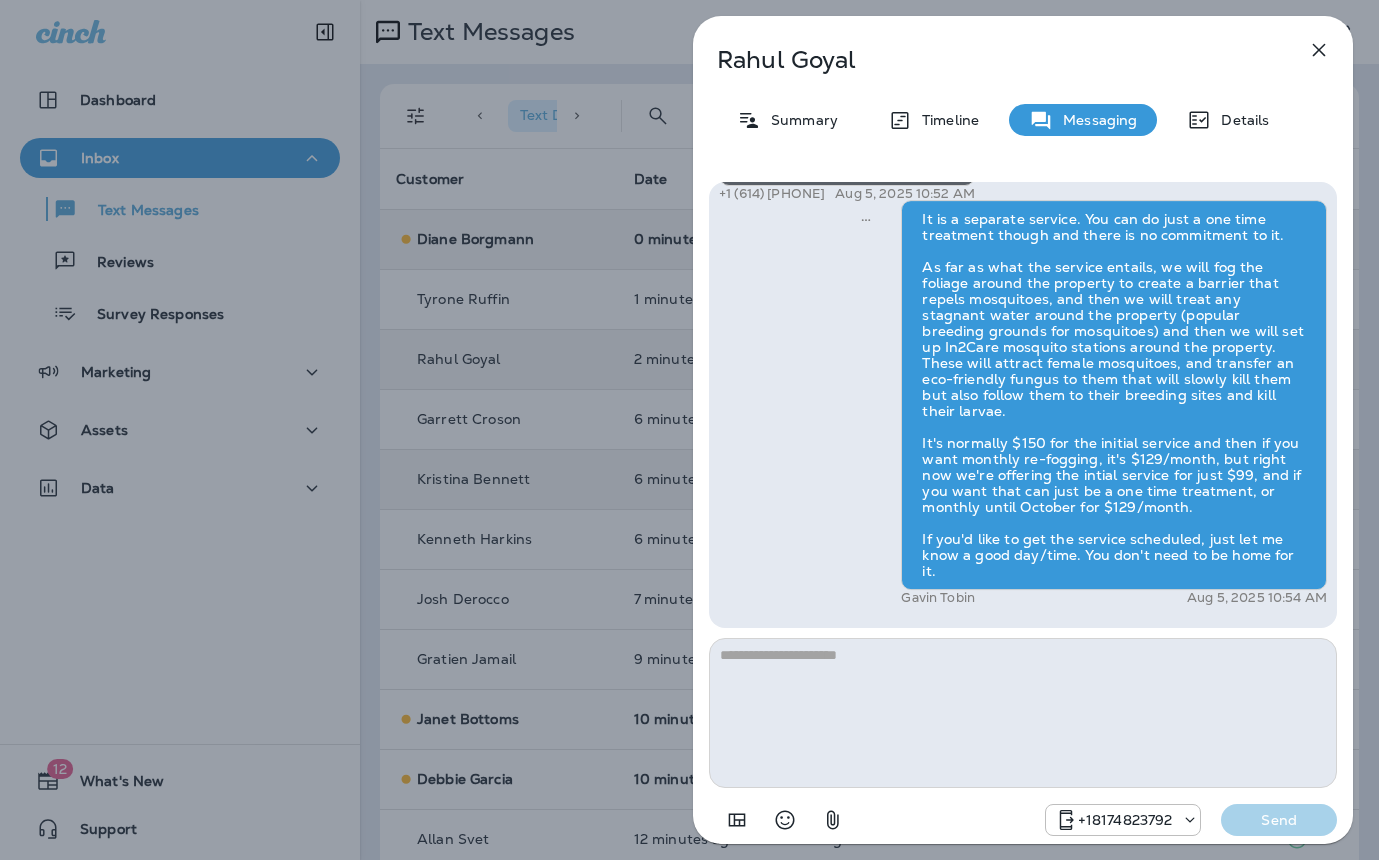 drag, startPoint x: 588, startPoint y: 522, endPoint x: 599, endPoint y: 512, distance: 14.866069 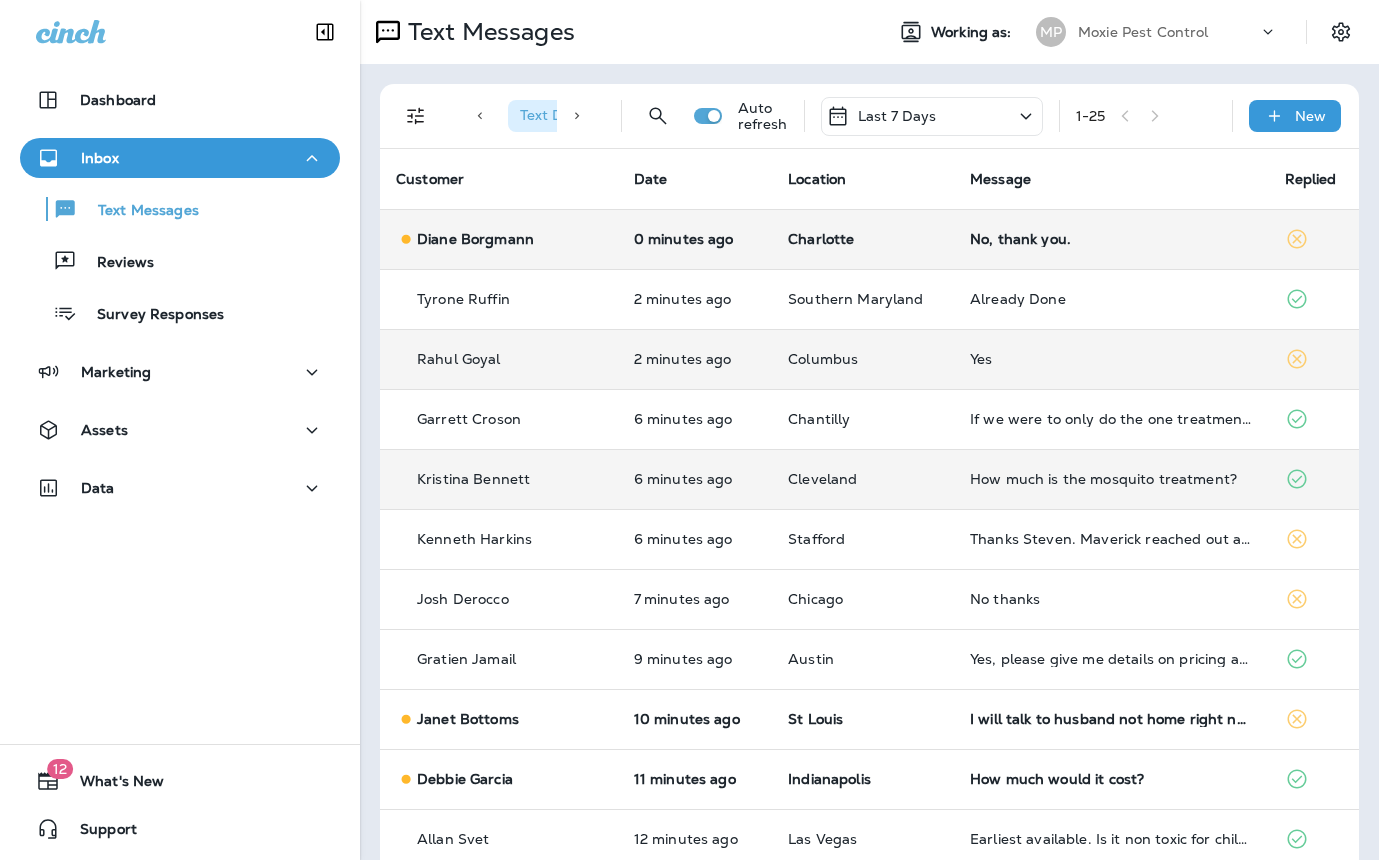 click on "No, thank you." at bounding box center [1111, 239] 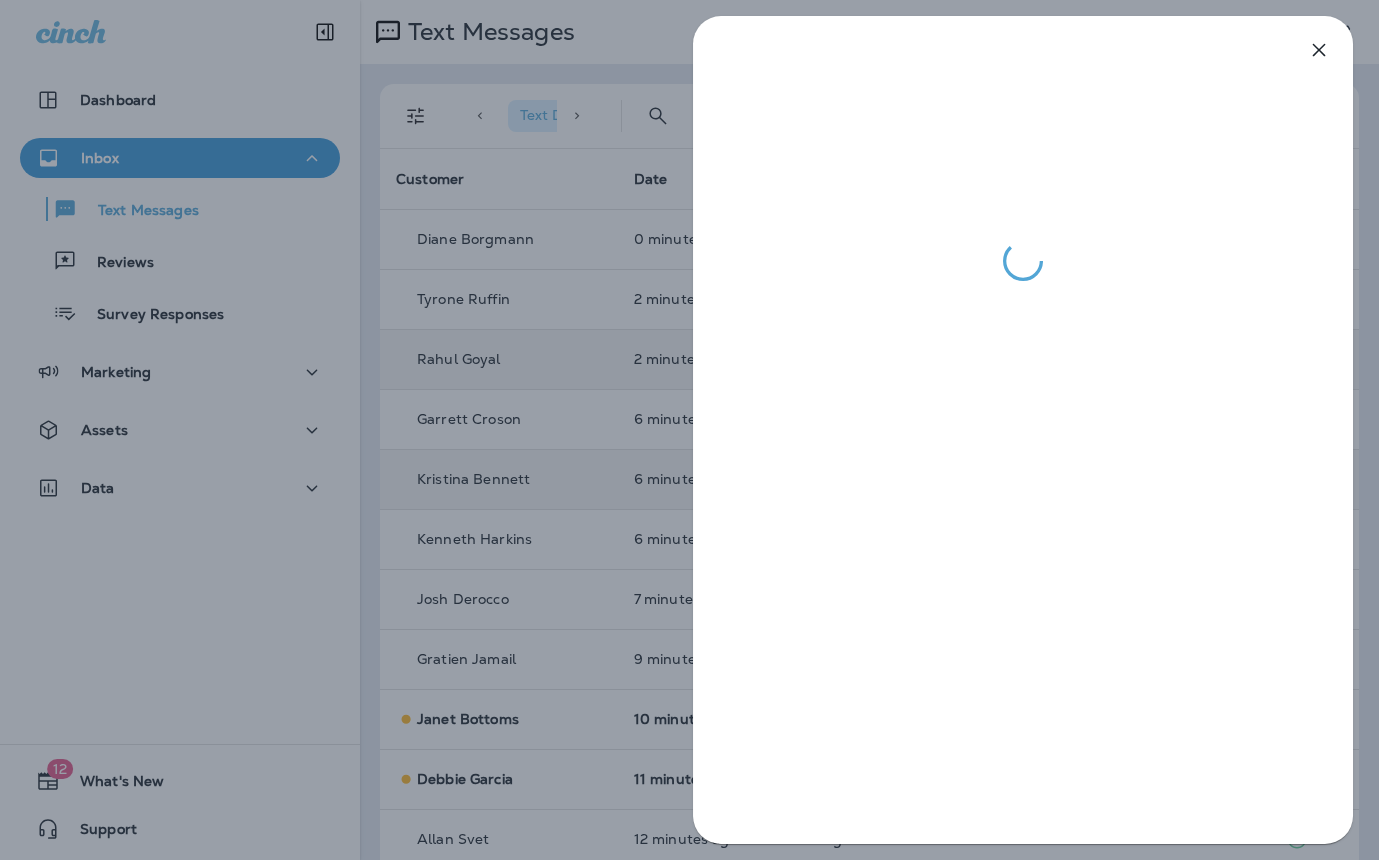 click at bounding box center (689, 430) 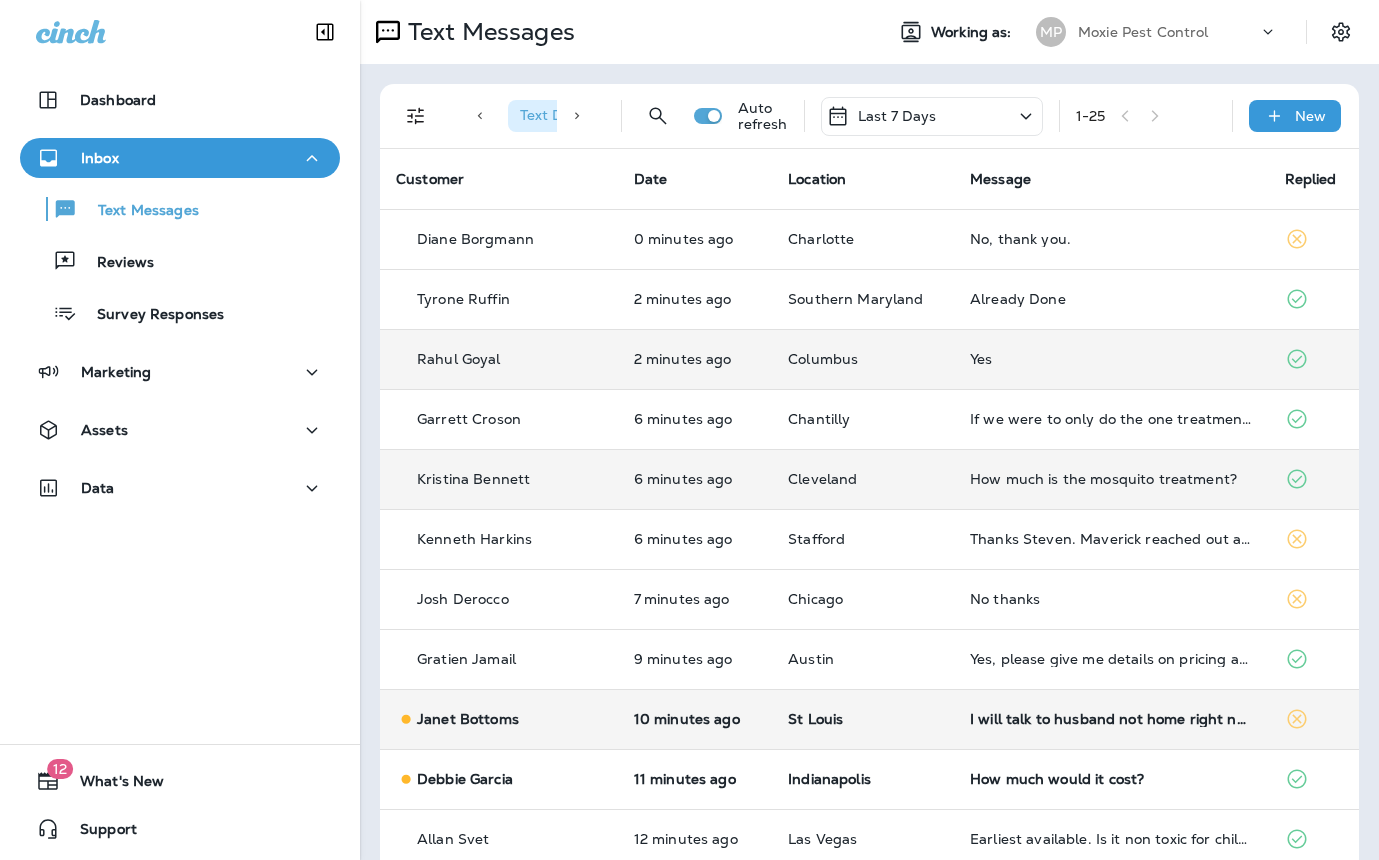 click on "I will talk to husband not home right now" at bounding box center (1111, 719) 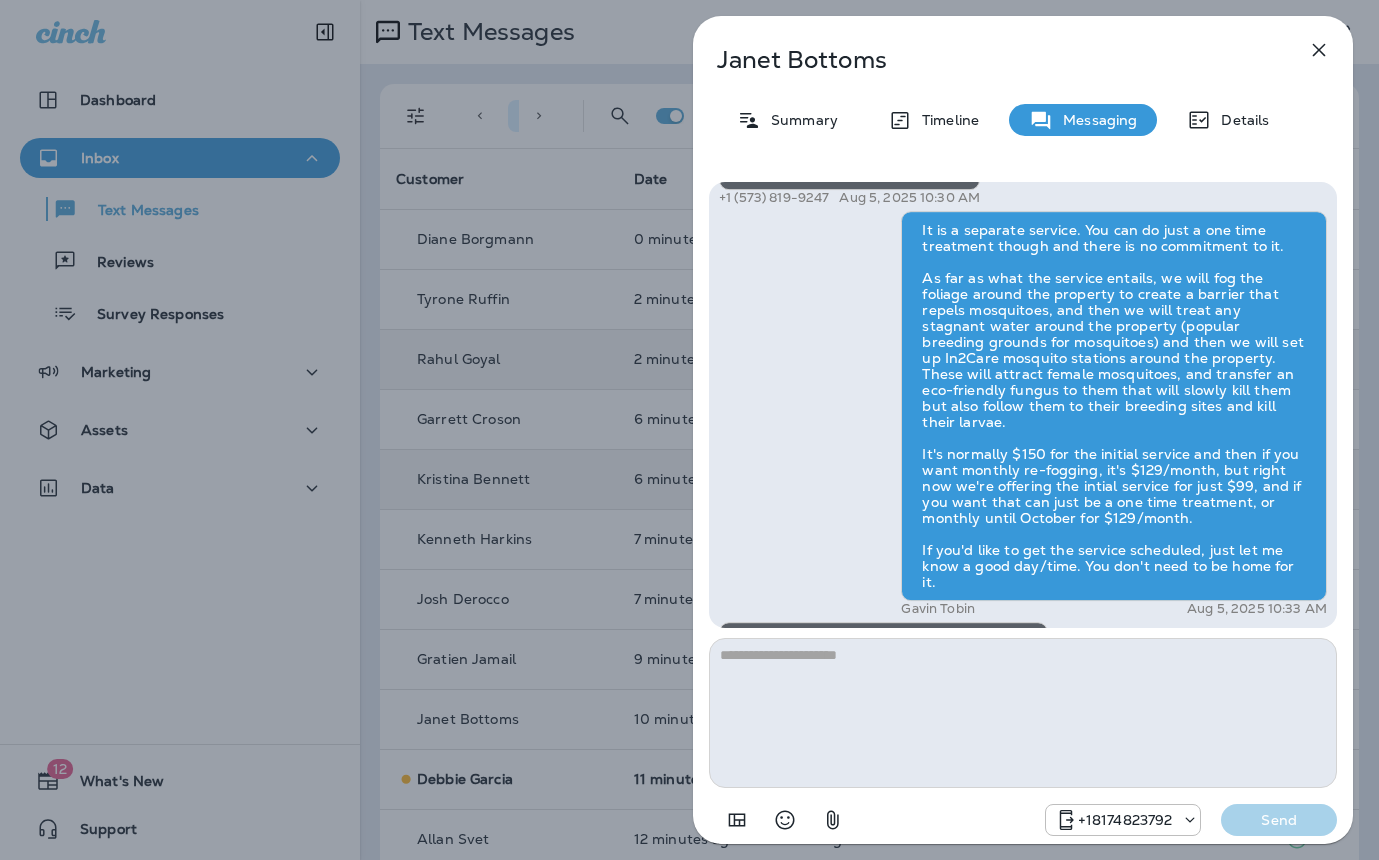 click on "Janet   Bottoms Summary   Timeline   Messaging   Details   Exciting News! Joshua’s Pest Control is now Moxie Pest Control! Same great service, new name. No changes to your protection—just a fresh look! Got questions? Call us anytime!
Reply STOP to optout +18174823792 Mar 7, 2025 6:02 PM Hi Janet , this is Steven with Moxie Pest Control. We know Summer brings out the mosquitoes—and with the Summer season here, I’d love to get you on our schedule to come help take care of that. Just reply here if you're interested, and I'll let you know the details!
Reply STOP to optout +18174823792 Aug 5, 2025 10:27 AM Ok +1 (573) 819-9247 Aug 5, 2025 10:30 AM Gavin Tobin Aug 5, 2025 10:33 AM I will talk to husband not home right now +1 (573) 819-9247 Aug 5, 2025 10:44 AM +18174823792 Send" at bounding box center (689, 430) 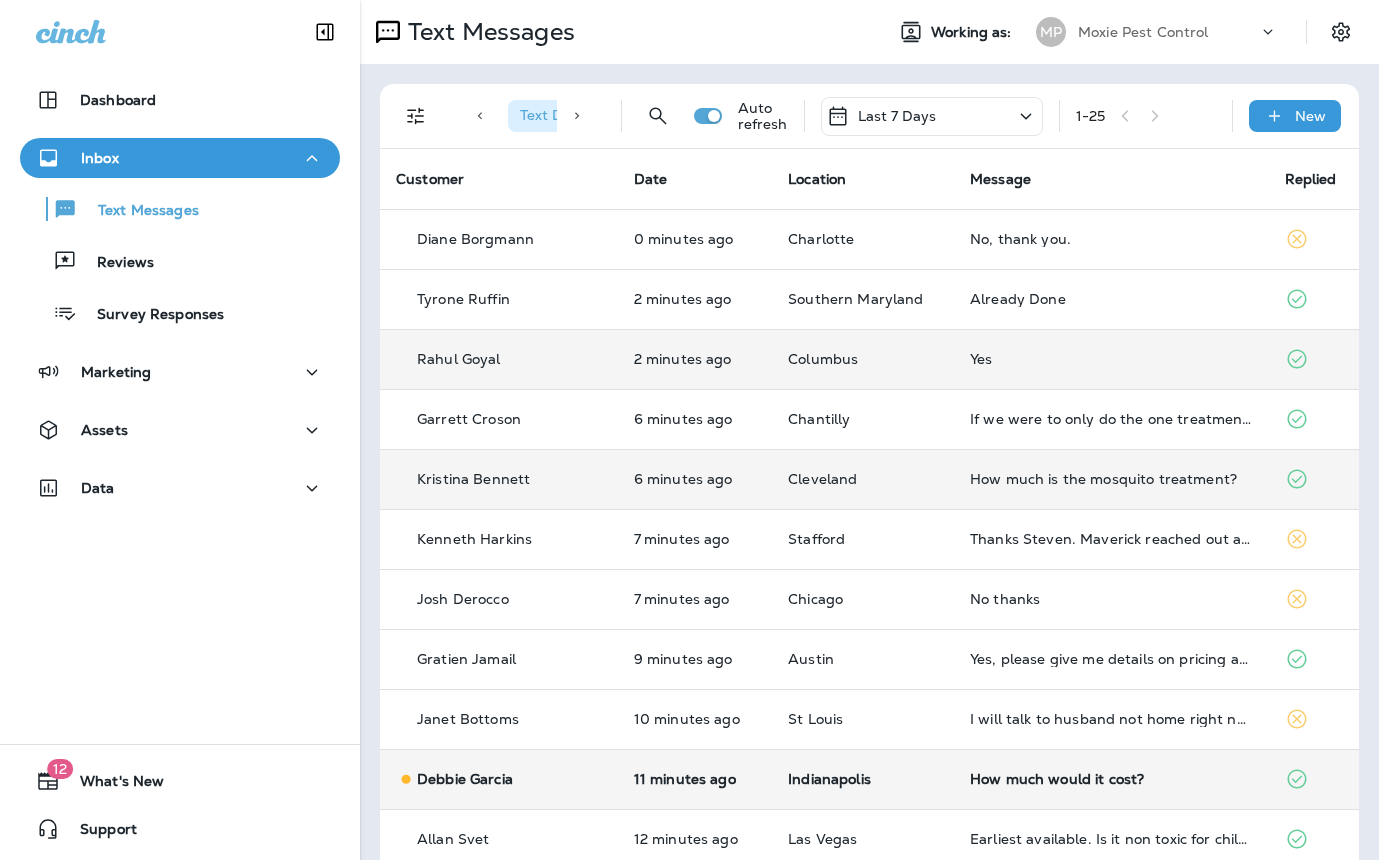 click on "How much would it cost?" at bounding box center (1111, 779) 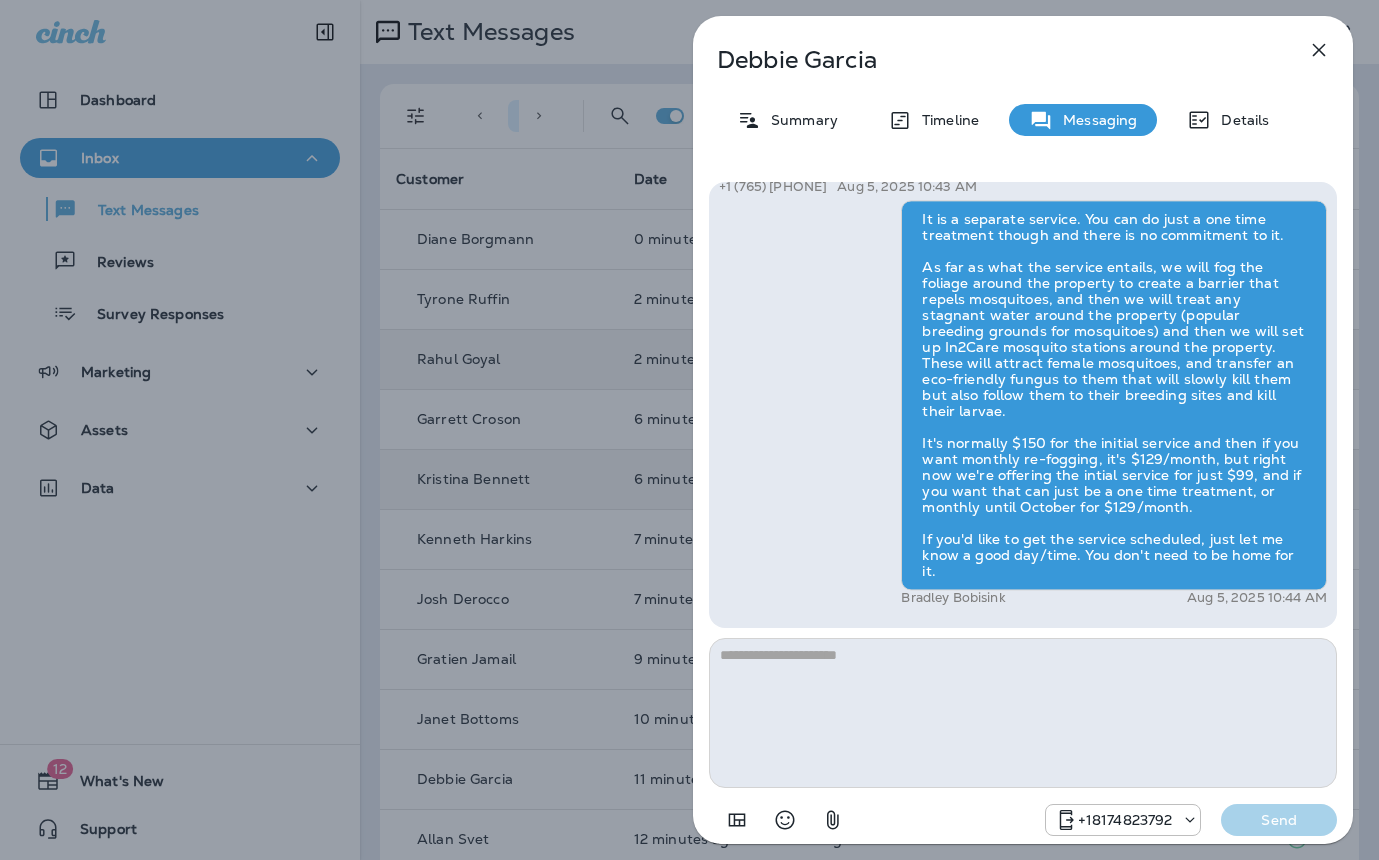 click on "Debbie   Garcia Summary   Timeline   Messaging   Details   Hi Debbie , this is Steven with Moxie Pest Control. We know Summer brings out the mosquitoes—and with the Summer season here, I’d love to get you on our schedule to come help take care of that. Just reply here if you're interested, and I'll let you know the details!
Reply STOP to optout +18174823792 Aug 5, 2025 10:30 AM How much would it cost? +1 (765) 605-6801 Aug 5, 2025 10:43 AM Bradley Bobisink Aug 5, 2025 10:44 AM +18174823792 Send" at bounding box center [689, 430] 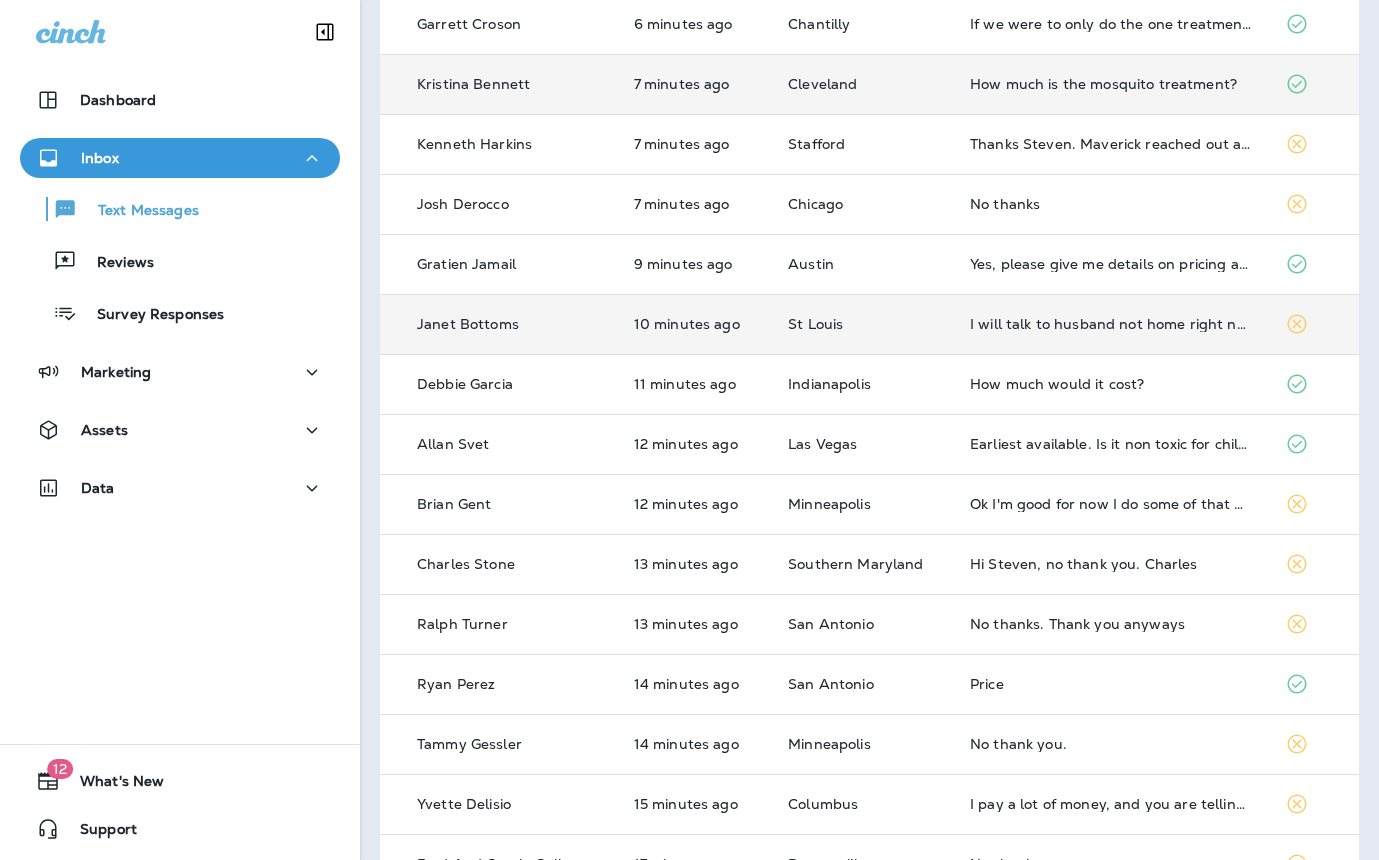 scroll, scrollTop: 0, scrollLeft: 0, axis: both 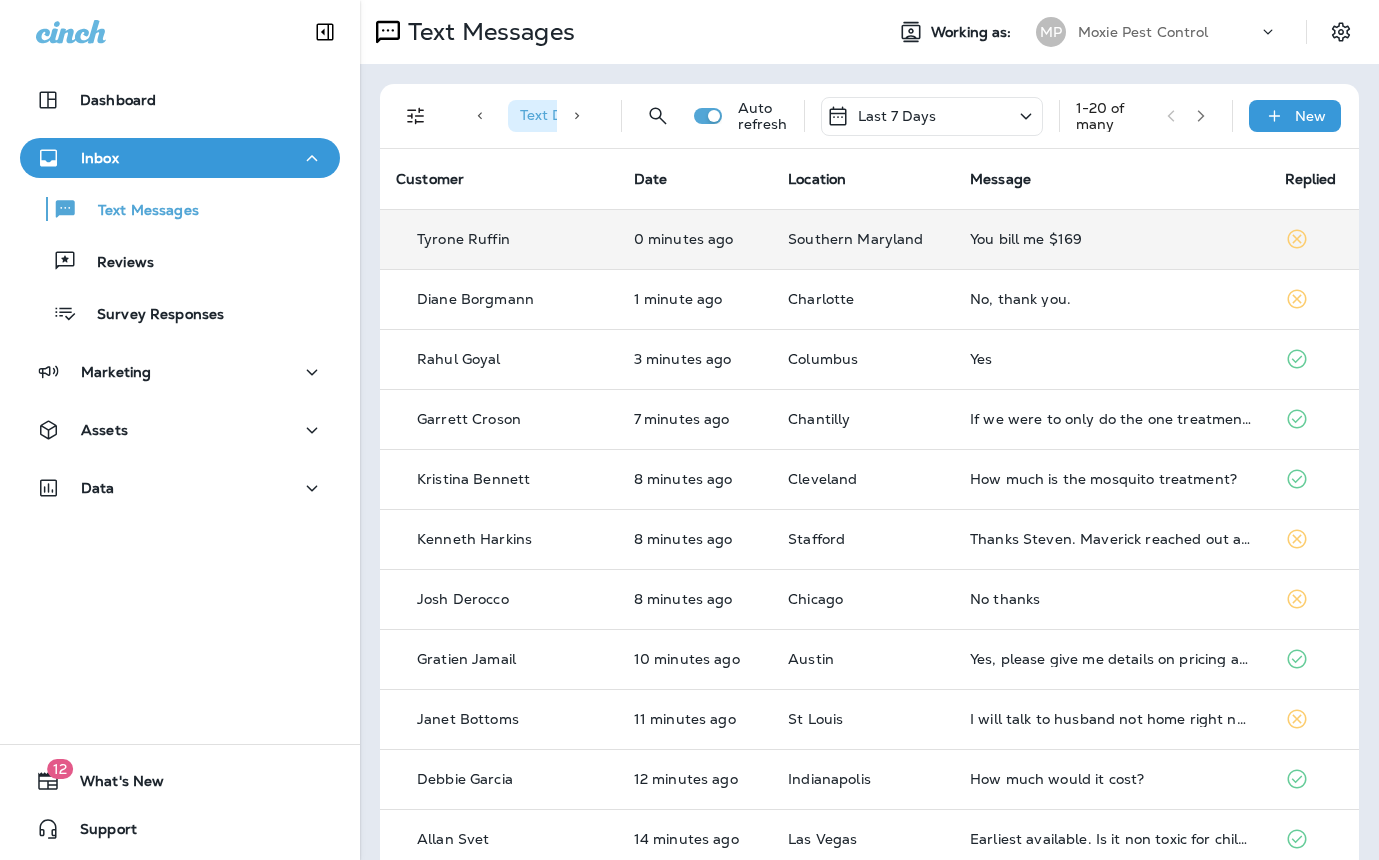 click on "You bill me $169" at bounding box center [1111, 239] 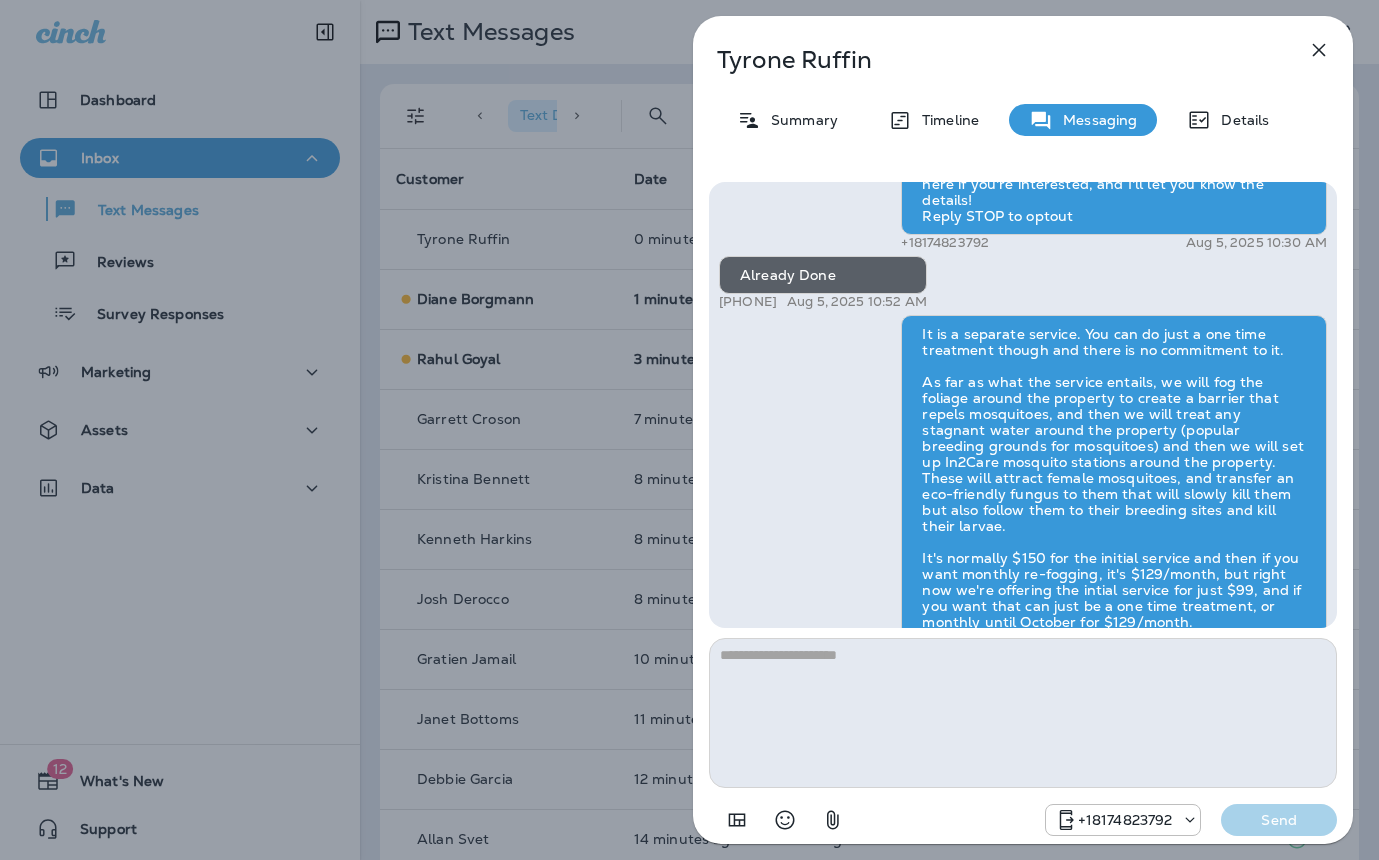 scroll, scrollTop: -168, scrollLeft: 0, axis: vertical 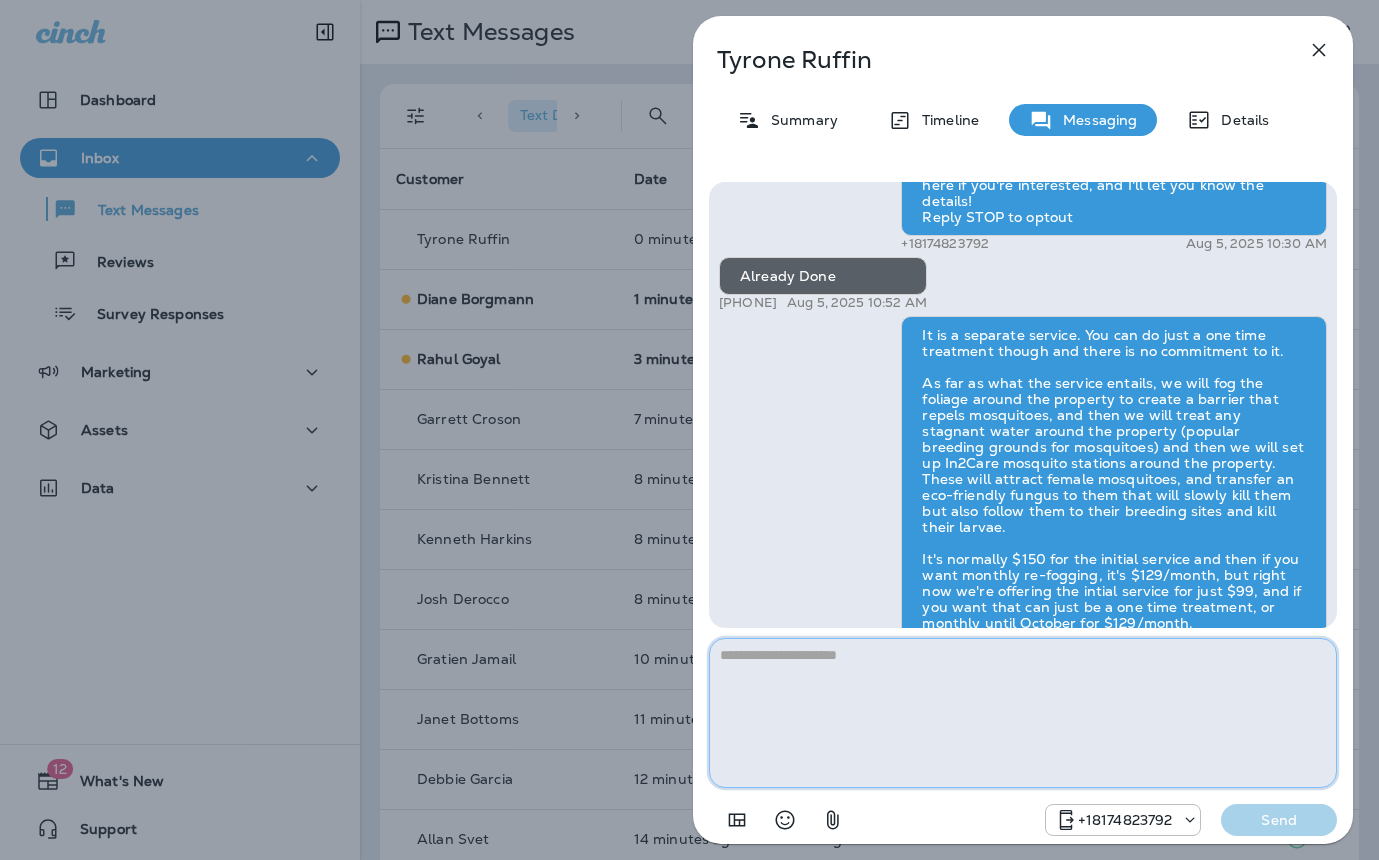 click at bounding box center (1023, 713) 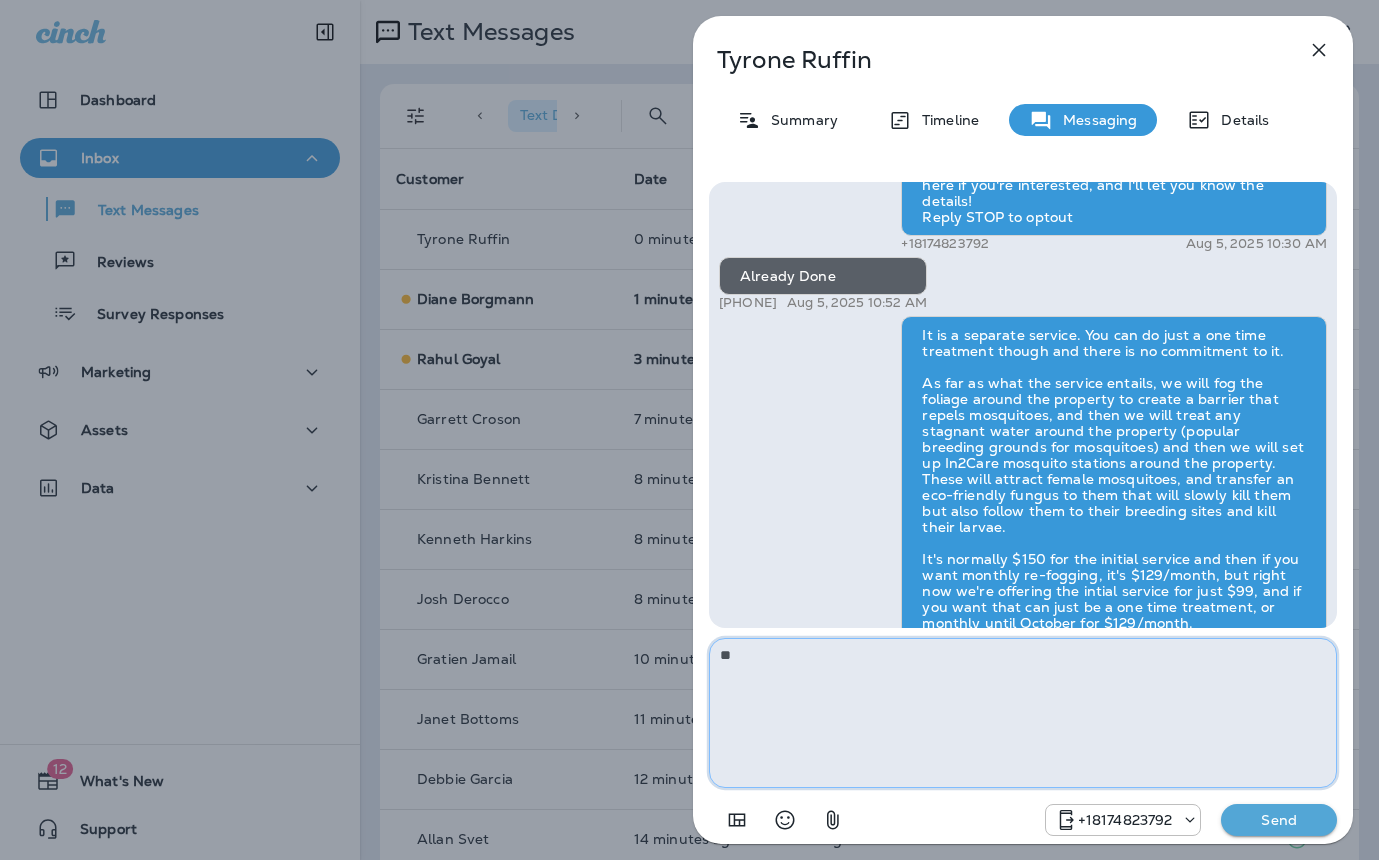 type on "*" 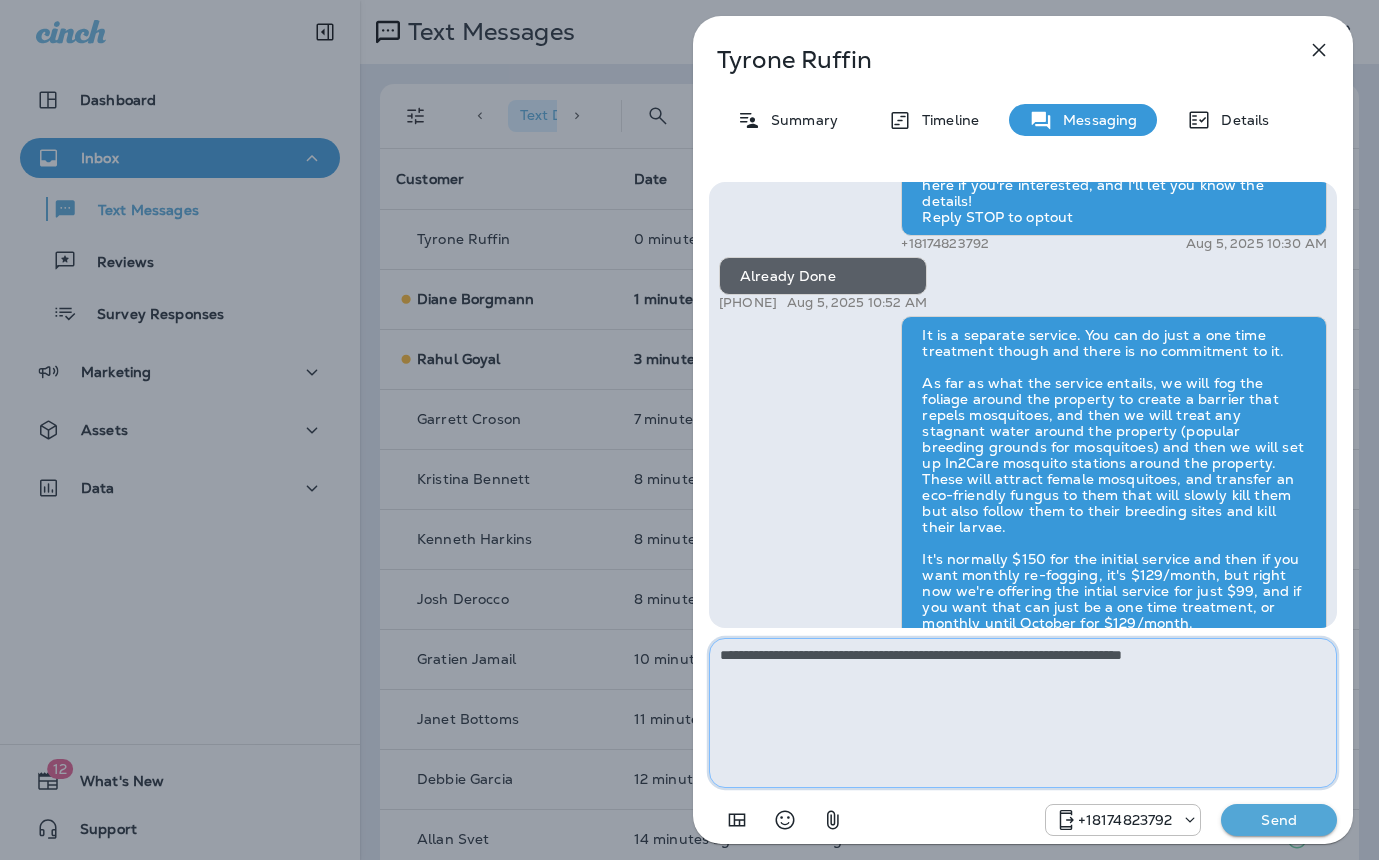 scroll, scrollTop: 1, scrollLeft: 0, axis: vertical 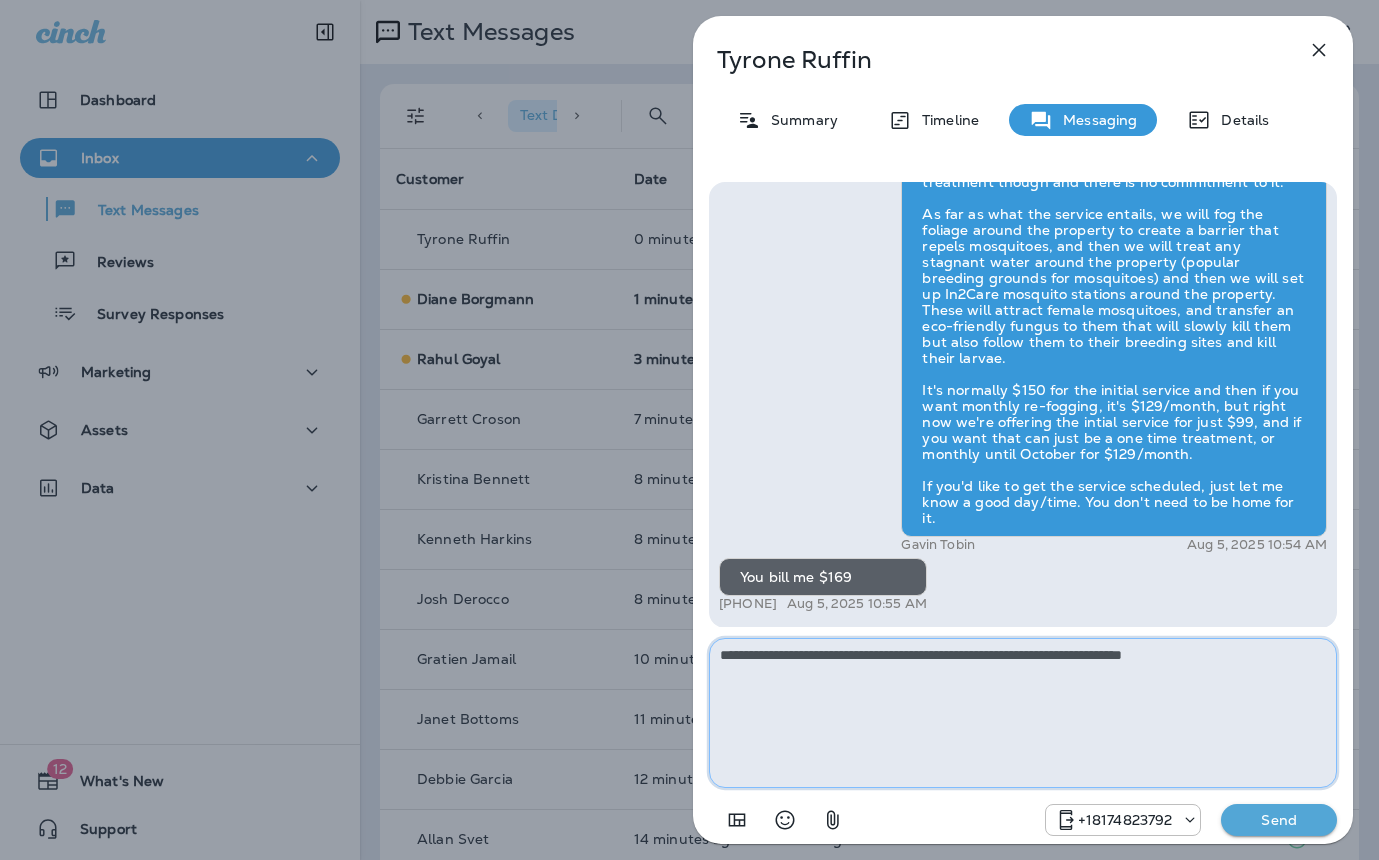click on "**********" at bounding box center [1023, 713] 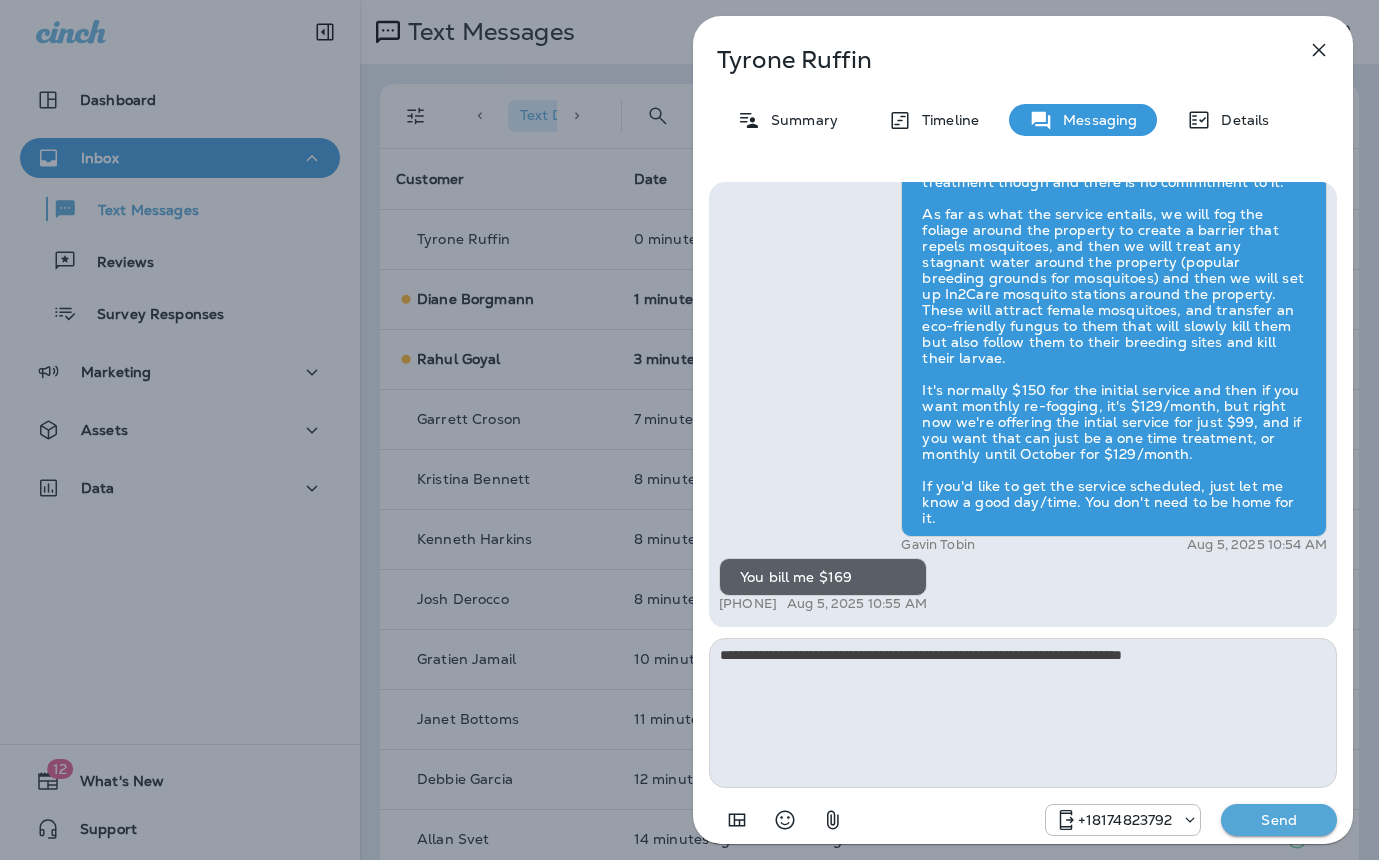 click on "Send" at bounding box center [1279, 820] 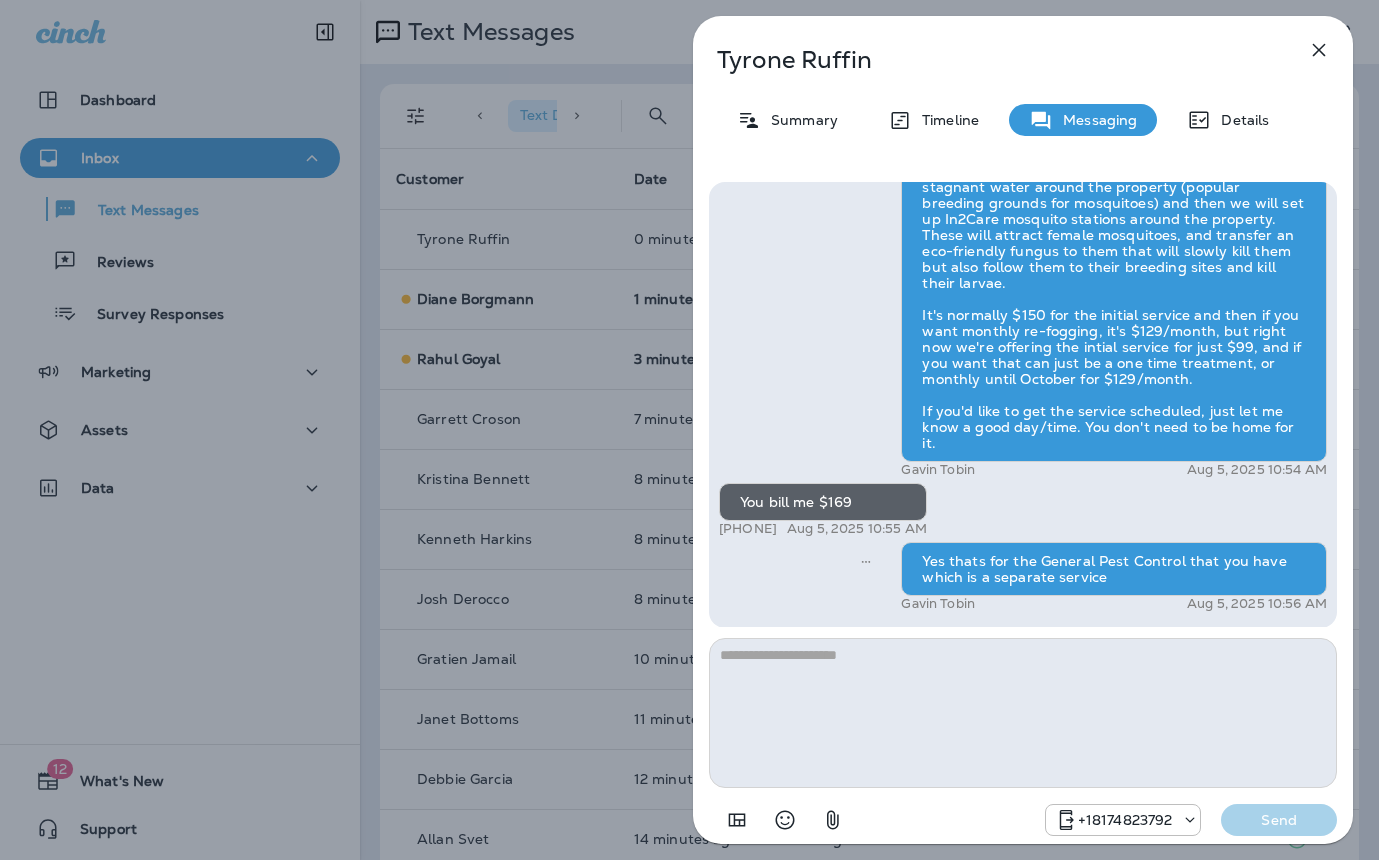 click on "Tyrone   Ruffin Summary   Timeline   Messaging   Details   Hi Tyrone , this is Steven with Moxie Pest Control. We know Summer brings out the mosquitoes—and with the Summer season here, I’d love to get you on our schedule to come help take care of that. Just reply here if you're interested, and I'll let you know the details!
Reply STOP to optout +18174823792 Aug 5, 2025 10:30 AM Already Done +1 (240) 461-0550 Aug 5, 2025 10:52 AM Gavin Tobin Aug 5, 2025 10:54 AM You bill me $169 +1 (240) 461-0550 Aug 5, 2025 10:55 AM   Yes thats for the General Pest Control that you have which is a separate service Gavin Tobin Aug 5, 2025 10:56 AM +18174823792 Send" at bounding box center [689, 430] 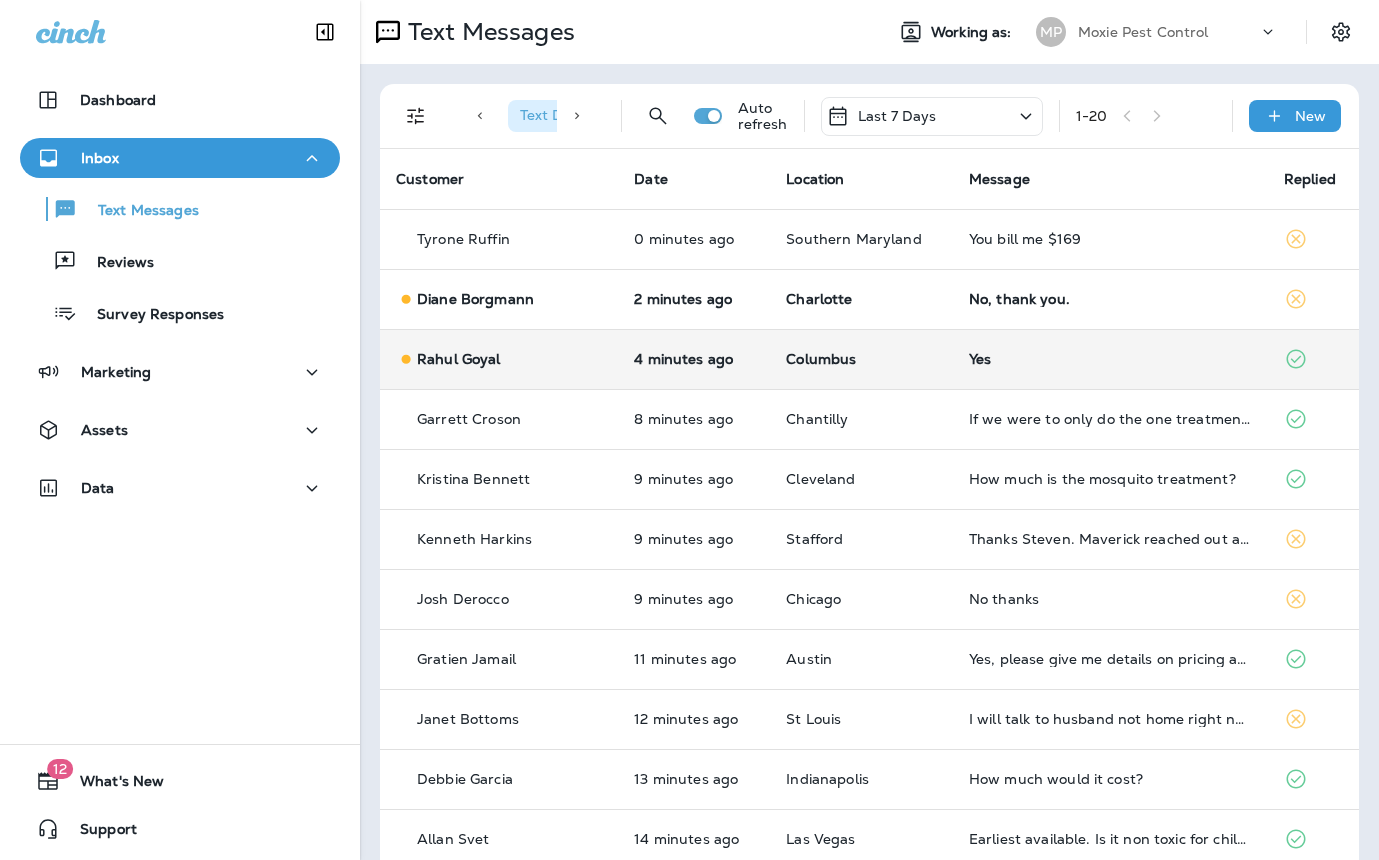 click on "Yes" at bounding box center (1110, 359) 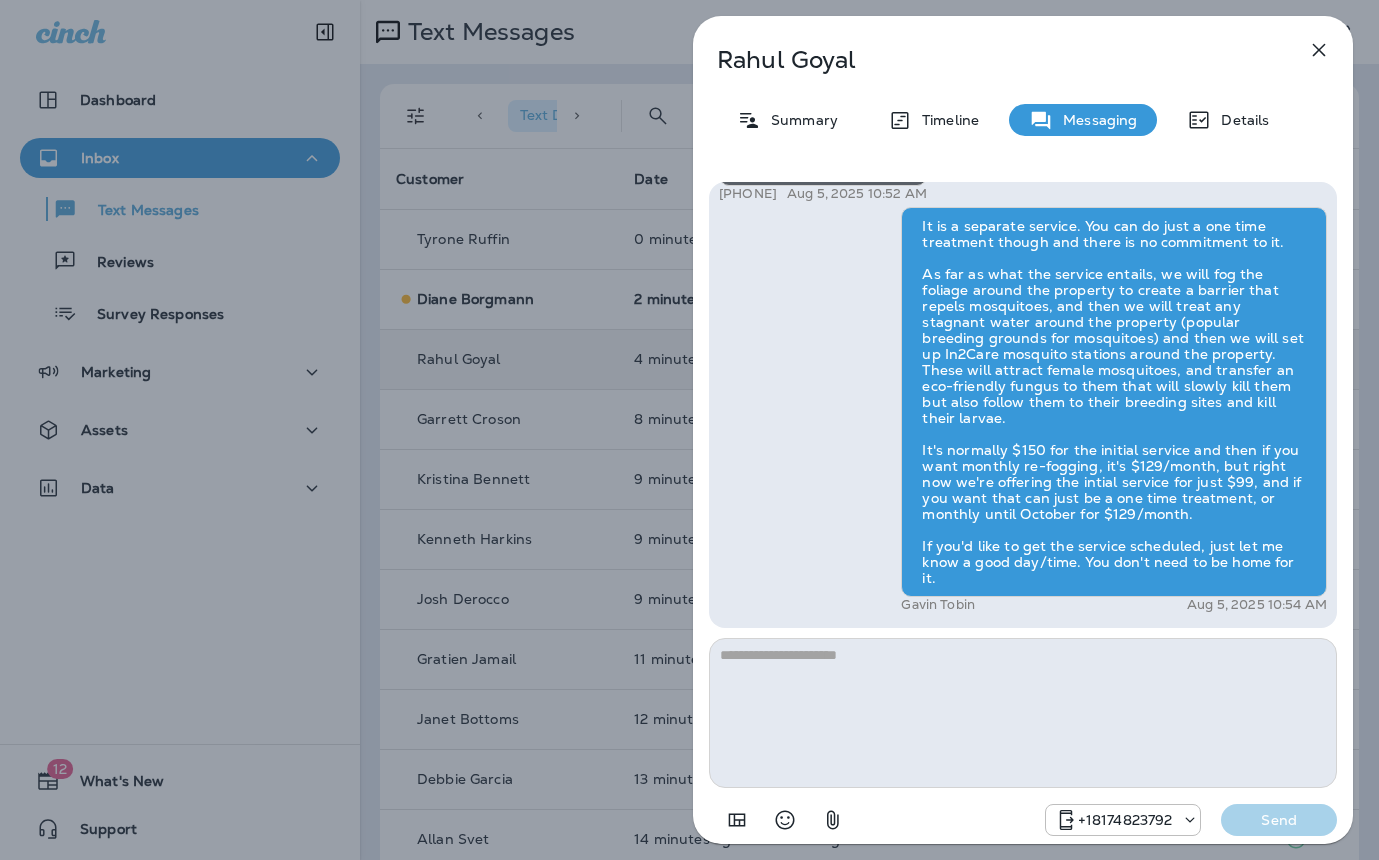 drag, startPoint x: 521, startPoint y: 350, endPoint x: 555, endPoint y: 332, distance: 38.470768 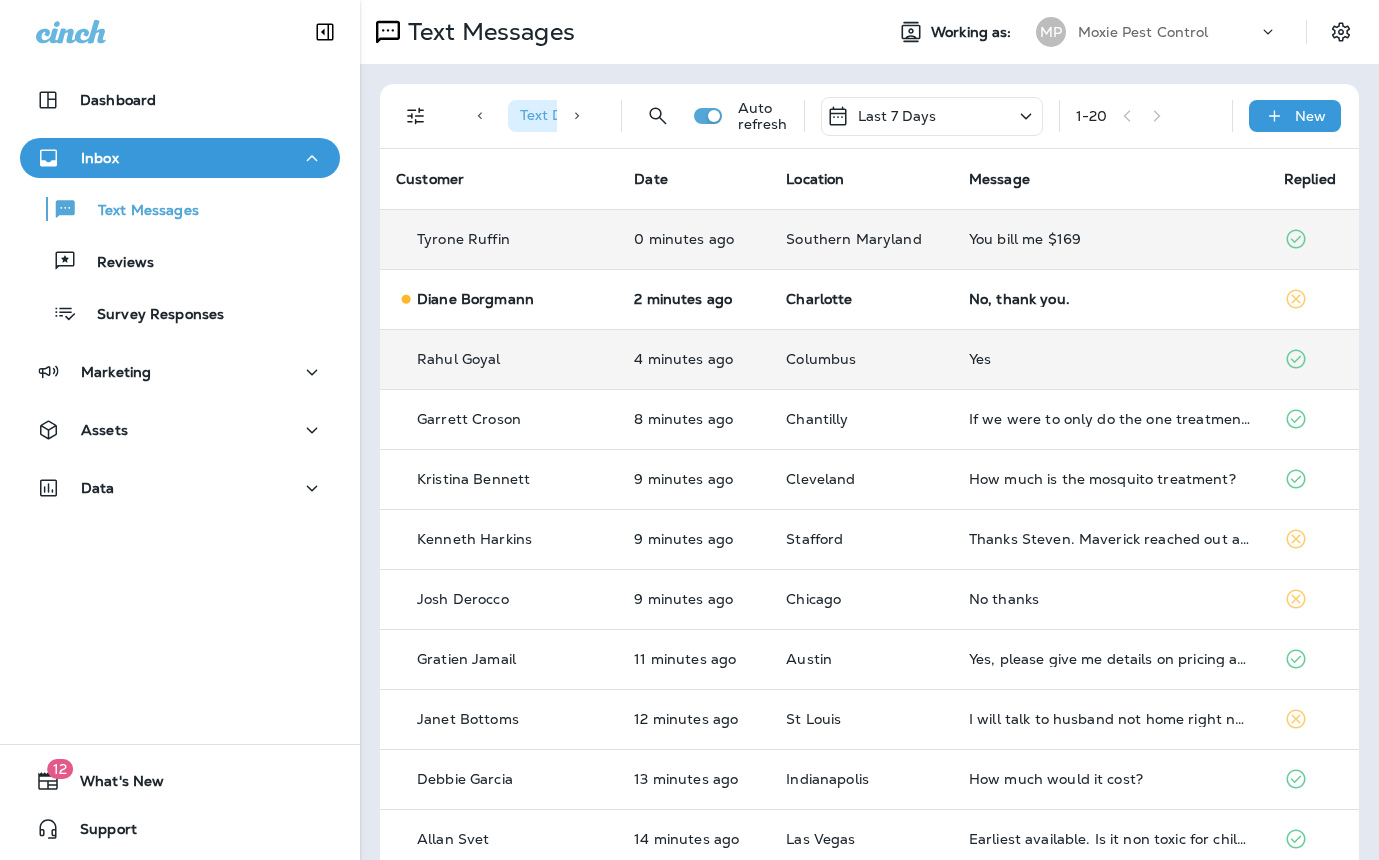 click on "You bill me $169" at bounding box center (1110, 239) 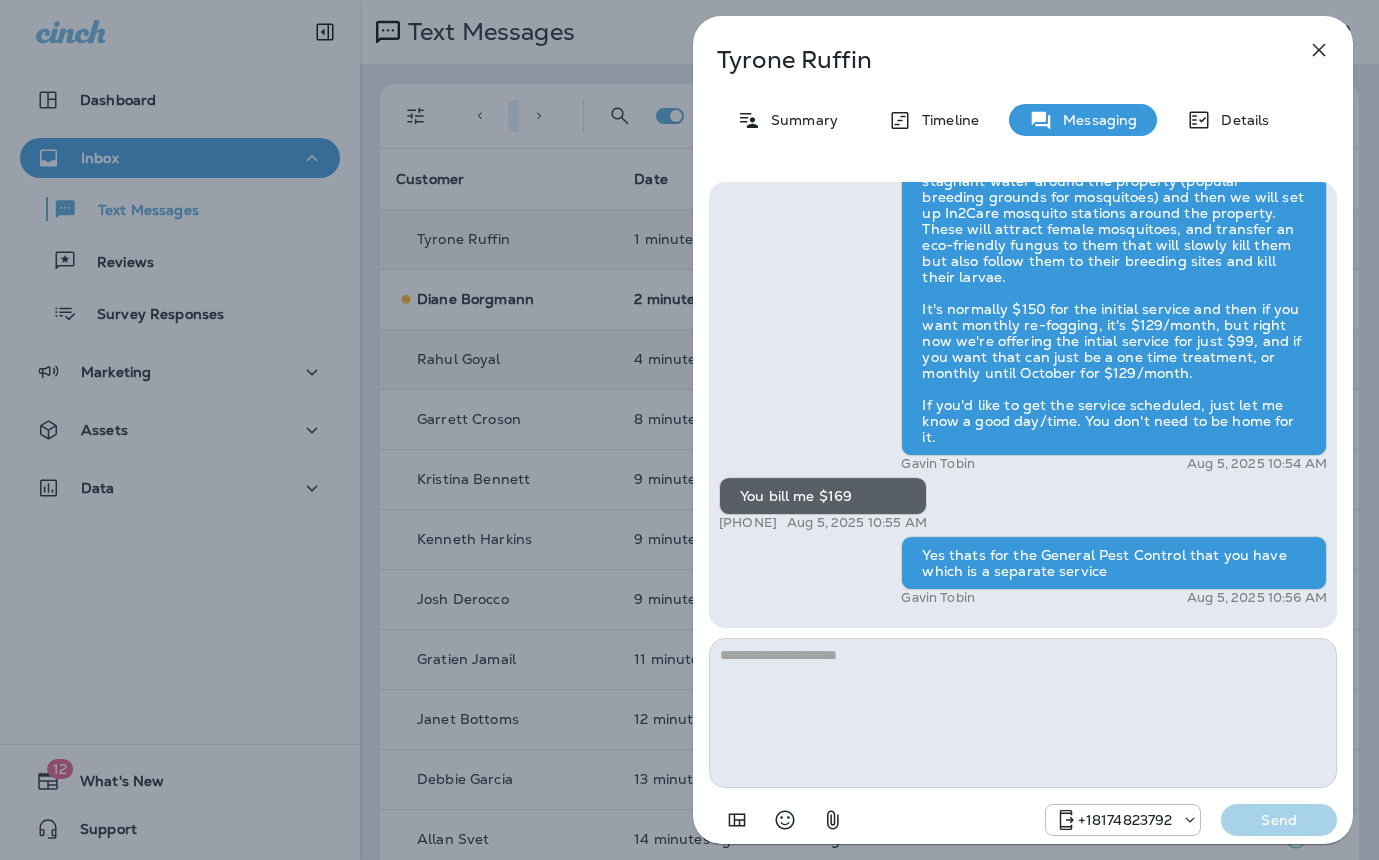 drag, startPoint x: 486, startPoint y: 303, endPoint x: 582, endPoint y: 307, distance: 96.0833 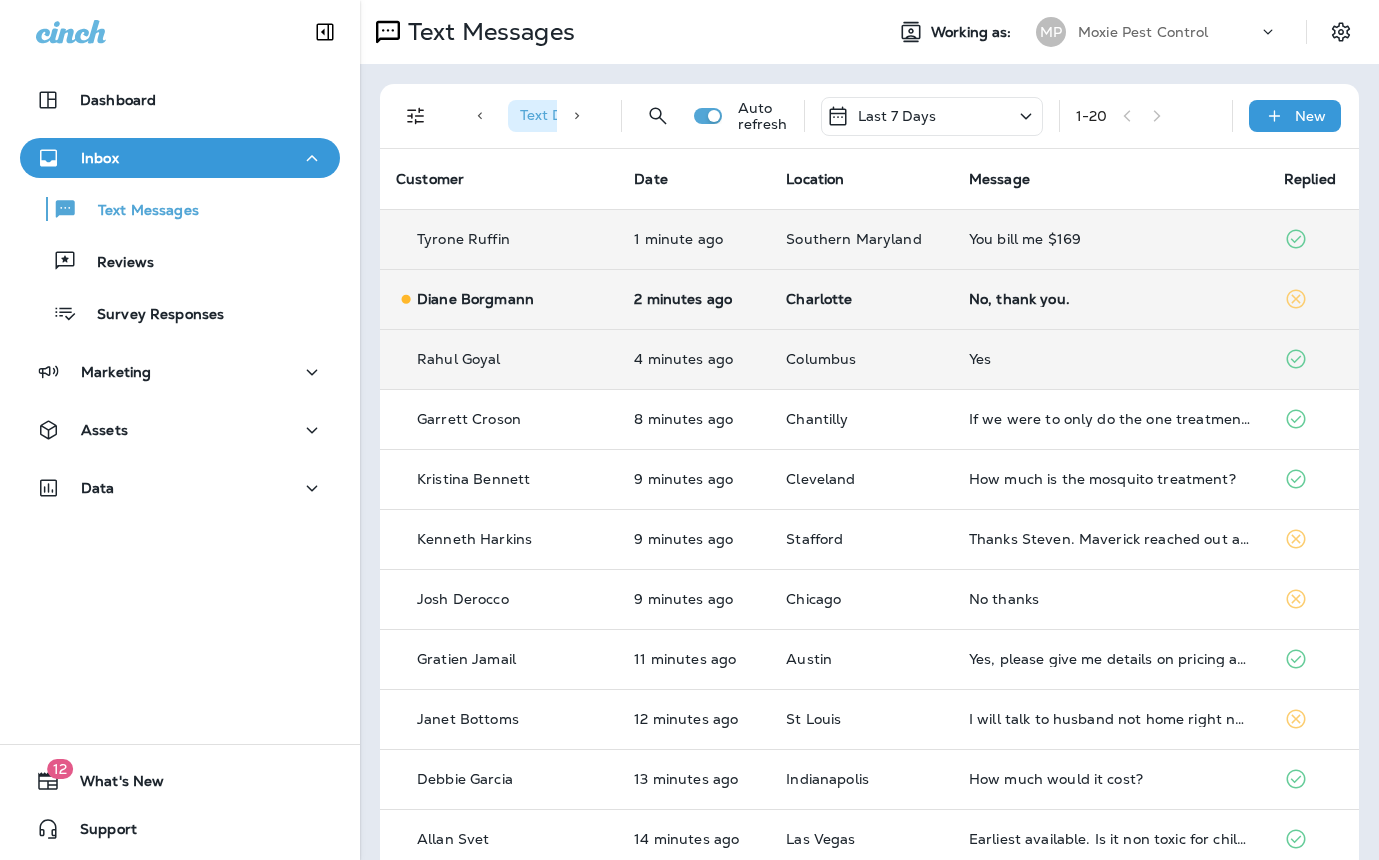 click at bounding box center (689, 430) 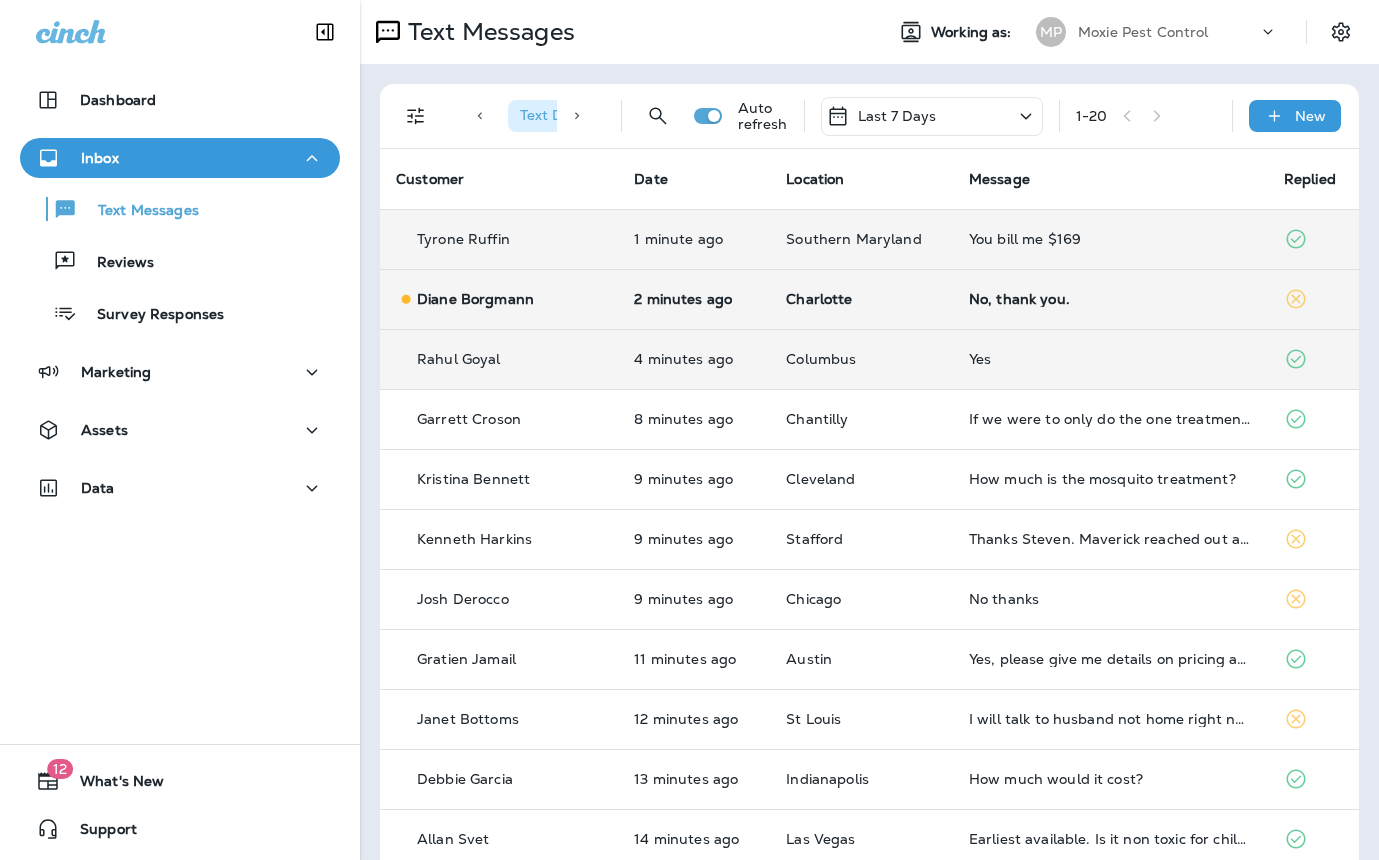 click on "No, thank you." at bounding box center (1110, 299) 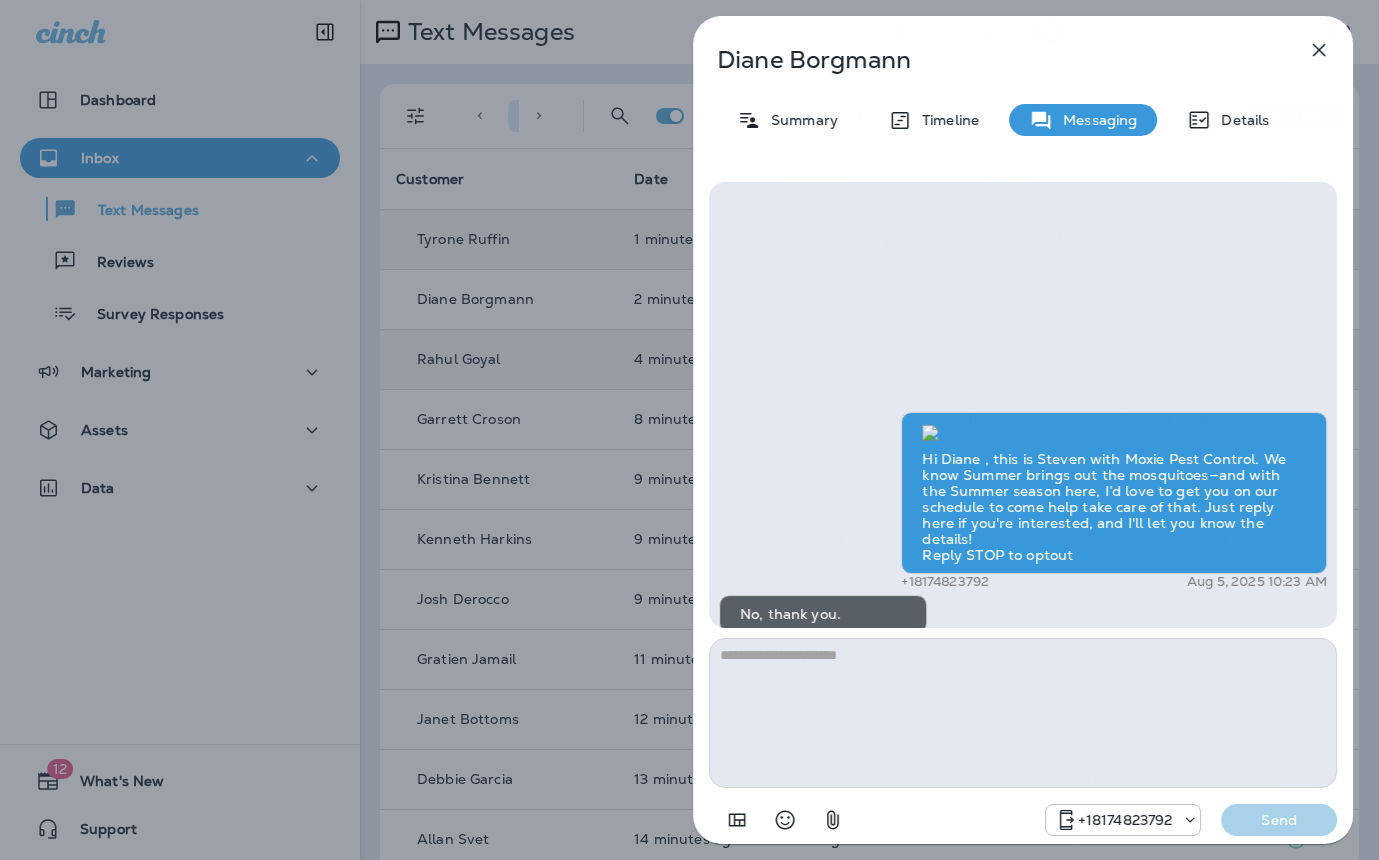 click on "Diane   Borgmann Summary   Timeline   Messaging   Details   Hi Diane , this is Steven with Moxie Pest Control. We know Summer brings out the mosquitoes—and with the Summer season here, I’d love to get you on our schedule to come help take care of that. Just reply here if you're interested, and I'll let you know the details!
Reply STOP to optout +18174823792 Aug 5, 2025 10:23 AM No, thank you. +1 (317) 459-5900 Aug 5, 2025 10:54 AM +18174823792 Send" at bounding box center (689, 430) 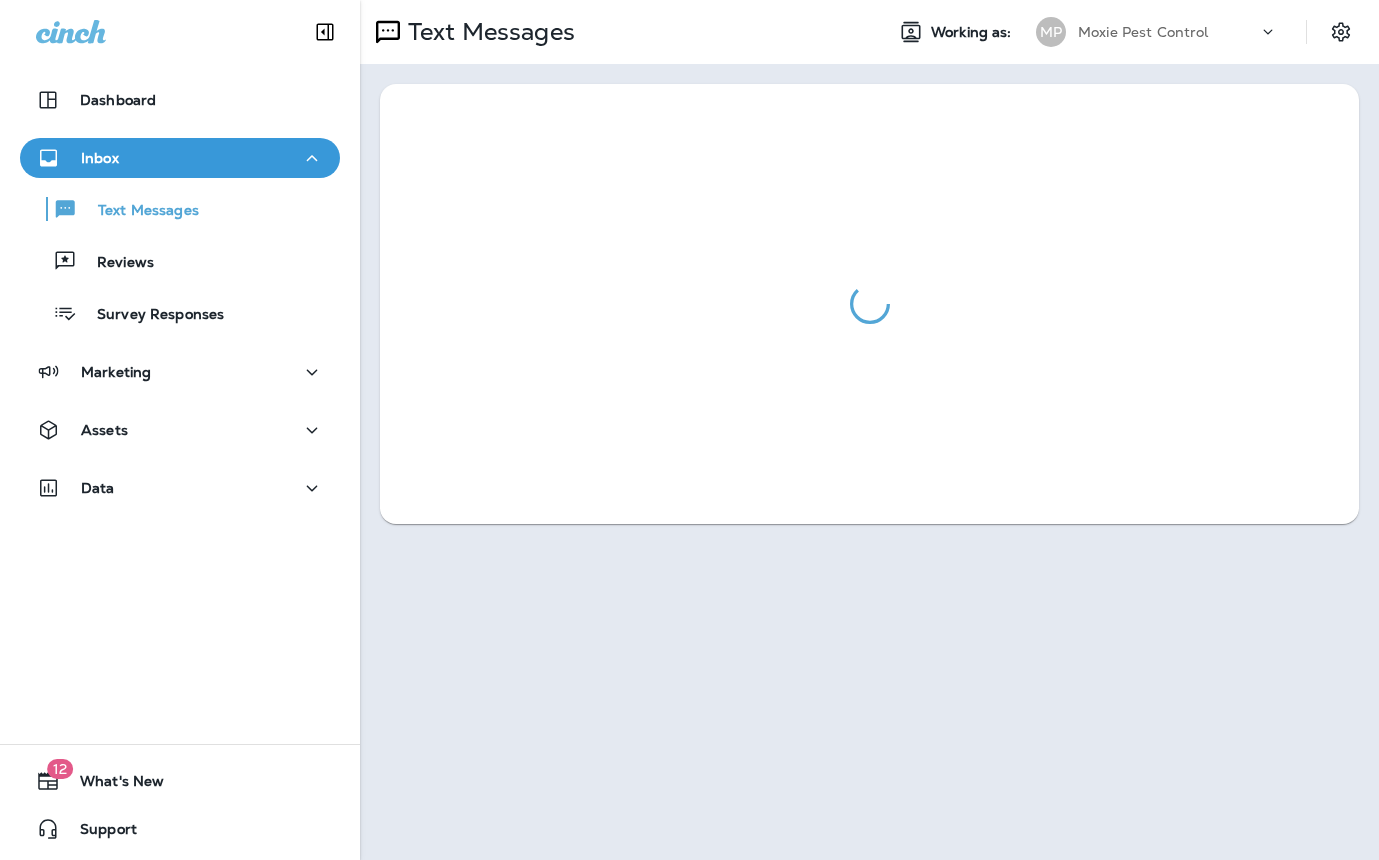 scroll, scrollTop: 0, scrollLeft: 0, axis: both 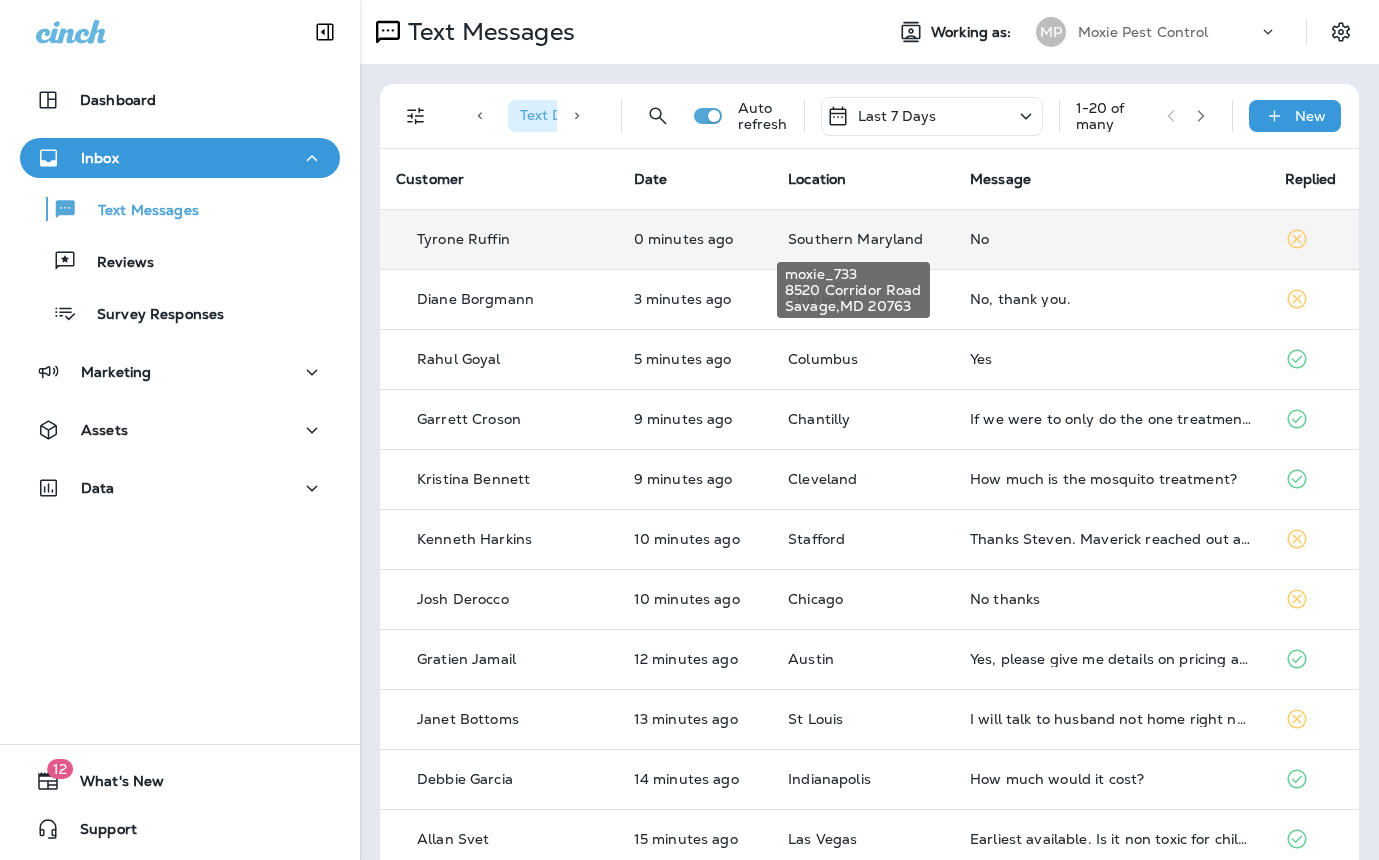 click on "Southern Maryland" at bounding box center (855, 239) 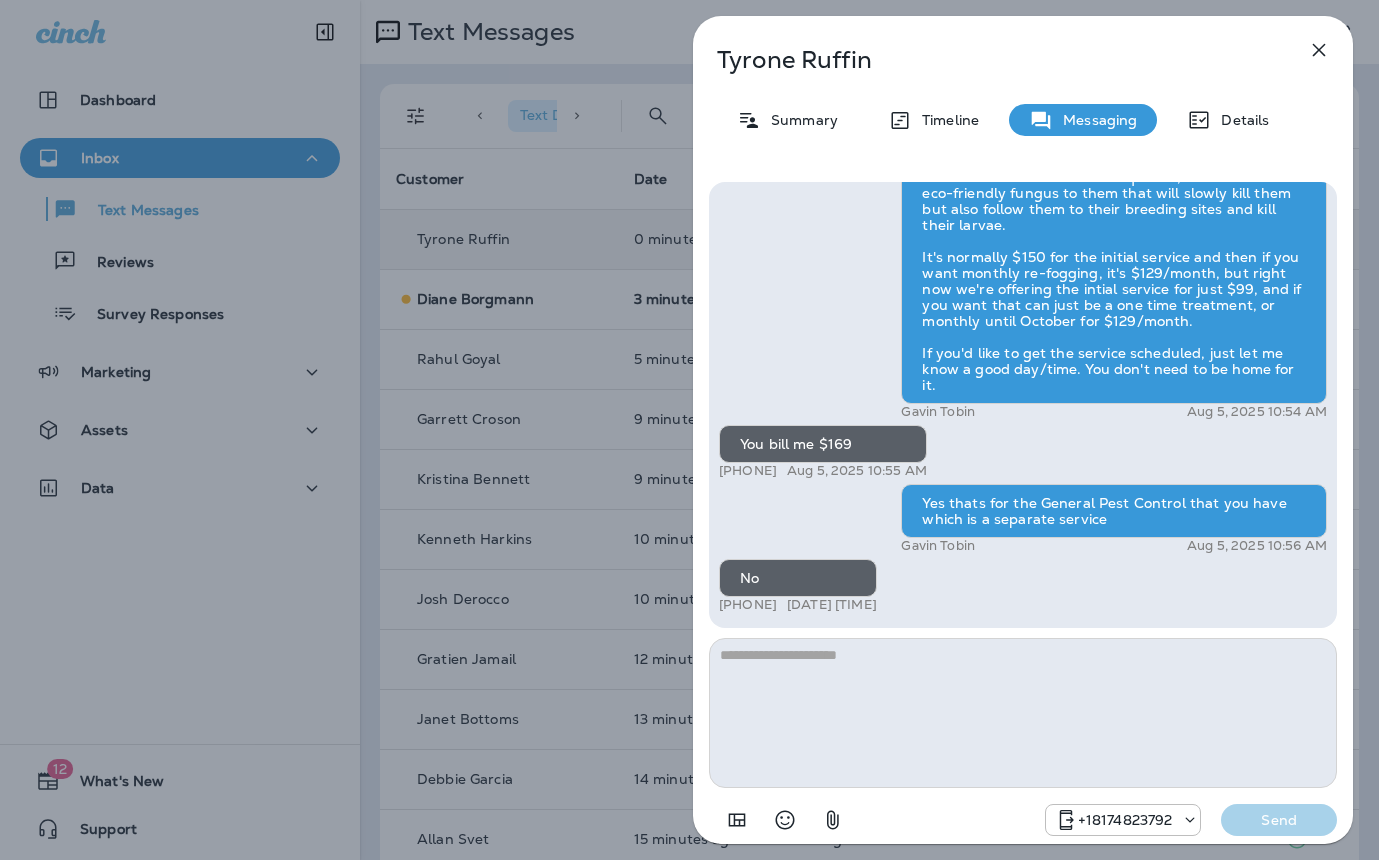 click on "[FIRST]   [LAST] Summary   Timeline   Messaging   Details   Hi [FIRST] , this is [FIRST] with [COMPANY] Pest Control. We know Summer brings out the mosquitoes—and with the Summer season here, I’d love to get you on our schedule to come help take care of that. Just reply here if you're interested, and I'll let you know the details!
Reply STOP to optout [PHONE] [DATE] [TIME] Already Done [PHONE] [DATE] [TIME] [FIRST] [LAST] [DATE] [TIME] You bill me [PRICE] [PHONE] [DATE] [TIME] Yes thats for the General Pest Control that you have which is a separate service [LAST] [DATE] [TIME] No [PHONE] [DATE] [TIME] [PHONE] Send" at bounding box center (689, 430) 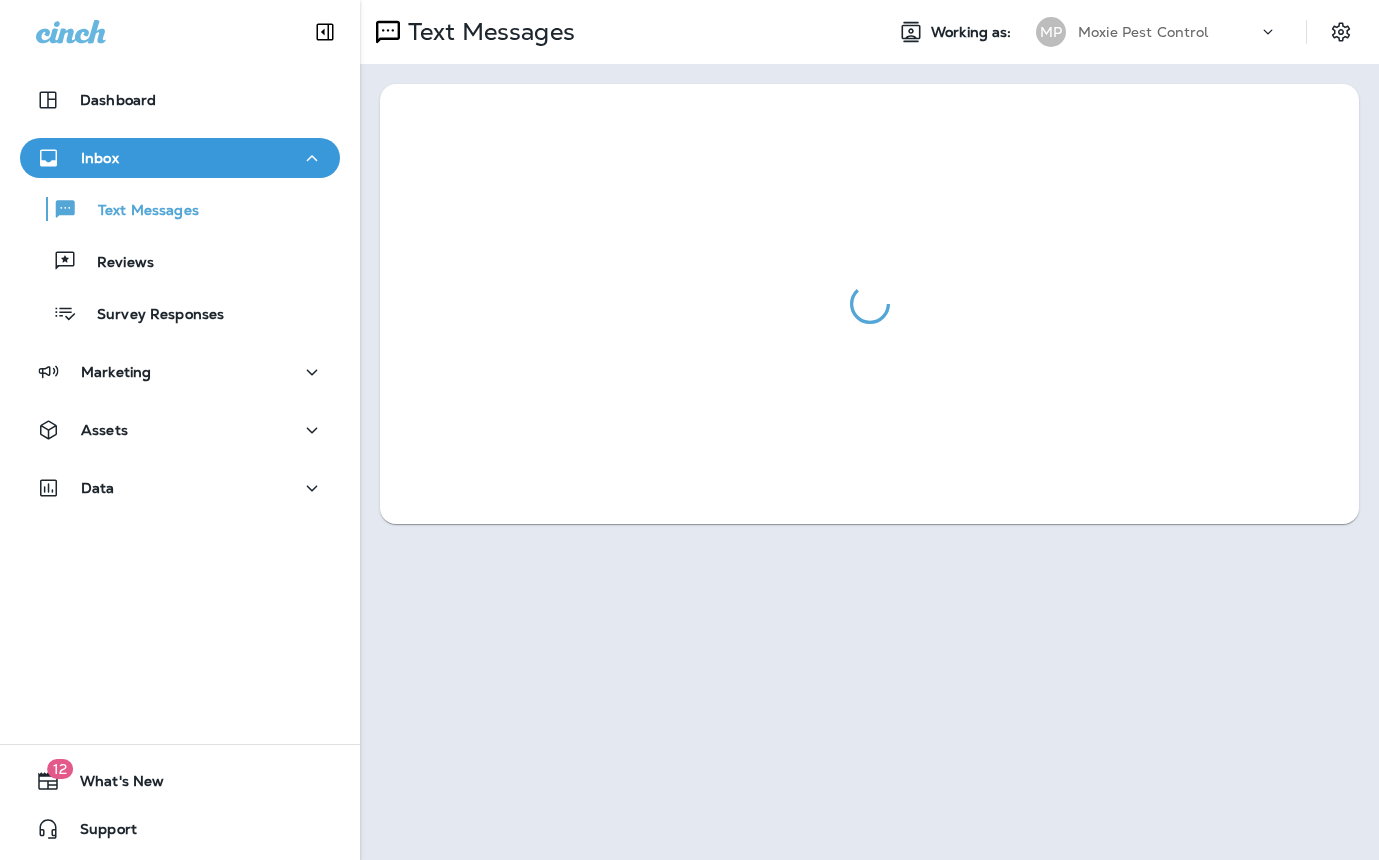 scroll, scrollTop: 0, scrollLeft: 0, axis: both 